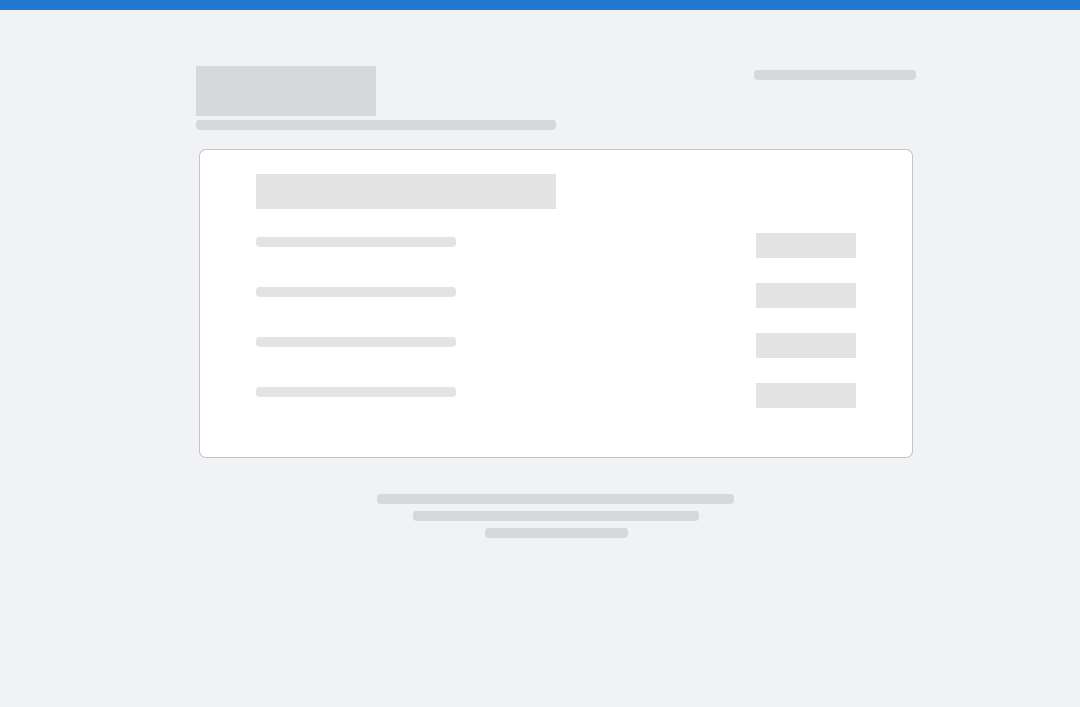 scroll, scrollTop: 0, scrollLeft: 0, axis: both 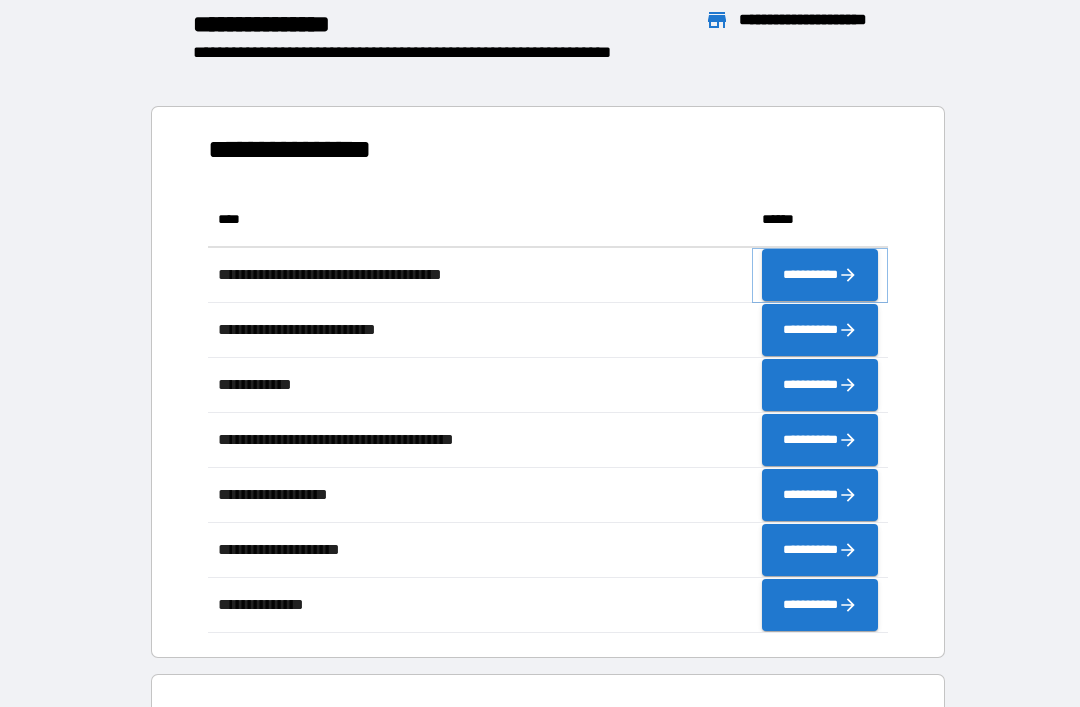 click on "**********" at bounding box center (820, 275) 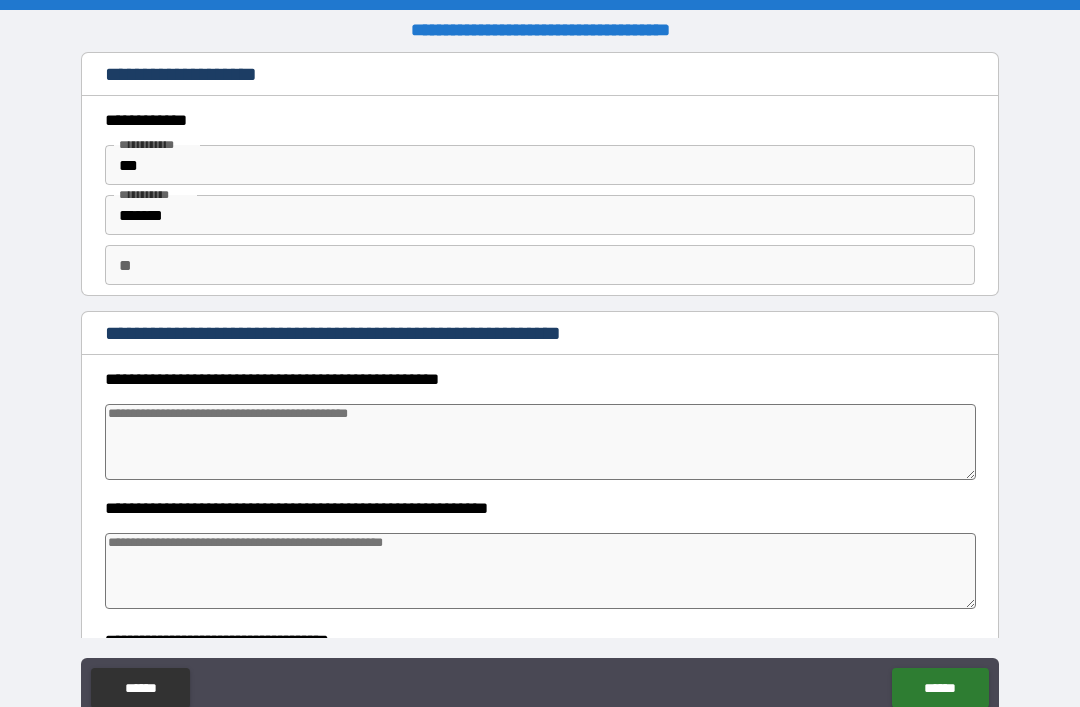 type on "*" 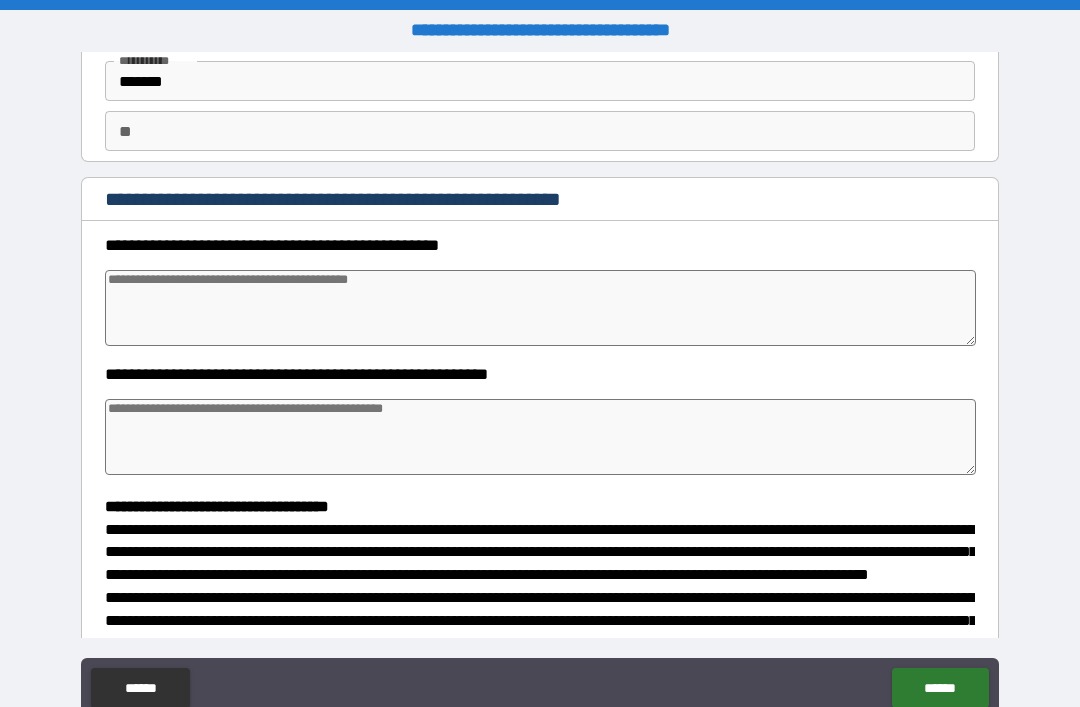 scroll, scrollTop: 138, scrollLeft: 0, axis: vertical 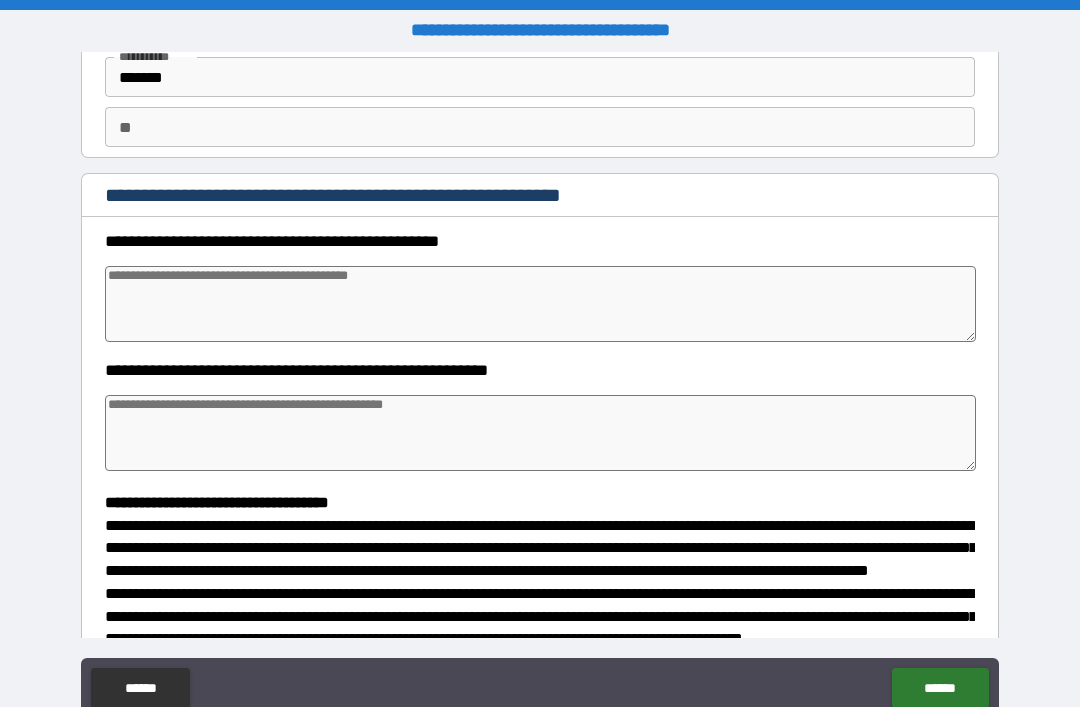 click at bounding box center [540, 304] 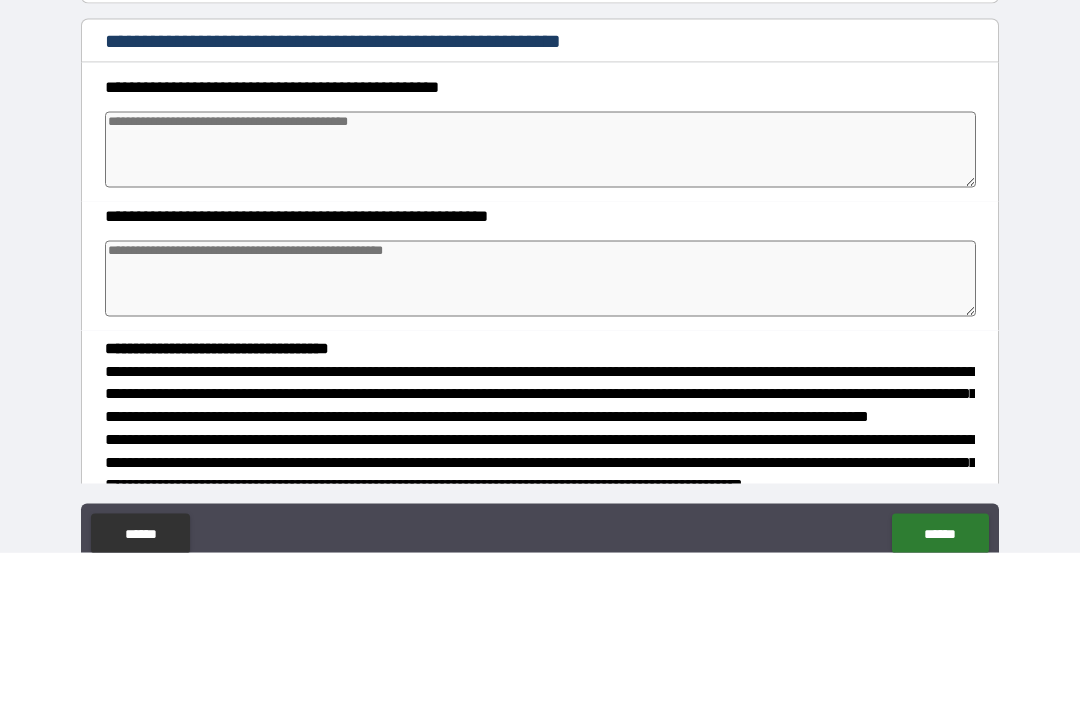 type on "*" 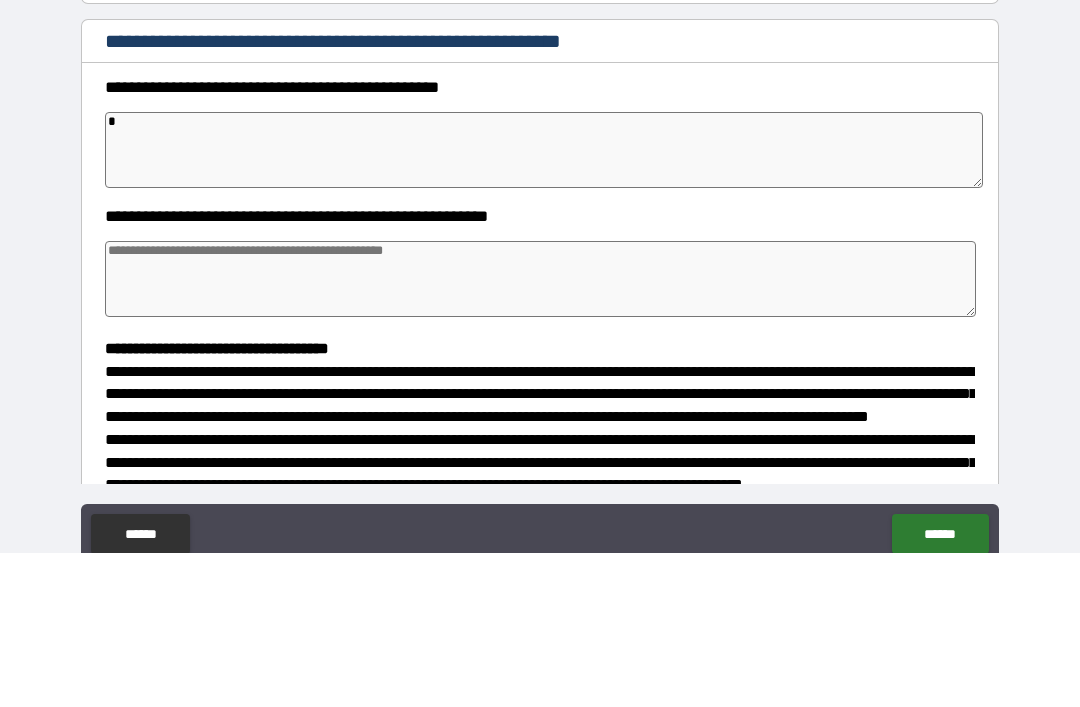 type on "*" 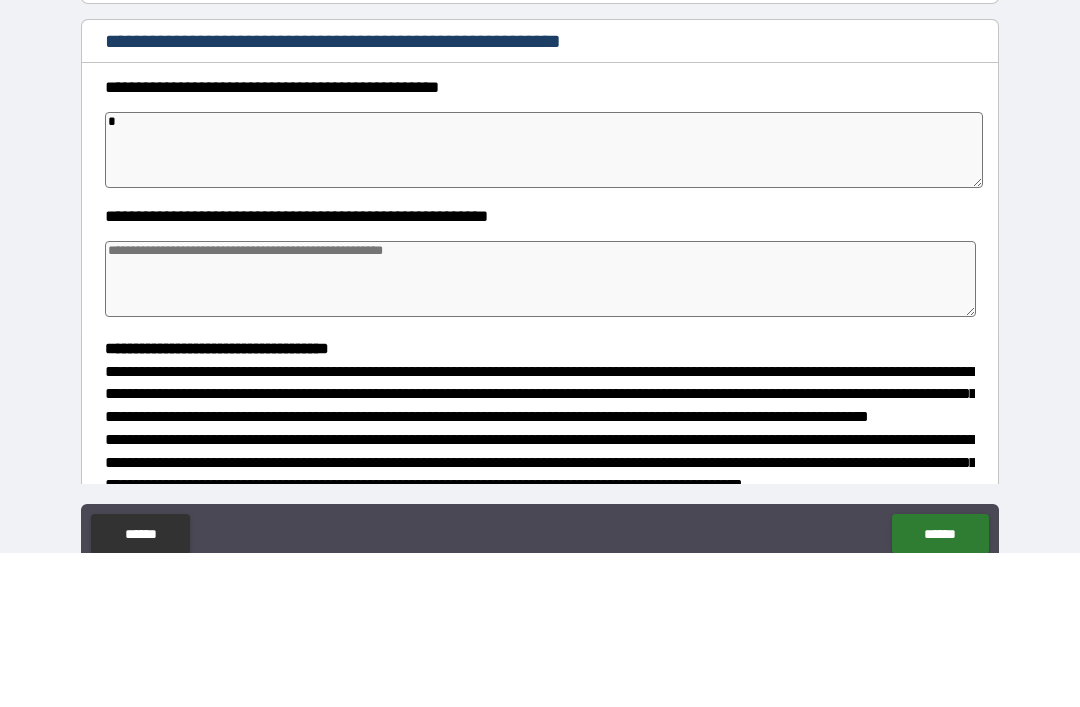 type on "*" 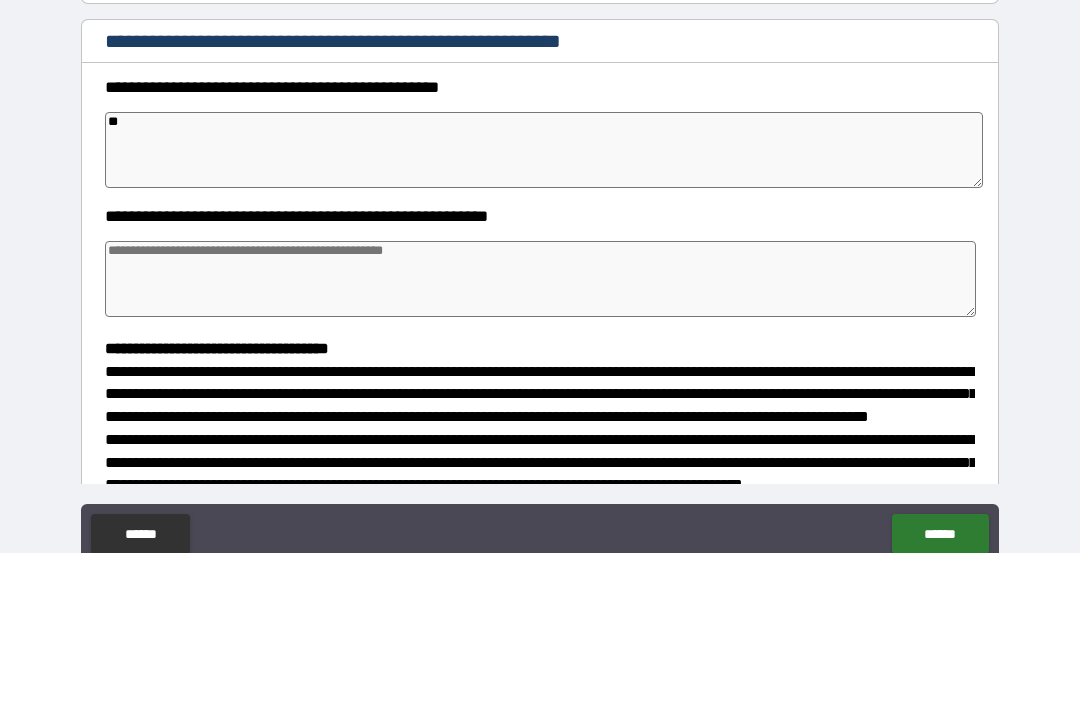type on "*" 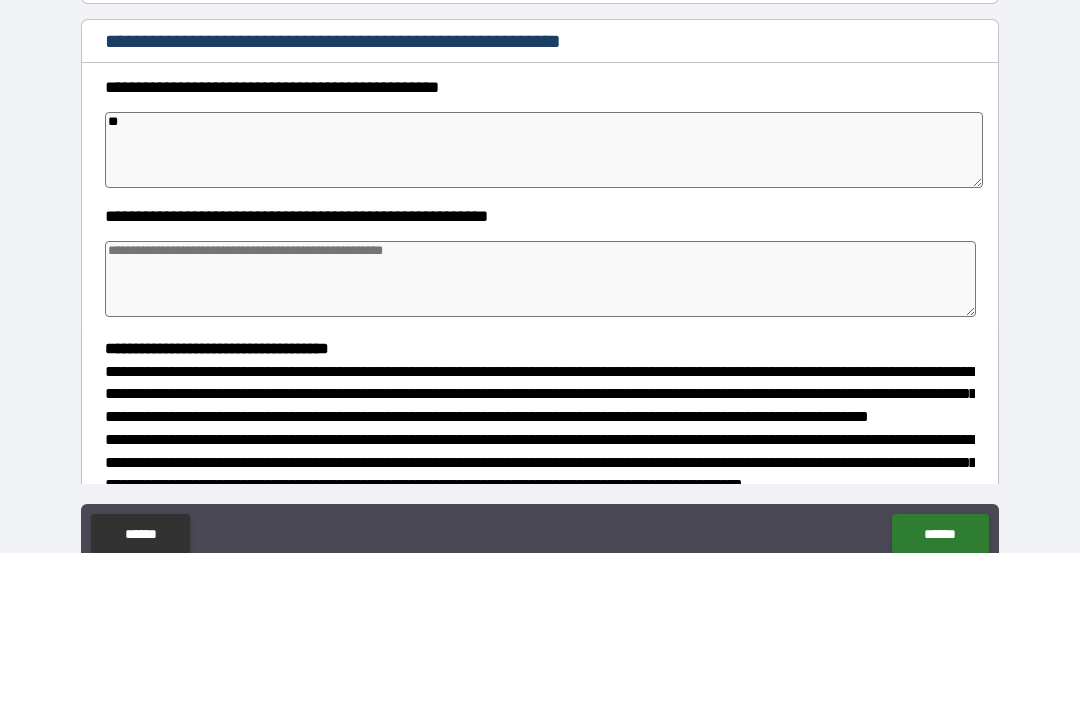type on "*****" 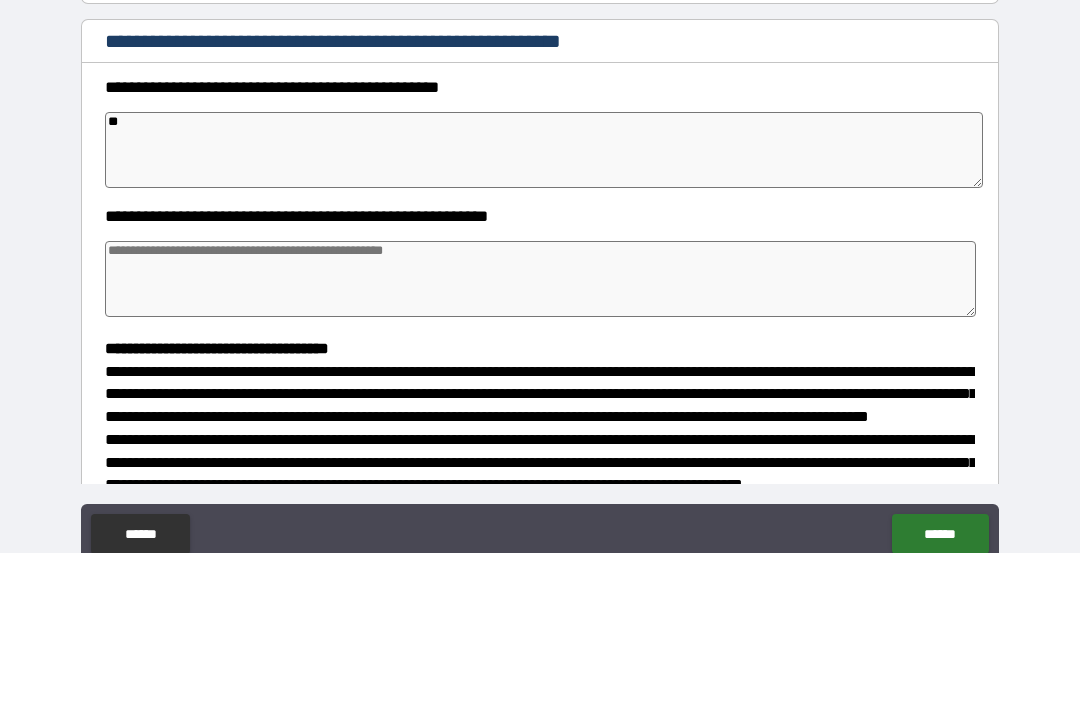 type on "*" 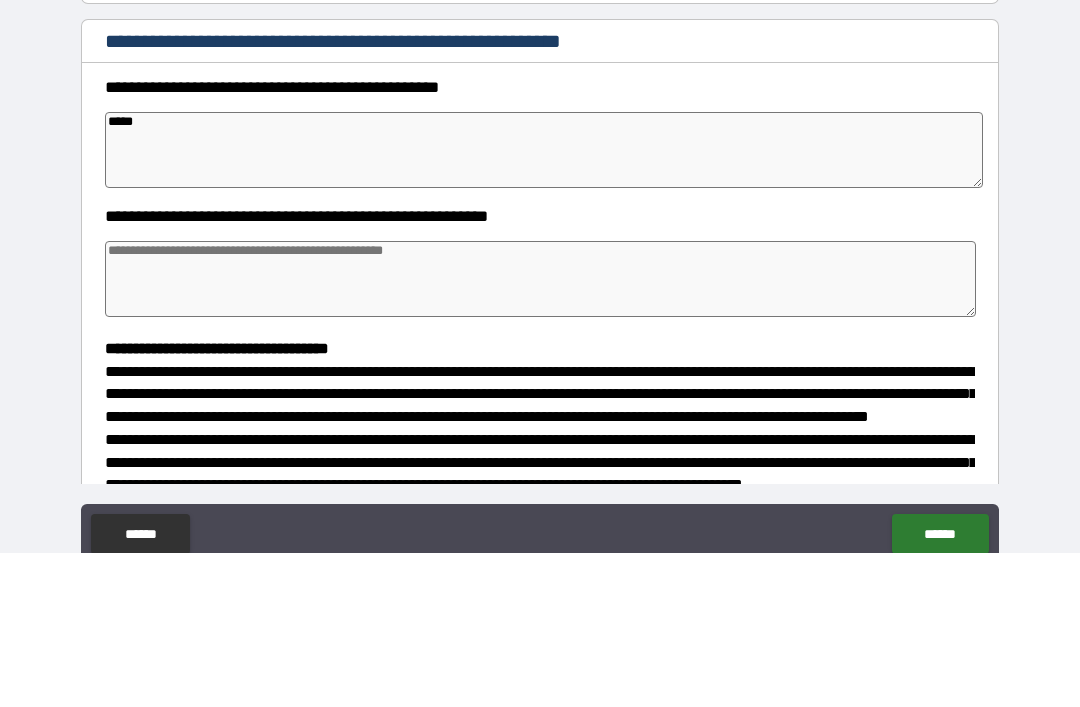 type on "*****" 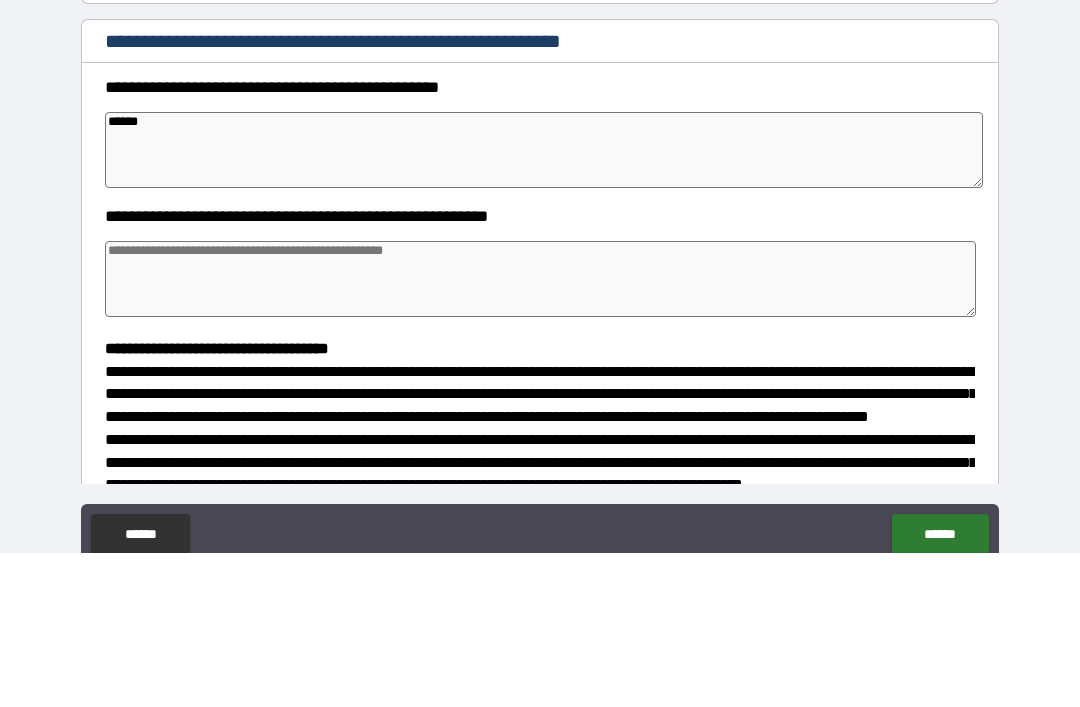 type on "*******" 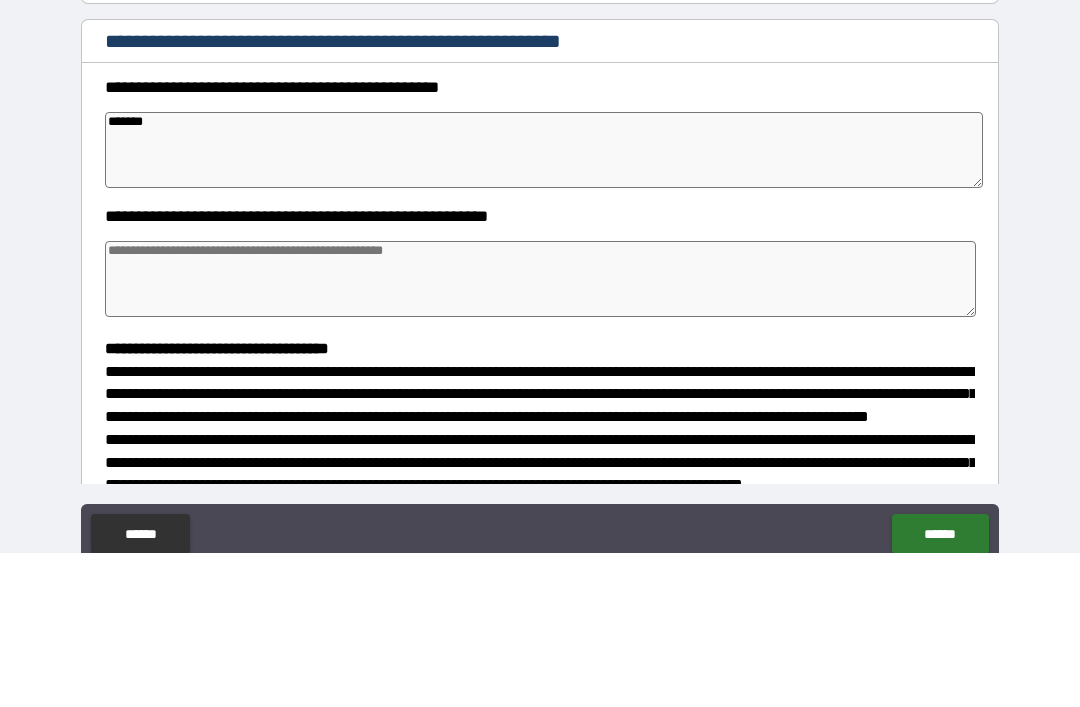 type on "*" 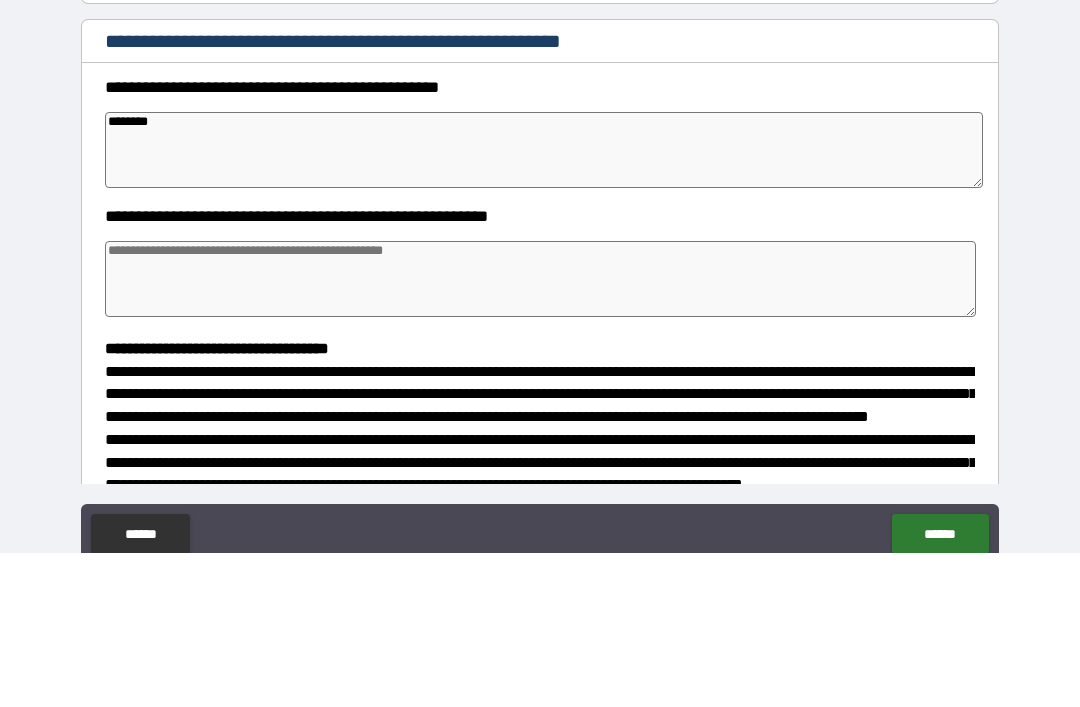 type on "*" 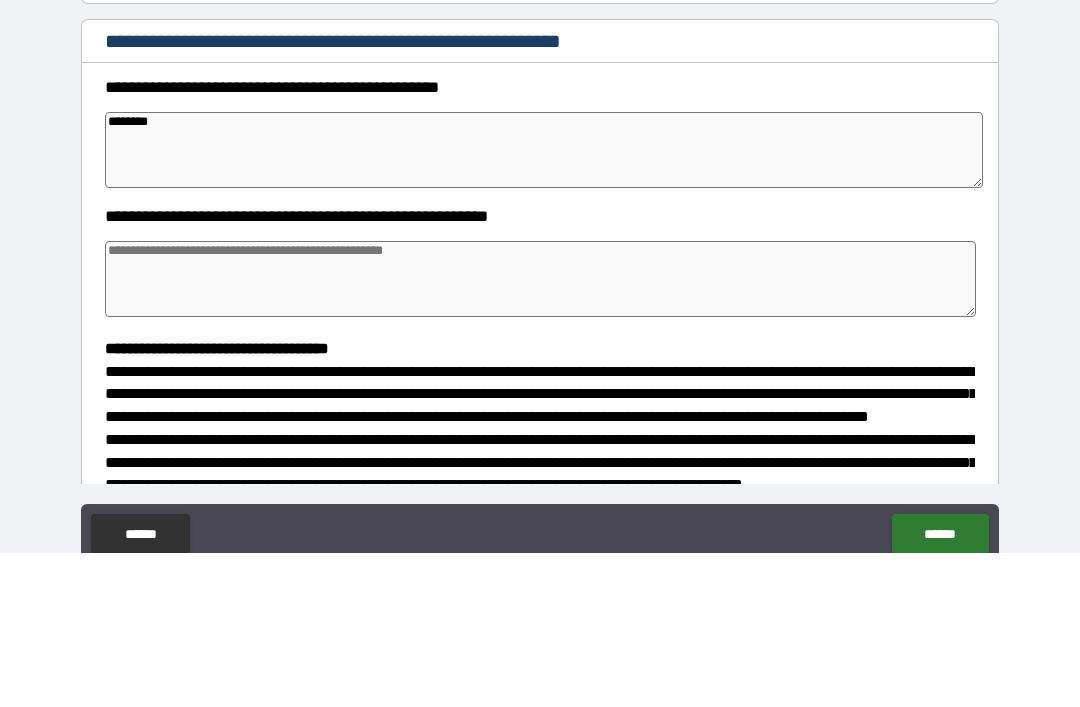 type on "*********" 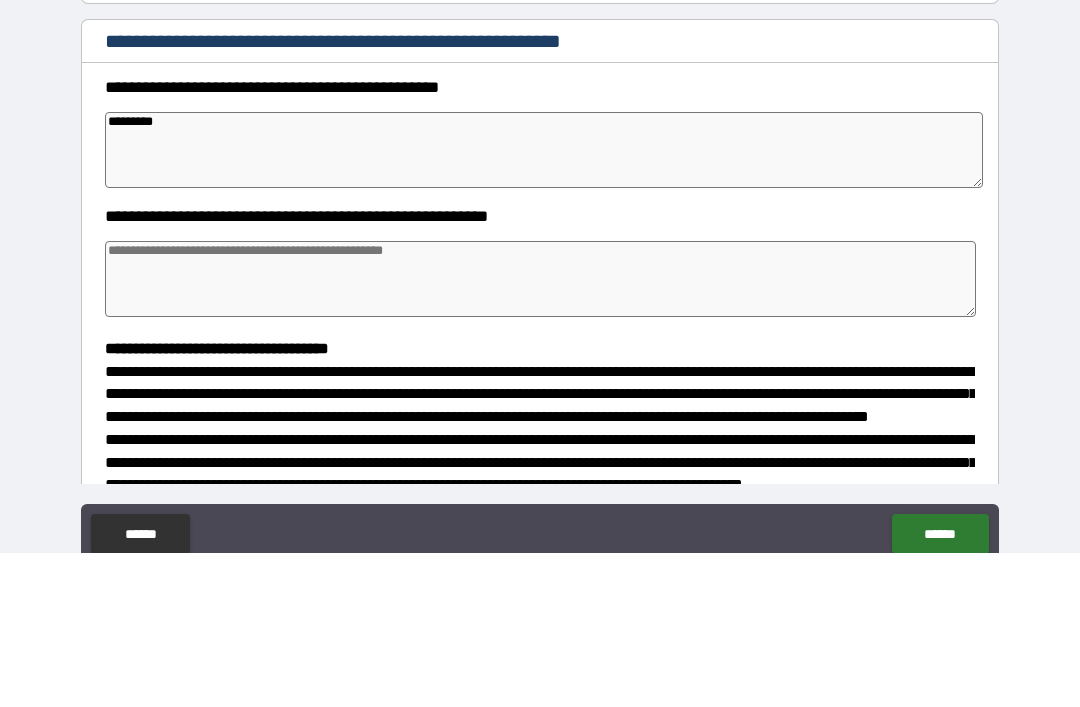 type on "*" 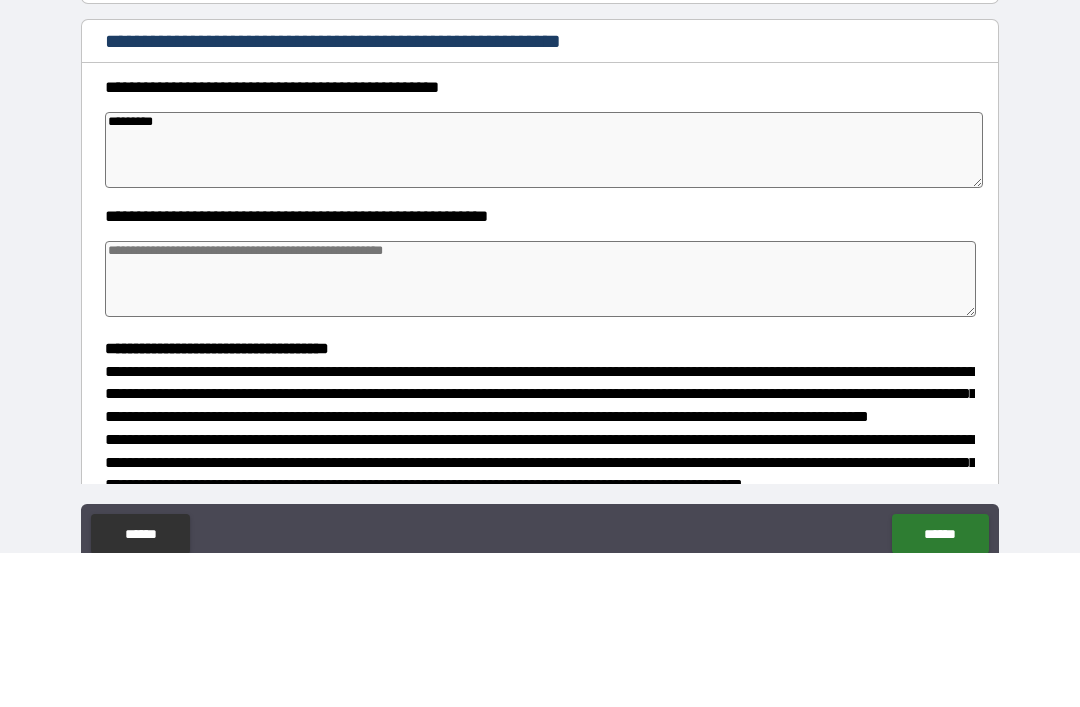 type on "*" 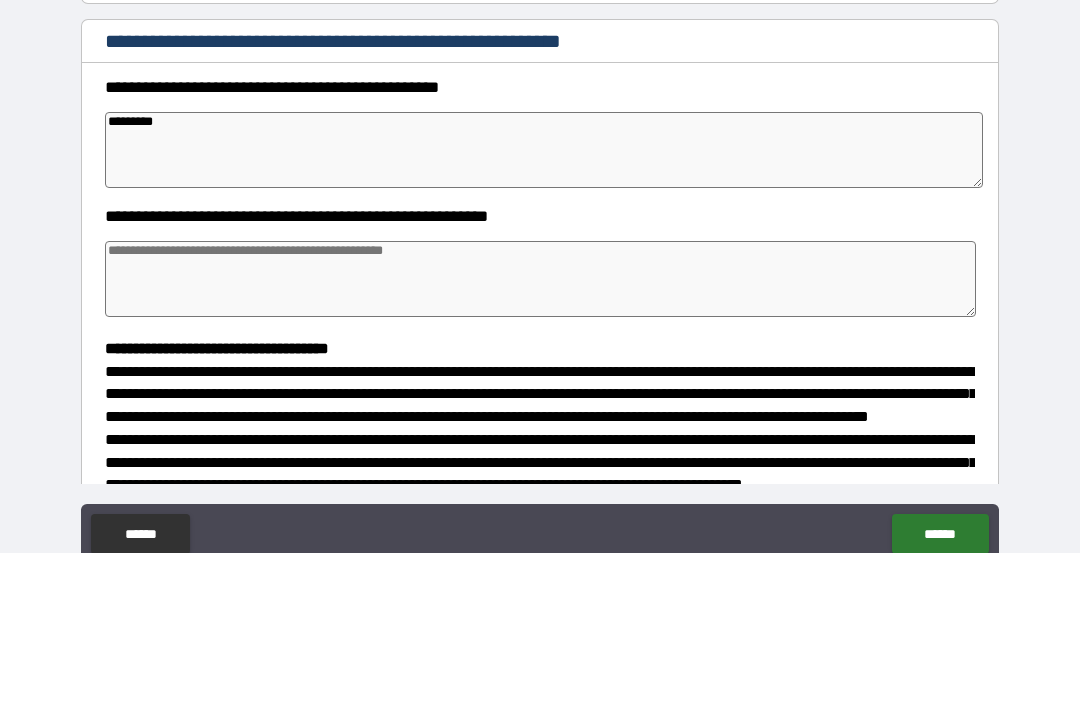 type on "*" 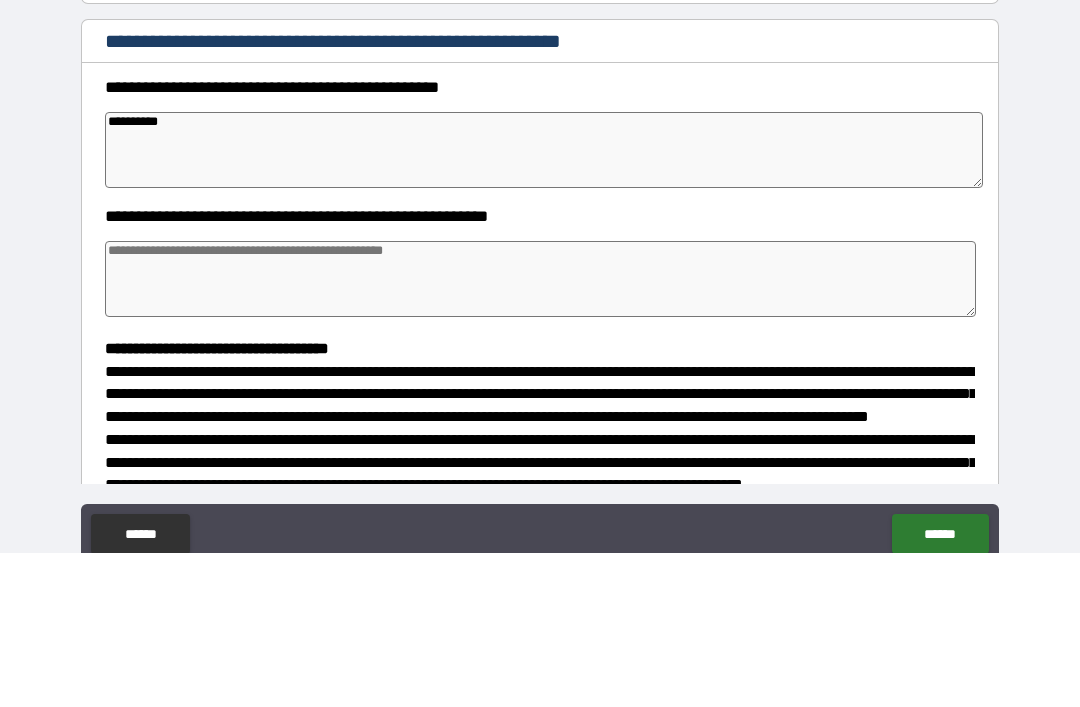 type on "*" 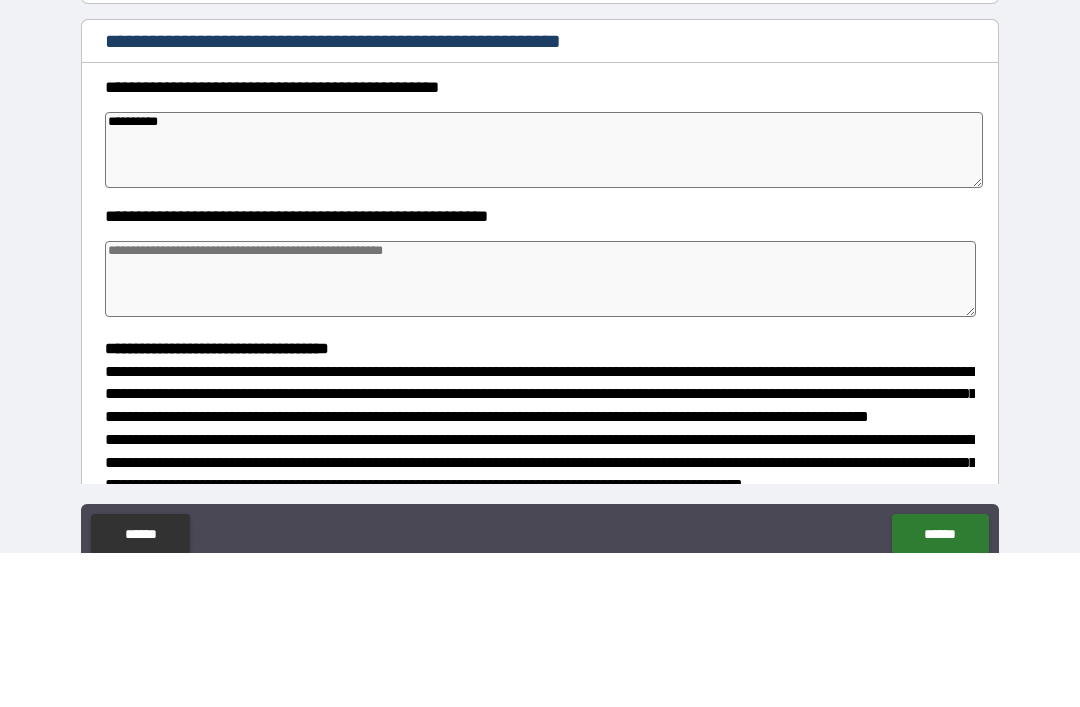 type on "*" 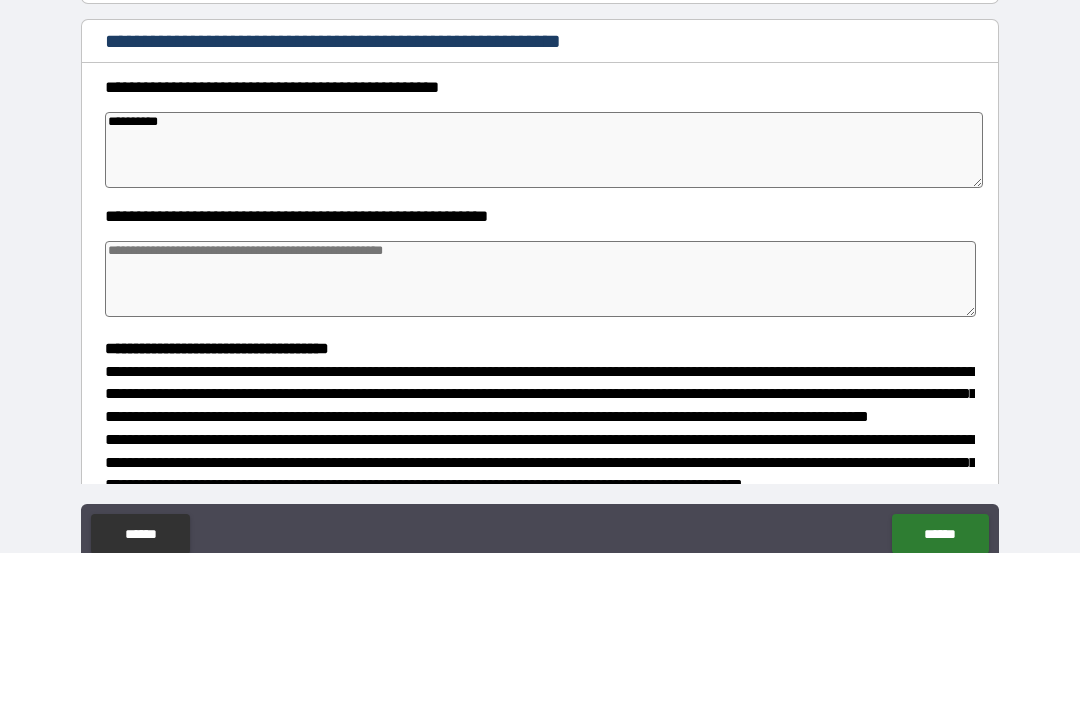 type on "*" 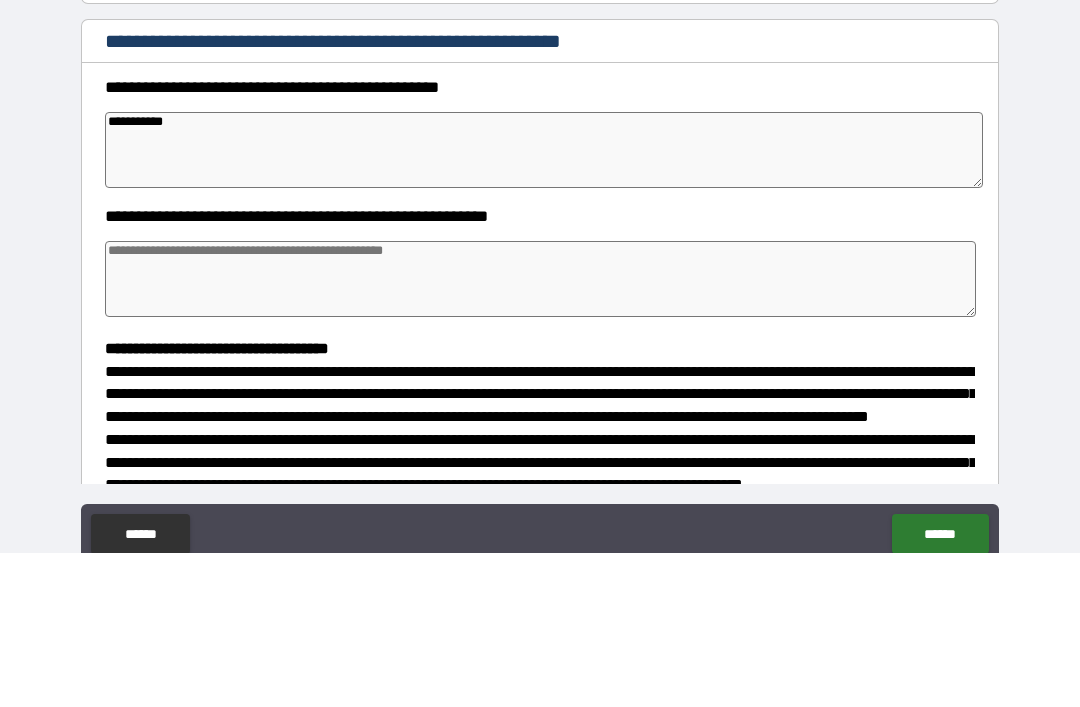 type on "*" 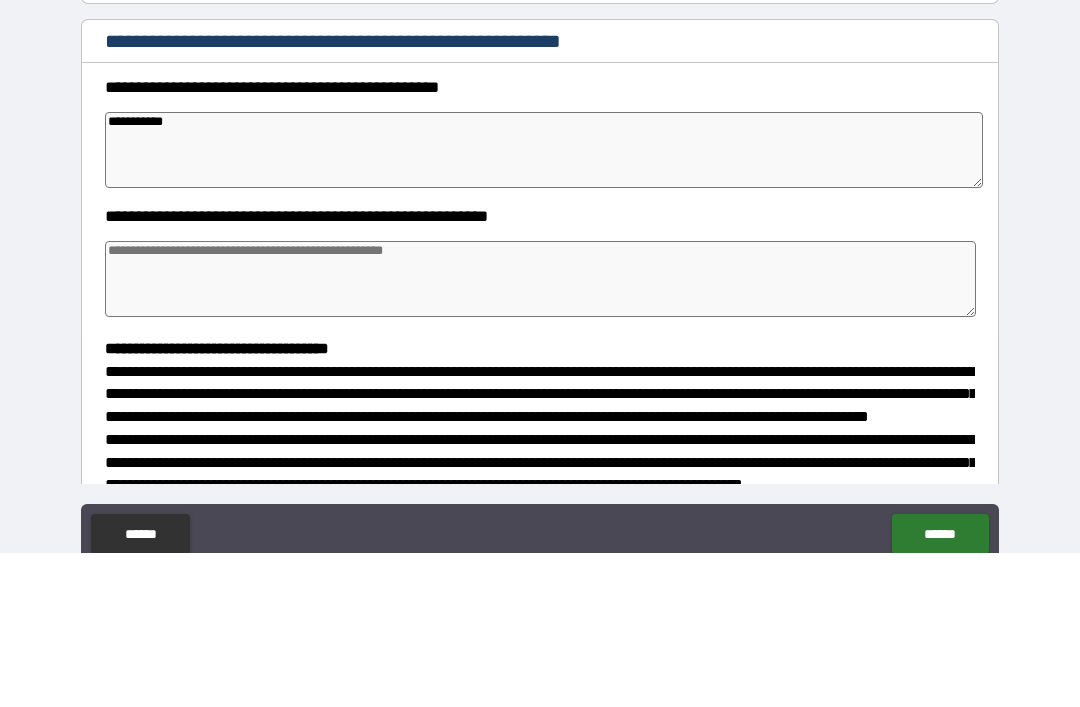 type on "**********" 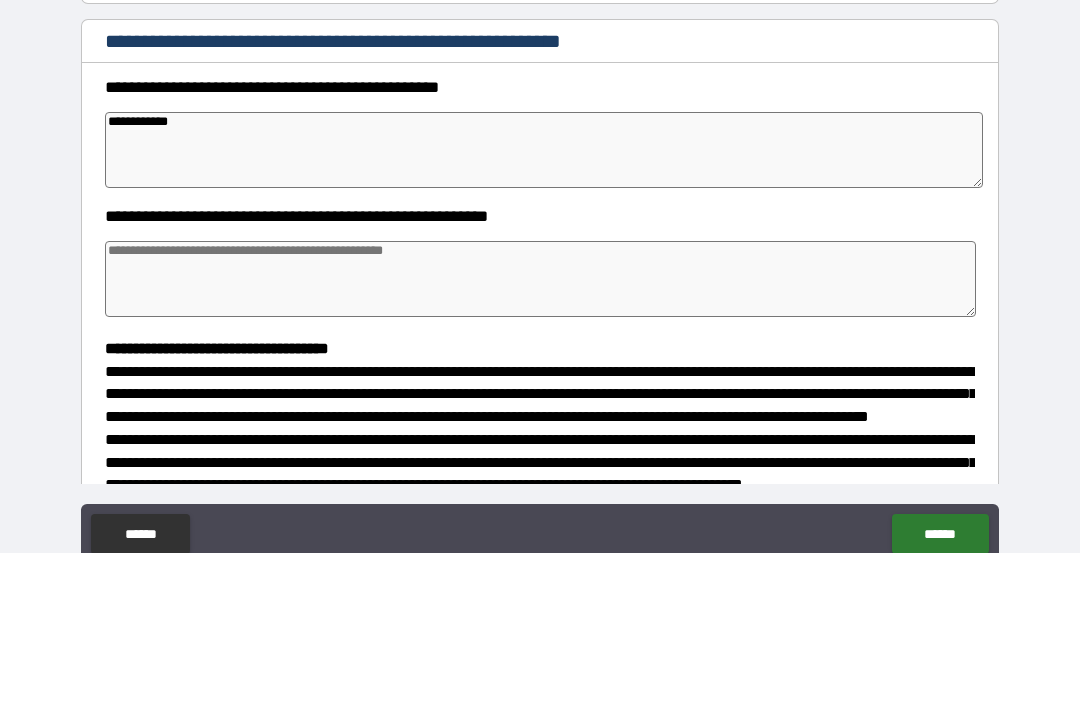 type on "*" 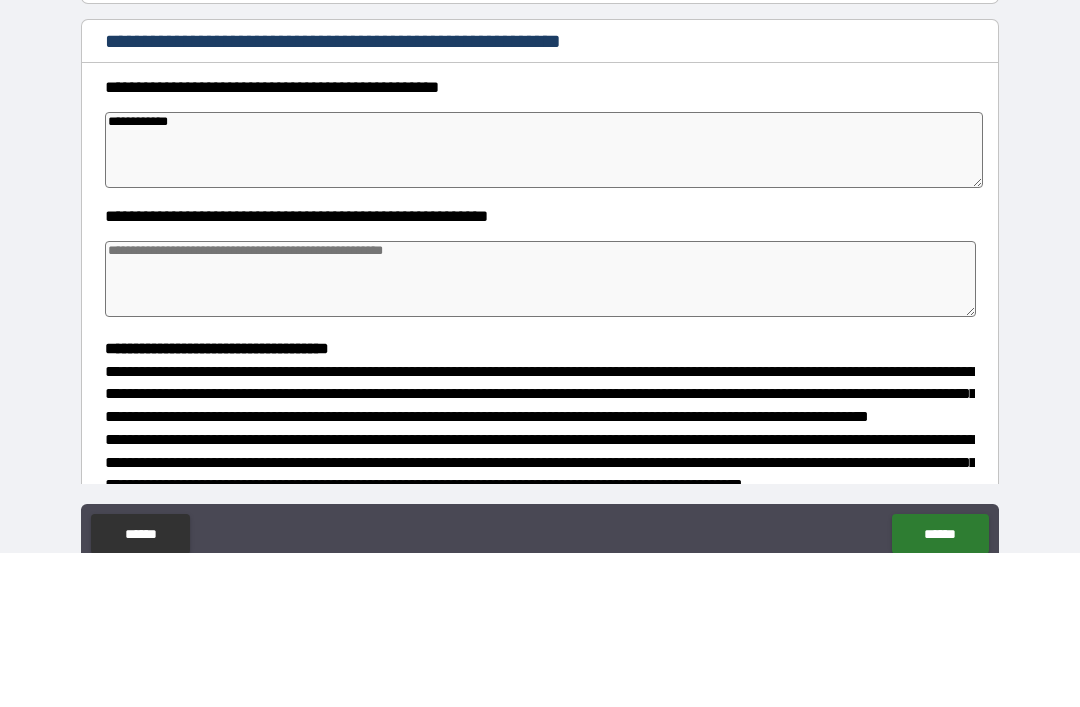 type on "*" 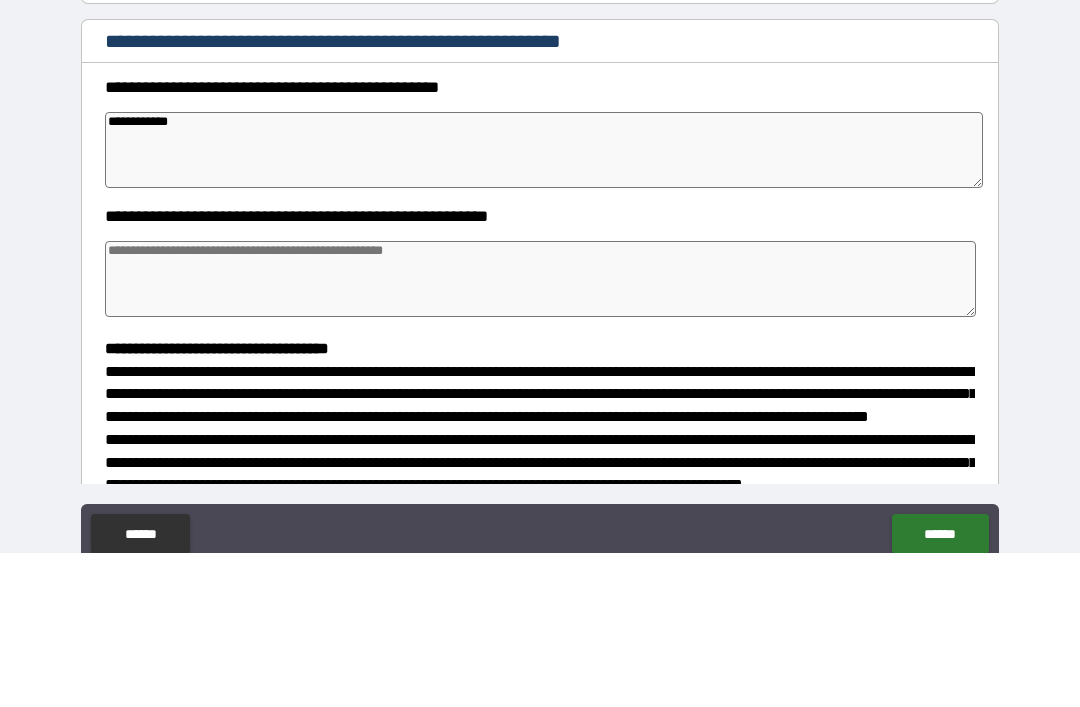 type on "*" 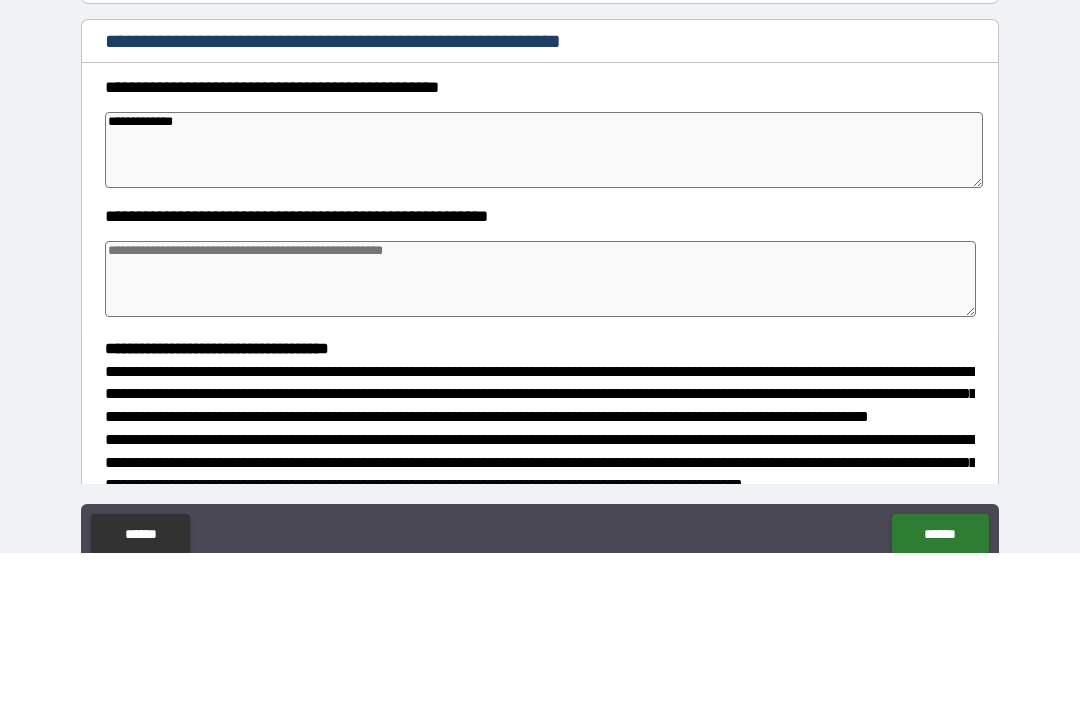 type on "*" 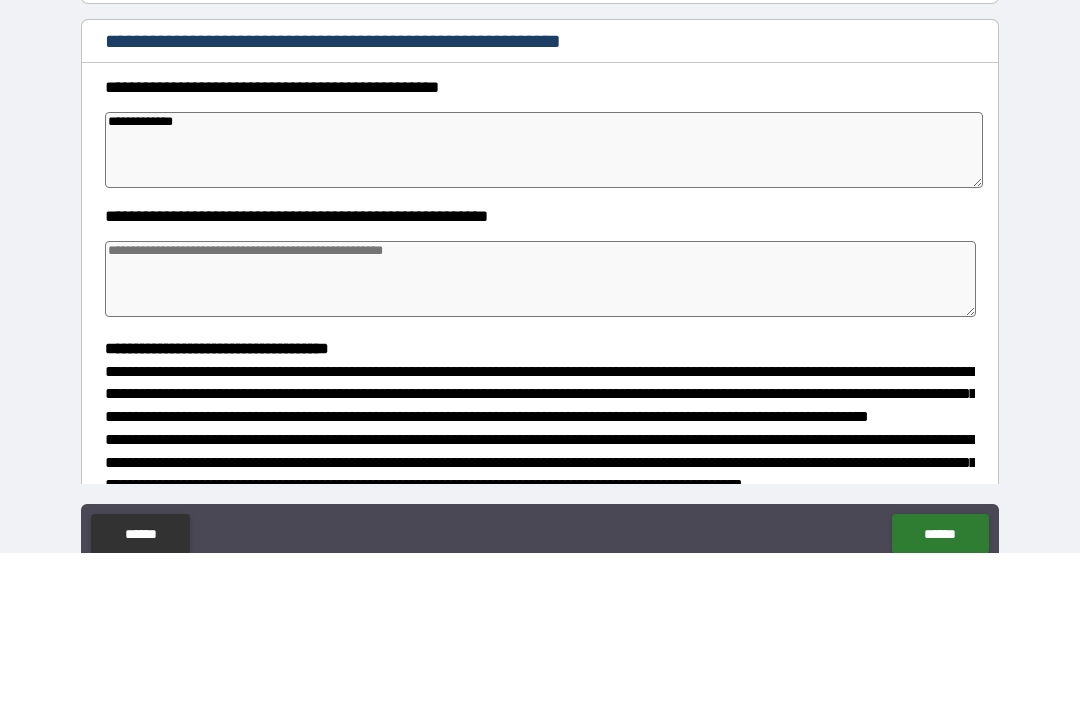 type on "*" 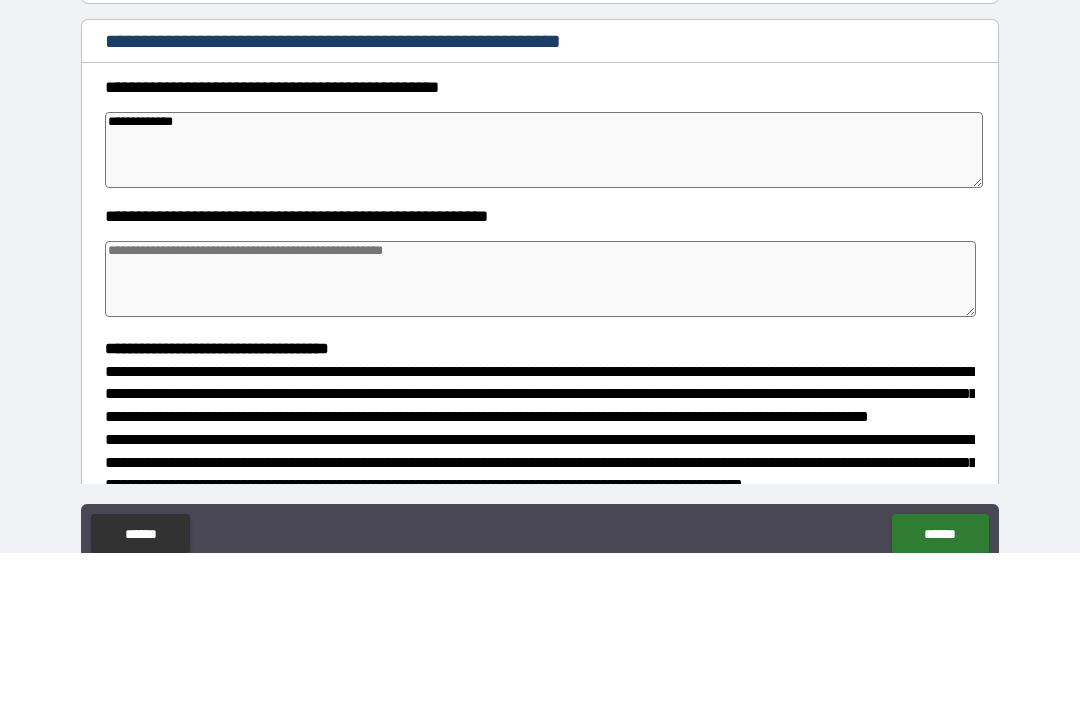 type on "*" 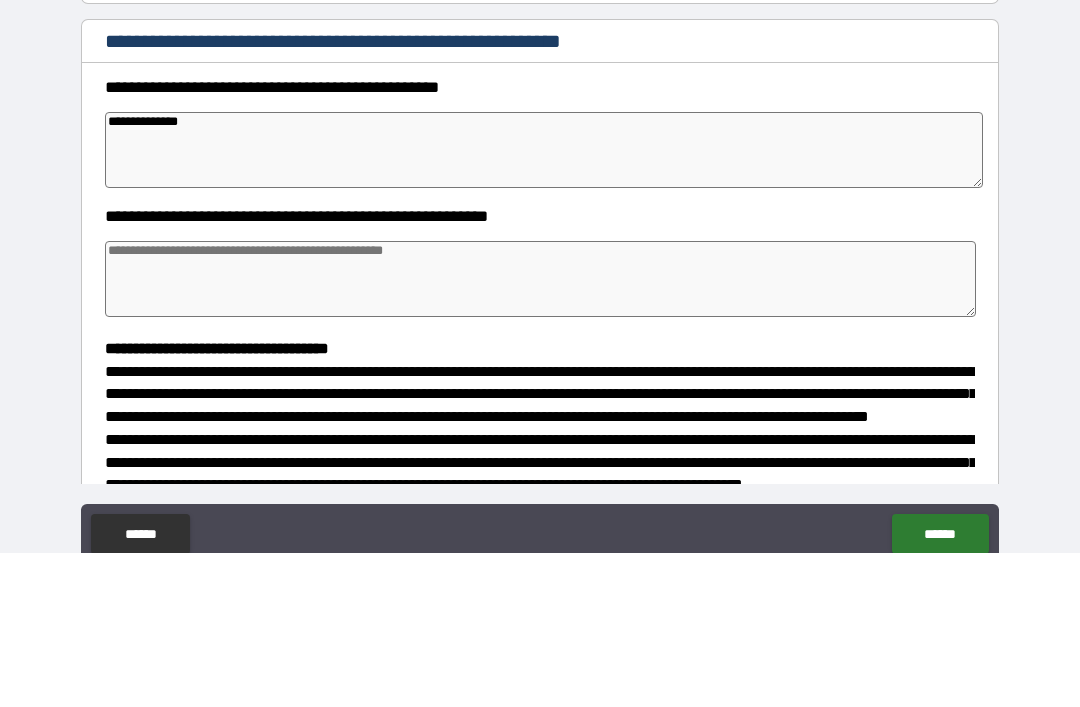type on "*" 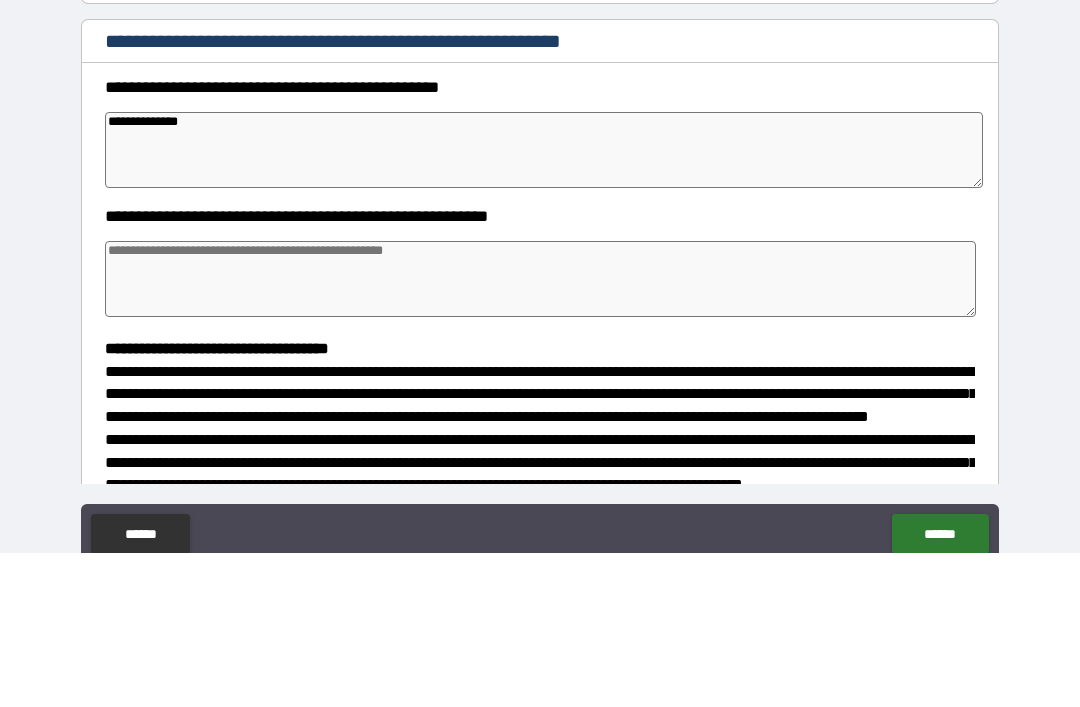 type on "*" 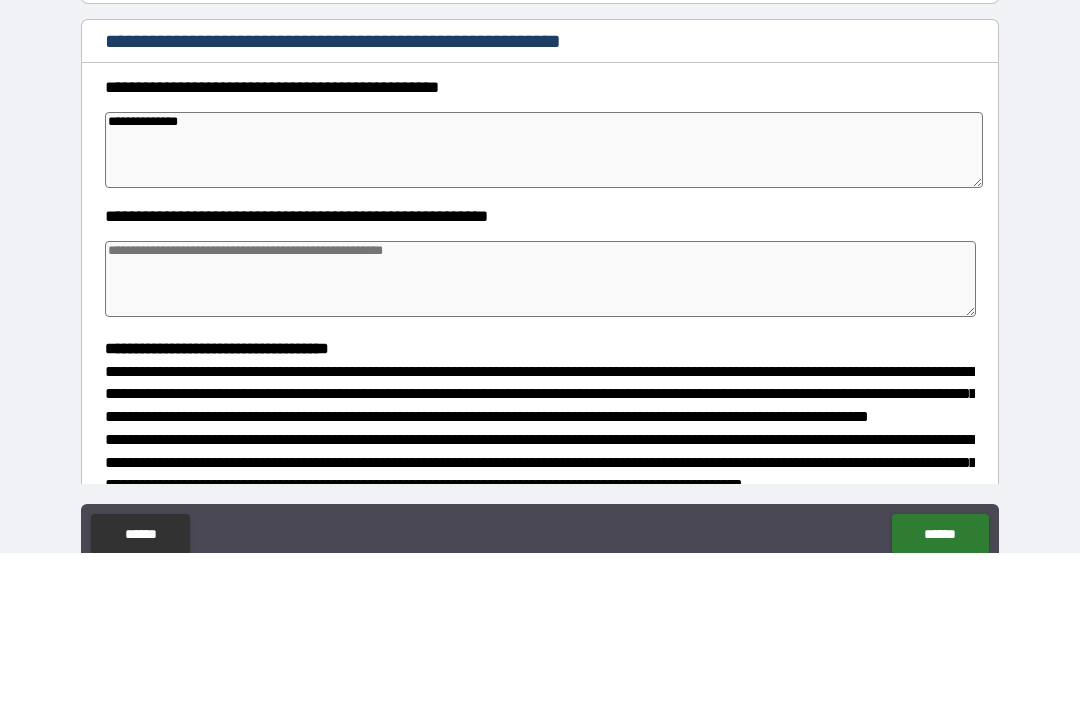 type on "**********" 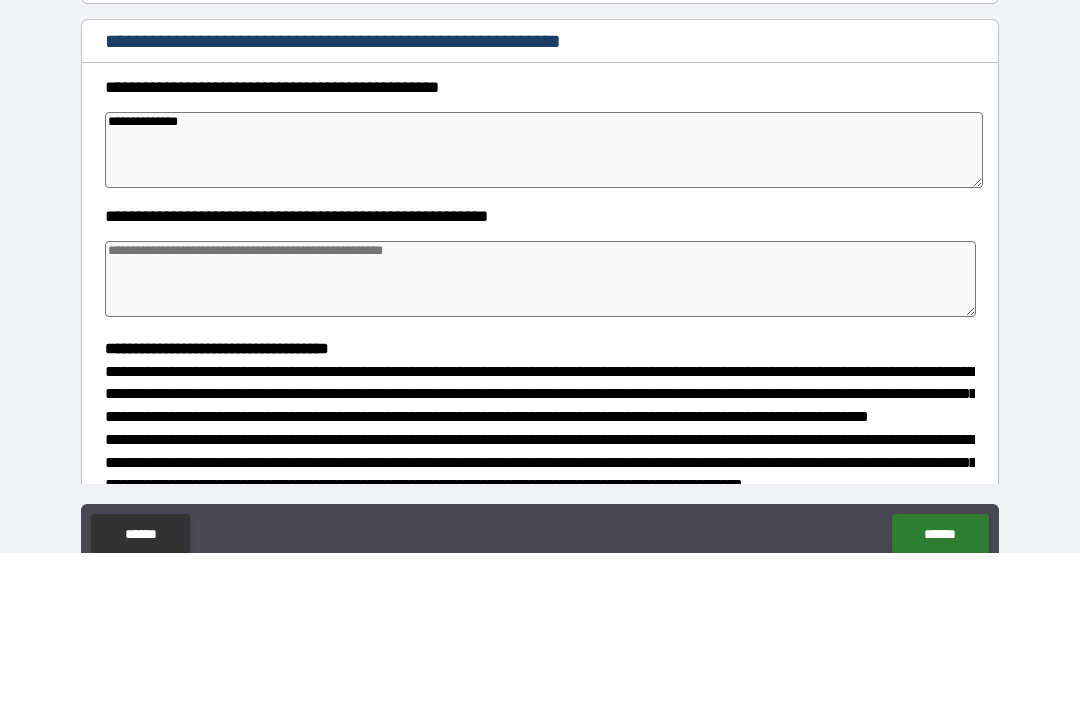 type on "*" 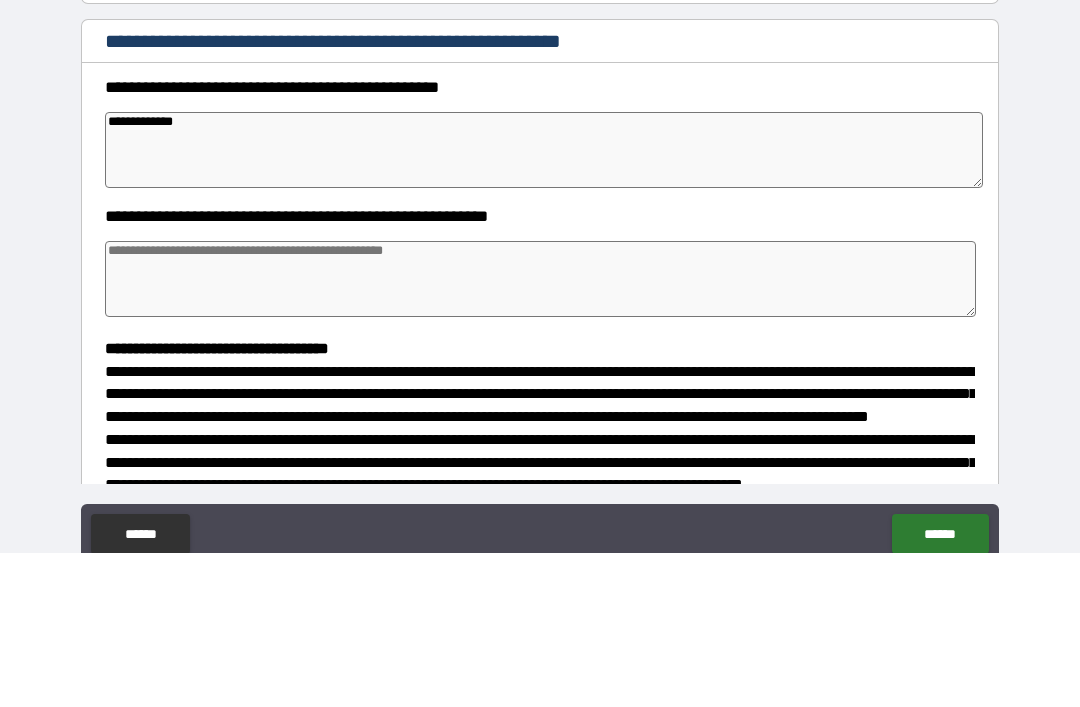 type on "**********" 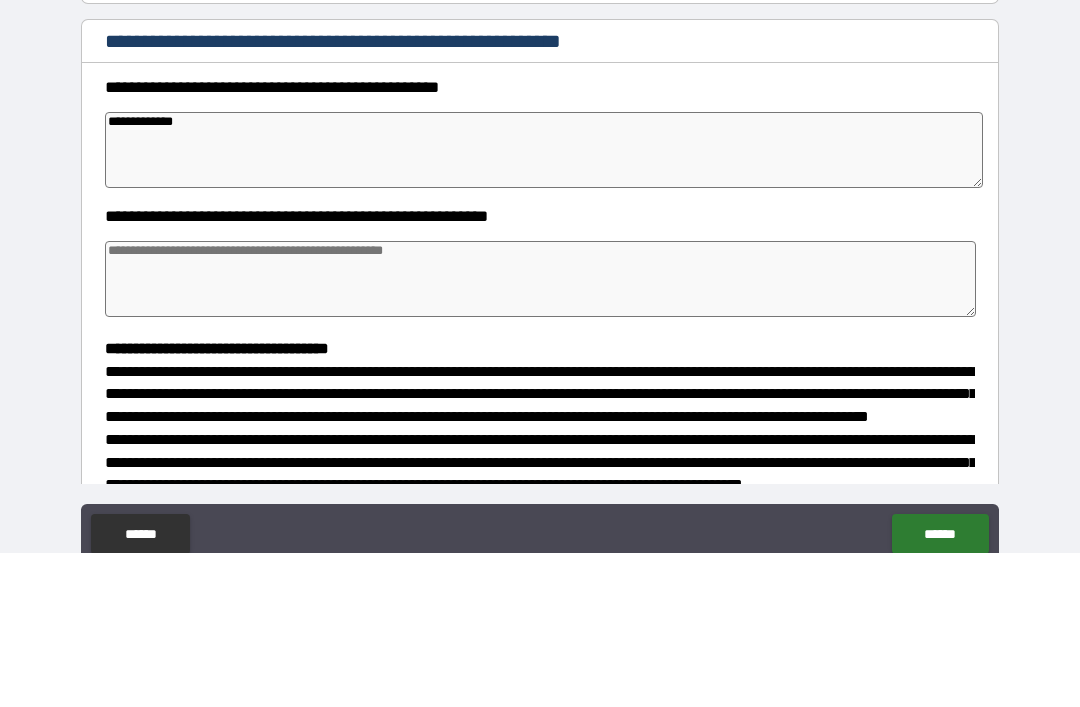 type on "*" 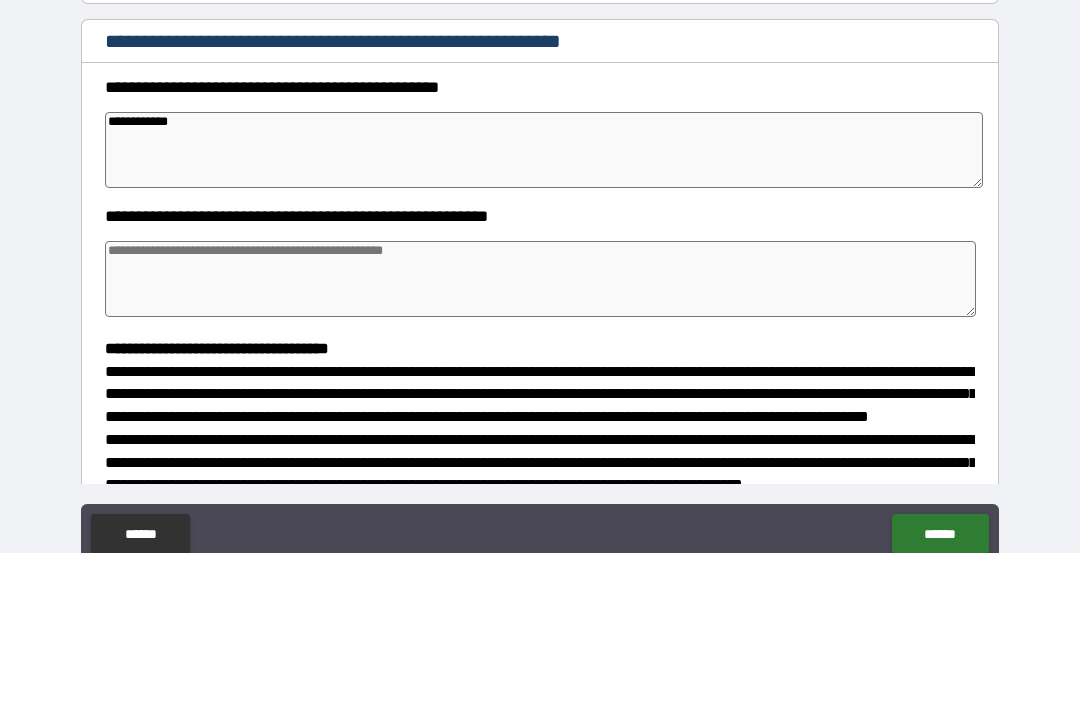 type on "**********" 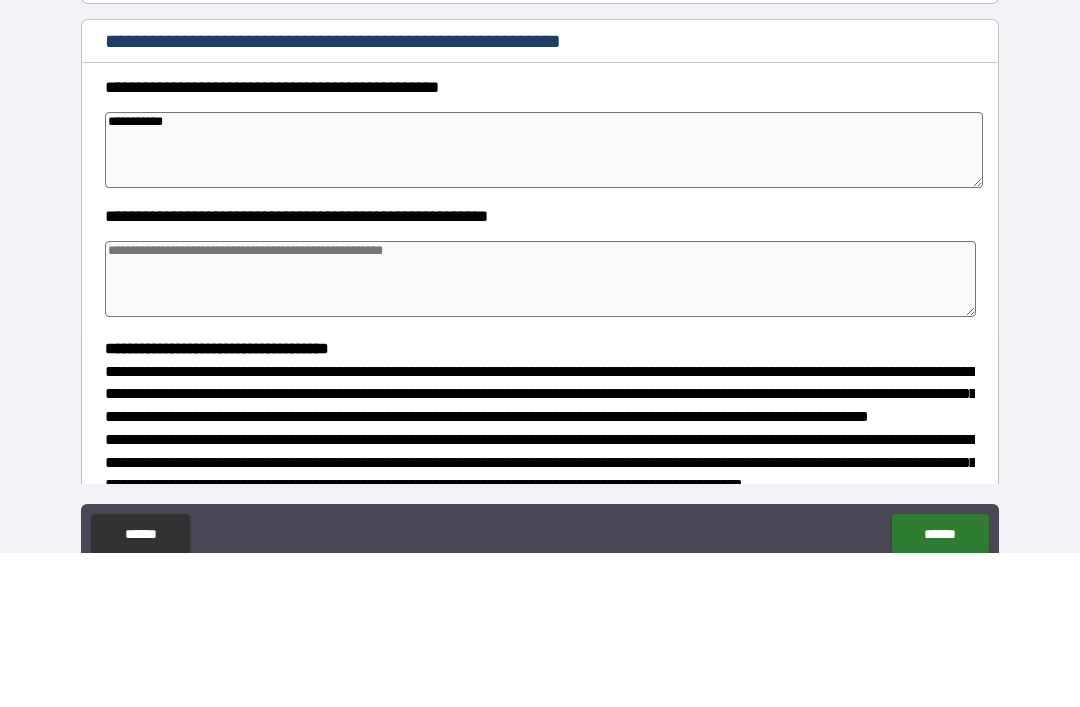 type on "*" 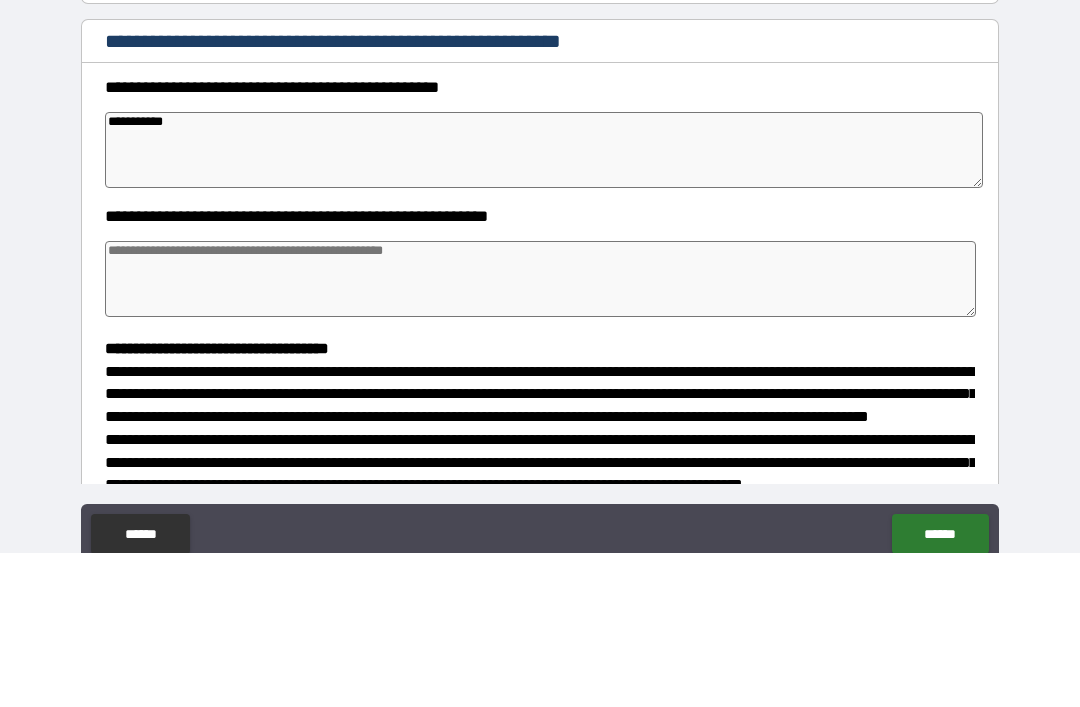 type on "**********" 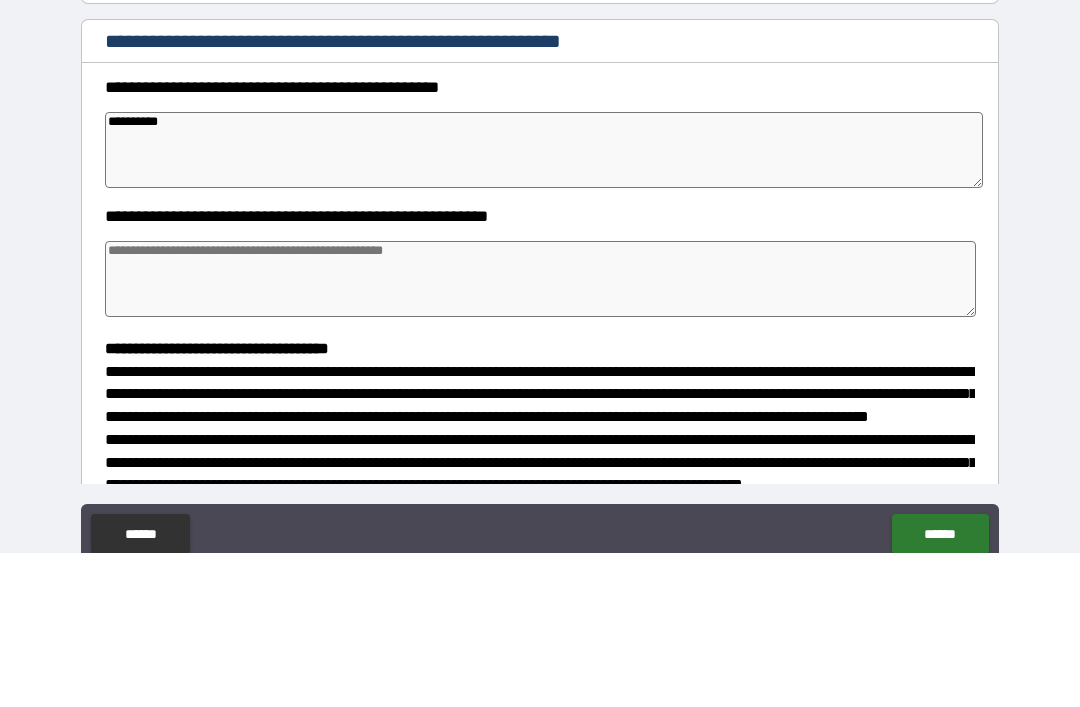 type on "*" 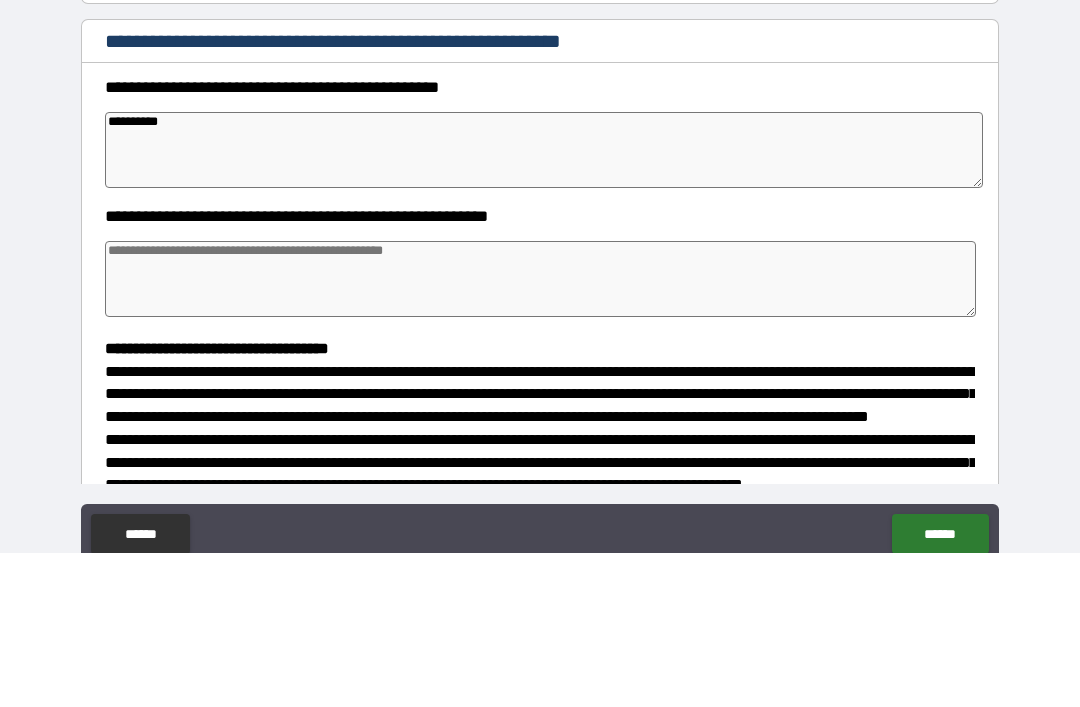 type on "*" 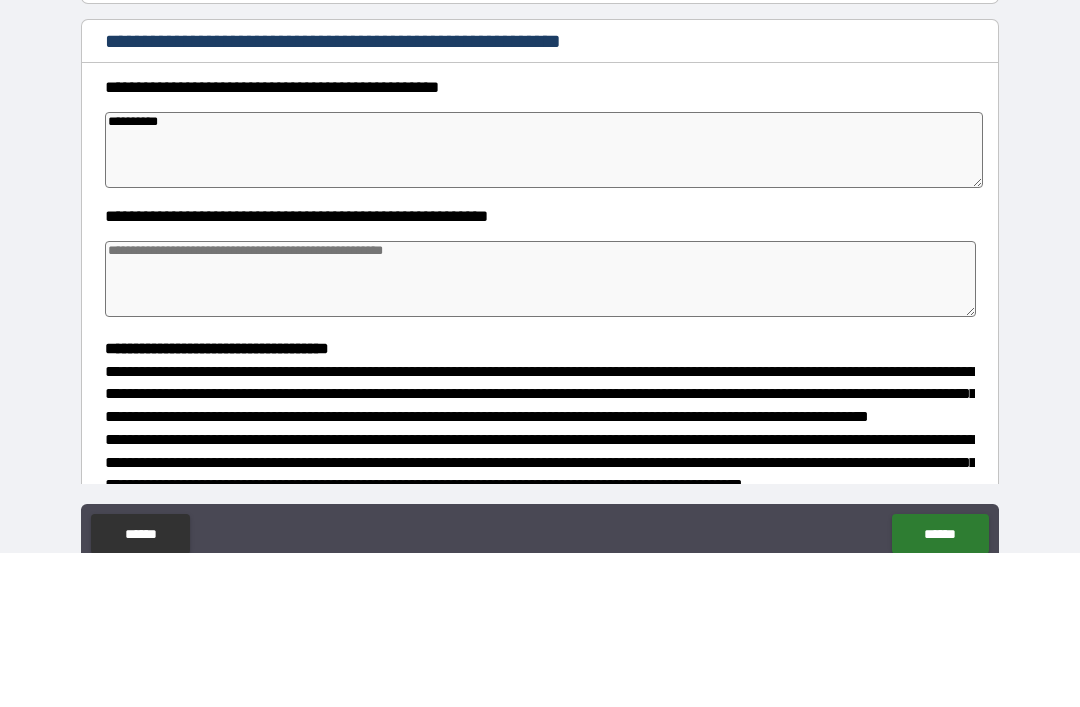 type on "*" 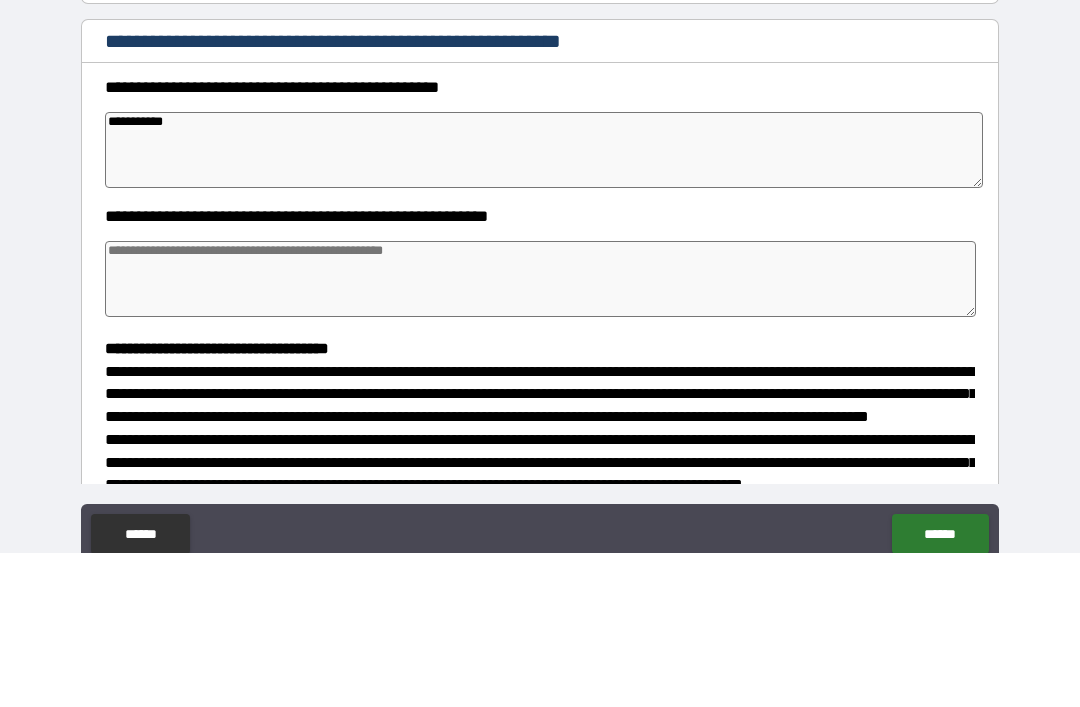 type on "*" 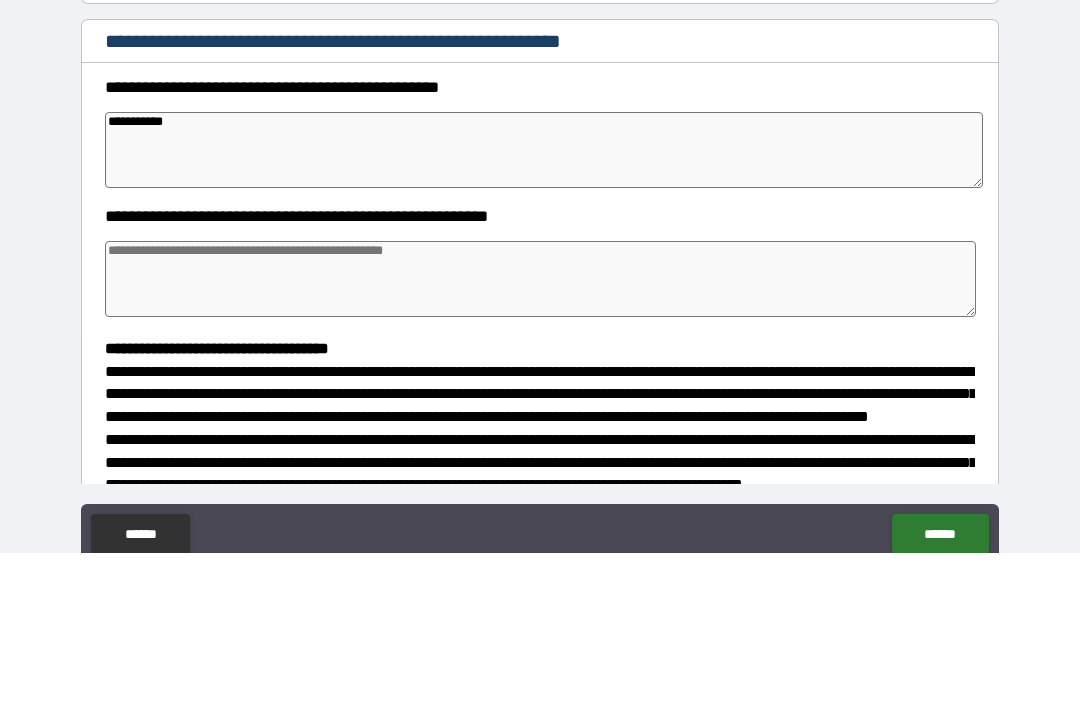 type on "*" 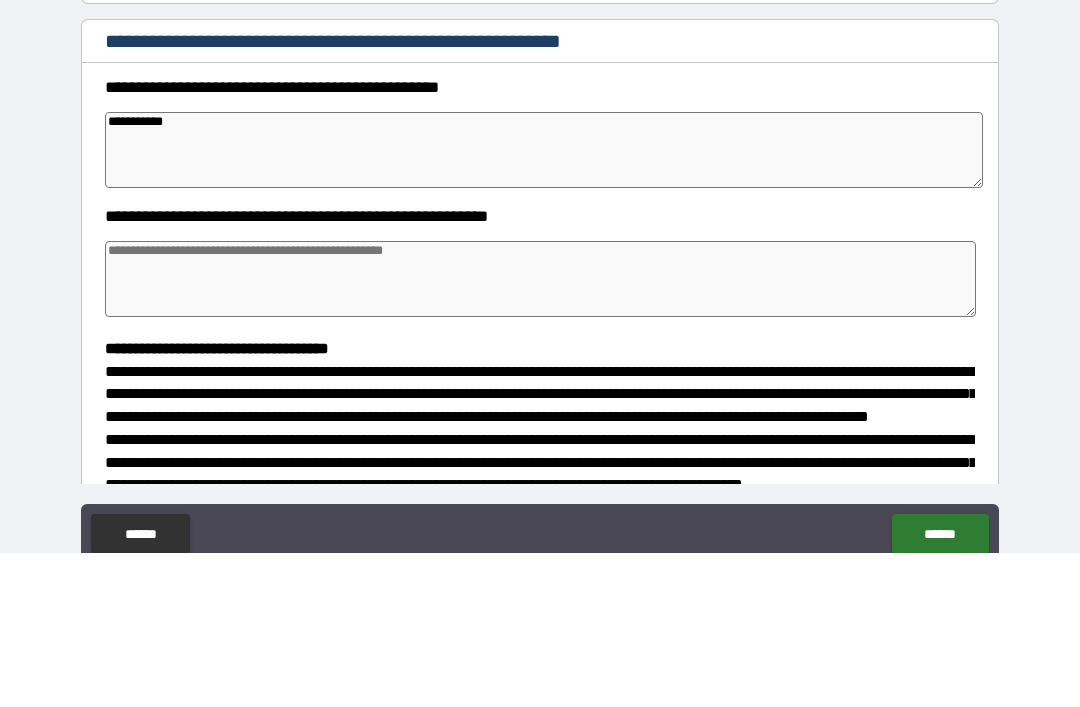 type on "*" 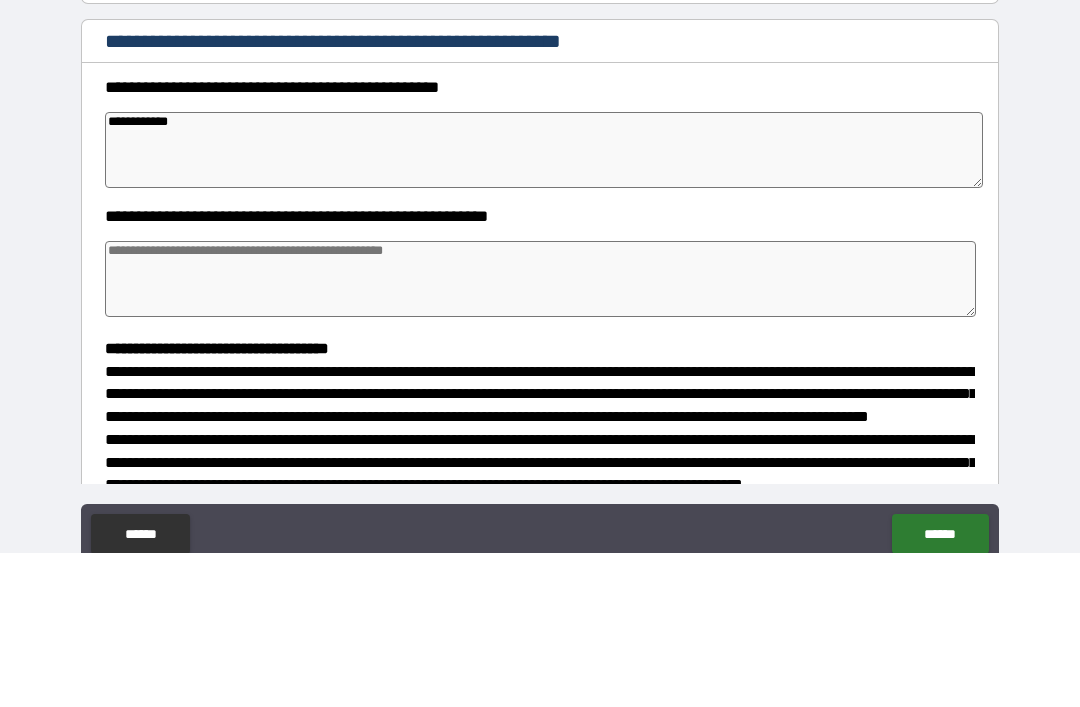 type on "*" 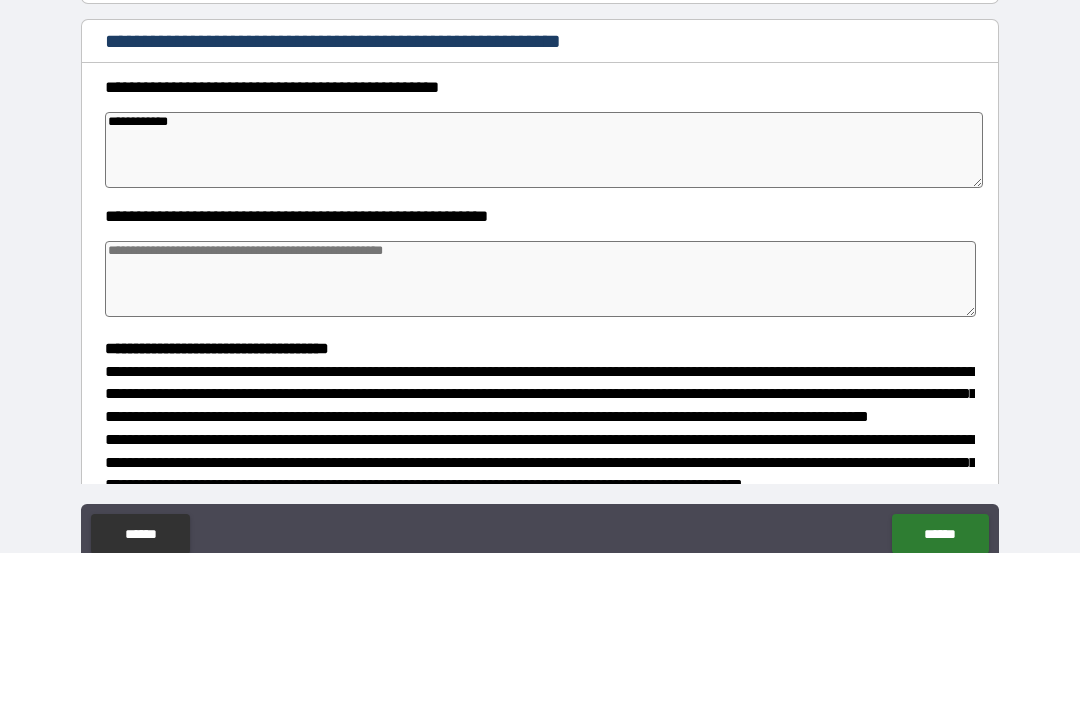 type on "*" 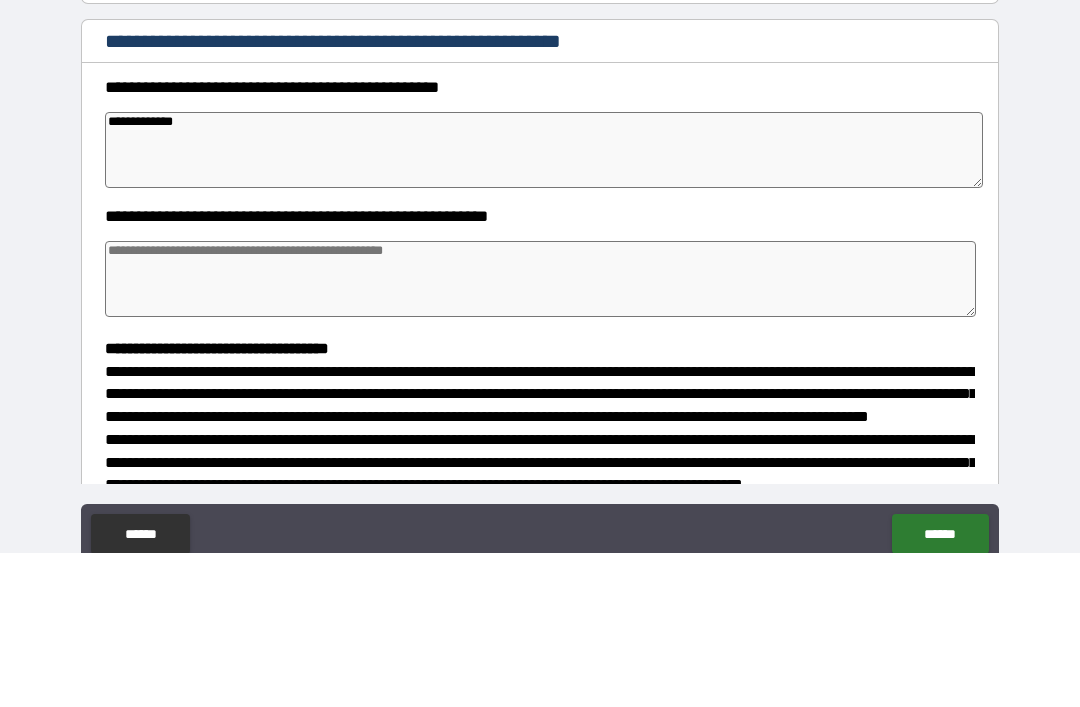 type on "*" 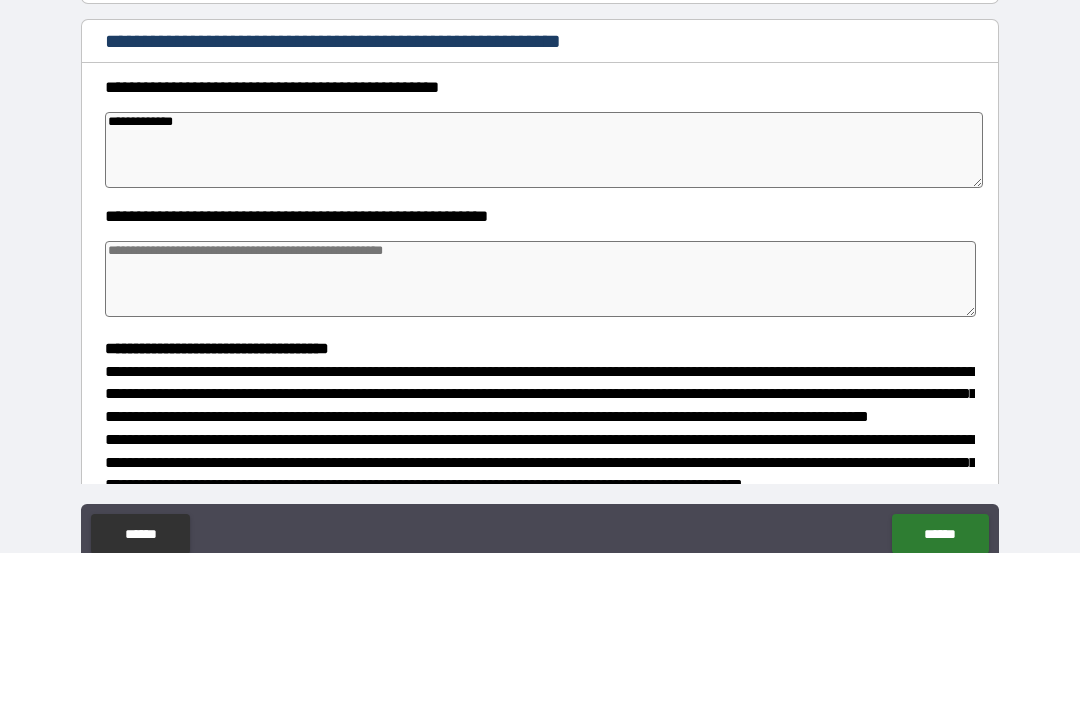 type on "*" 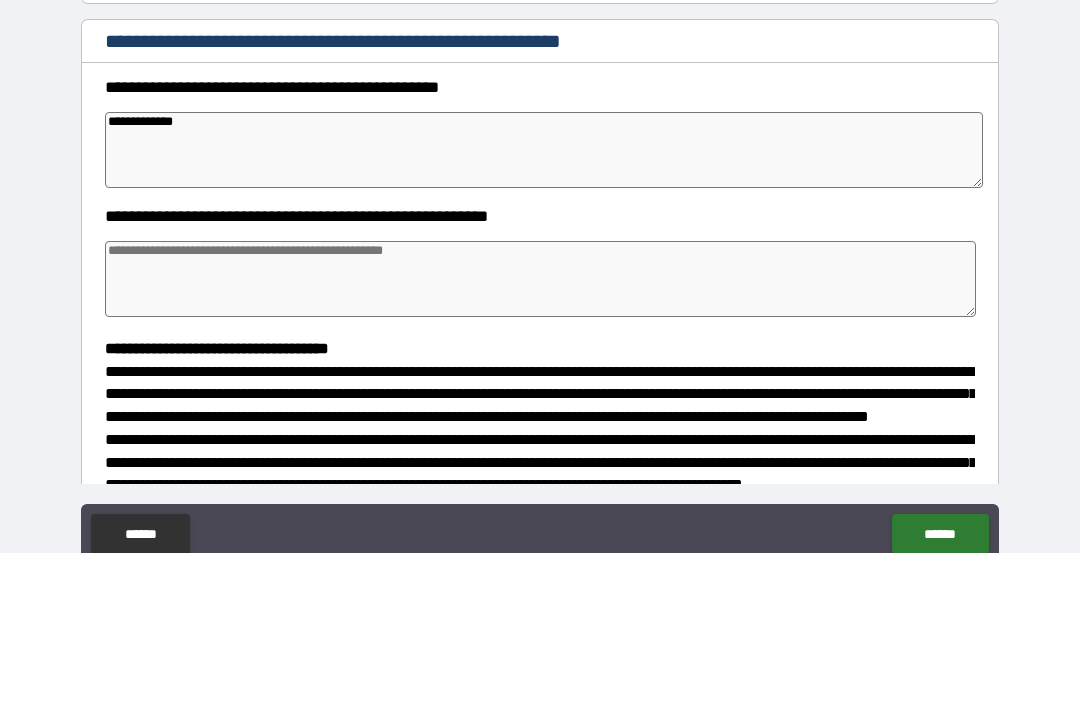 type on "*" 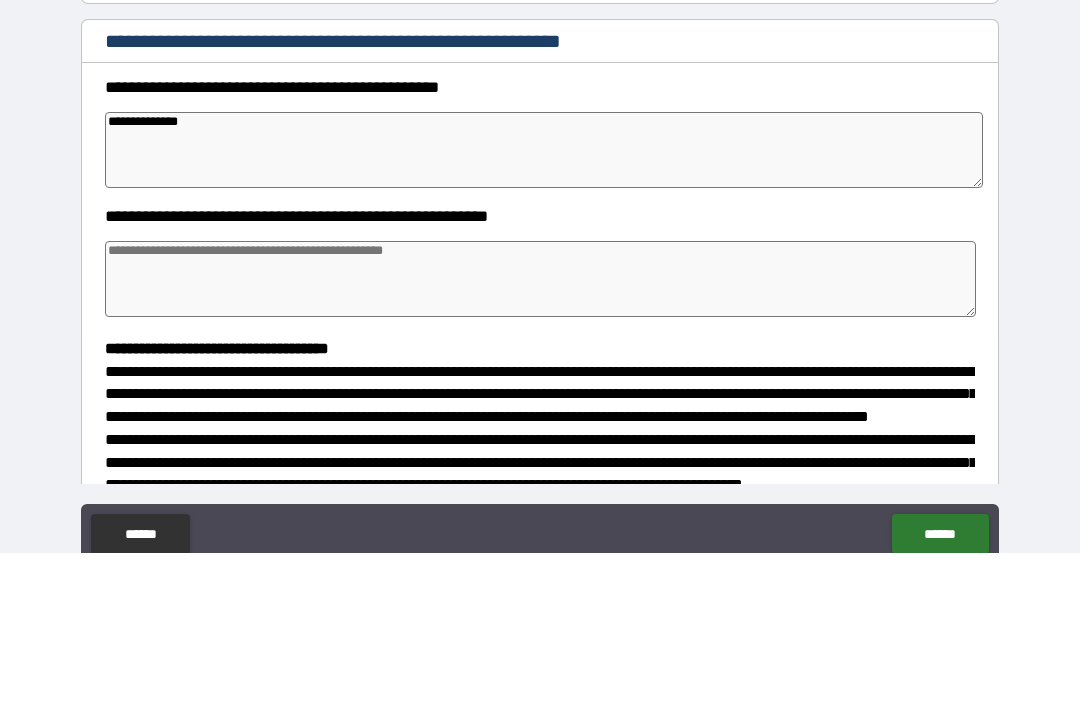 type on "*" 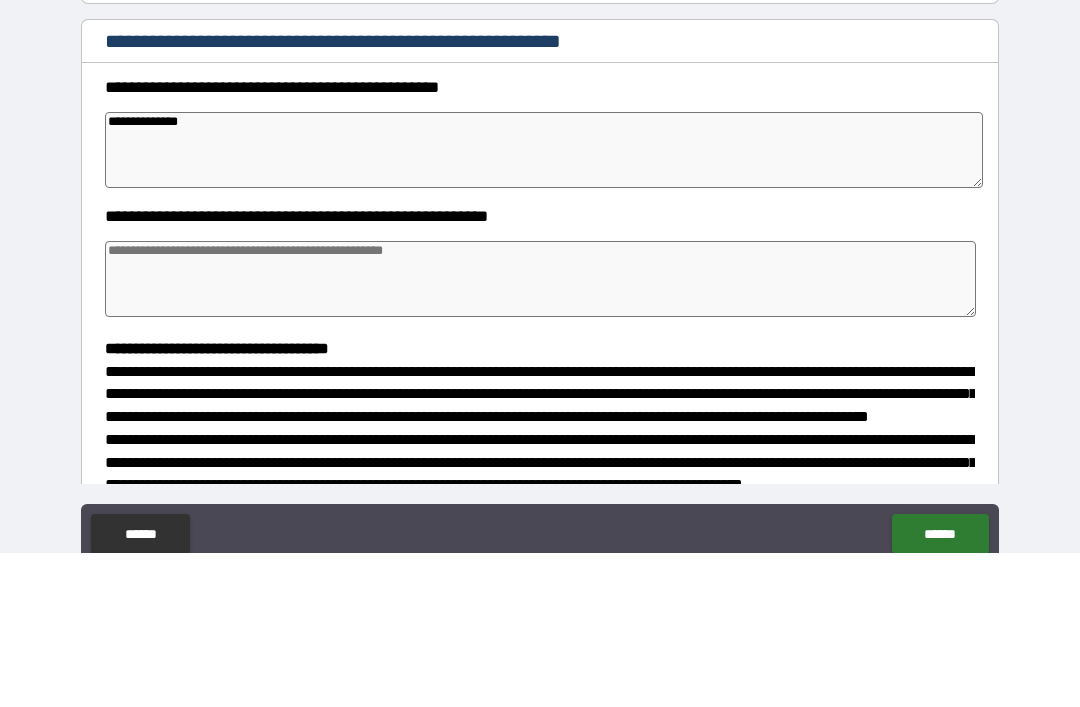 type on "*" 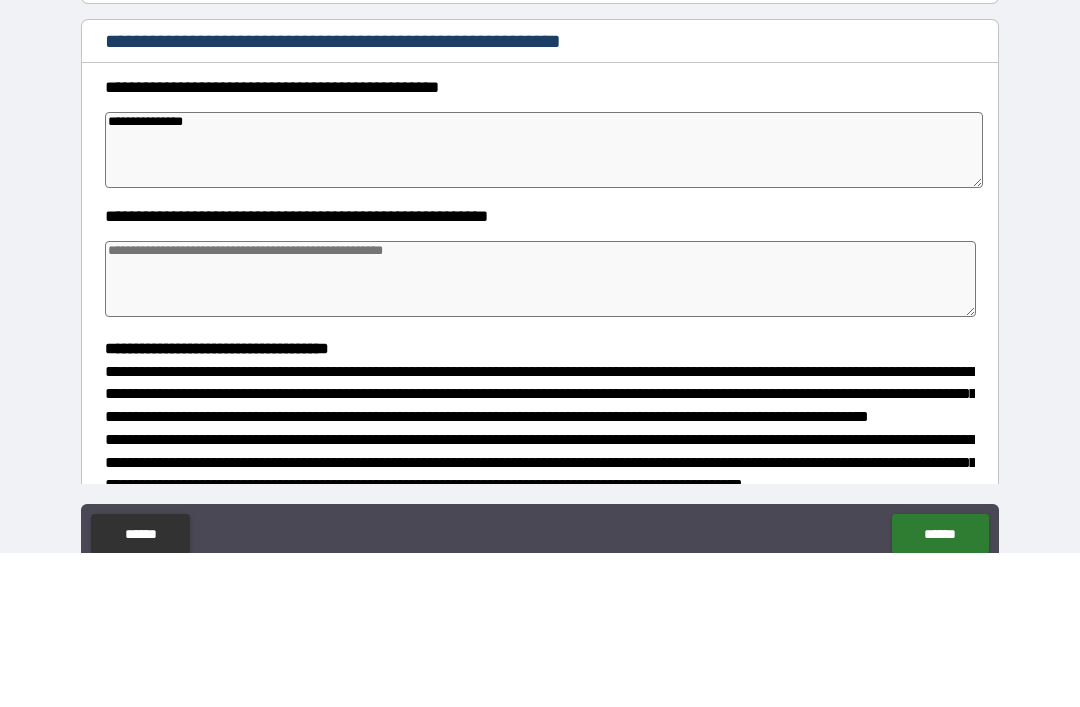 type on "*" 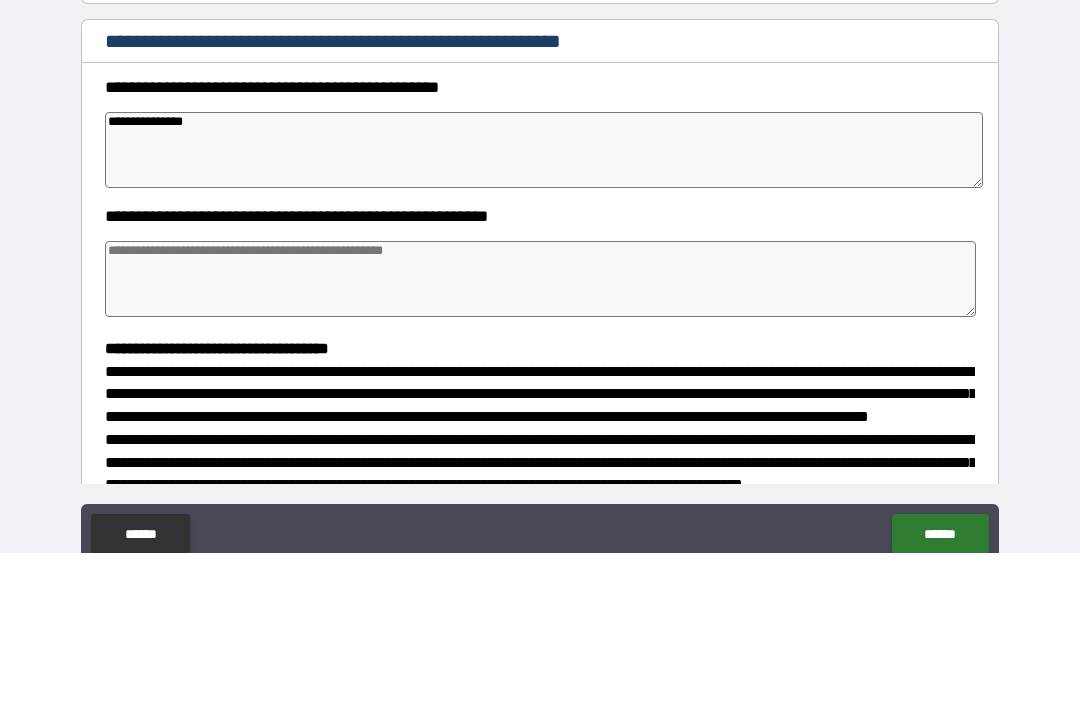type on "*" 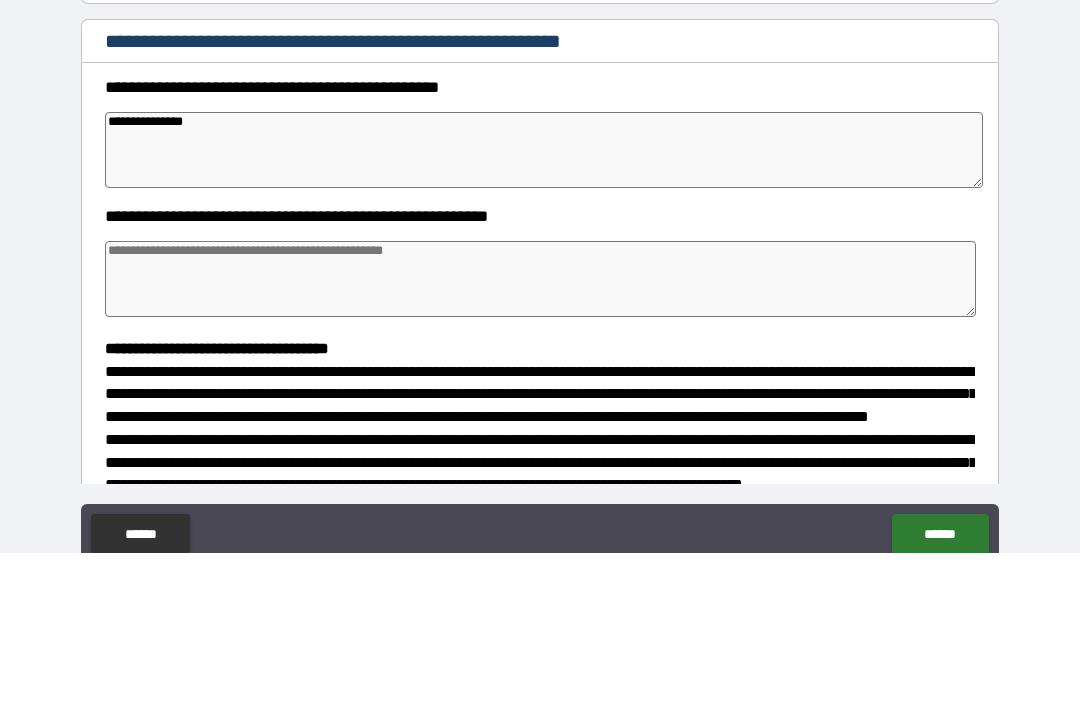 type on "*" 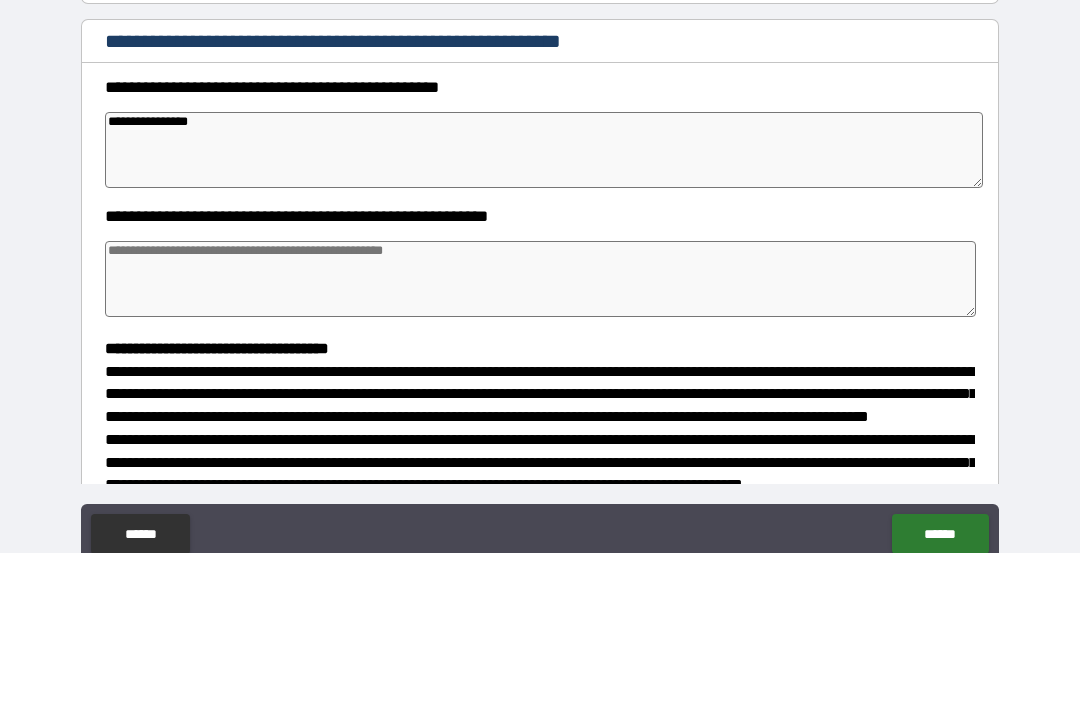 type on "**********" 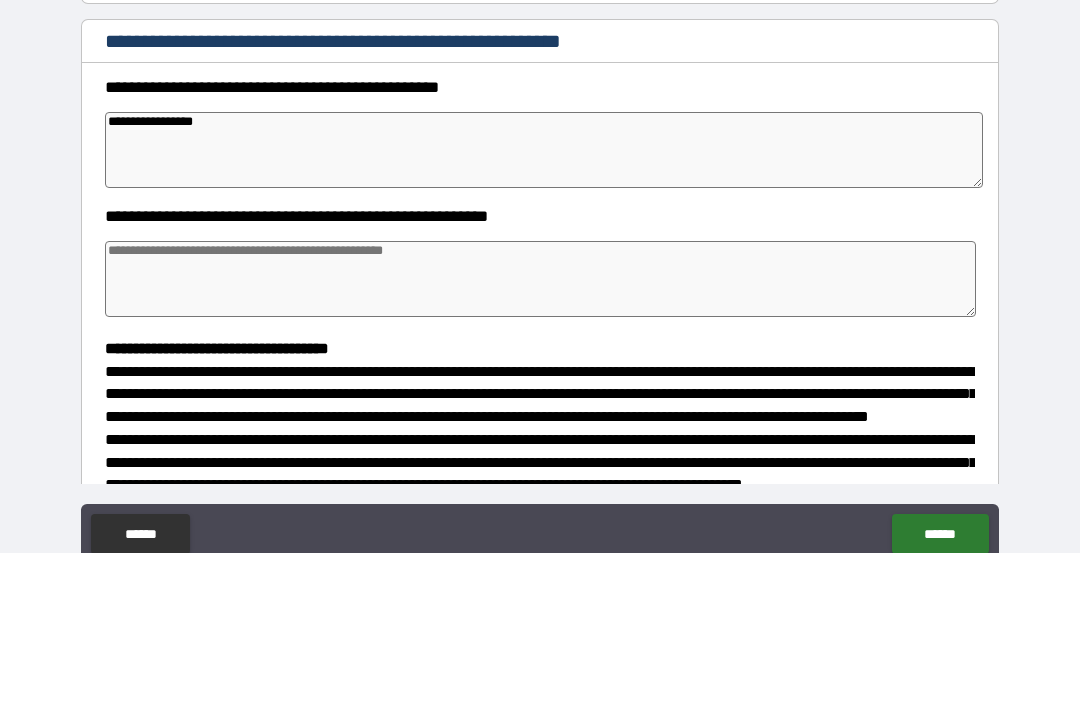 type on "*" 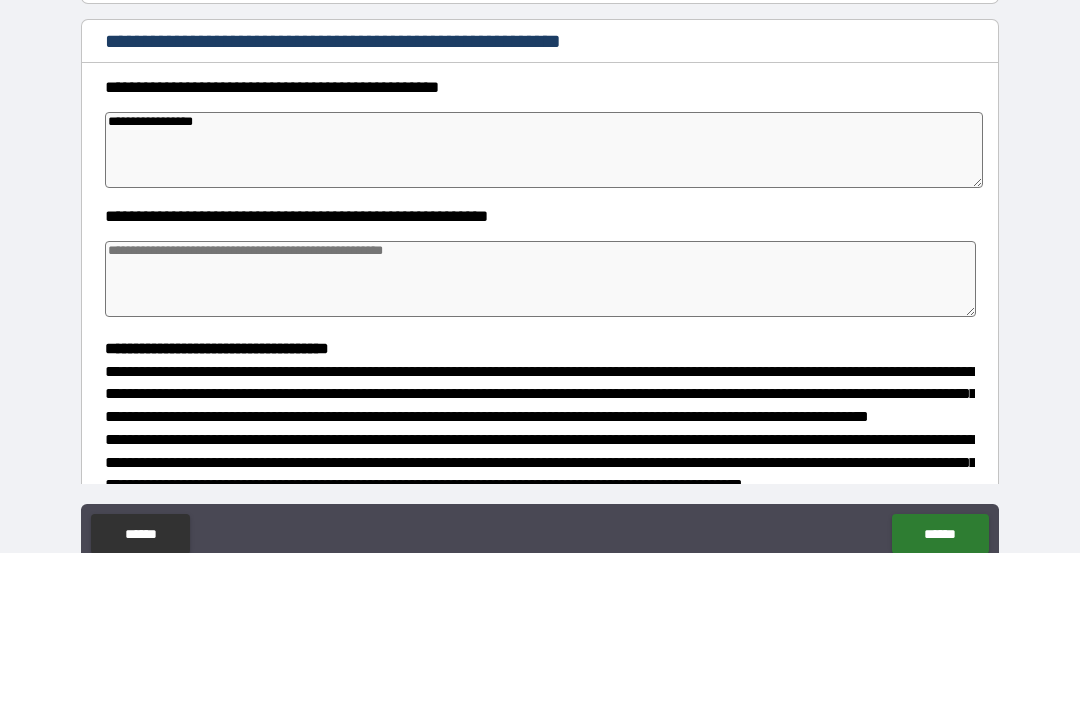 type on "**********" 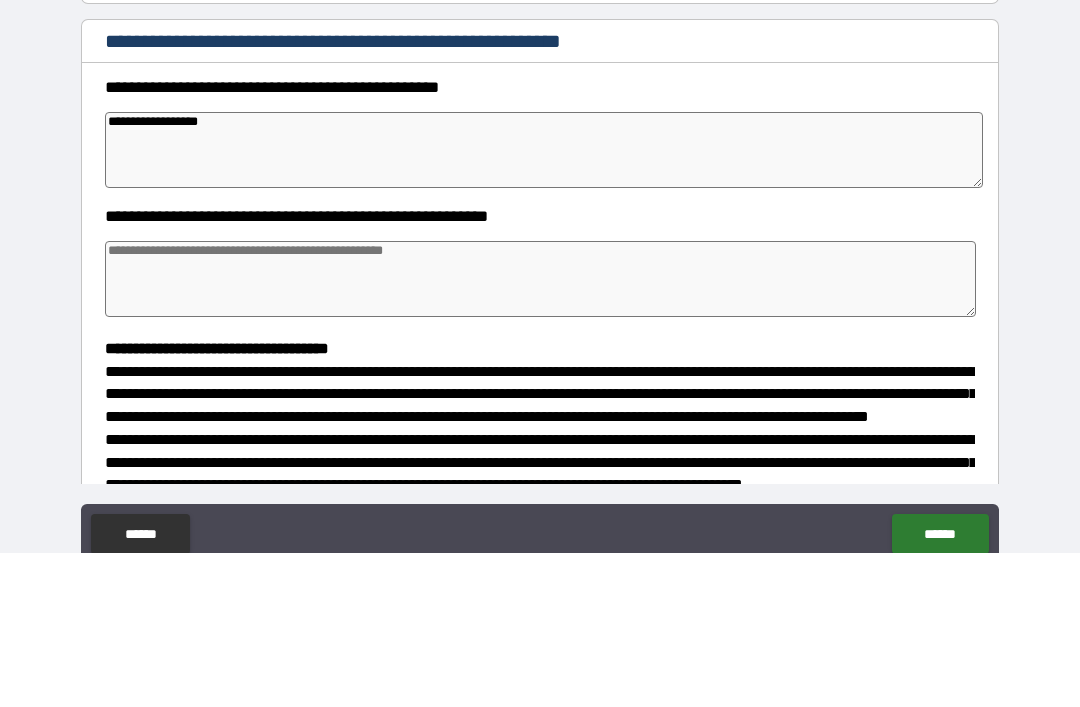 type on "*" 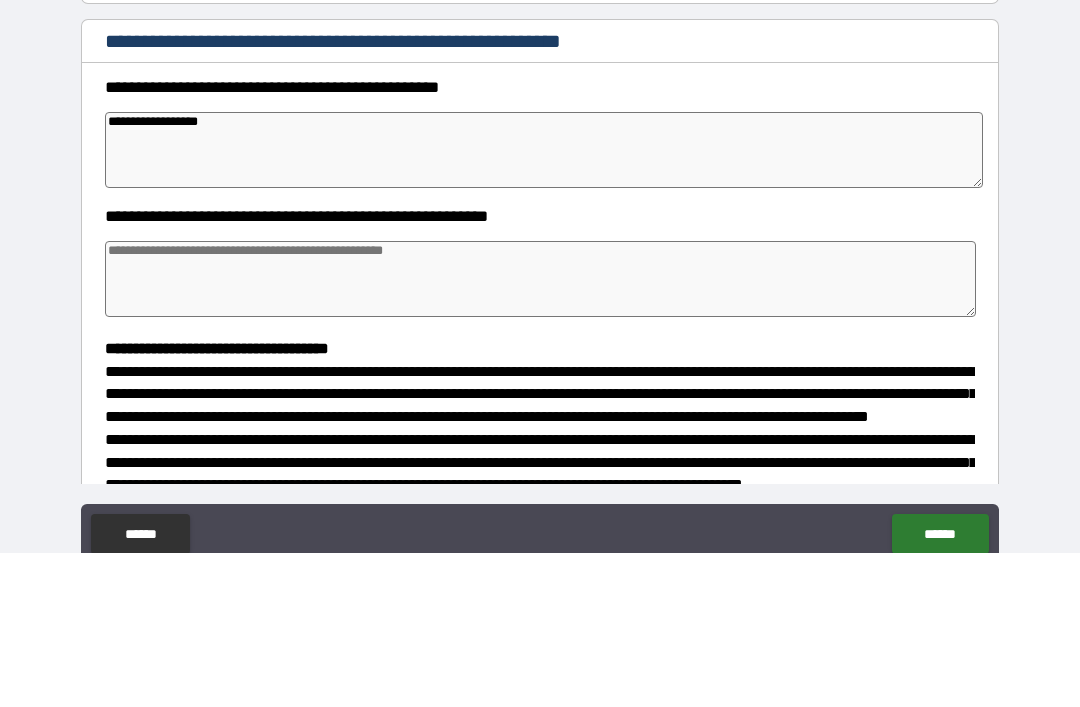 type on "**********" 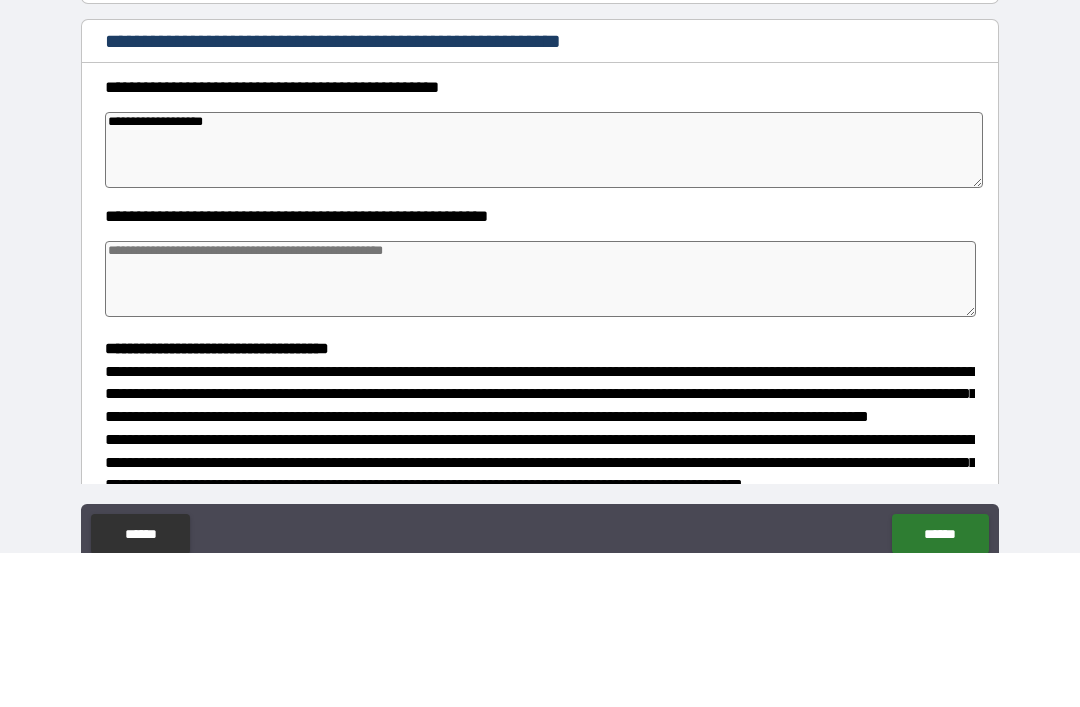type on "*" 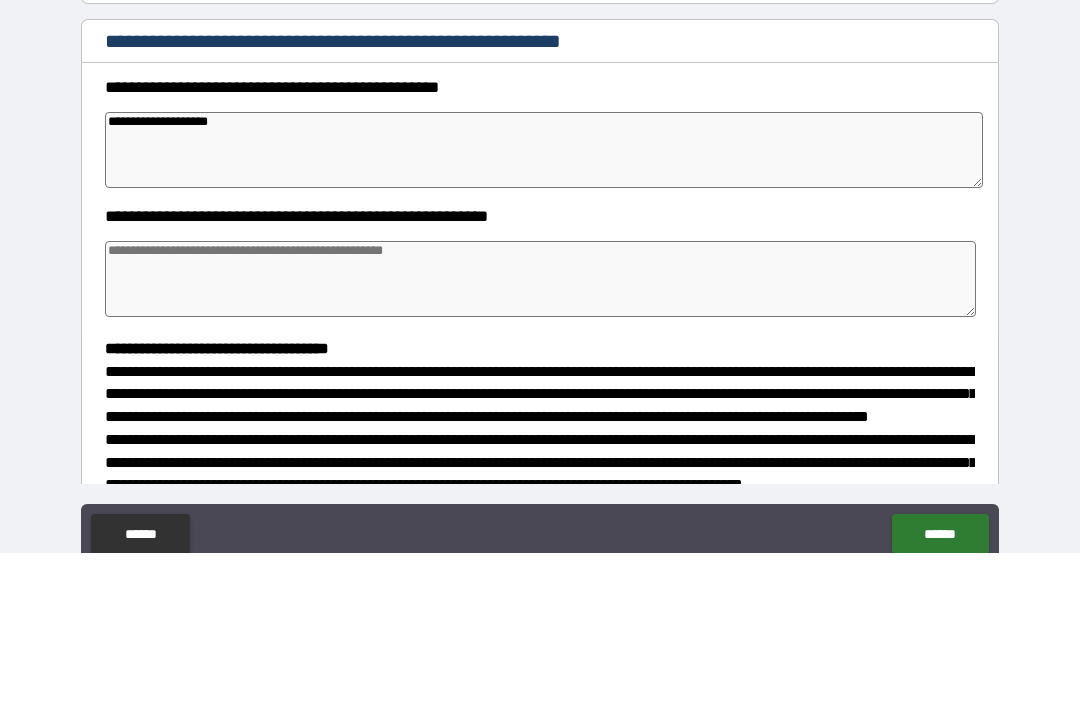 type on "*" 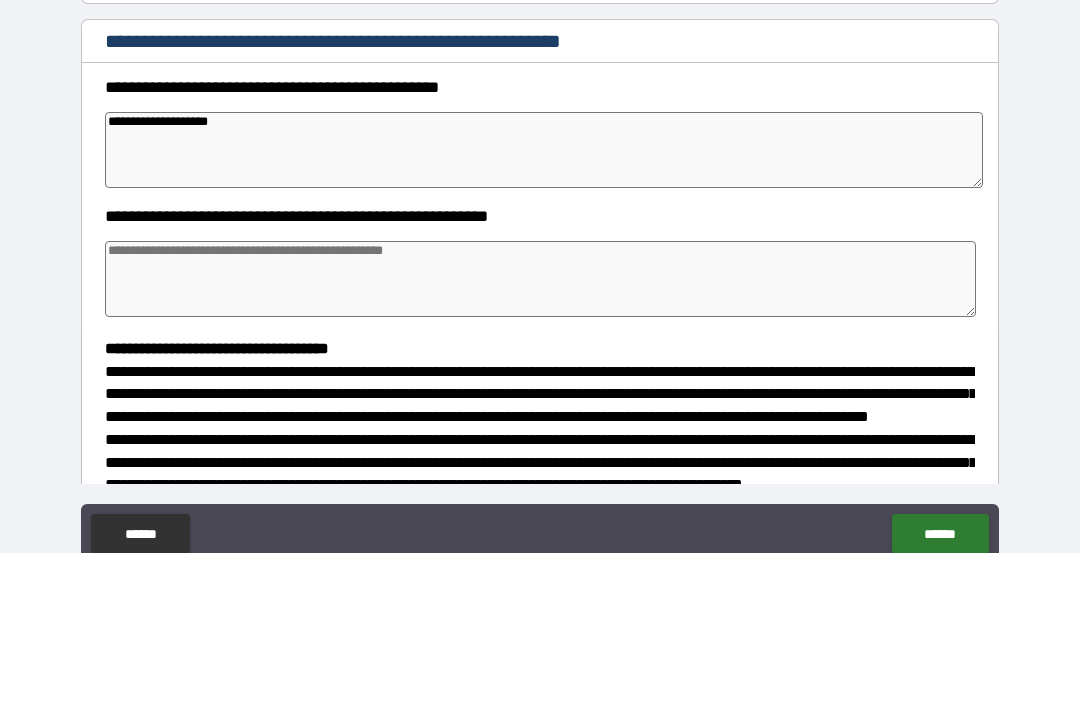 type on "**********" 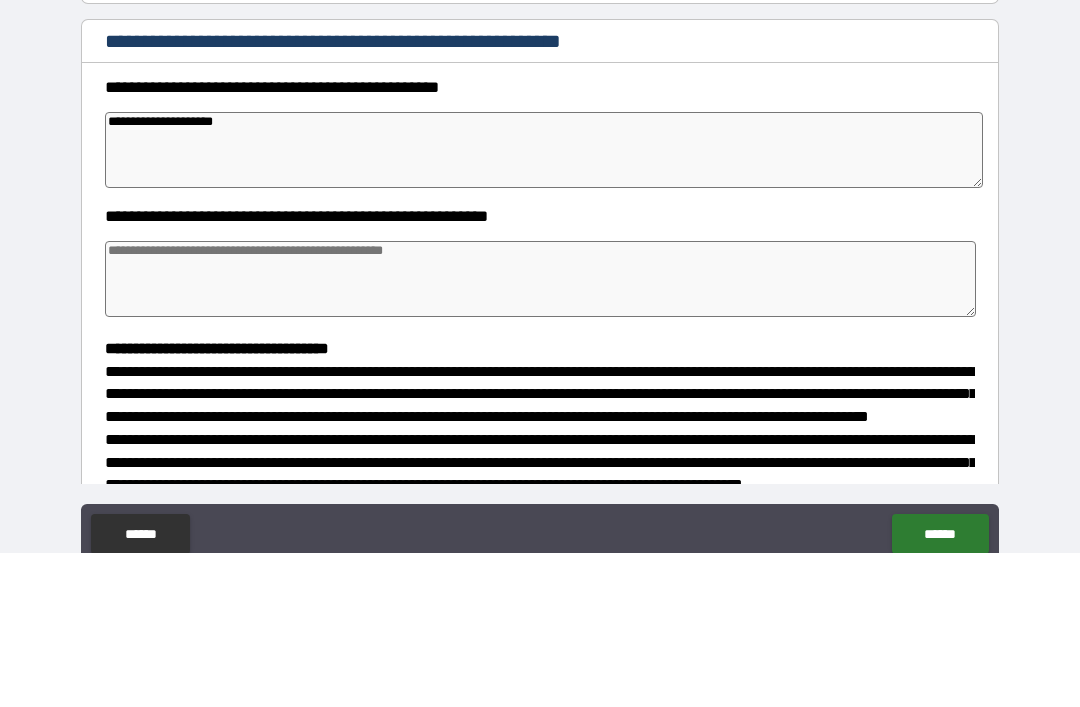 type on "*" 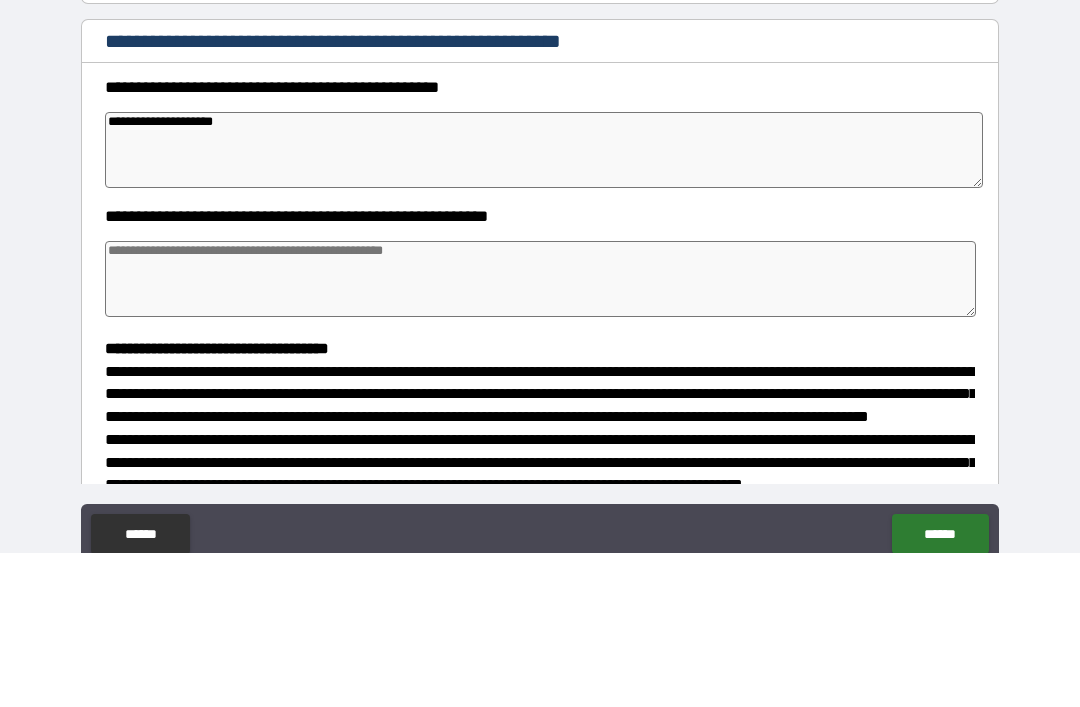 type on "*" 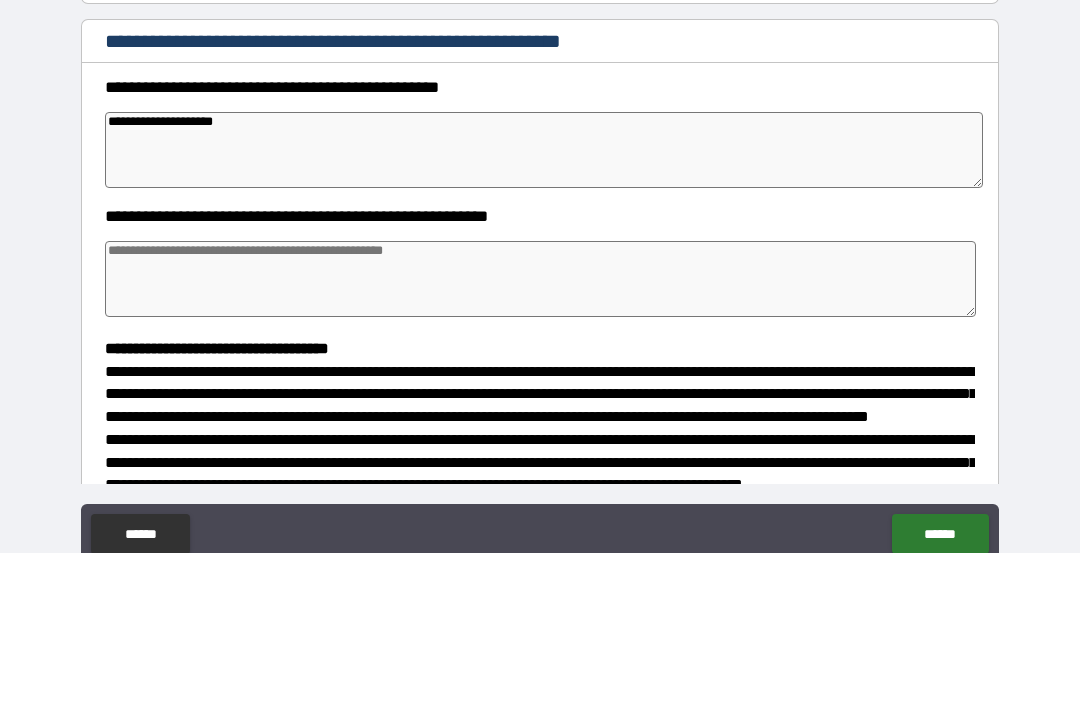 type on "*" 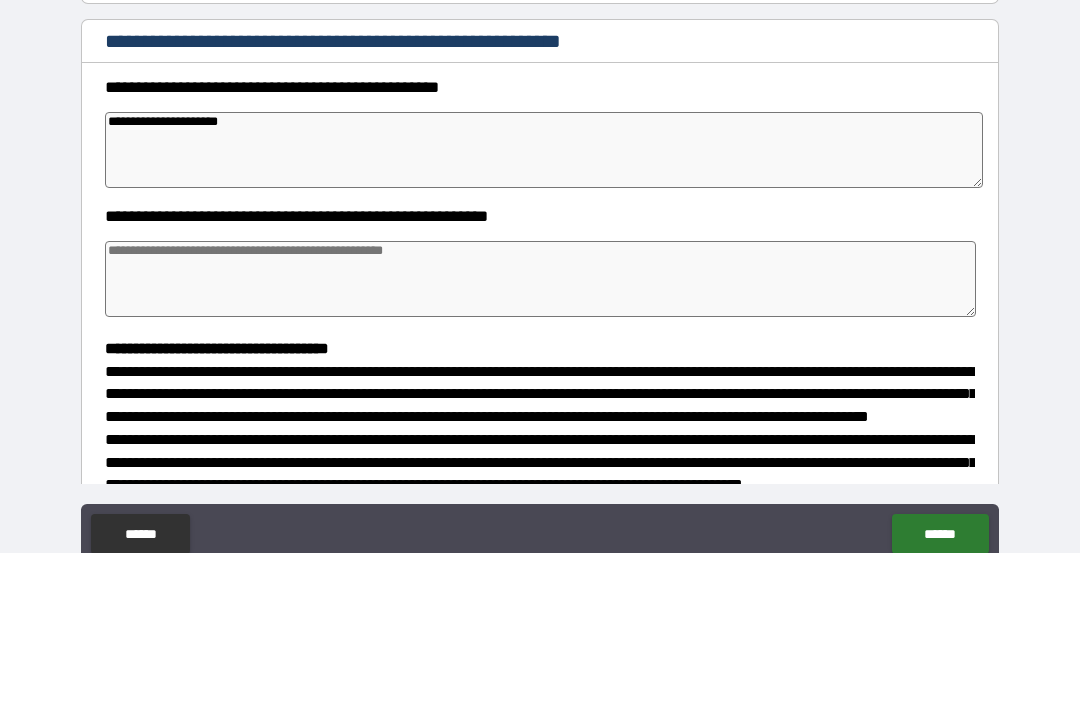 type on "*" 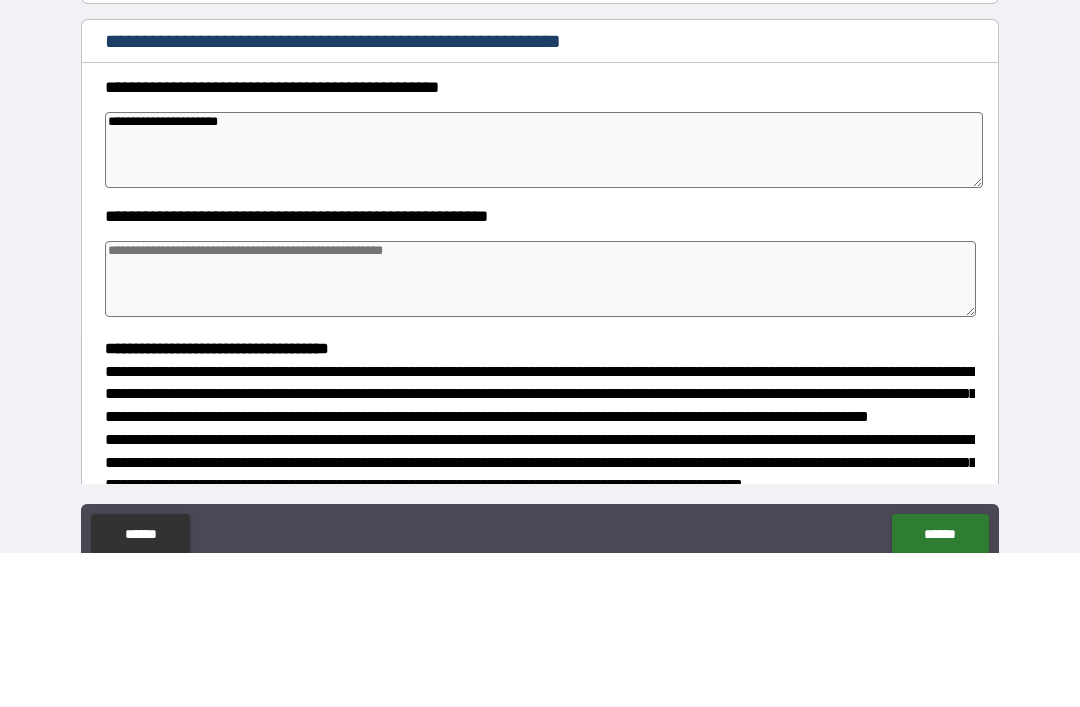 type on "*" 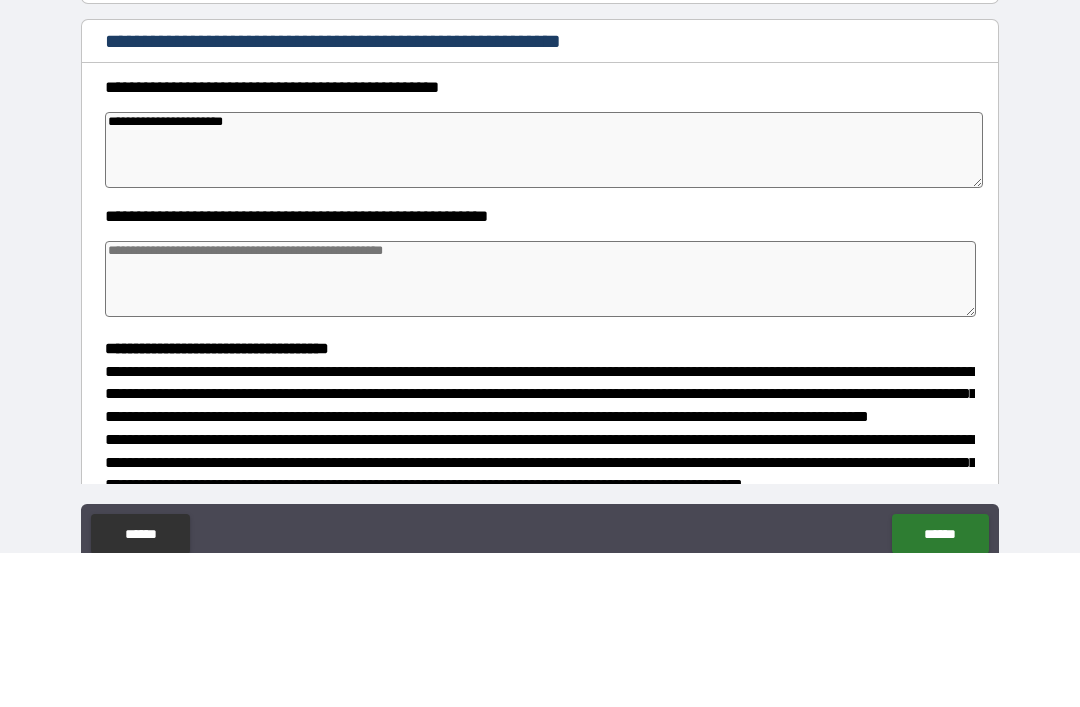 type on "*" 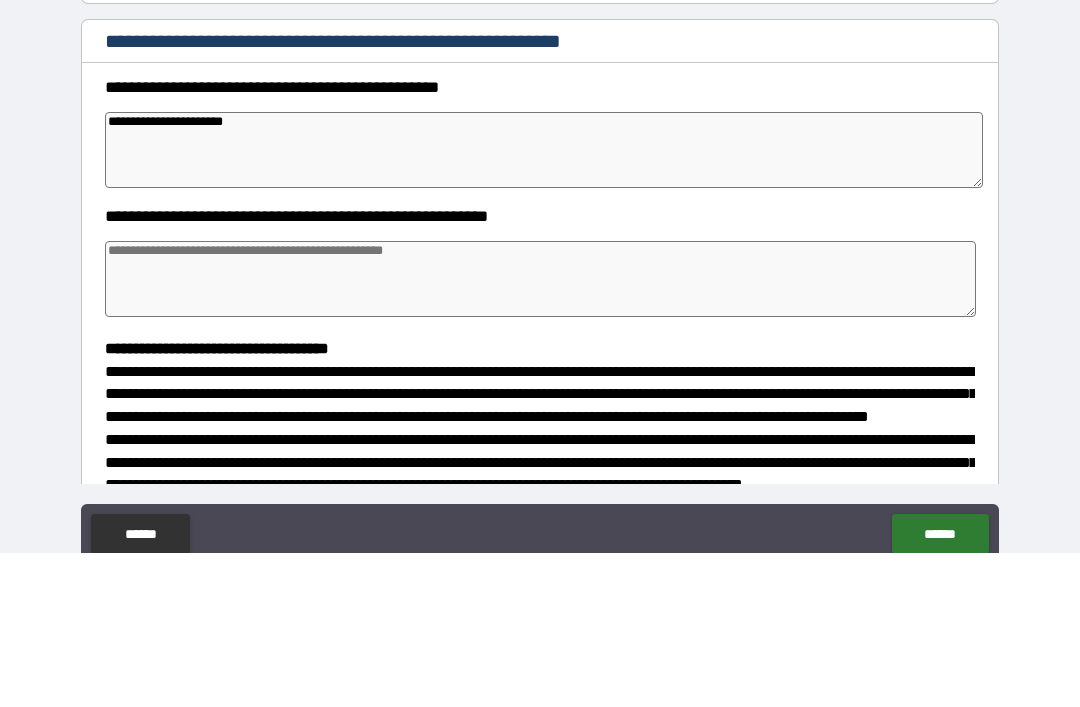 type on "**********" 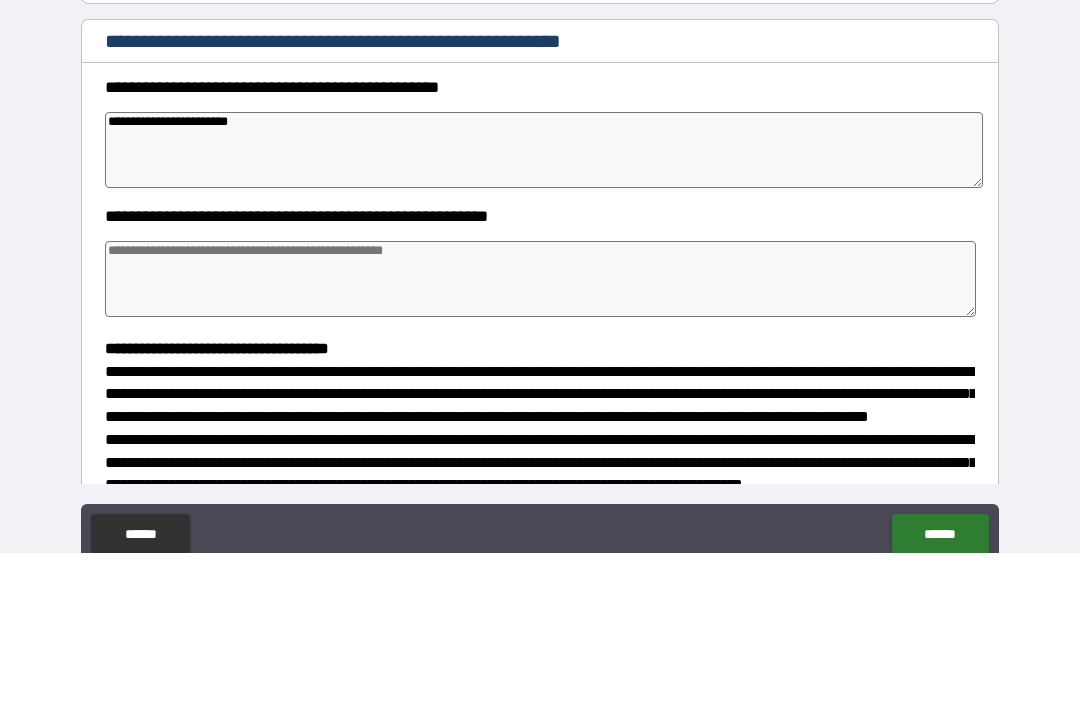 type on "*" 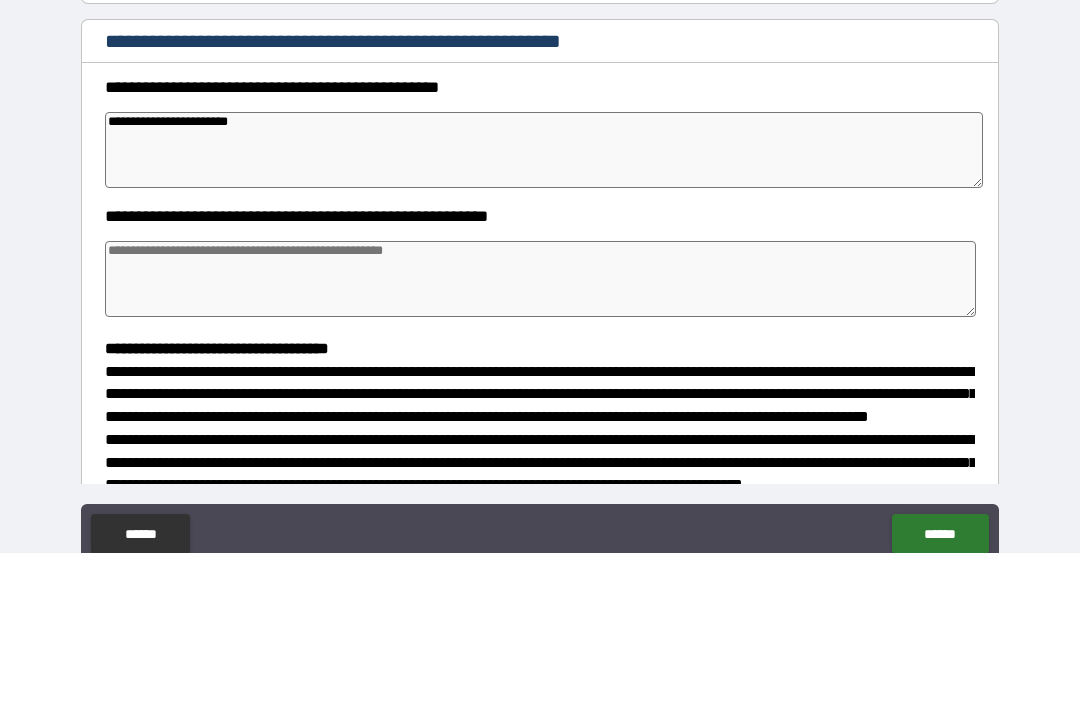 type on "*" 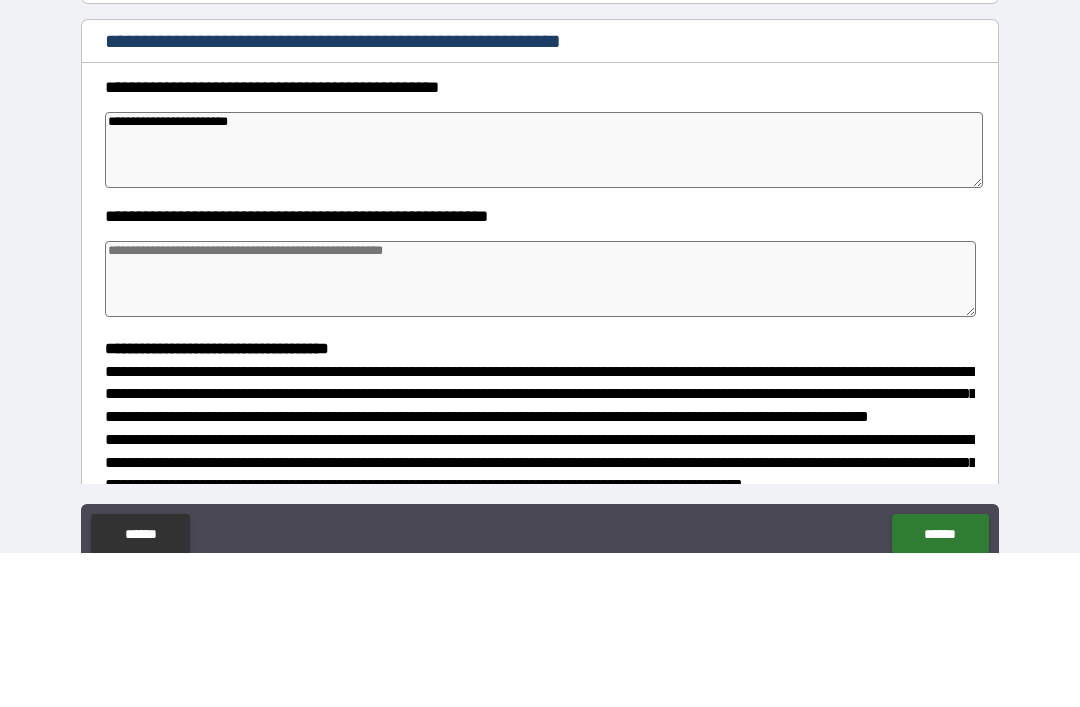 type on "*" 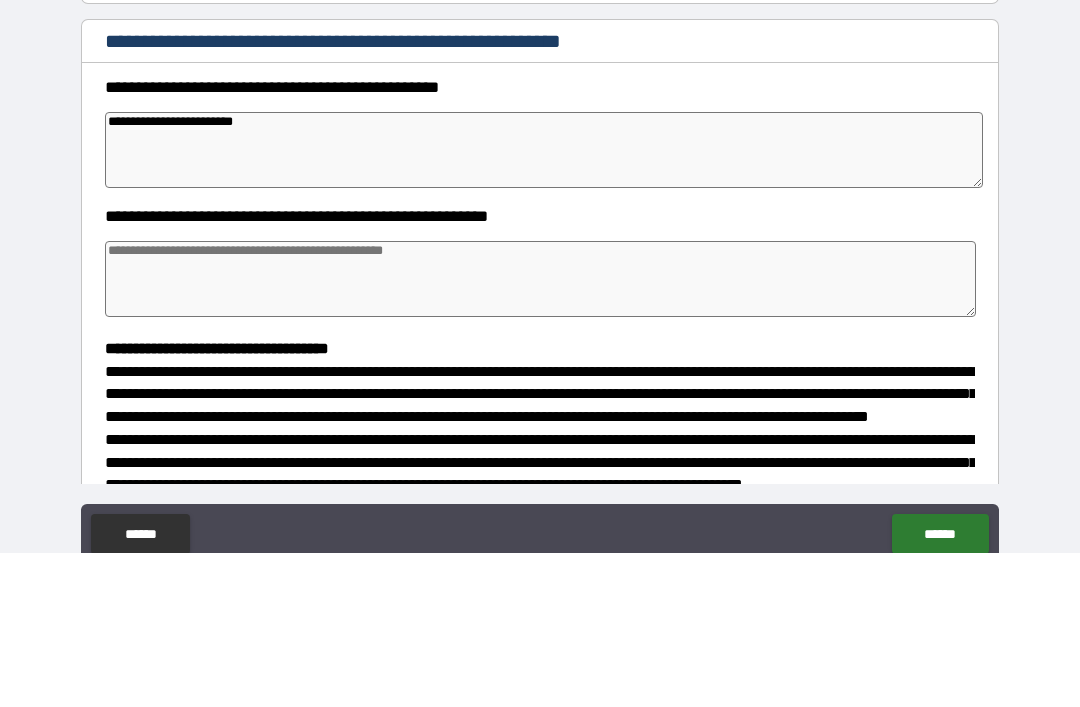 type on "*" 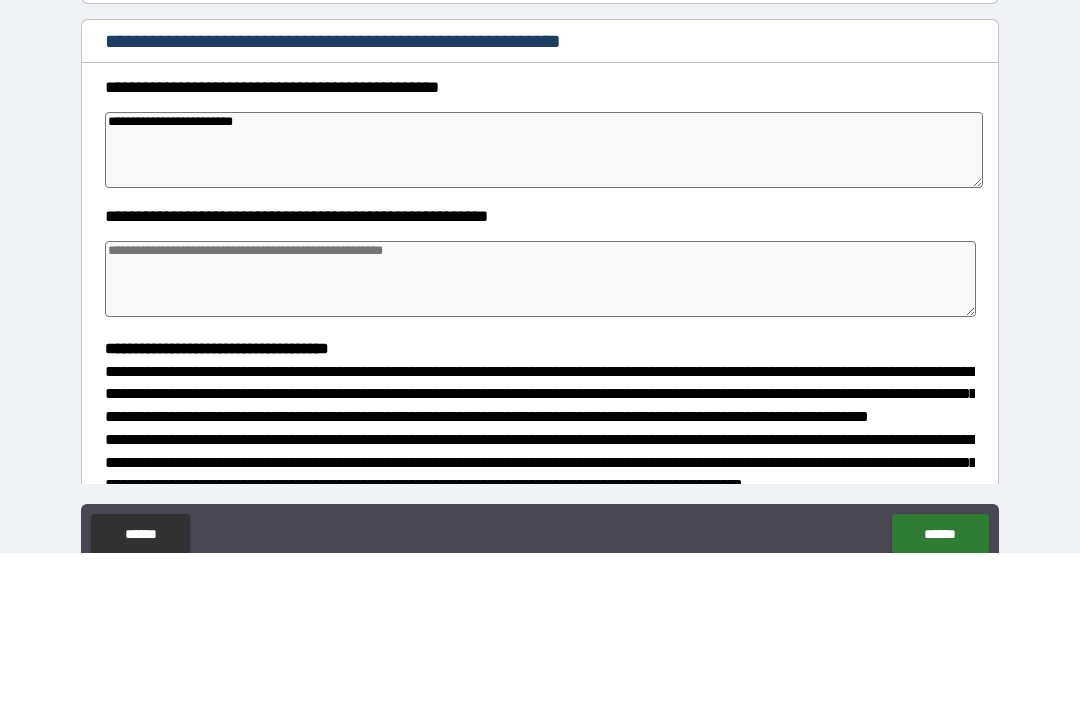type on "*" 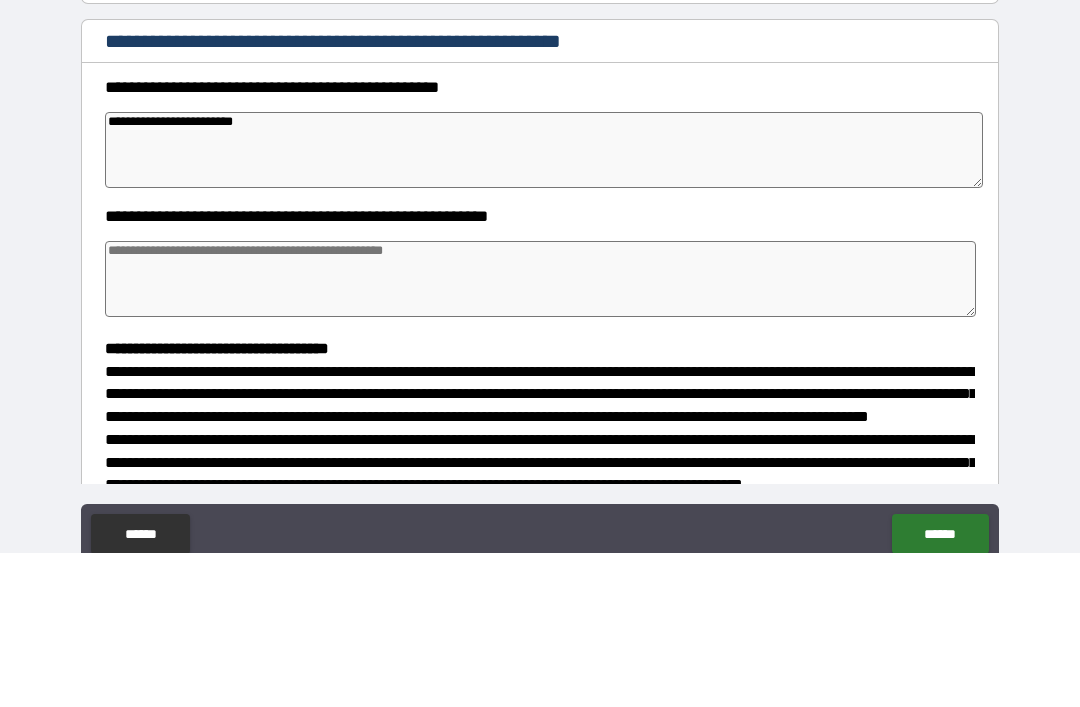 type on "*" 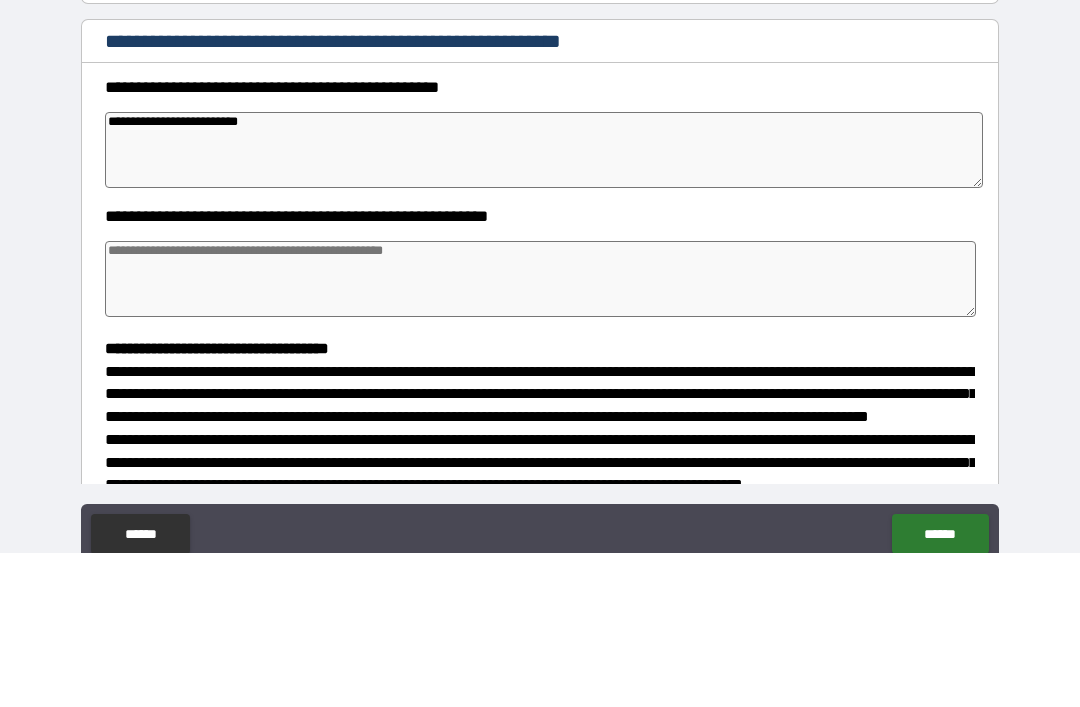 type on "*" 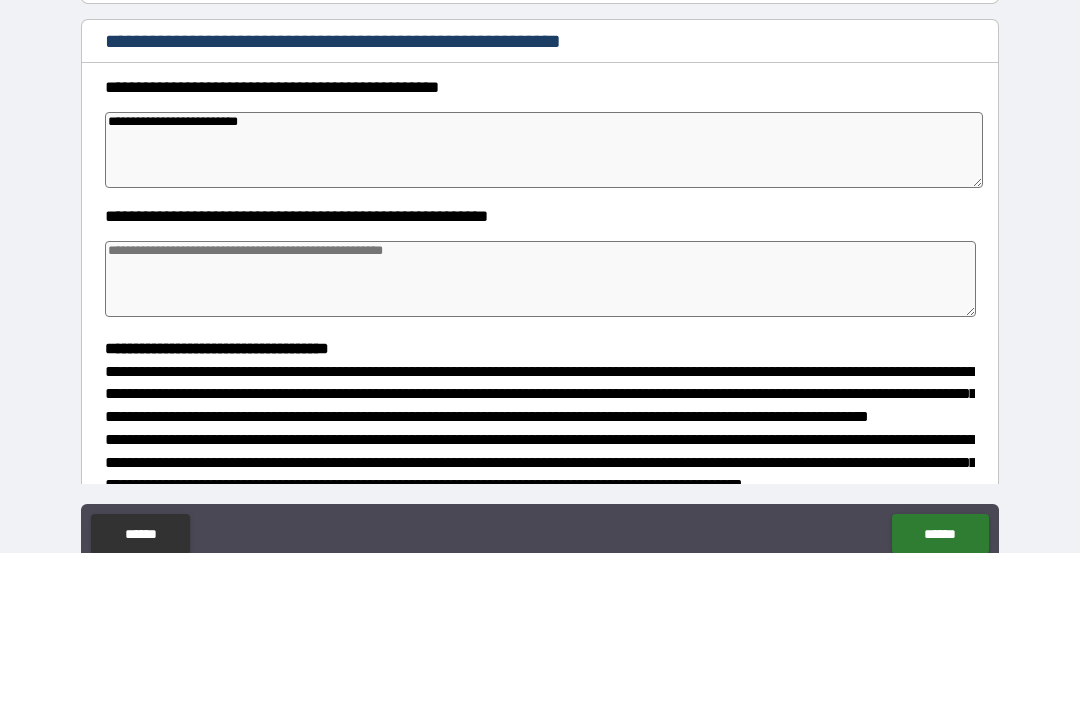 type on "*" 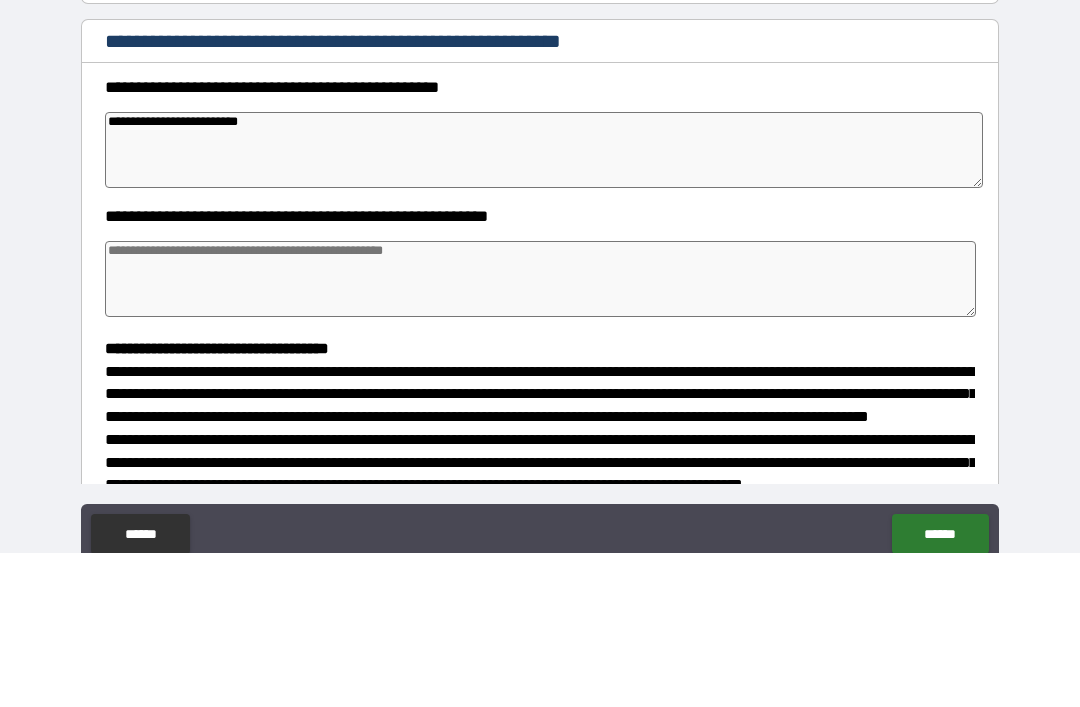 type on "*" 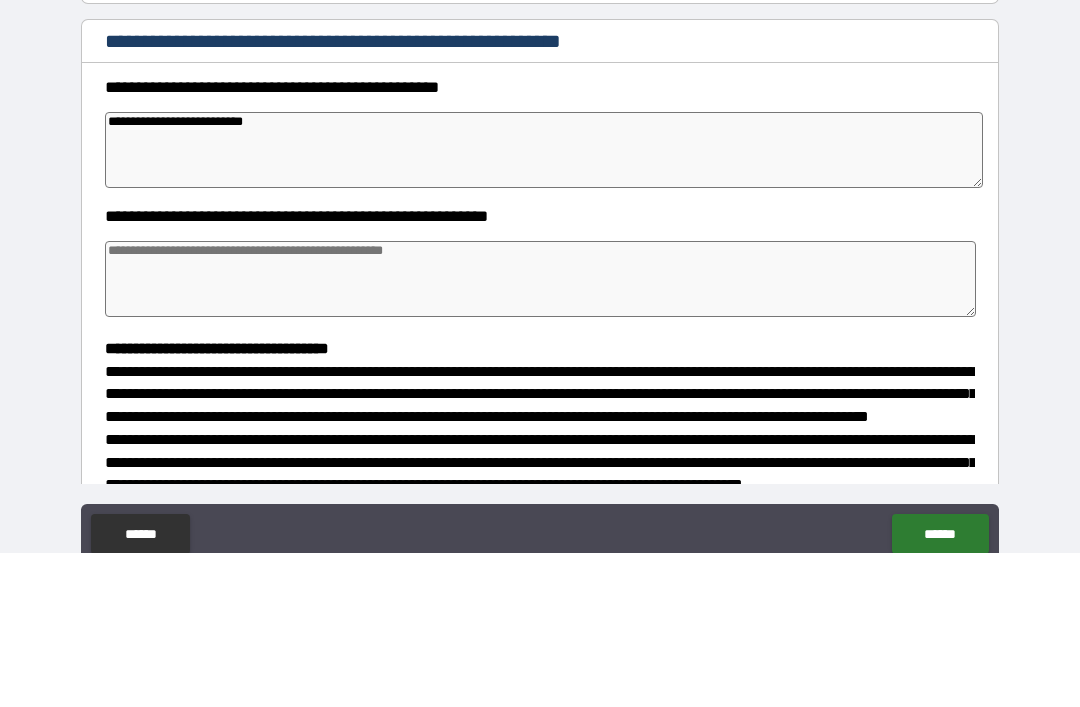 type on "*" 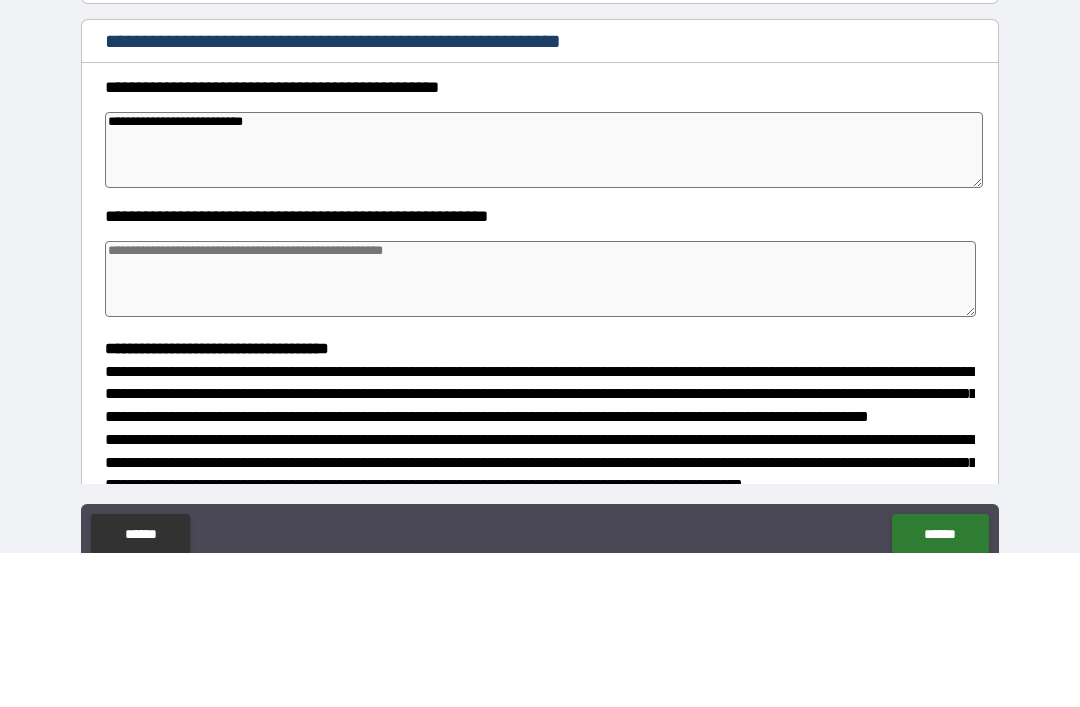 type on "*" 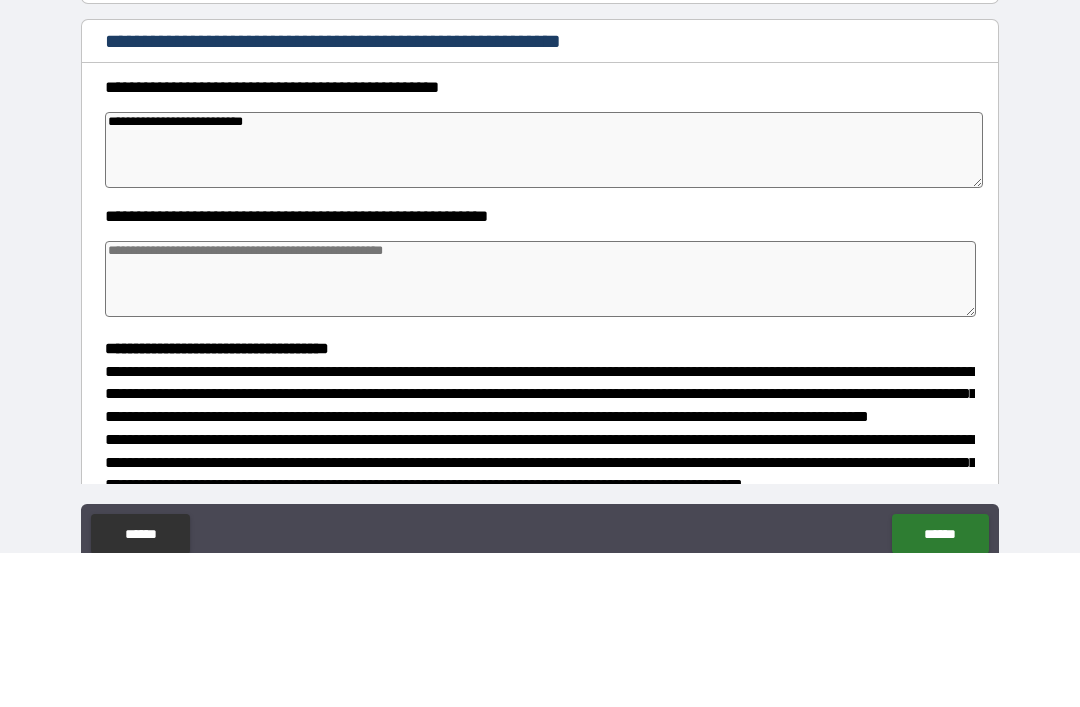 type on "*" 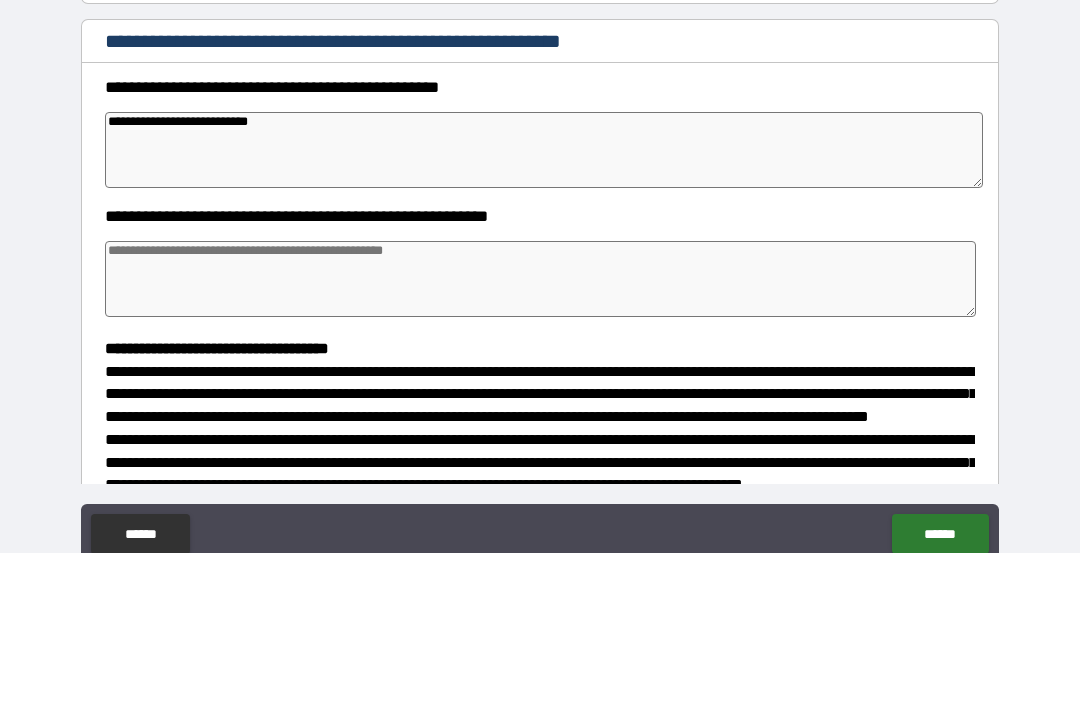 type on "*" 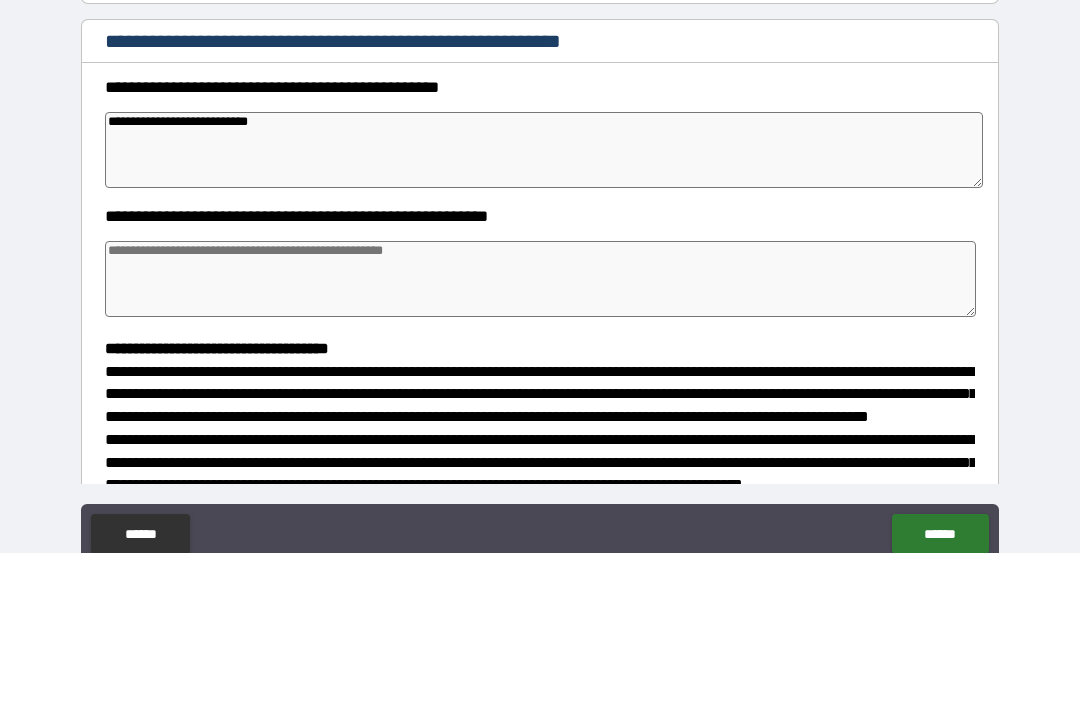 type on "*" 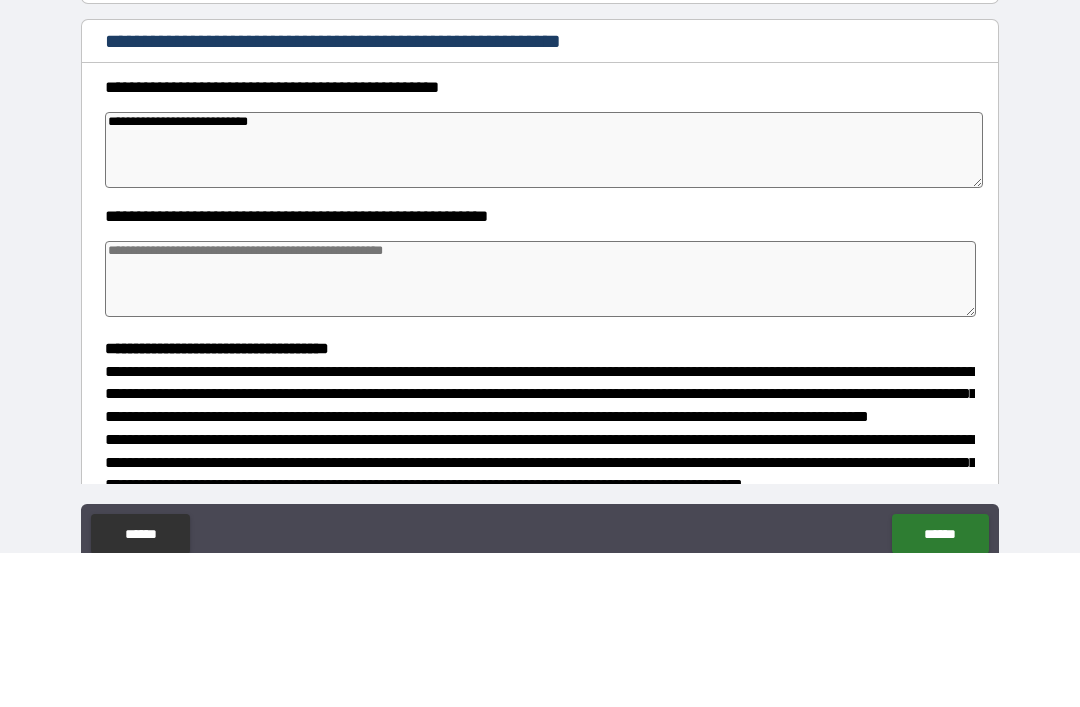 type on "*" 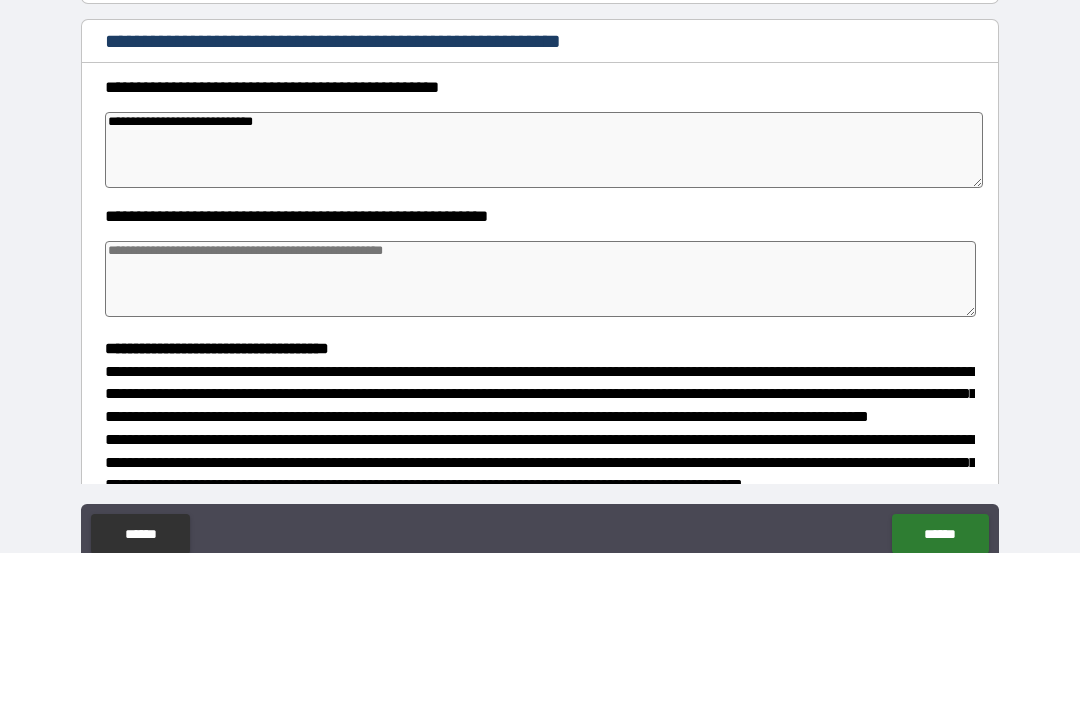 type on "*" 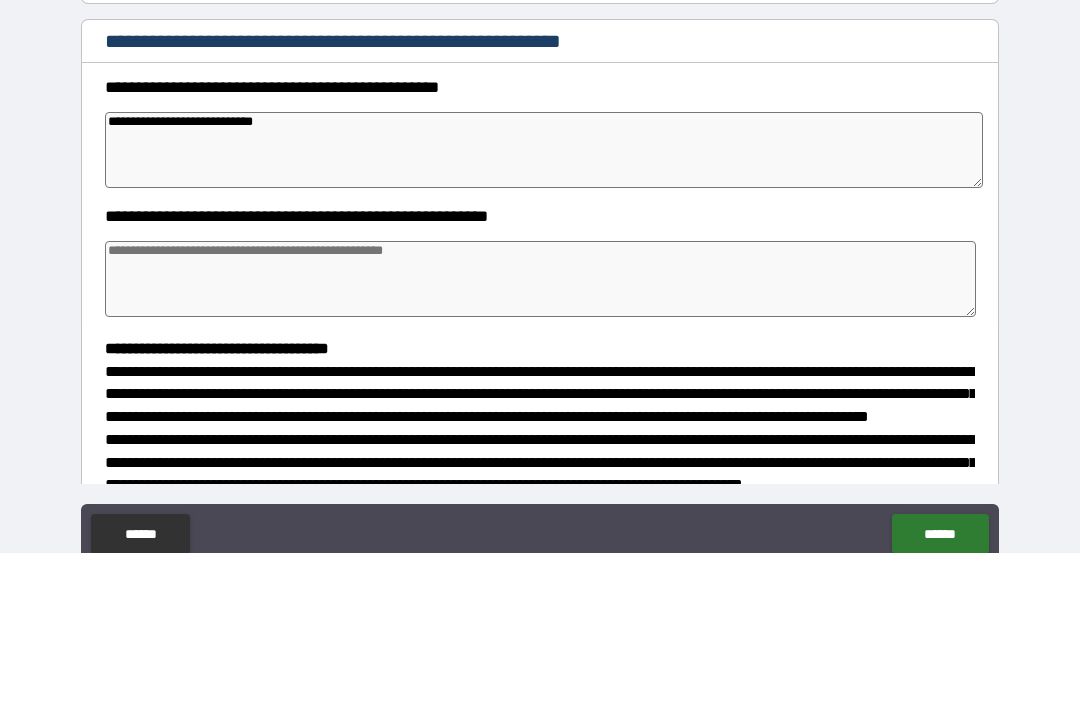 type on "*" 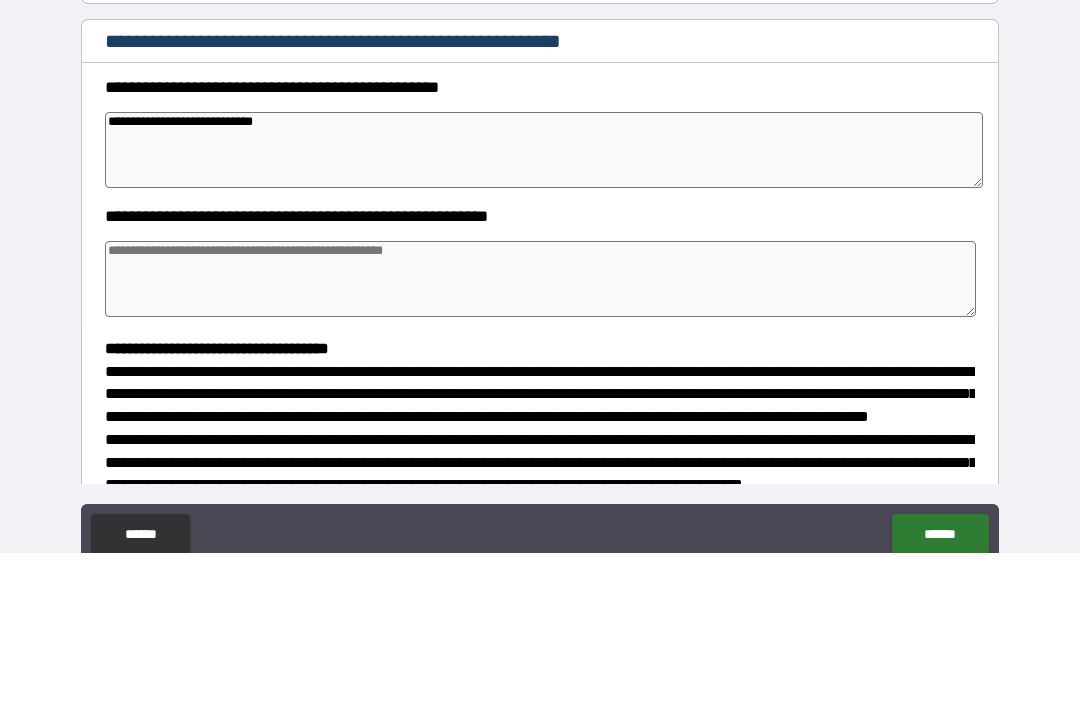 type on "*" 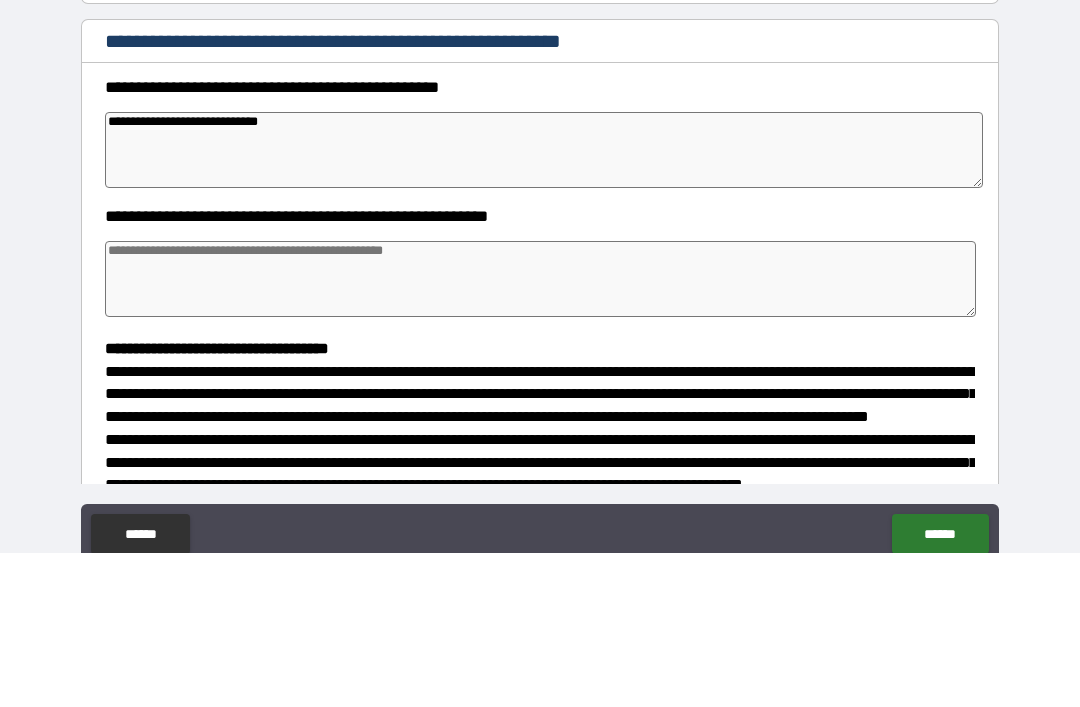 type on "*" 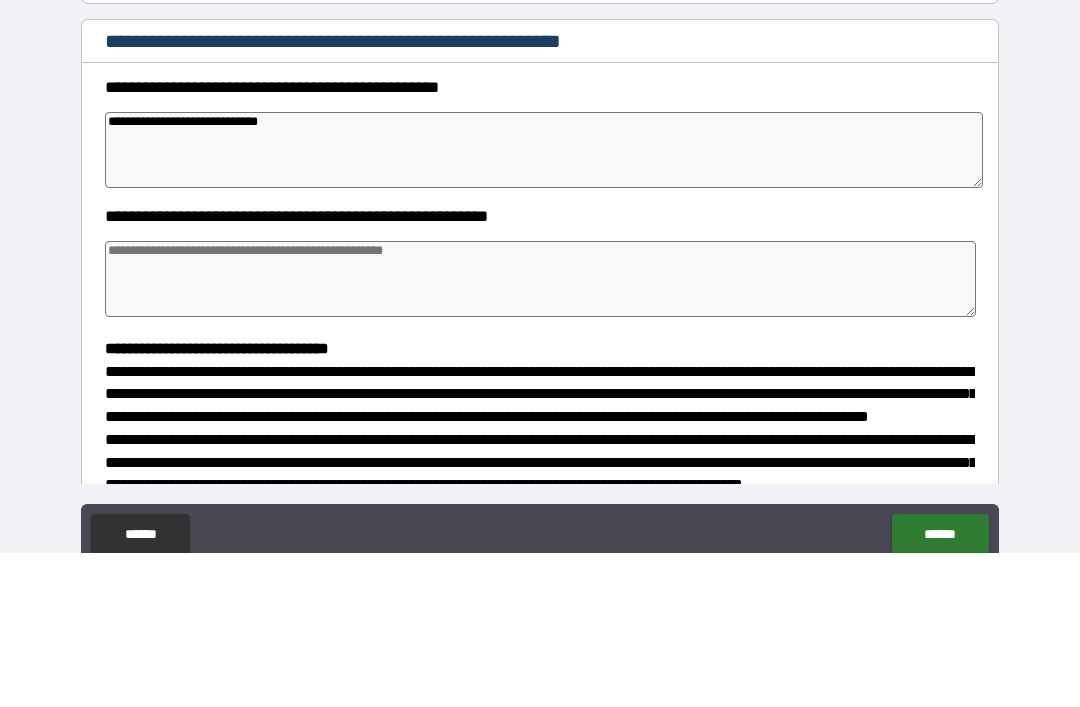 type on "*" 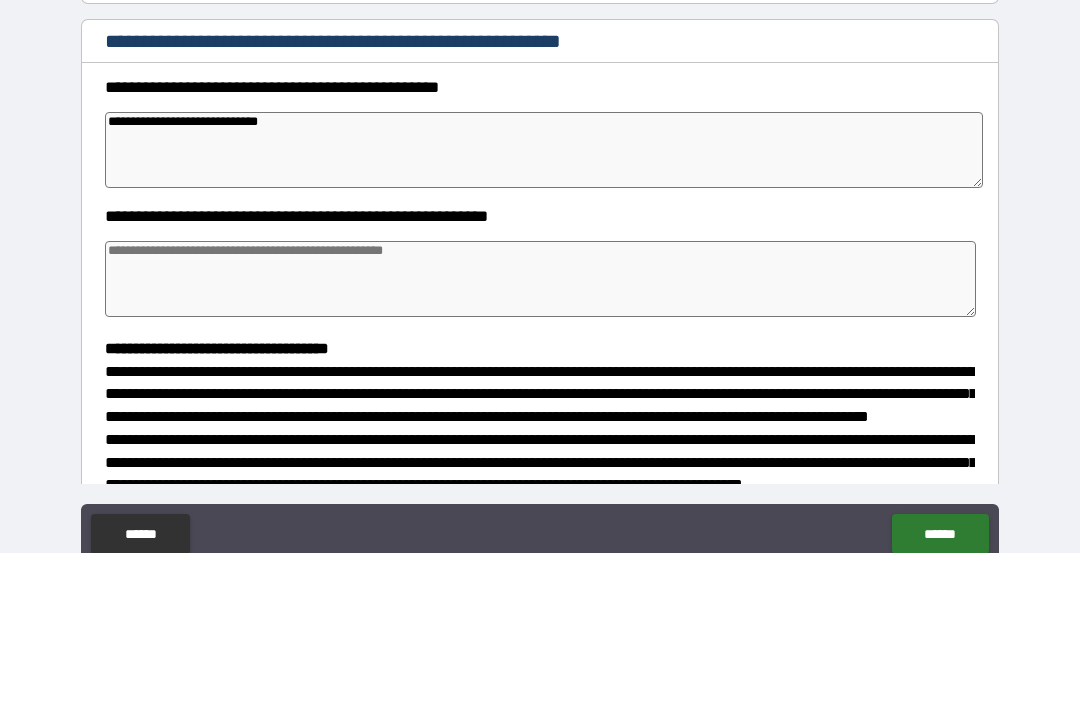 type on "*" 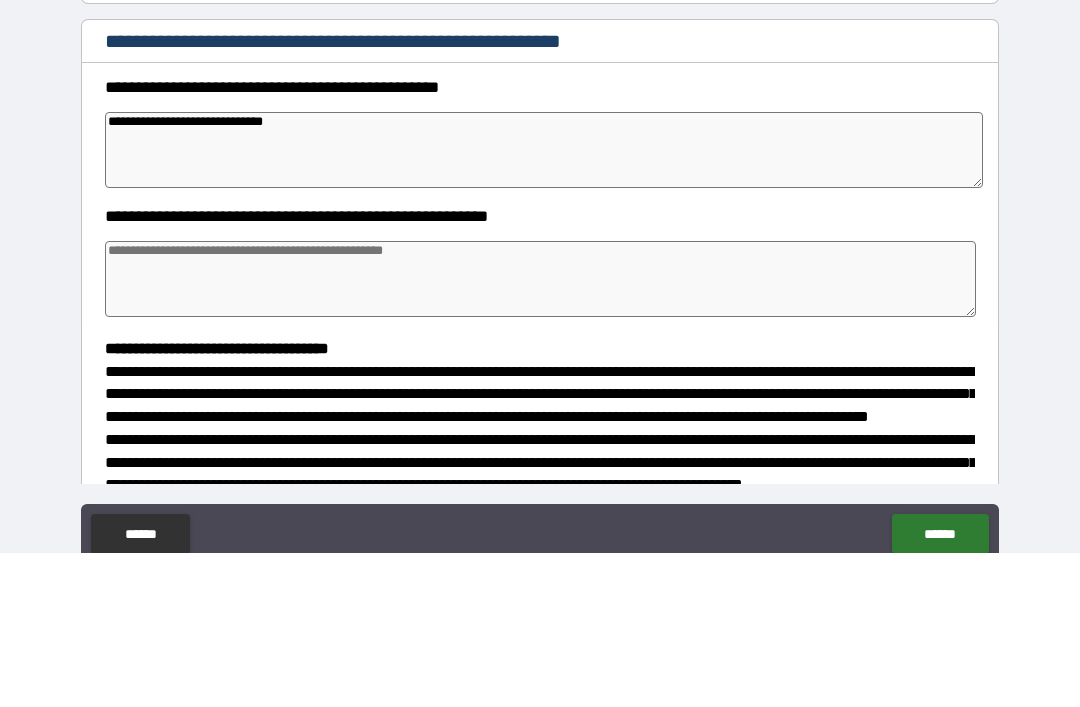 type on "*" 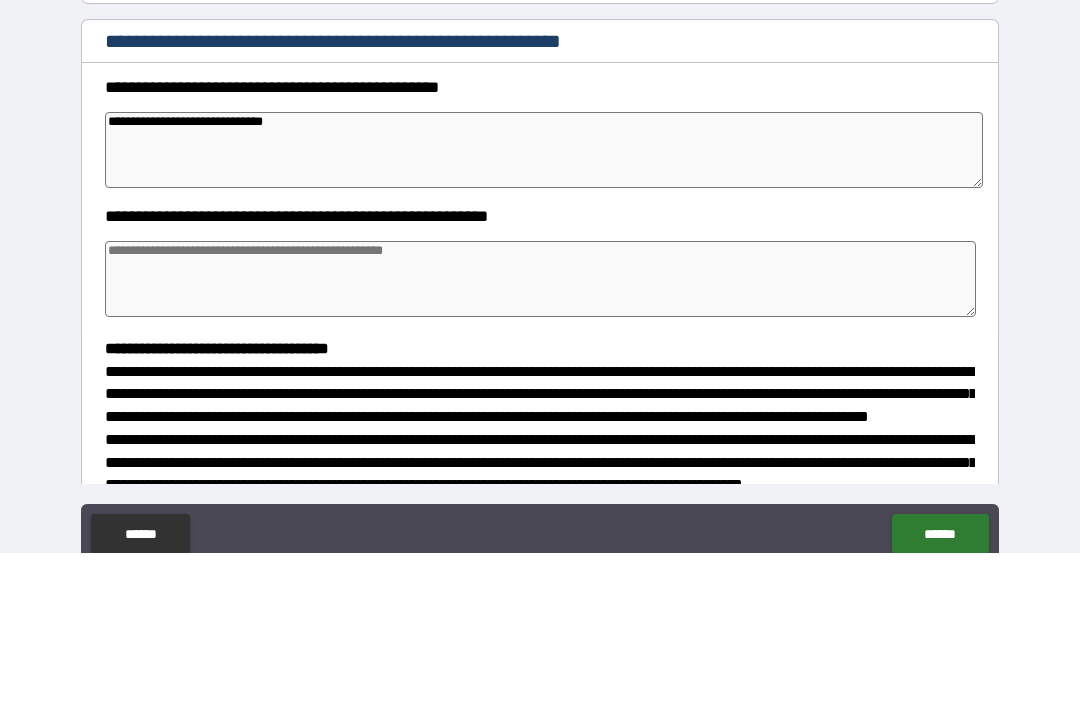 type on "**********" 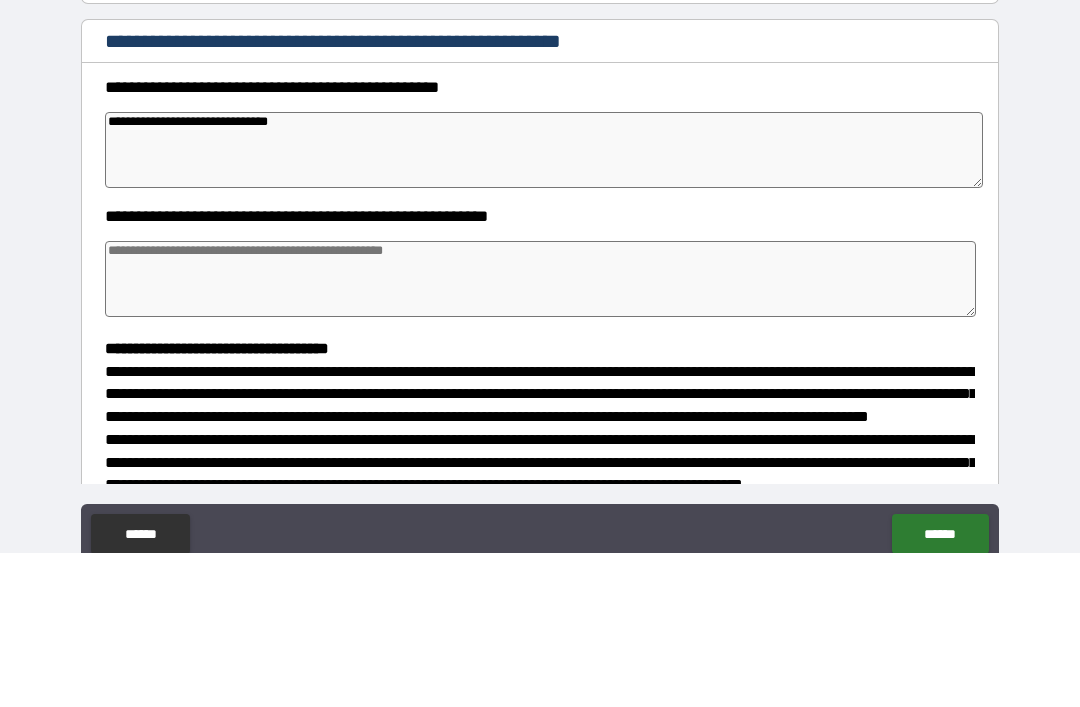 type on "*" 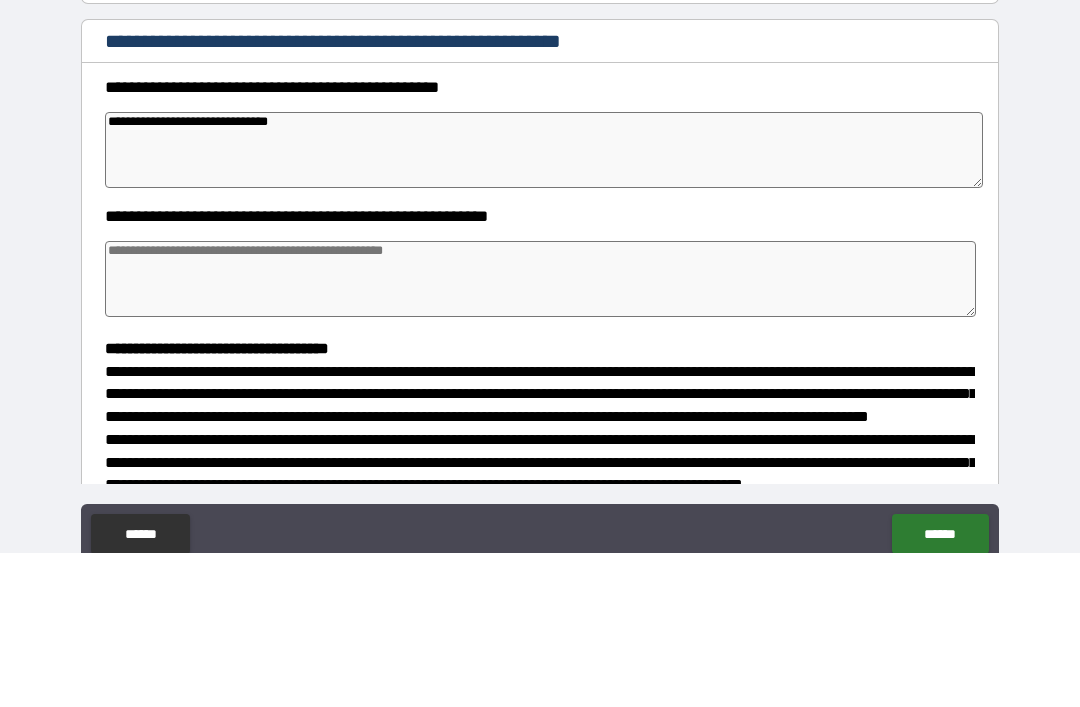 type on "*" 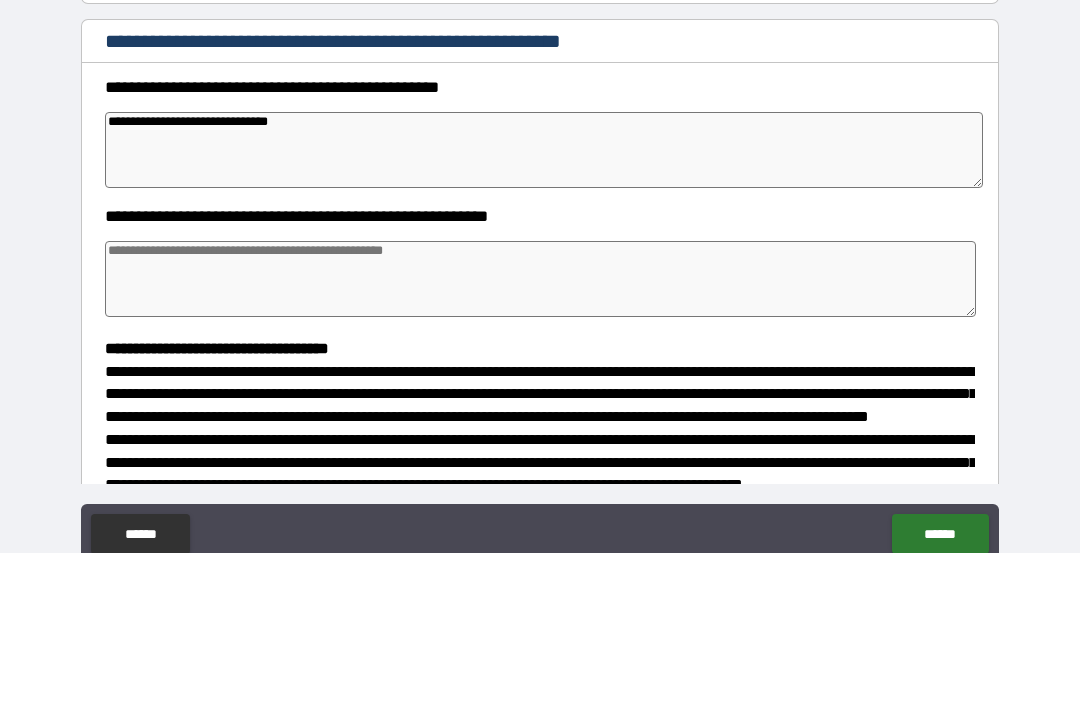 type on "*" 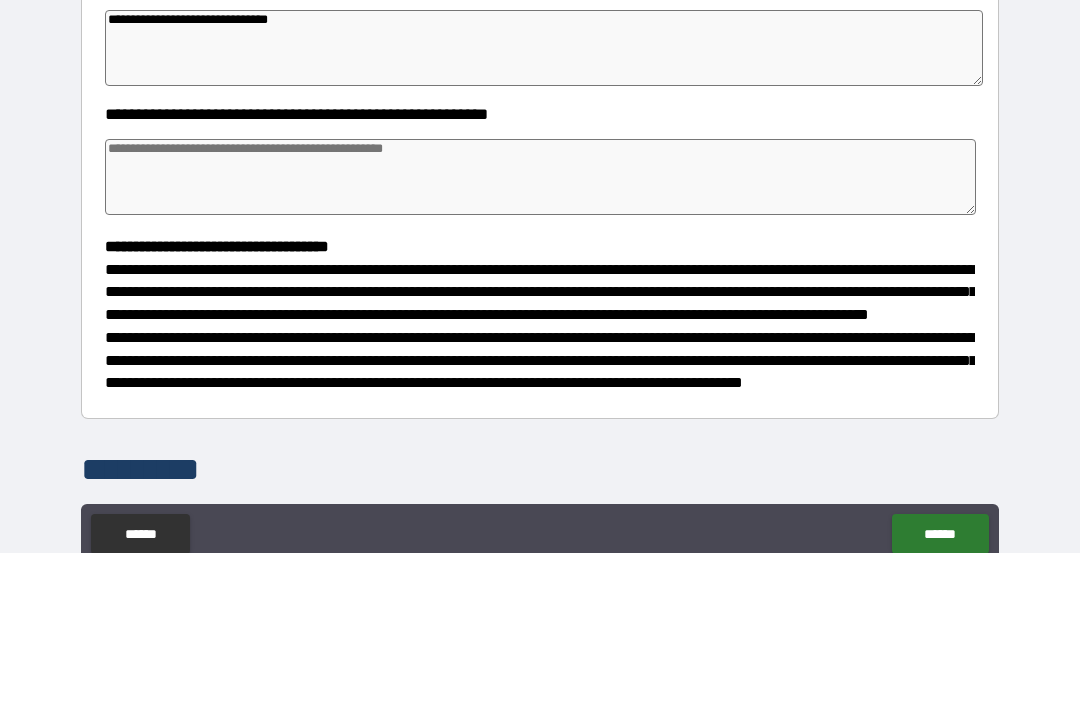 scroll, scrollTop: 241, scrollLeft: 0, axis: vertical 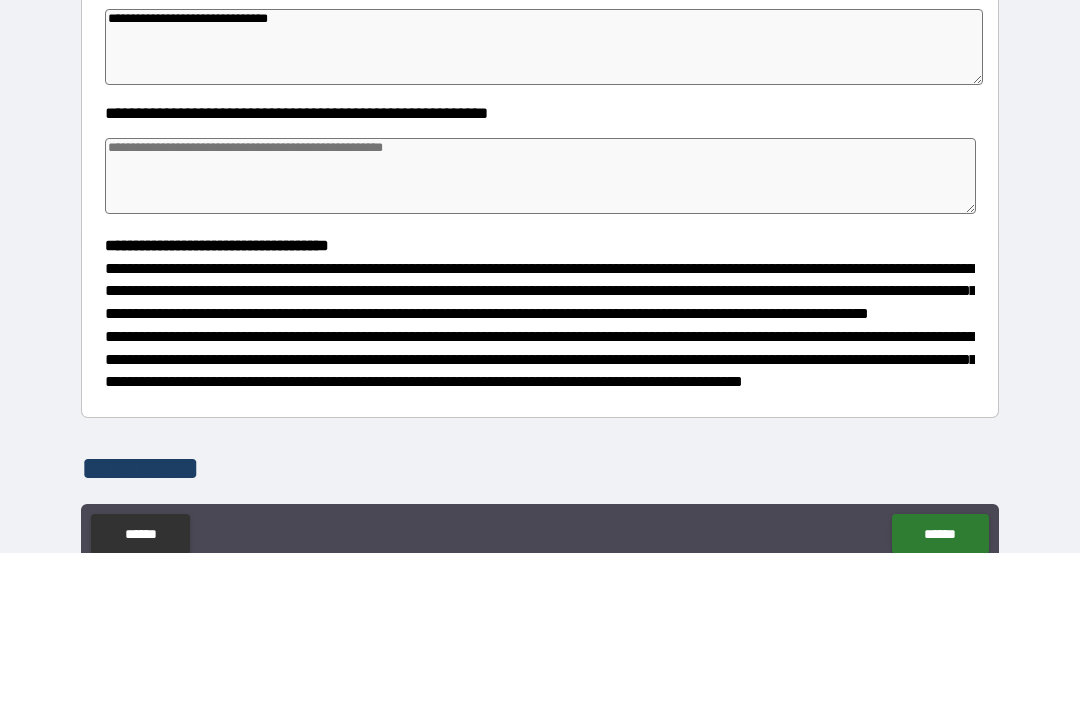 type on "**********" 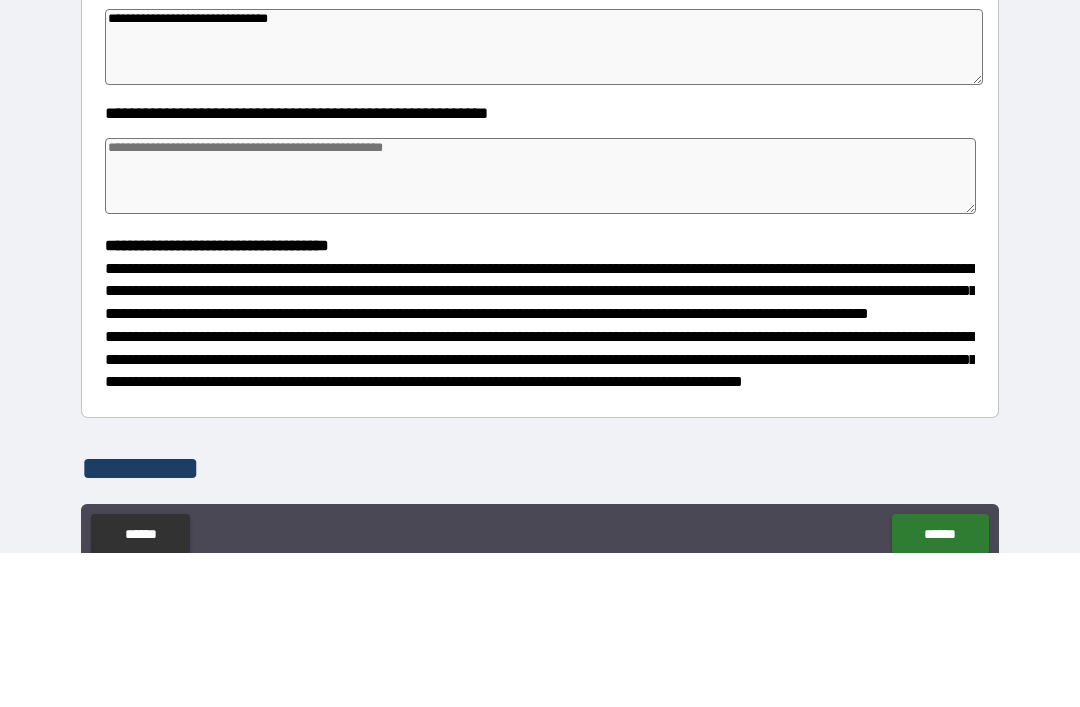 type on "*" 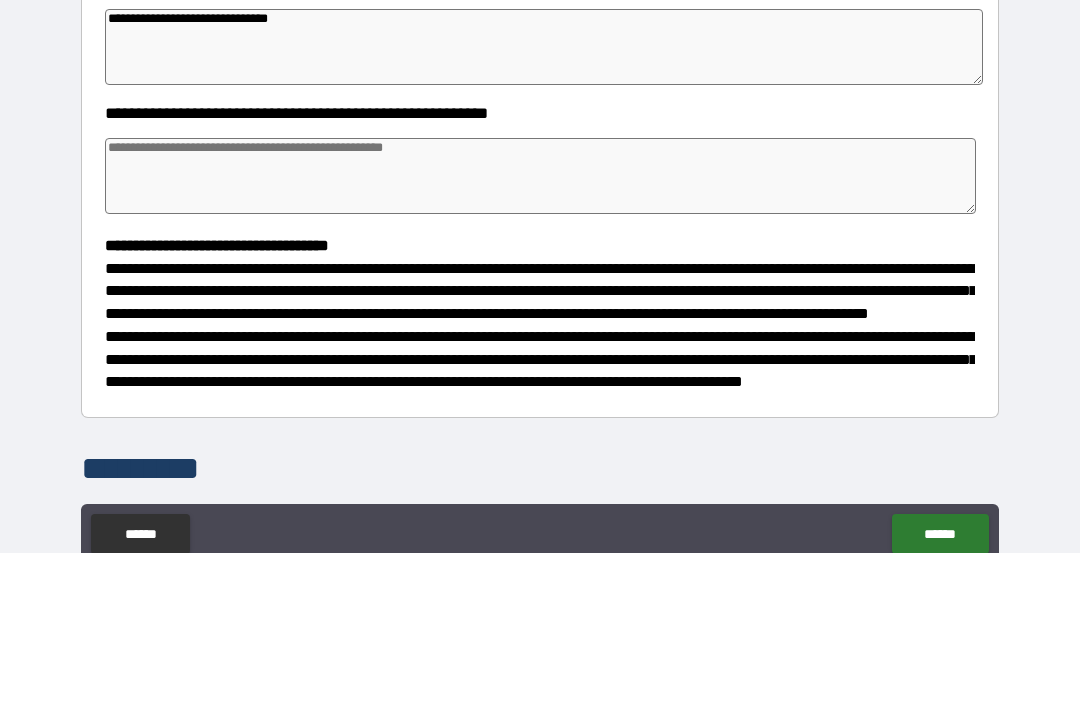 type on "*" 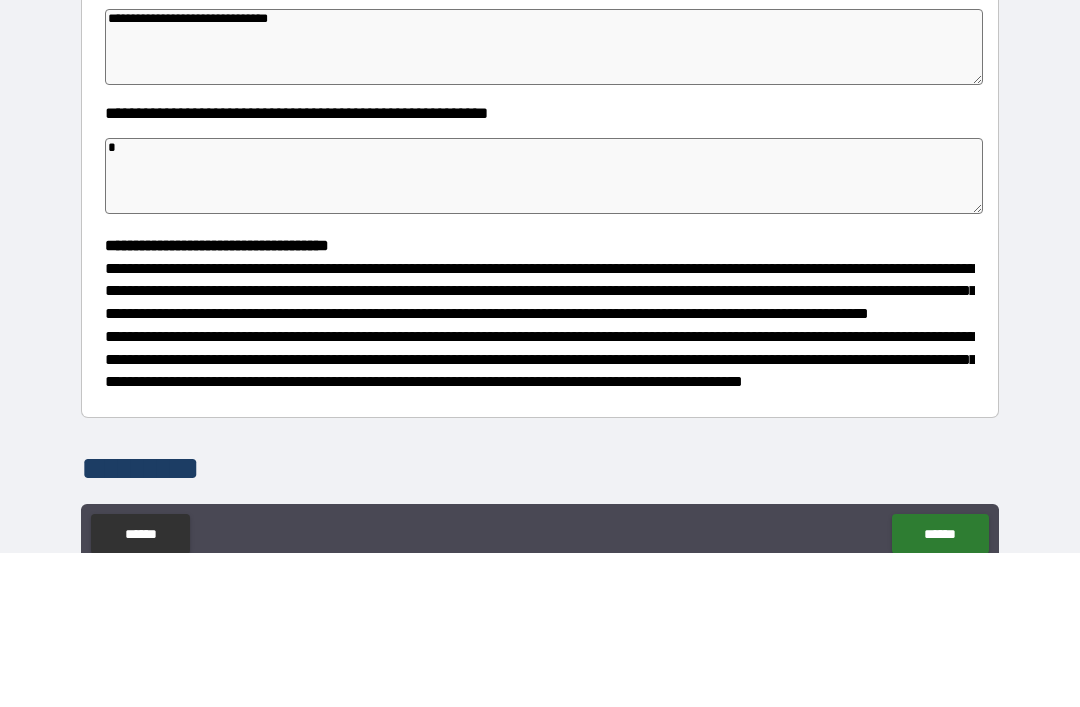 type on "*" 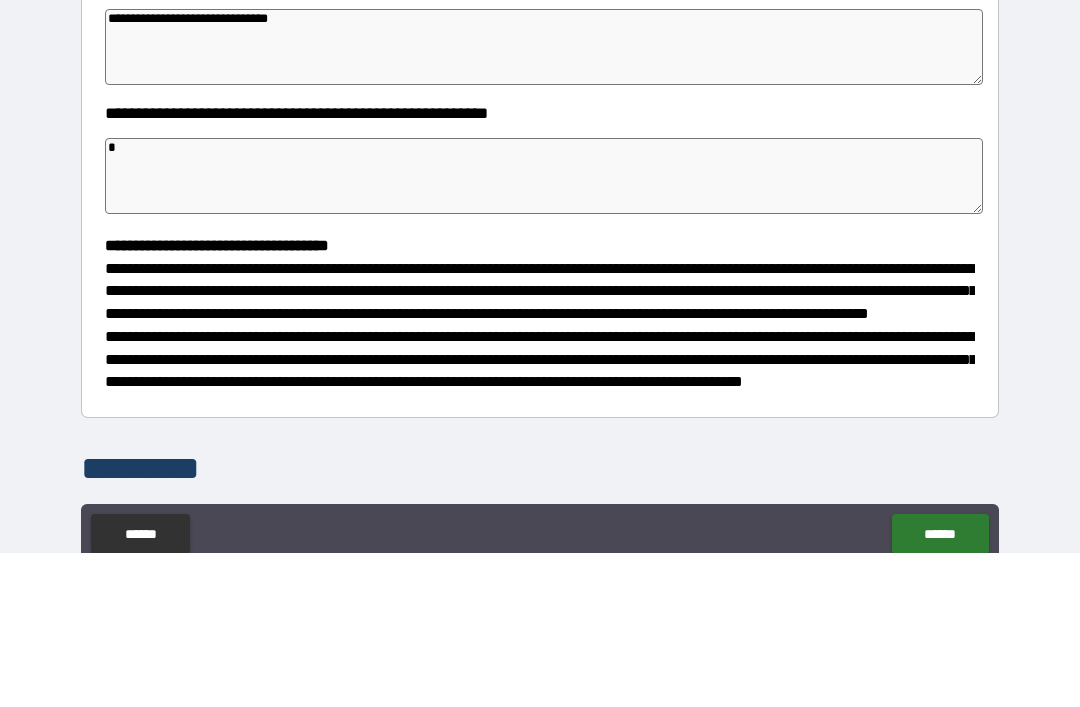 type on "*" 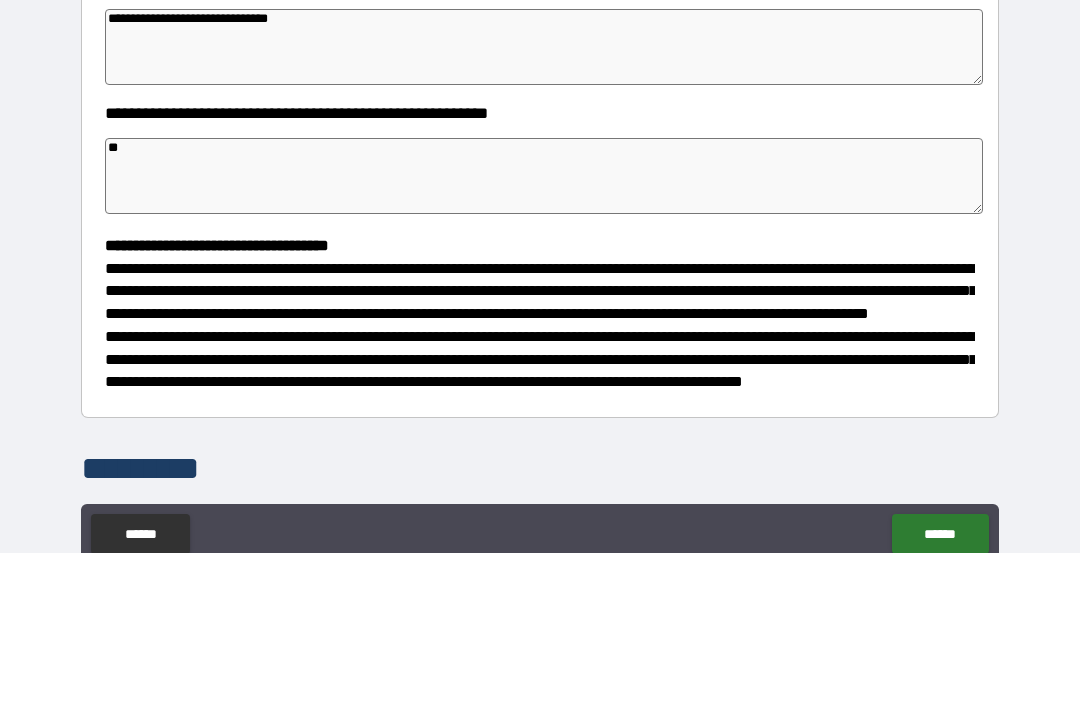 type on "*" 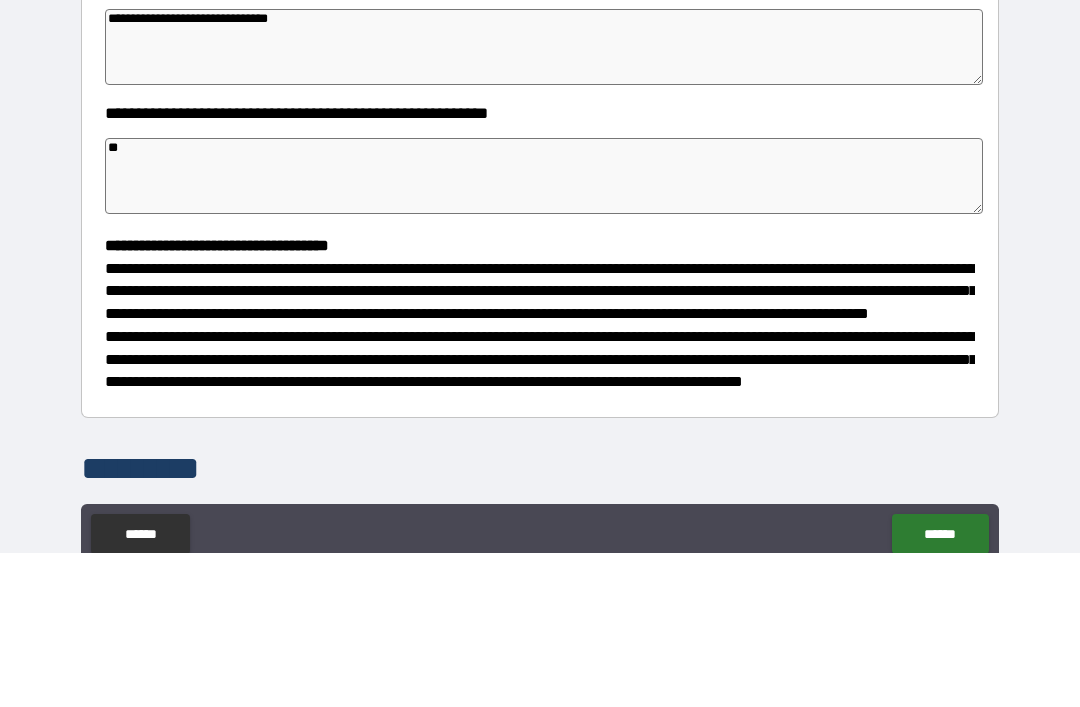 type on "*" 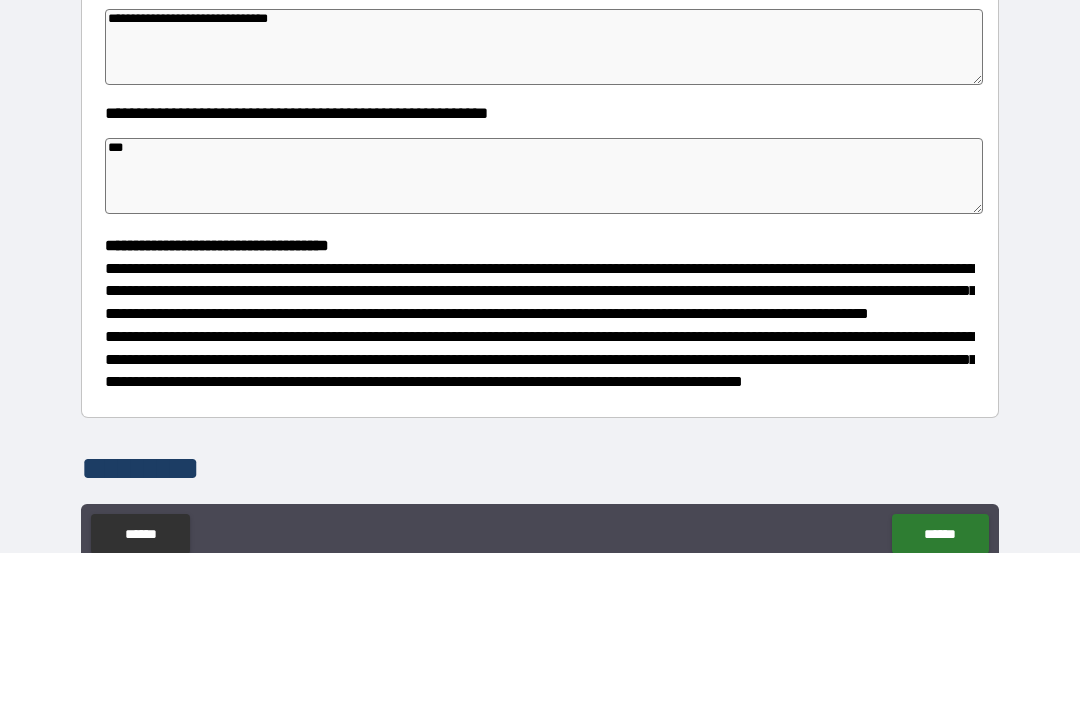 type on "*" 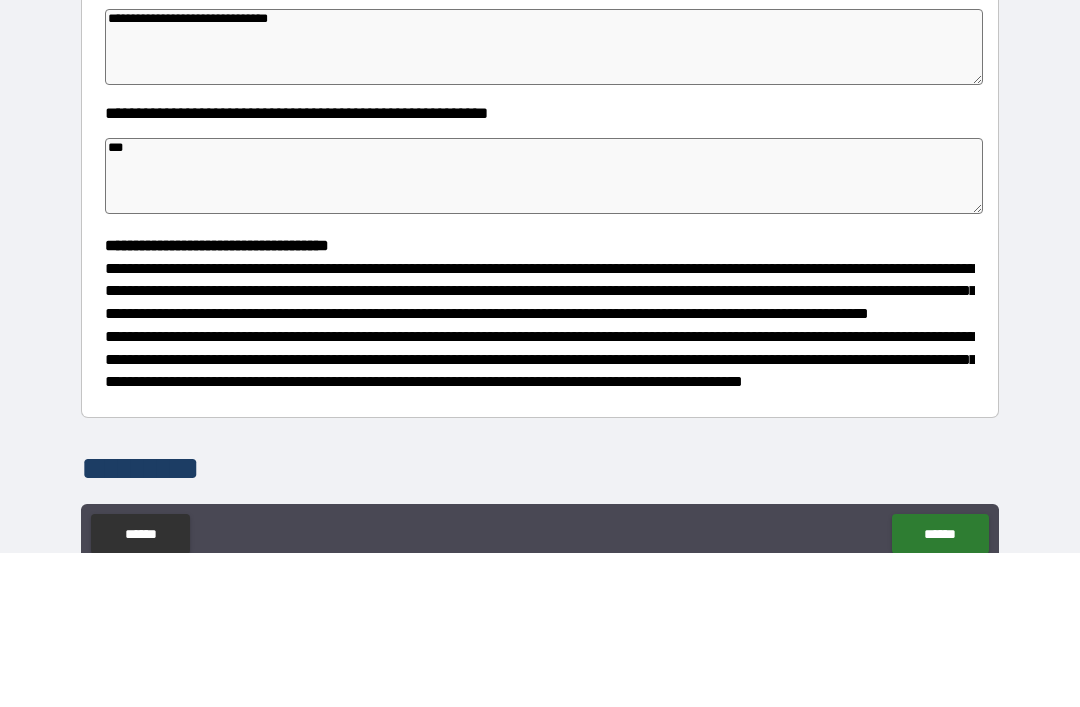 type on "*" 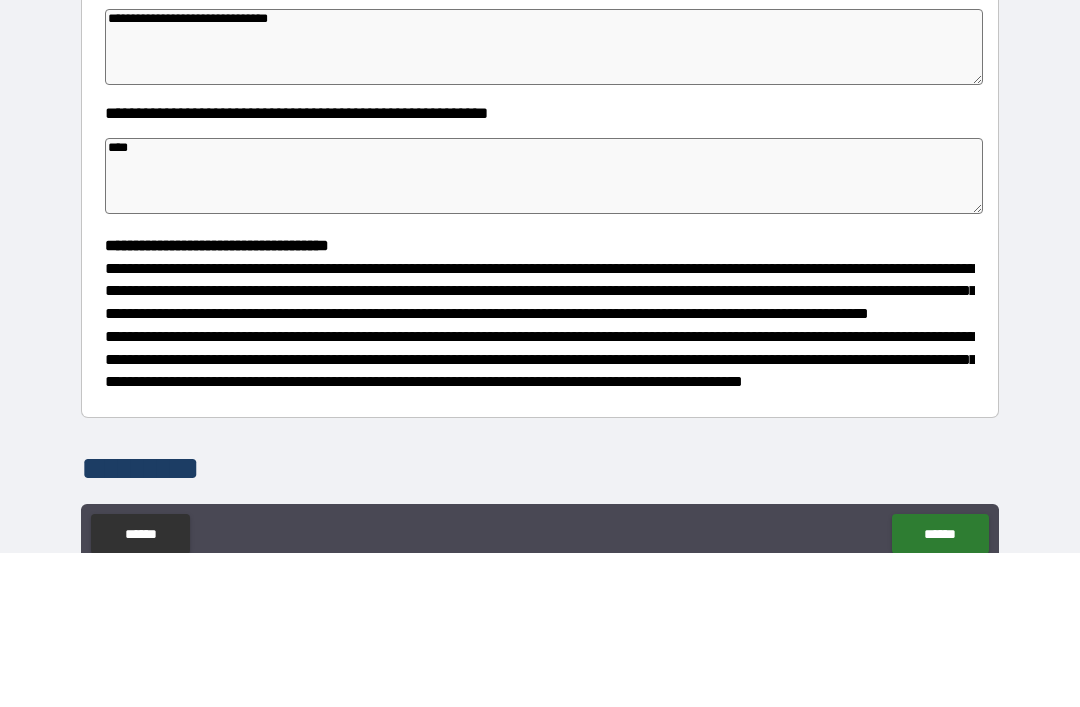 type on "*" 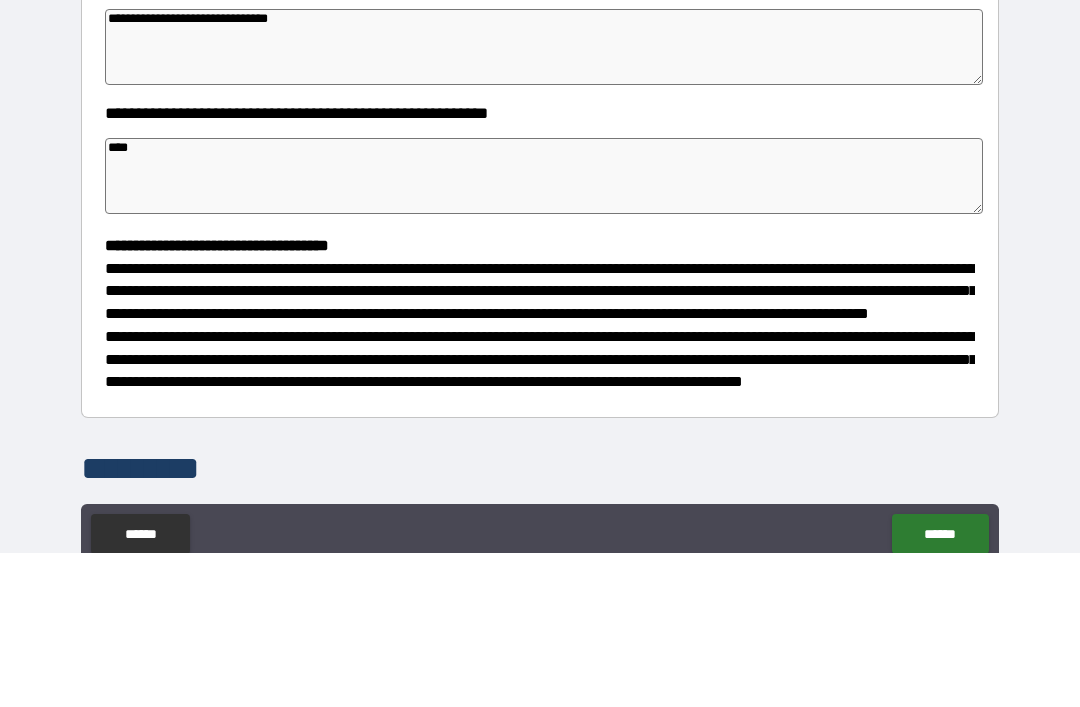 type on "*" 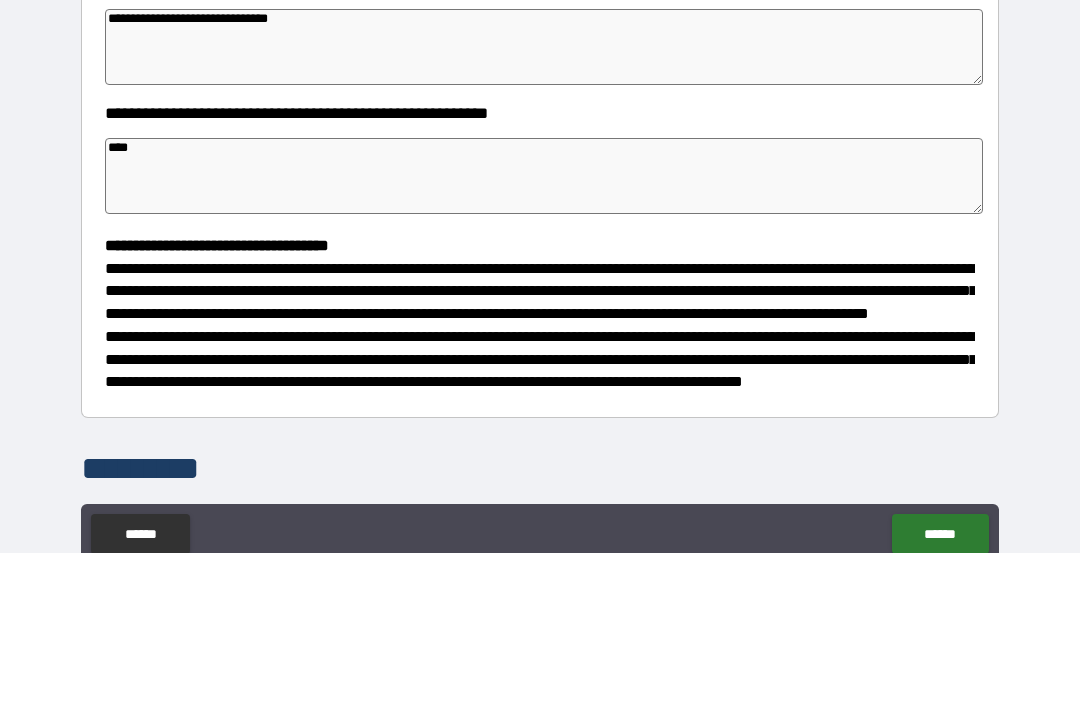 type on "*" 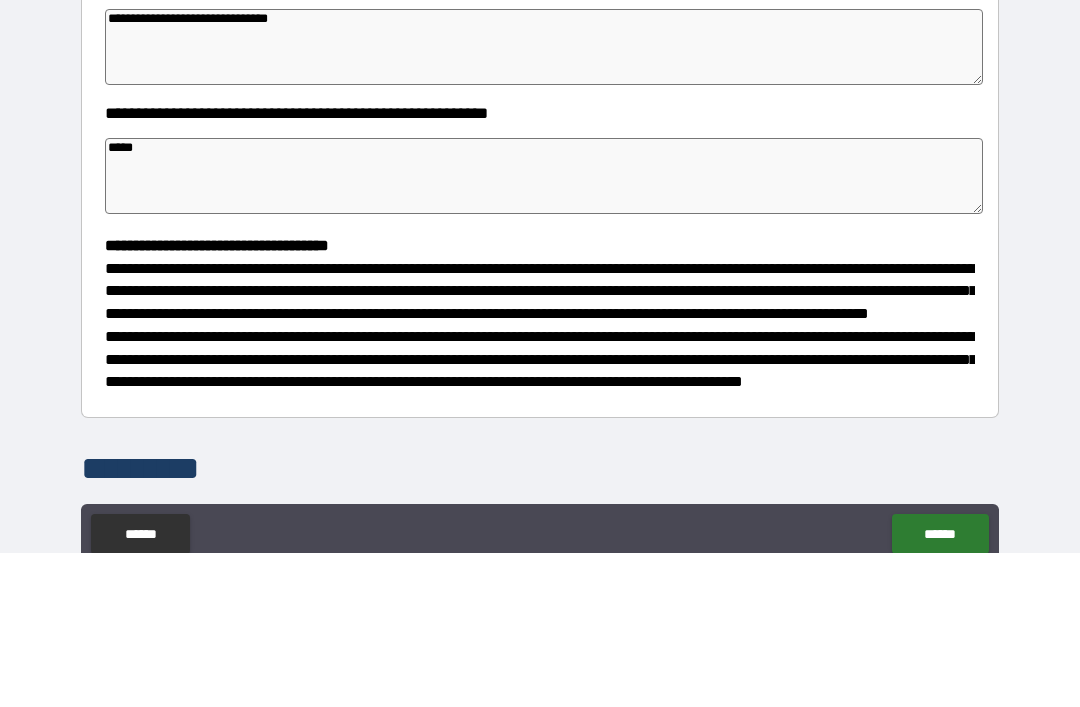 type on "*" 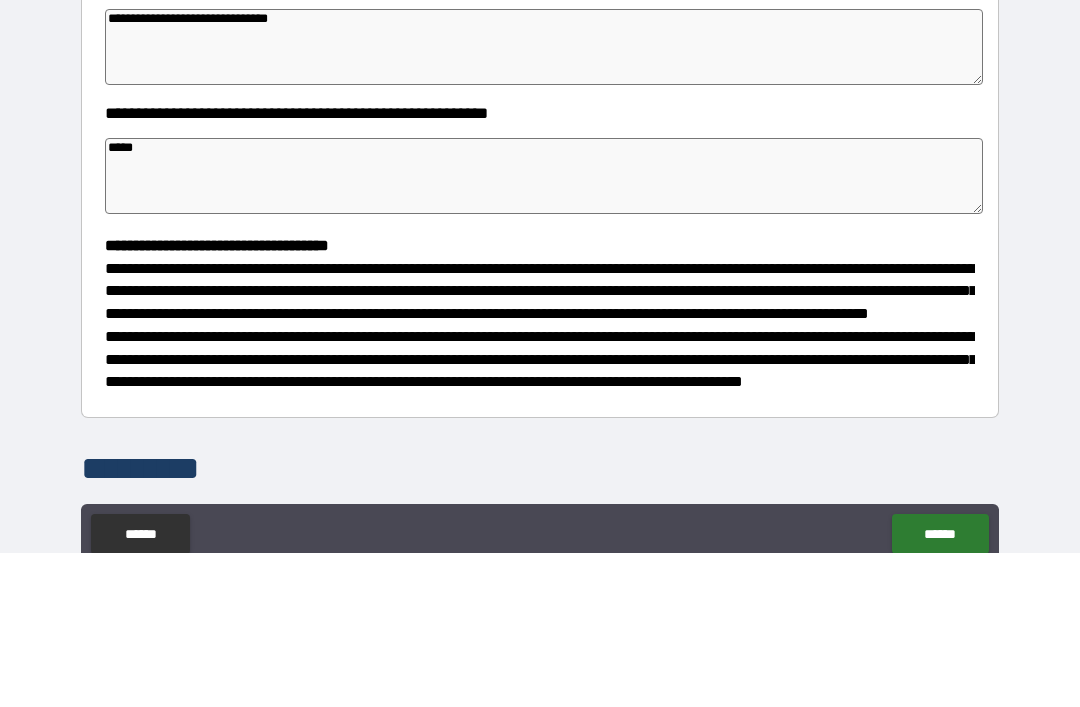 type on "*" 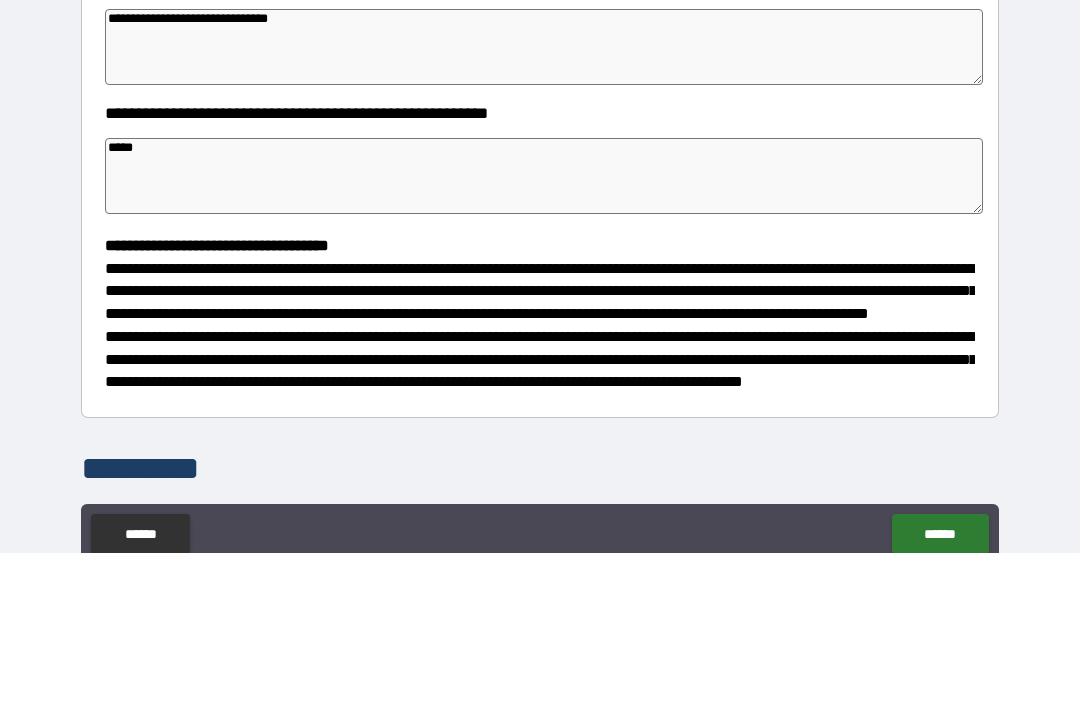 type on "*" 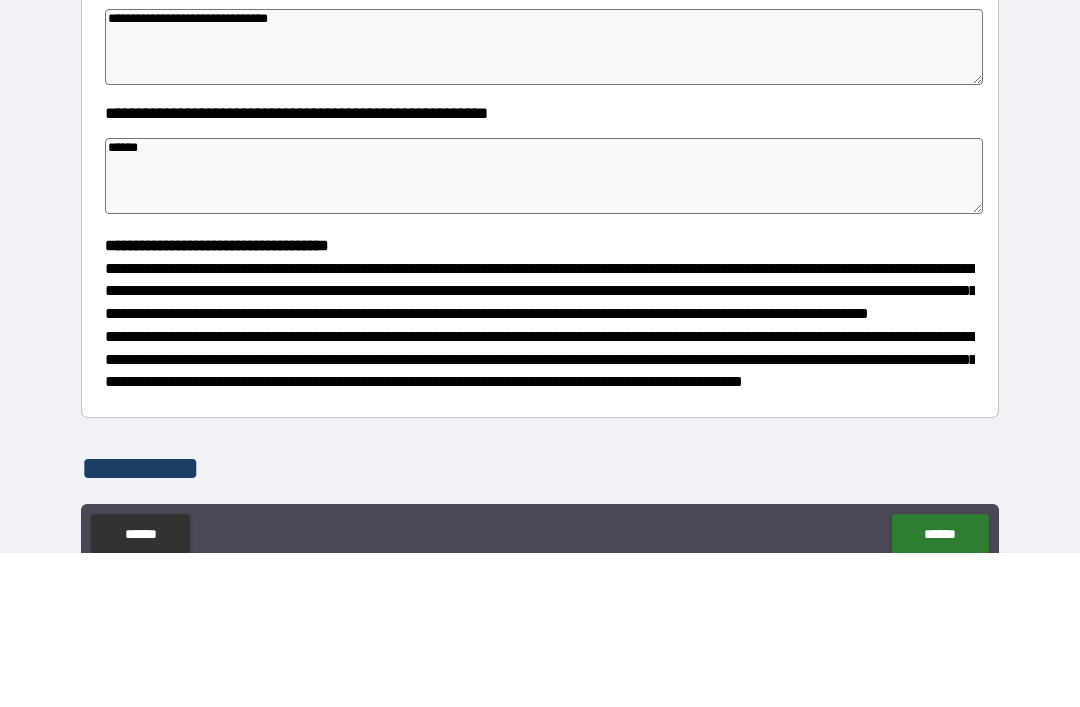 type on "*" 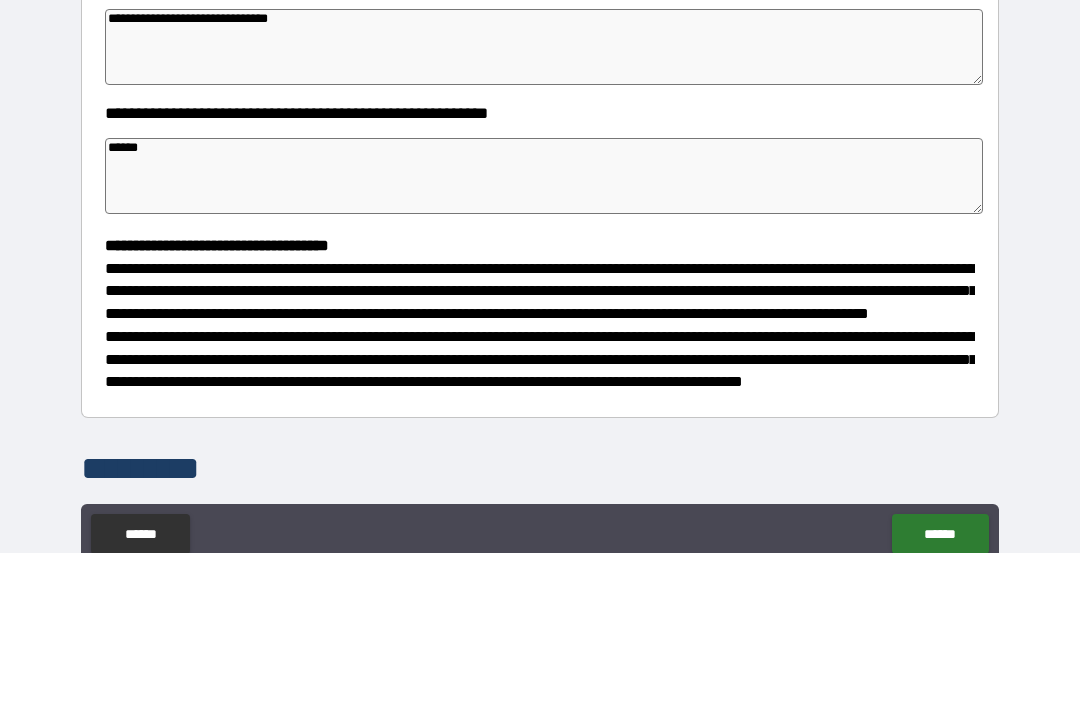 type 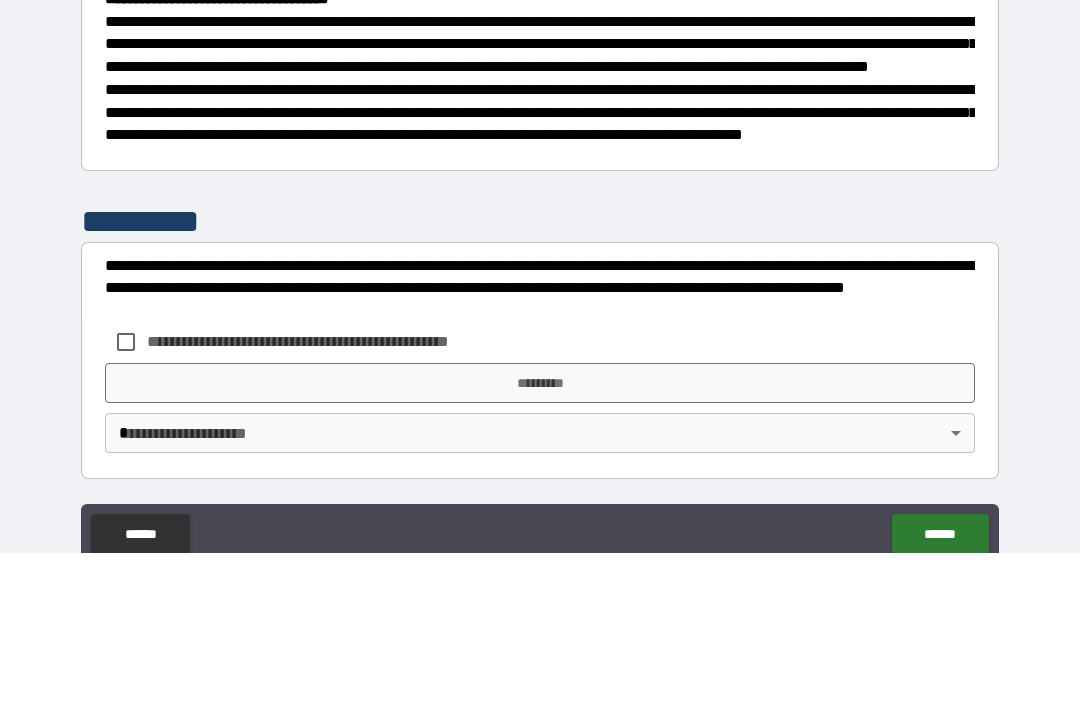 scroll, scrollTop: 526, scrollLeft: 0, axis: vertical 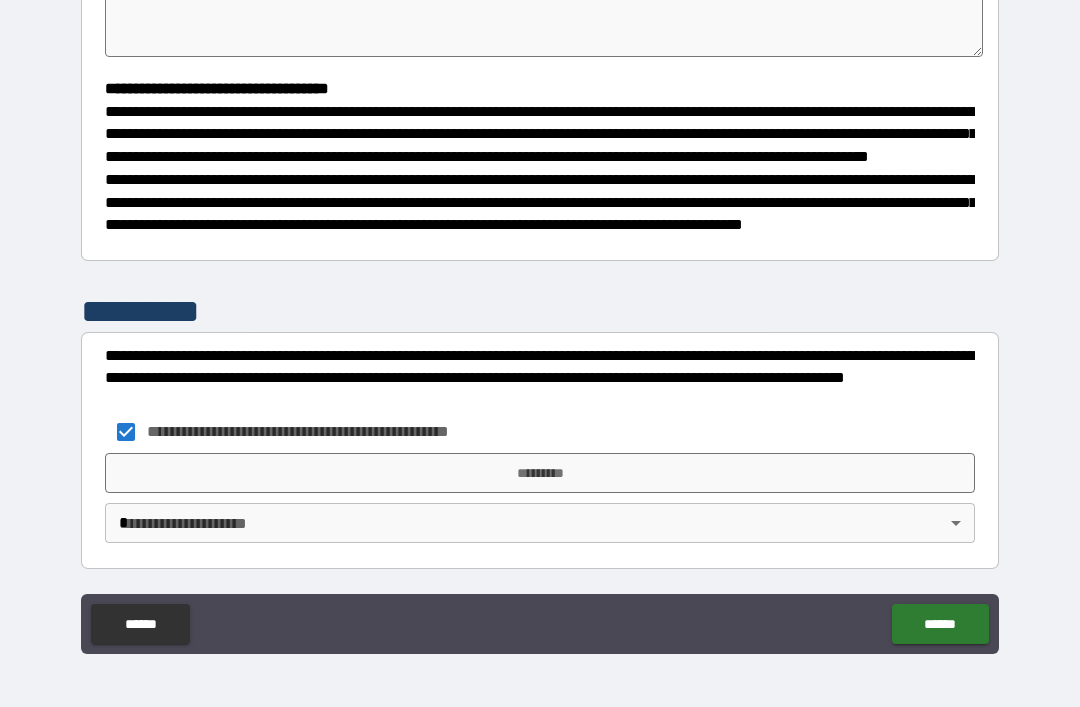 click on "*********" at bounding box center [540, 473] 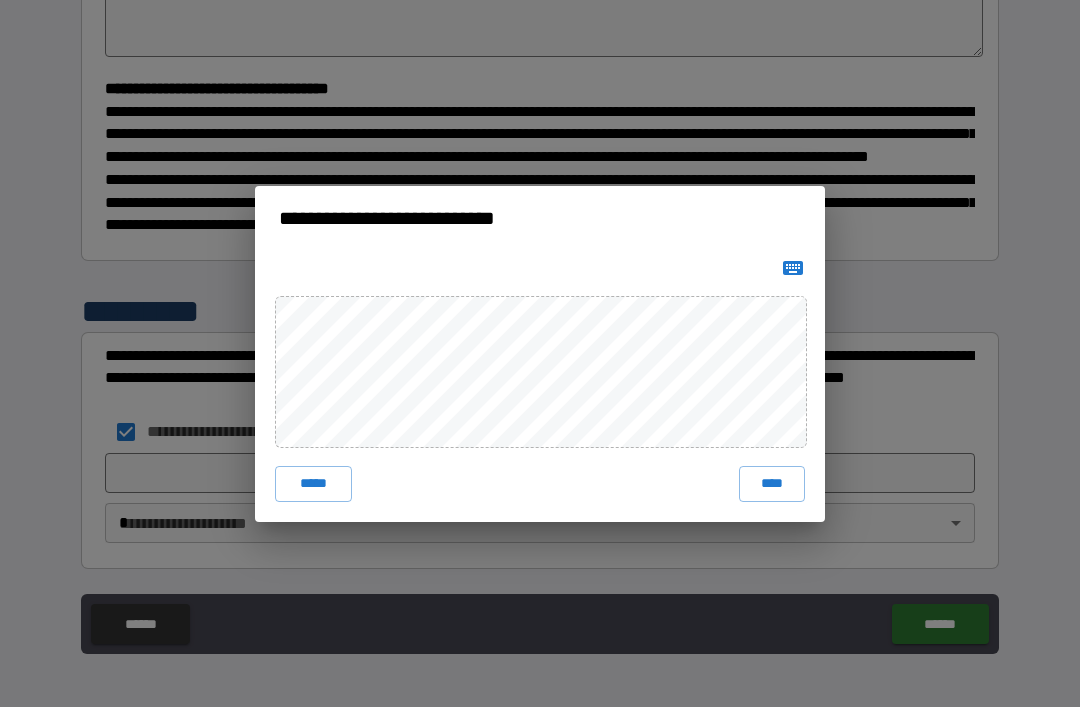 click on "****" at bounding box center (772, 484) 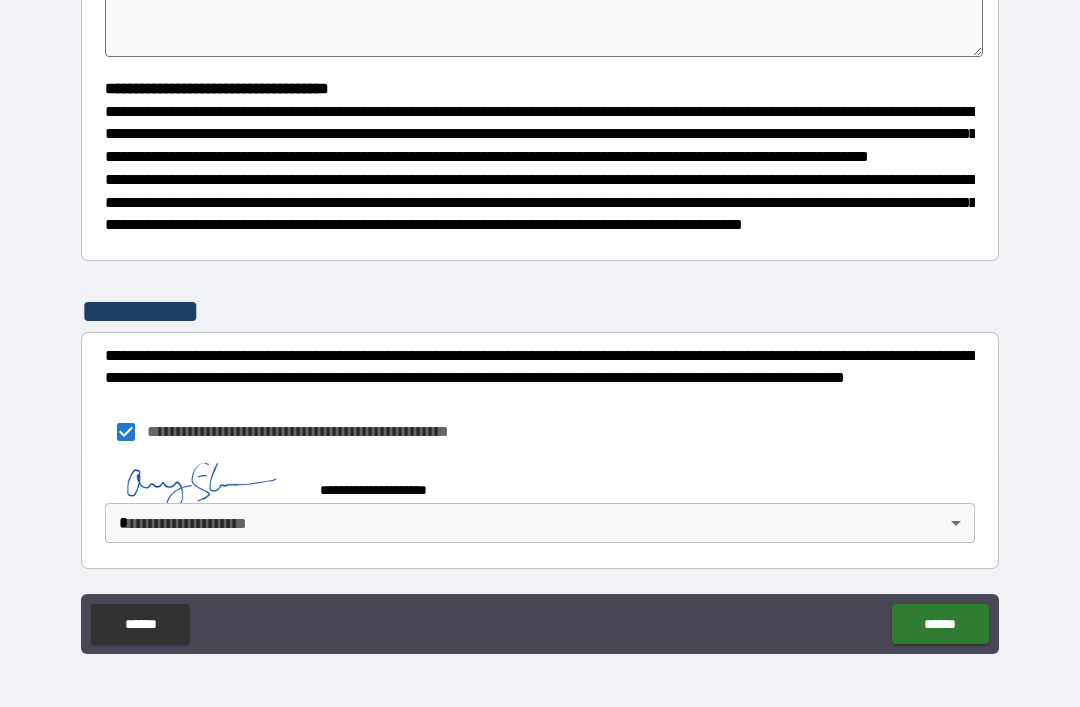 scroll, scrollTop: 516, scrollLeft: 0, axis: vertical 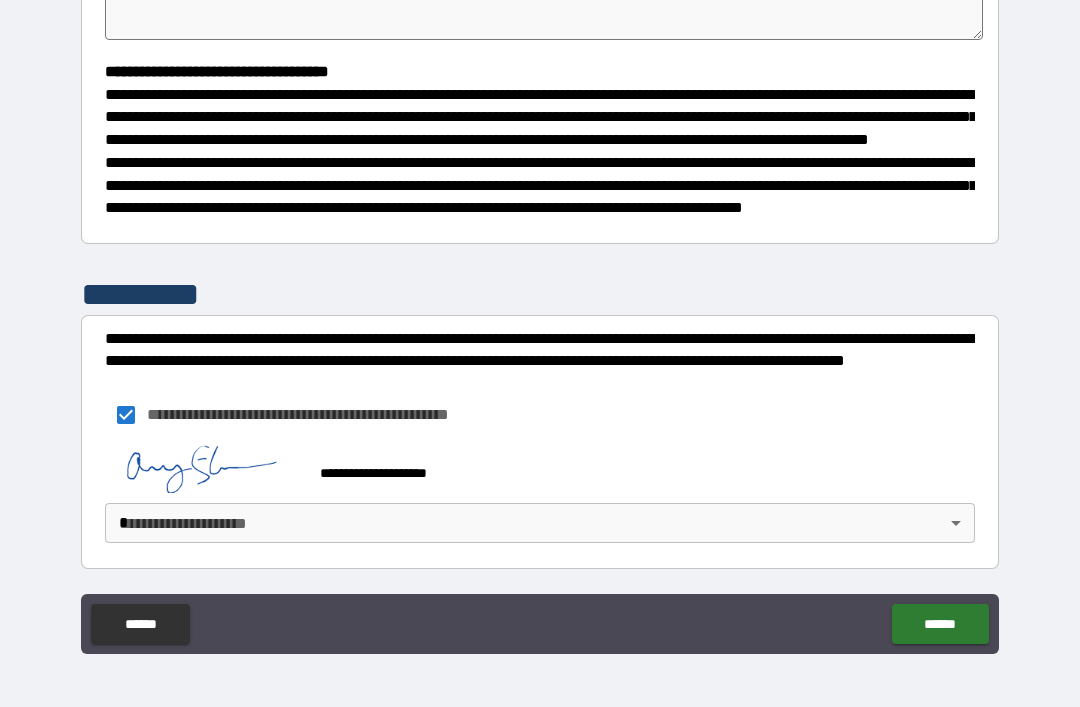 click on "**********" at bounding box center [540, 321] 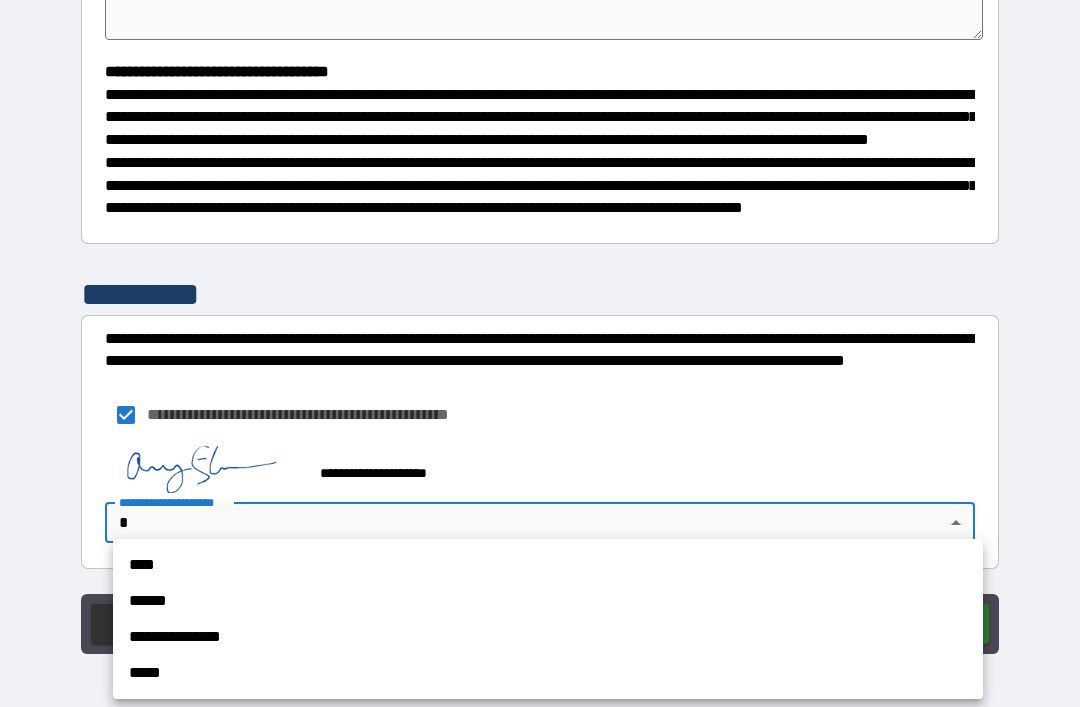 click on "****" at bounding box center [548, 565] 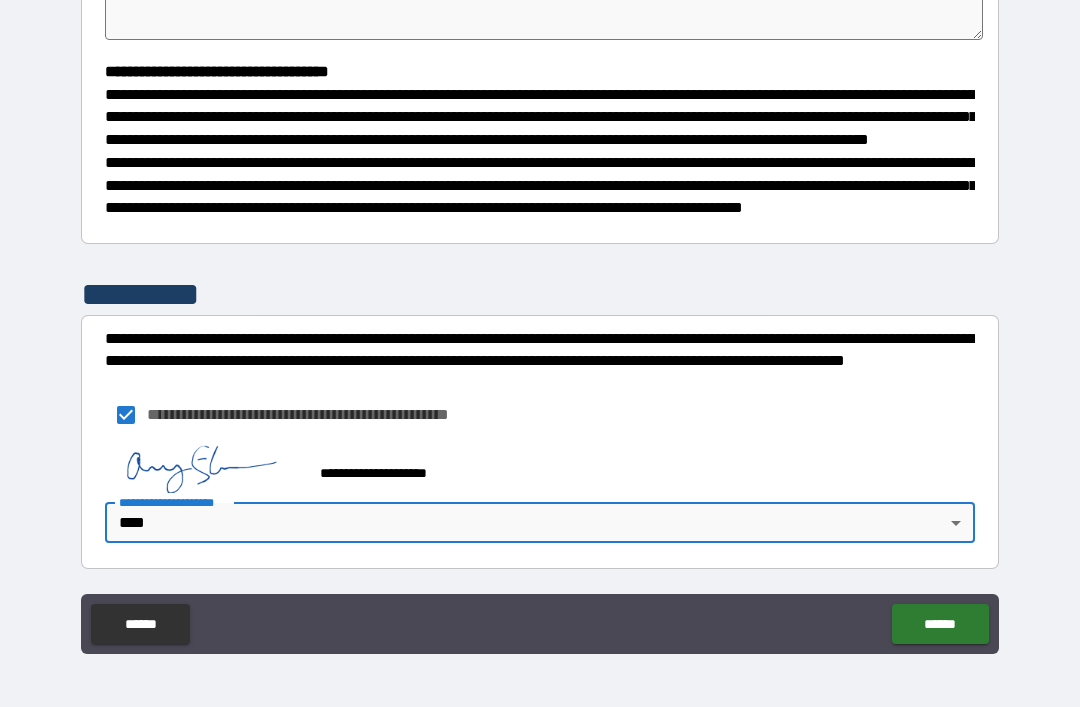 click on "******" at bounding box center (940, 624) 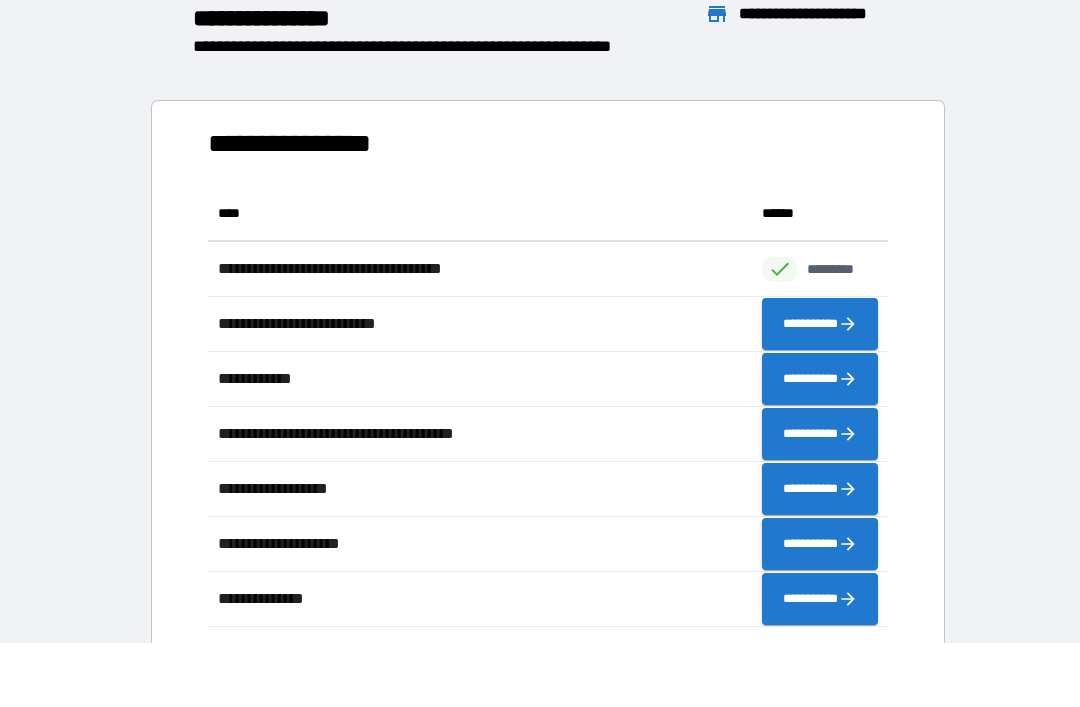 scroll, scrollTop: 1, scrollLeft: 1, axis: both 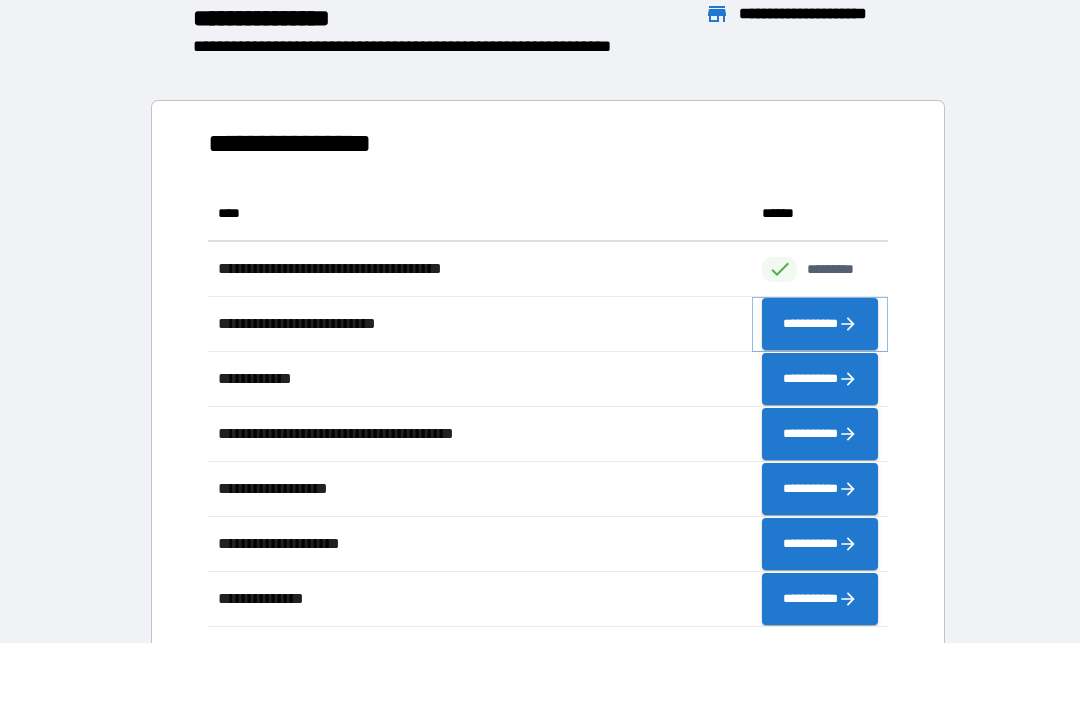 click on "**********" at bounding box center [820, 324] 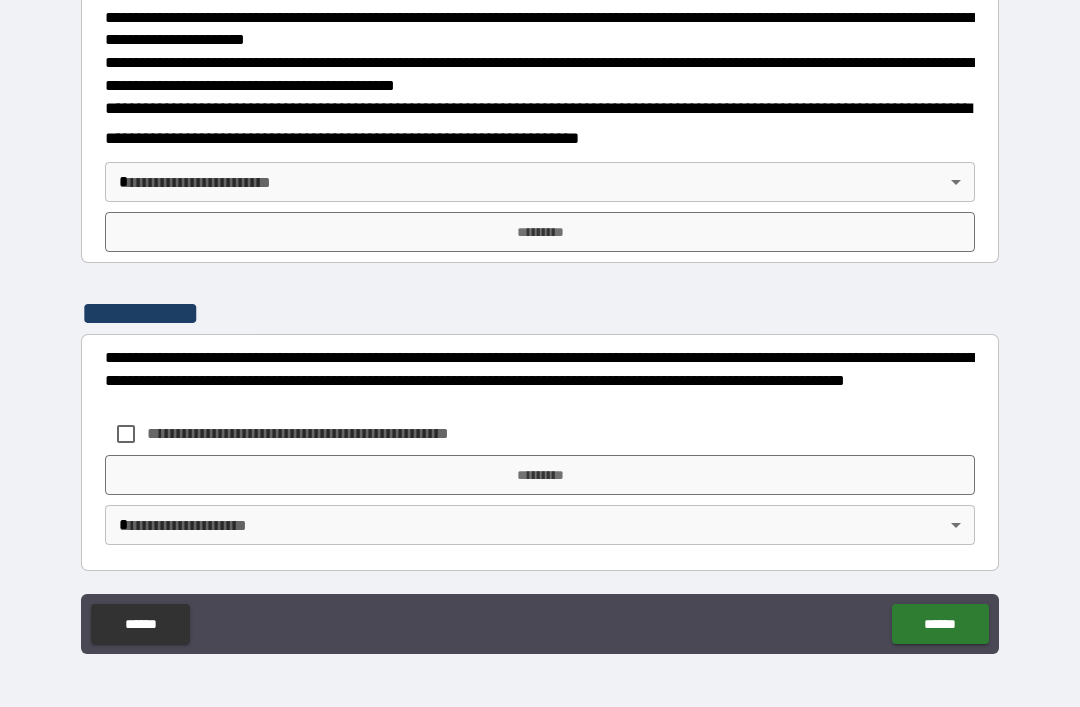 scroll, scrollTop: 677, scrollLeft: 0, axis: vertical 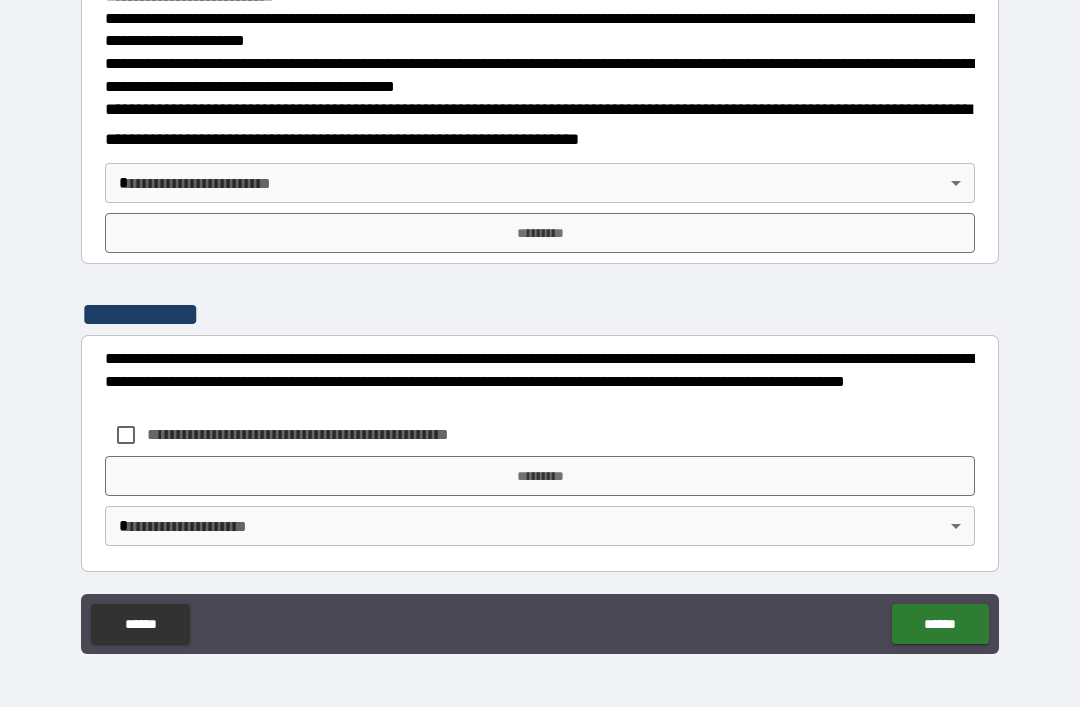 click on "**********" at bounding box center (540, 321) 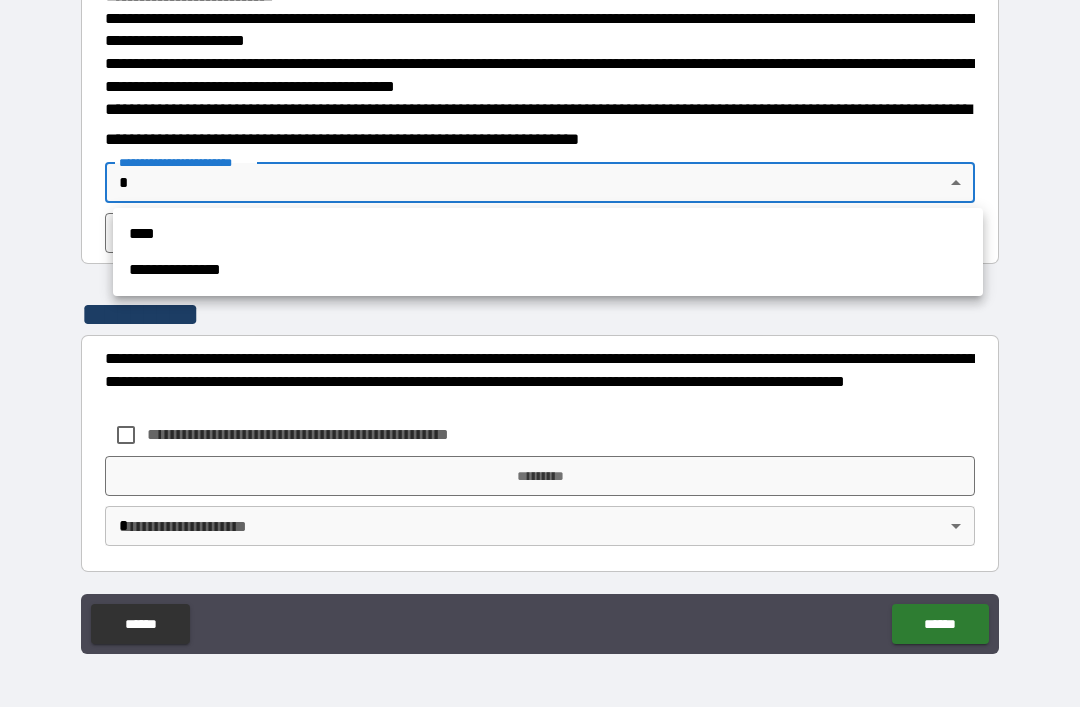click on "****" at bounding box center [548, 234] 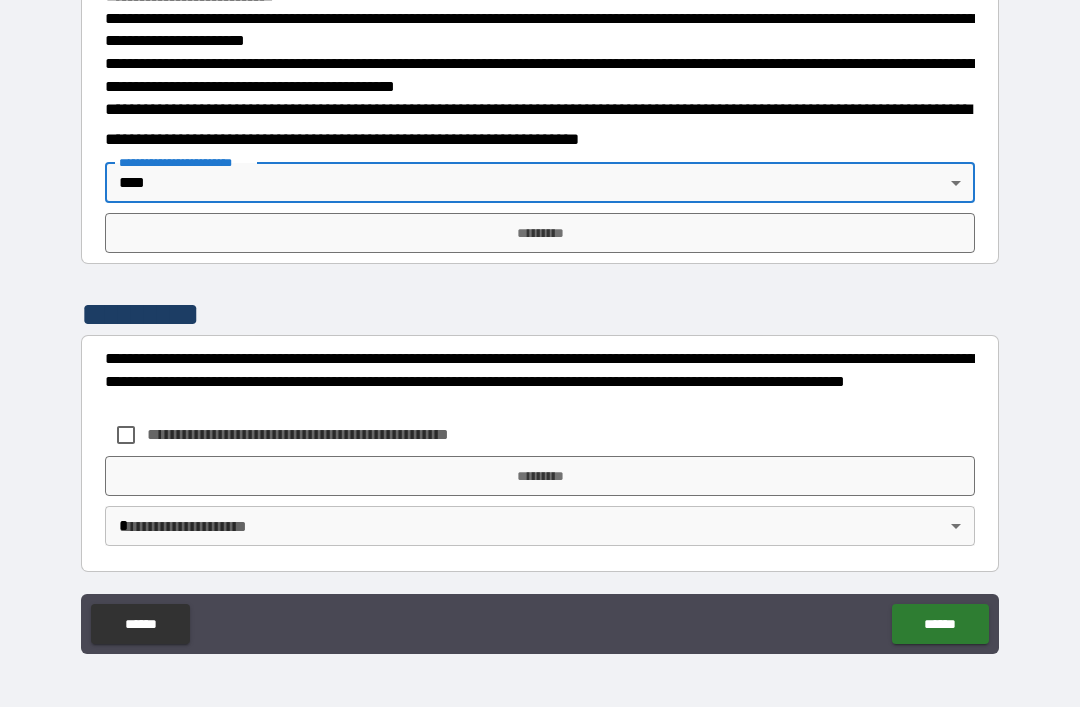 click on "*********" at bounding box center [540, 233] 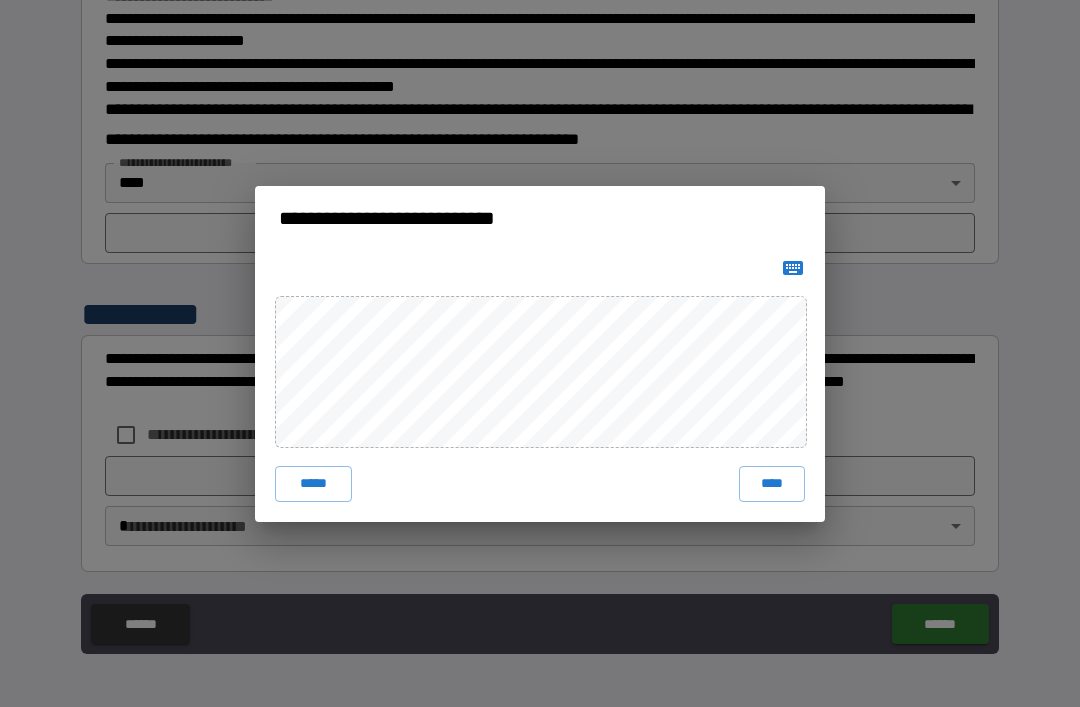 click on "****" at bounding box center [772, 484] 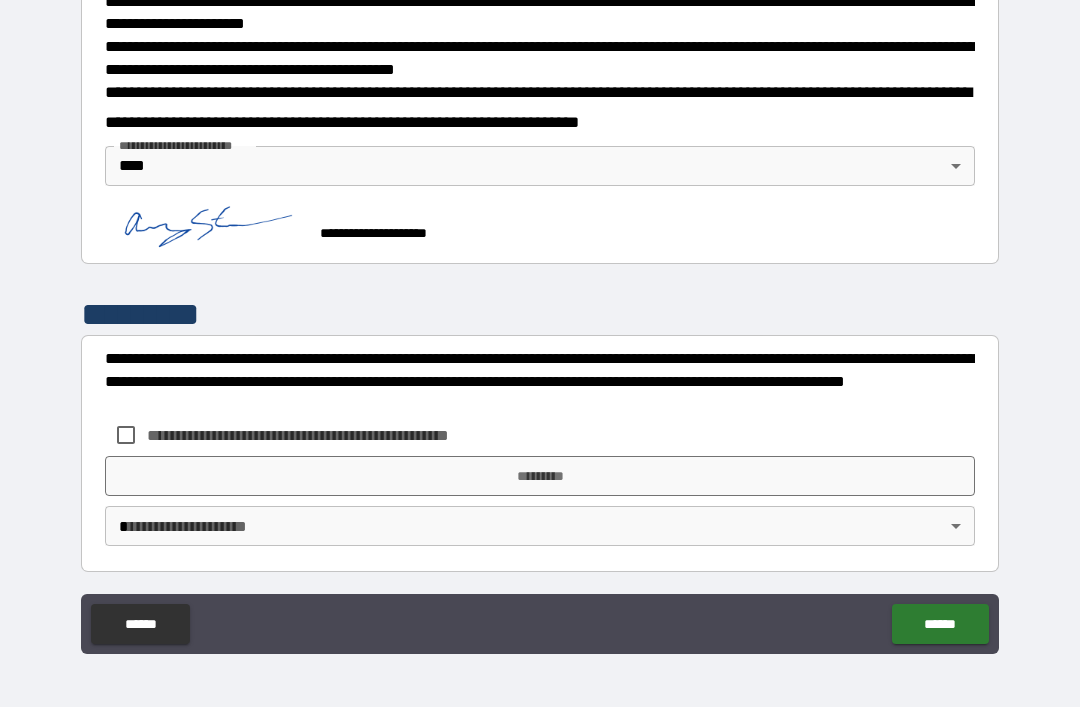 scroll, scrollTop: 694, scrollLeft: 0, axis: vertical 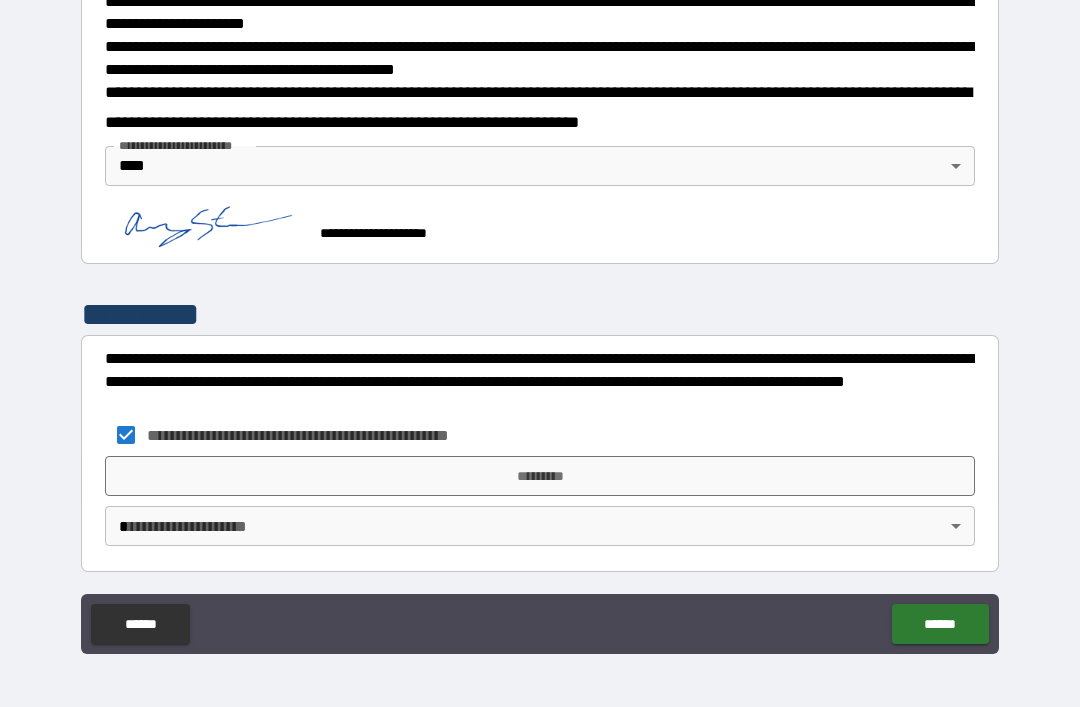 click on "*********" at bounding box center [540, 476] 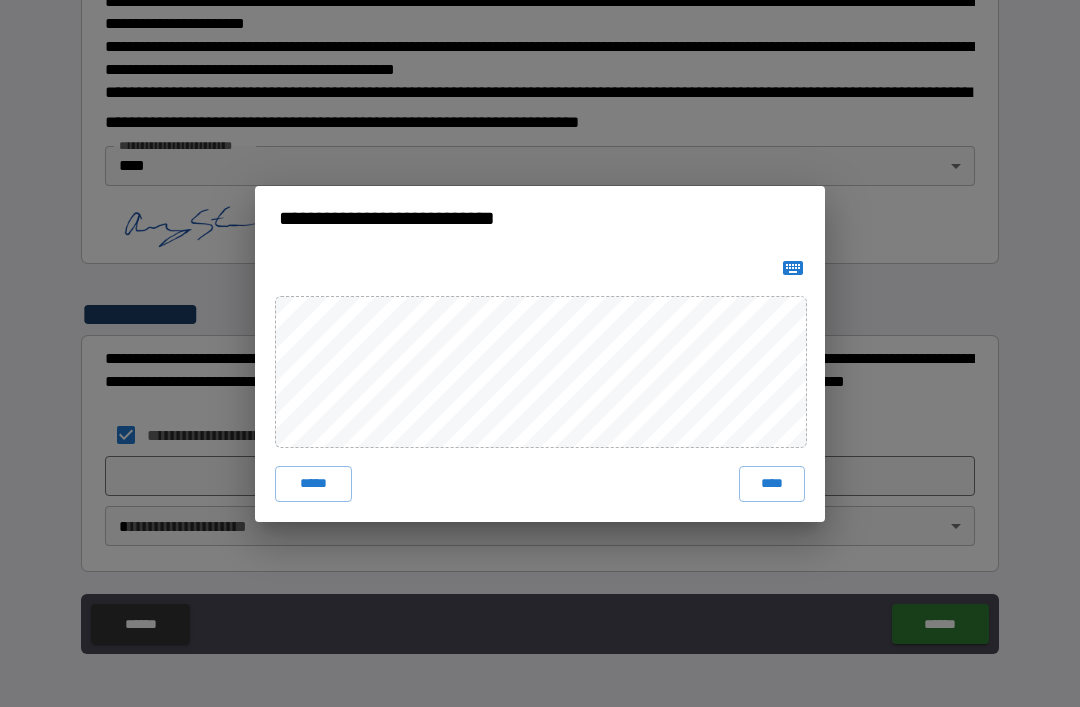 click on "****" at bounding box center (772, 484) 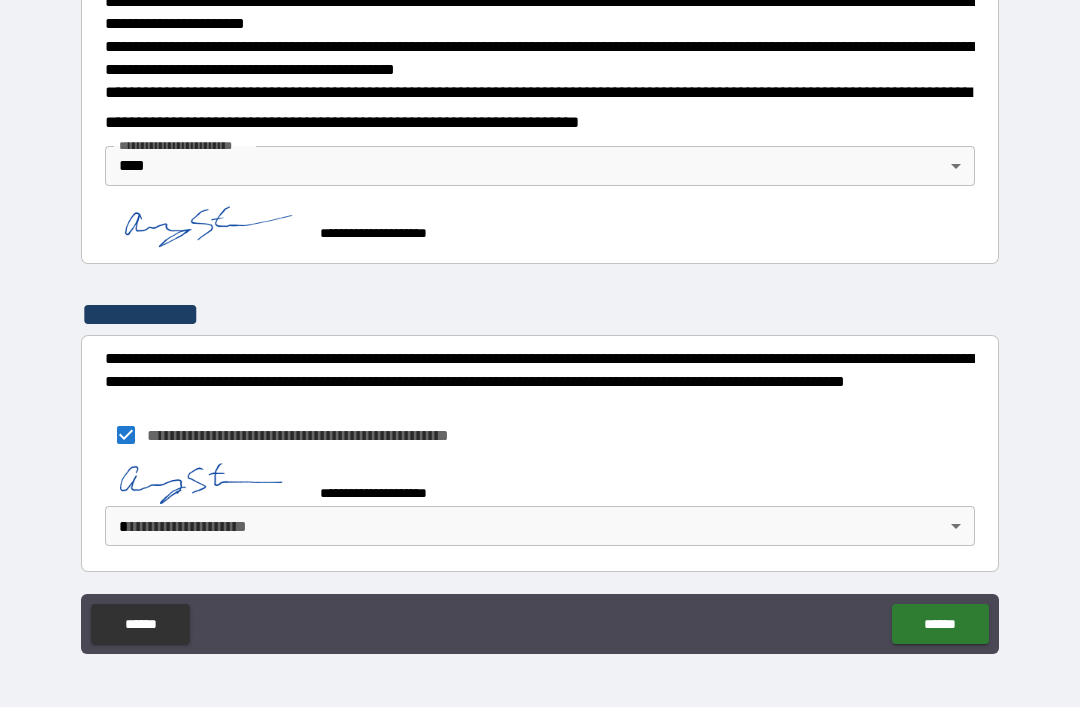 scroll, scrollTop: 684, scrollLeft: 0, axis: vertical 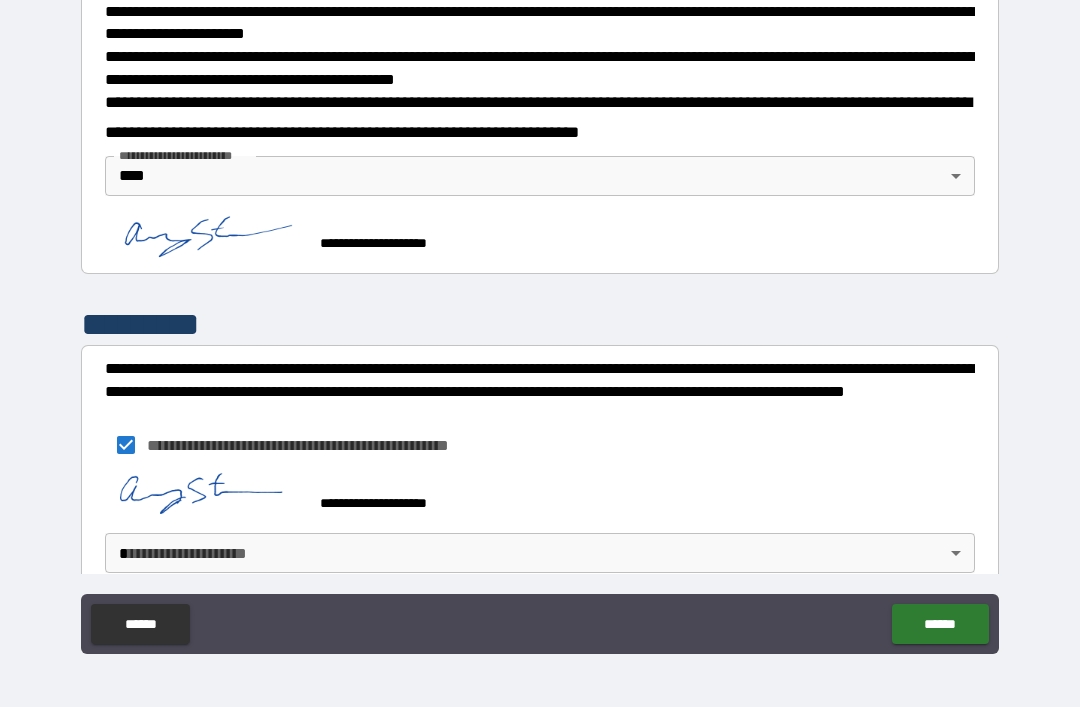 click on "**********" at bounding box center [540, 321] 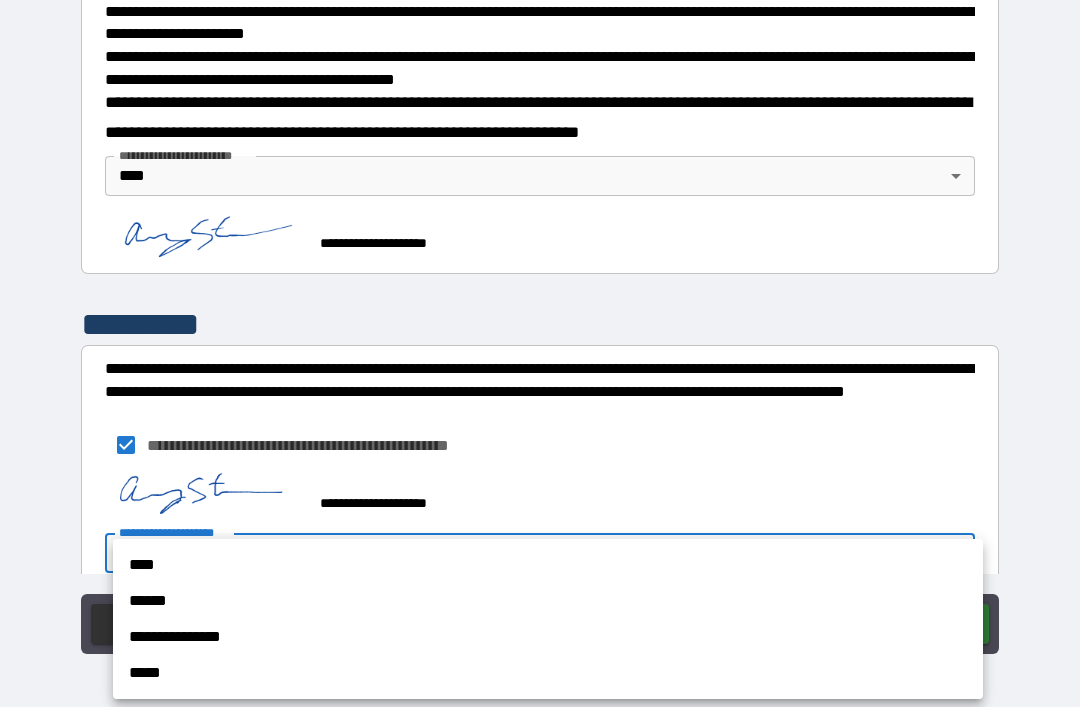click on "****" at bounding box center (548, 565) 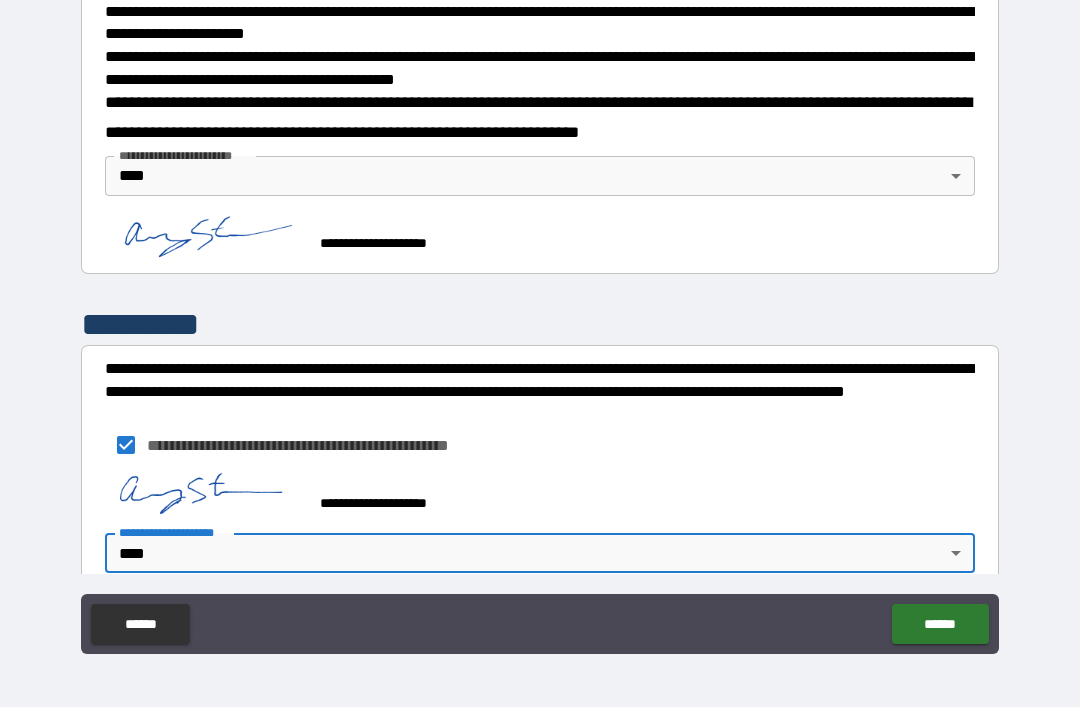 click on "******" at bounding box center [940, 624] 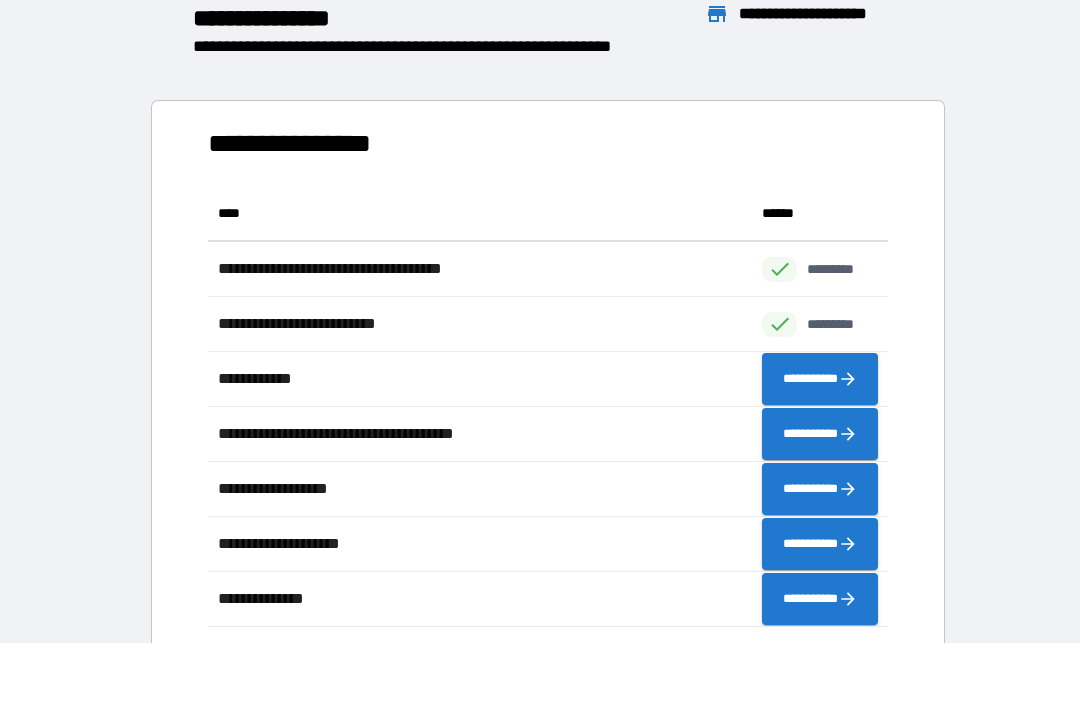 scroll, scrollTop: 1, scrollLeft: 1, axis: both 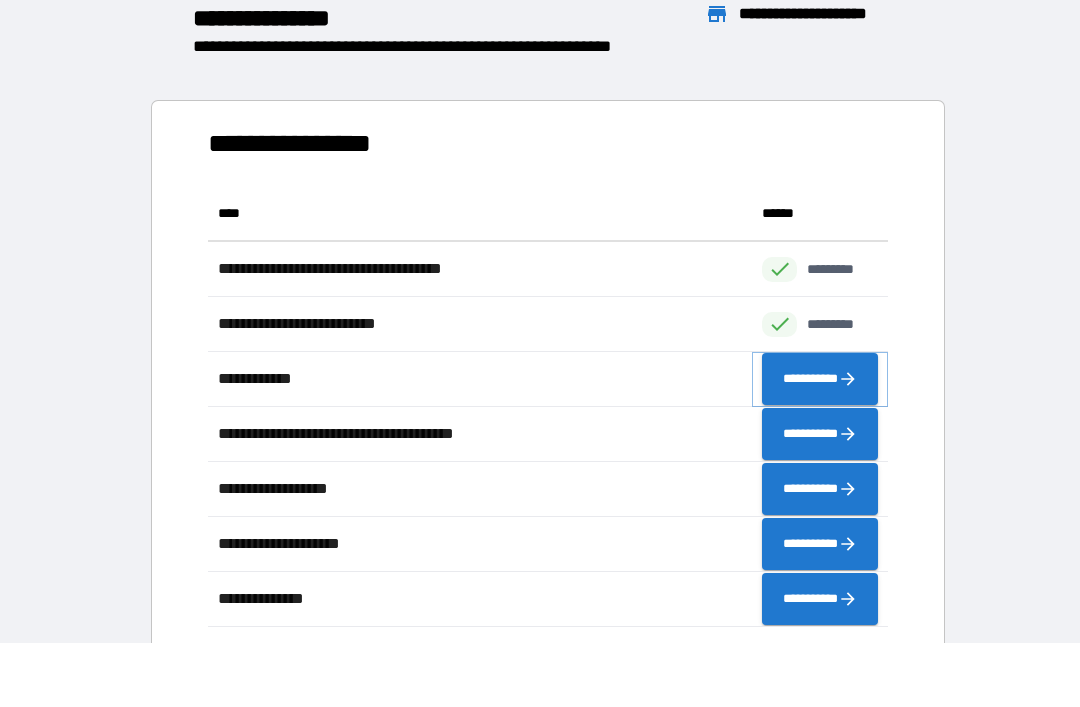 click on "**********" at bounding box center [820, 379] 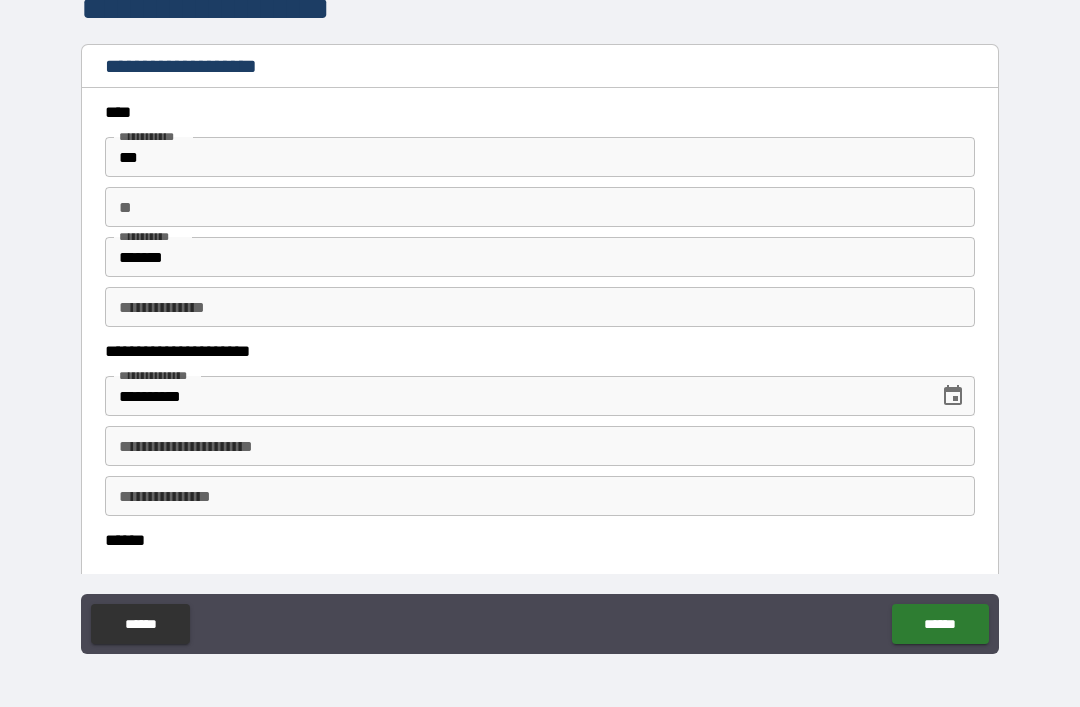 click on "**********" at bounding box center (540, 446) 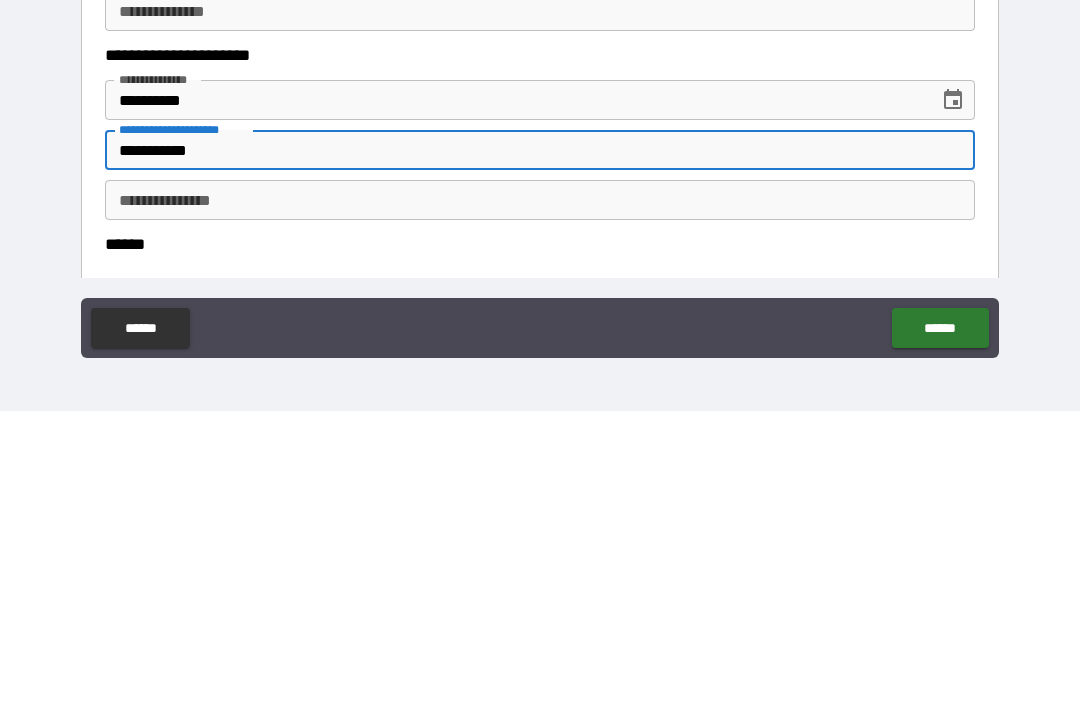 click on "**********" at bounding box center (540, 496) 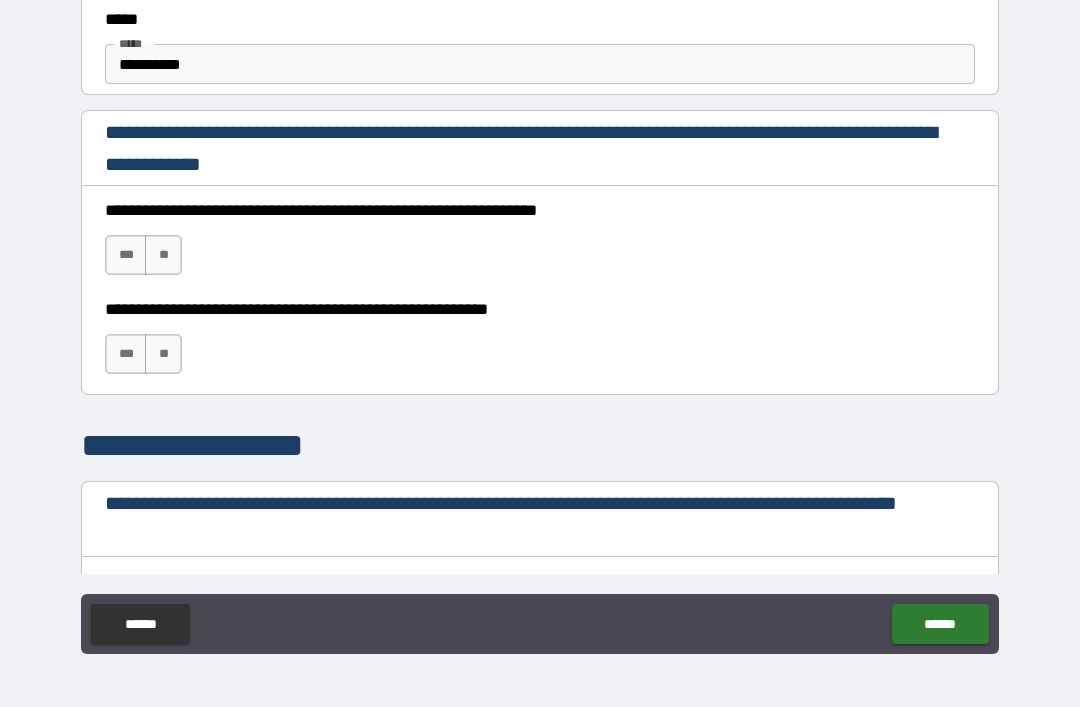 scroll, scrollTop: 1242, scrollLeft: 0, axis: vertical 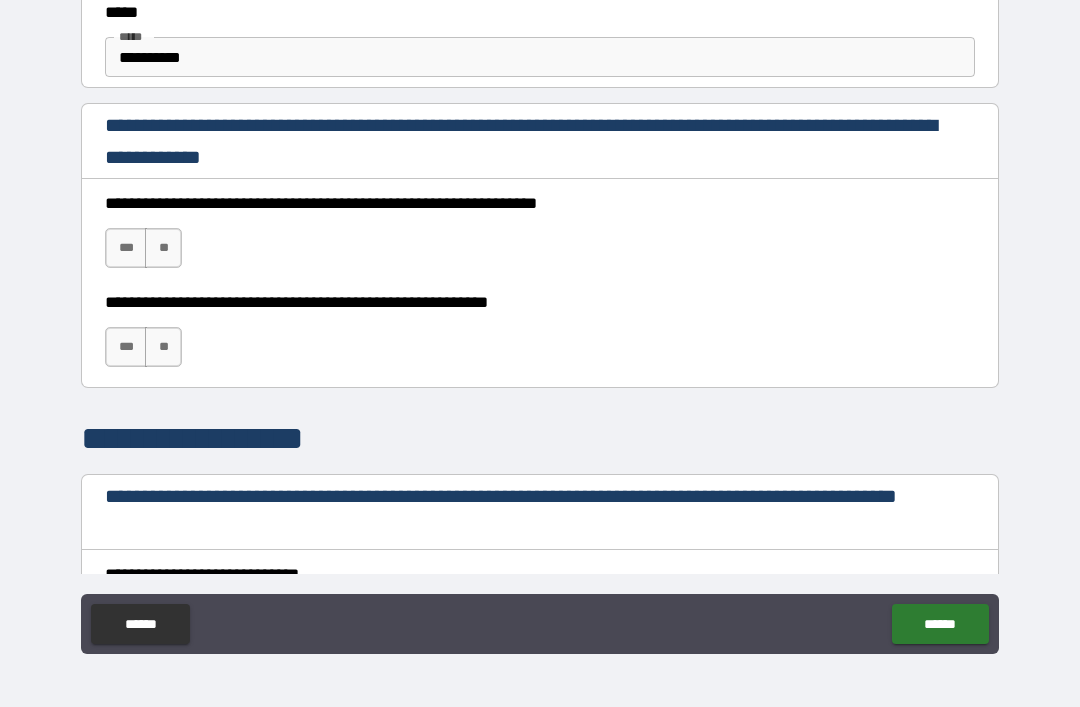 click on "***" at bounding box center (126, 248) 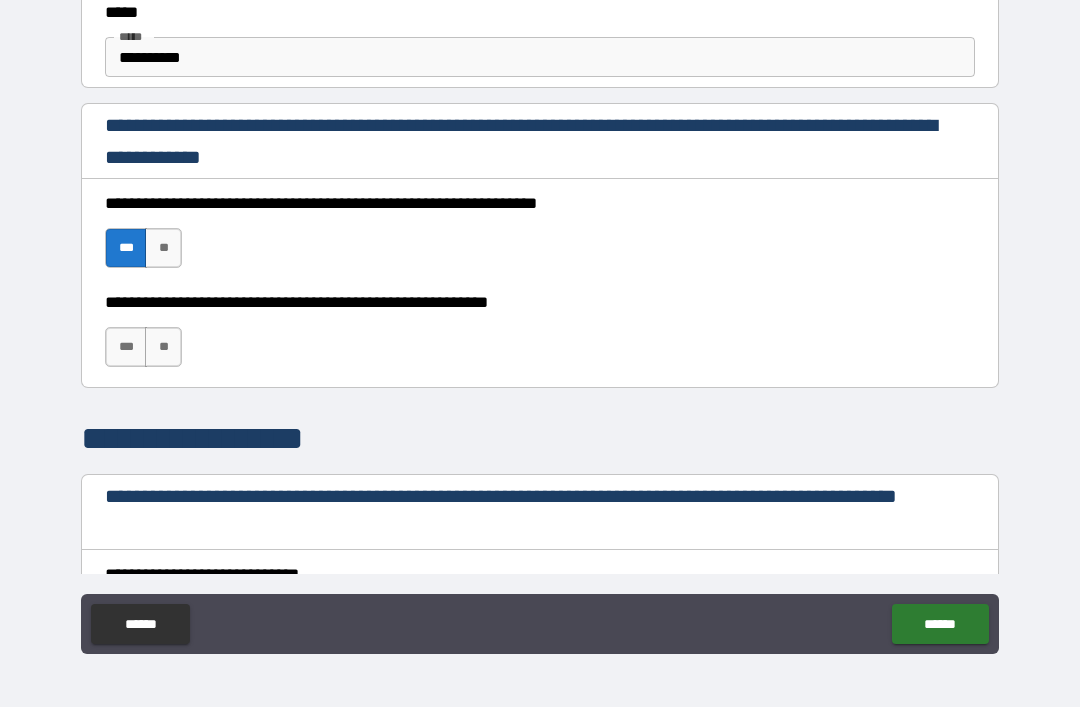 click on "***" at bounding box center [126, 347] 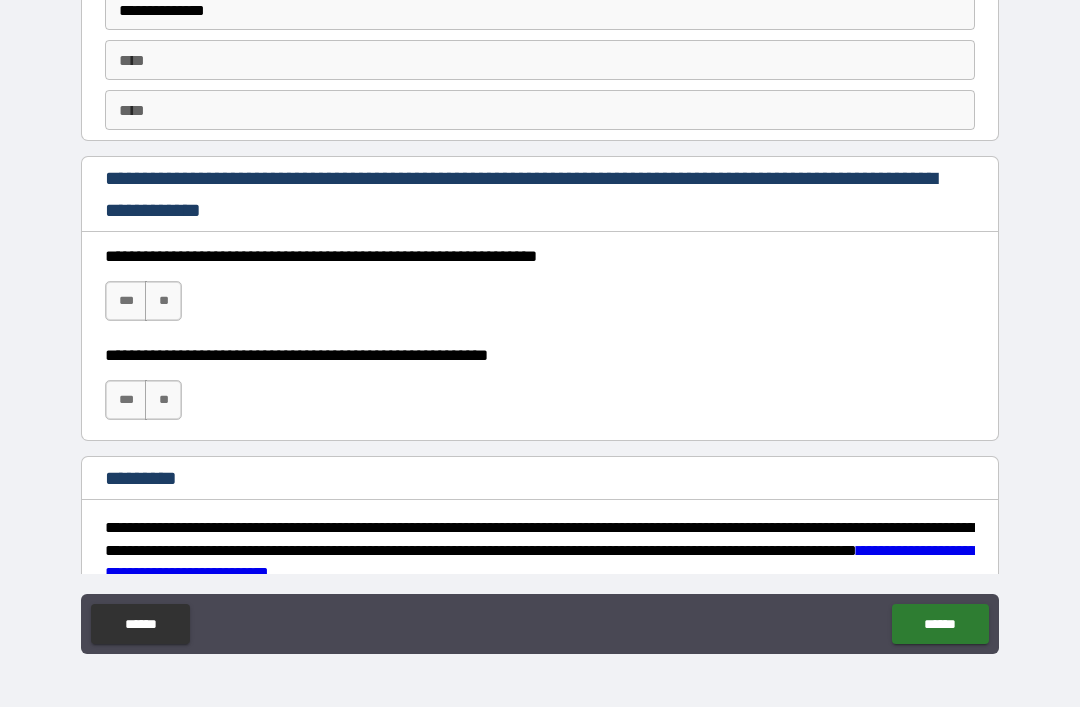 scroll, scrollTop: 2824, scrollLeft: 0, axis: vertical 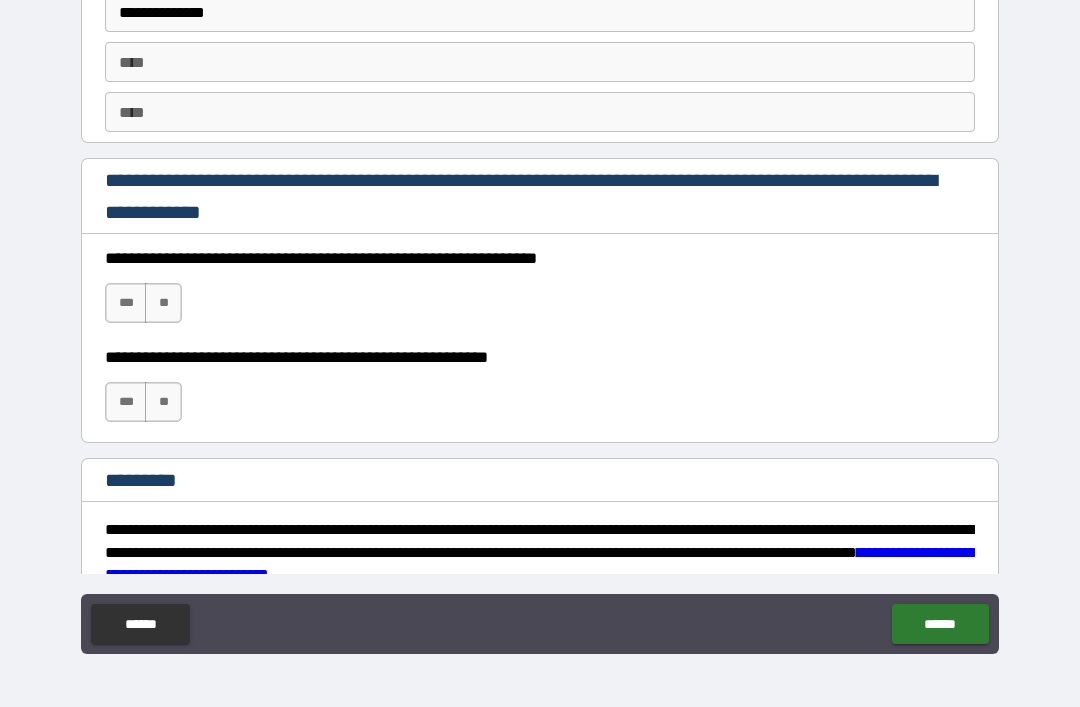 click on "***" at bounding box center [126, 303] 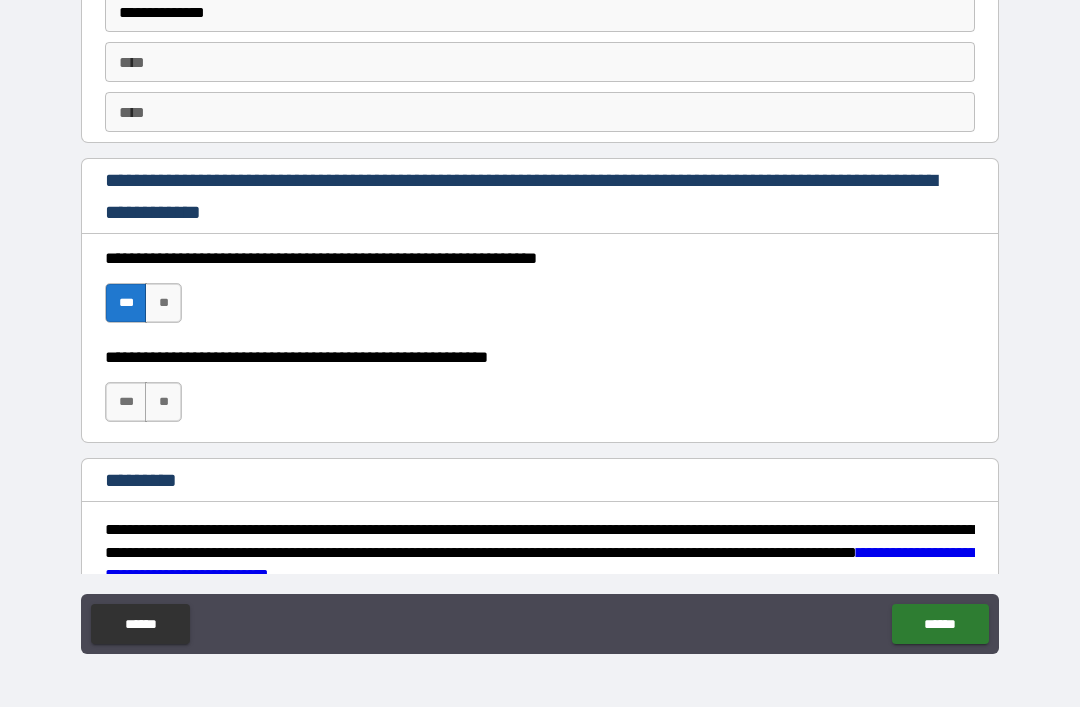 click on "***" at bounding box center [126, 402] 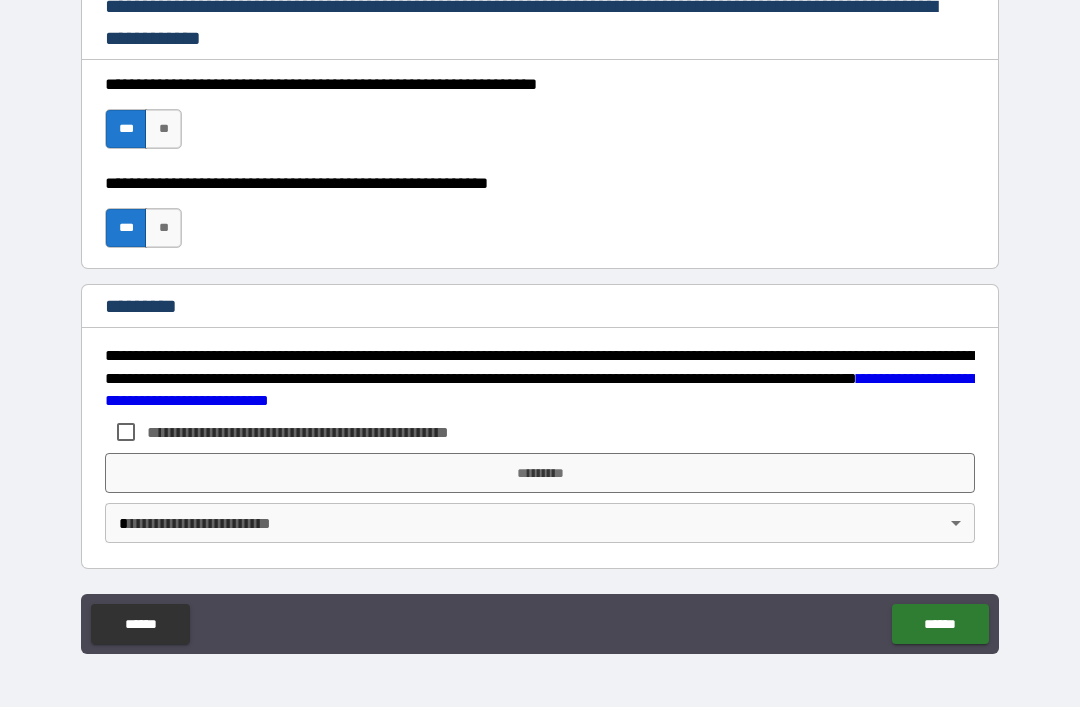 scroll, scrollTop: 2998, scrollLeft: 0, axis: vertical 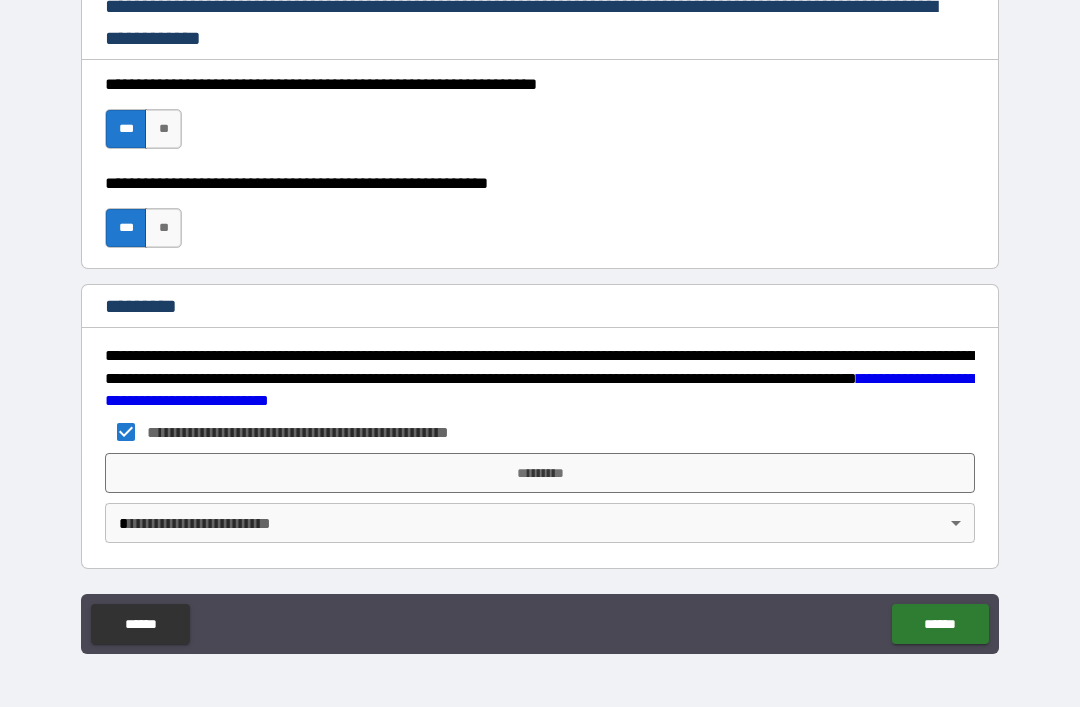 click on "*********" at bounding box center (540, 473) 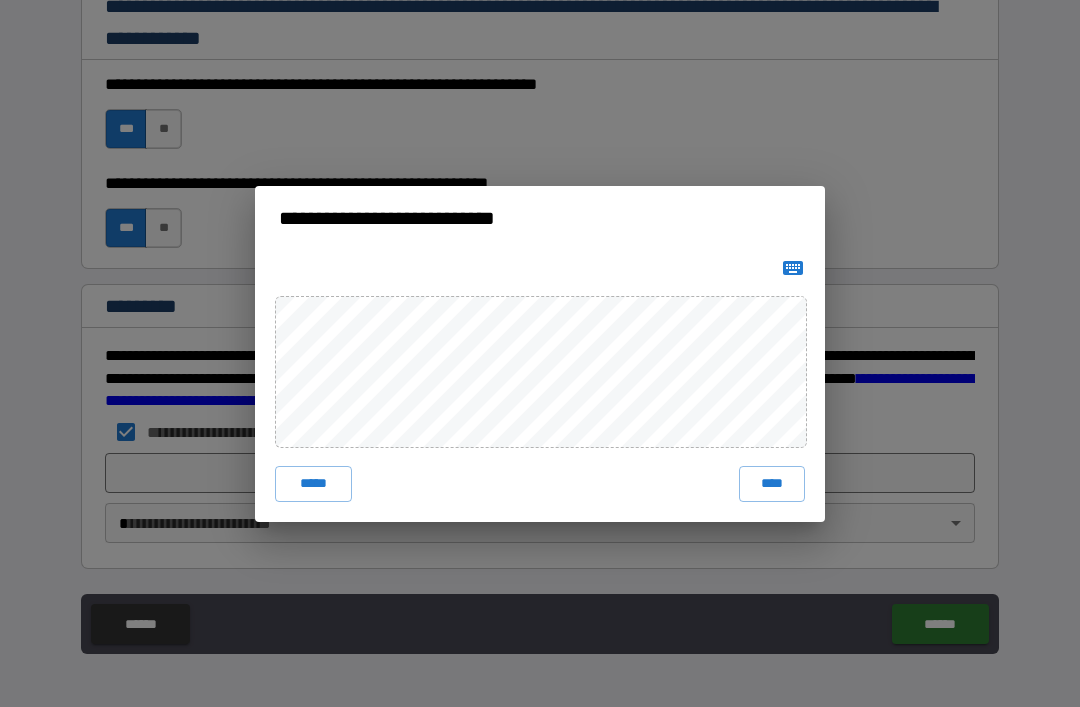 click on "****" at bounding box center (772, 484) 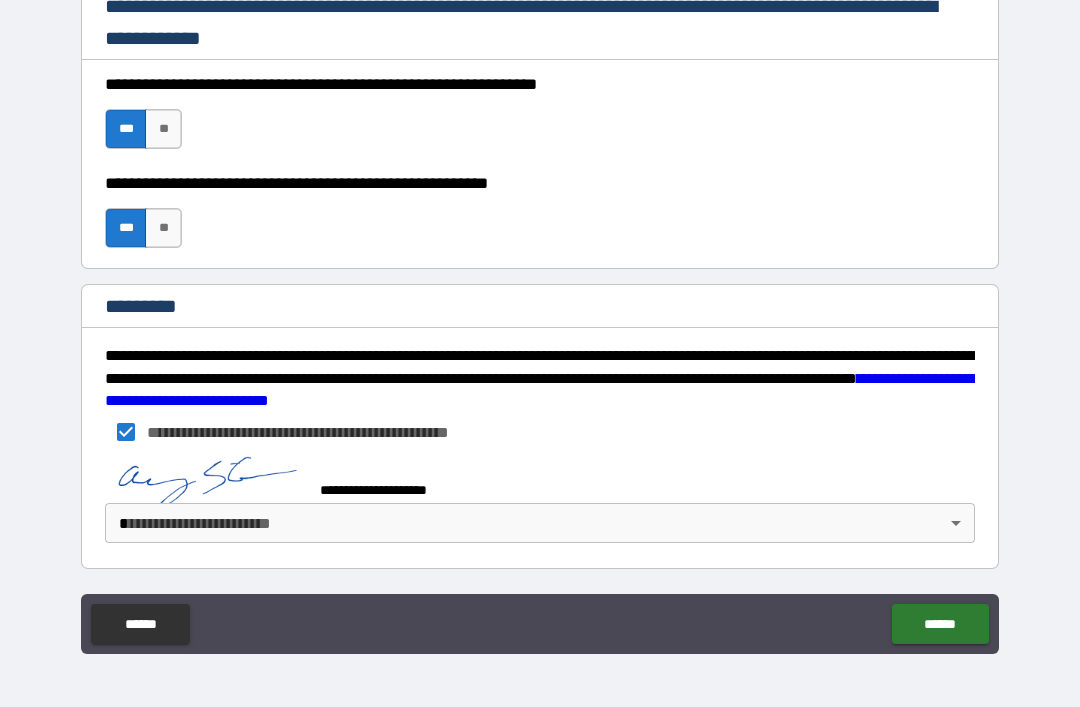 scroll, scrollTop: 2988, scrollLeft: 0, axis: vertical 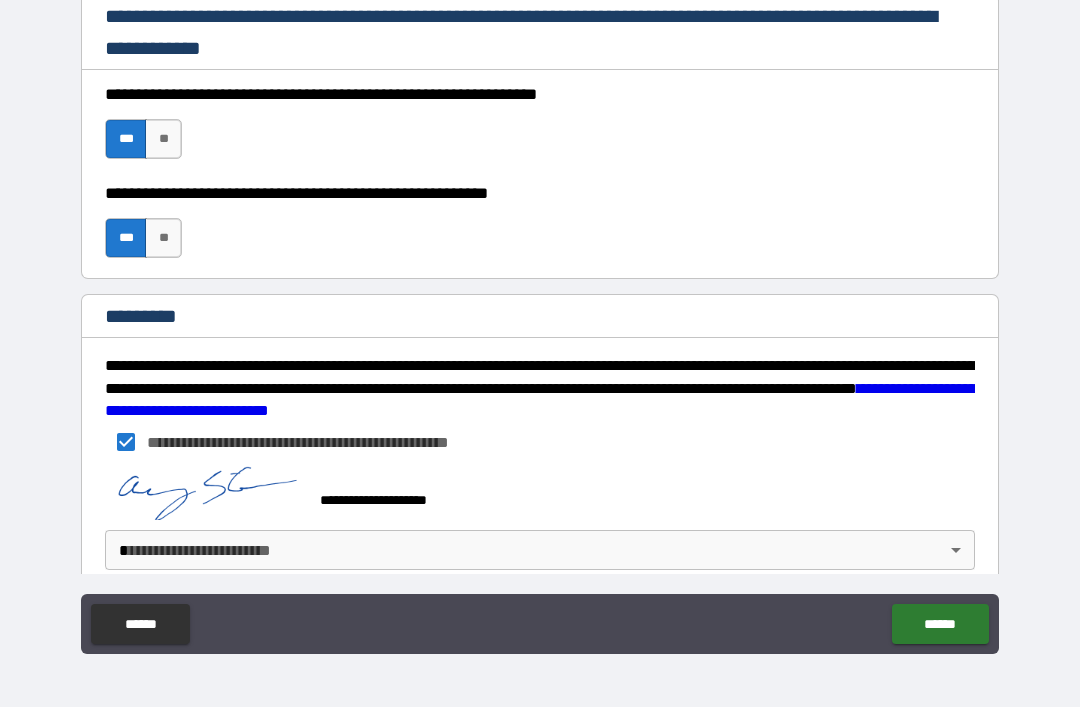 click on "******" at bounding box center (940, 624) 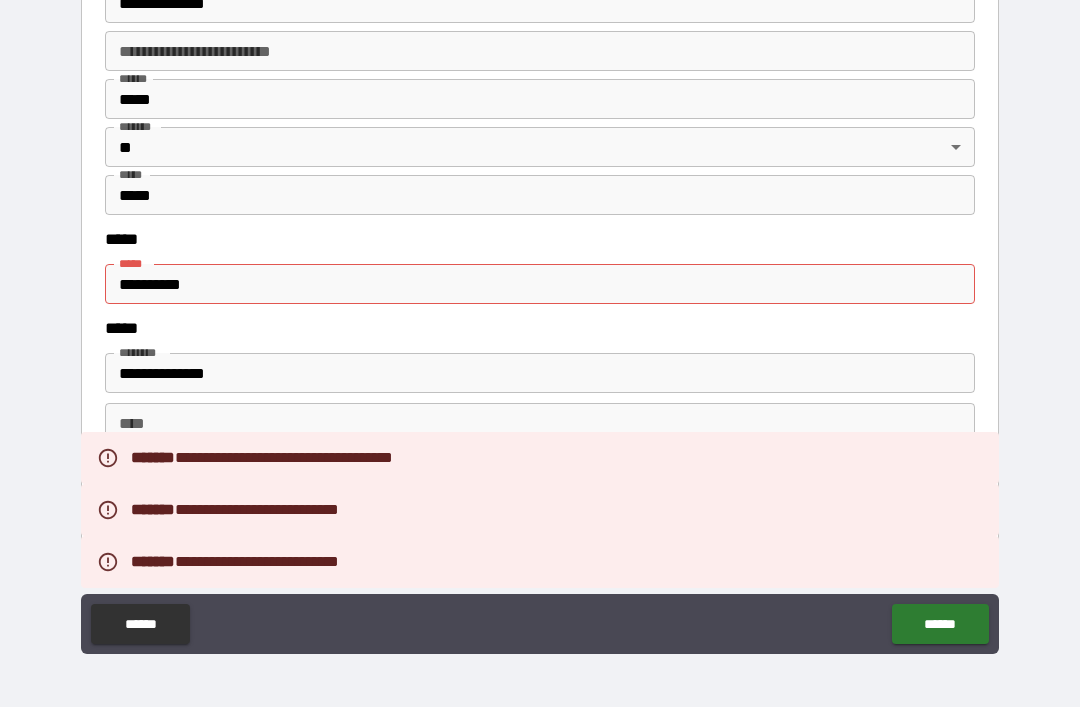 scroll, scrollTop: 2462, scrollLeft: 0, axis: vertical 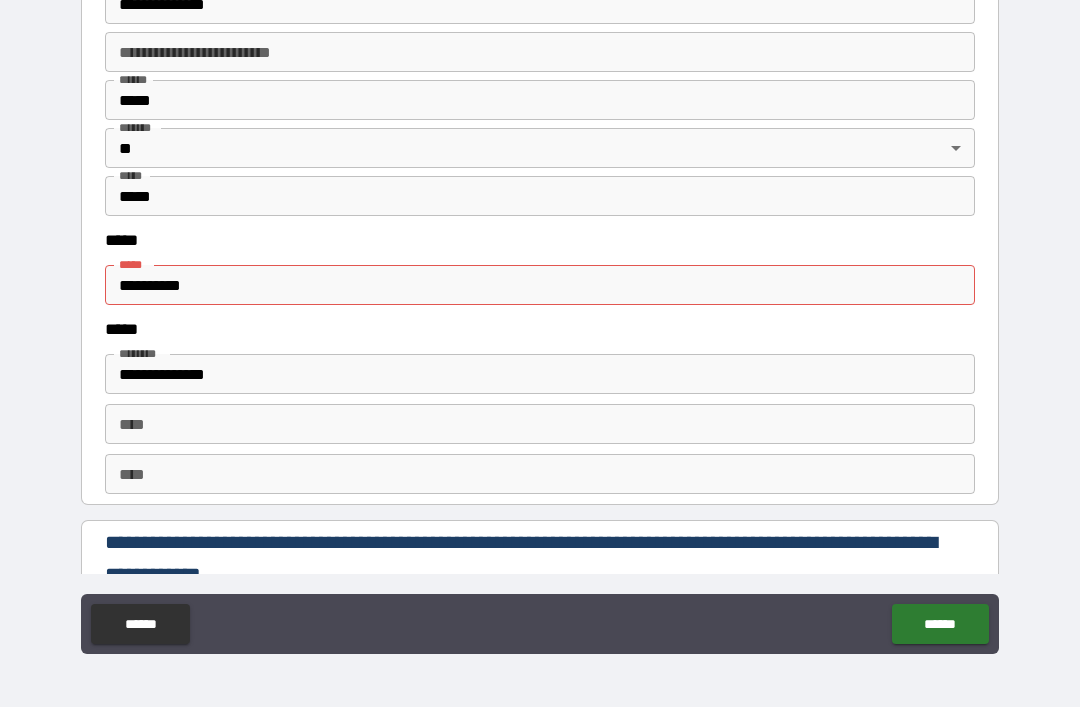 click on "**********" at bounding box center (540, 285) 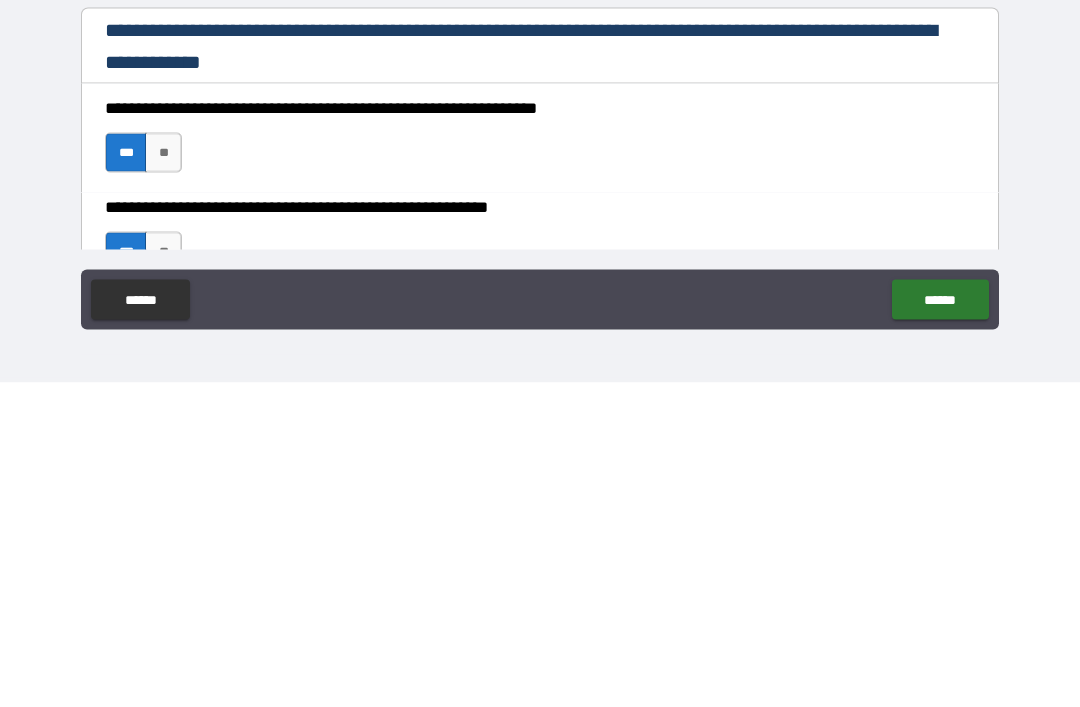 scroll, scrollTop: 2647, scrollLeft: 0, axis: vertical 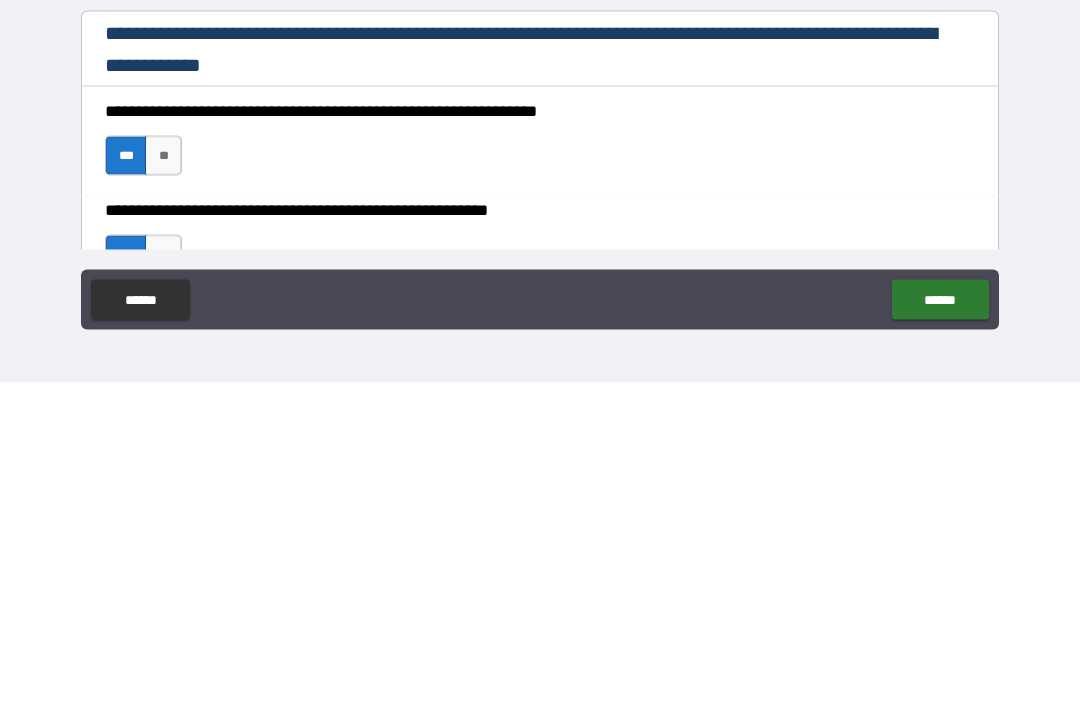 click on "******" at bounding box center (940, 624) 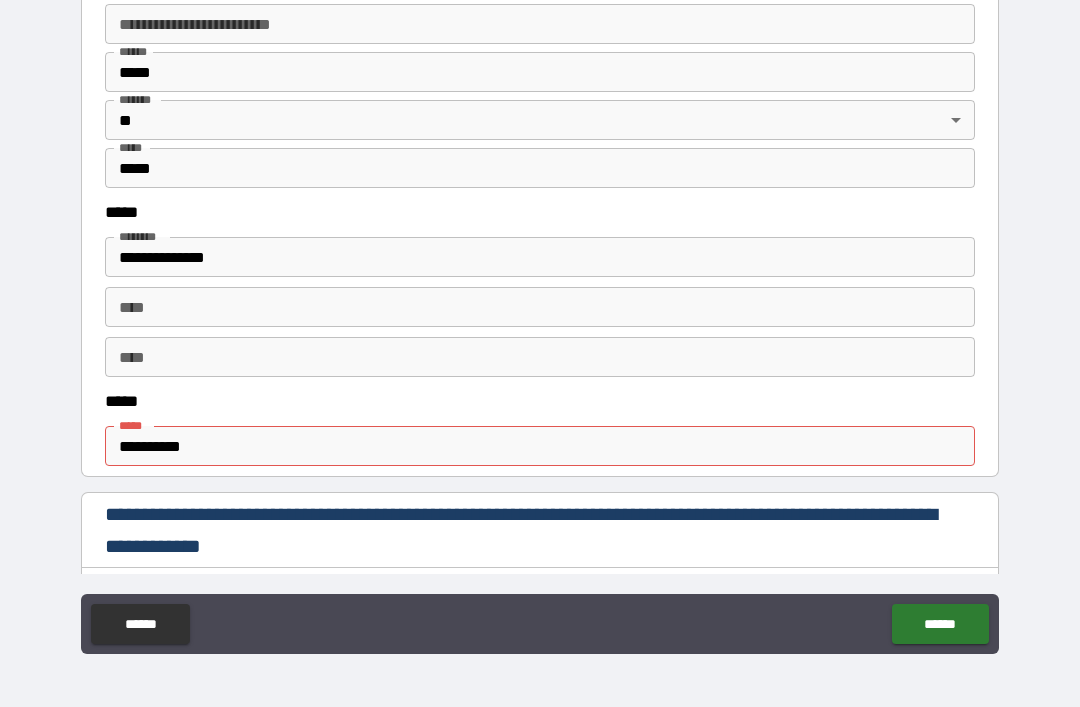 scroll, scrollTop: 906, scrollLeft: 0, axis: vertical 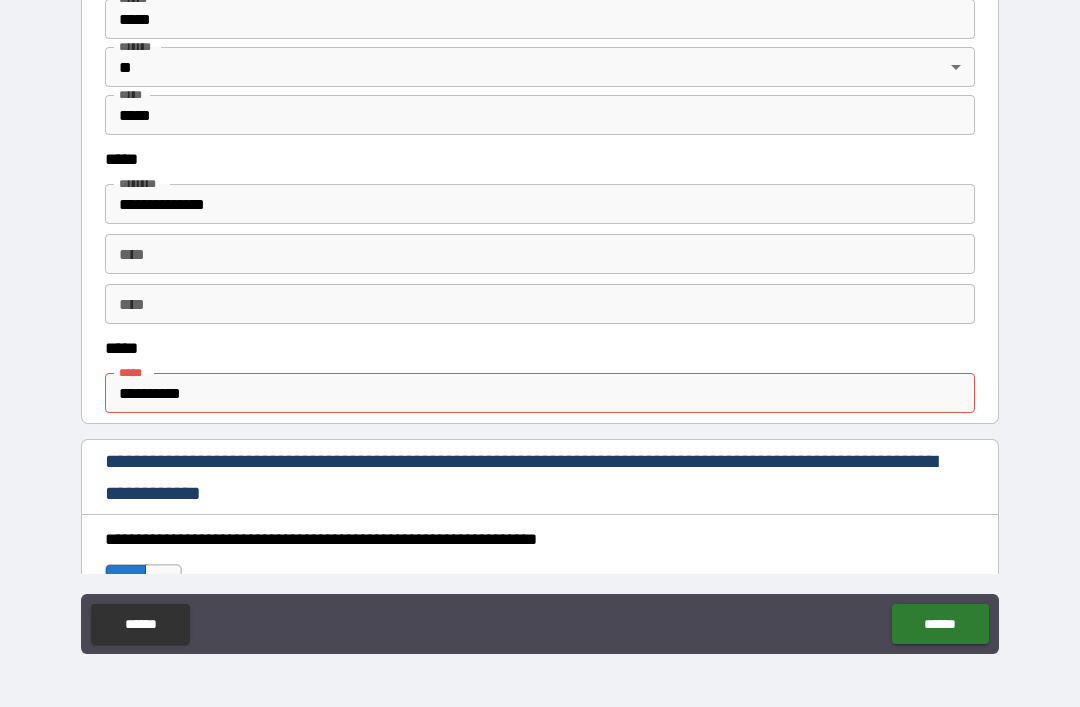 click on "**********" at bounding box center (540, 393) 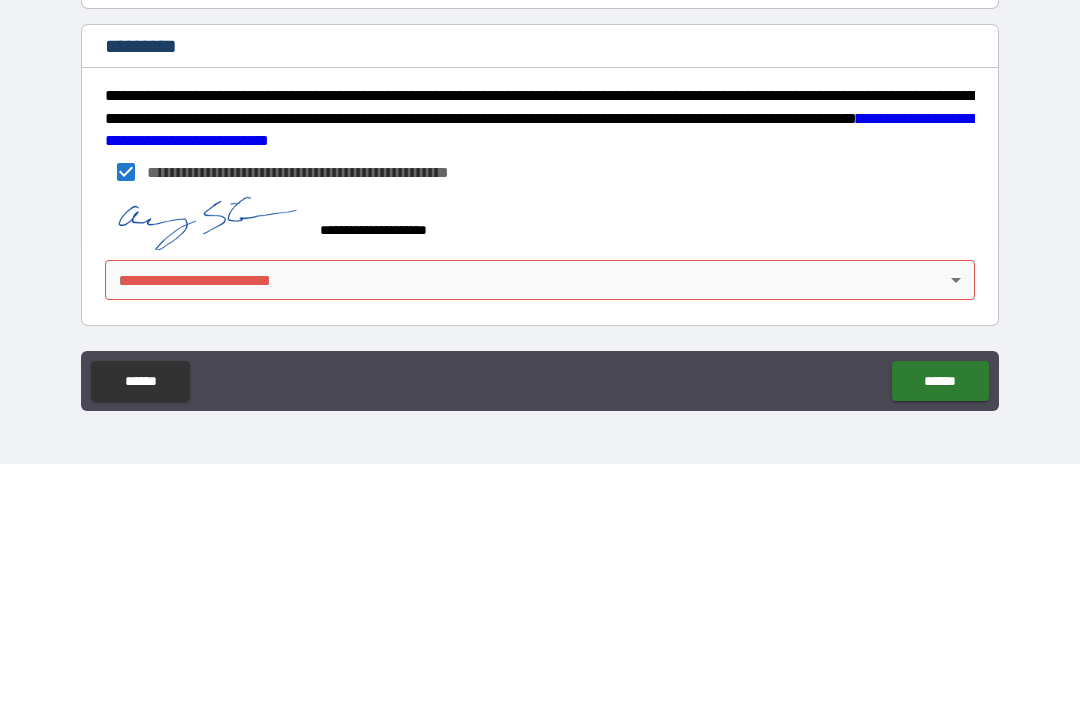 scroll, scrollTop: 3015, scrollLeft: 0, axis: vertical 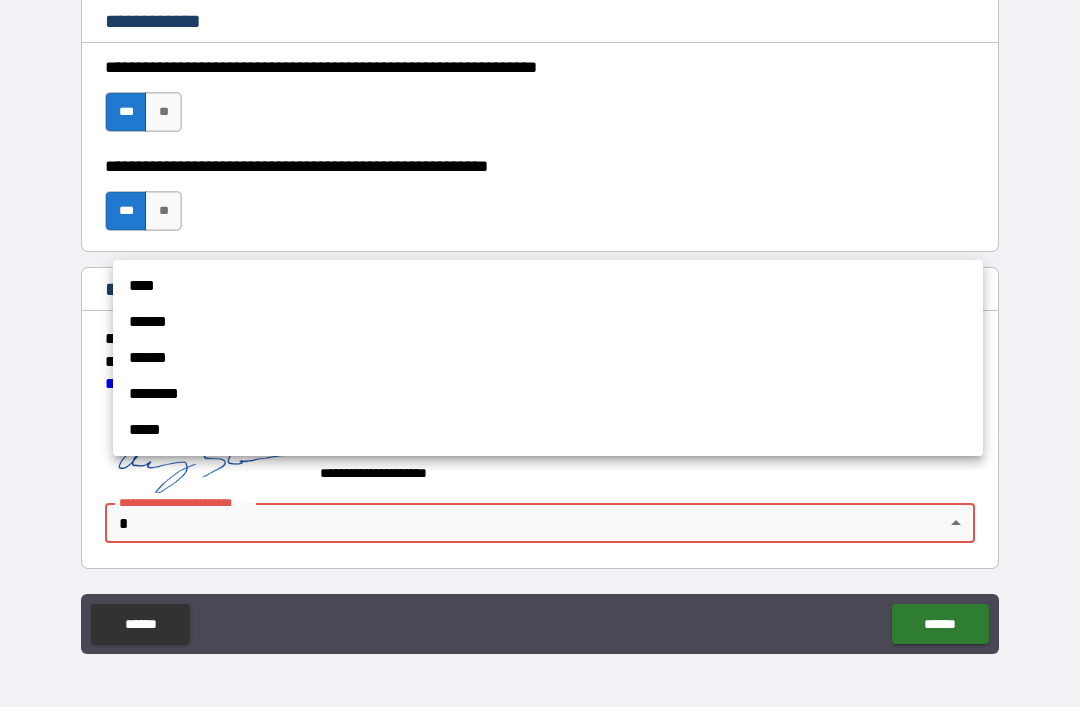 click on "****" at bounding box center (548, 286) 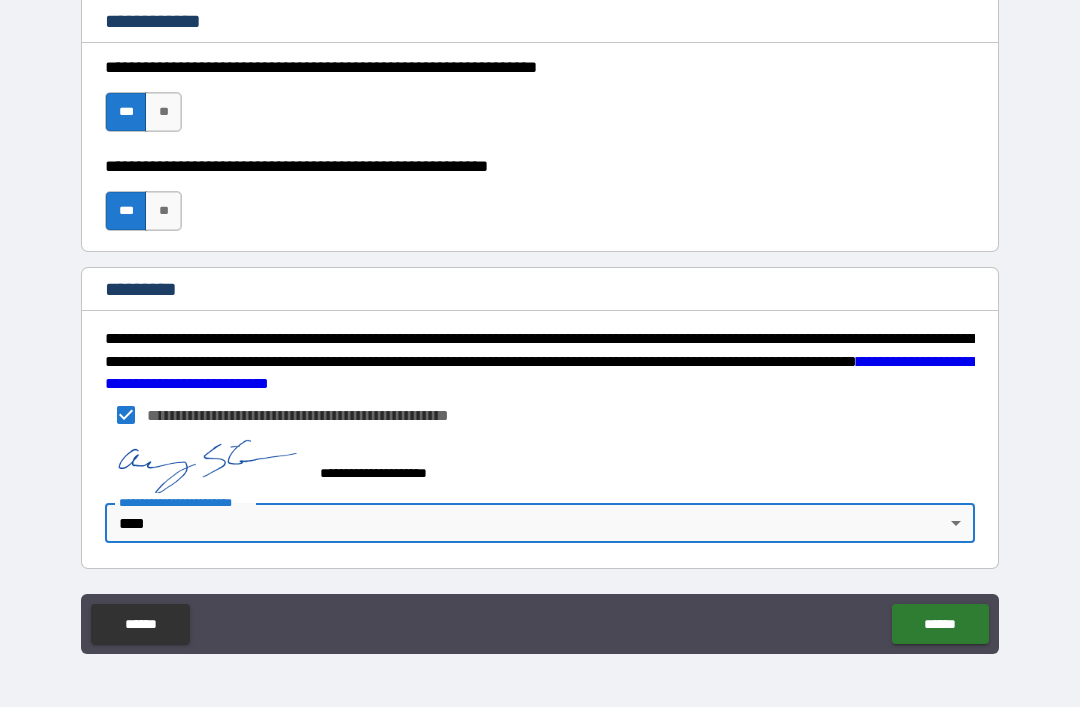 click on "******" at bounding box center (940, 624) 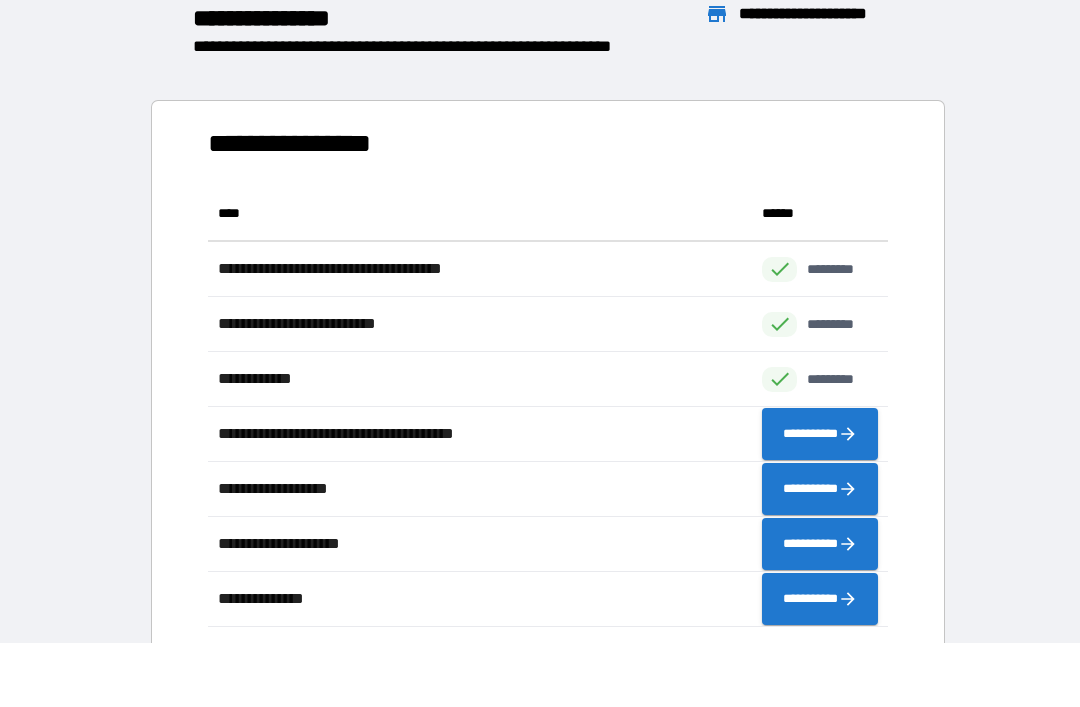 scroll, scrollTop: 1, scrollLeft: 1, axis: both 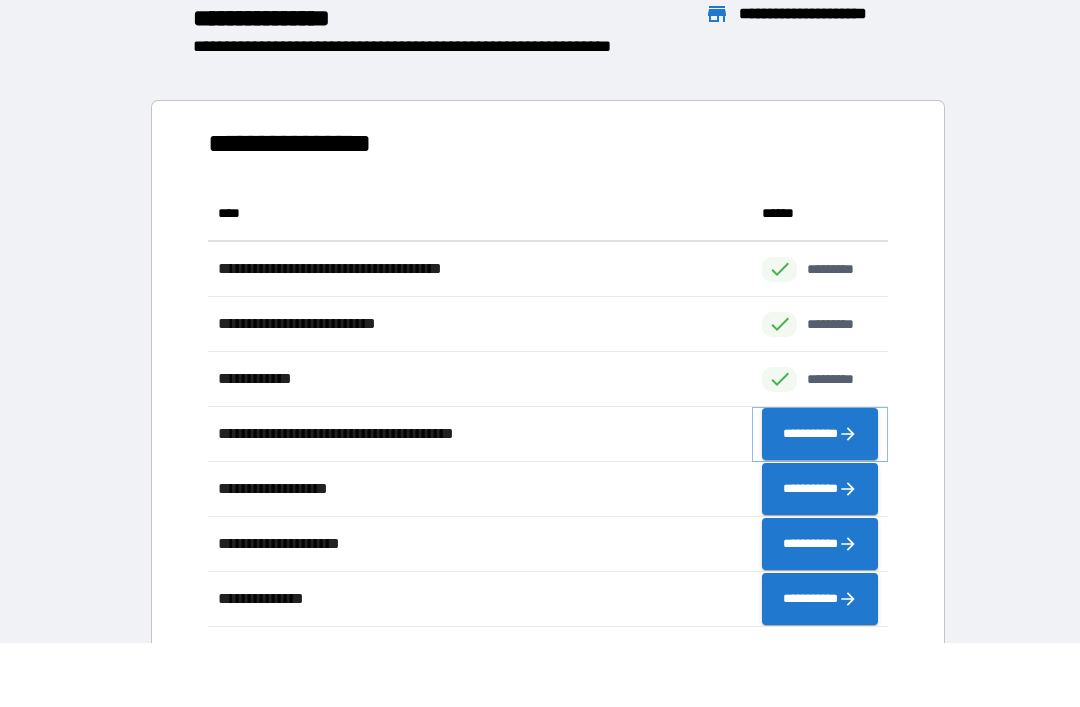 click on "**********" at bounding box center (820, 434) 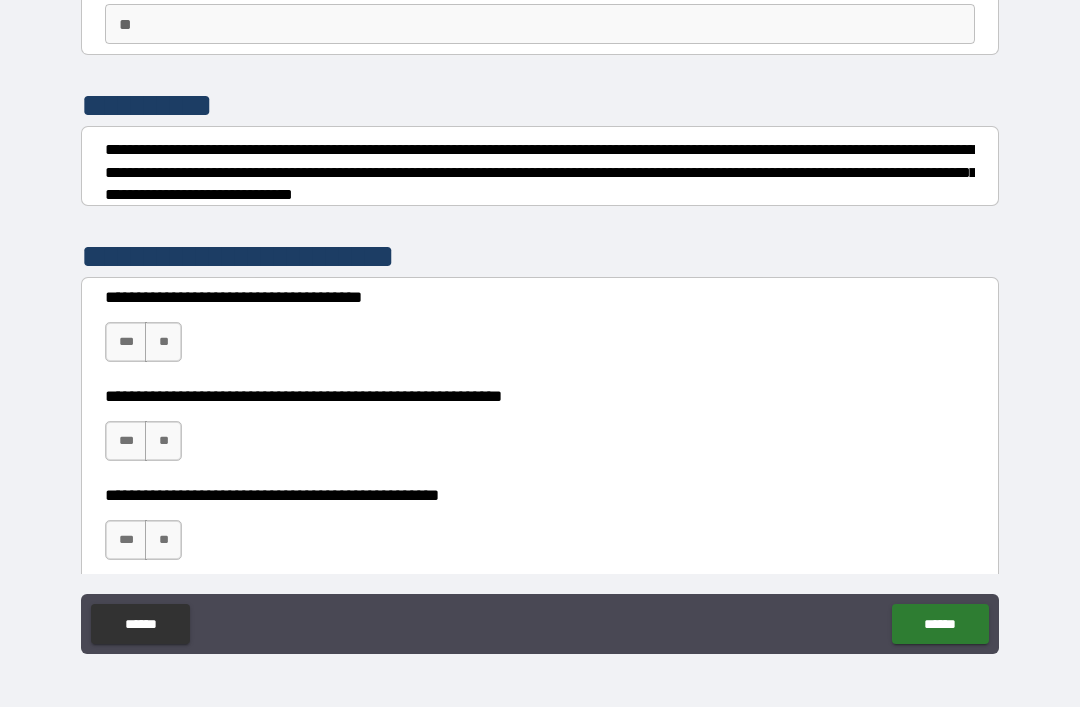 scroll, scrollTop: 257, scrollLeft: 0, axis: vertical 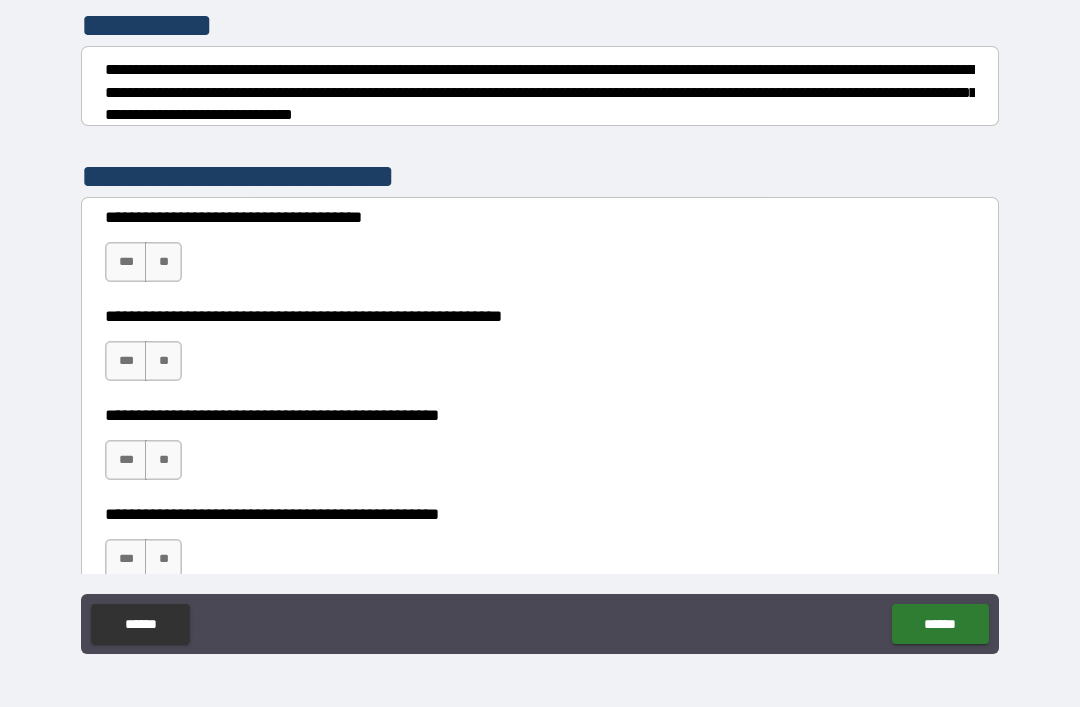 click on "**" at bounding box center (163, 262) 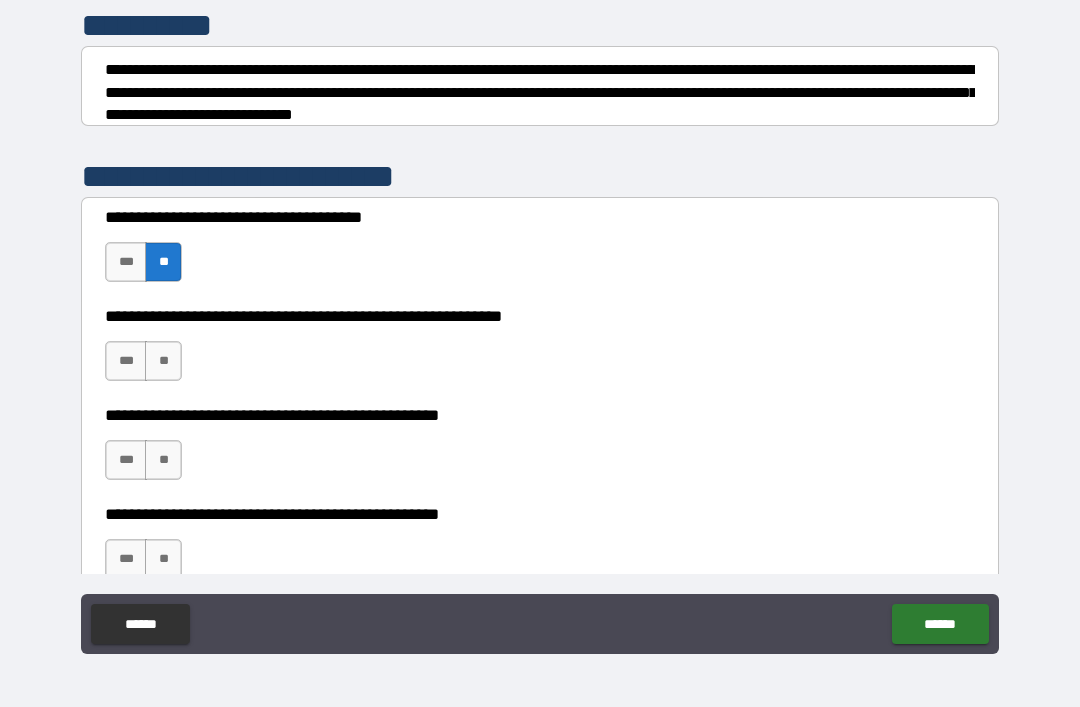 click on "**" at bounding box center (163, 361) 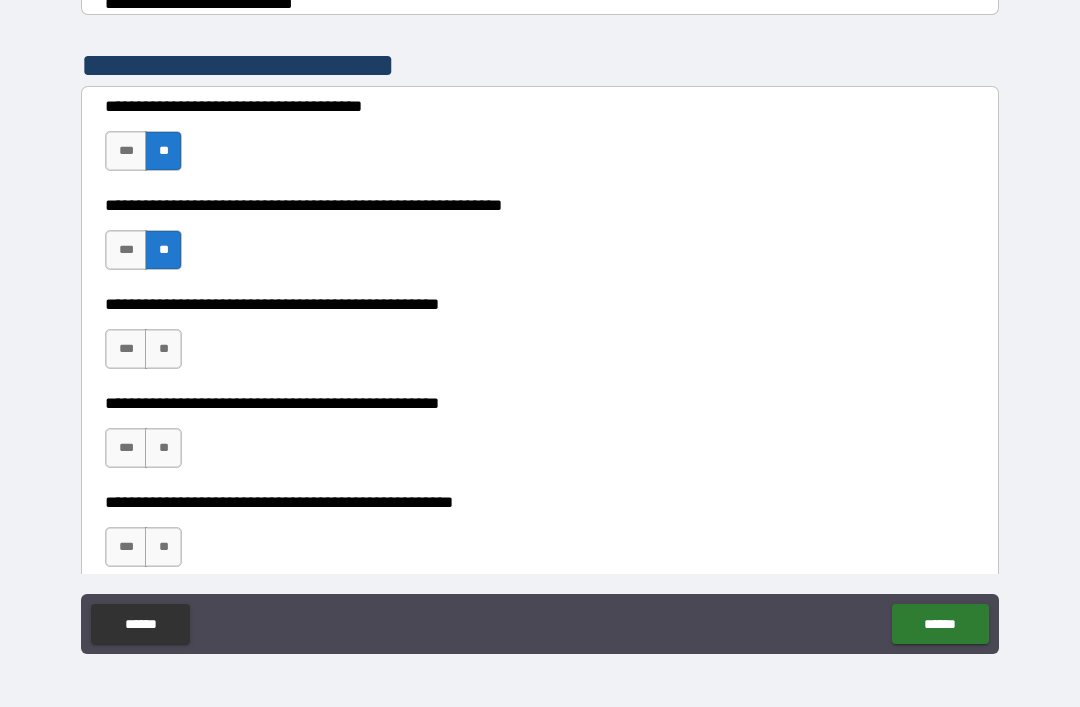 scroll, scrollTop: 398, scrollLeft: 0, axis: vertical 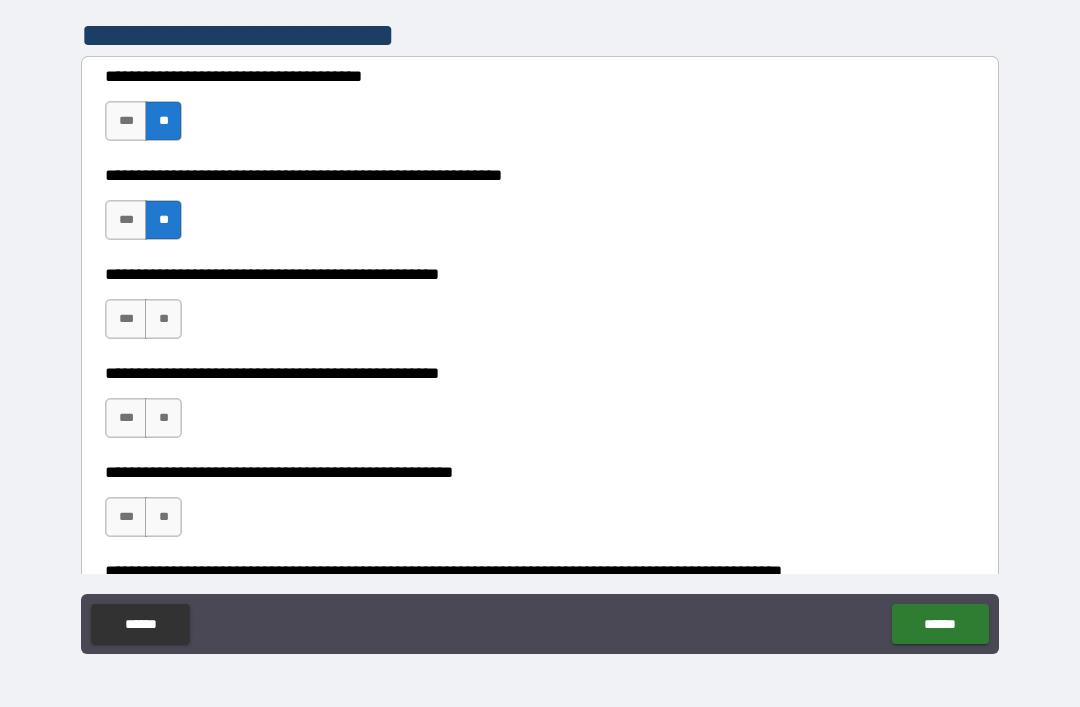 click on "**" at bounding box center (163, 319) 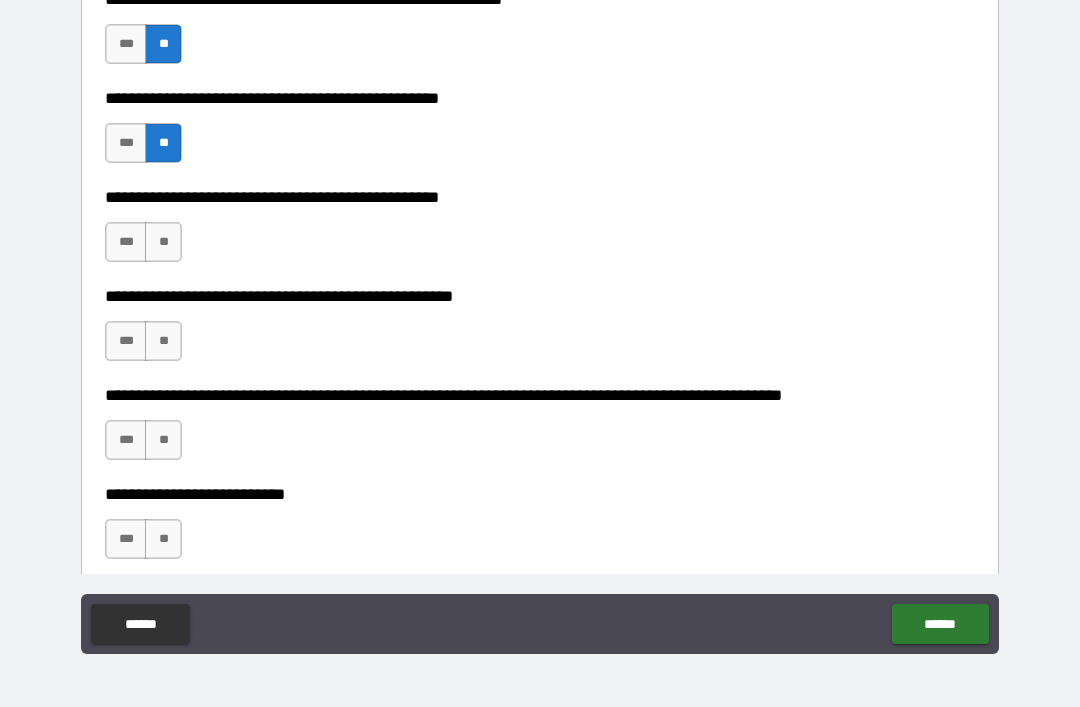scroll, scrollTop: 575, scrollLeft: 0, axis: vertical 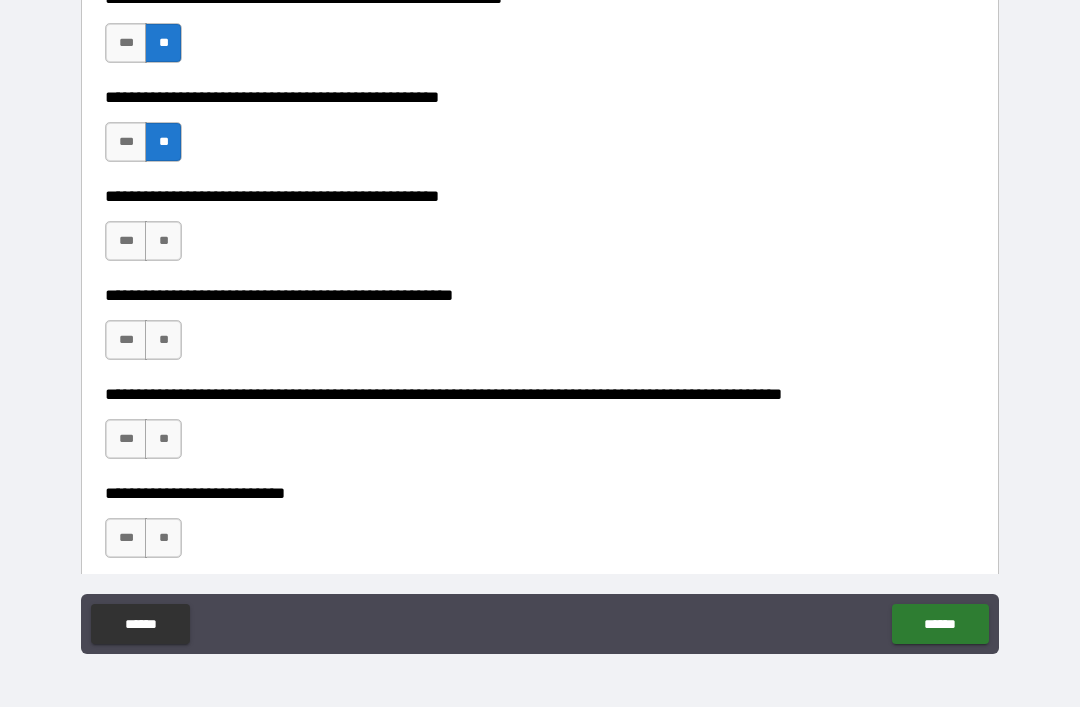 click on "**" at bounding box center (163, 241) 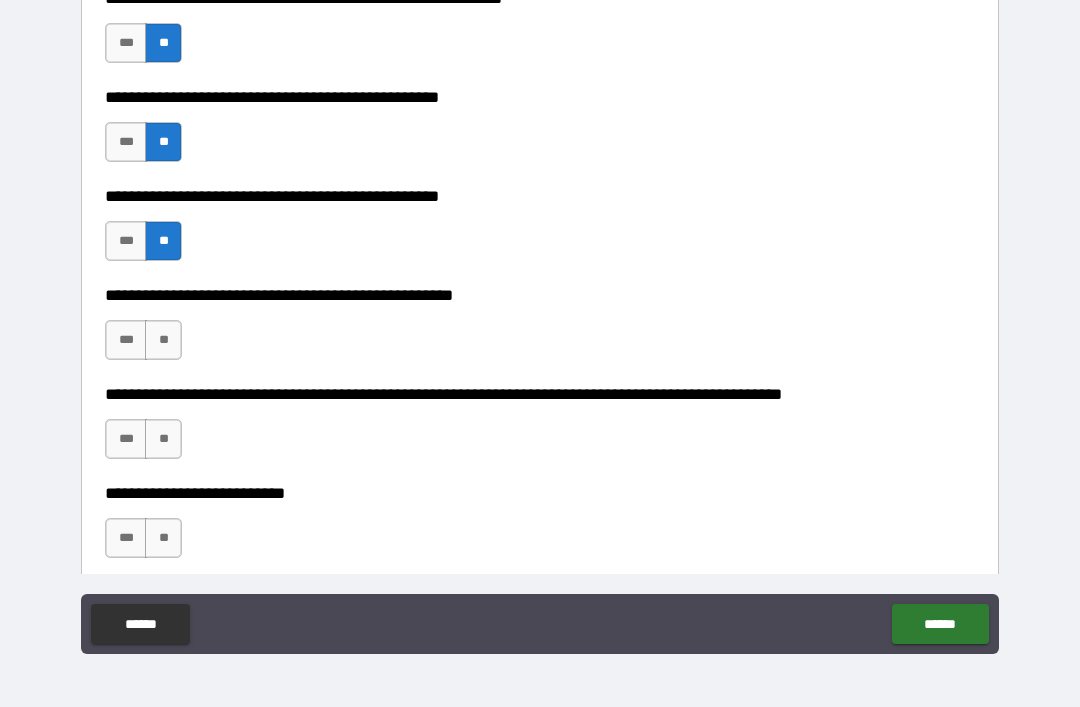 click on "**" at bounding box center (163, 340) 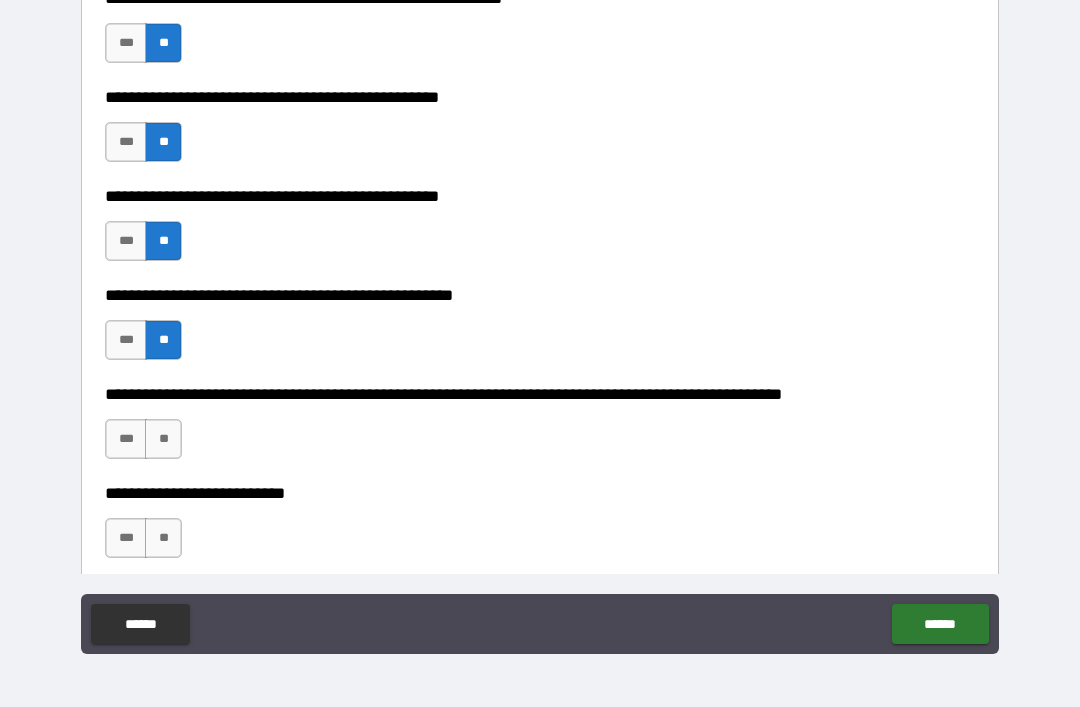 click on "**" at bounding box center (163, 439) 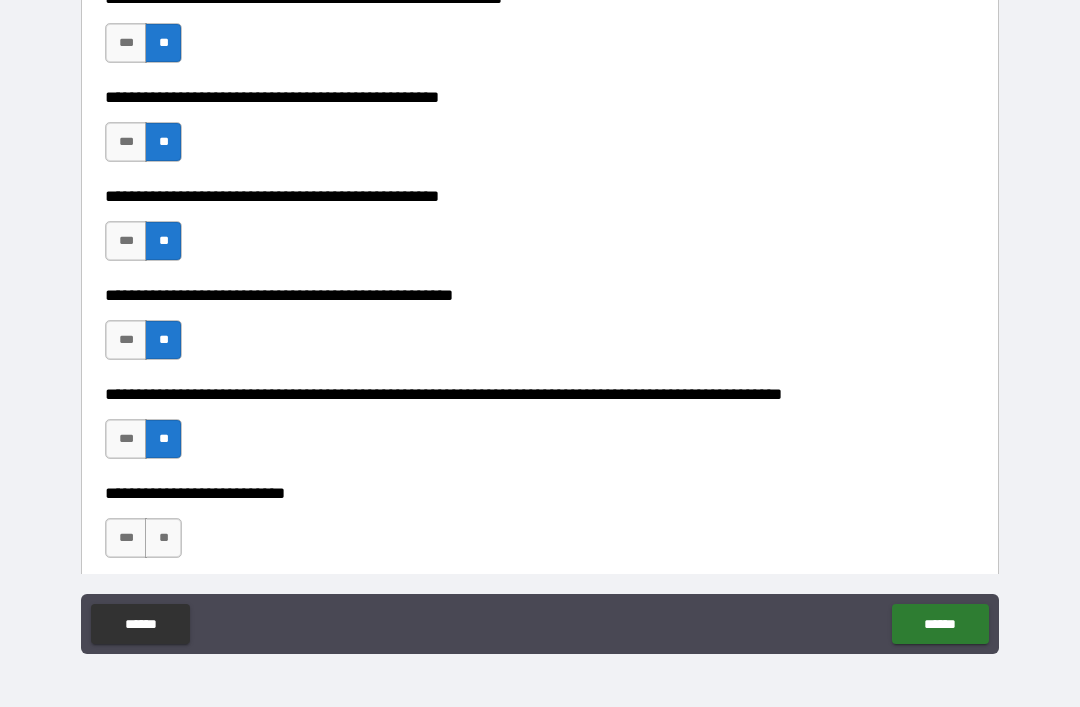 click on "**" at bounding box center [163, 538] 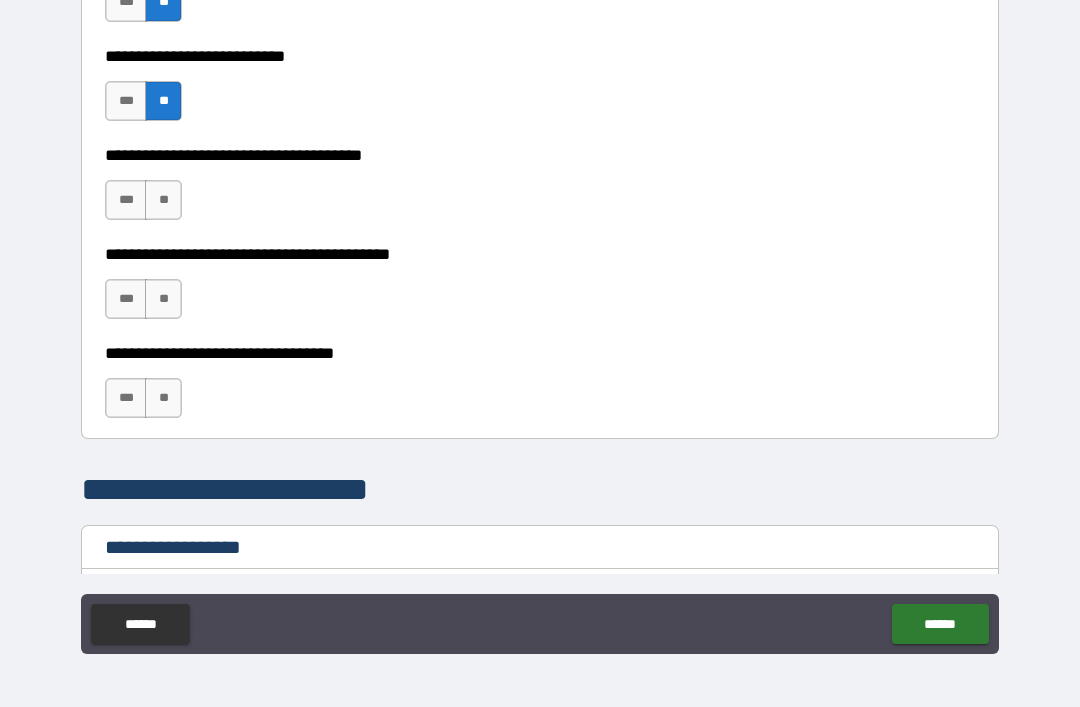 scroll, scrollTop: 1039, scrollLeft: 0, axis: vertical 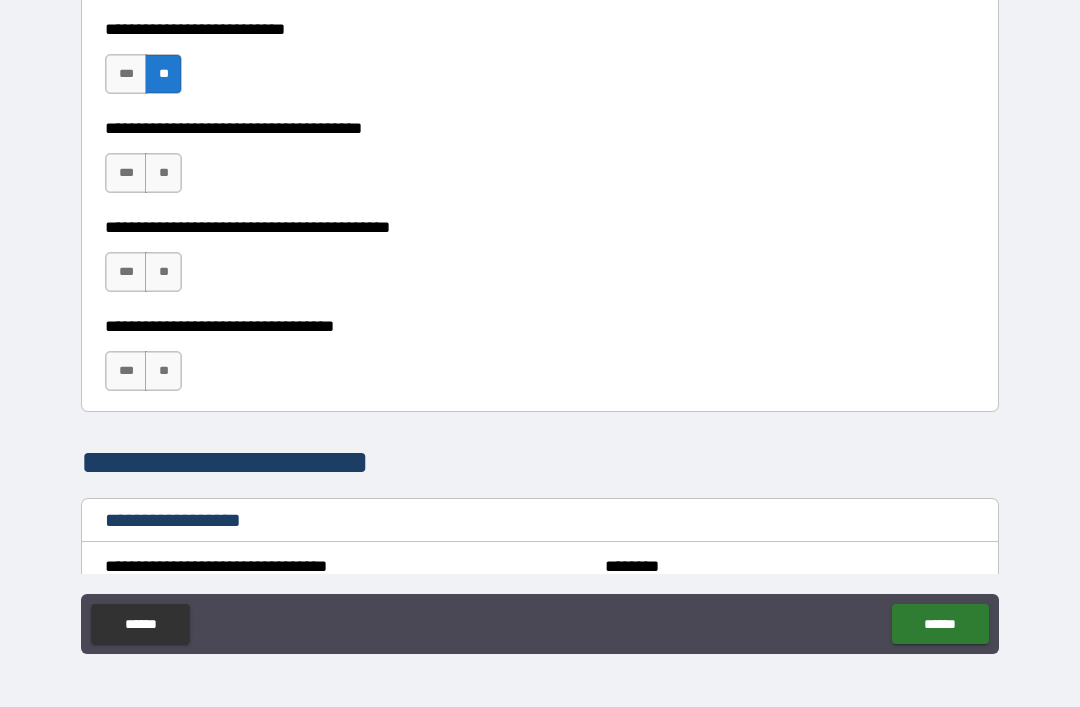 click on "**" at bounding box center (163, 173) 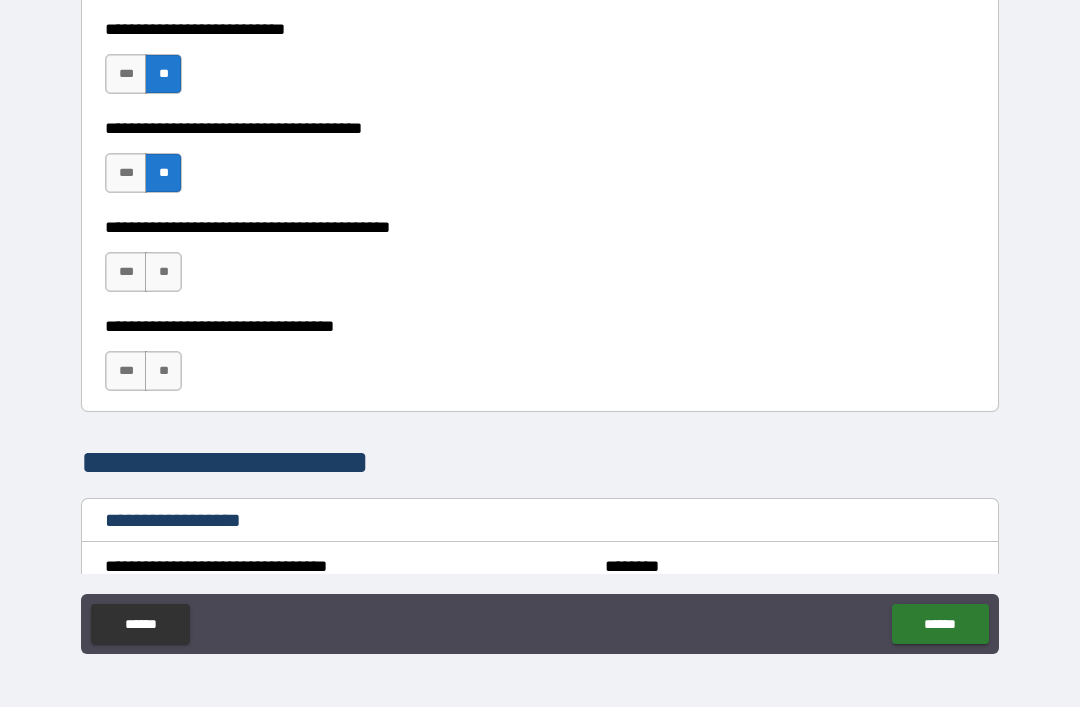 click on "**" at bounding box center [163, 272] 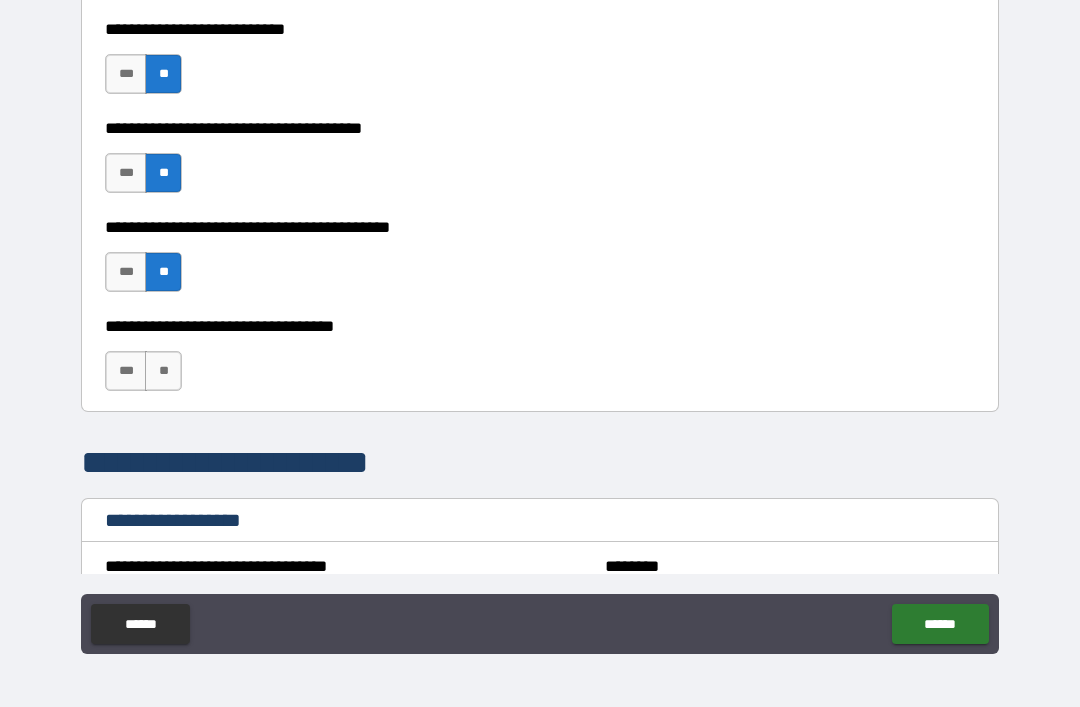 click on "**" at bounding box center (163, 371) 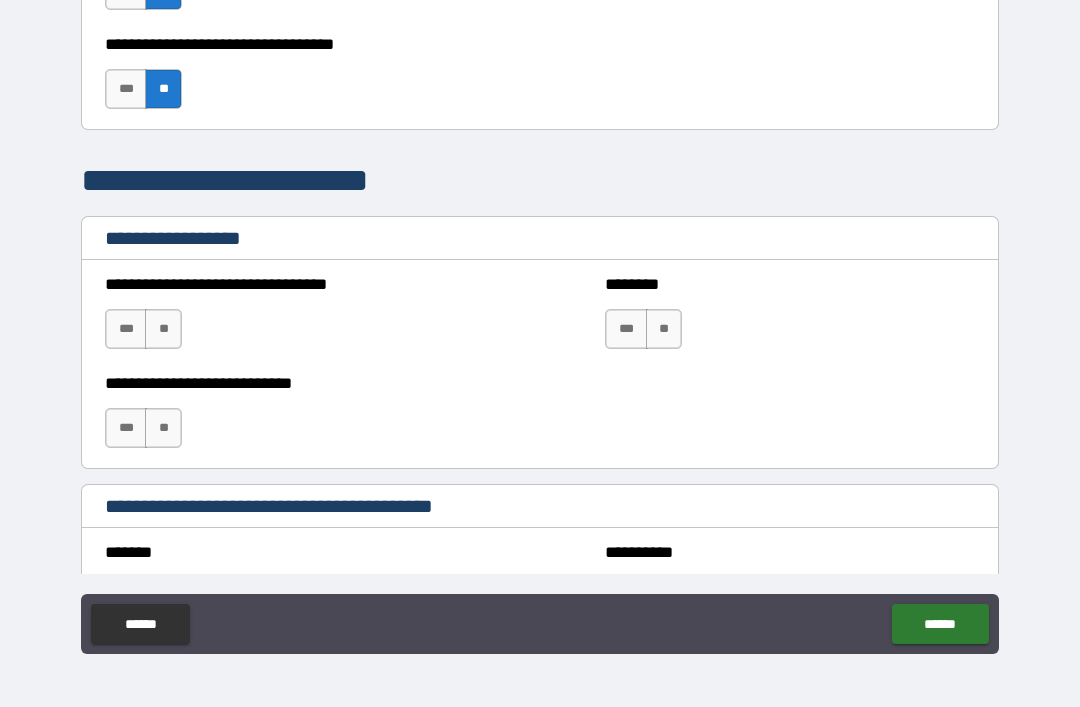 scroll, scrollTop: 1322, scrollLeft: 0, axis: vertical 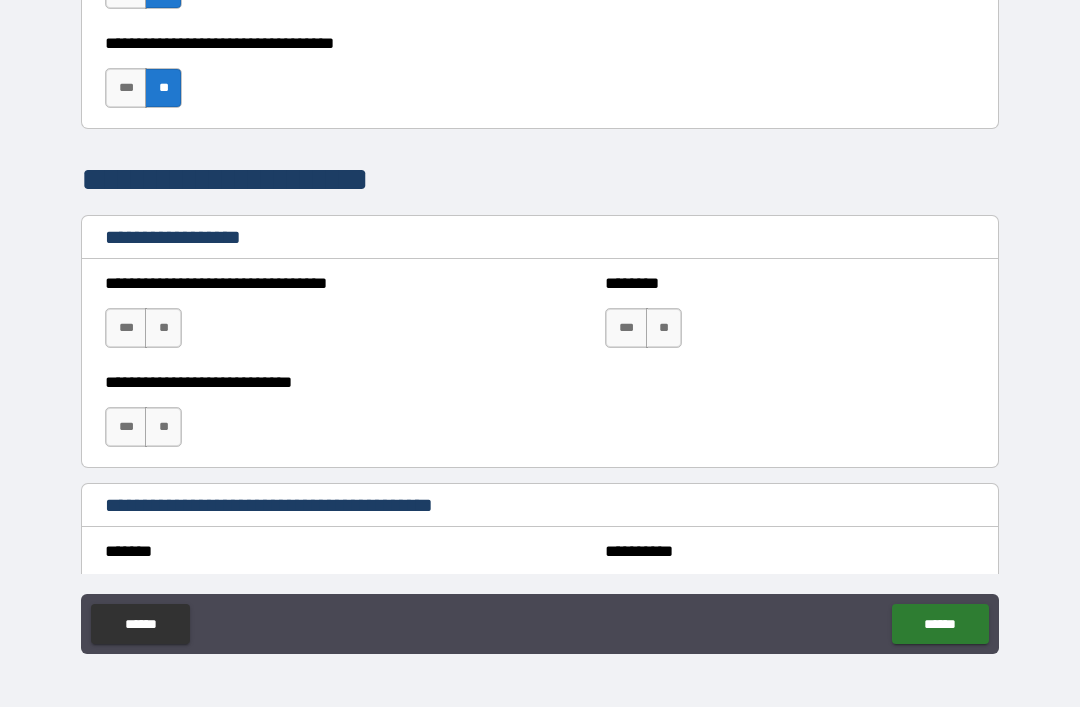 click on "**" at bounding box center (163, 328) 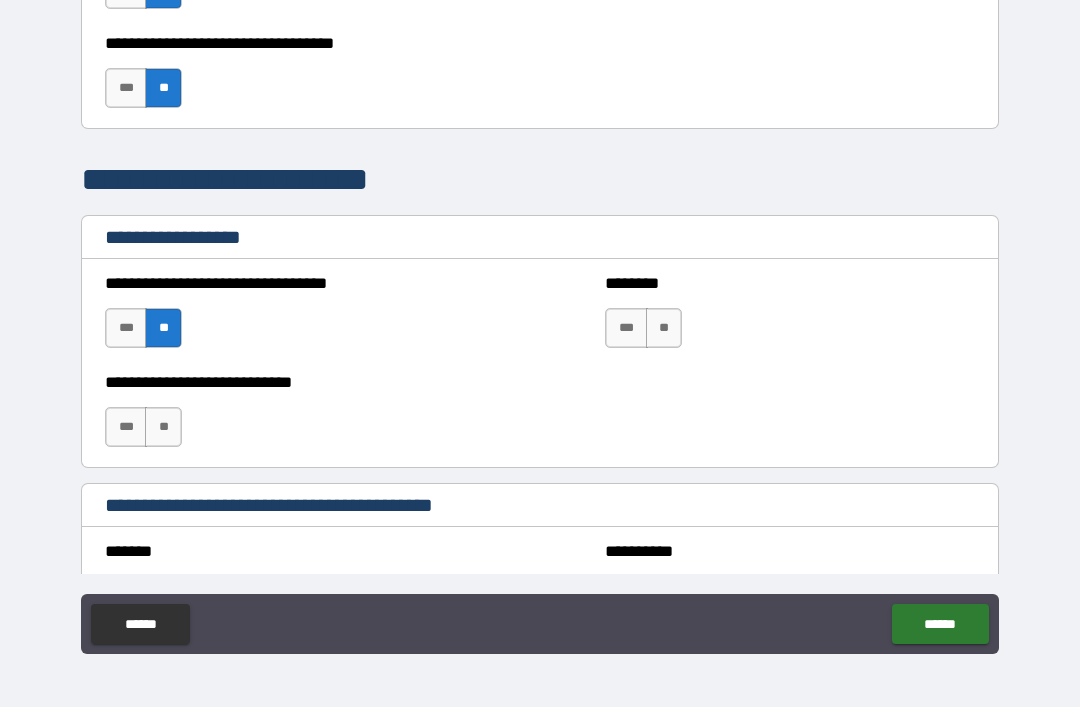 click on "**" at bounding box center [664, 328] 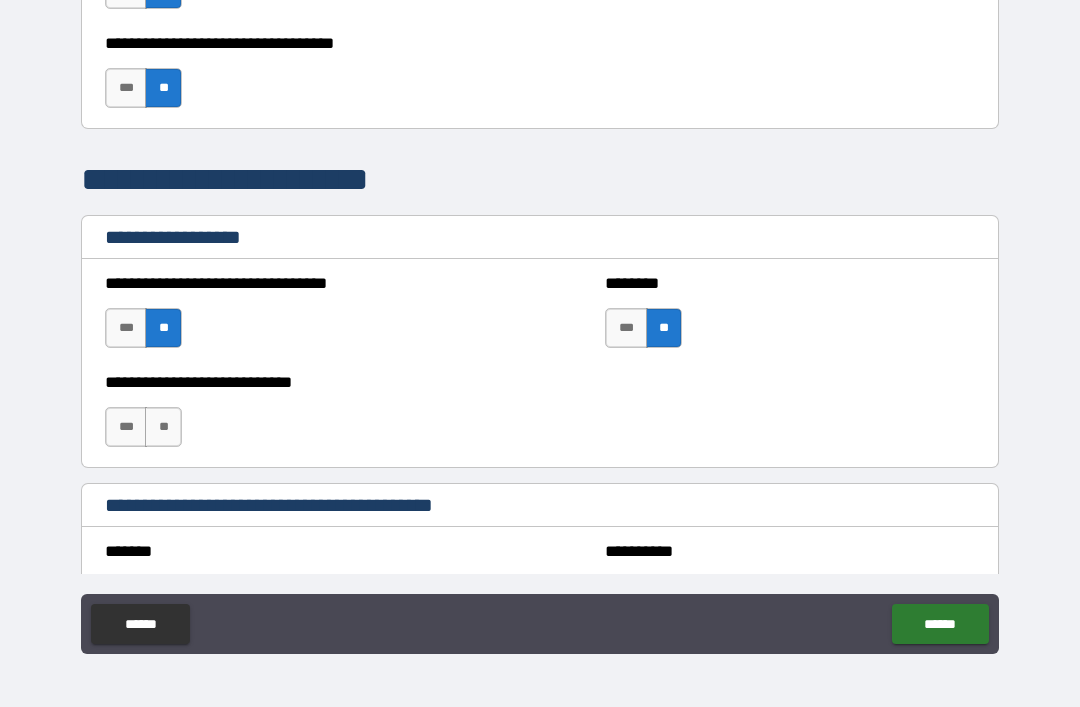 click on "**" at bounding box center (163, 427) 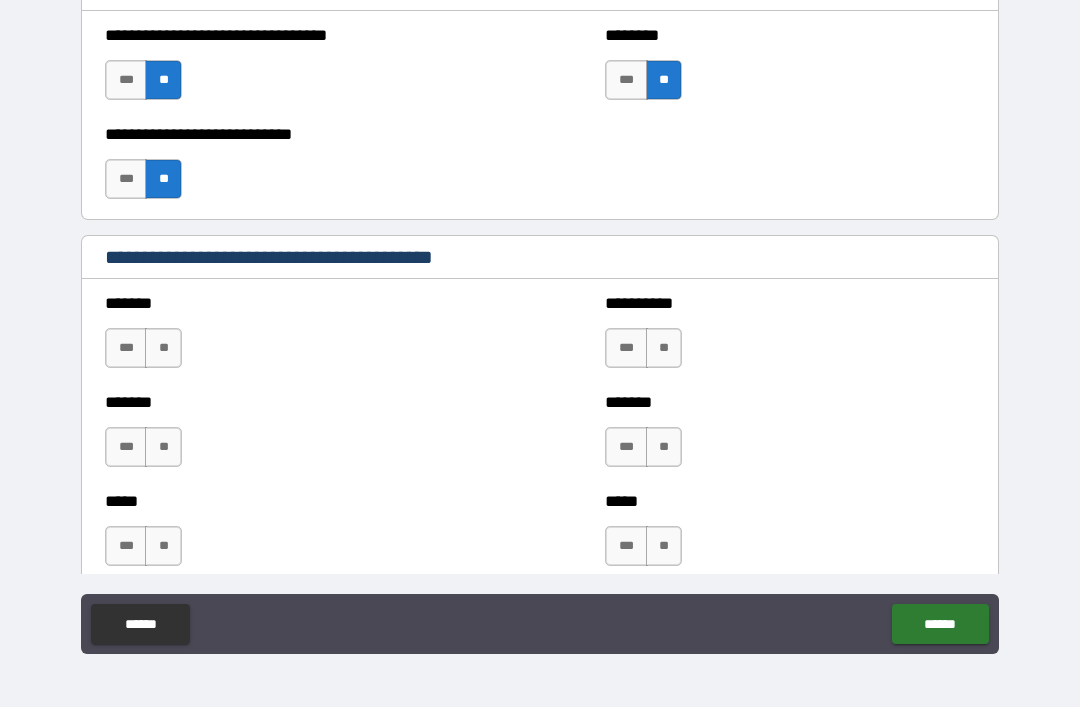 scroll, scrollTop: 1576, scrollLeft: 0, axis: vertical 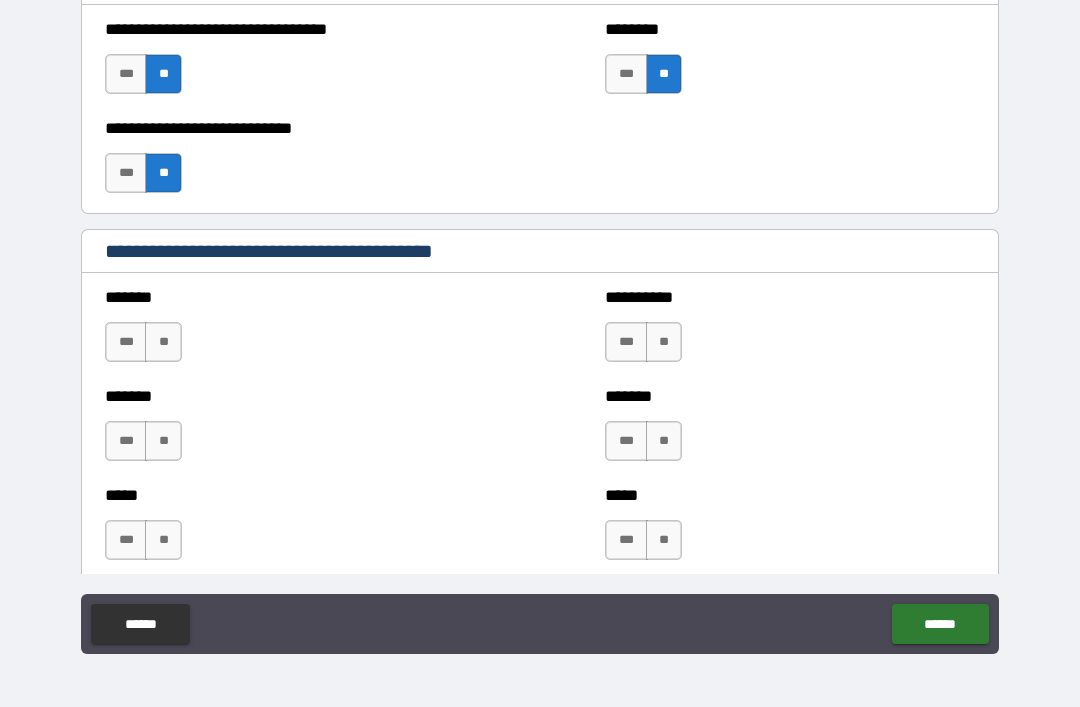 click on "**" at bounding box center [163, 342] 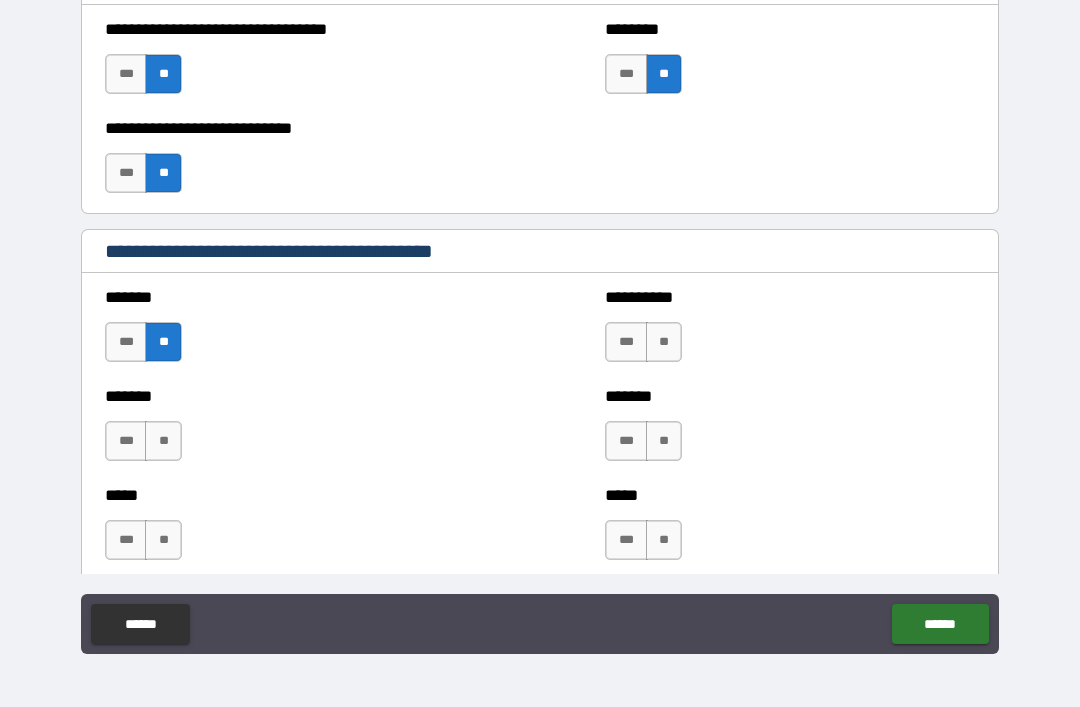 click on "**" at bounding box center [163, 441] 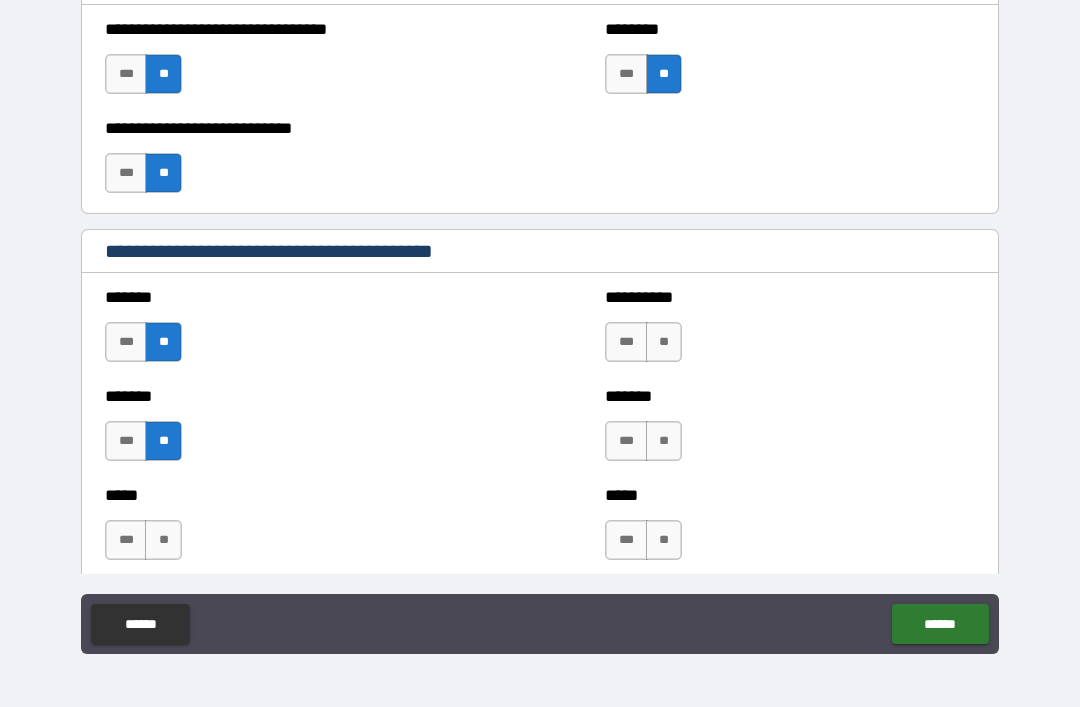 click on "**" at bounding box center [163, 540] 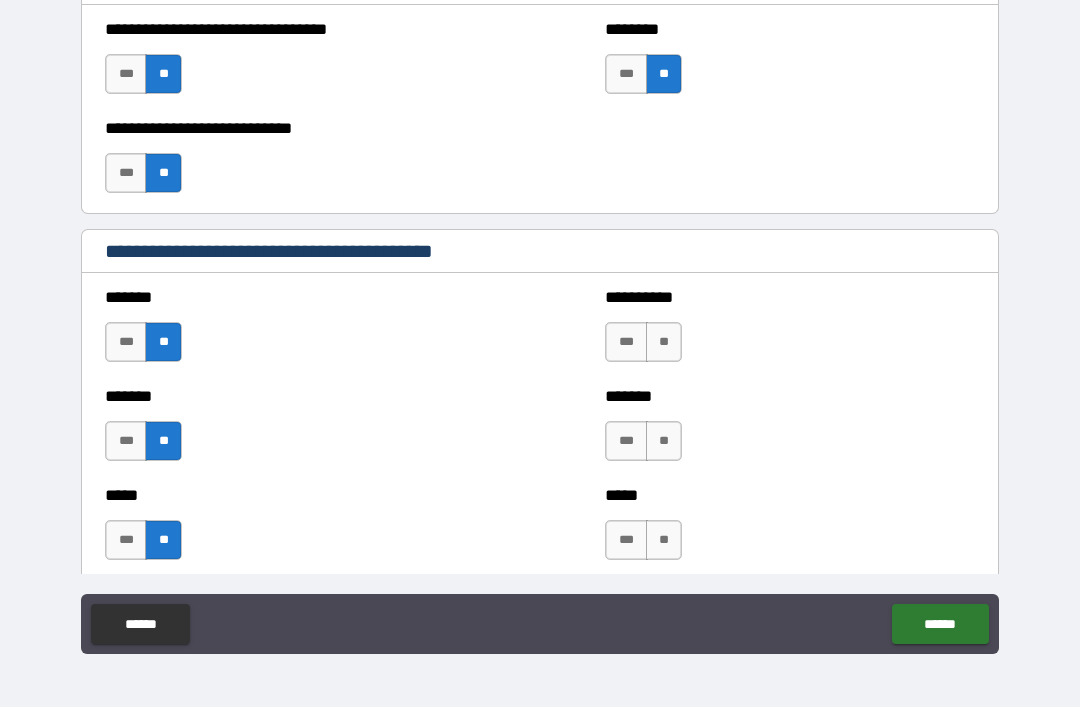 click on "**" at bounding box center (664, 342) 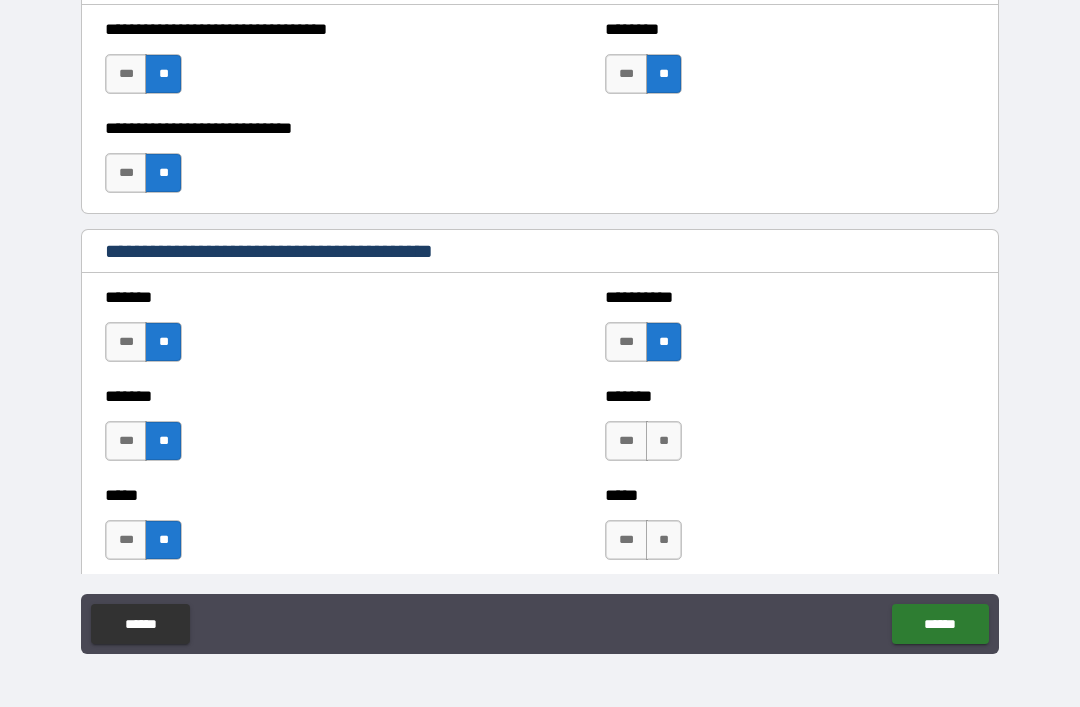 click on "**" at bounding box center [664, 441] 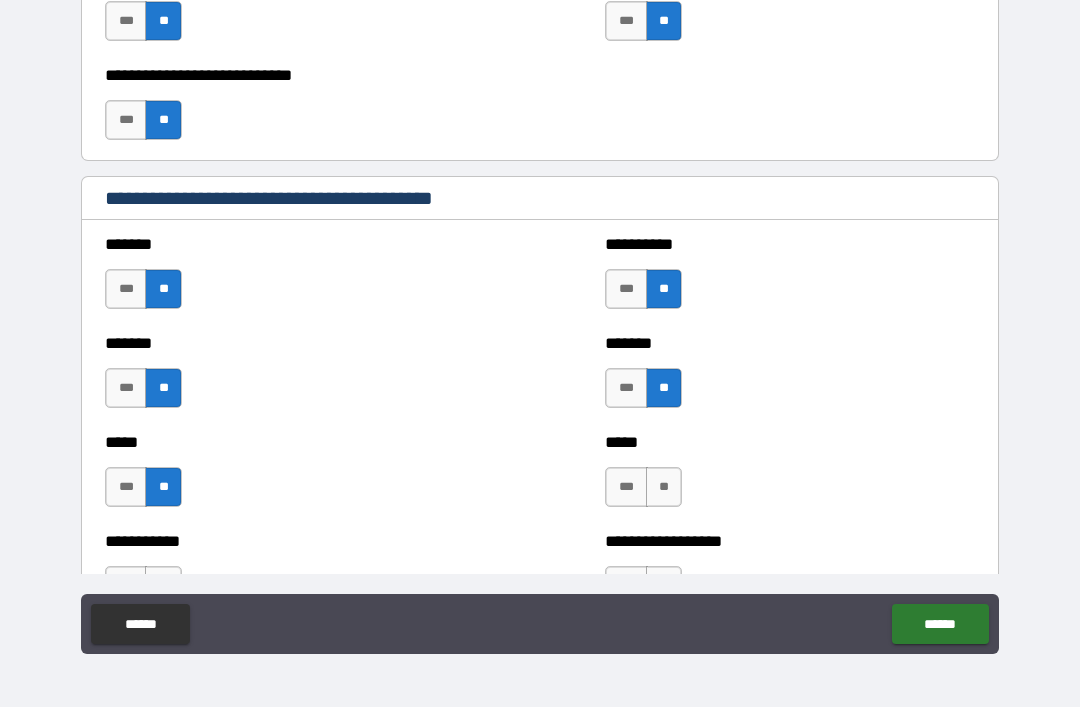 scroll, scrollTop: 1802, scrollLeft: 0, axis: vertical 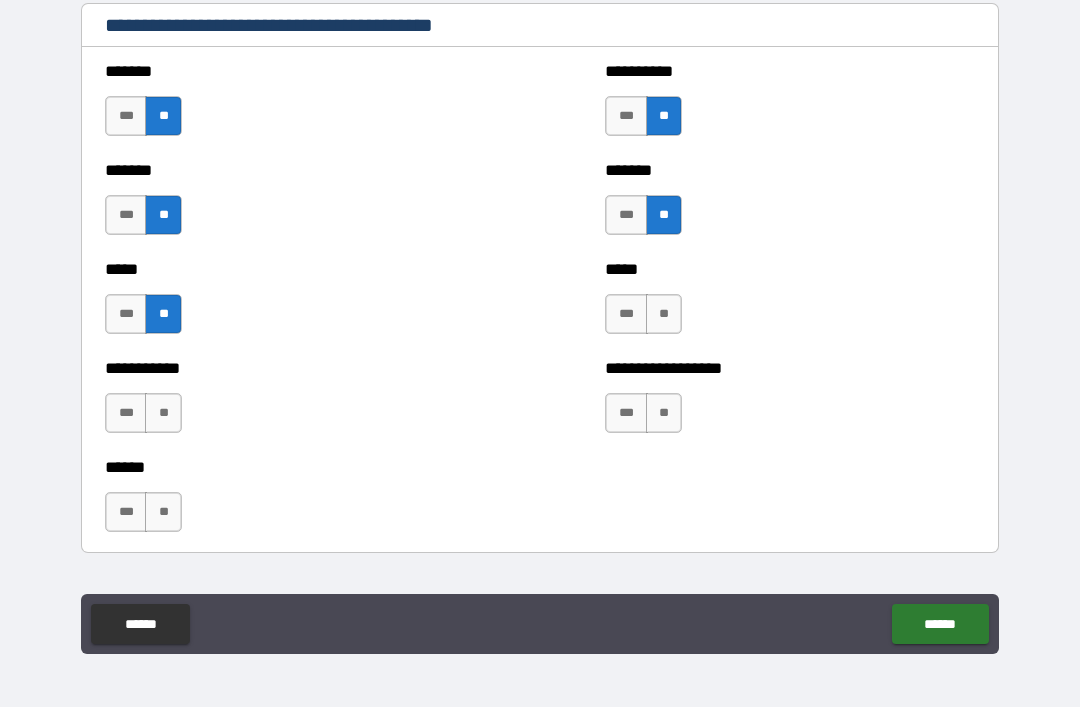 click on "**" at bounding box center [664, 314] 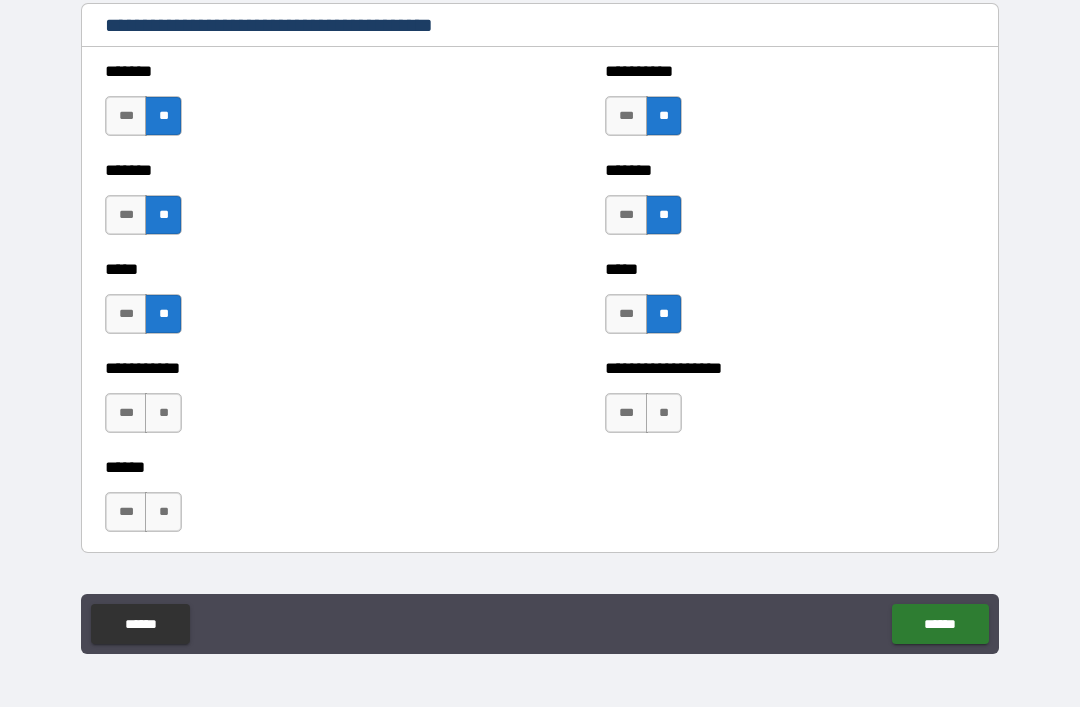 click on "**" at bounding box center [664, 413] 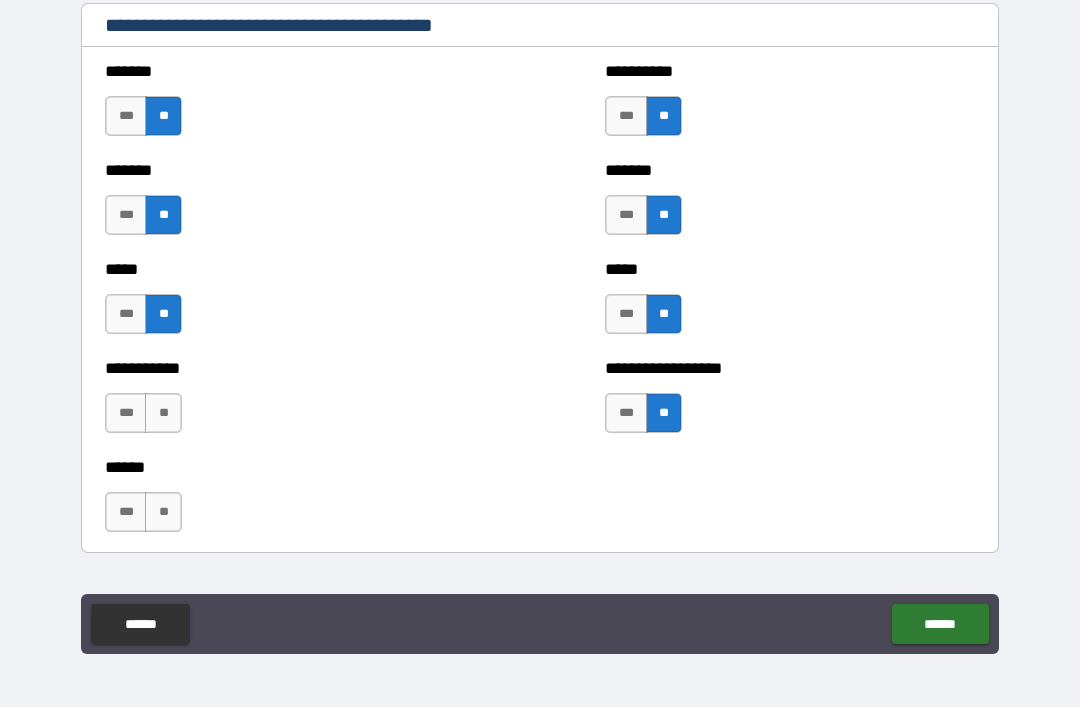 click on "**" at bounding box center [163, 413] 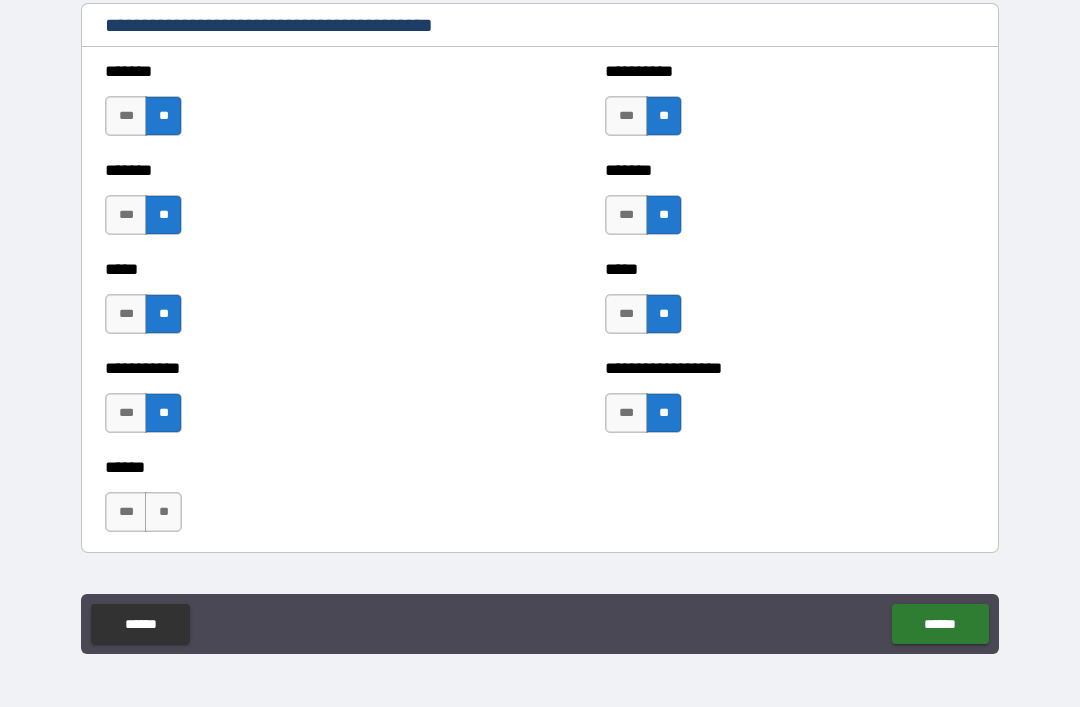 click on "**" at bounding box center [163, 512] 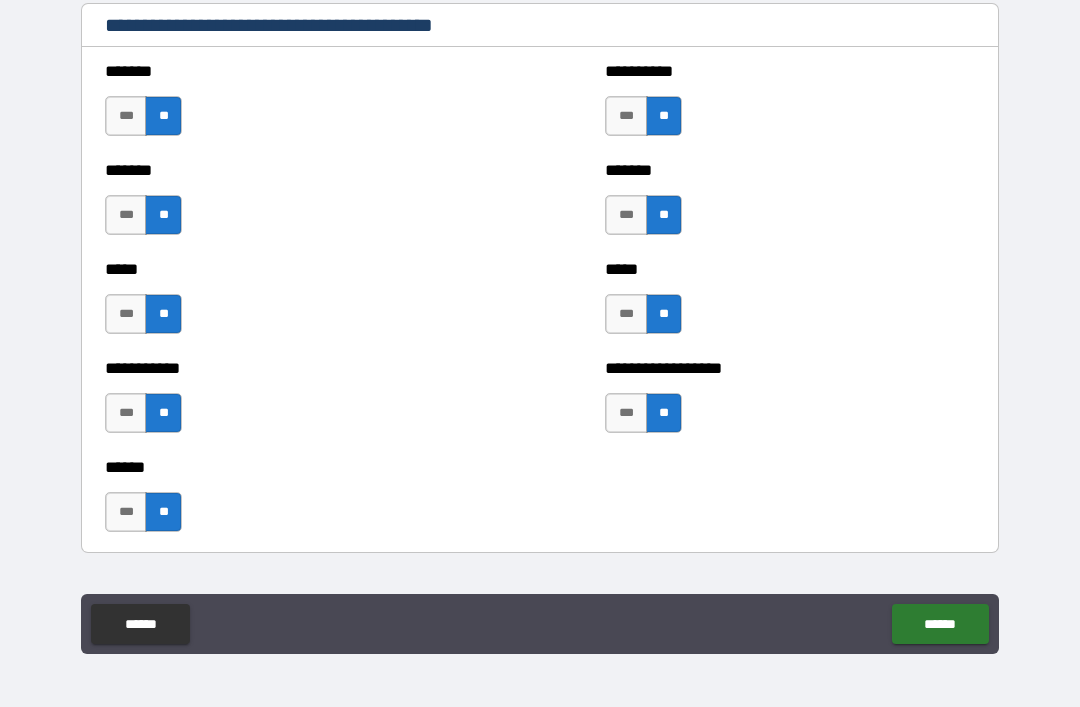 click on "******" at bounding box center (940, 624) 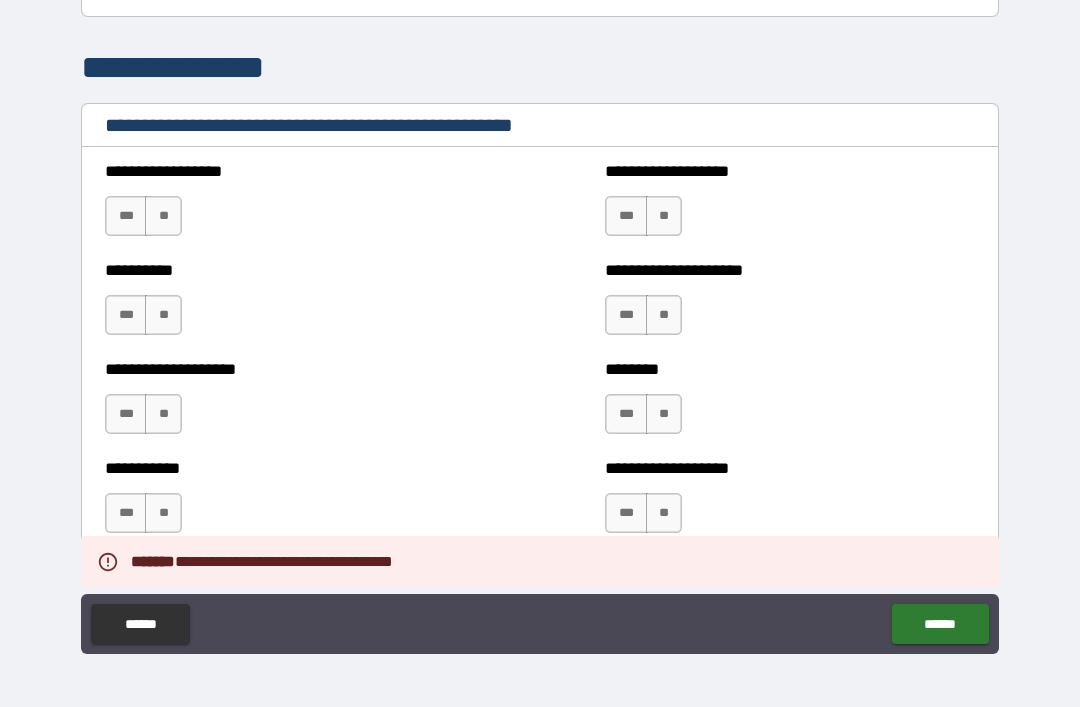 scroll, scrollTop: 2340, scrollLeft: 0, axis: vertical 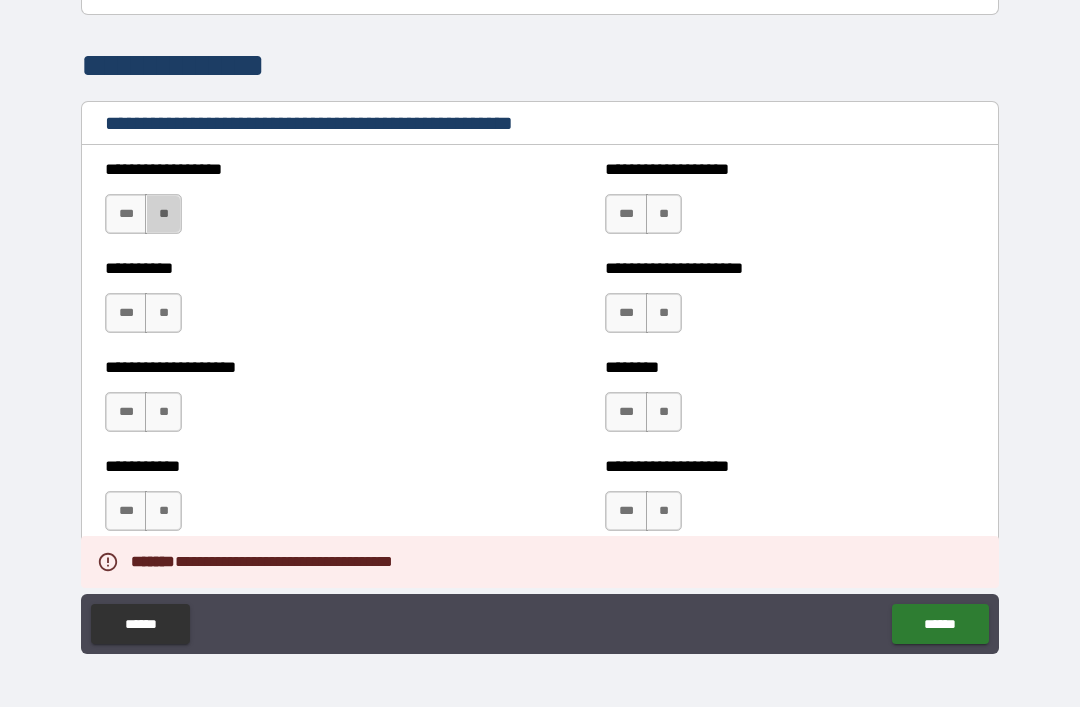 click on "**" at bounding box center (163, 214) 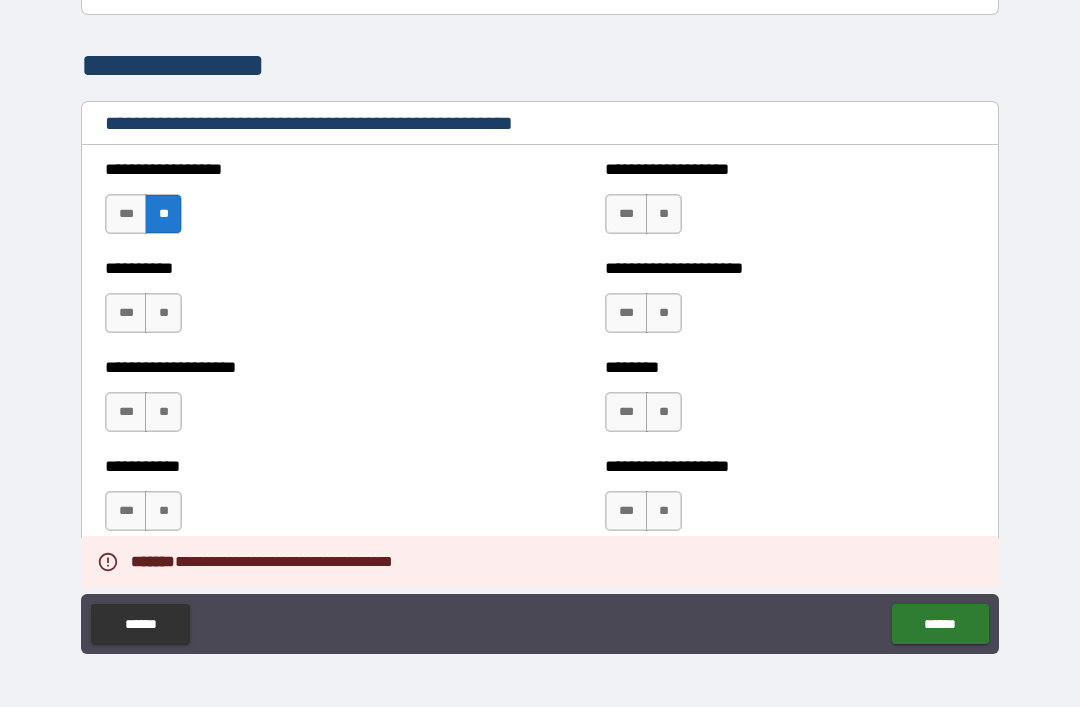 click on "**" at bounding box center (163, 313) 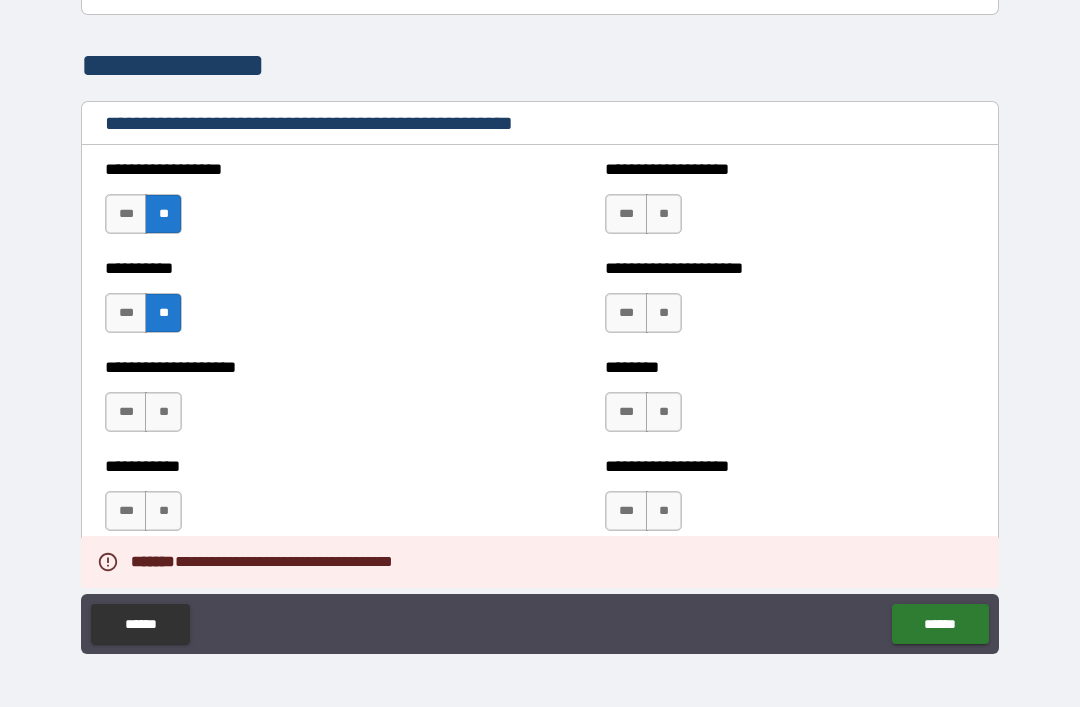 click on "**" at bounding box center [163, 412] 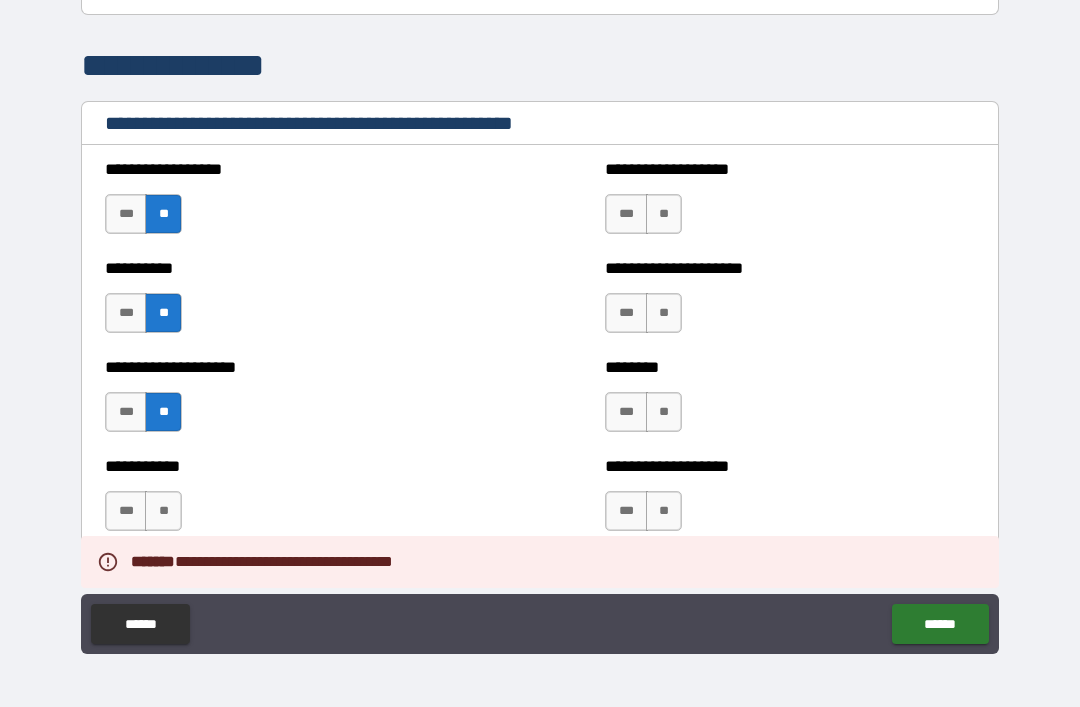 click on "**" at bounding box center [163, 511] 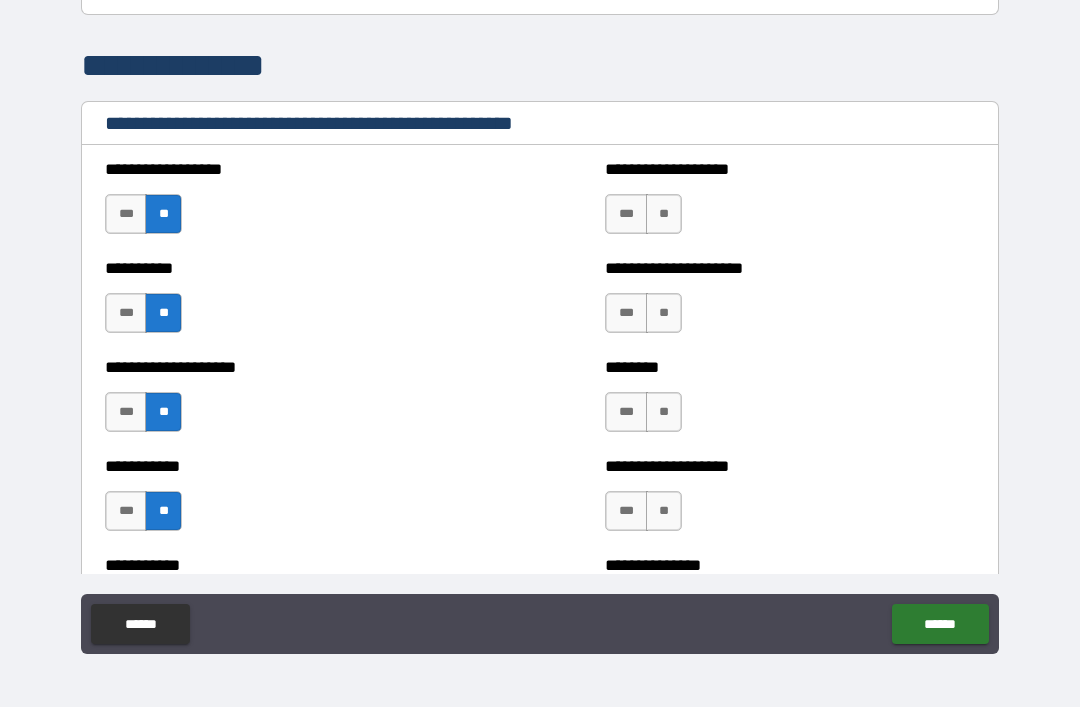 click on "**" at bounding box center (664, 214) 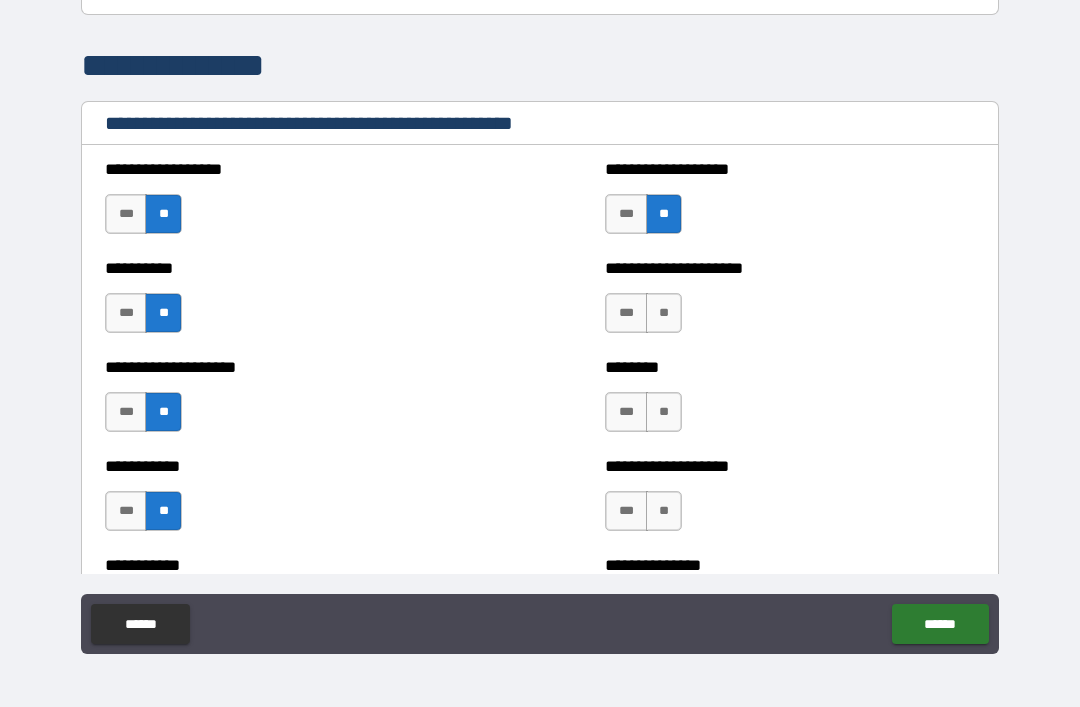 click on "**" at bounding box center (664, 313) 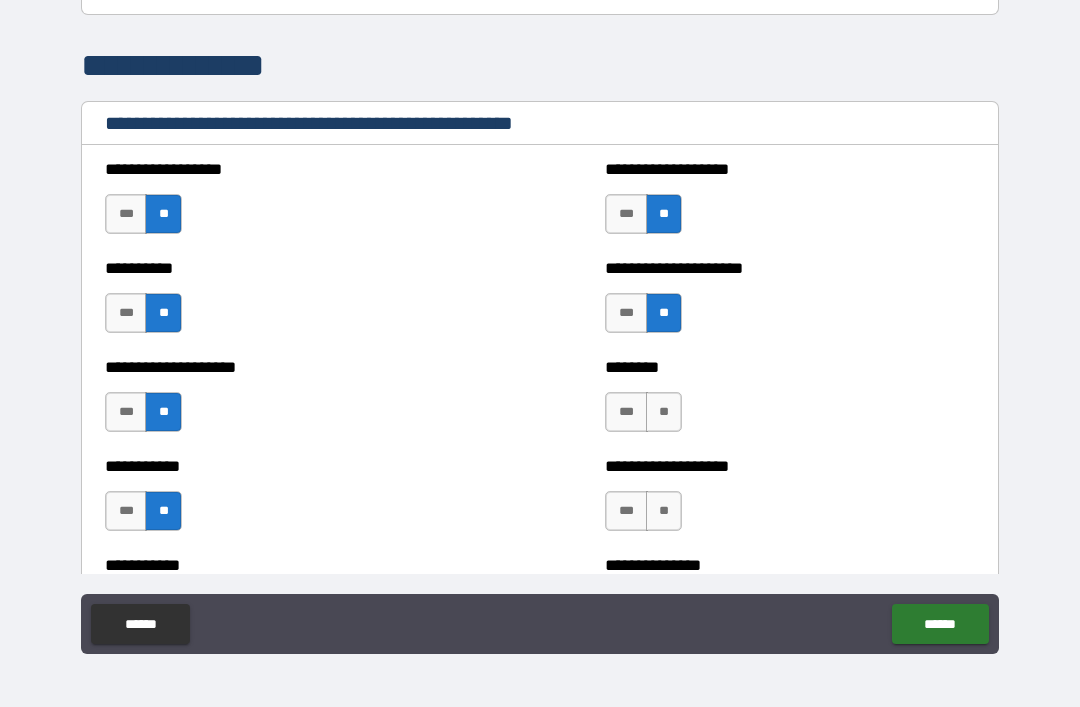 click on "**" at bounding box center [664, 412] 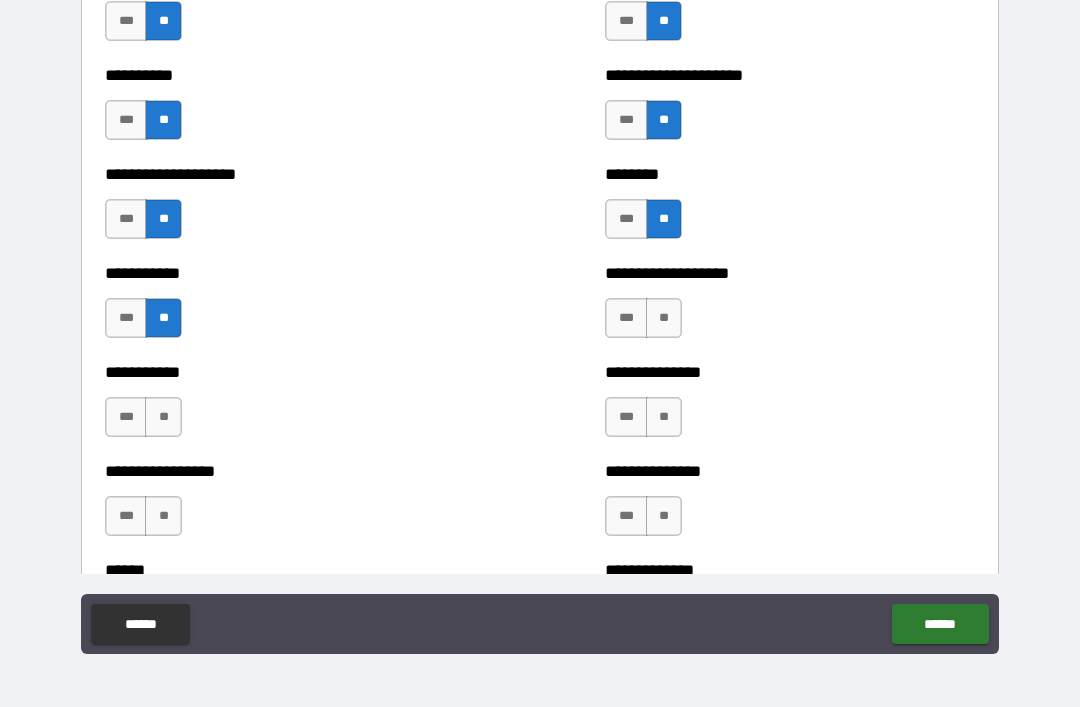 scroll, scrollTop: 2552, scrollLeft: 0, axis: vertical 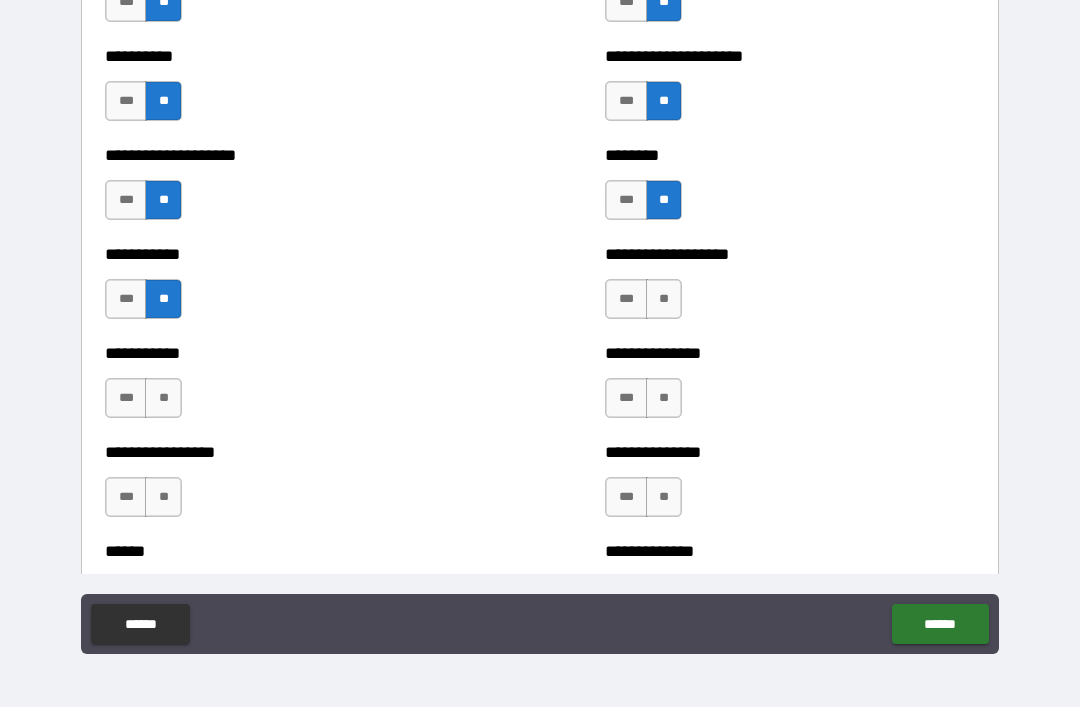 click on "***" at bounding box center (626, 299) 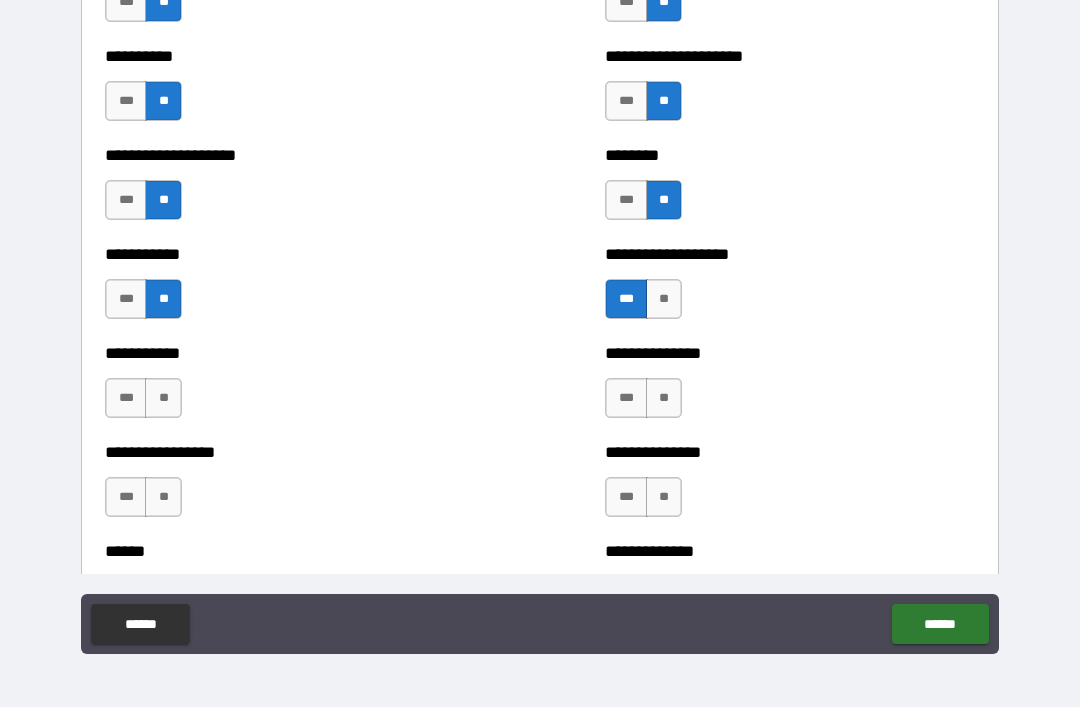 click on "**" at bounding box center [664, 398] 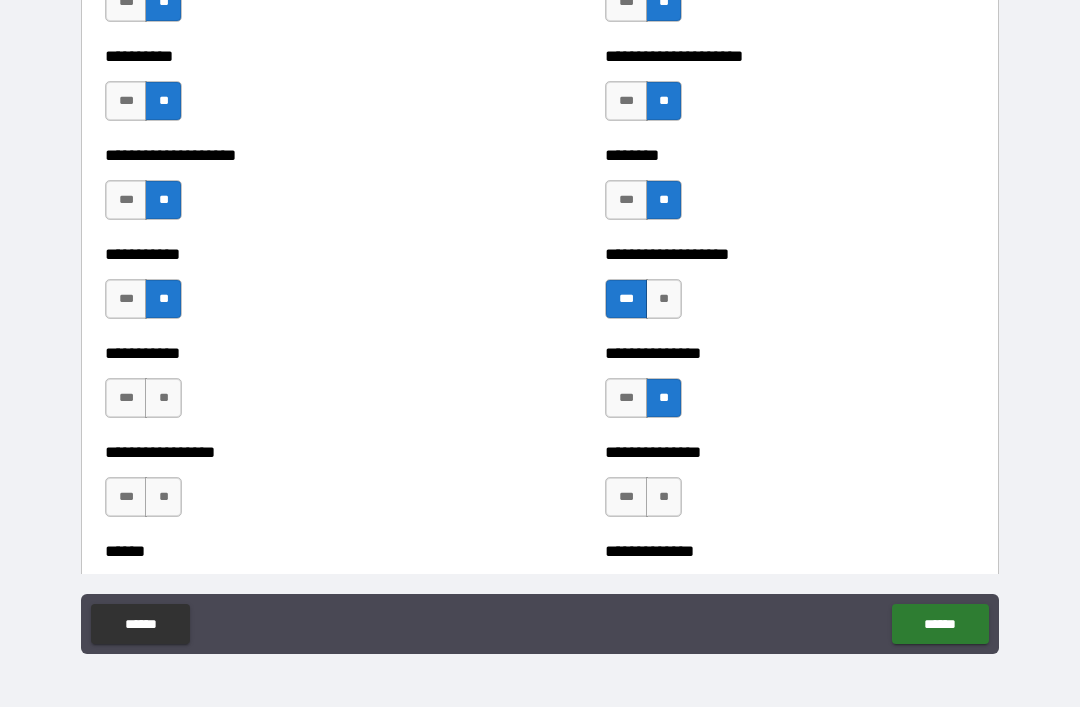 click on "**" at bounding box center [664, 497] 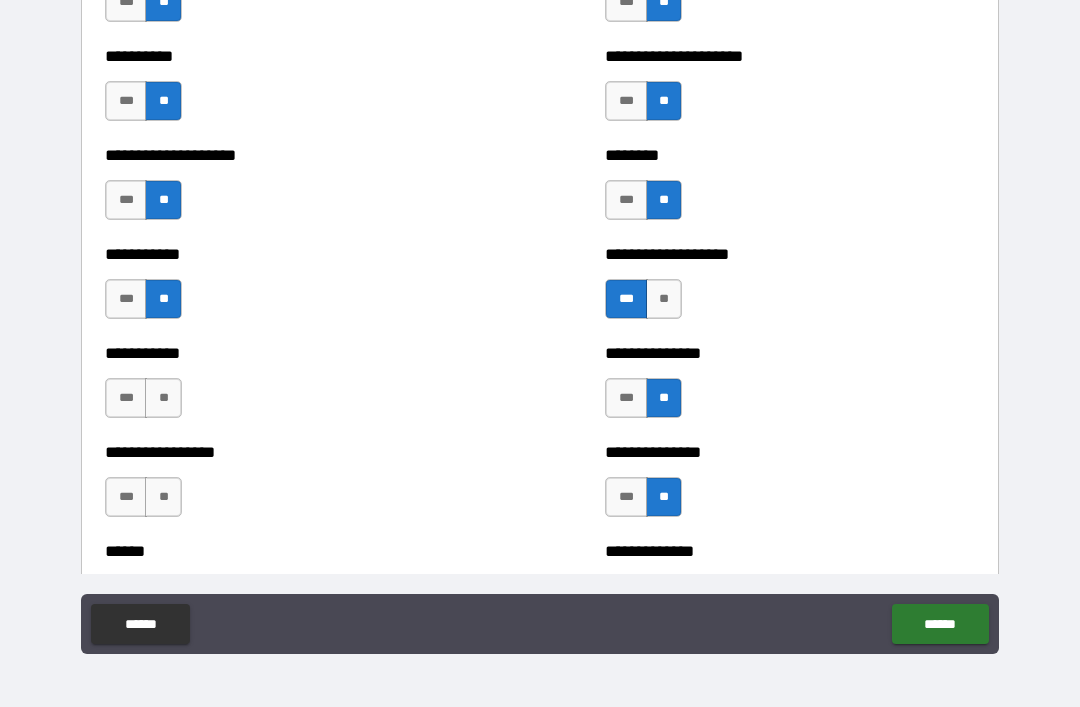 click on "**" at bounding box center [163, 398] 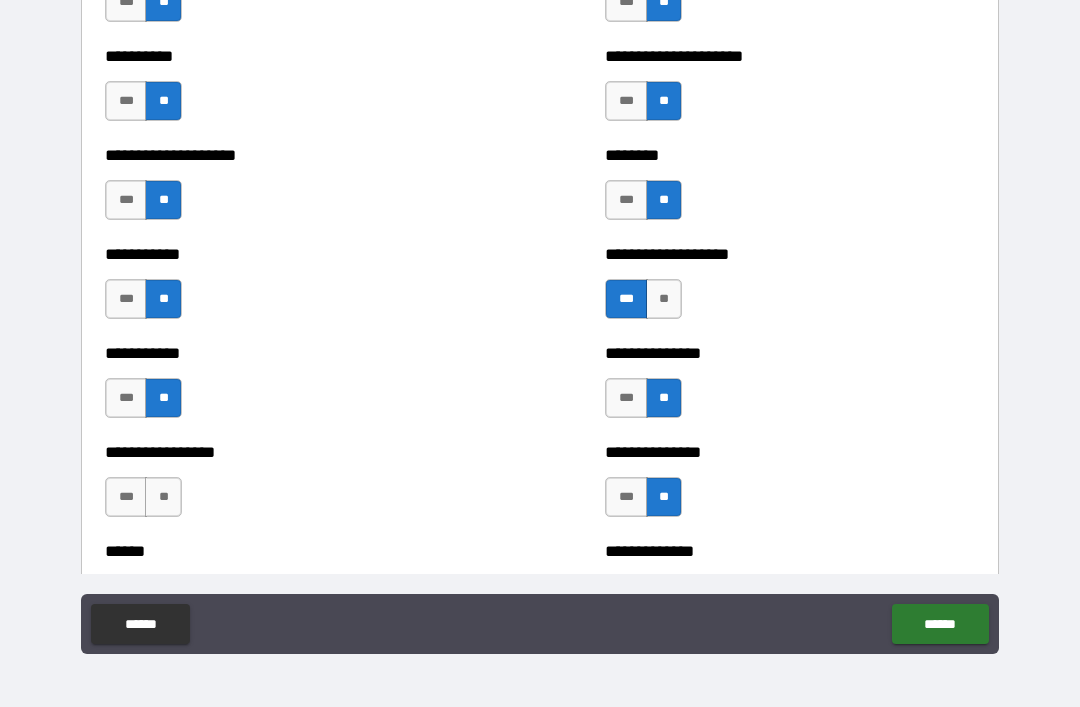 click on "**" at bounding box center [163, 497] 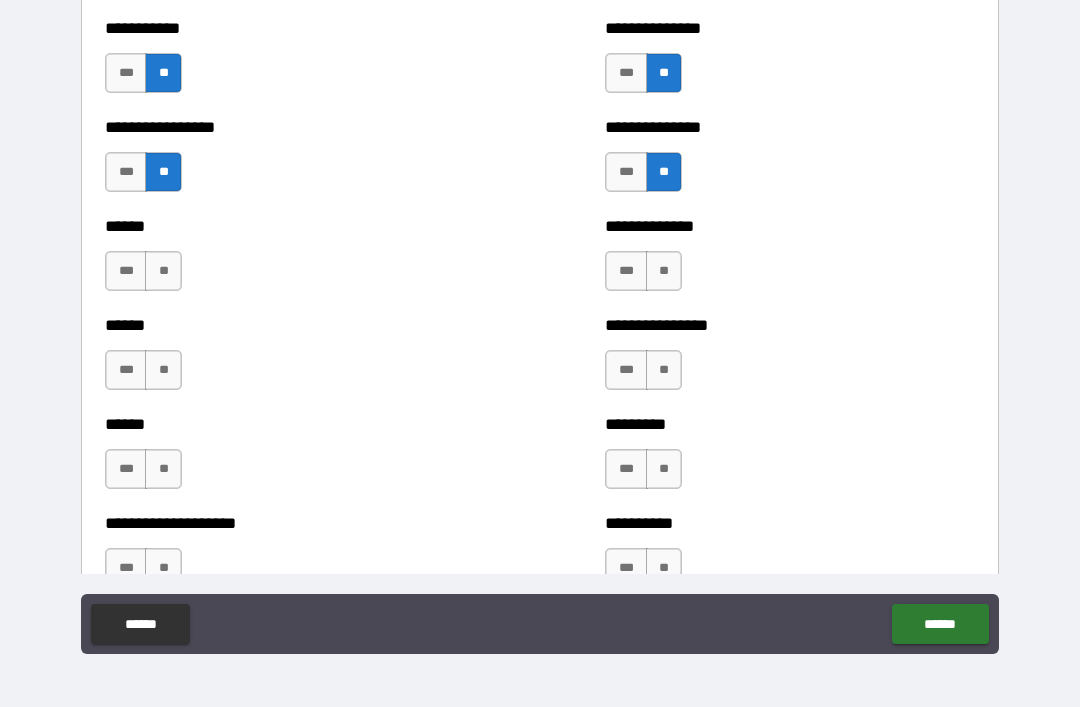 scroll, scrollTop: 2888, scrollLeft: 0, axis: vertical 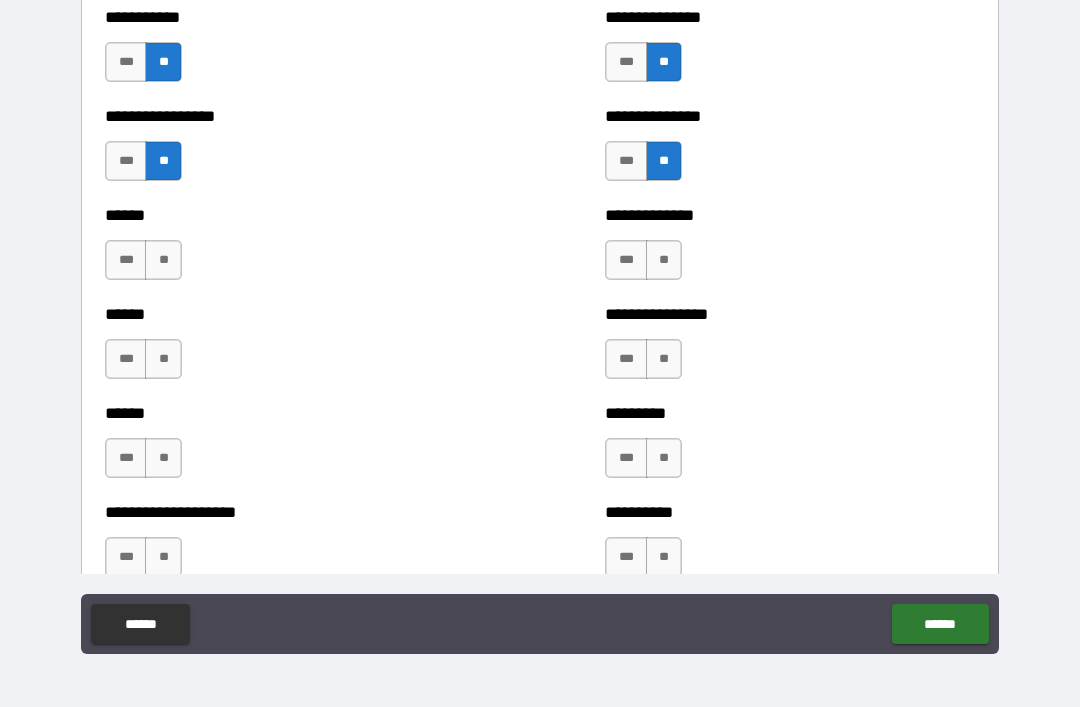click on "**" at bounding box center (163, 260) 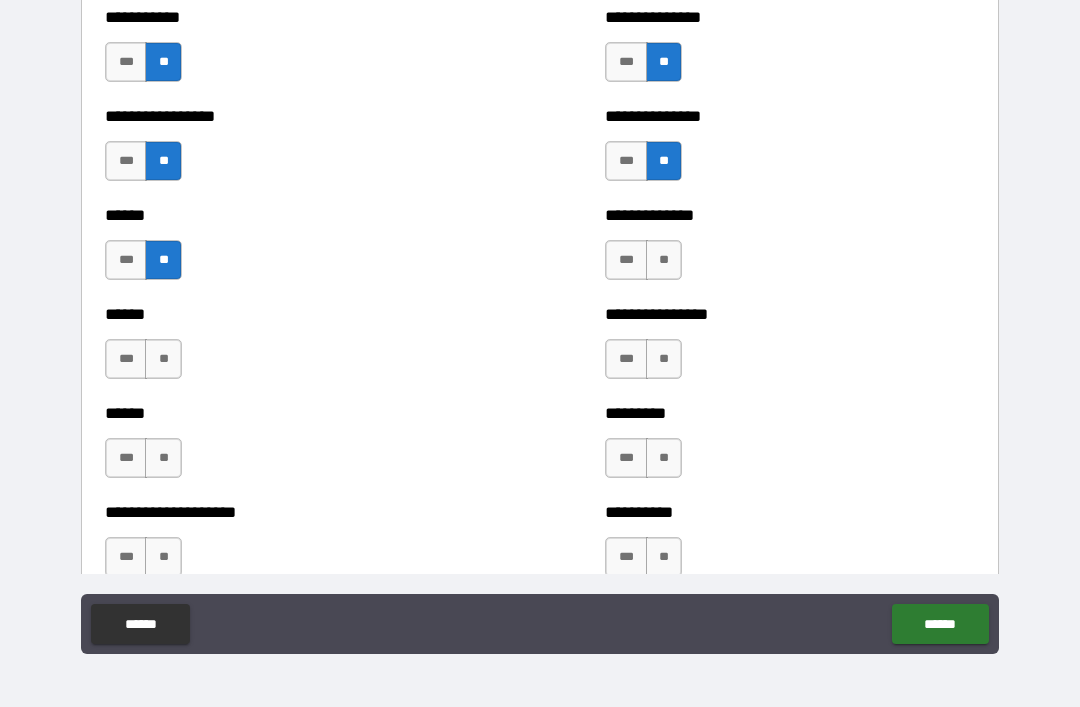 click on "**" at bounding box center (163, 359) 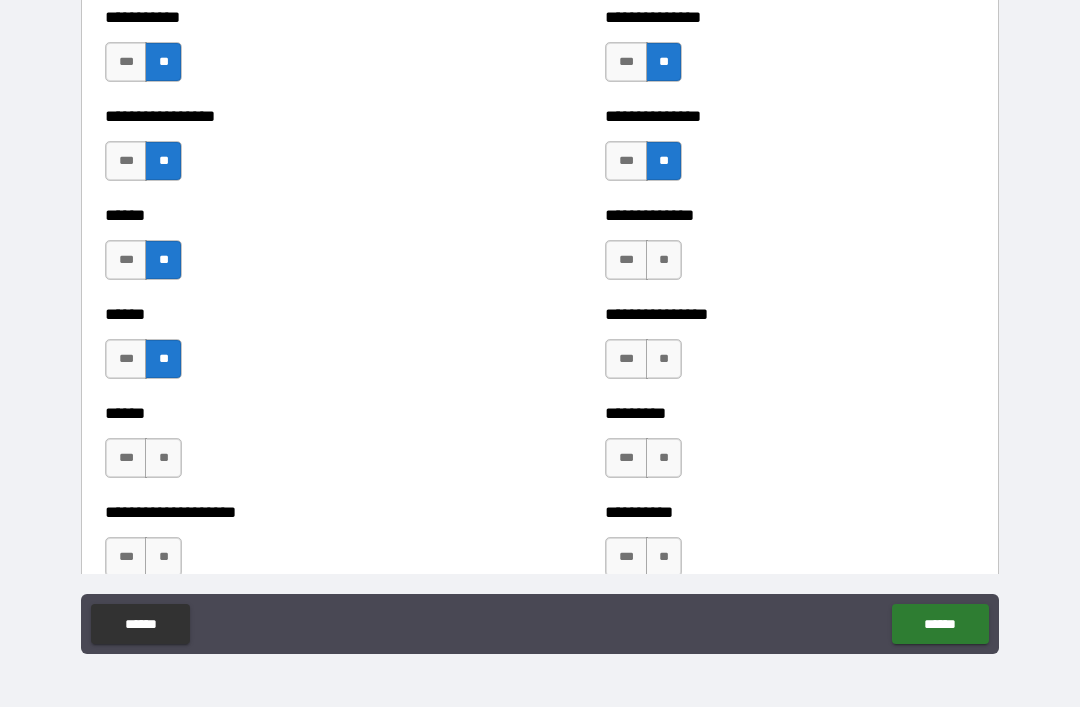 click on "**" at bounding box center [163, 458] 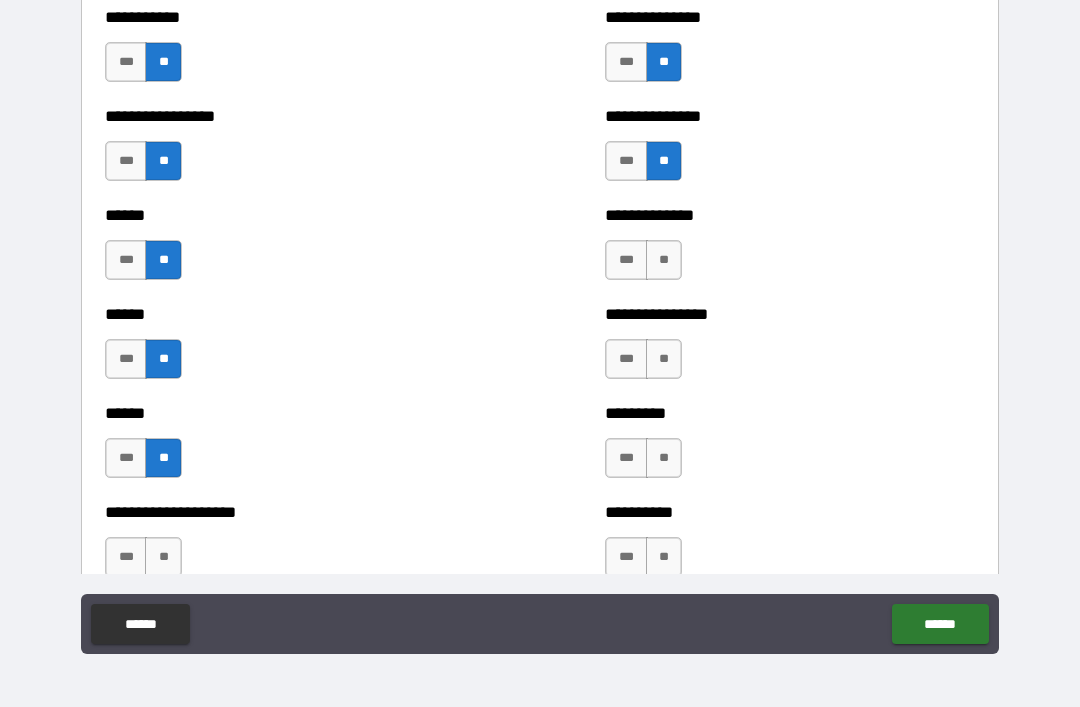 click on "**" at bounding box center [163, 557] 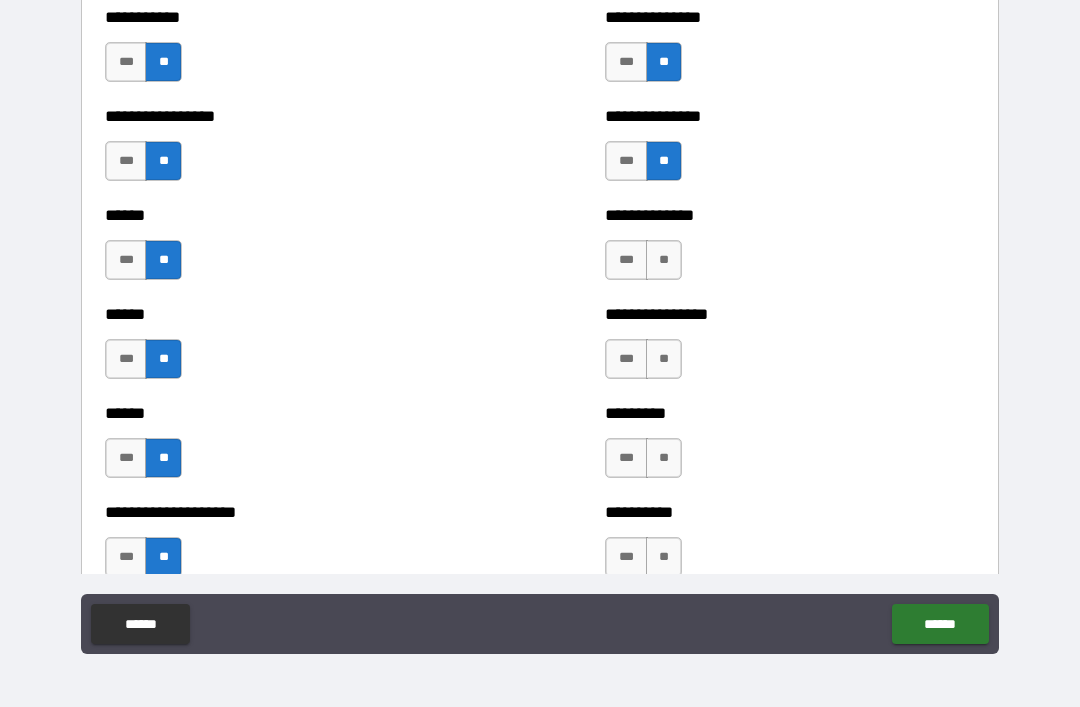 click on "**" at bounding box center [664, 260] 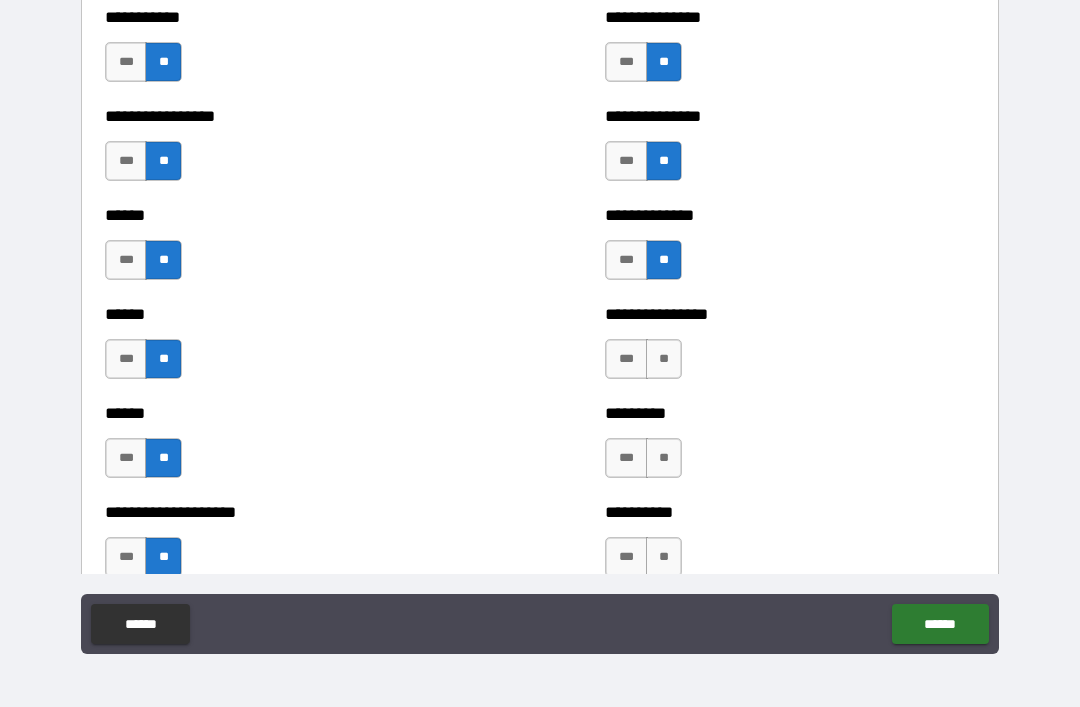 click on "**" at bounding box center [664, 359] 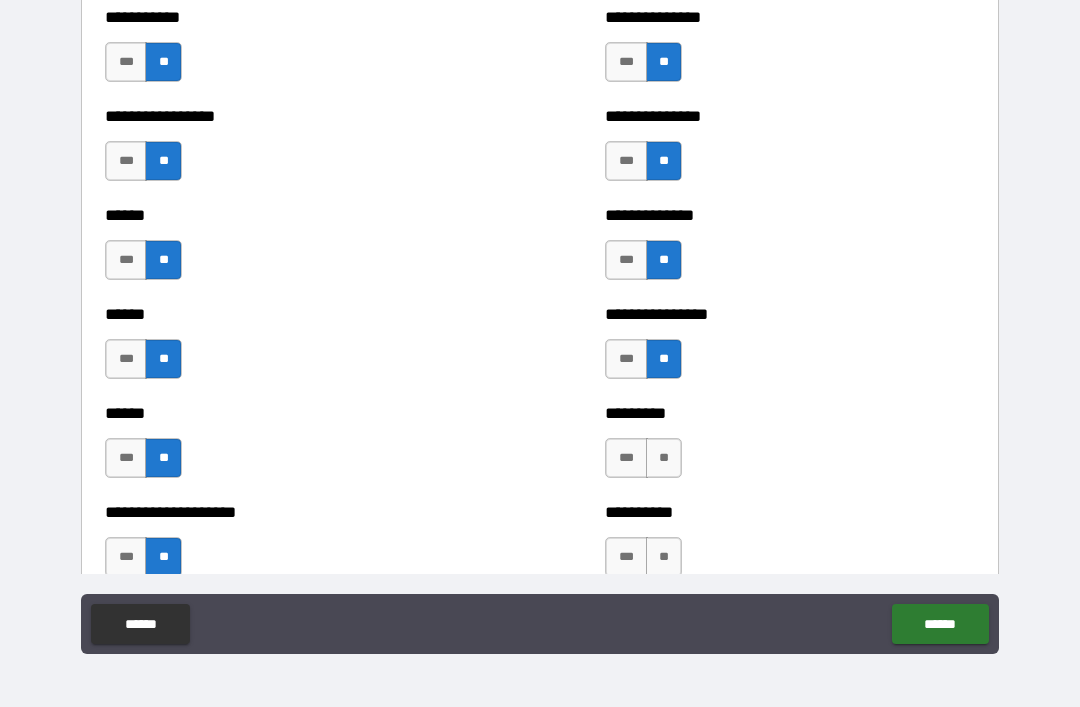 click on "**" at bounding box center [664, 458] 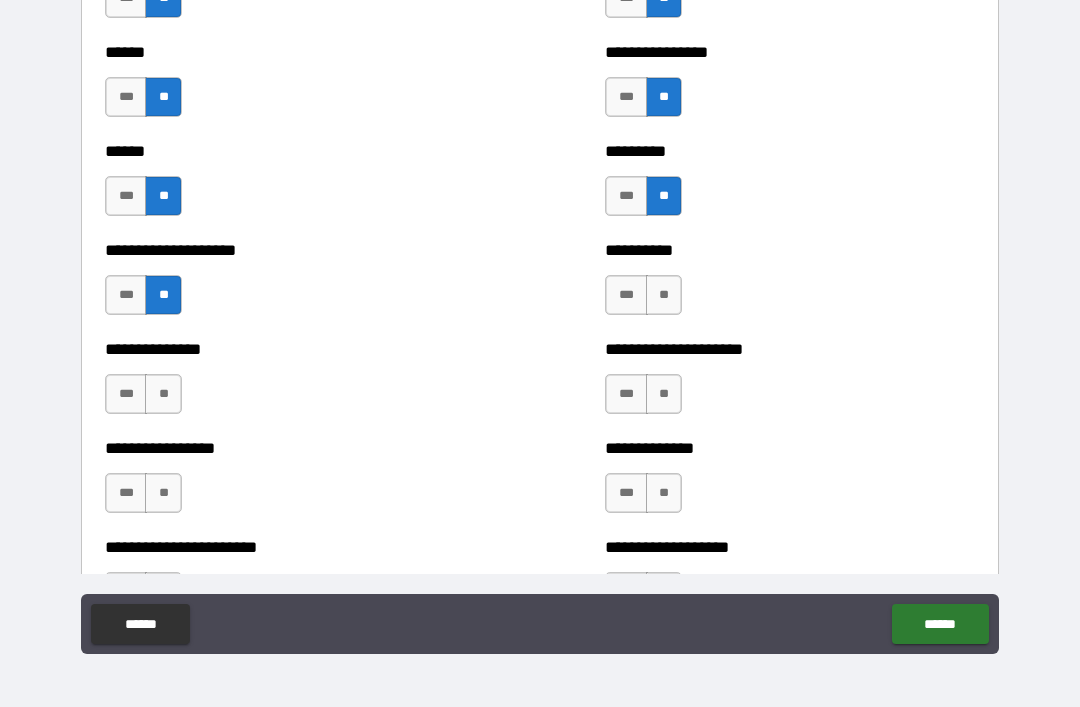 scroll, scrollTop: 3172, scrollLeft: 0, axis: vertical 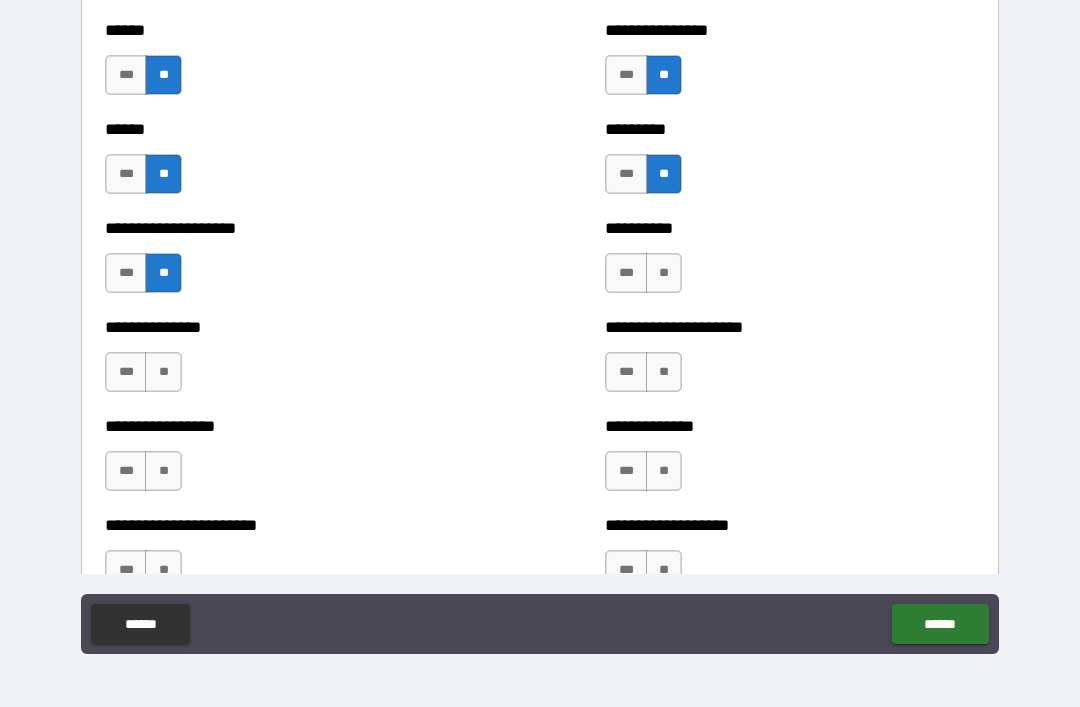 click on "**" at bounding box center [664, 273] 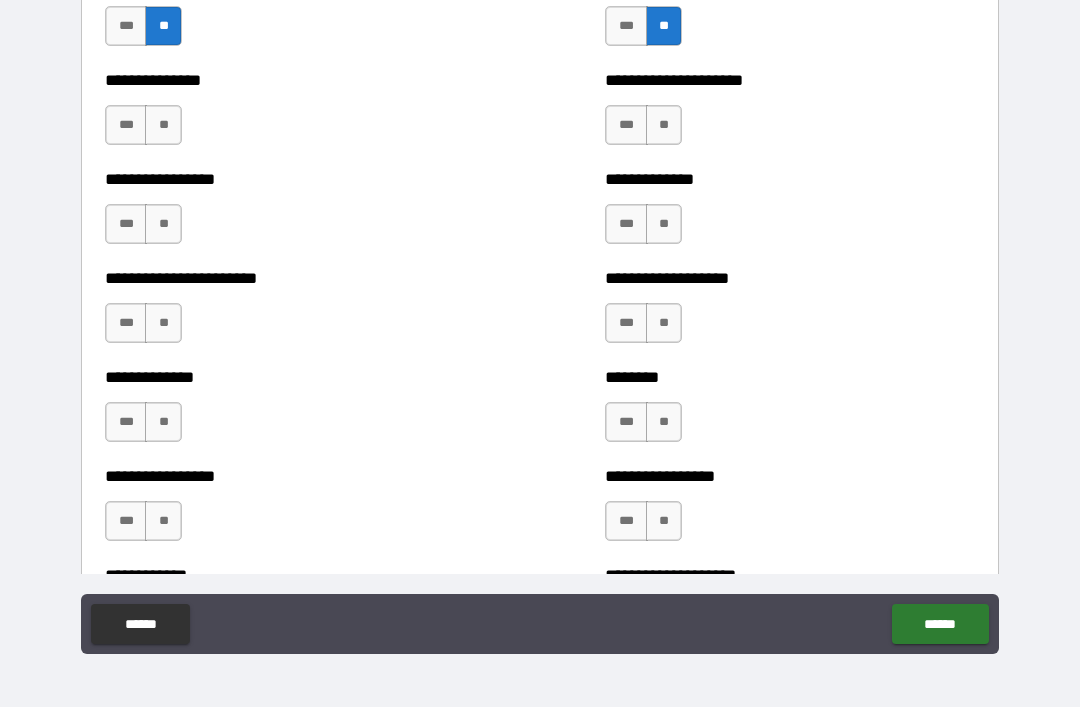 scroll, scrollTop: 3452, scrollLeft: 0, axis: vertical 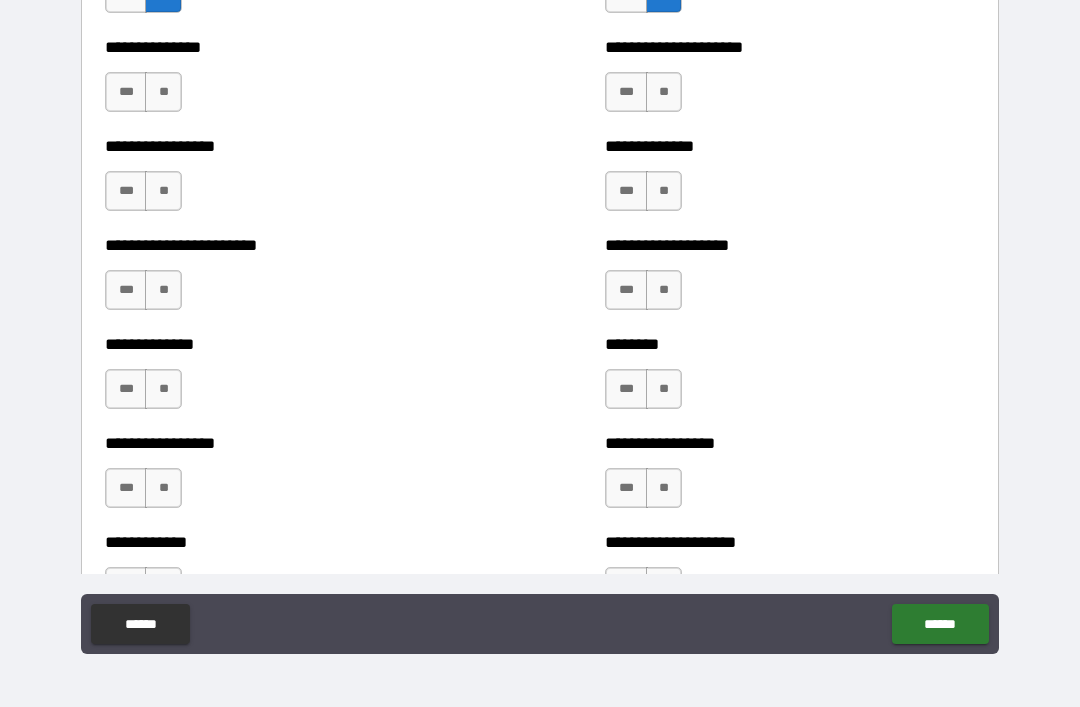 click on "**" at bounding box center (163, 92) 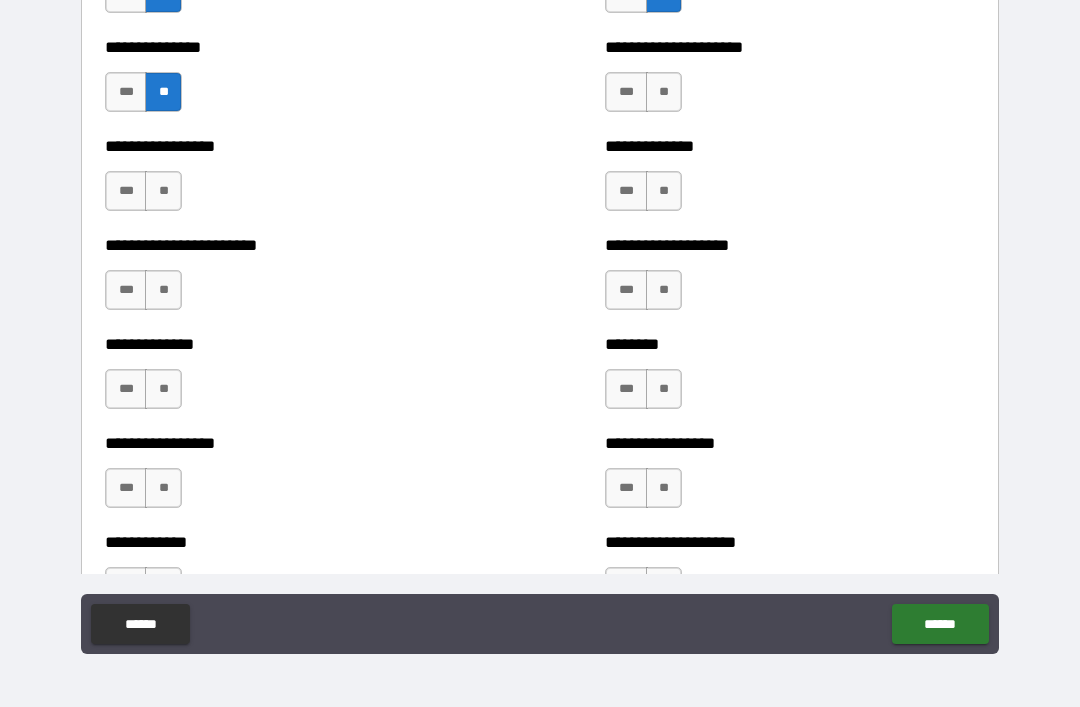 click on "**" at bounding box center (163, 191) 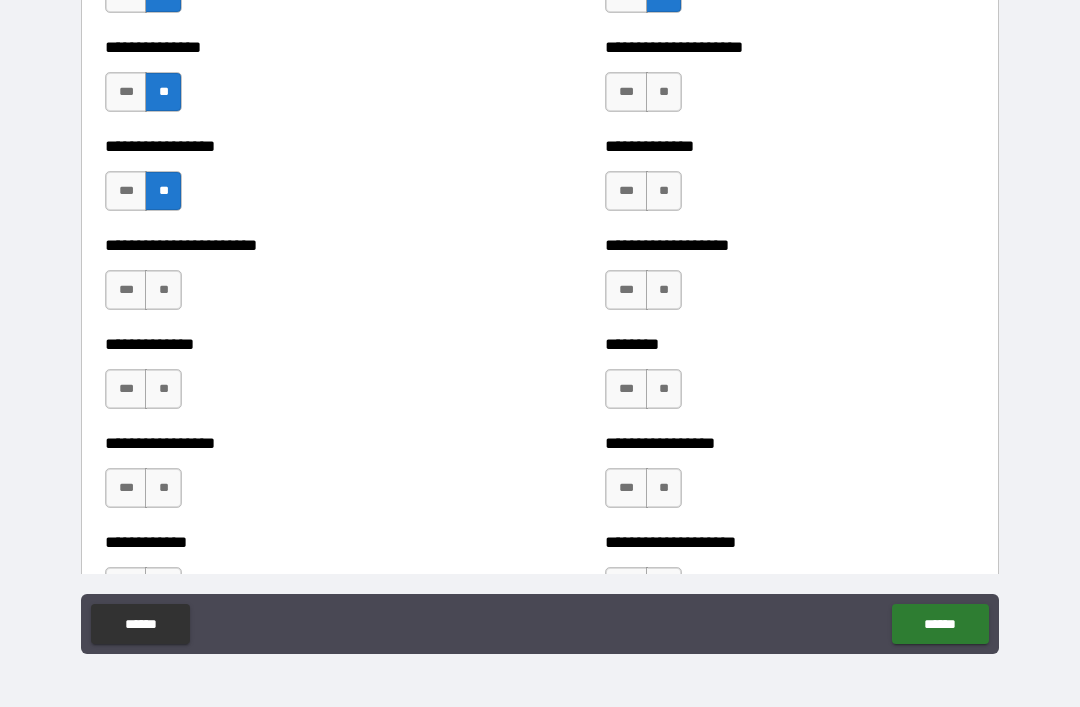 click on "**" at bounding box center (163, 290) 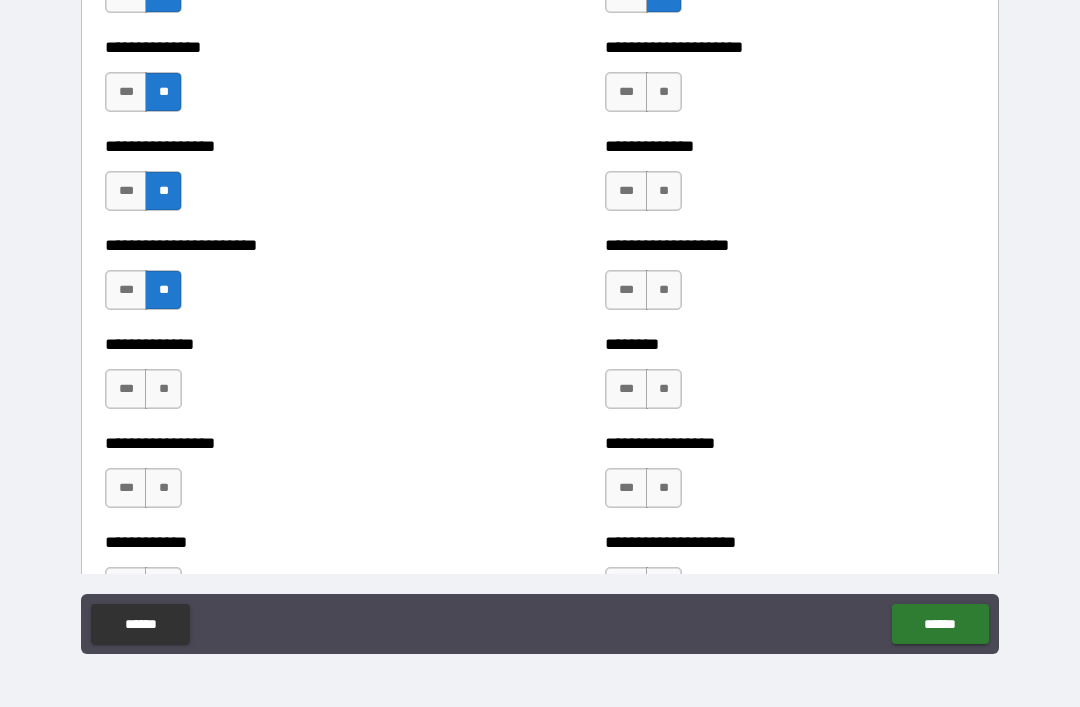 click on "**" at bounding box center [163, 389] 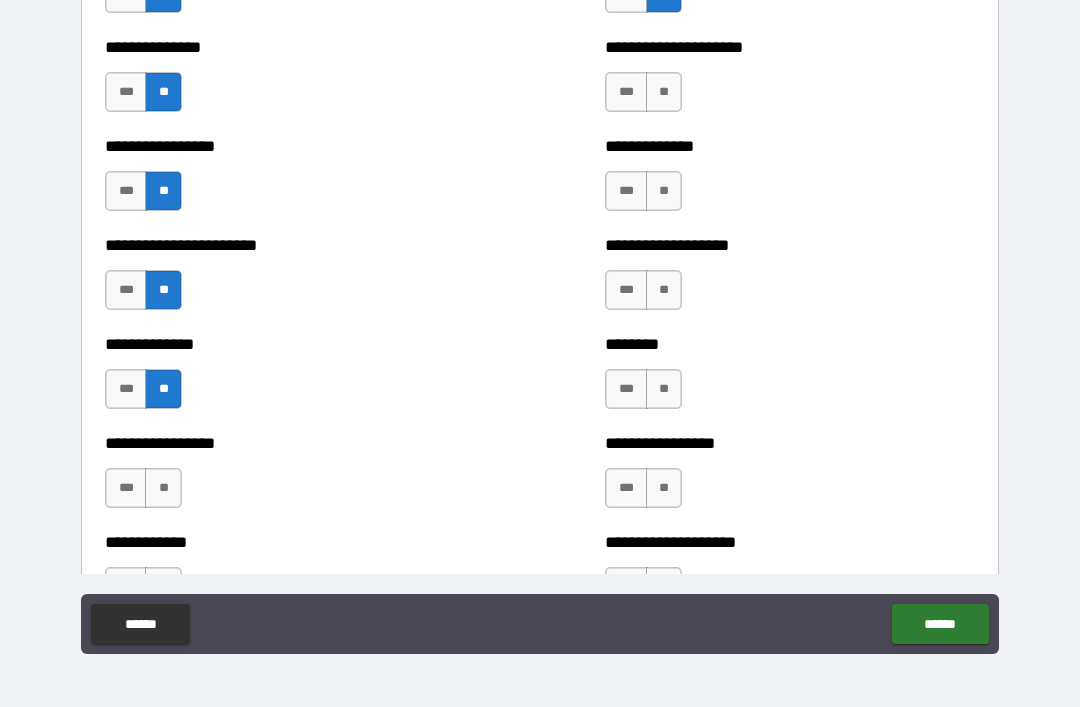 click on "**" at bounding box center (163, 488) 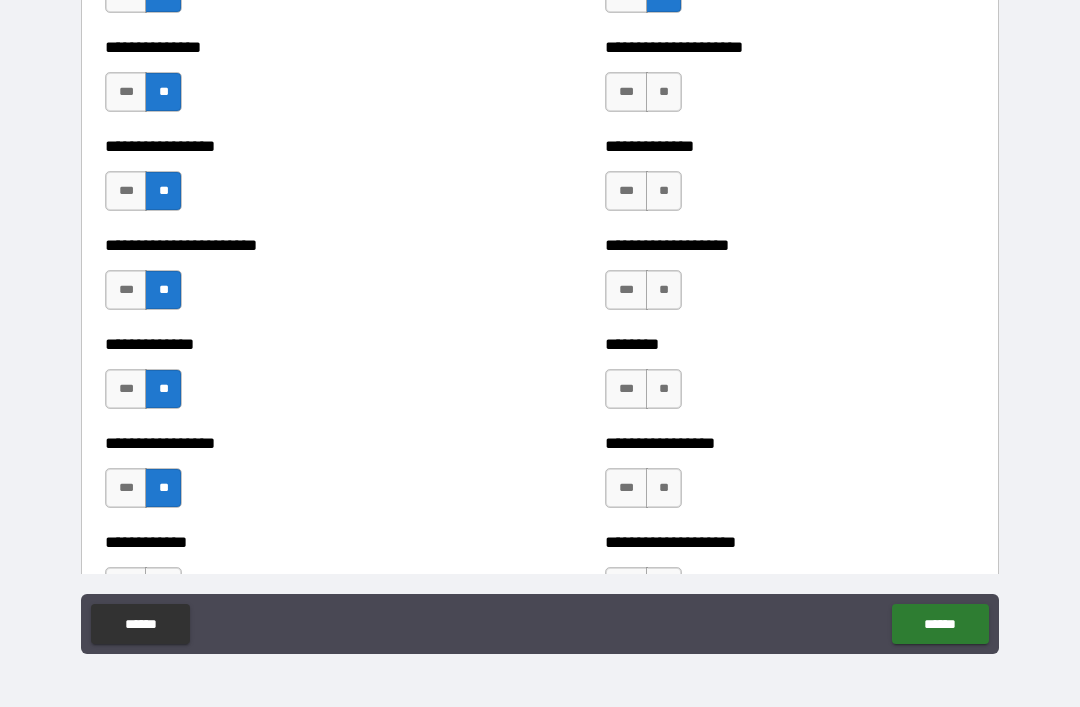 click on "**" at bounding box center (664, 92) 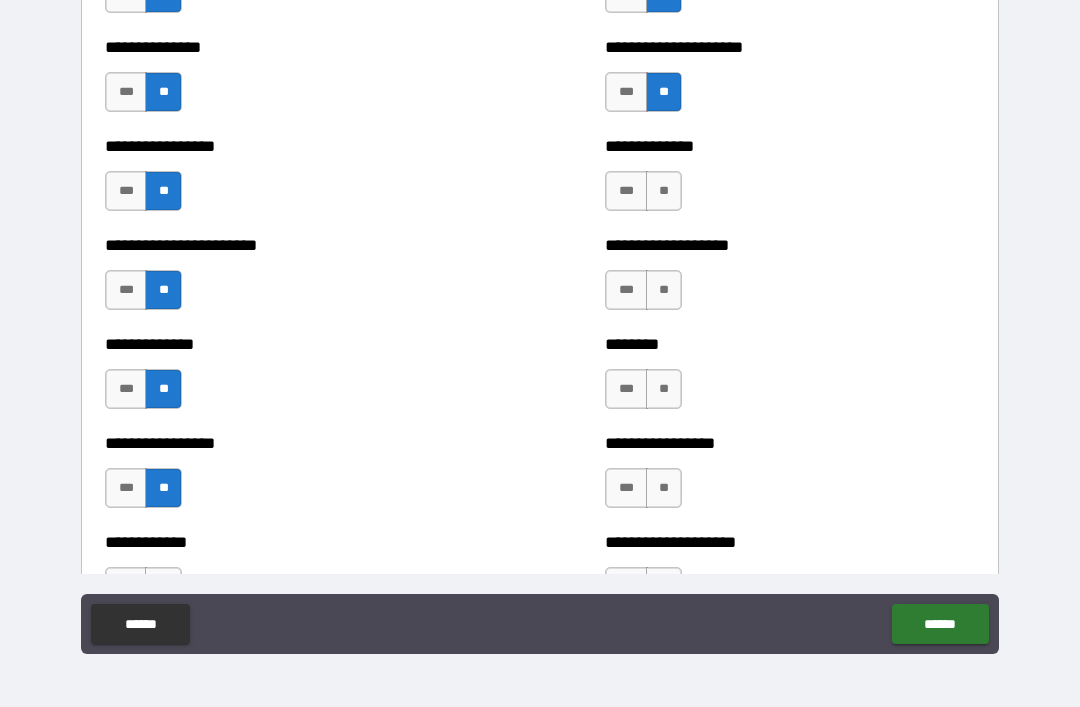 click on "**" at bounding box center (664, 191) 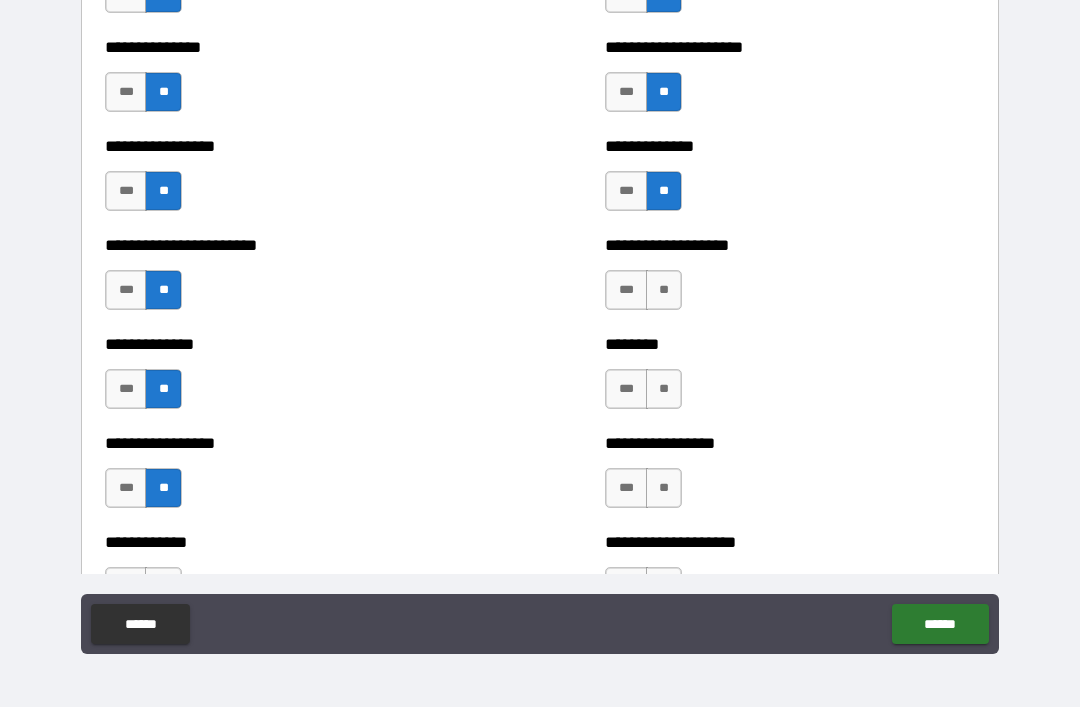 click on "**" at bounding box center (664, 290) 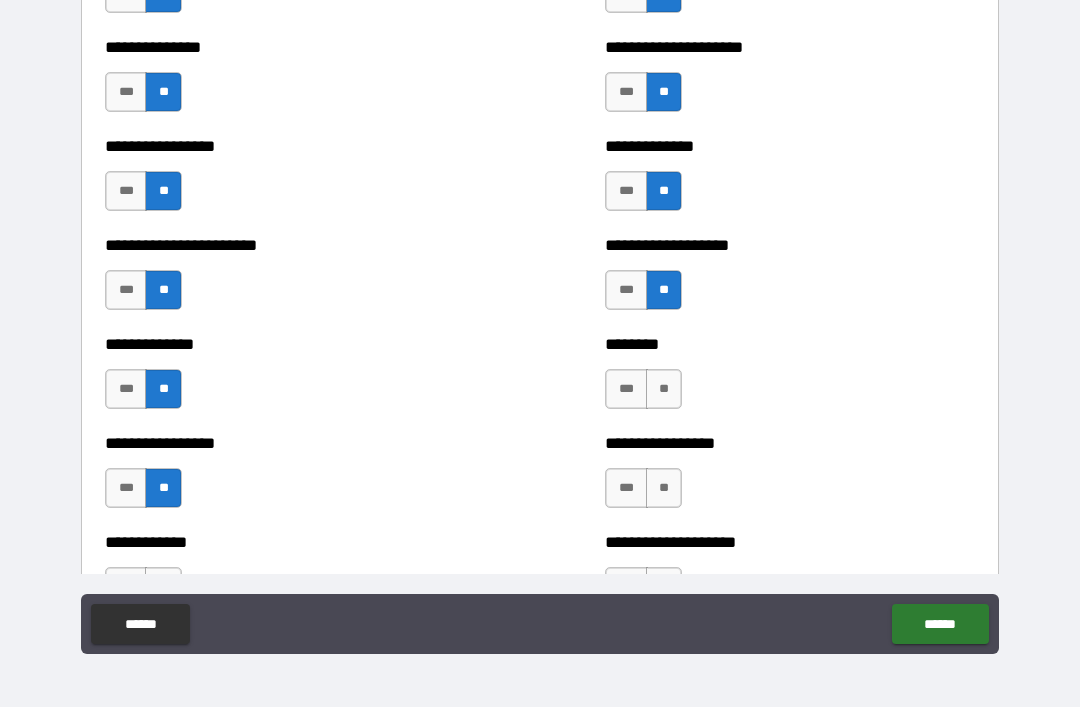 click on "**" at bounding box center (664, 389) 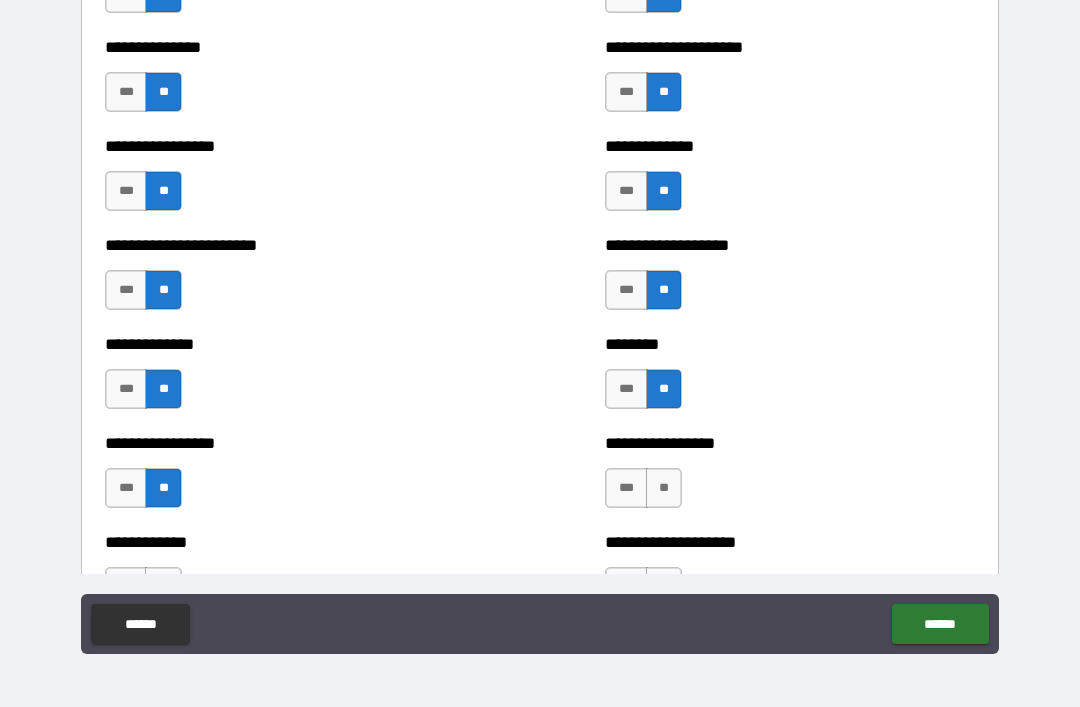 click on "**" at bounding box center [664, 488] 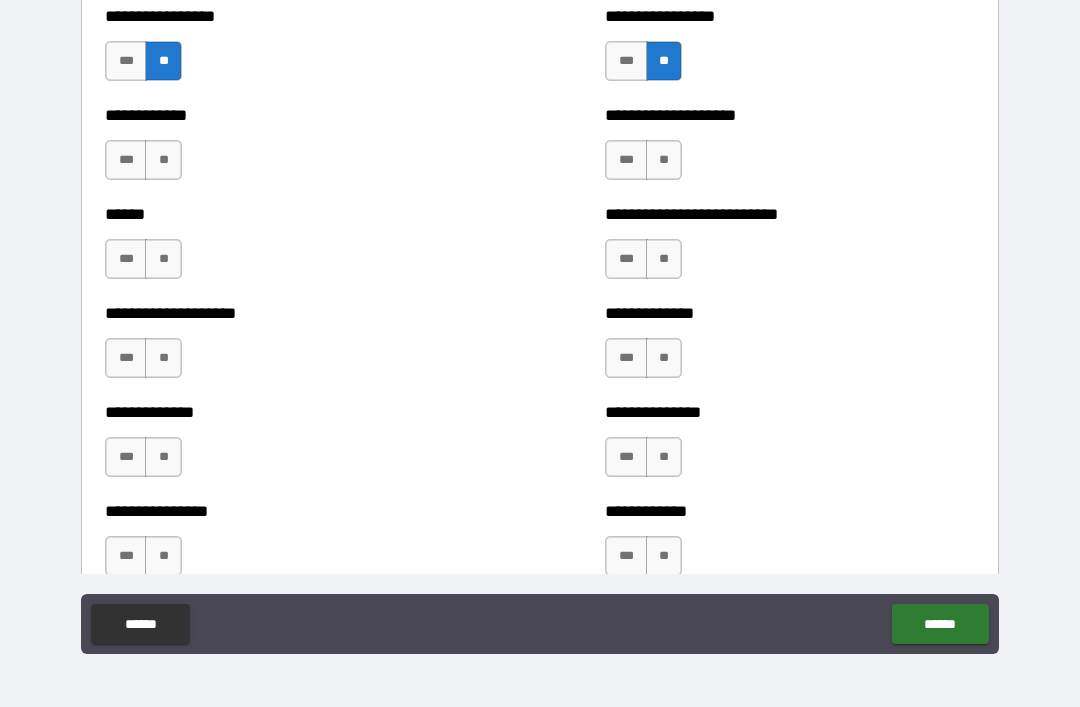 scroll, scrollTop: 3923, scrollLeft: 0, axis: vertical 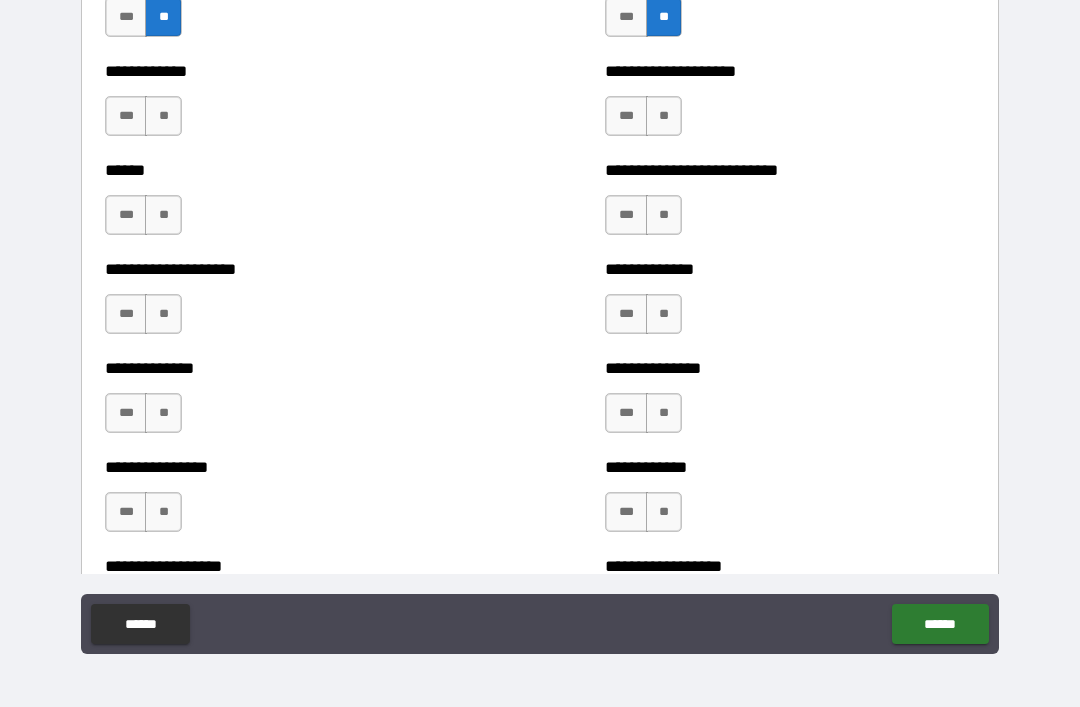 click on "**" at bounding box center (664, 116) 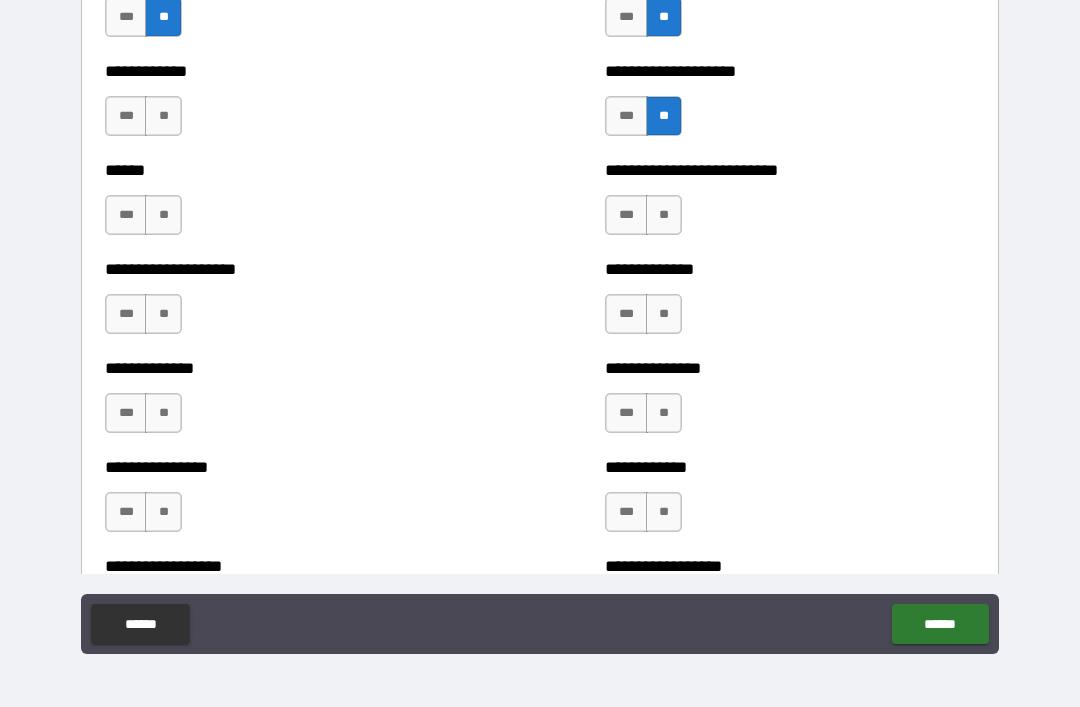 click on "**" at bounding box center (664, 215) 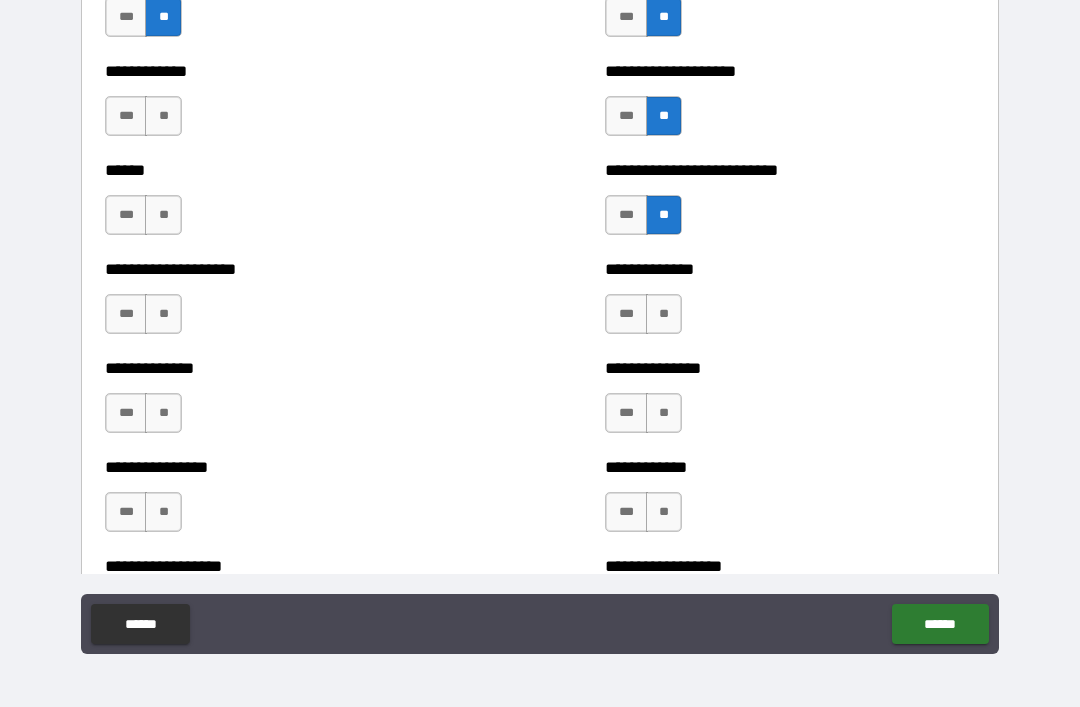 click on "**" at bounding box center (664, 314) 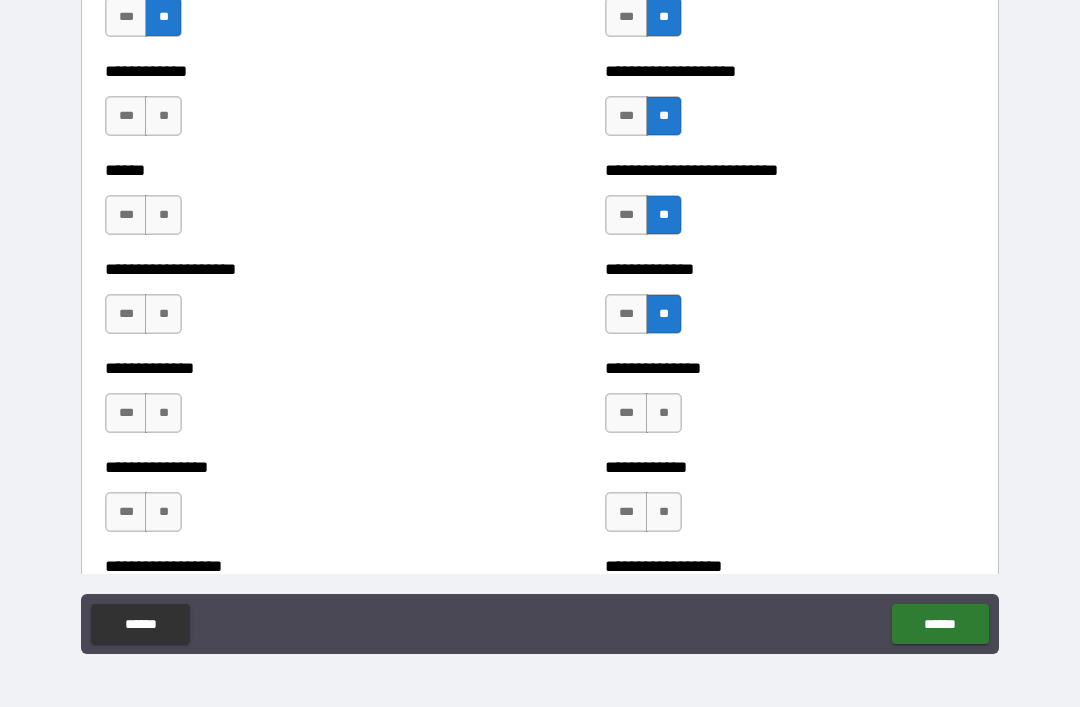 click on "**" at bounding box center (664, 413) 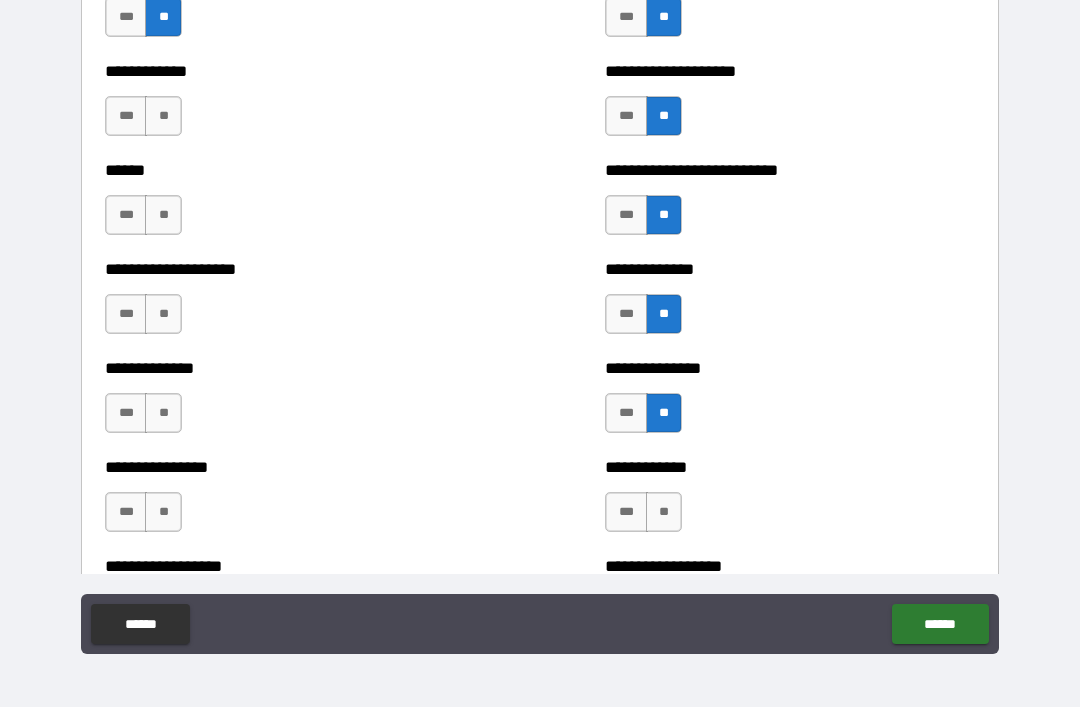 click on "**" at bounding box center (664, 512) 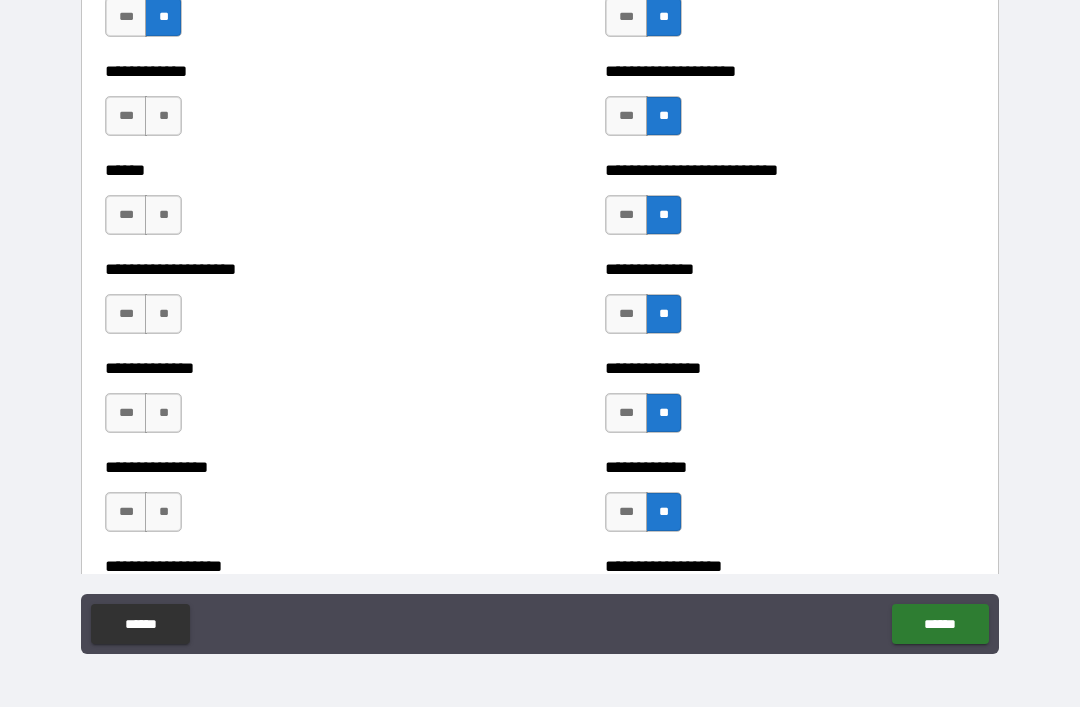 click on "**********" at bounding box center (290, 106) 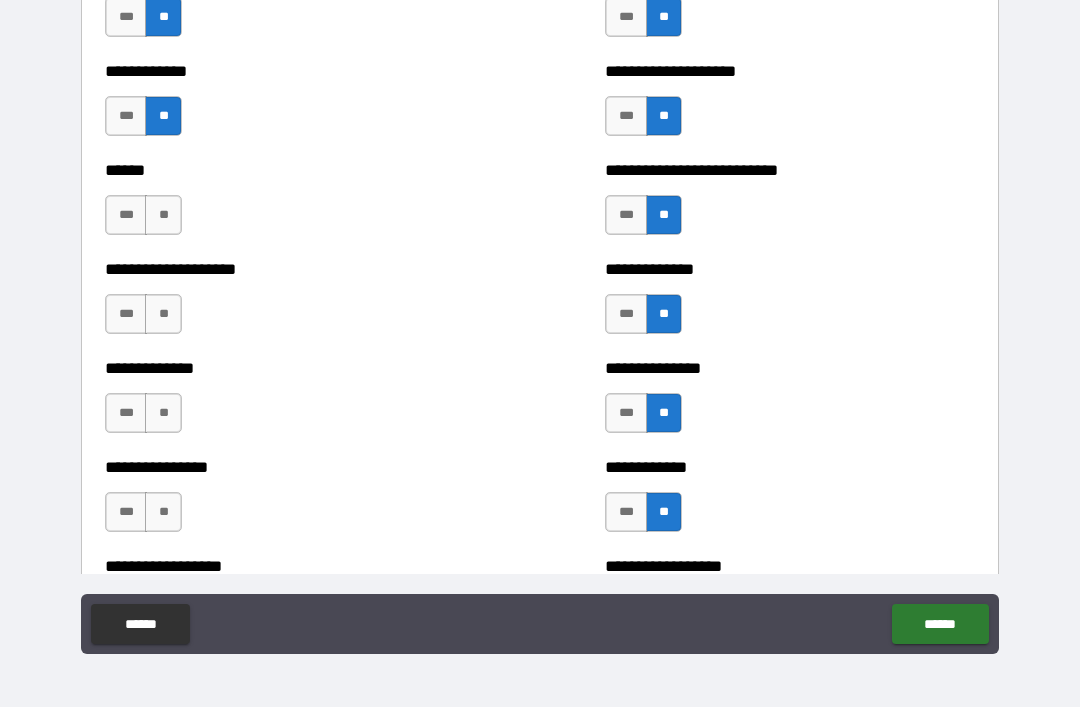 click on "**" at bounding box center [163, 215] 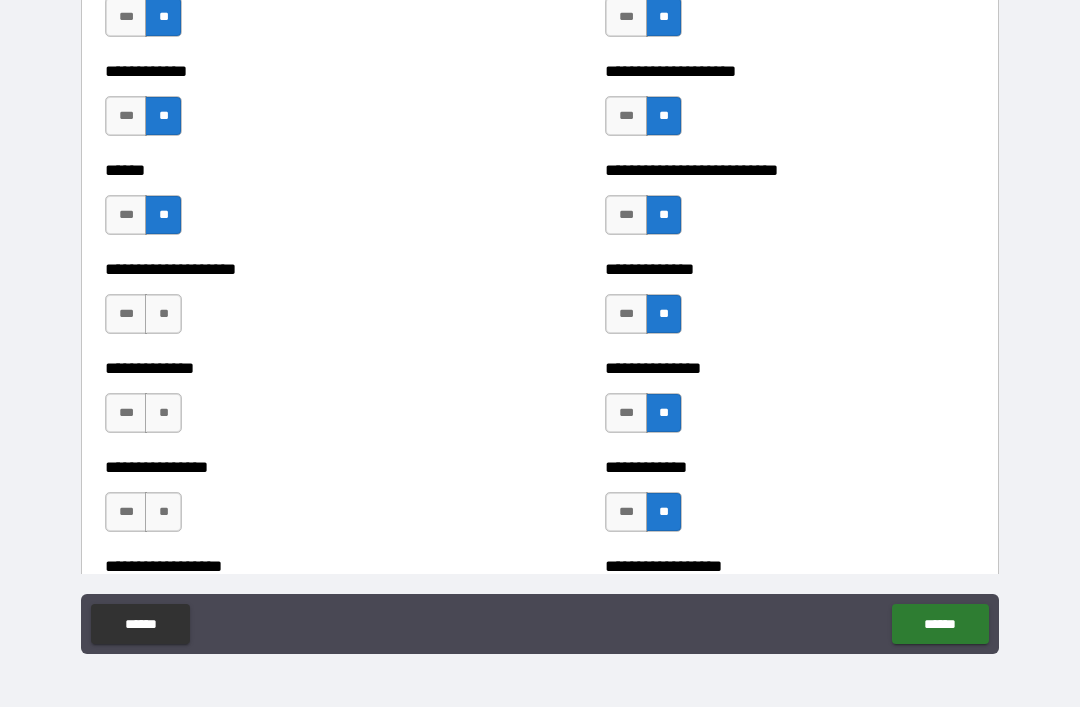 click on "**" at bounding box center (163, 314) 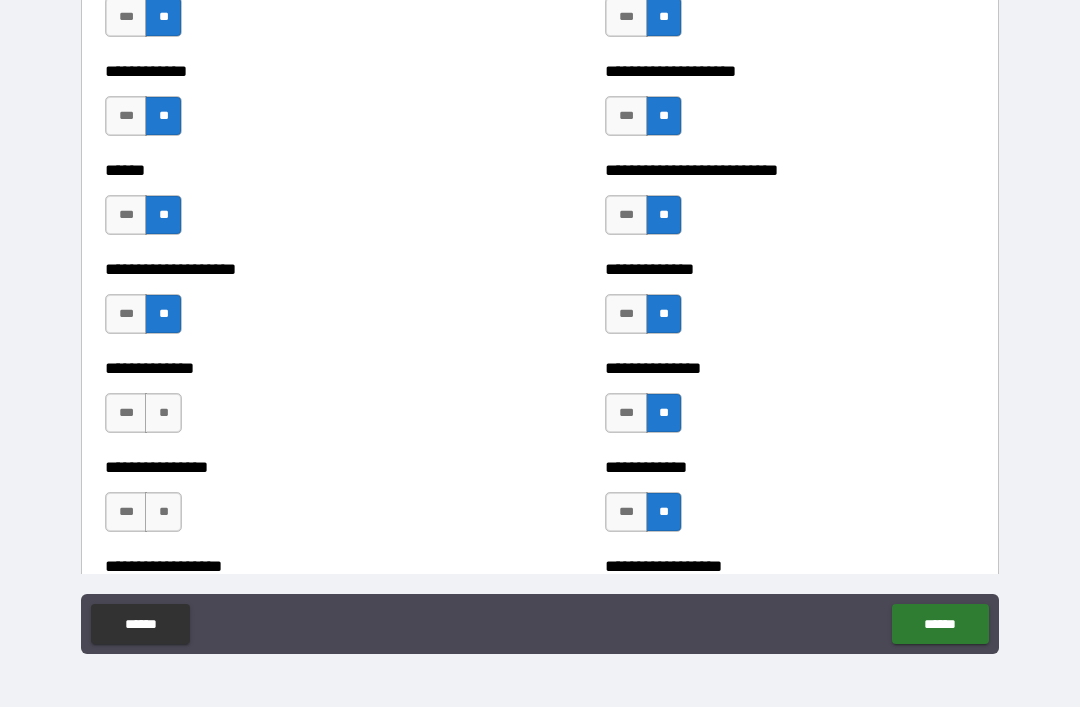 click on "**" at bounding box center [163, 413] 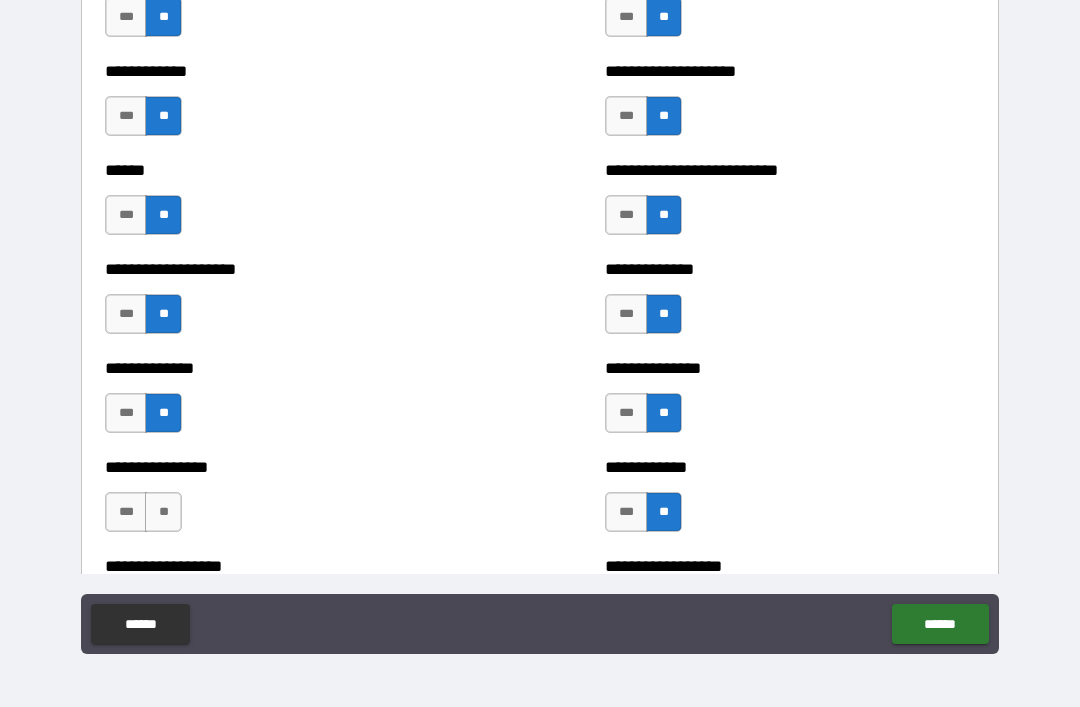 click on "**" at bounding box center [163, 512] 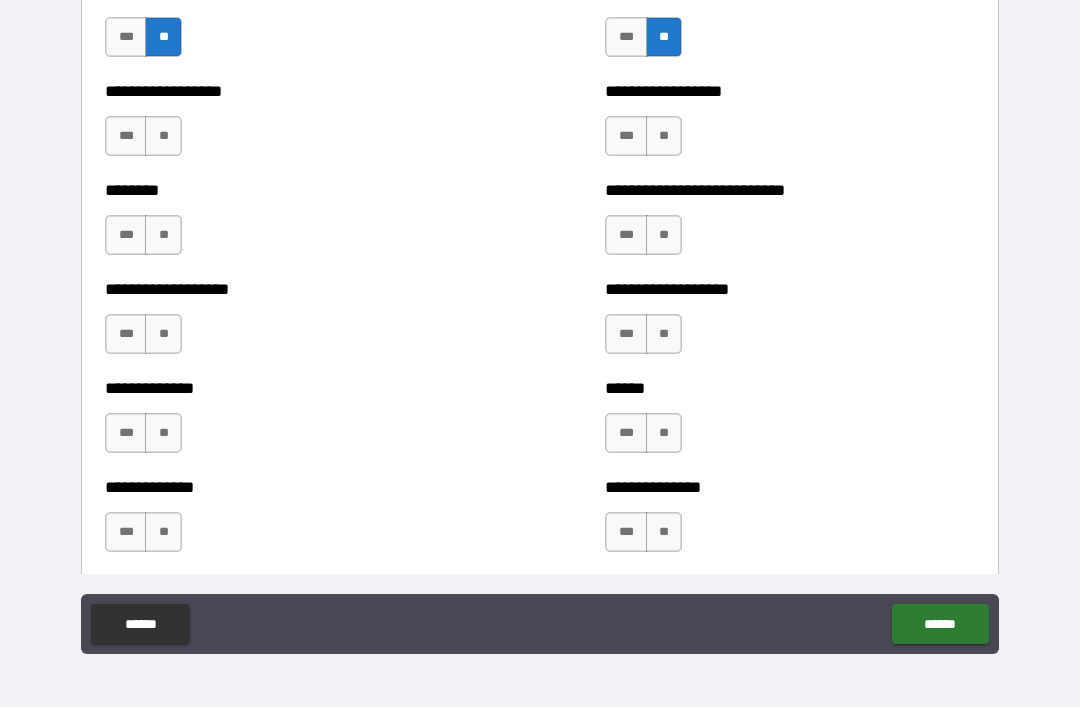 scroll, scrollTop: 4400, scrollLeft: 0, axis: vertical 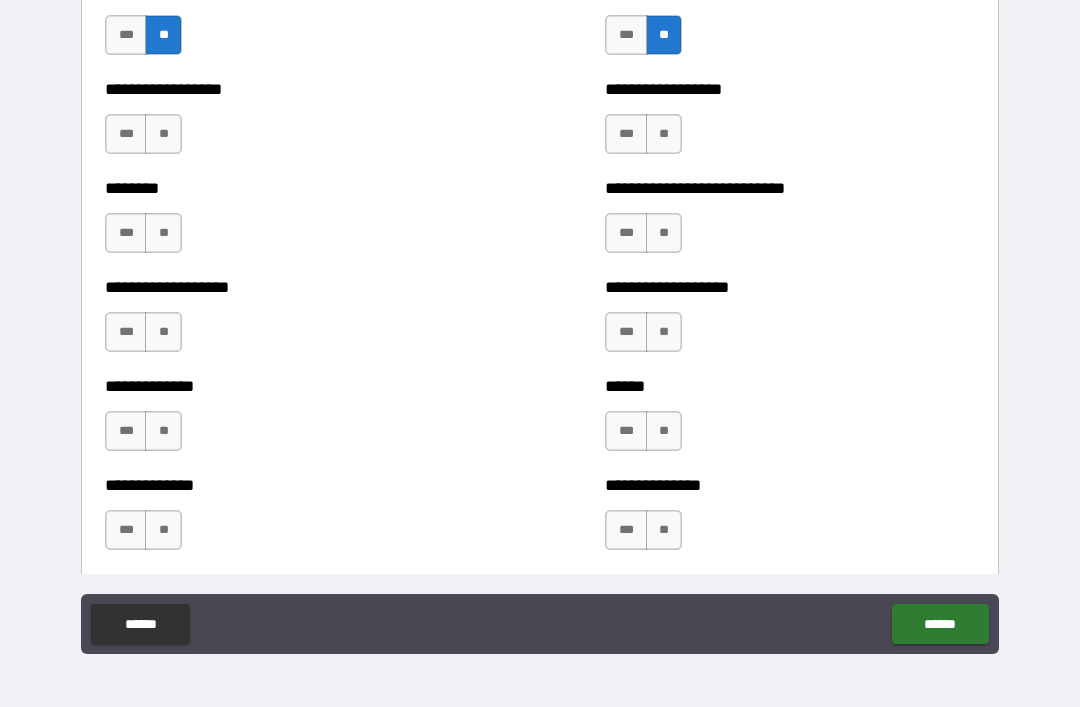 click on "**" at bounding box center [163, 134] 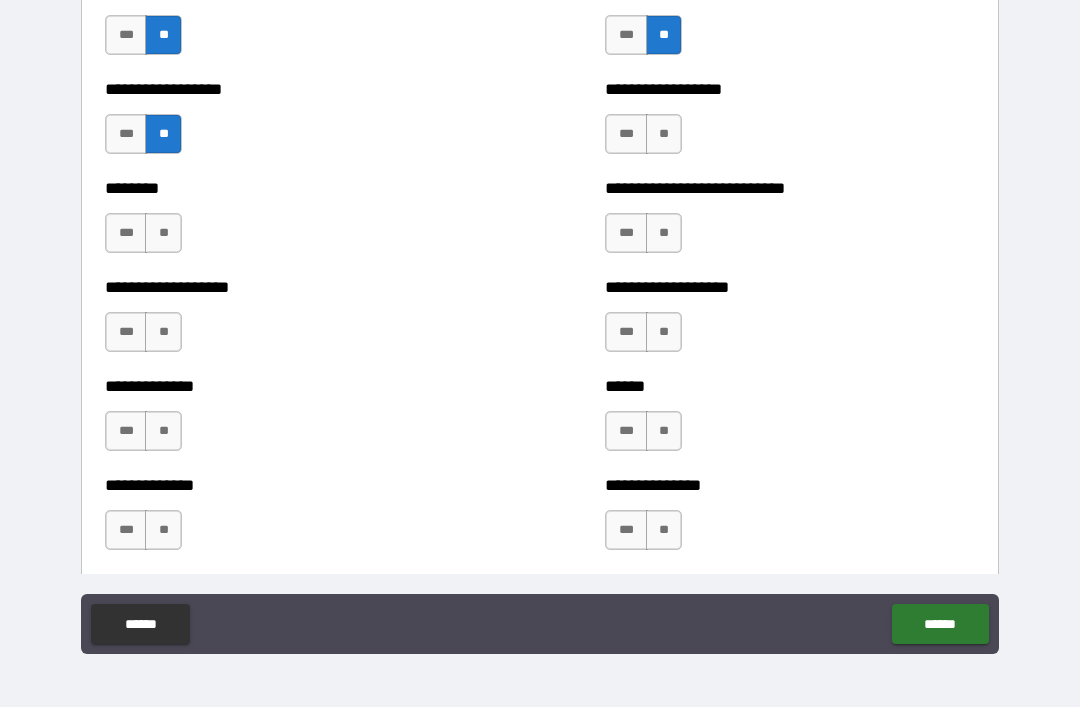click on "**" at bounding box center [163, 233] 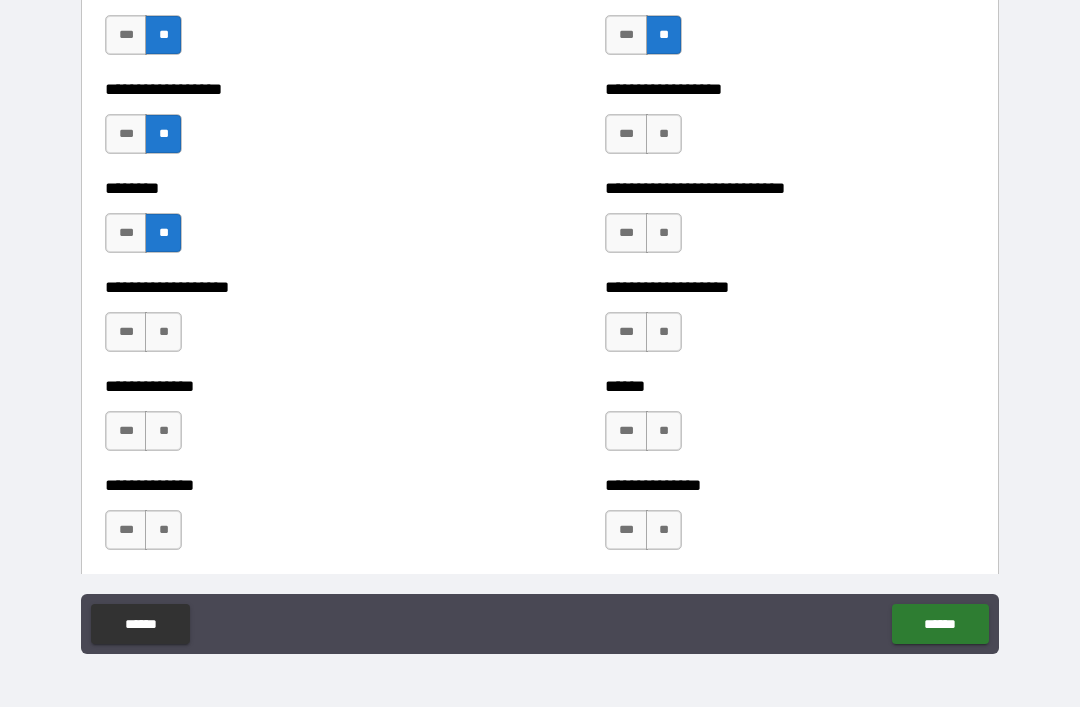 click on "**" at bounding box center [163, 332] 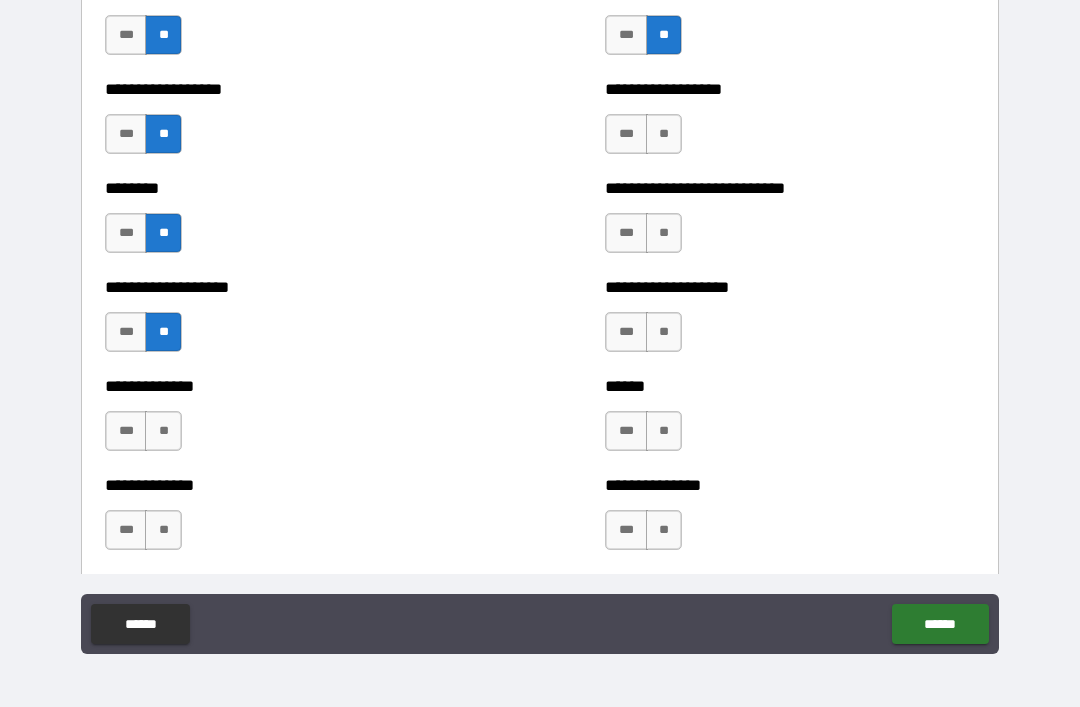 click on "**" at bounding box center [163, 431] 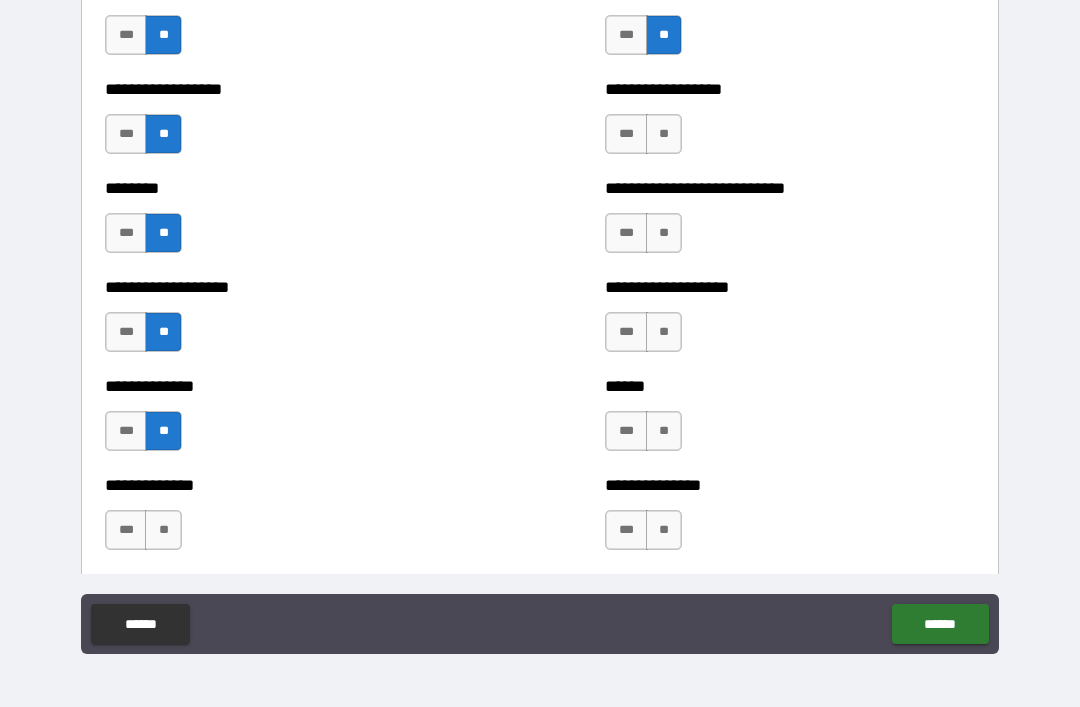 click on "**" at bounding box center [163, 530] 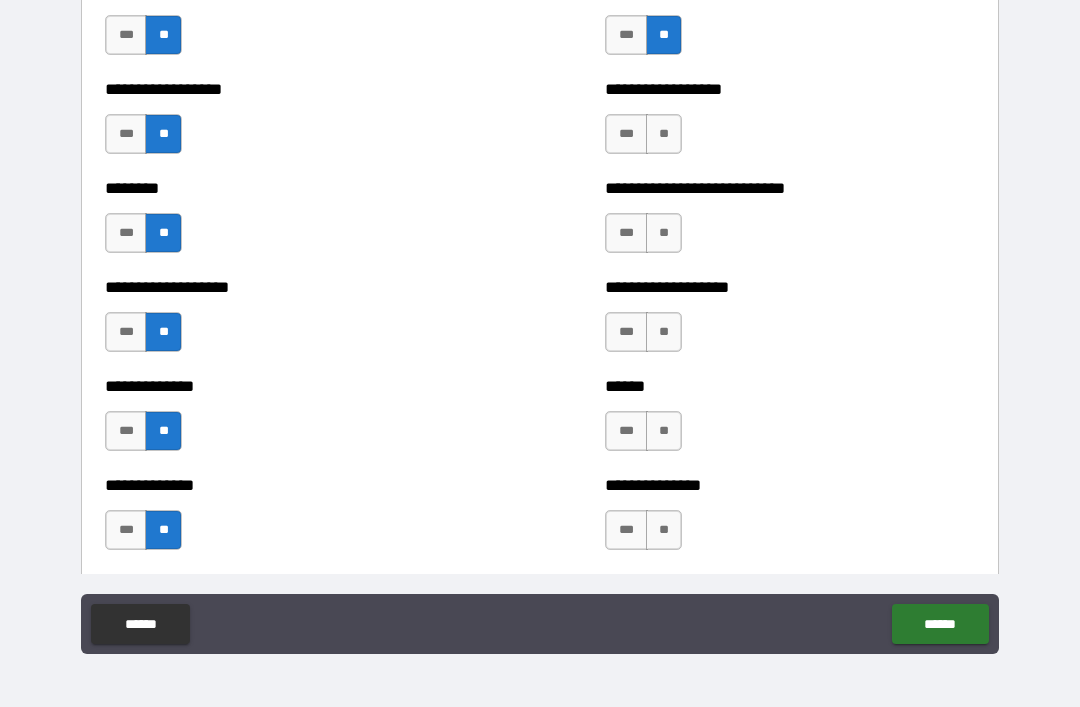 click on "**" at bounding box center (664, 134) 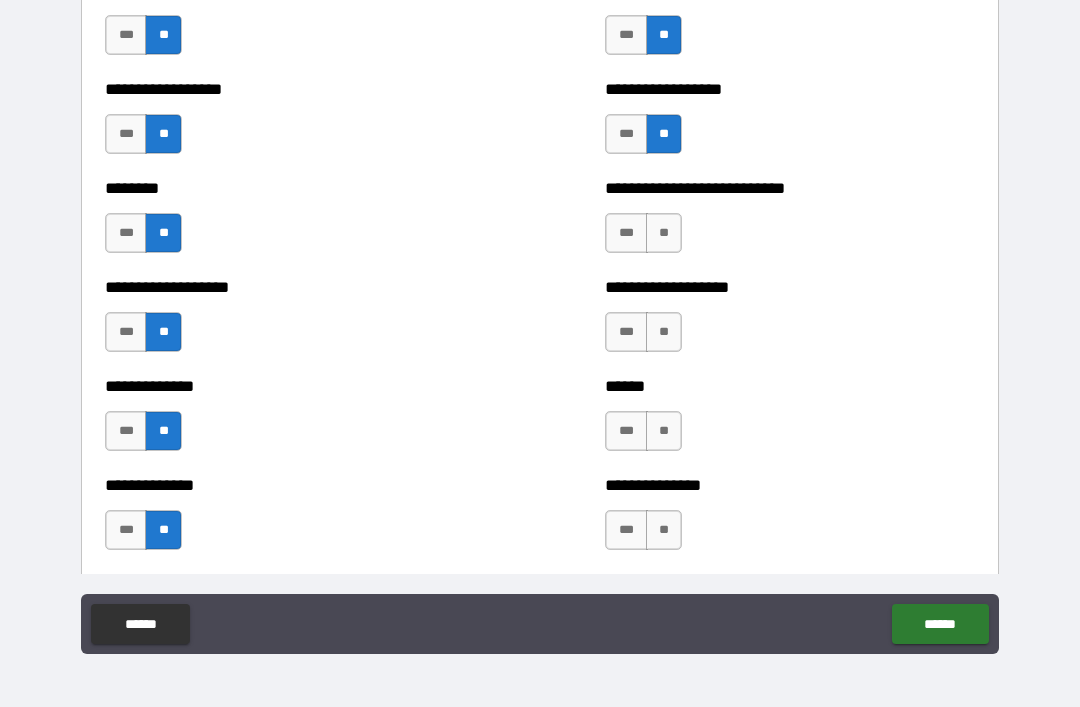 click on "**" at bounding box center [664, 233] 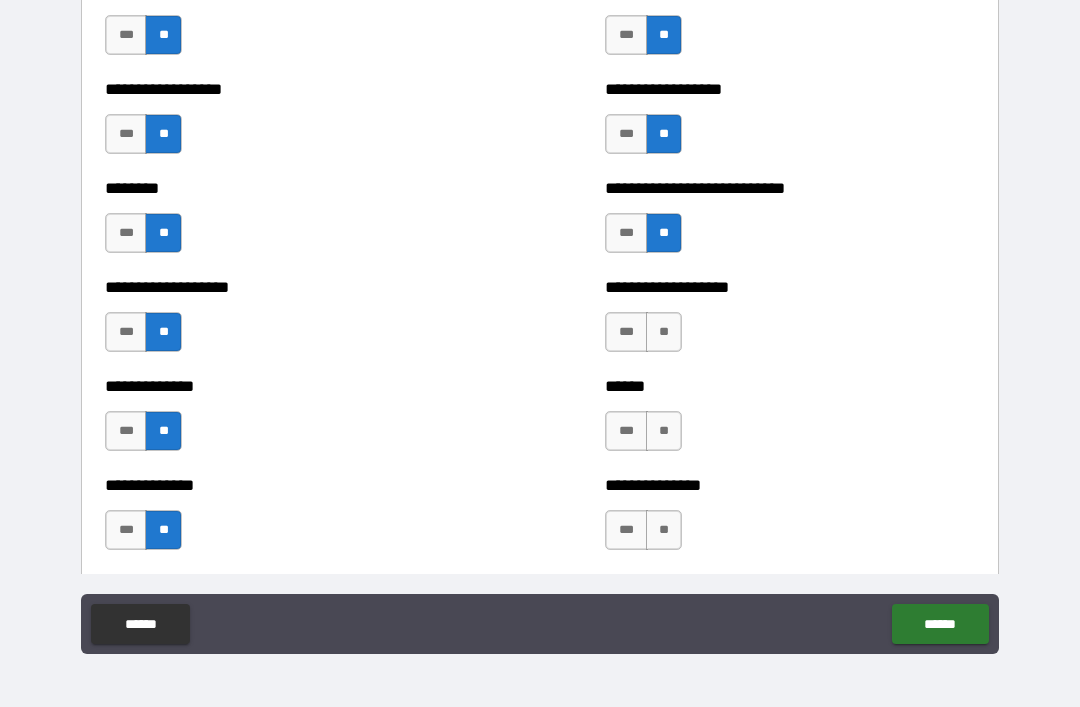 click on "**" at bounding box center [664, 332] 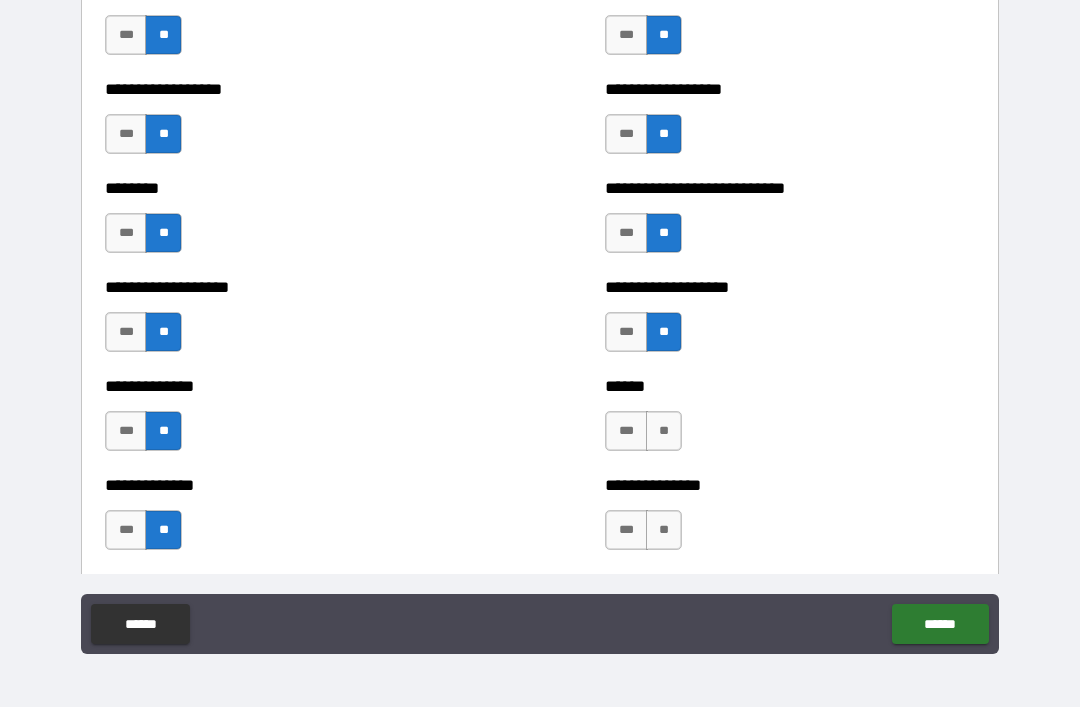 click on "**" at bounding box center (664, 431) 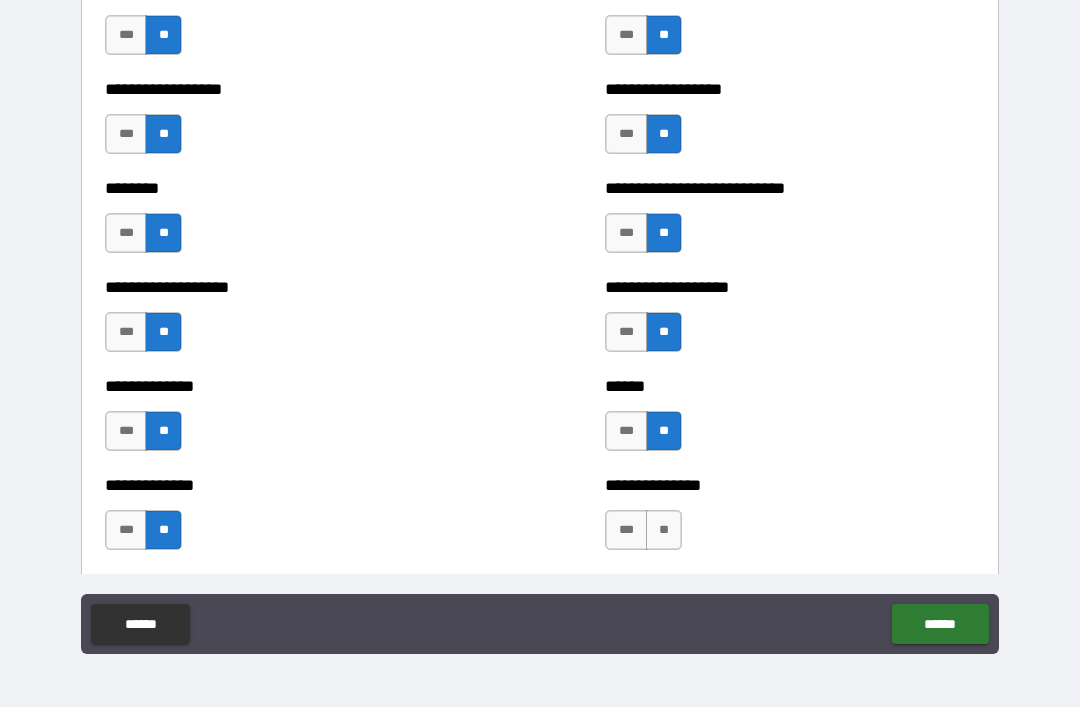 click on "**" at bounding box center (664, 530) 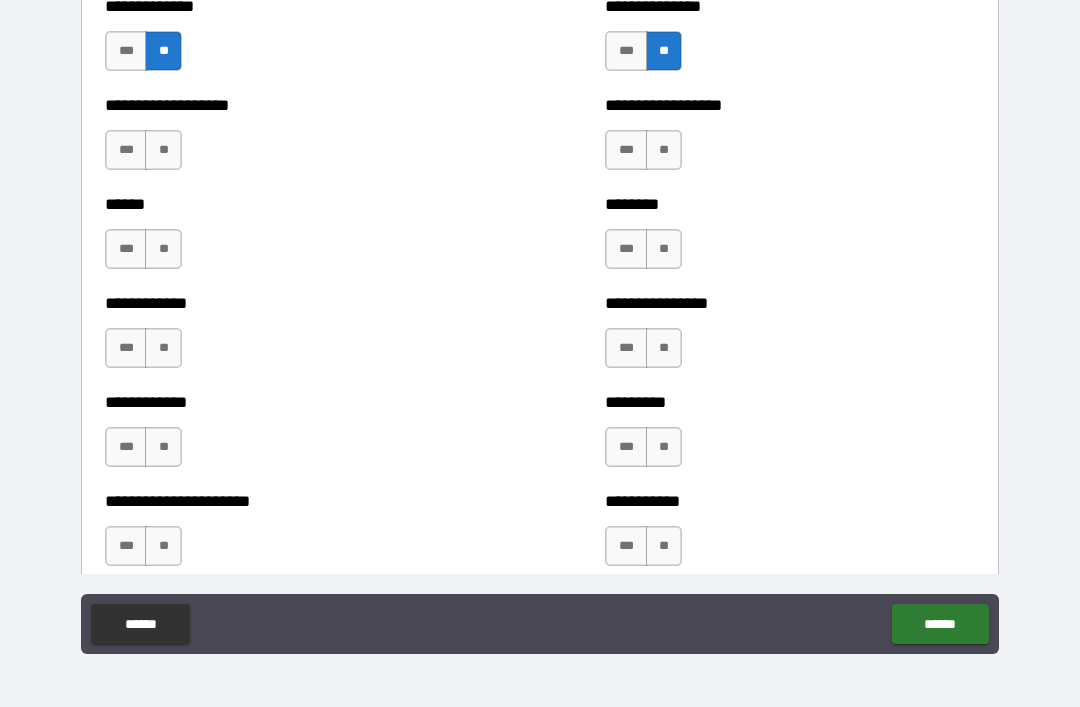 scroll, scrollTop: 4893, scrollLeft: 0, axis: vertical 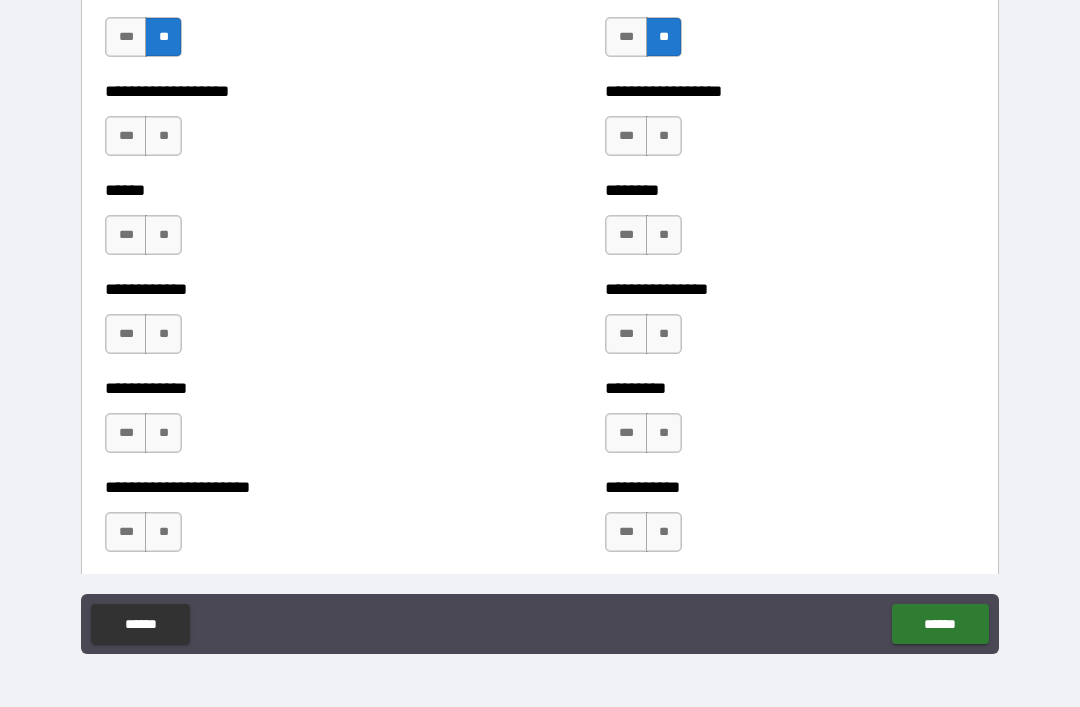 click on "**" at bounding box center [163, 136] 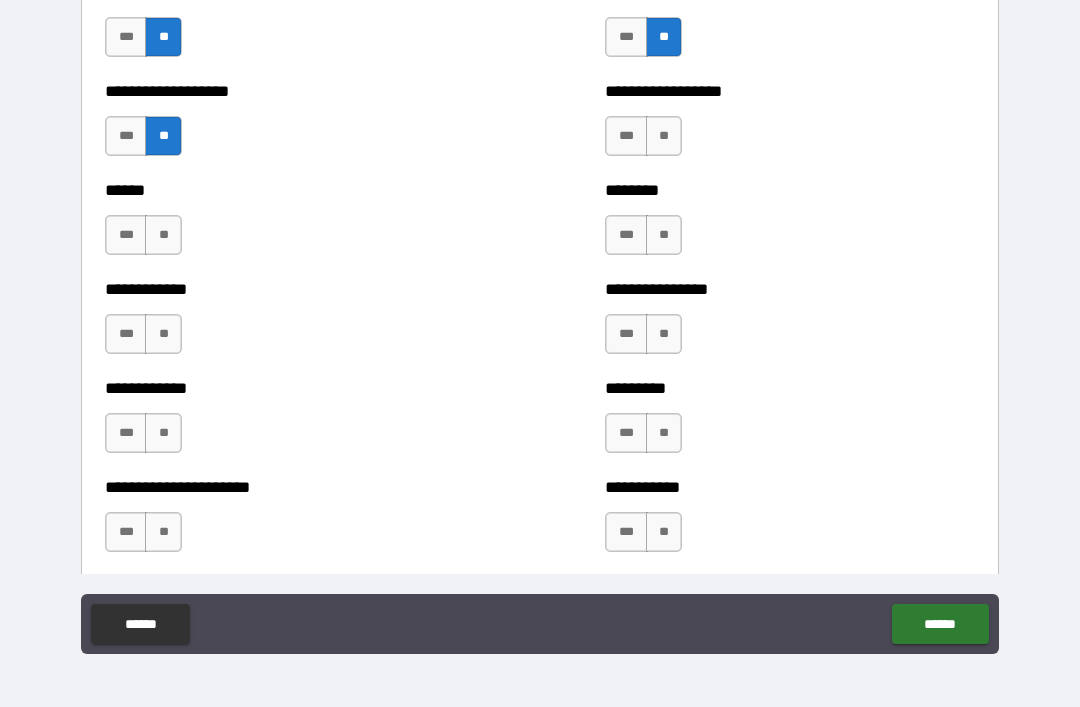 click on "**" at bounding box center (163, 235) 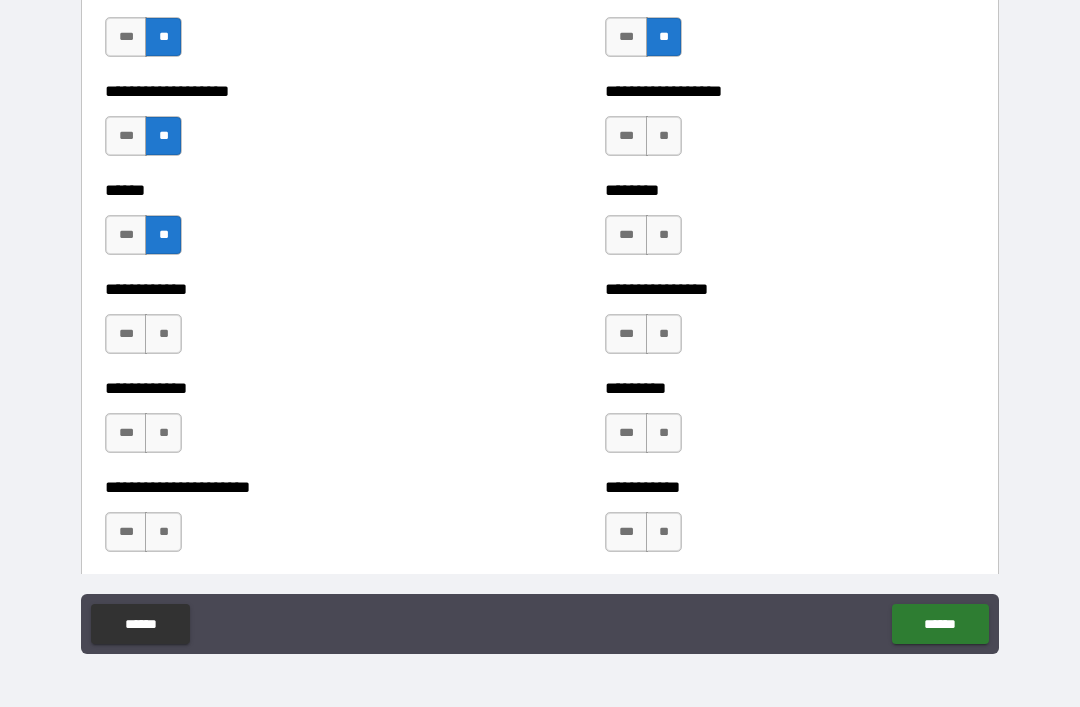 click on "**" at bounding box center (163, 334) 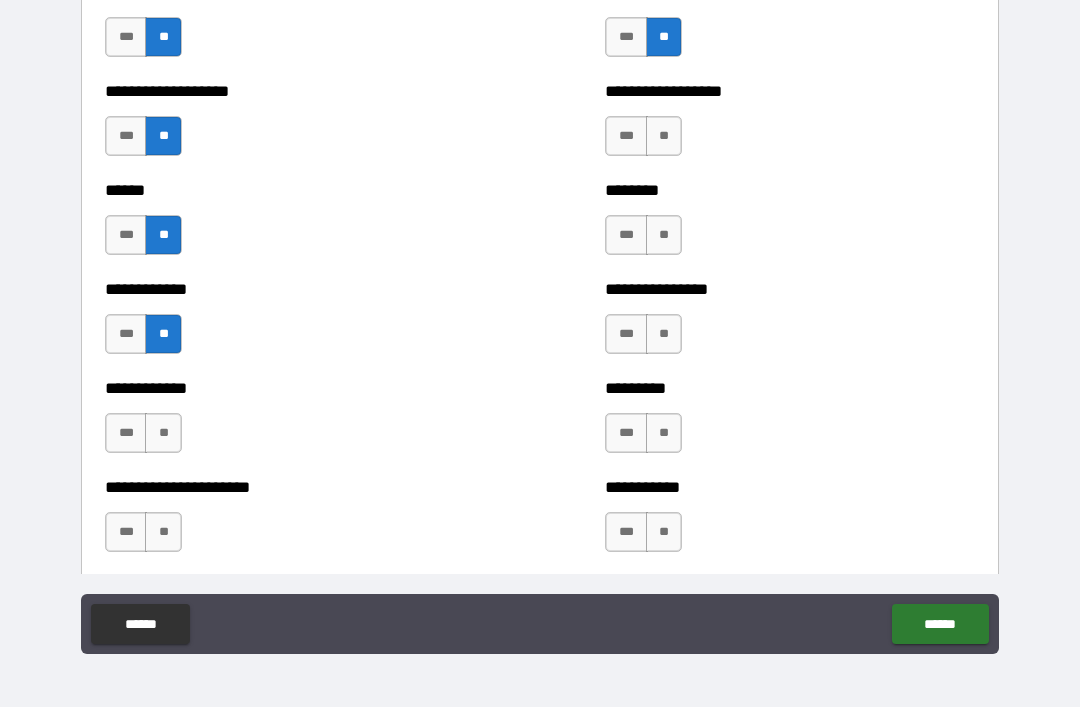 click on "**" at bounding box center [163, 433] 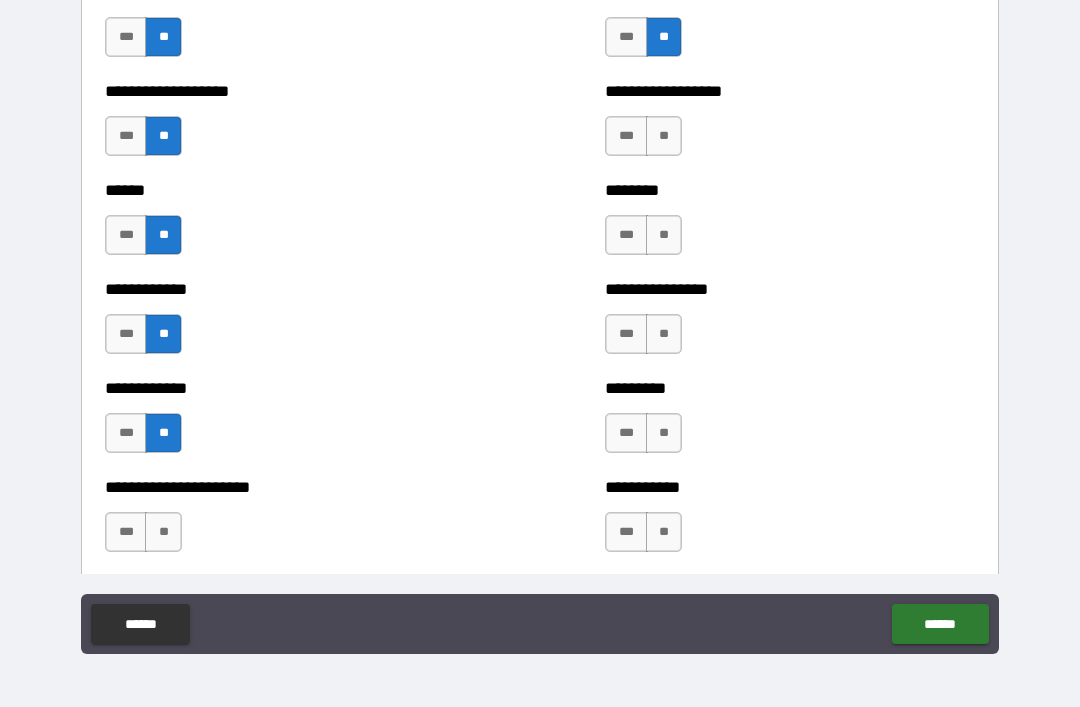 click on "**" at bounding box center [163, 532] 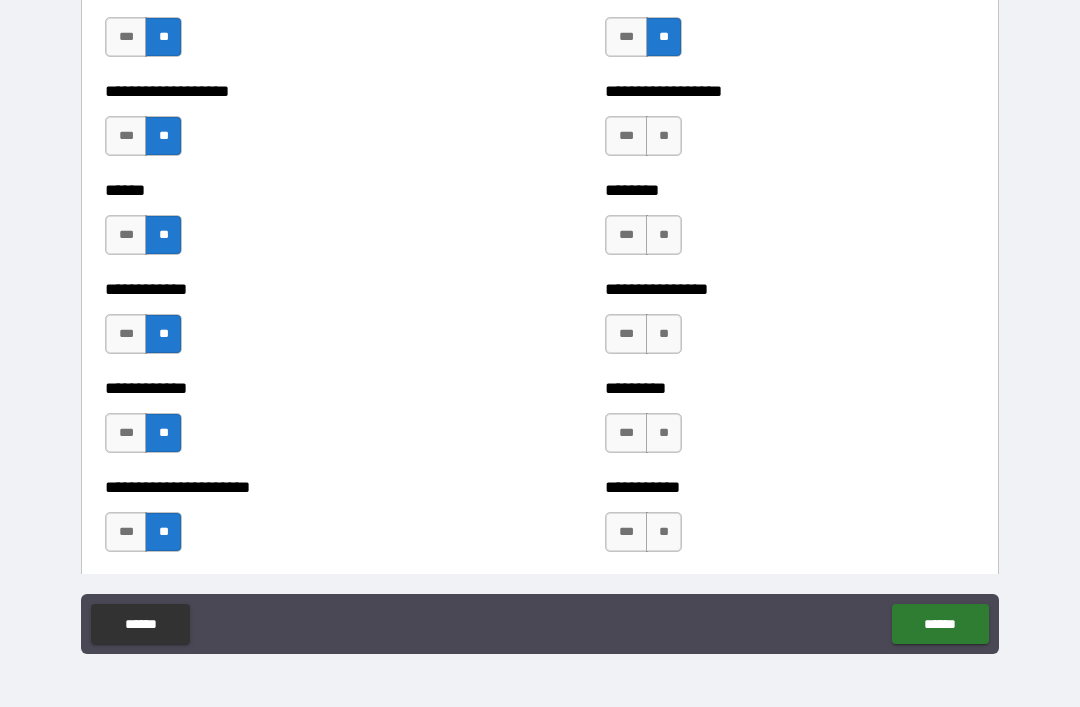 click on "**" at bounding box center (664, 136) 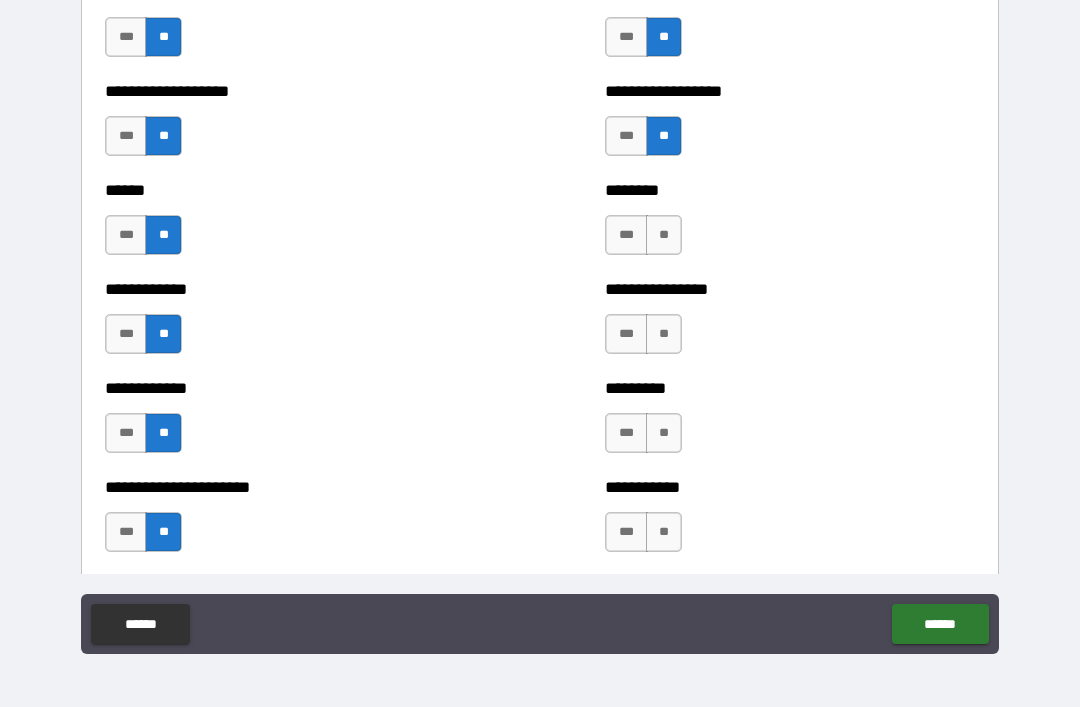 click on "**" at bounding box center (664, 235) 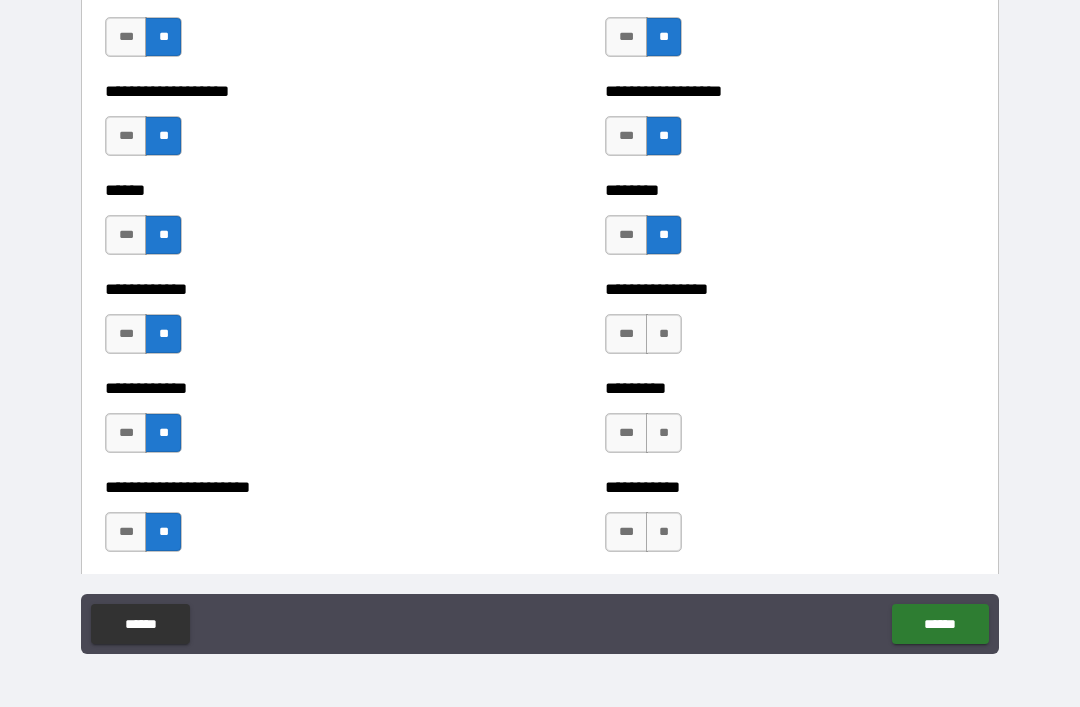 click on "**" at bounding box center (664, 334) 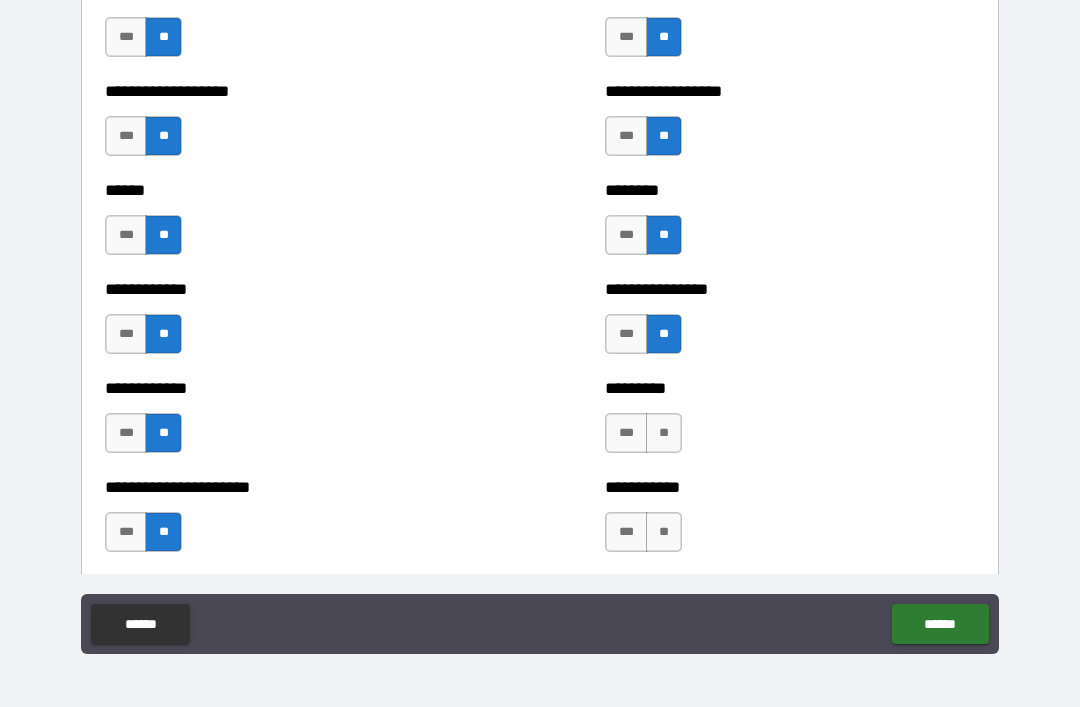 click on "**" at bounding box center (664, 433) 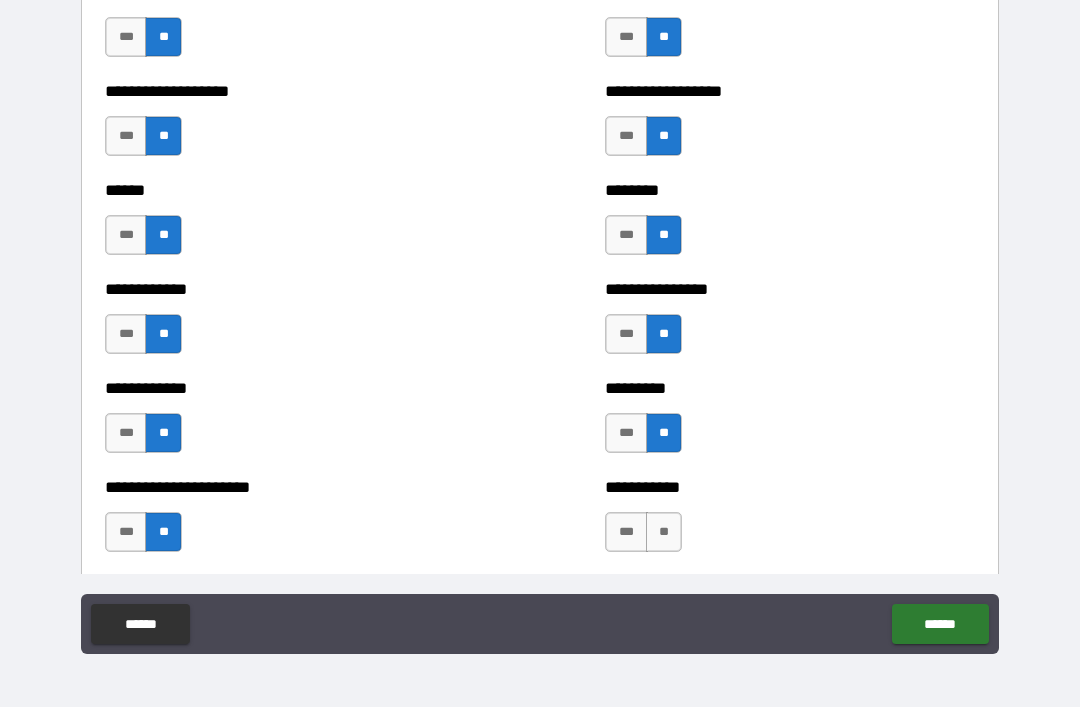 click on "**" at bounding box center [664, 532] 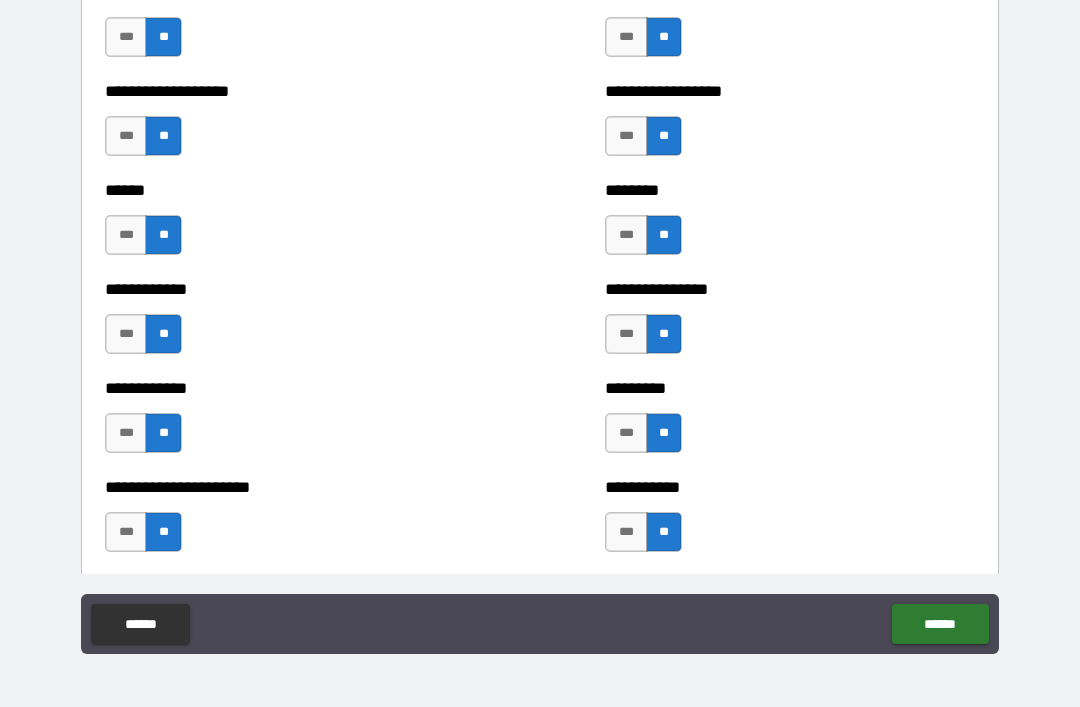 click on "***" at bounding box center [626, 334] 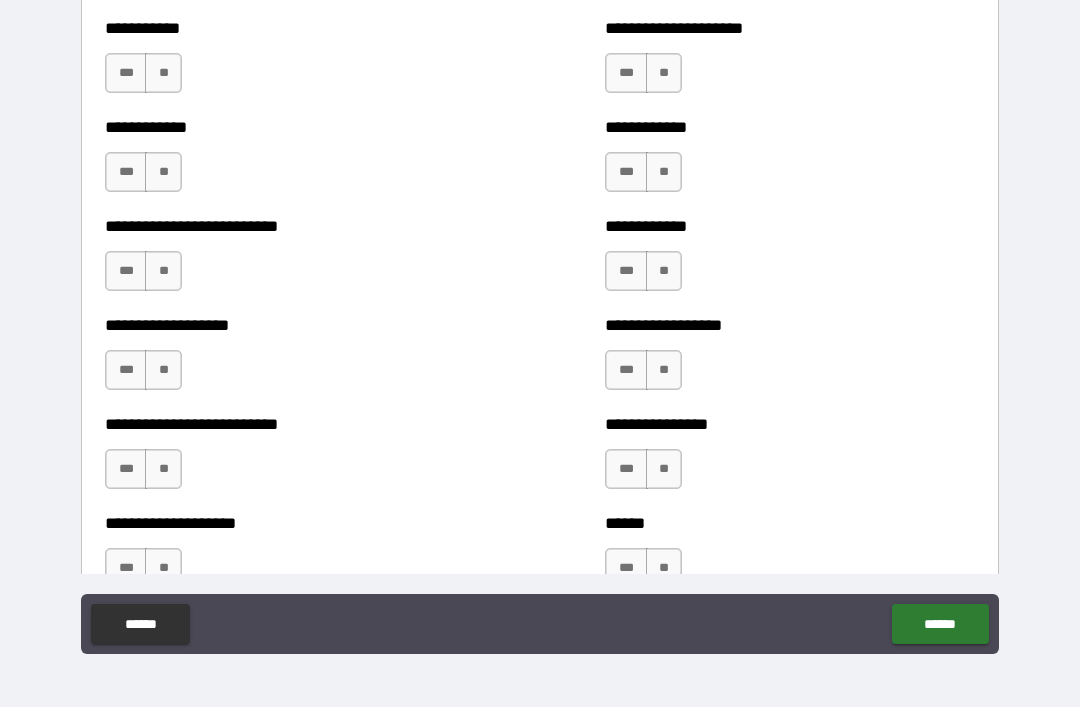 scroll, scrollTop: 5460, scrollLeft: 0, axis: vertical 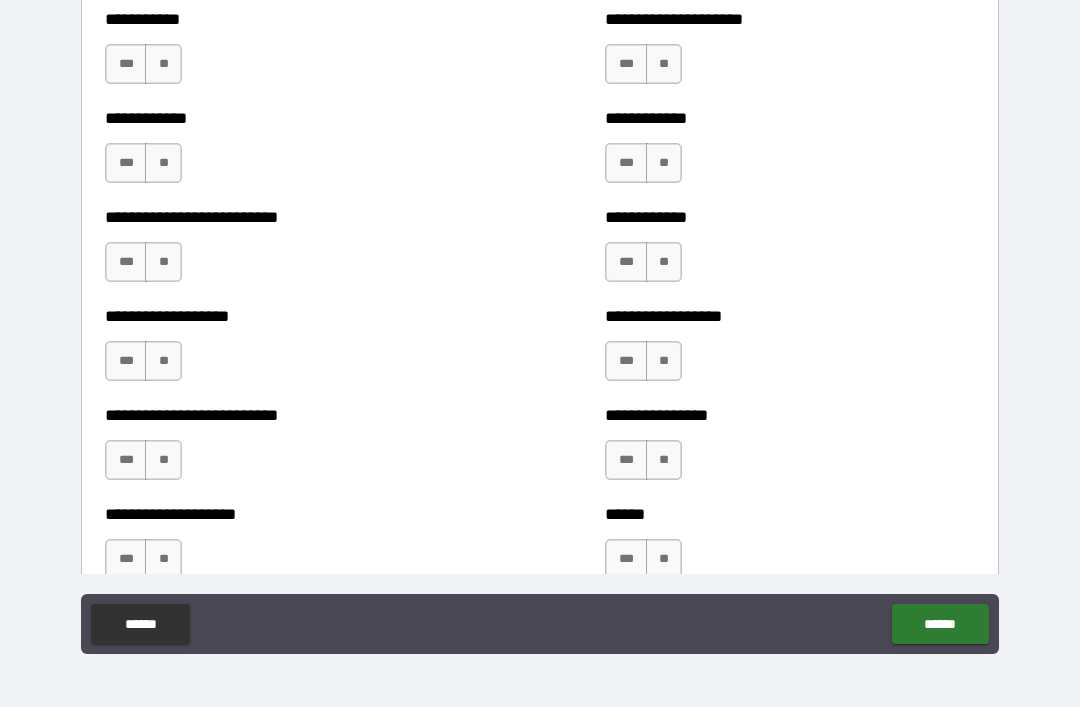 click on "**" at bounding box center (664, 64) 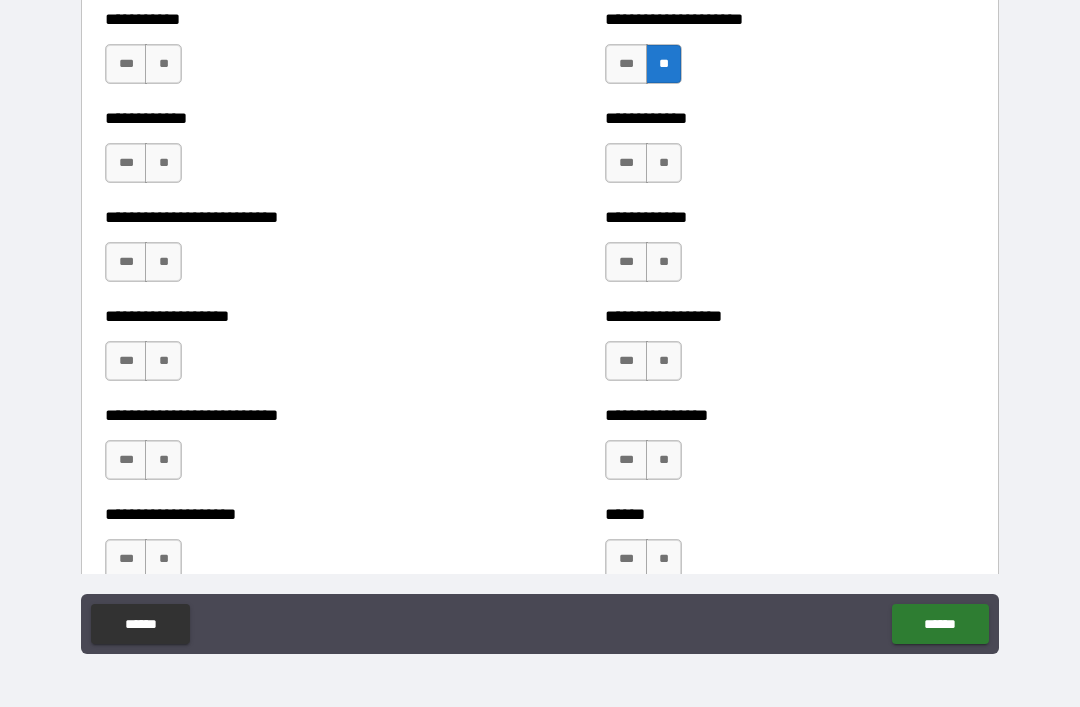click on "**" at bounding box center (664, 262) 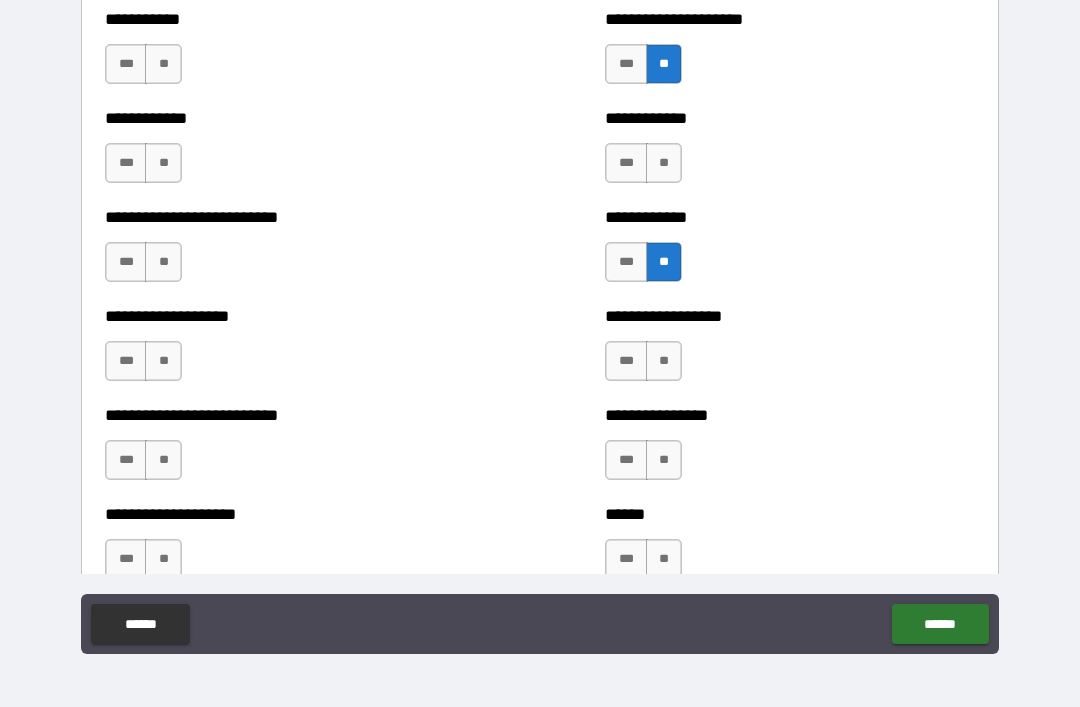 click on "**" at bounding box center [664, 361] 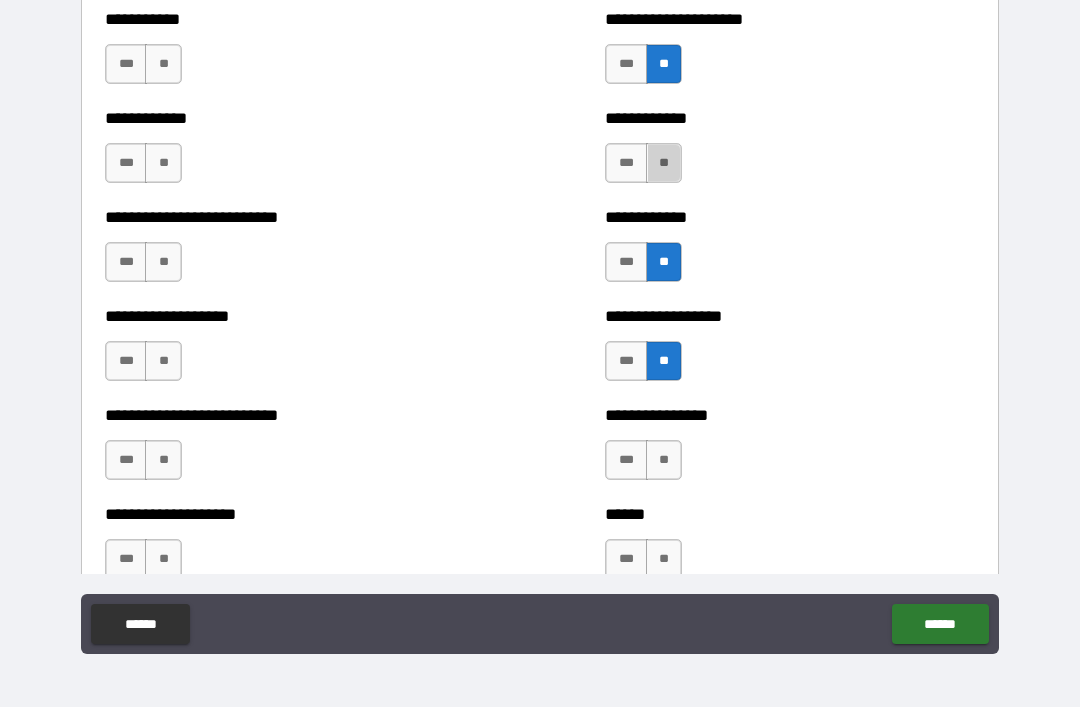 click on "**" at bounding box center (664, 163) 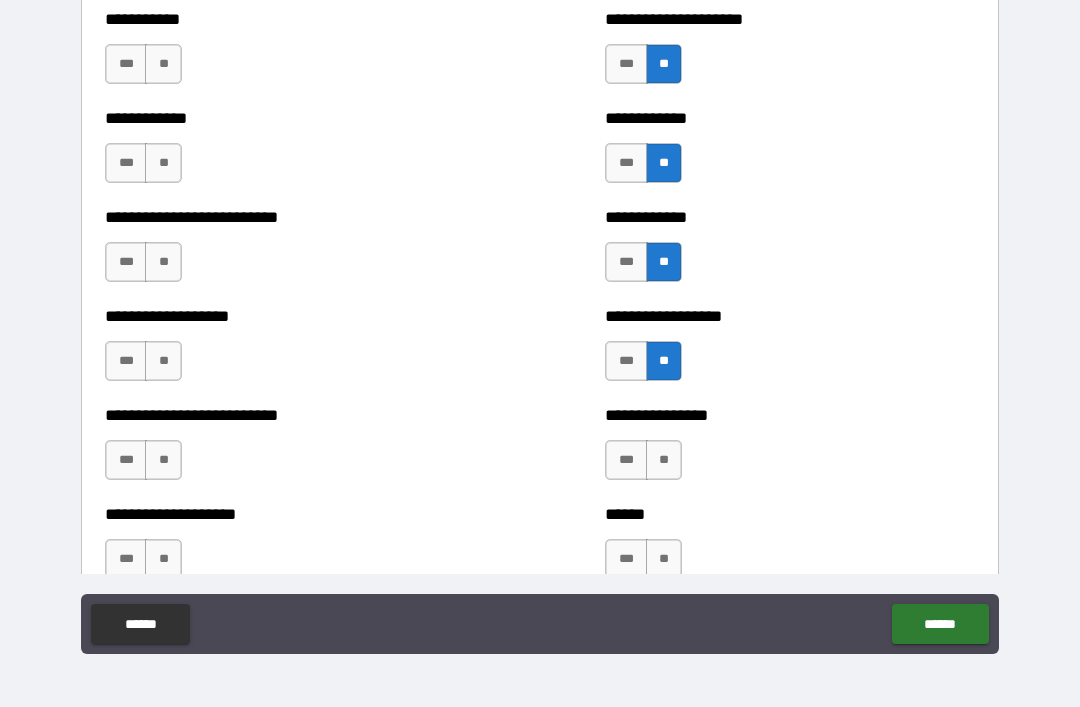 click on "**" at bounding box center (664, 460) 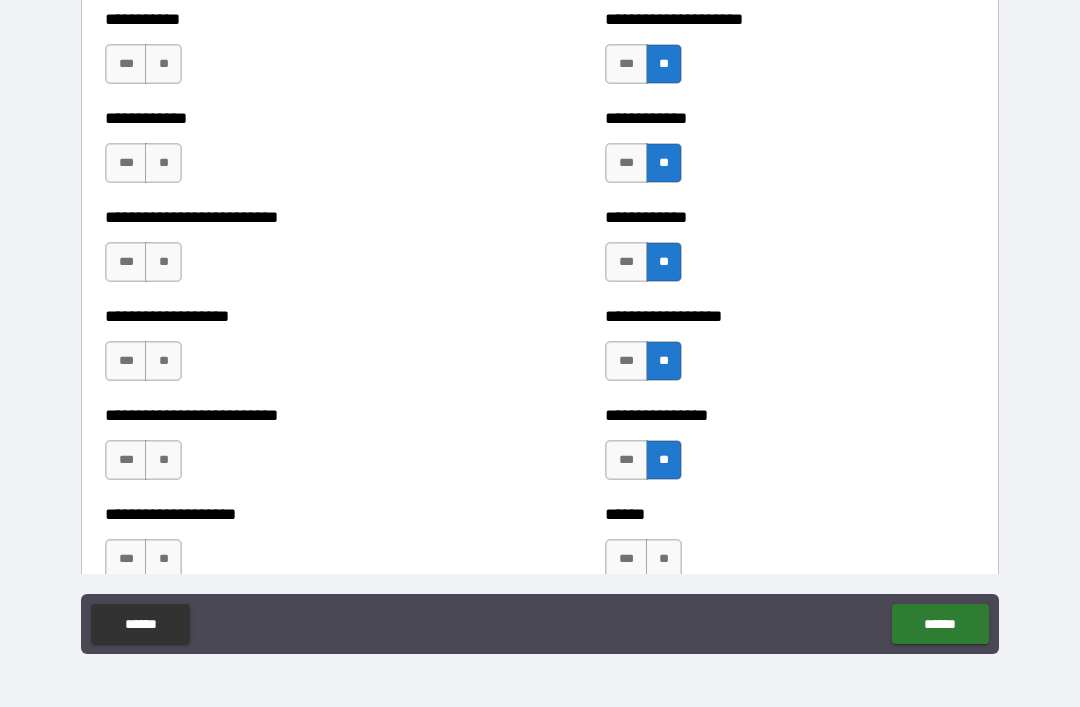 click on "**" at bounding box center (664, 559) 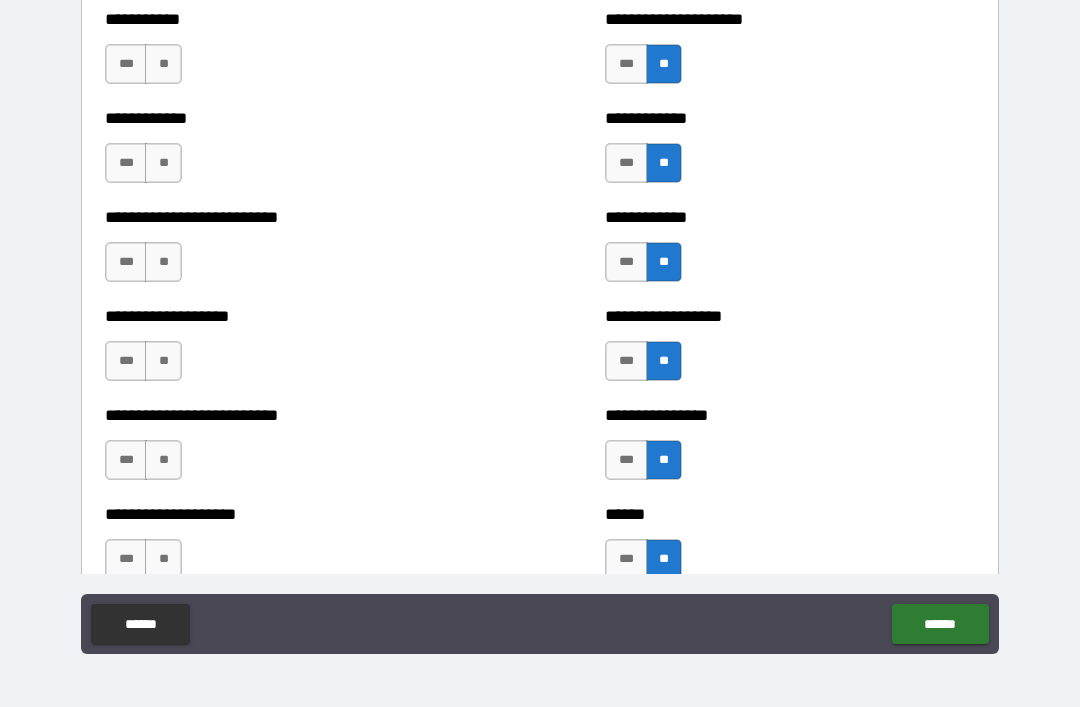 click on "**" at bounding box center [163, 64] 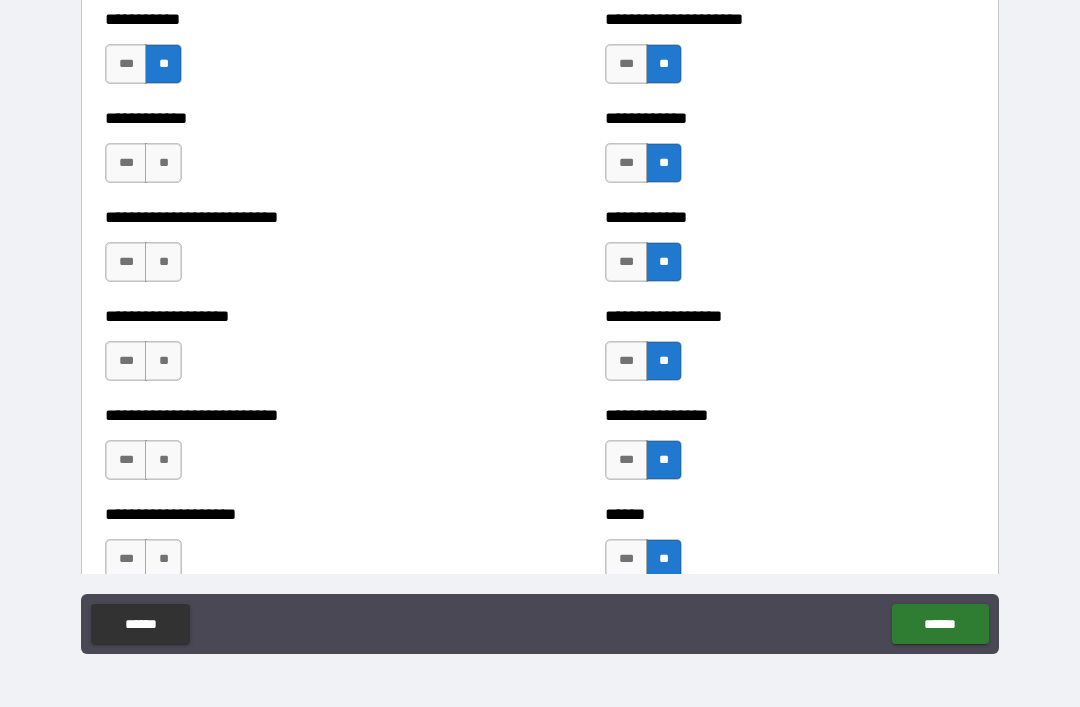 click on "**" at bounding box center (163, 163) 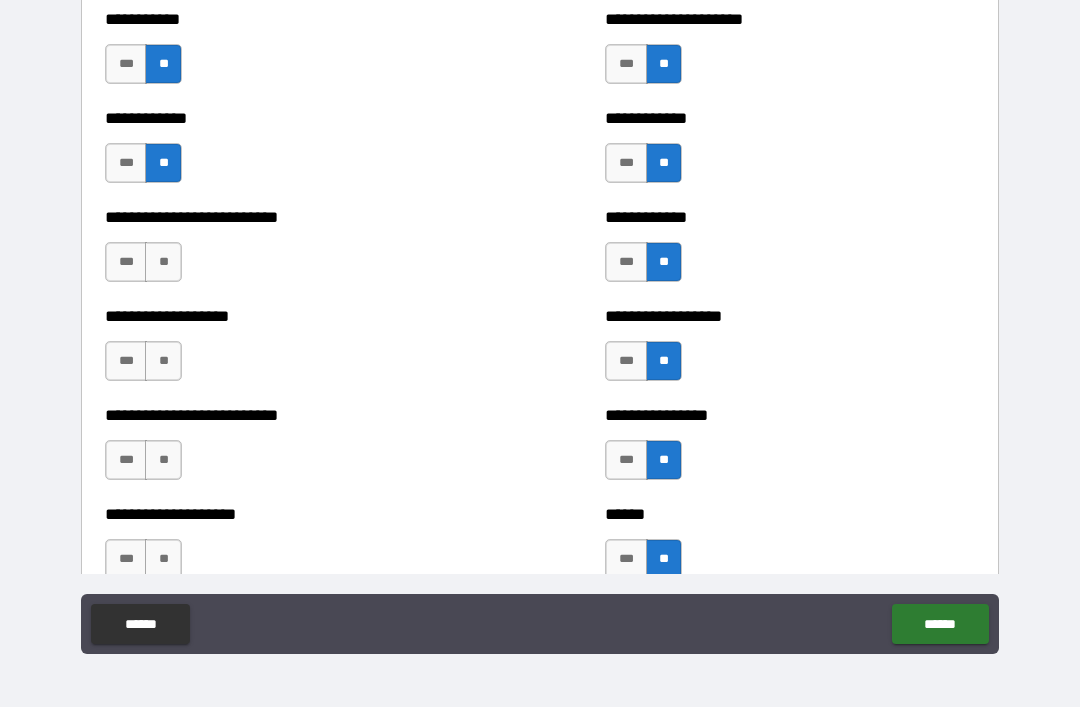 click on "**" at bounding box center [163, 262] 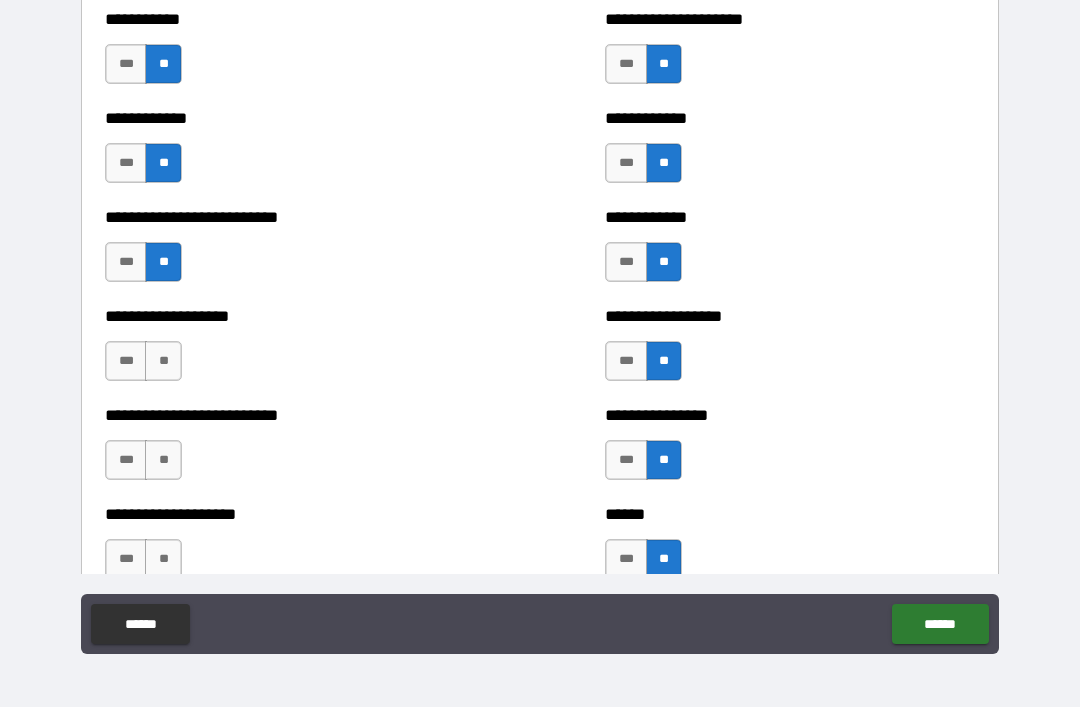 click on "**" at bounding box center [163, 361] 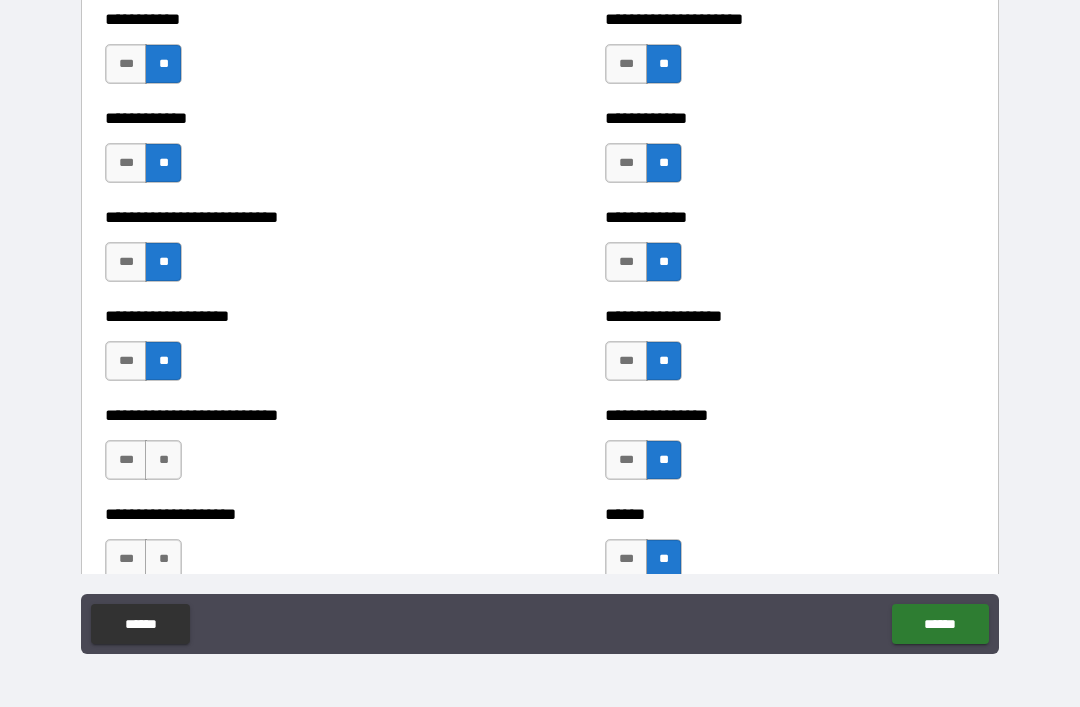 click on "**" at bounding box center [163, 460] 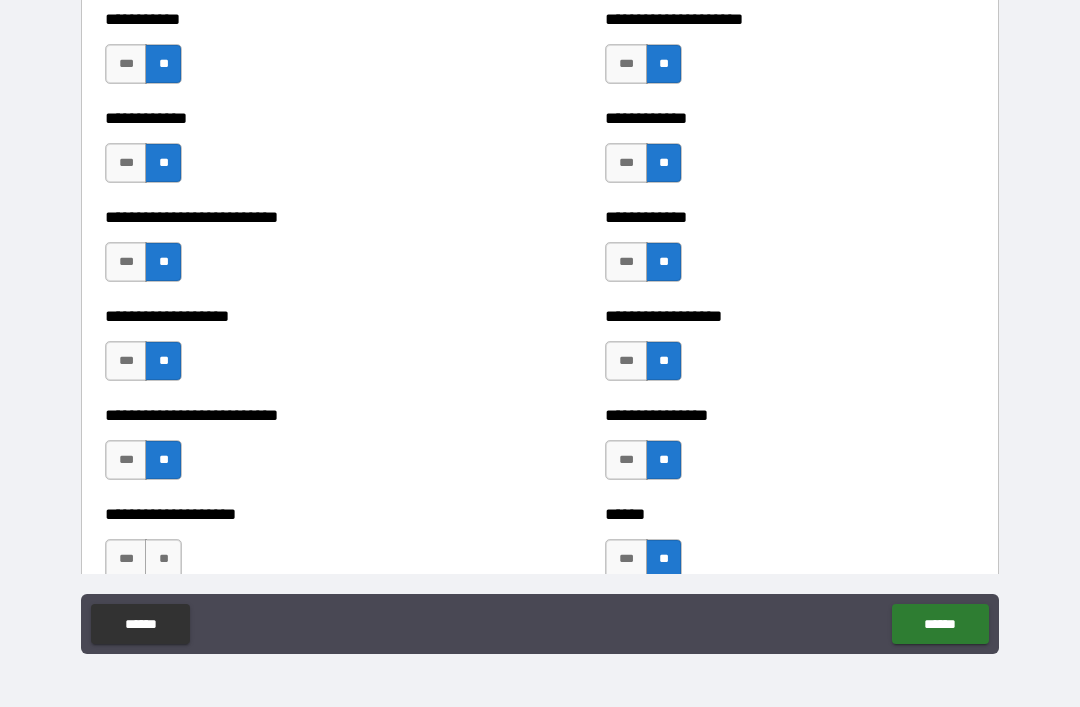 click on "**" at bounding box center (163, 559) 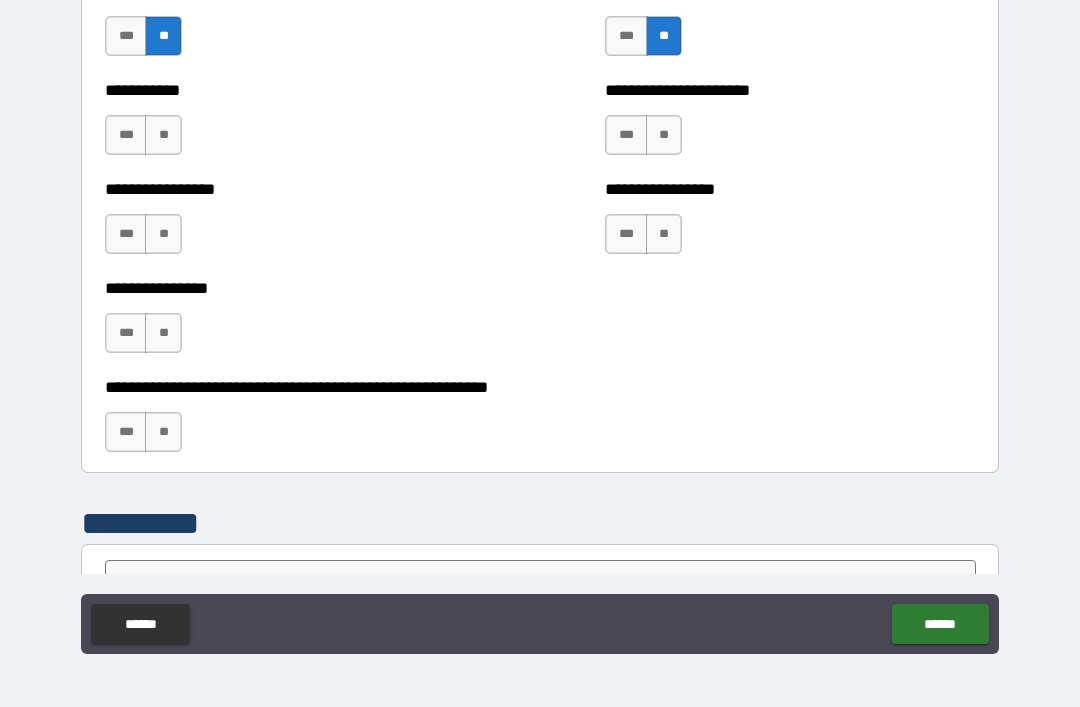 scroll, scrollTop: 5980, scrollLeft: 0, axis: vertical 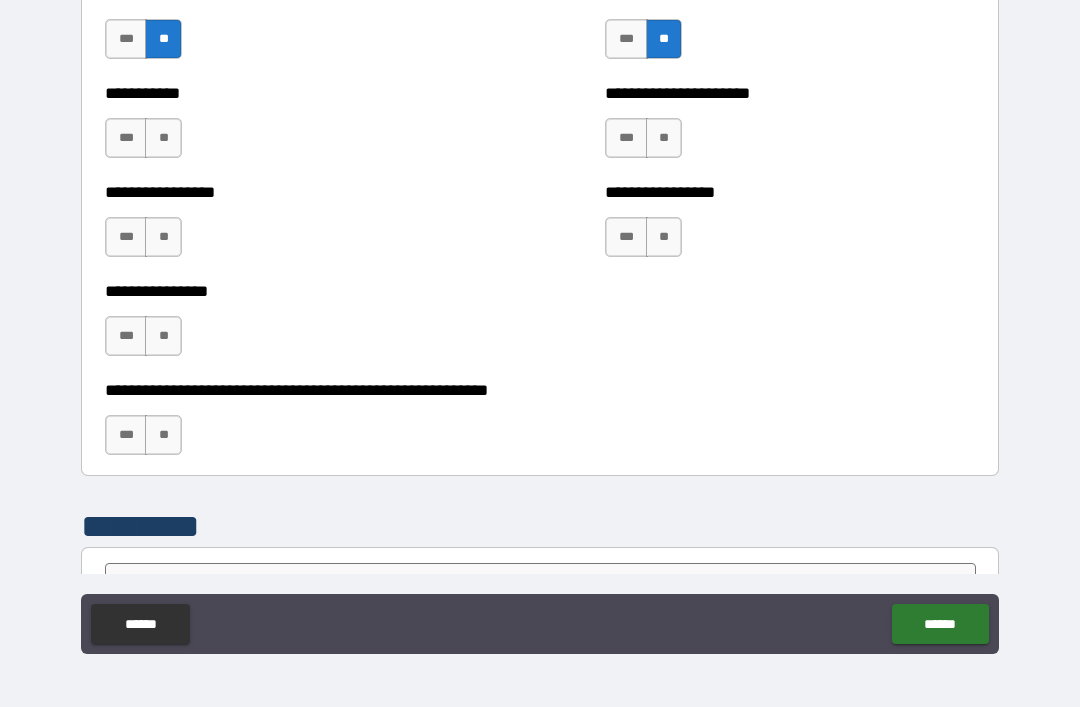 click on "**" at bounding box center (664, 138) 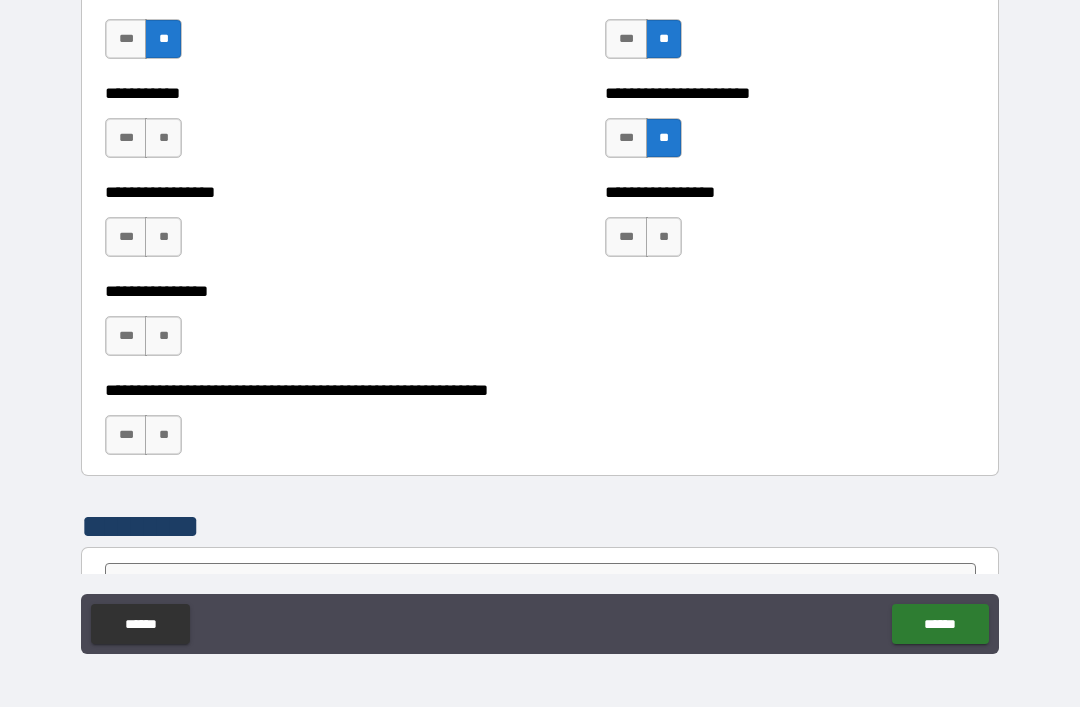 click on "**" at bounding box center [664, 237] 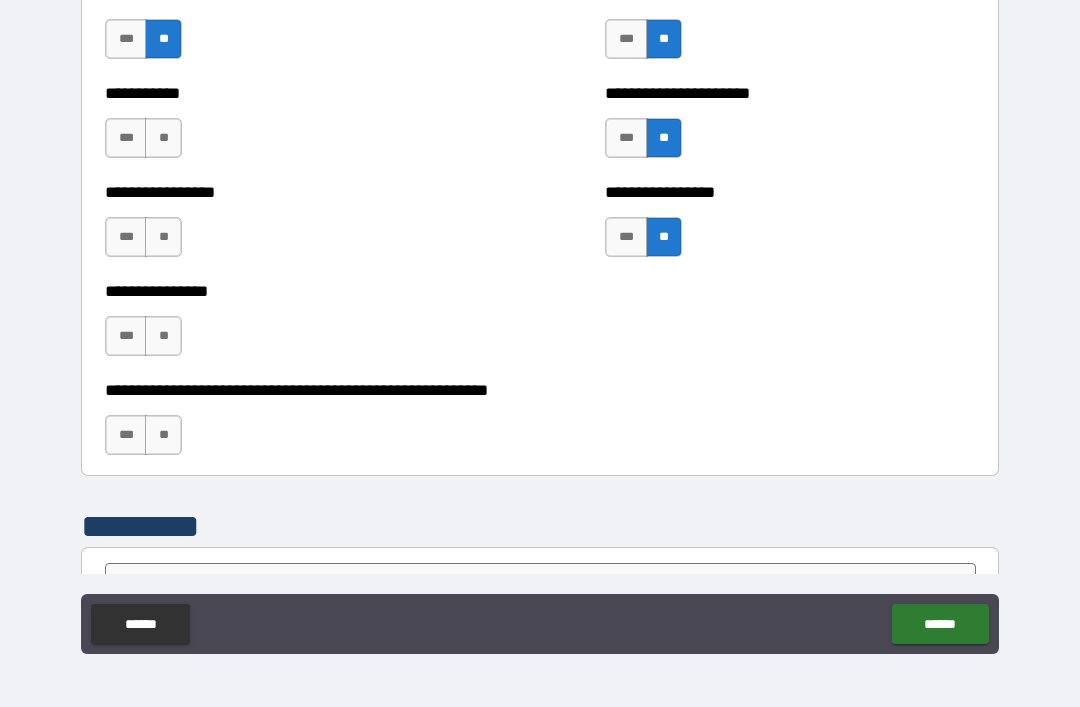 click on "**" at bounding box center [163, 138] 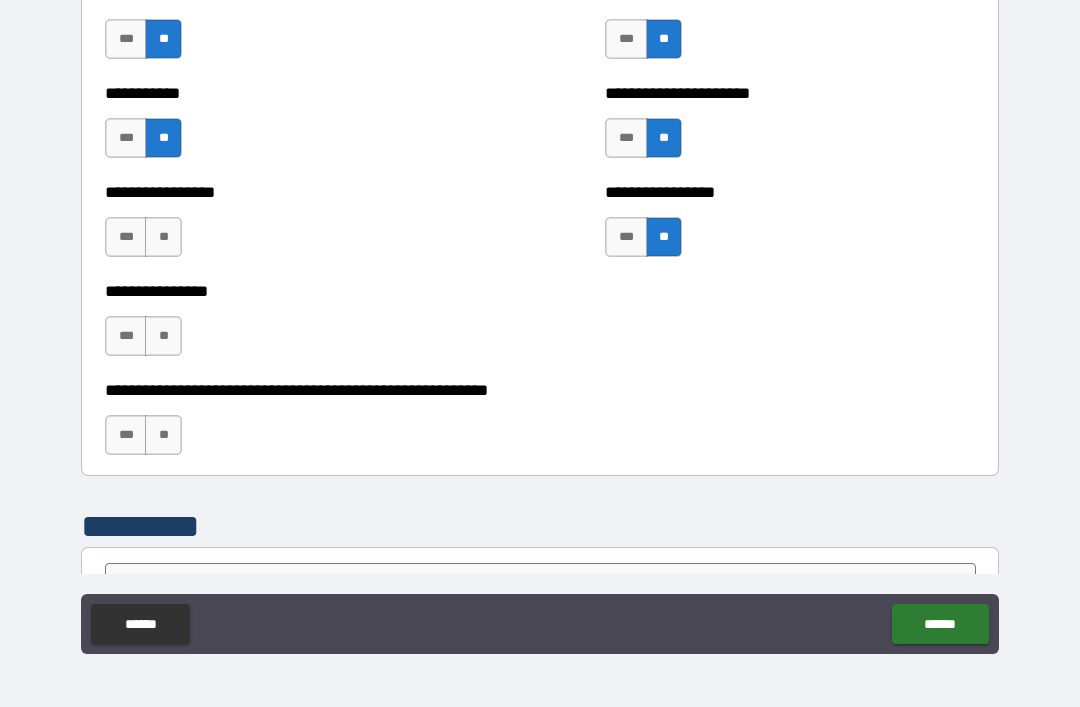 click on "**" at bounding box center (163, 237) 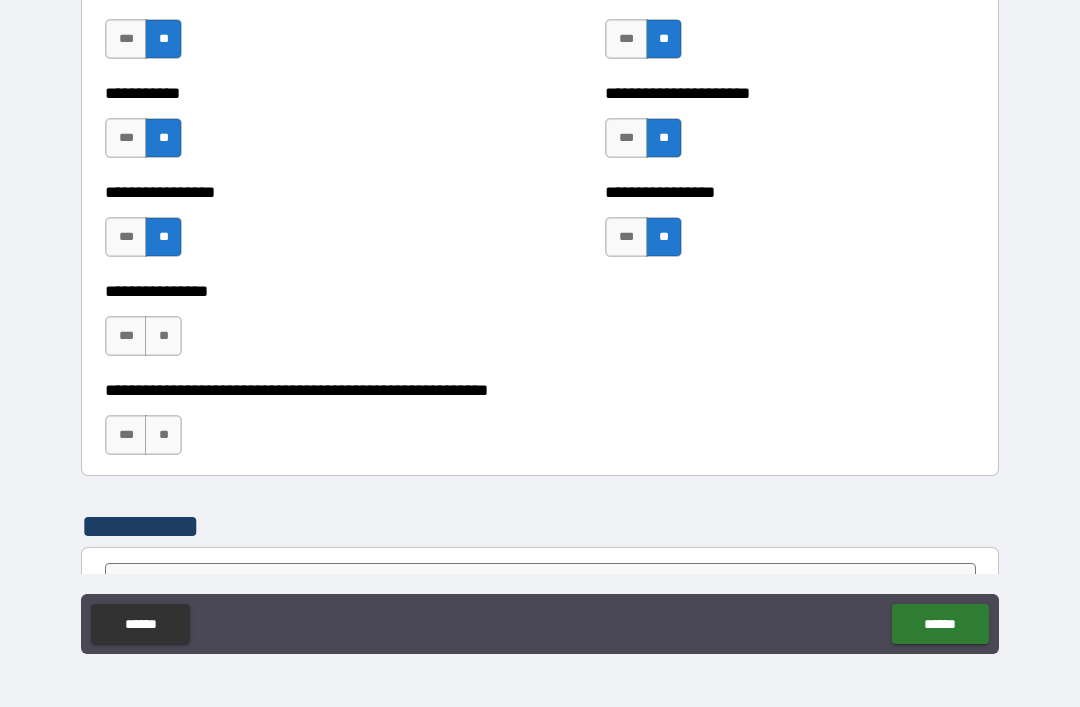 click on "**" at bounding box center (163, 336) 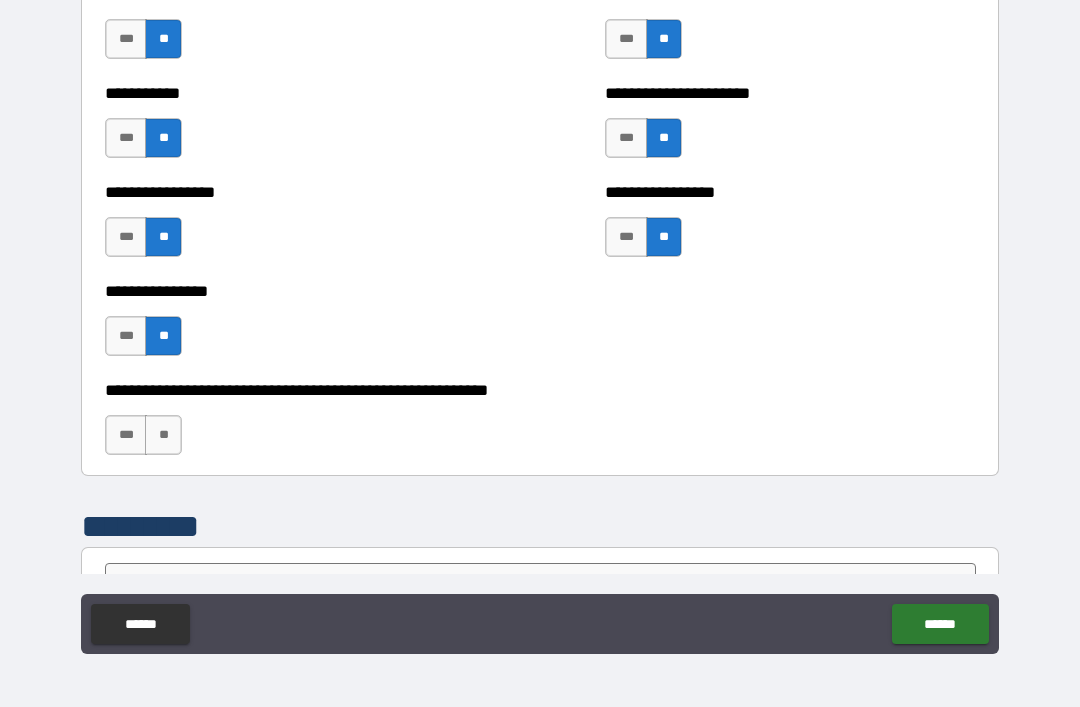 click on "**" at bounding box center (163, 435) 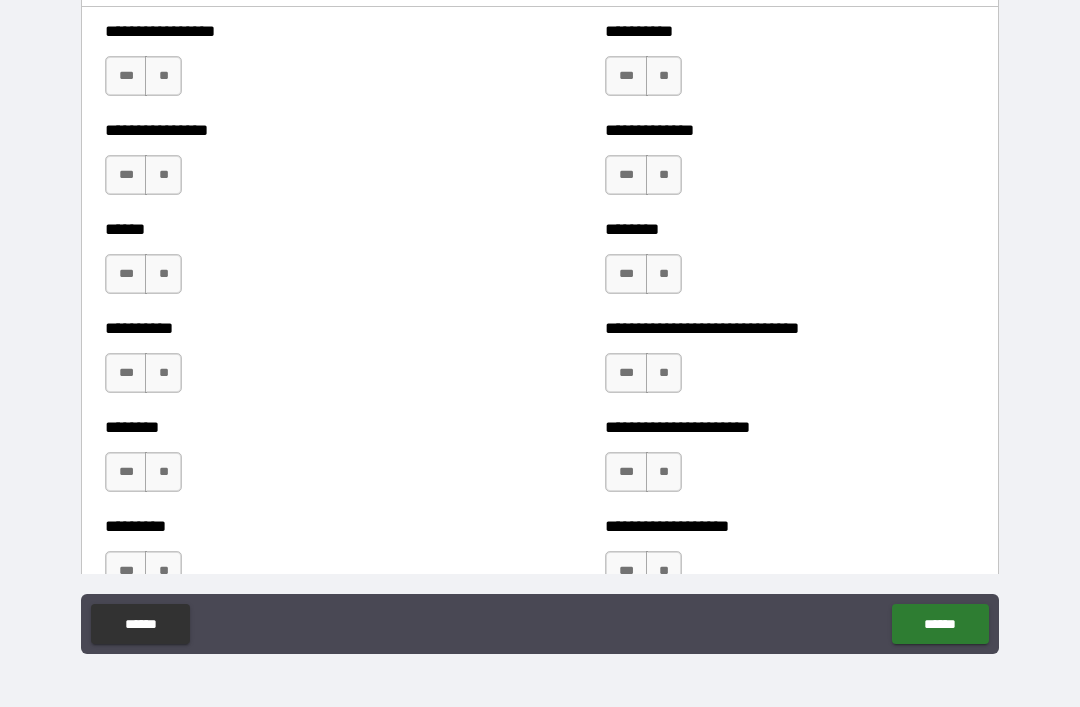 scroll, scrollTop: 6758, scrollLeft: 0, axis: vertical 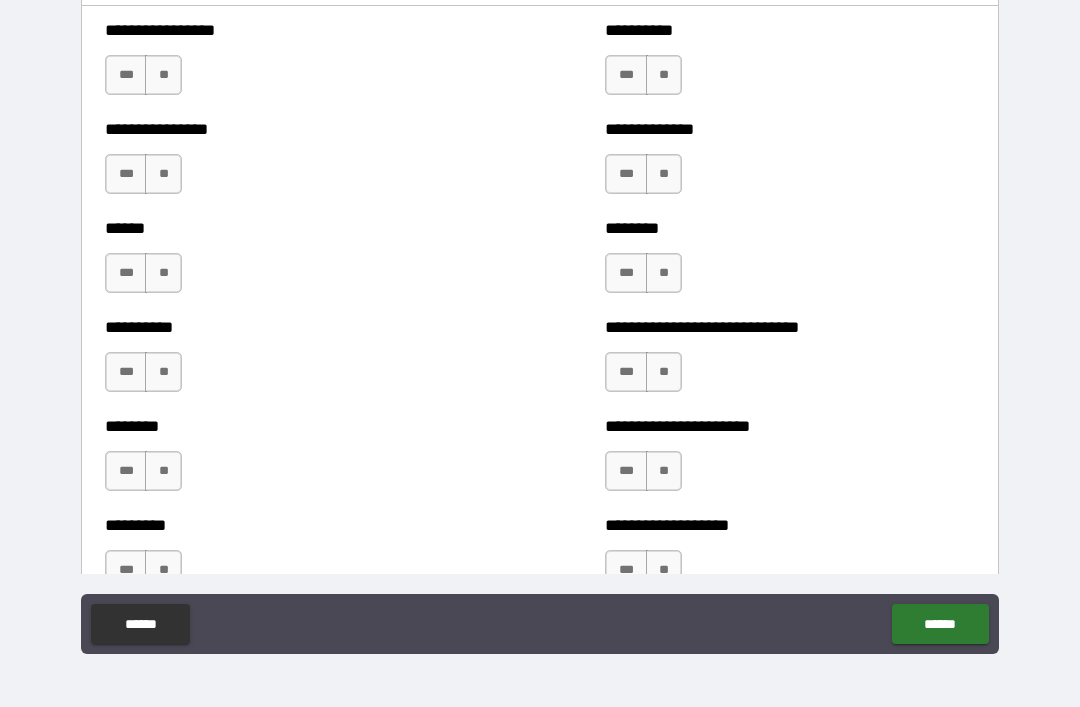 click on "**" at bounding box center (163, 75) 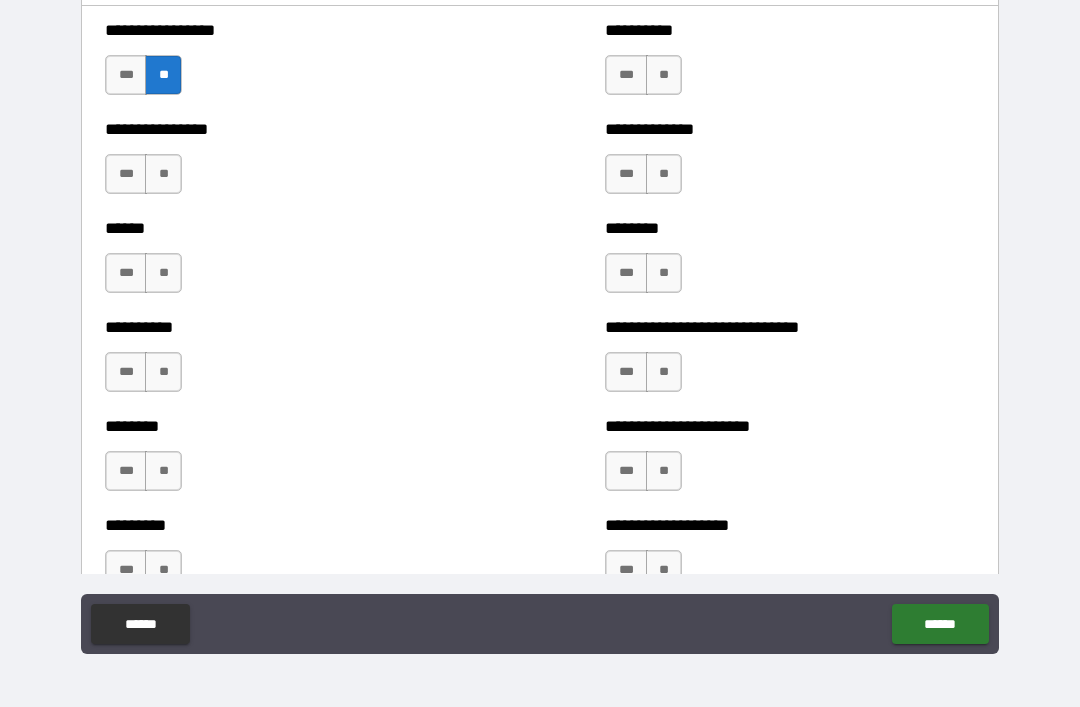 click on "**" at bounding box center (163, 174) 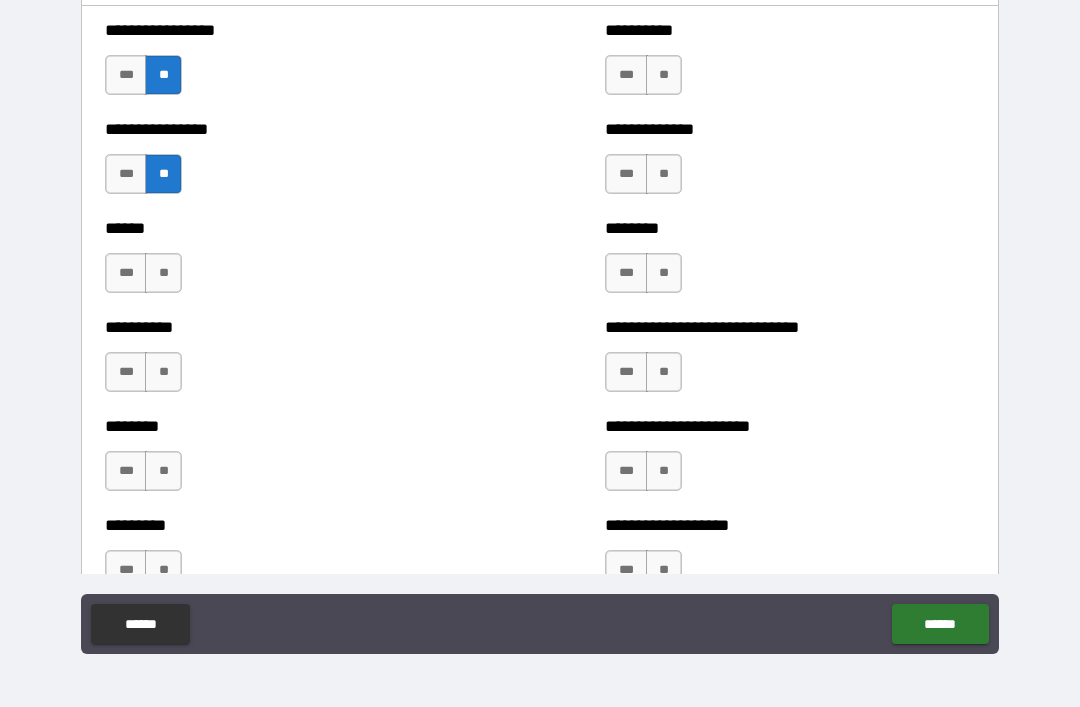 click on "**" at bounding box center (163, 273) 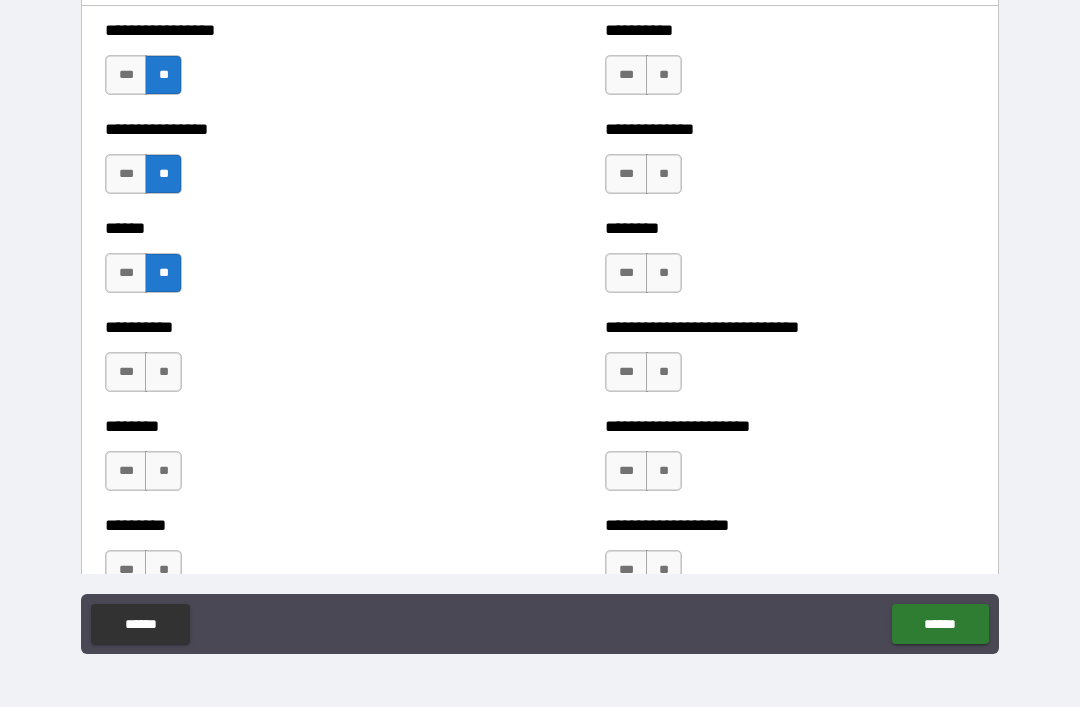 click on "**" at bounding box center [163, 372] 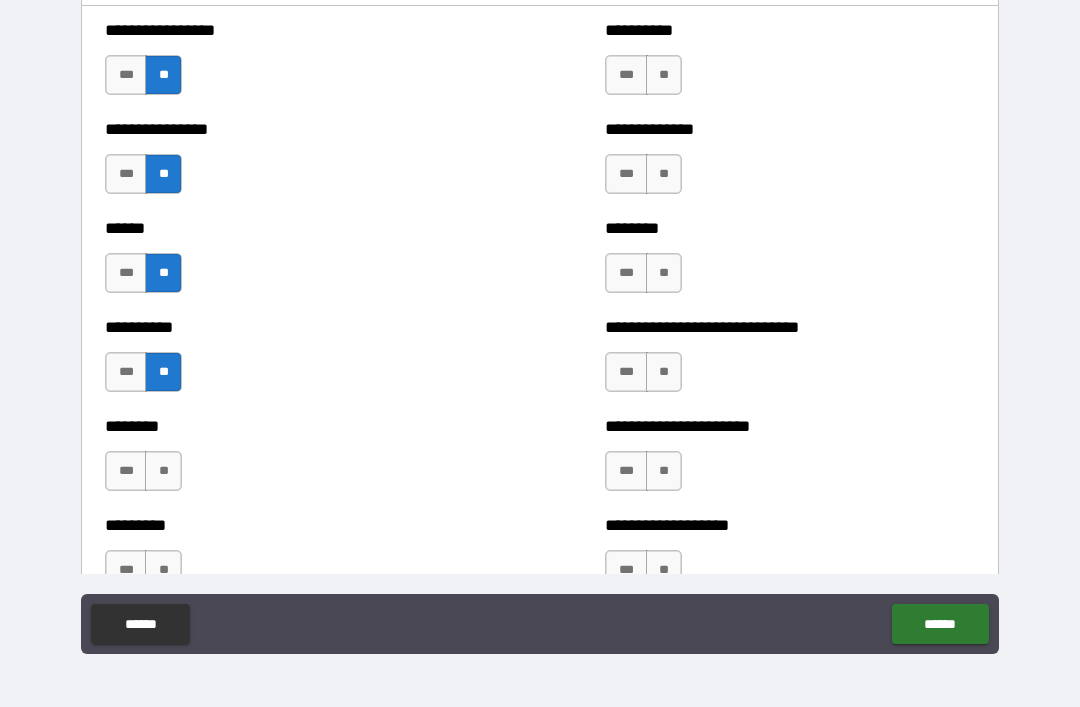 click on "**" at bounding box center (163, 471) 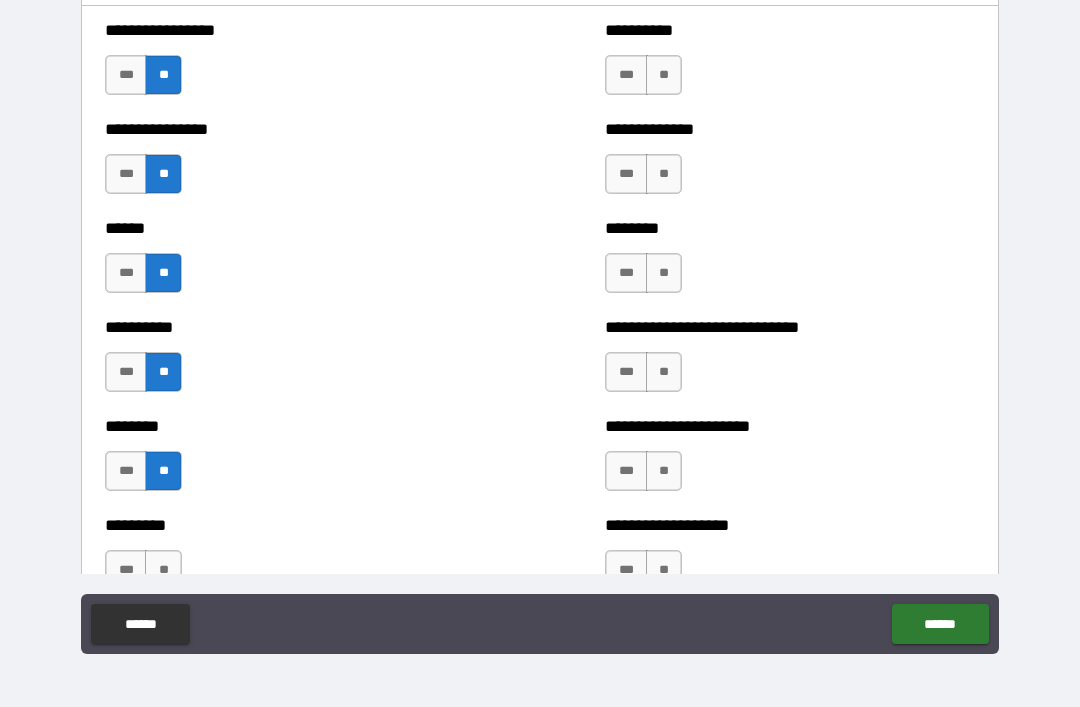 click on "**" at bounding box center [163, 570] 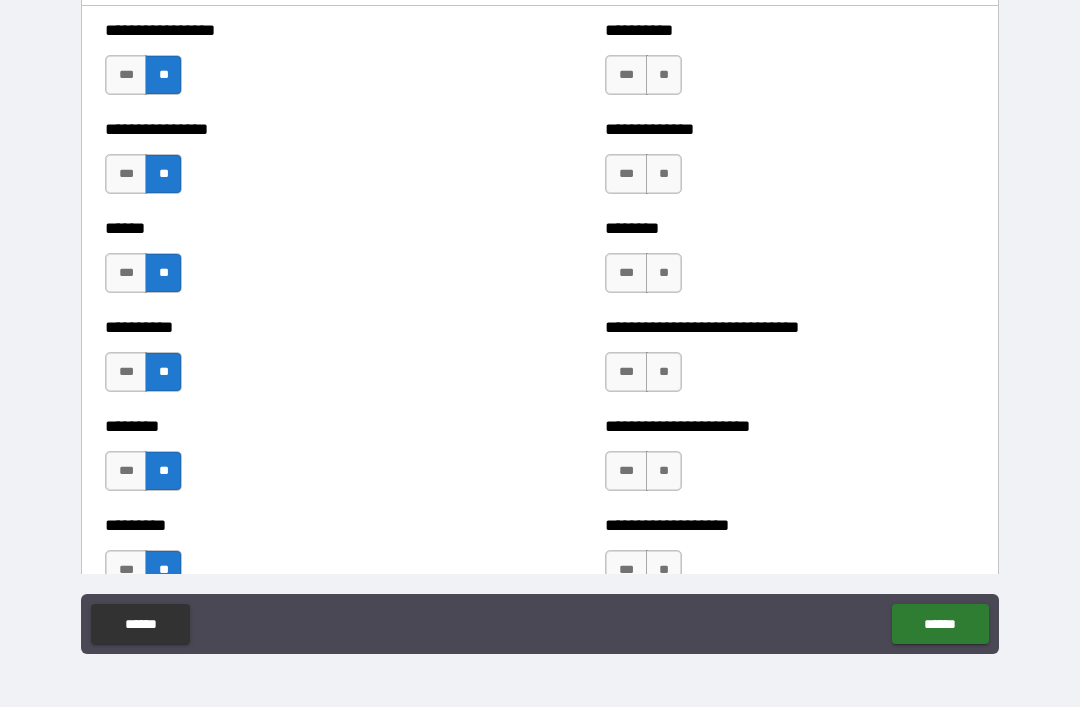 click on "**" at bounding box center (664, 75) 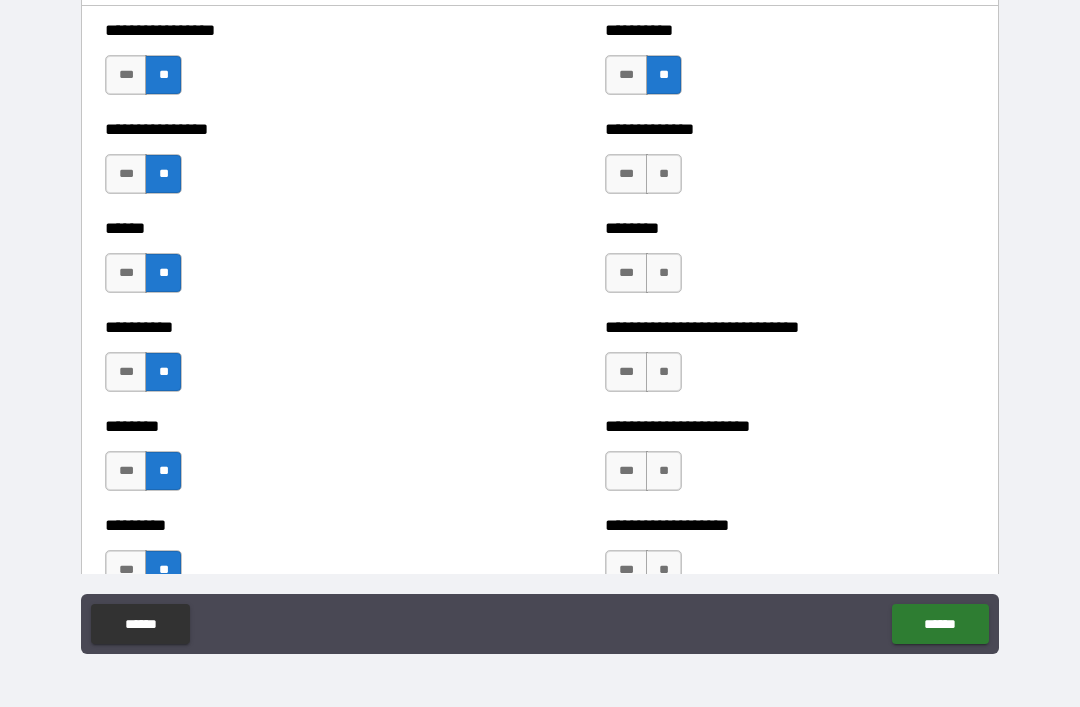 click on "**" at bounding box center [664, 174] 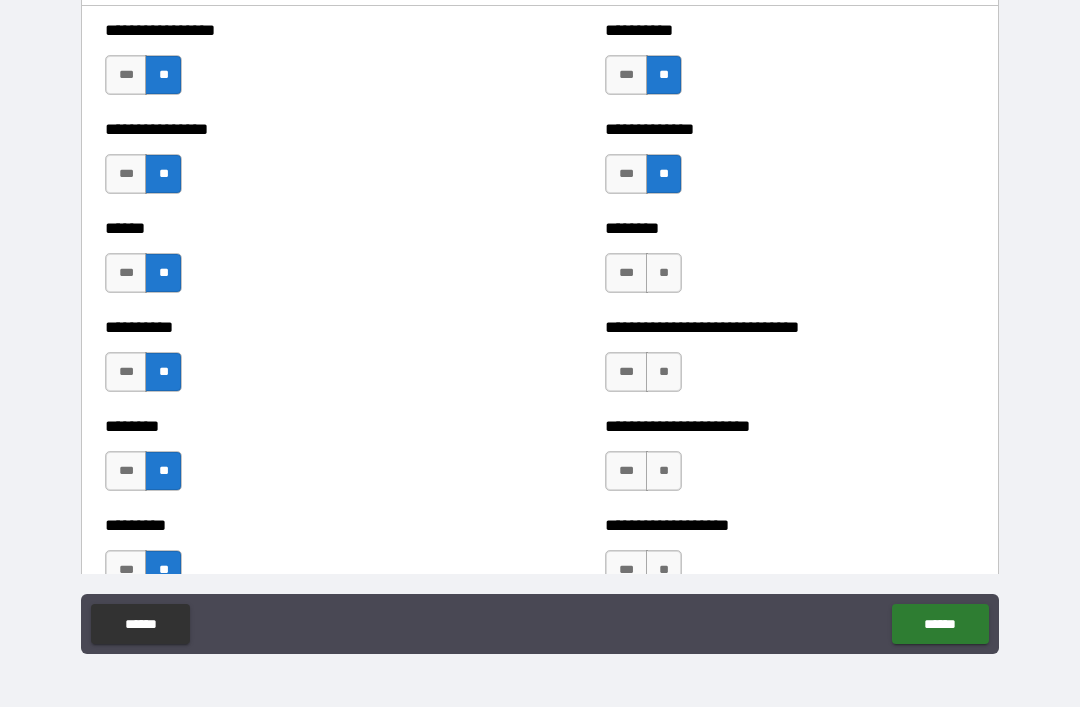 click on "**" at bounding box center [664, 273] 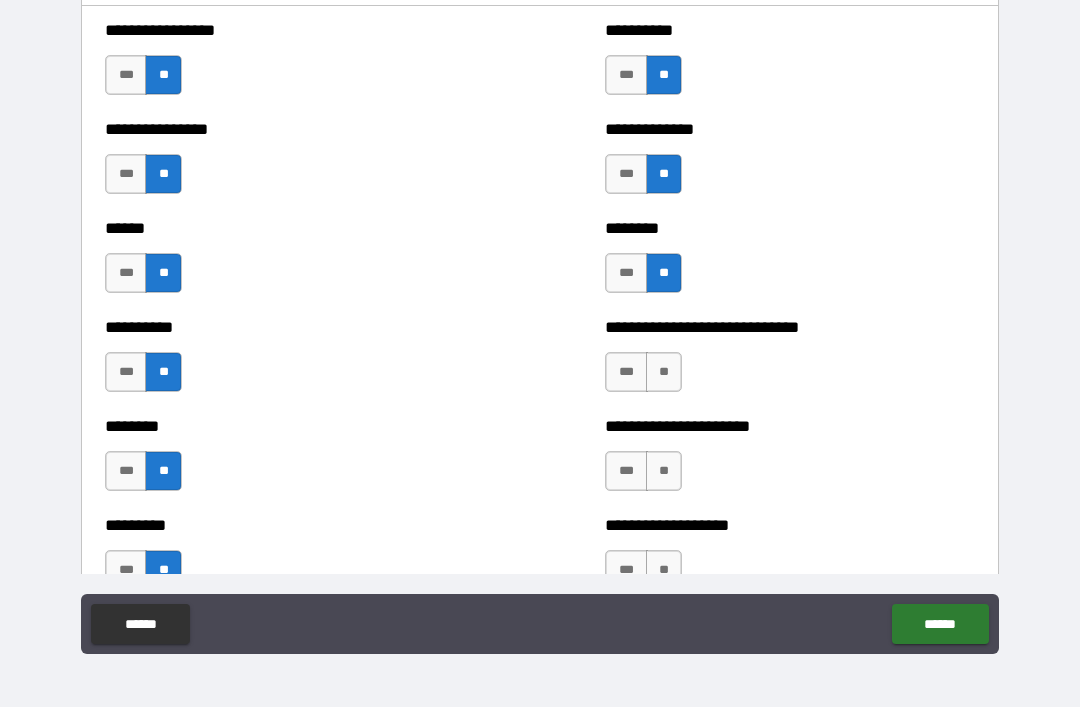 click on "**" at bounding box center (664, 372) 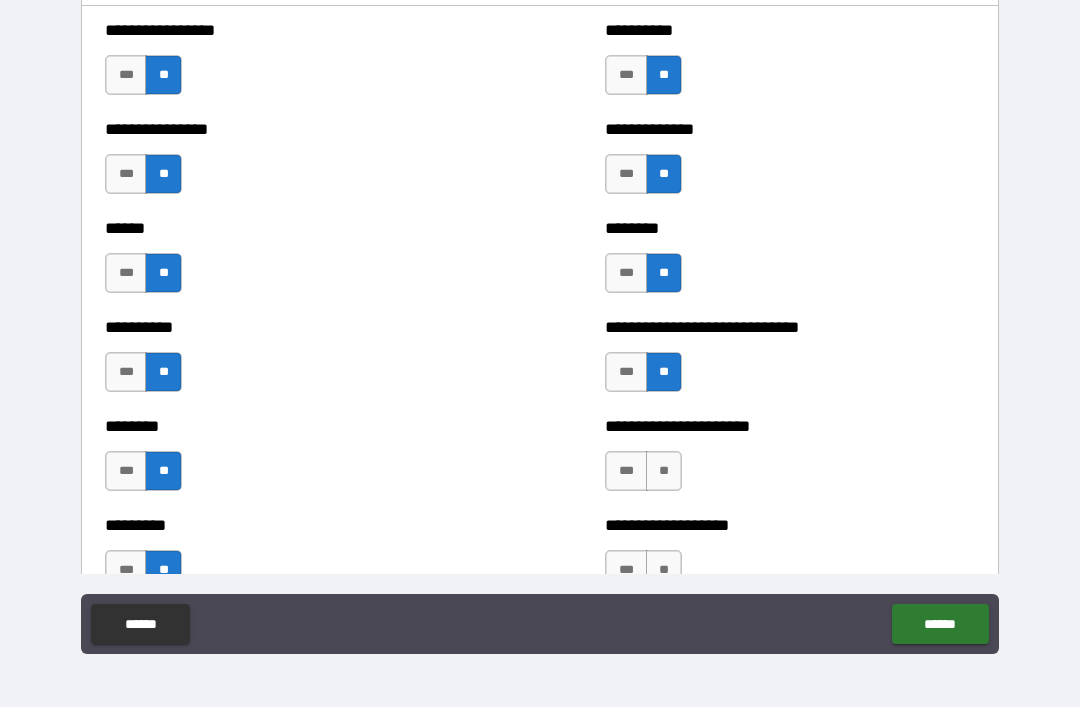 click on "**" at bounding box center [664, 471] 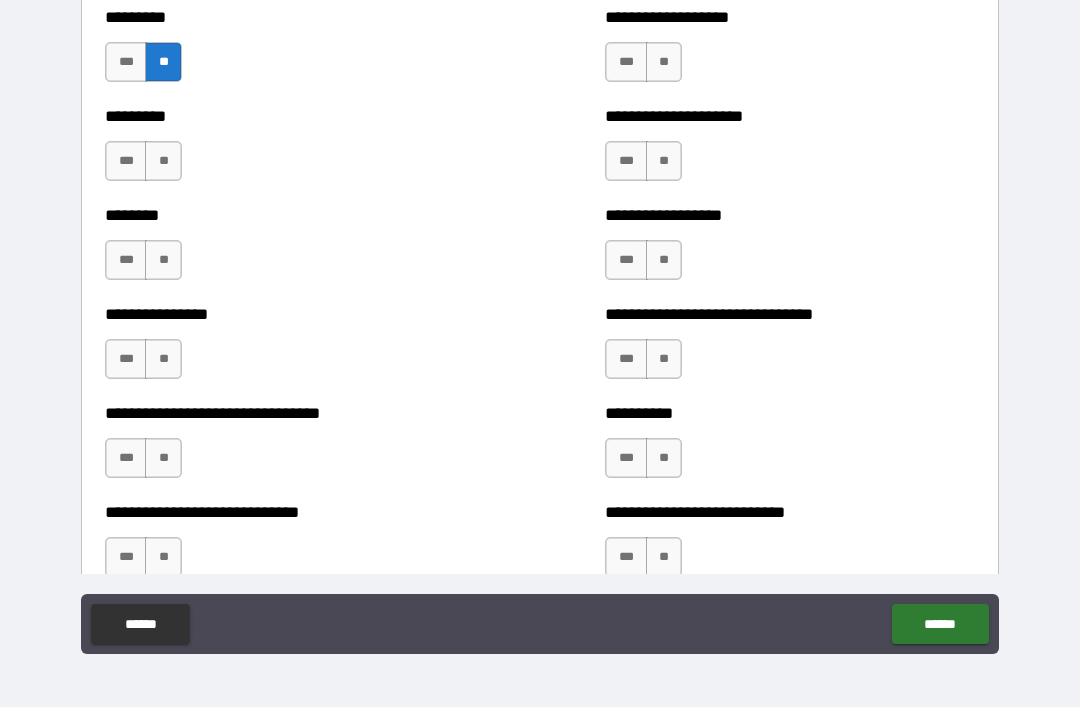 scroll, scrollTop: 7268, scrollLeft: 0, axis: vertical 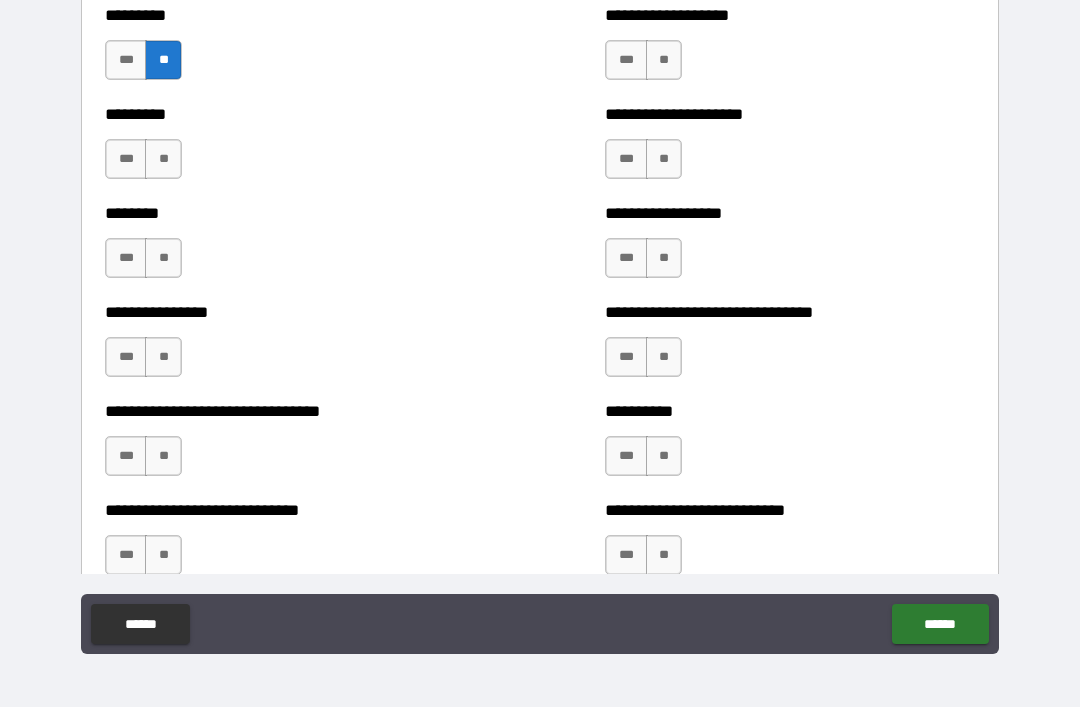 click on "**" at bounding box center [664, 60] 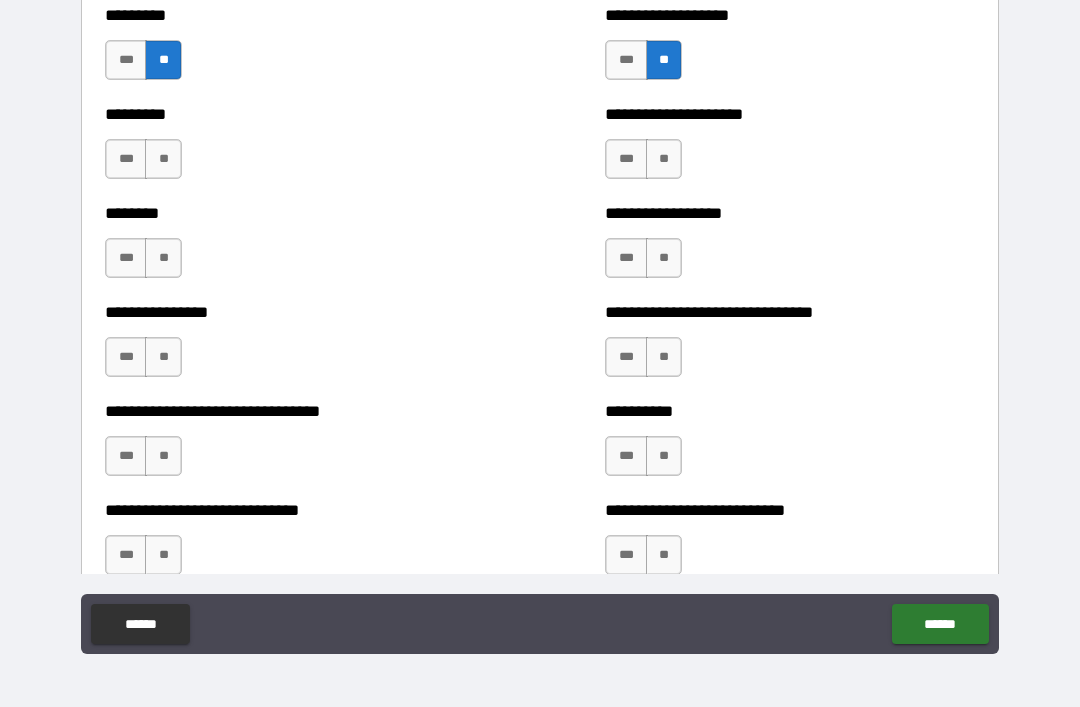 click on "**" at bounding box center [664, 159] 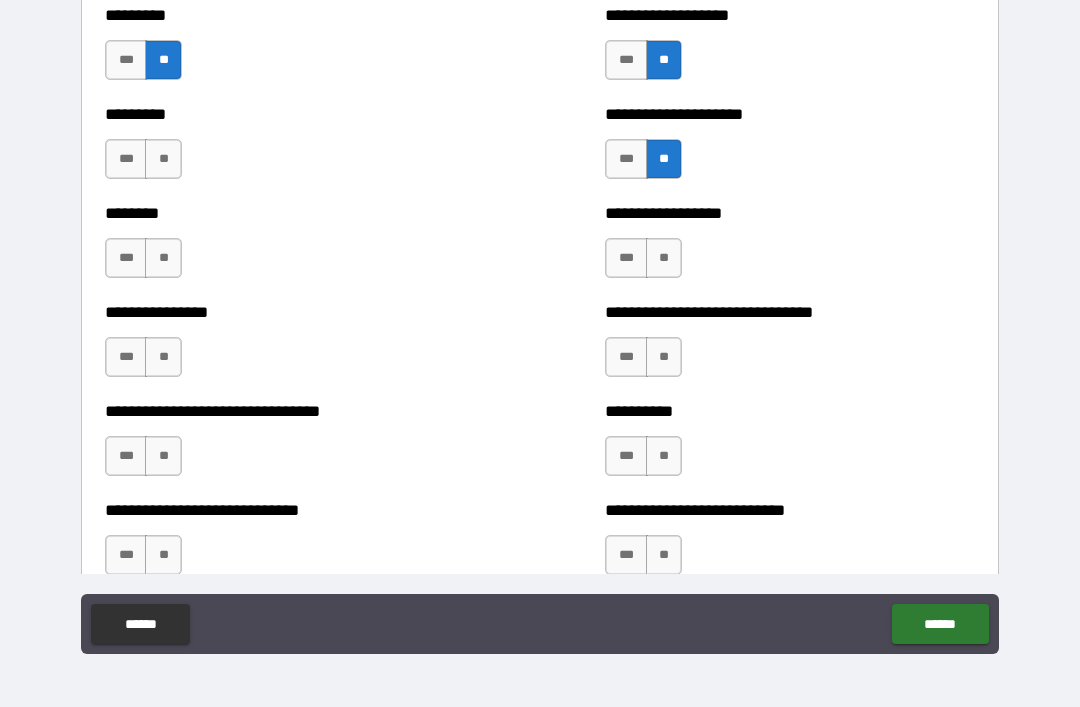 click on "**" at bounding box center (664, 258) 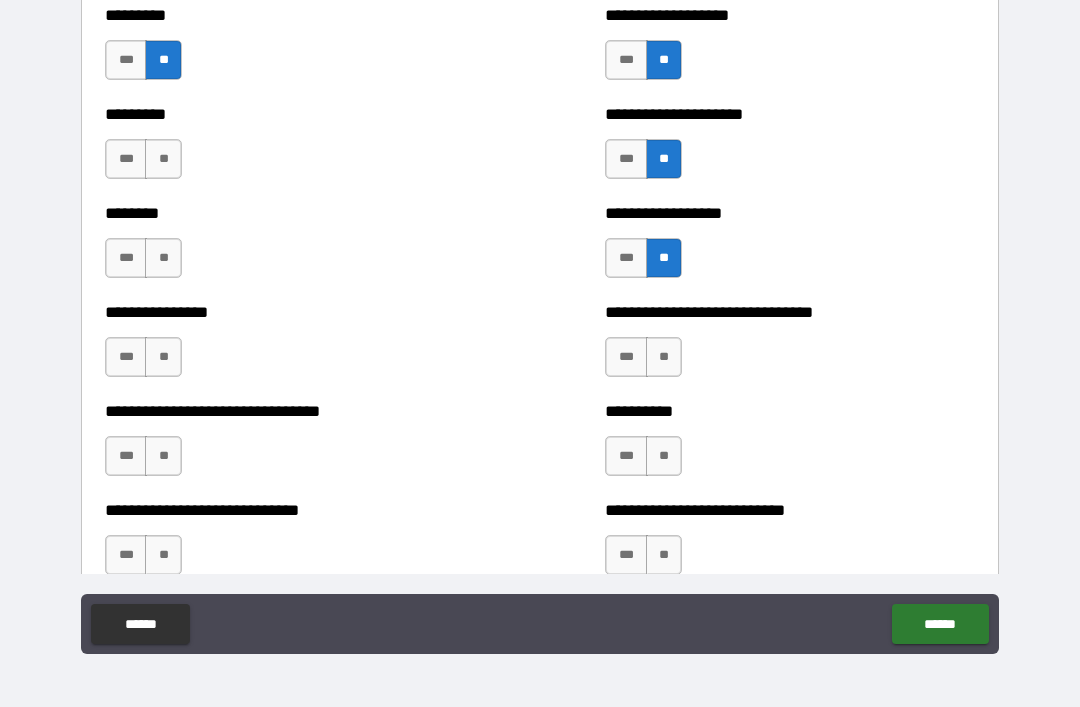 click on "**" at bounding box center [664, 357] 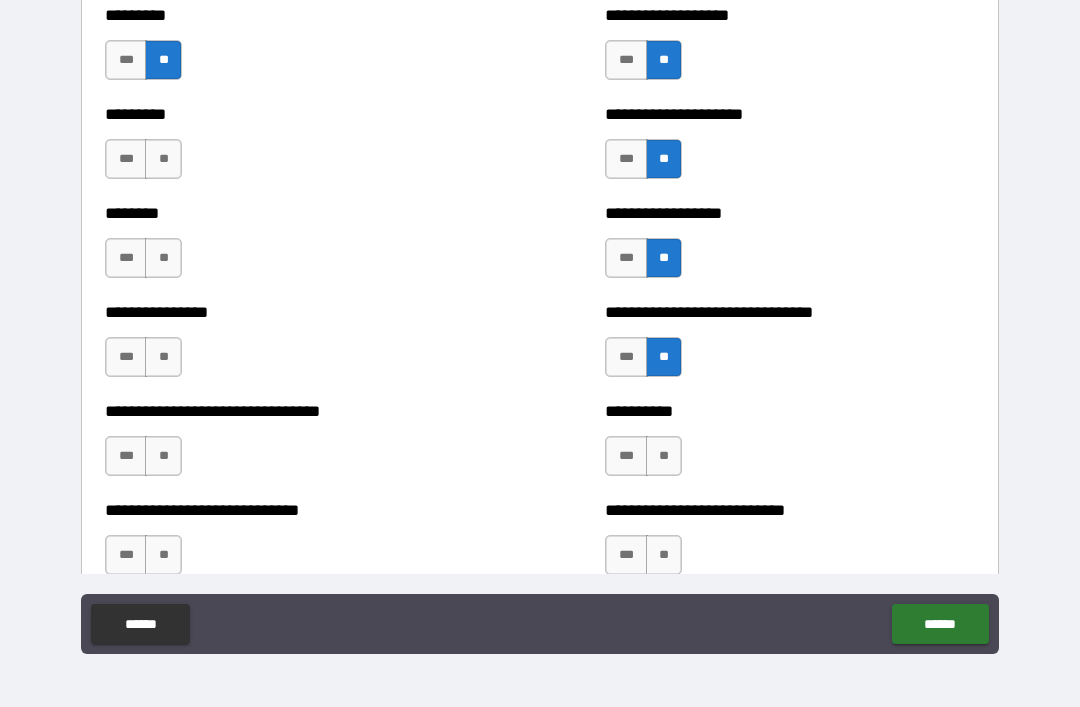 click on "**" at bounding box center [664, 456] 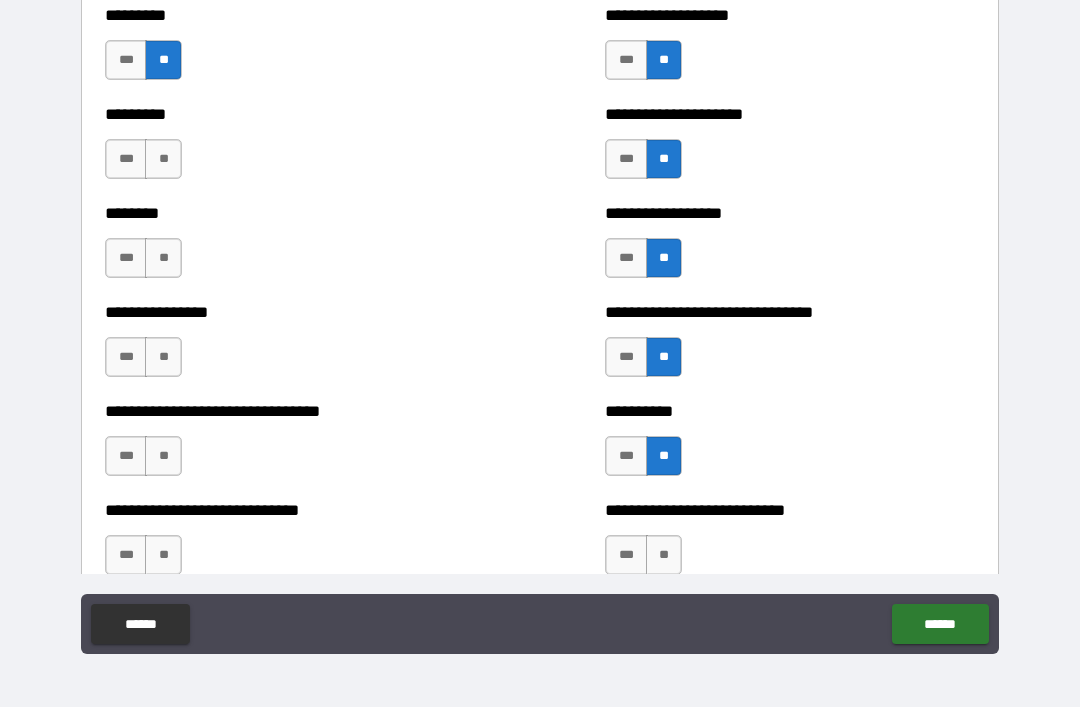 click on "**" at bounding box center [664, 555] 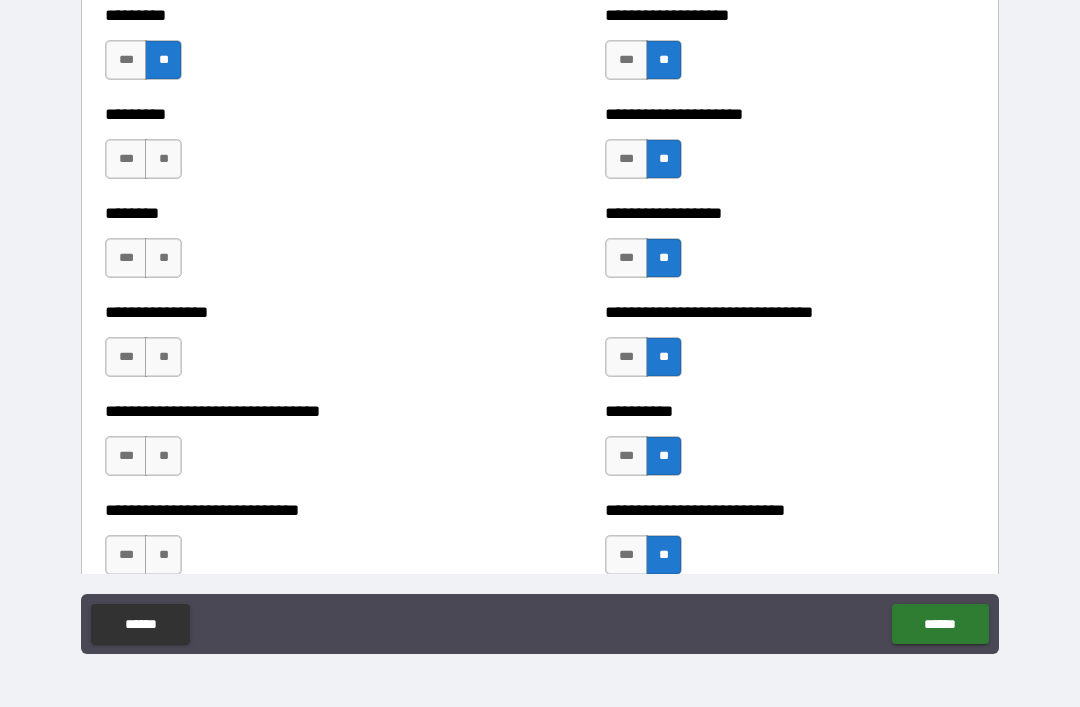 click on "********* *** **" at bounding box center (290, 149) 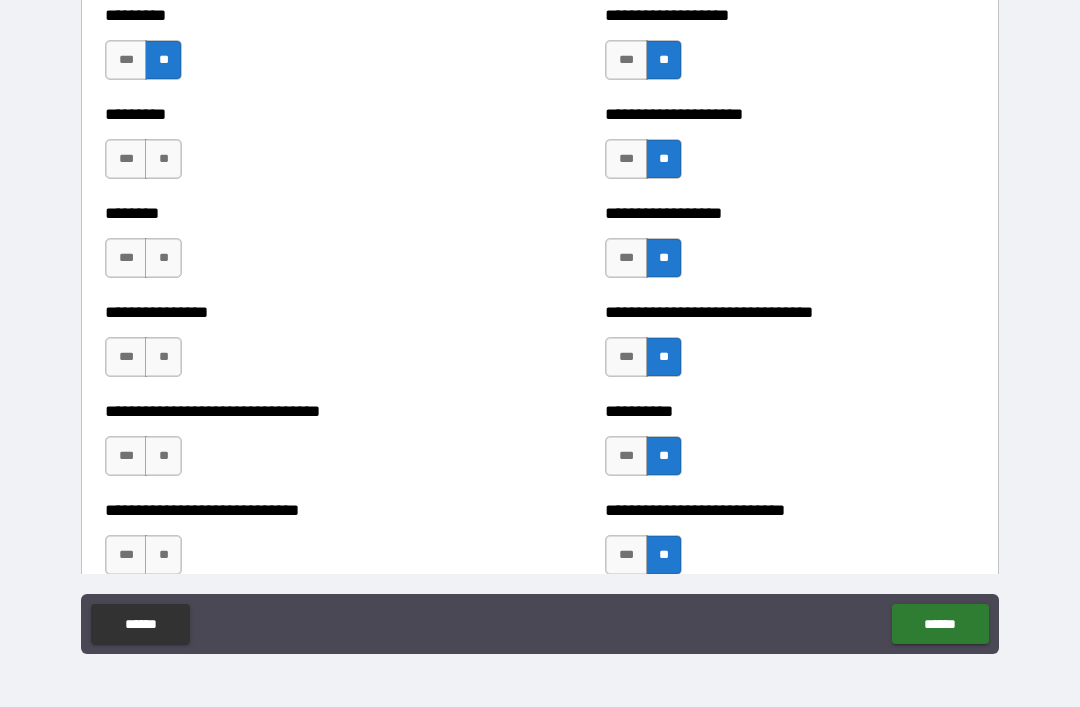 click on "***" at bounding box center [126, 159] 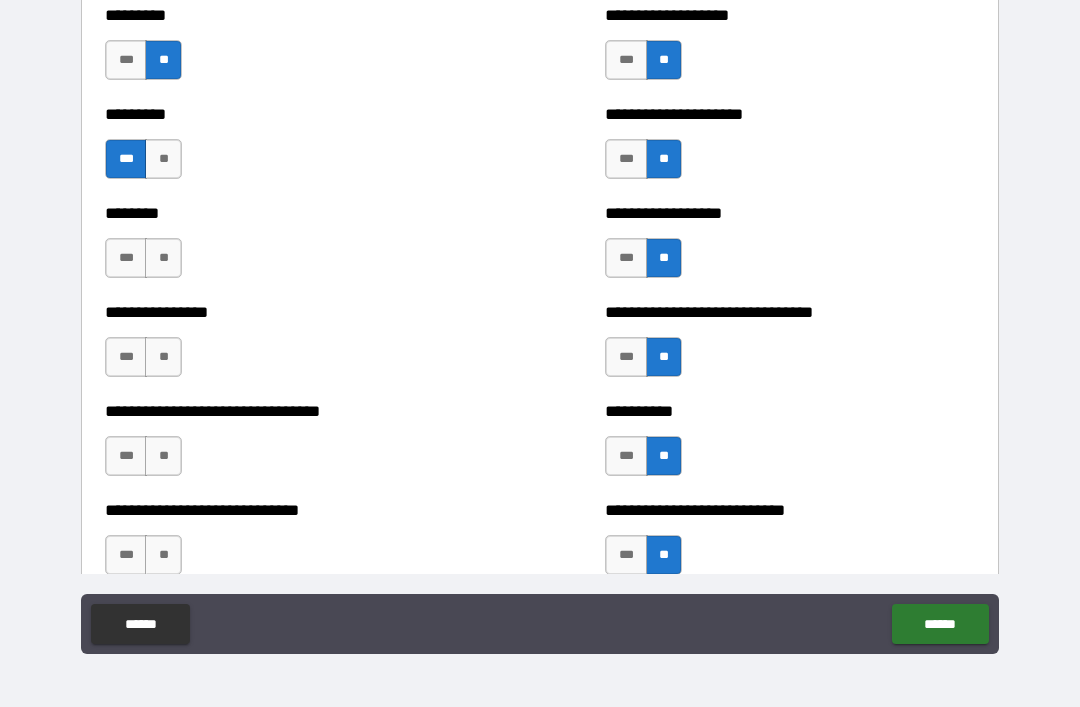 click on "**" at bounding box center [163, 258] 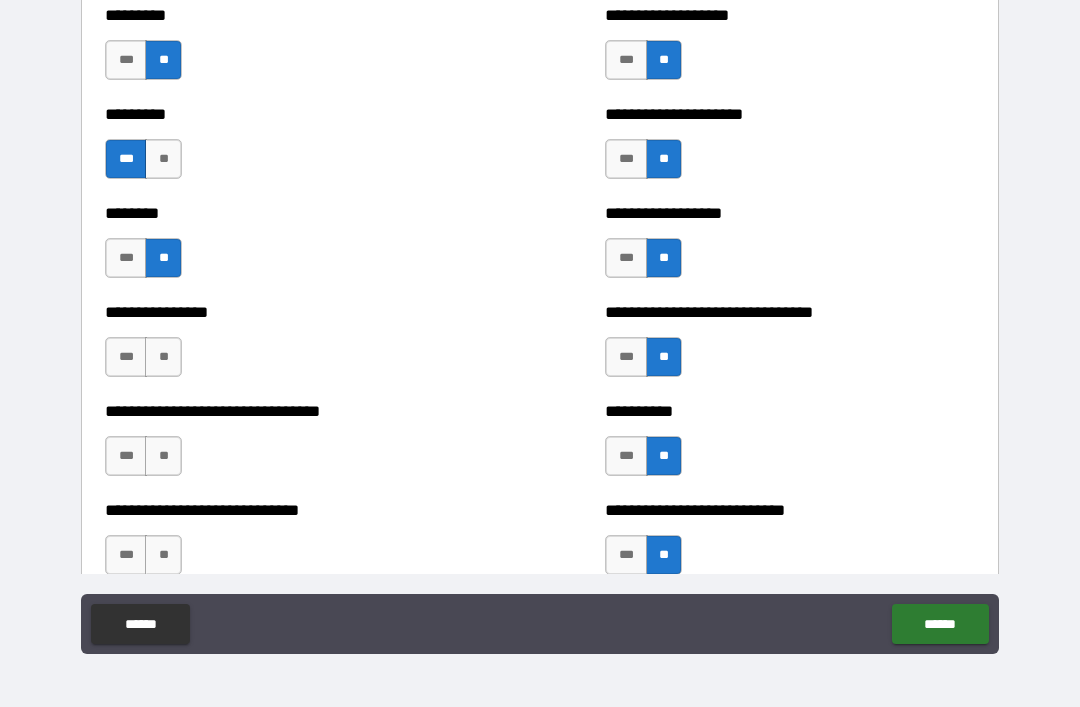 click on "***" at bounding box center [126, 258] 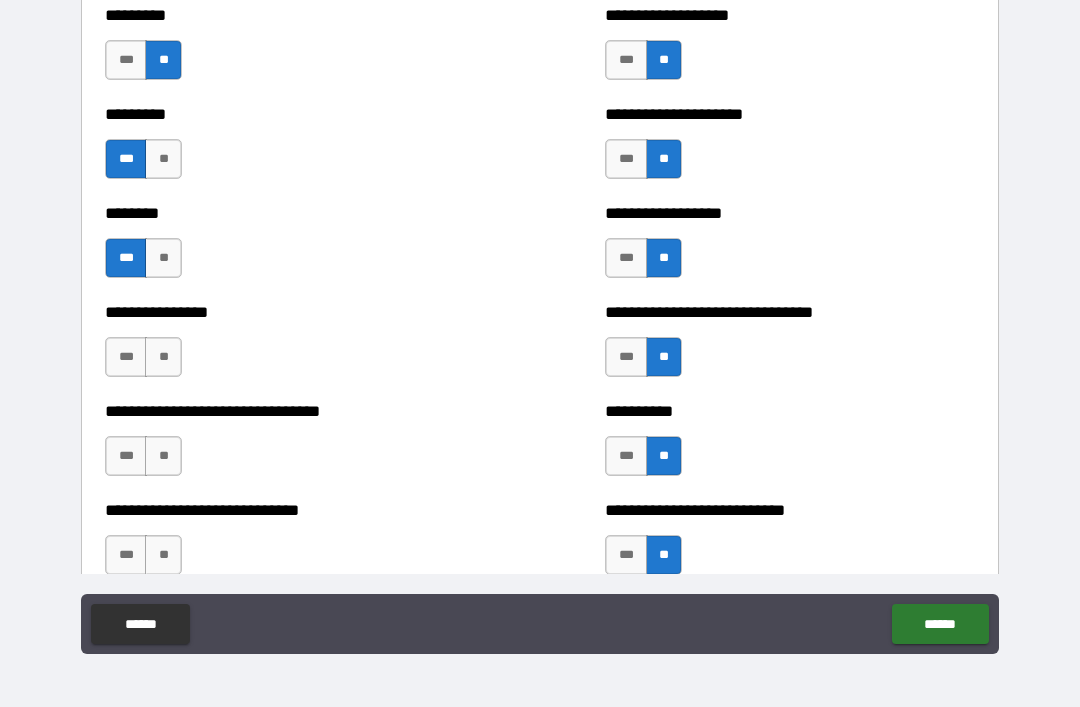click on "**" at bounding box center (163, 357) 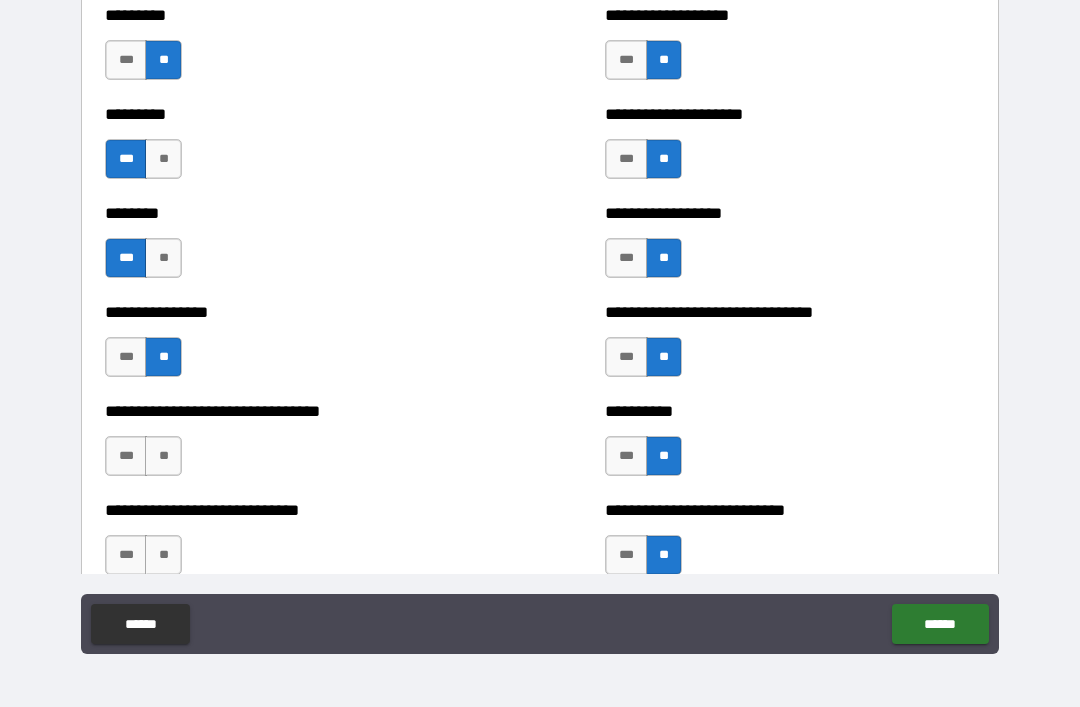 click on "**" at bounding box center (163, 456) 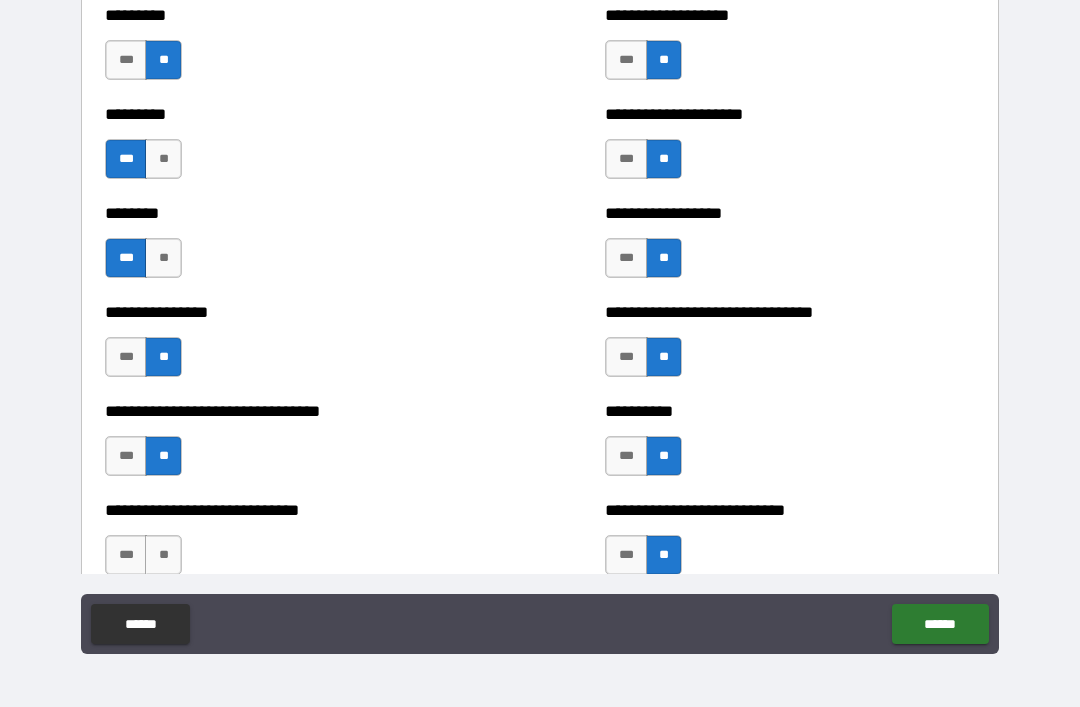 click on "**" at bounding box center (163, 555) 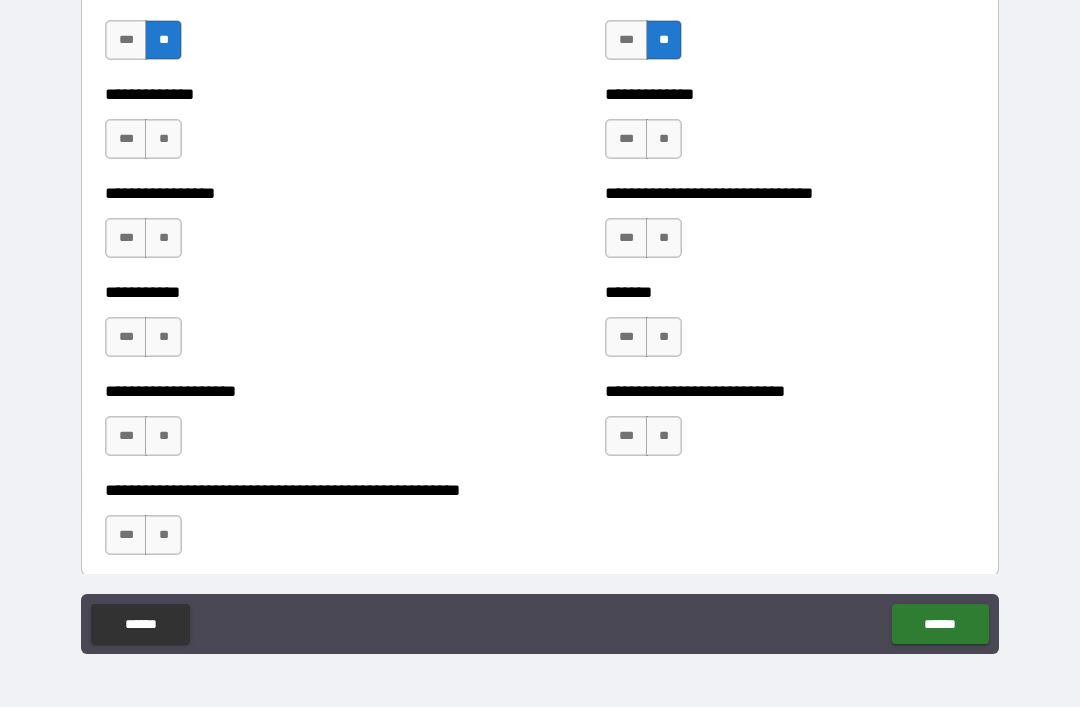 scroll, scrollTop: 7784, scrollLeft: 0, axis: vertical 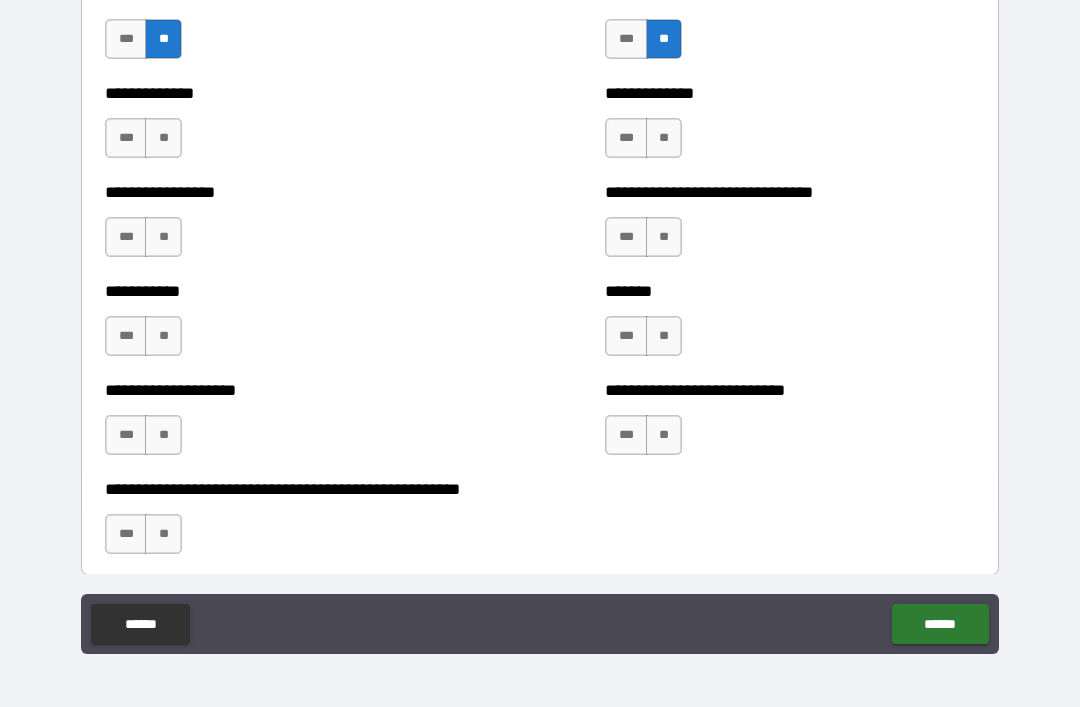 click on "**" at bounding box center (664, 138) 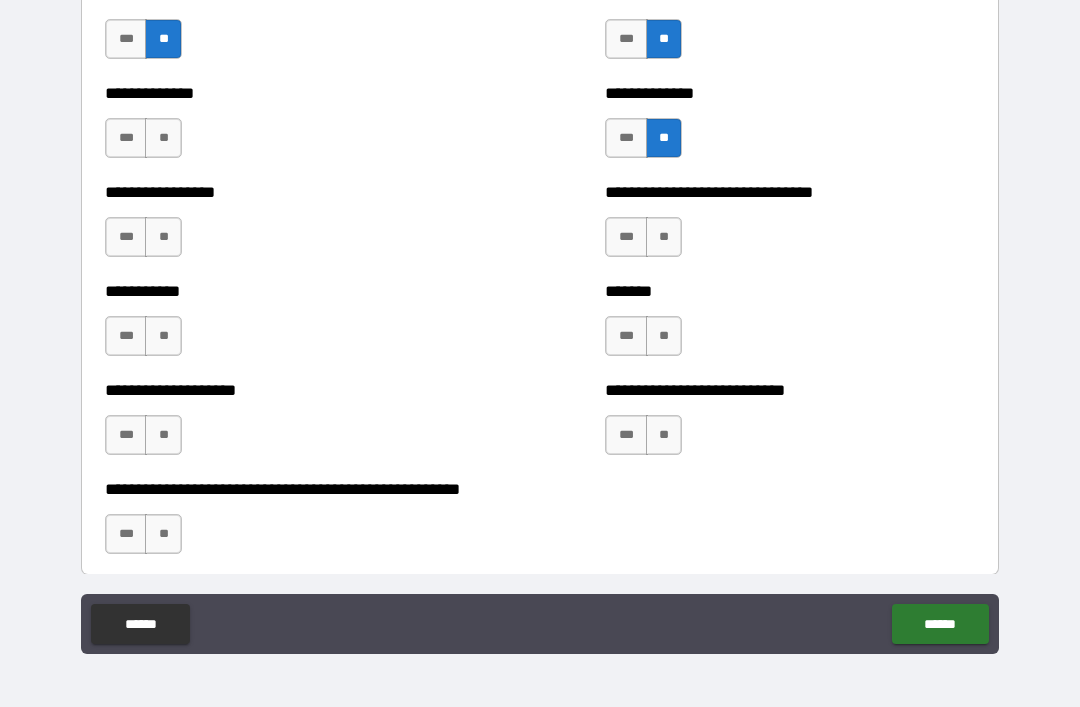 click on "**" at bounding box center (664, 237) 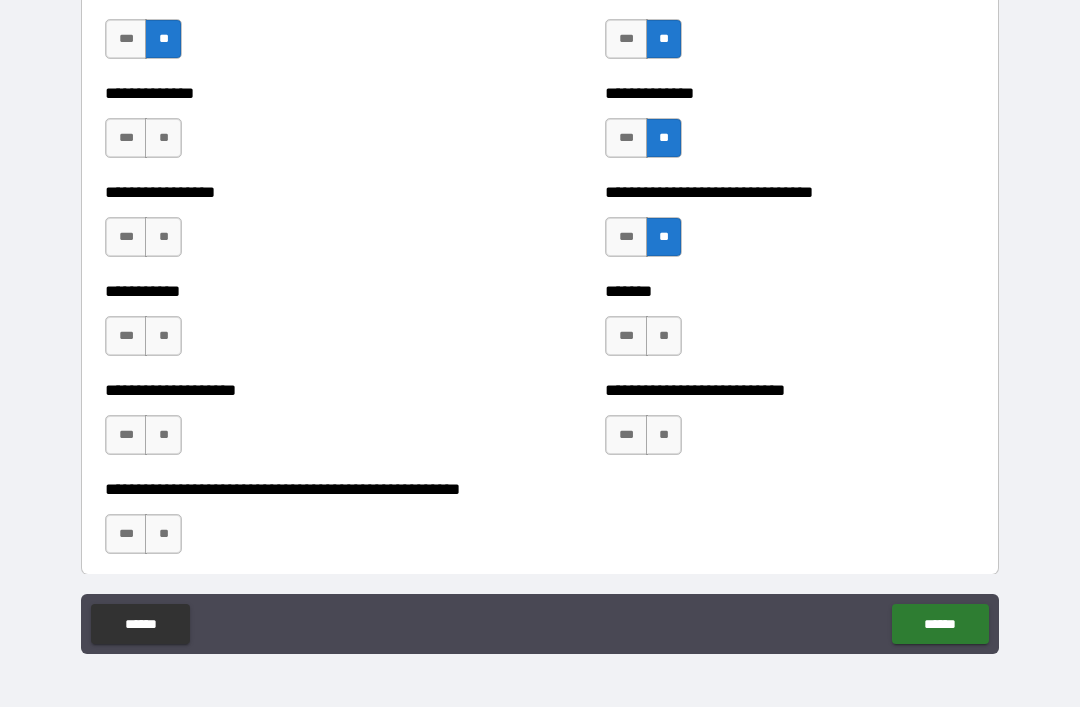 click on "**" at bounding box center (664, 336) 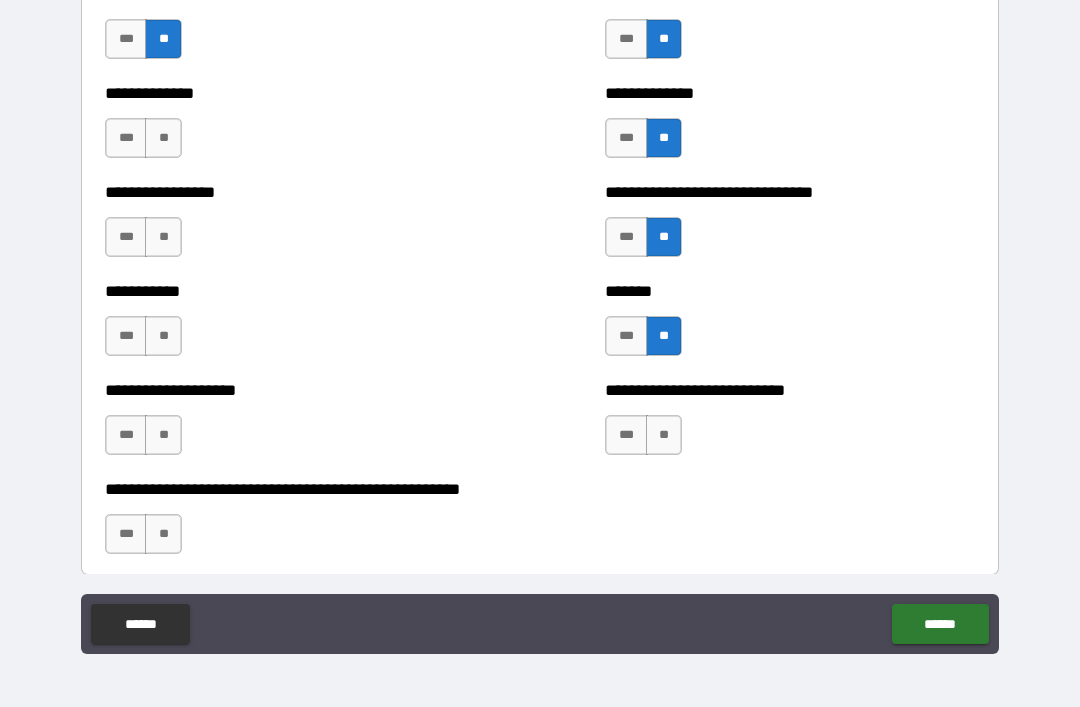 click on "**" at bounding box center [664, 435] 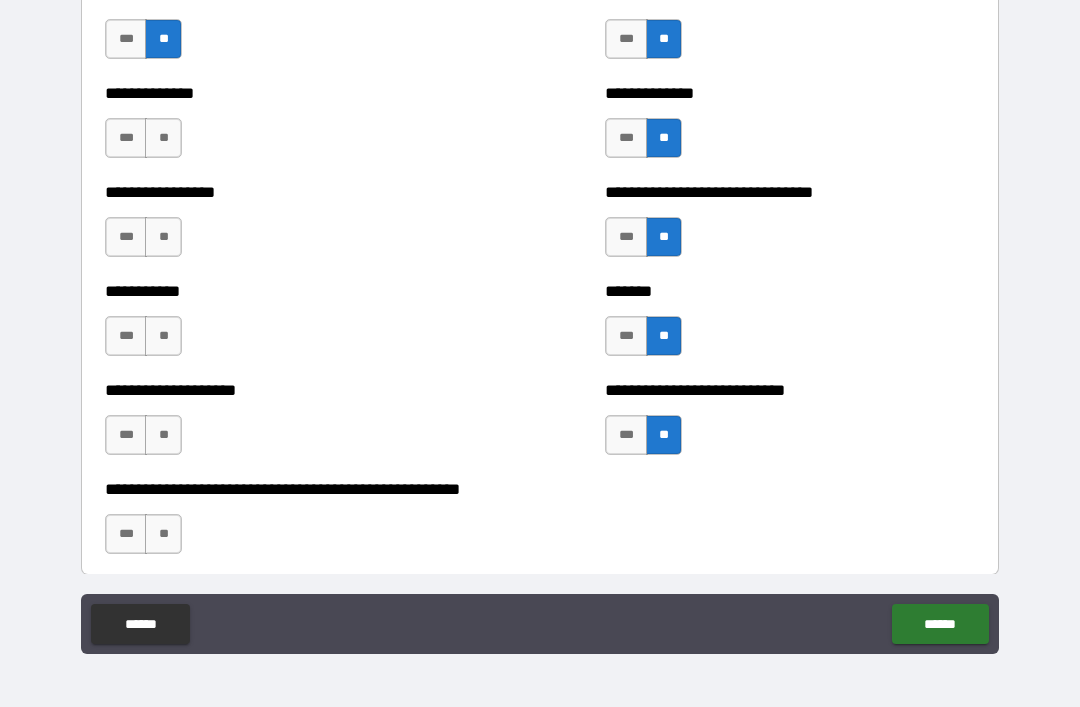 click on "**" at bounding box center [163, 138] 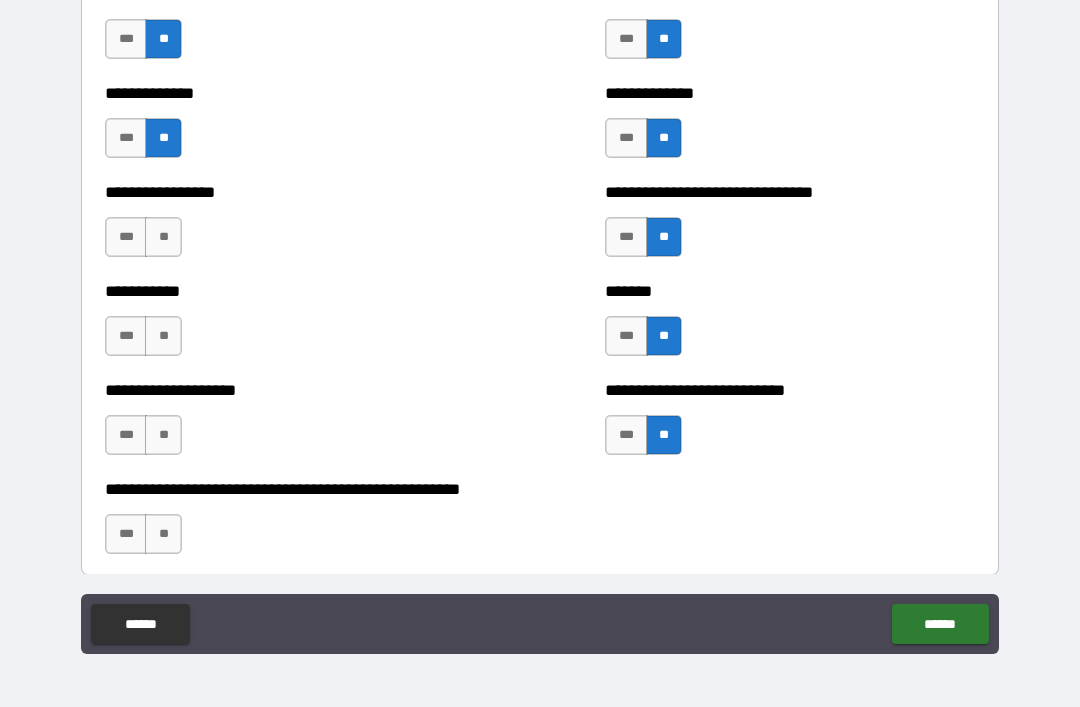 click on "**" at bounding box center [163, 237] 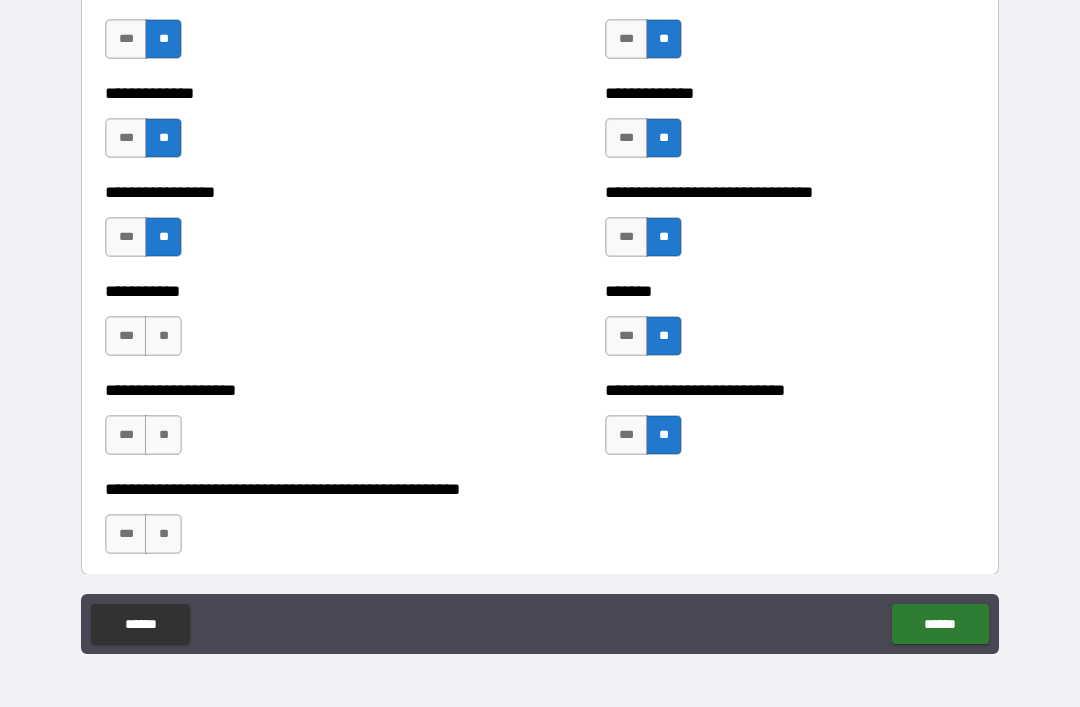 click on "**" at bounding box center [163, 336] 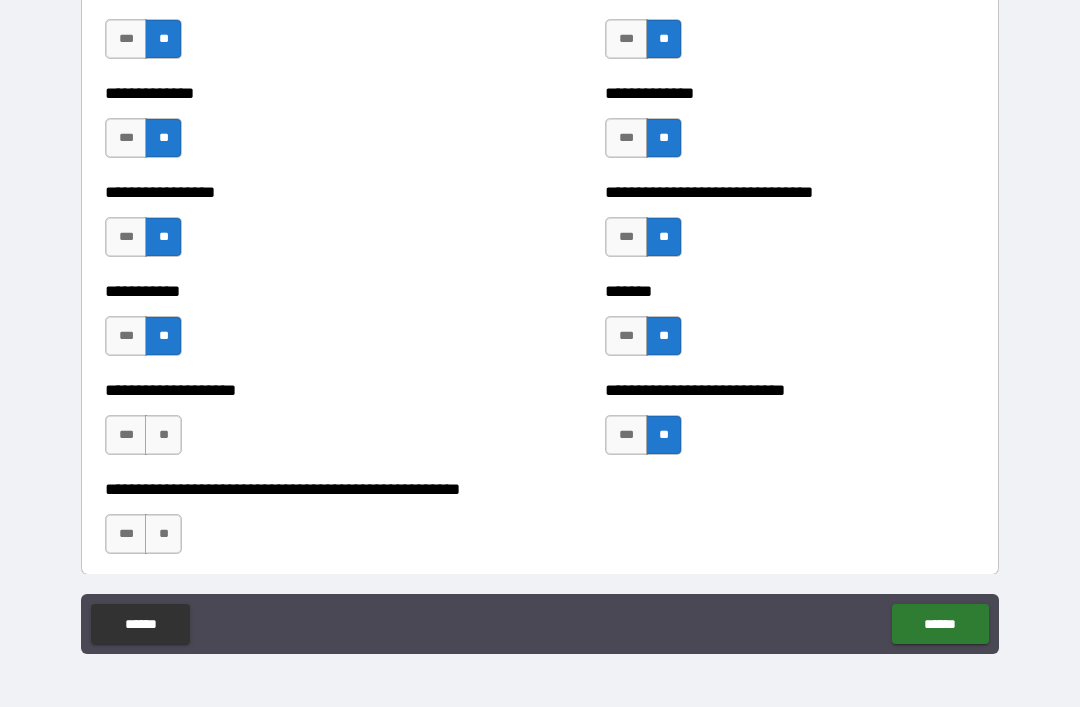 click on "**" at bounding box center (163, 435) 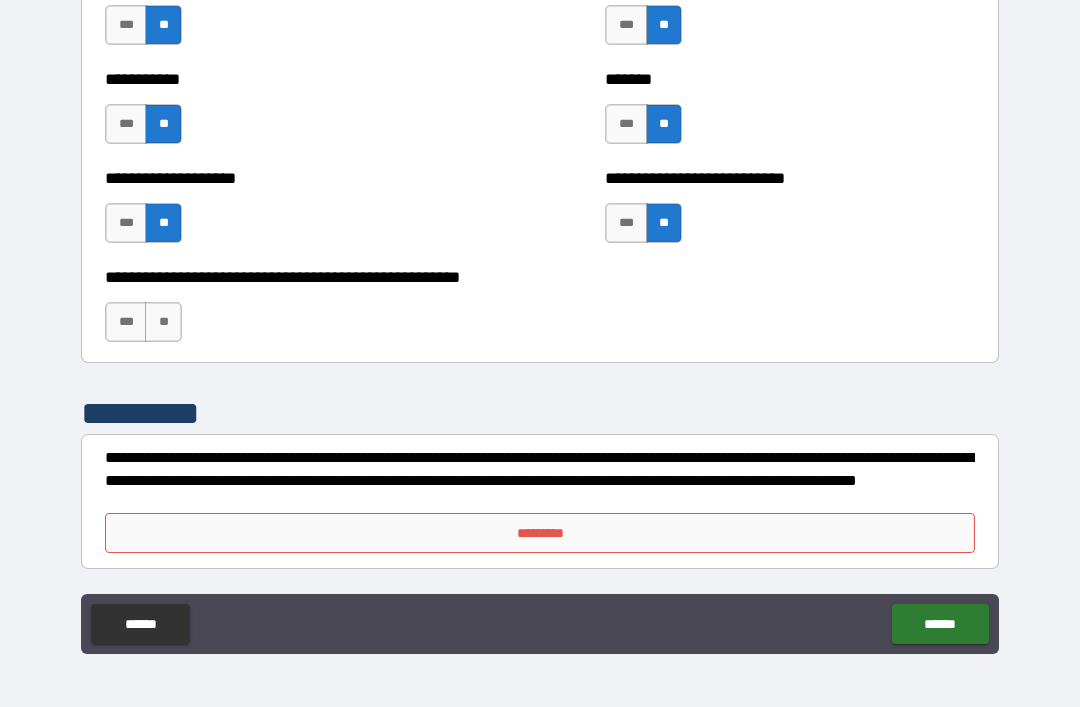 scroll, scrollTop: 7996, scrollLeft: 0, axis: vertical 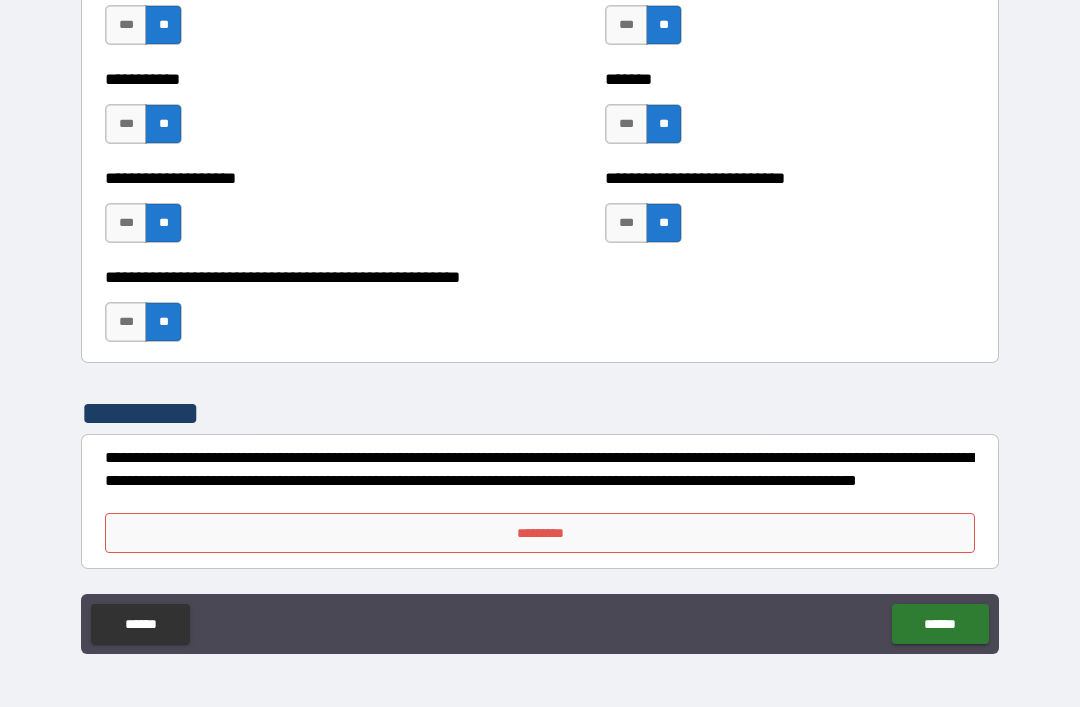 click on "*********" at bounding box center [540, 533] 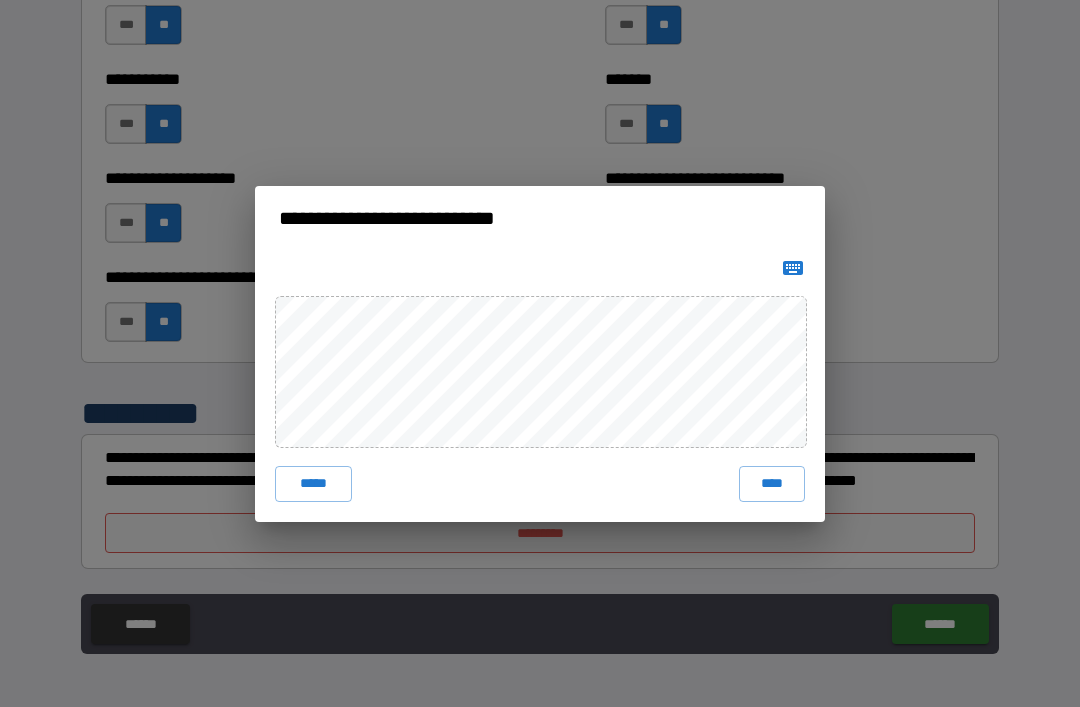 click on "****" at bounding box center [772, 484] 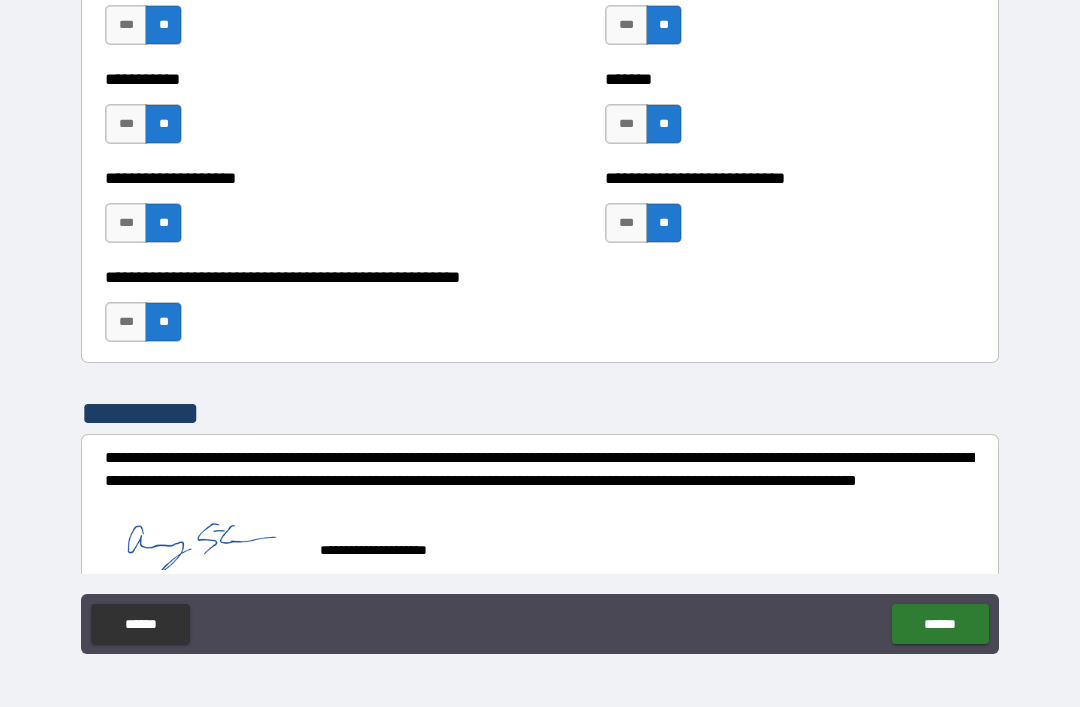 click on "******" at bounding box center [940, 624] 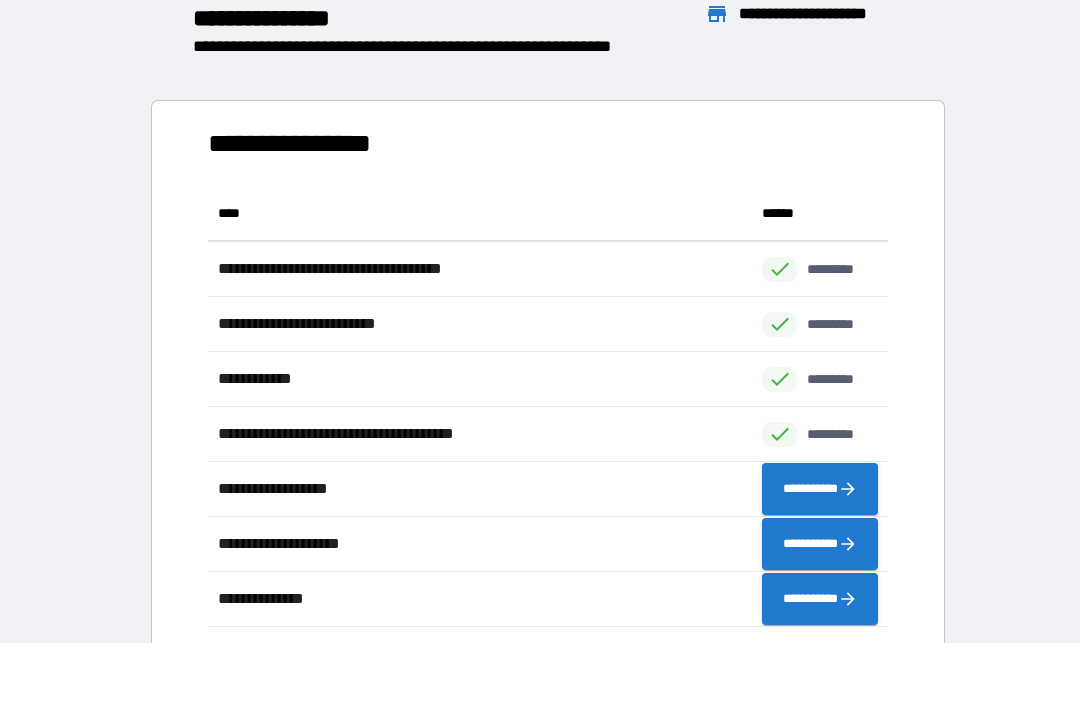 scroll, scrollTop: 441, scrollLeft: 680, axis: both 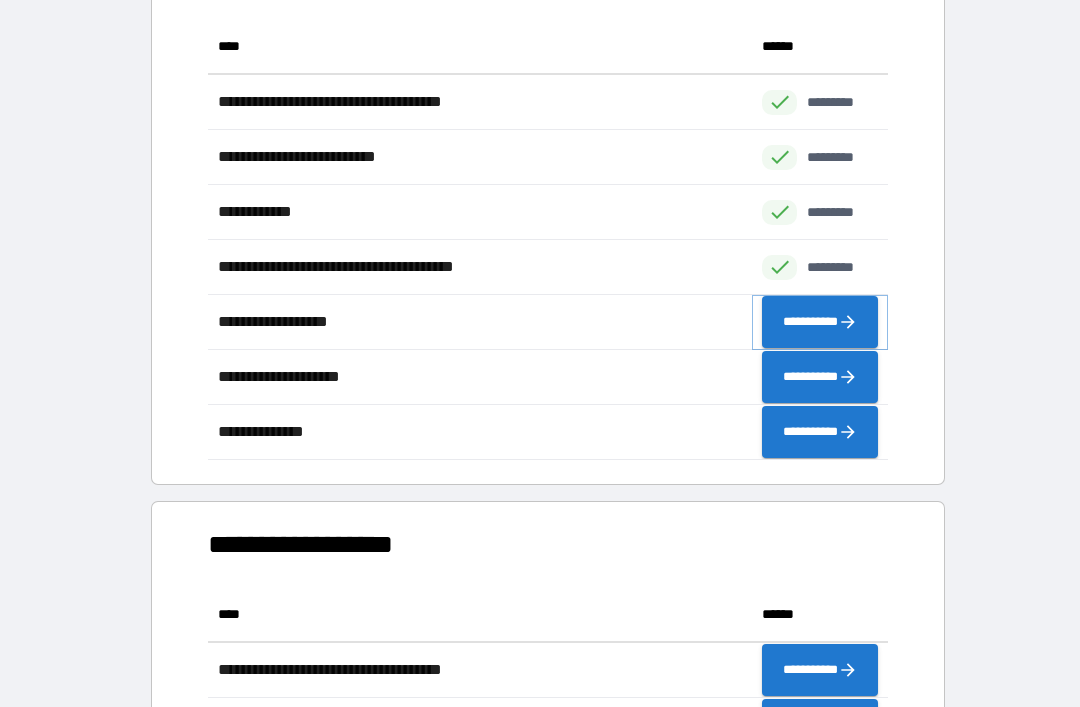 click on "**********" at bounding box center [820, 322] 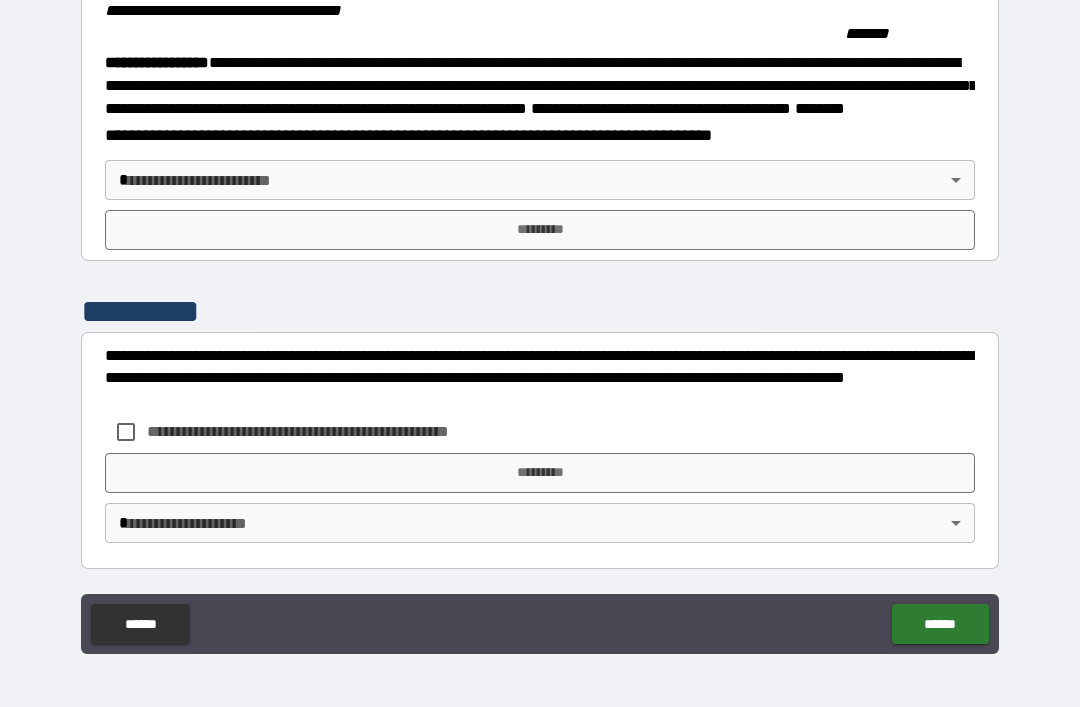 scroll, scrollTop: 2215, scrollLeft: 0, axis: vertical 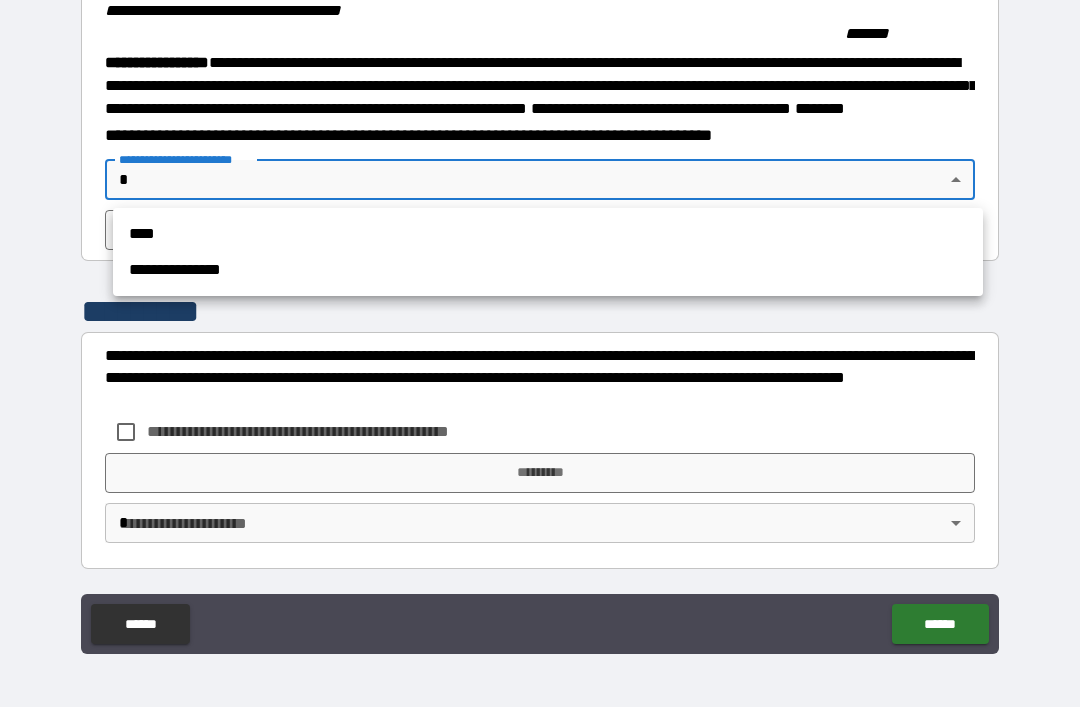 click on "****" at bounding box center (548, 234) 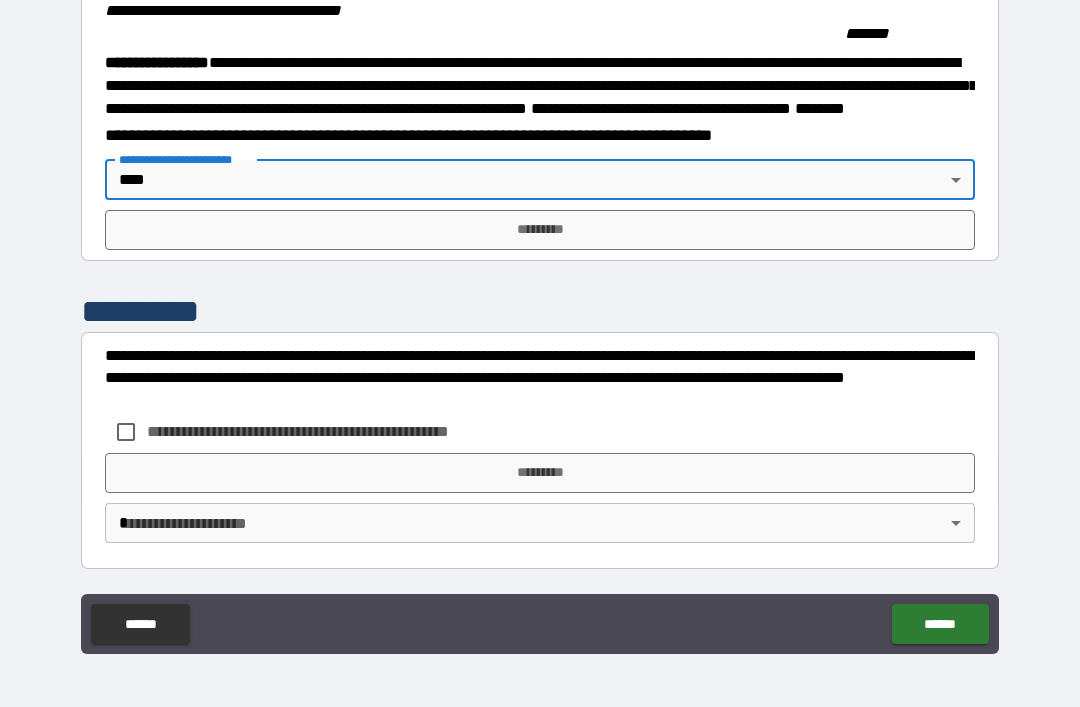 click on "*********" at bounding box center [540, 230] 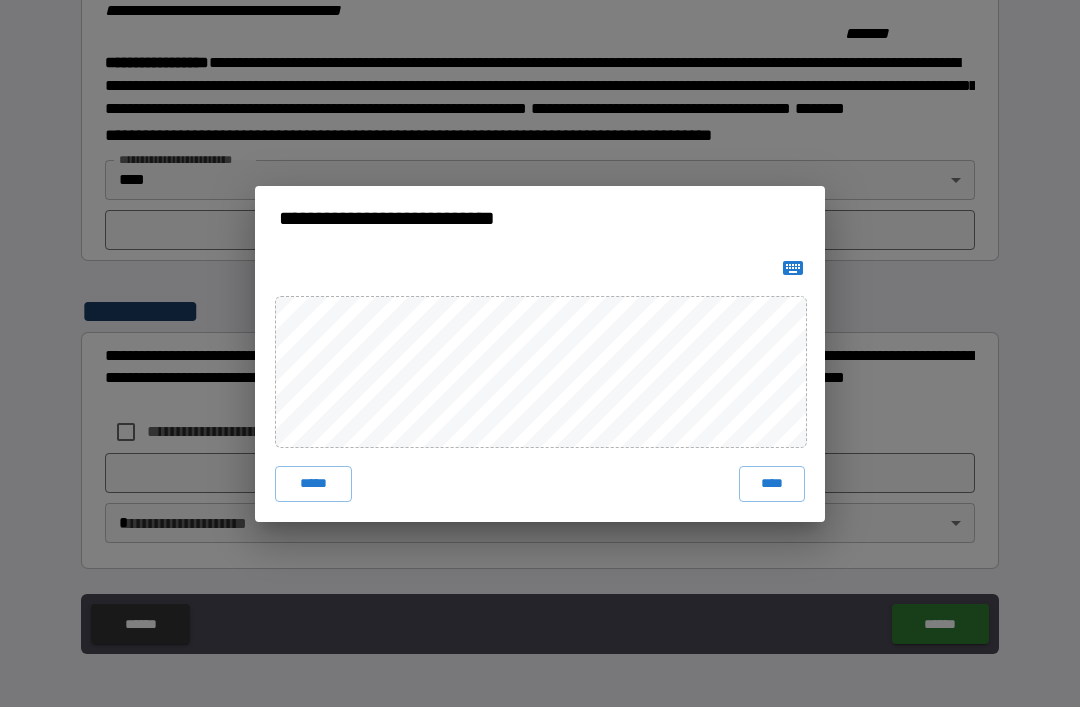 click on "****" at bounding box center (772, 484) 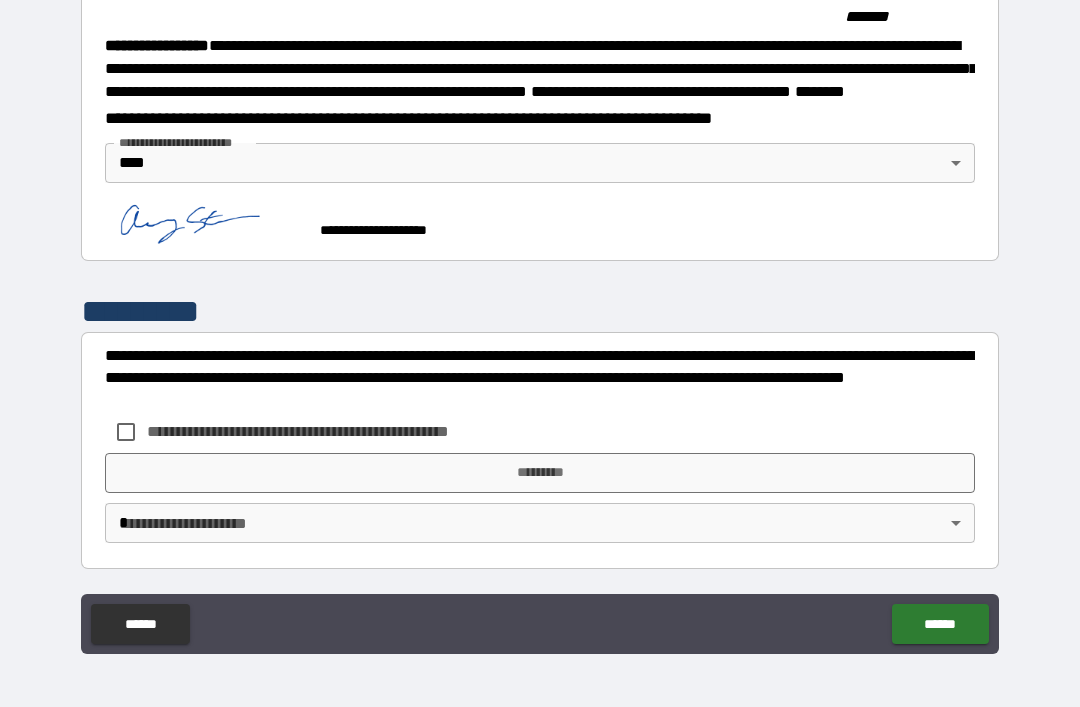 scroll, scrollTop: 2232, scrollLeft: 0, axis: vertical 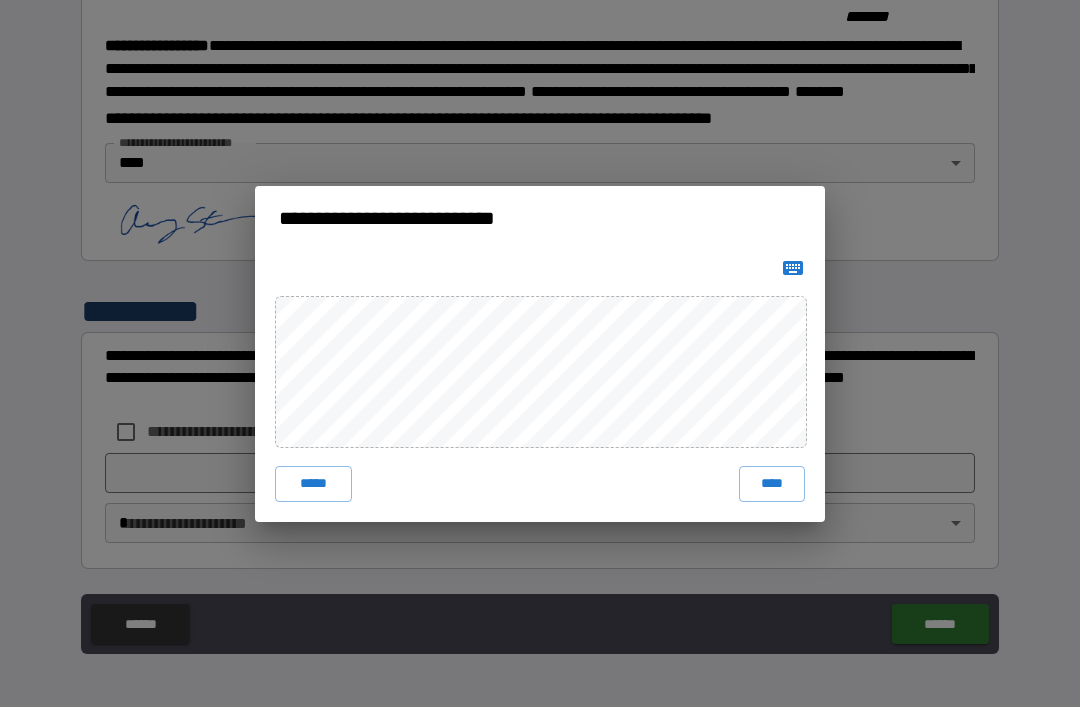 click on "****" at bounding box center [772, 484] 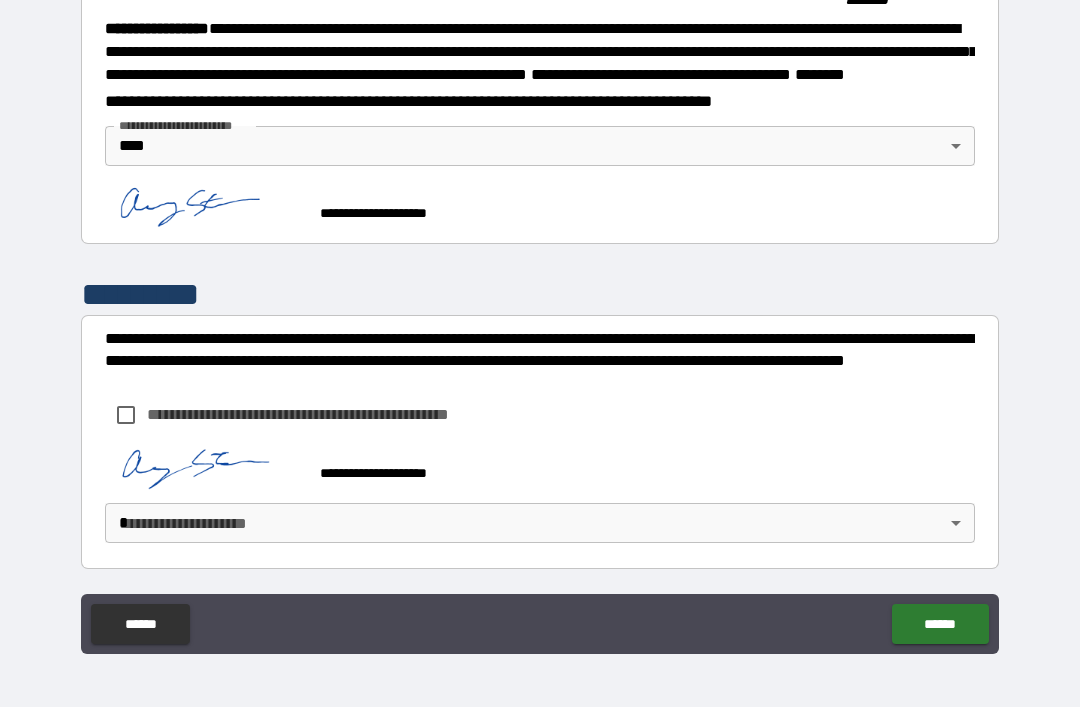 click on "**********" at bounding box center [540, 321] 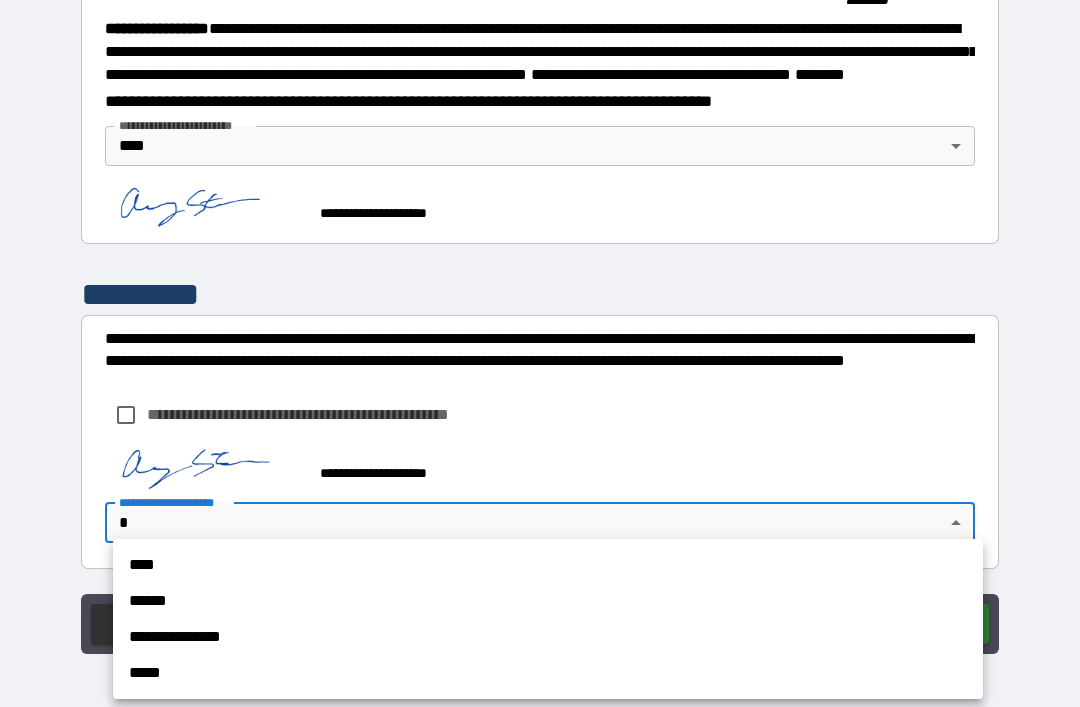 click on "****" at bounding box center (548, 565) 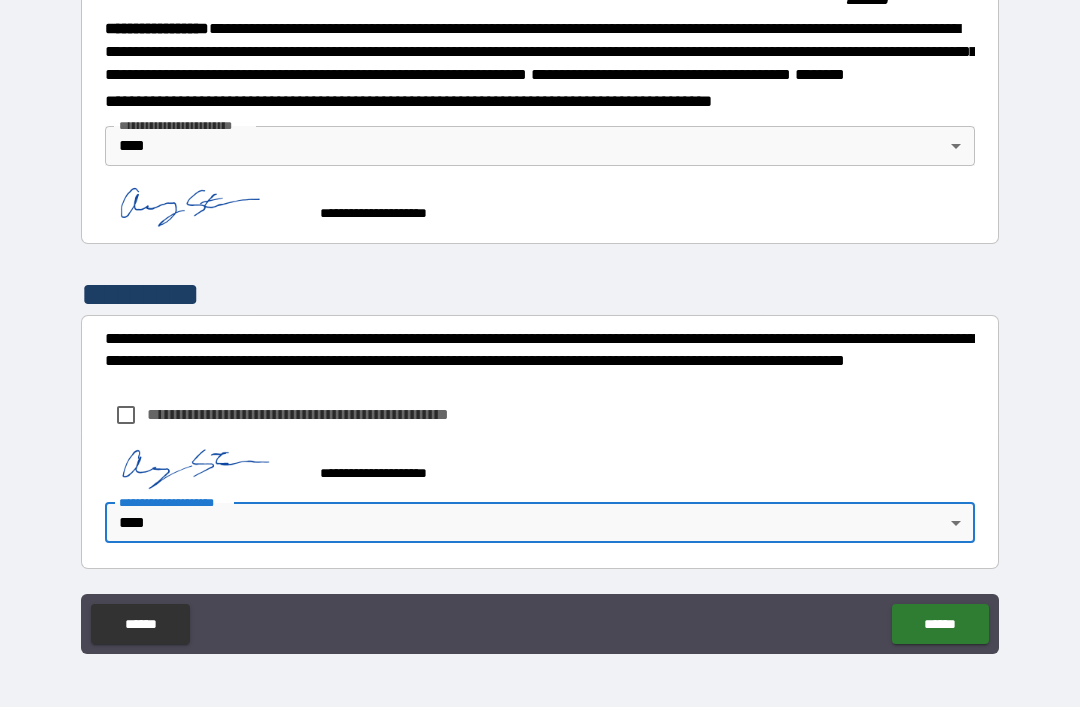 click on "******" at bounding box center (940, 624) 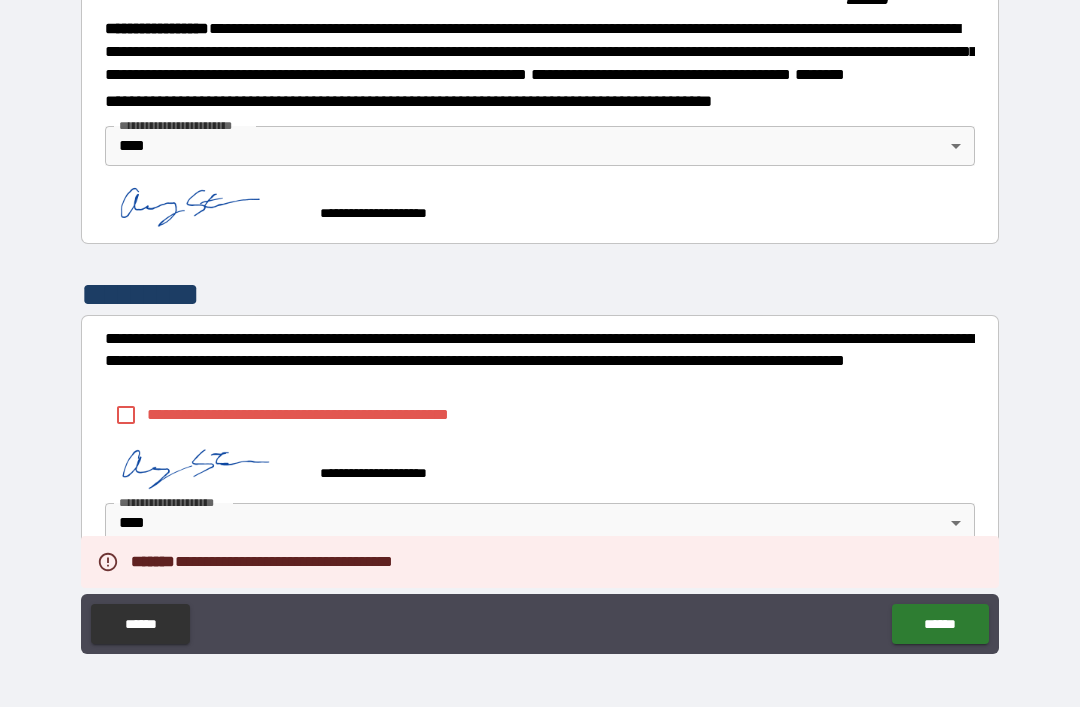 scroll, scrollTop: 2249, scrollLeft: 0, axis: vertical 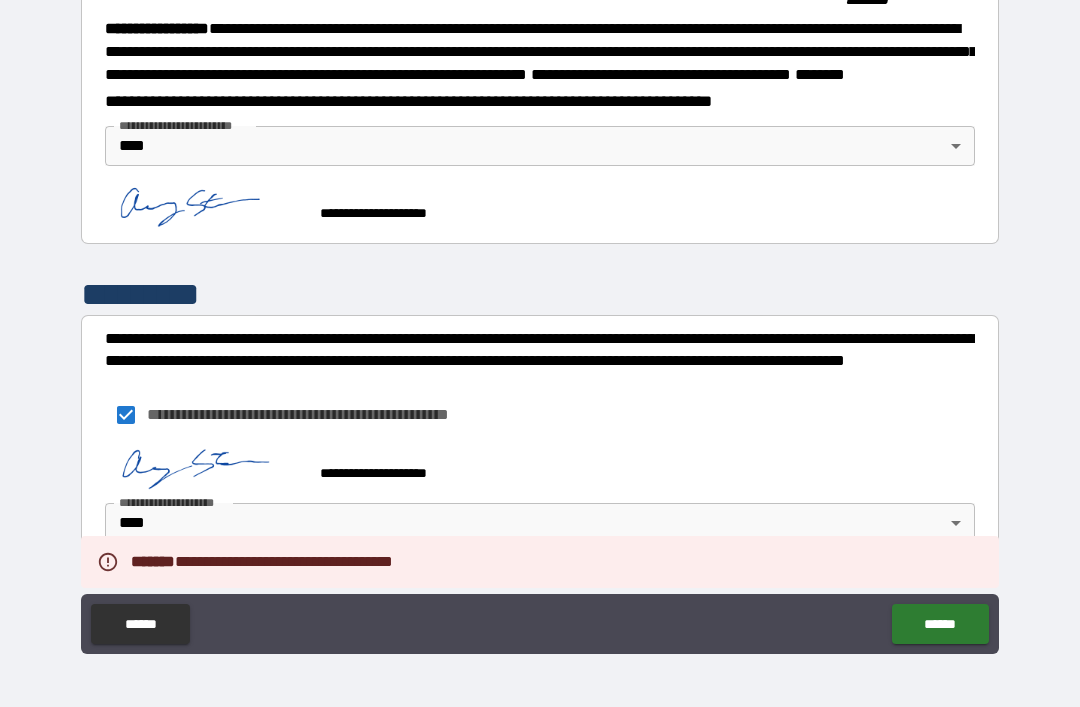 click on "******" at bounding box center (940, 624) 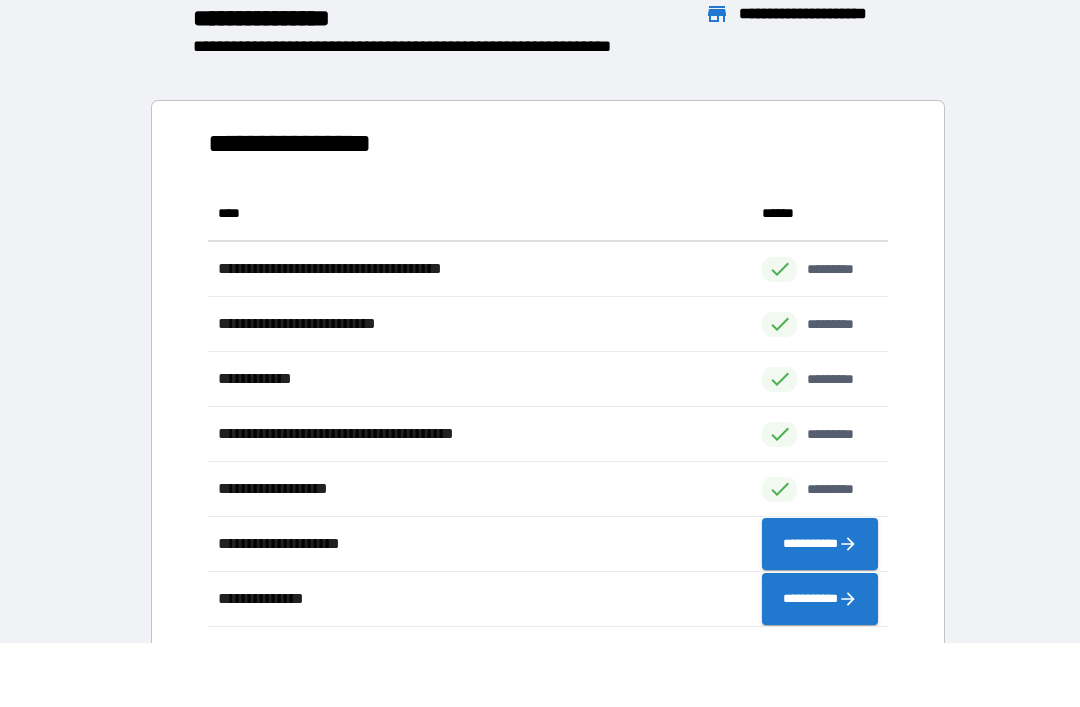 scroll, scrollTop: 441, scrollLeft: 680, axis: both 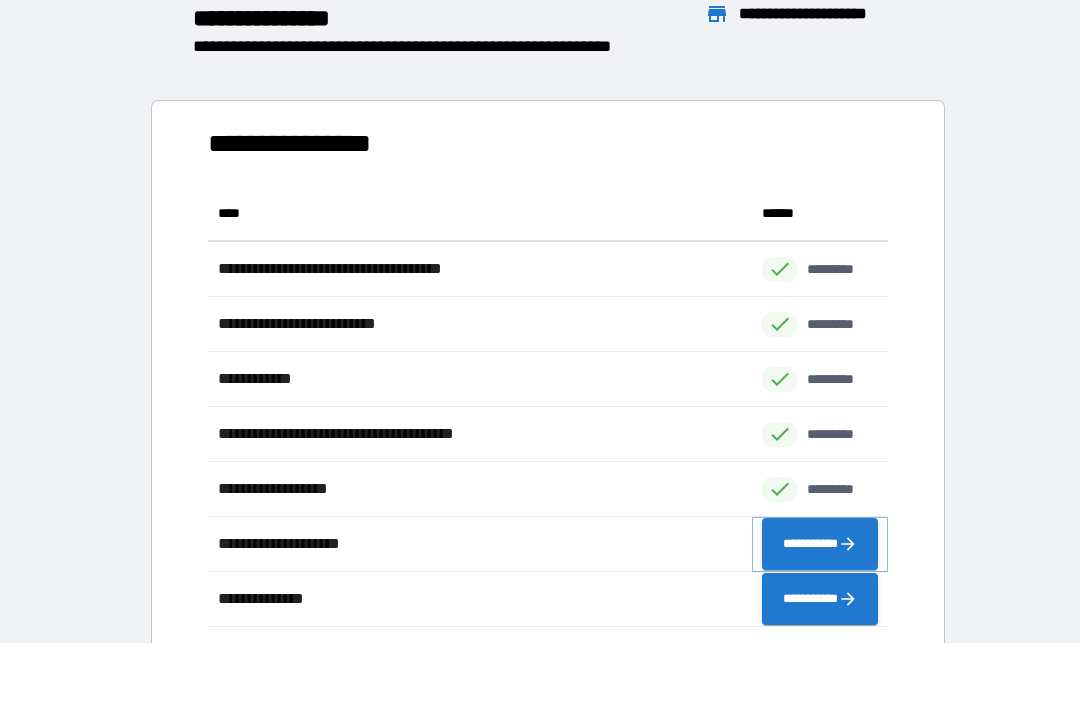 click on "**********" at bounding box center [820, 544] 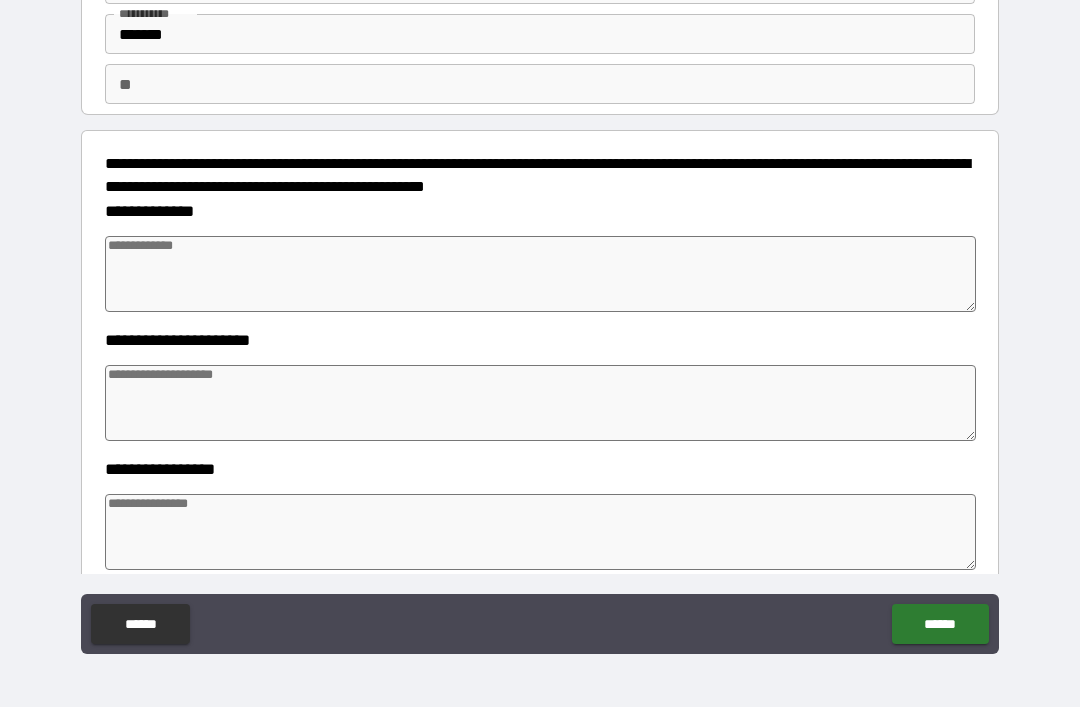 scroll, scrollTop: 112, scrollLeft: 0, axis: vertical 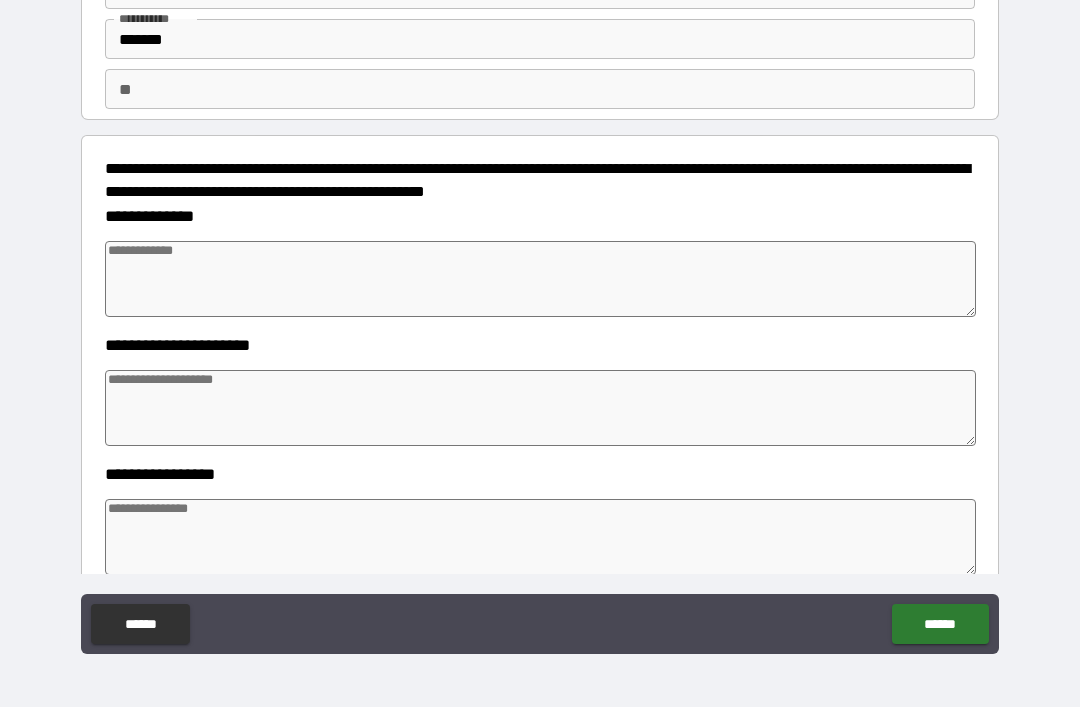 click at bounding box center [540, 279] 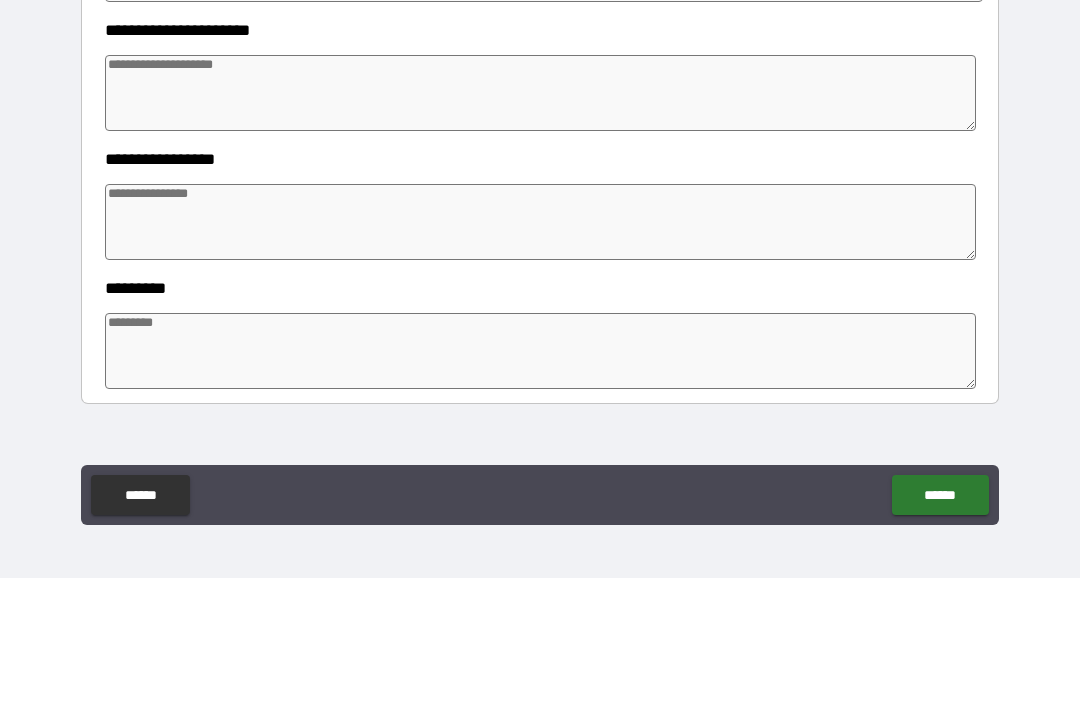 scroll, scrollTop: 296, scrollLeft: 0, axis: vertical 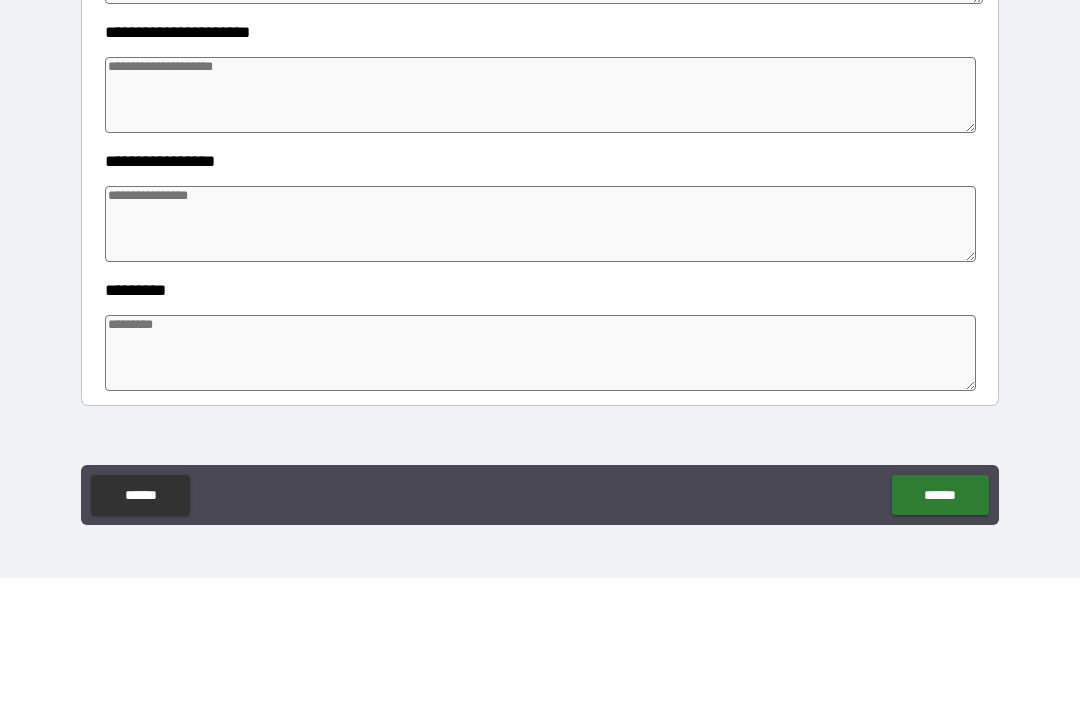 click at bounding box center [540, 224] 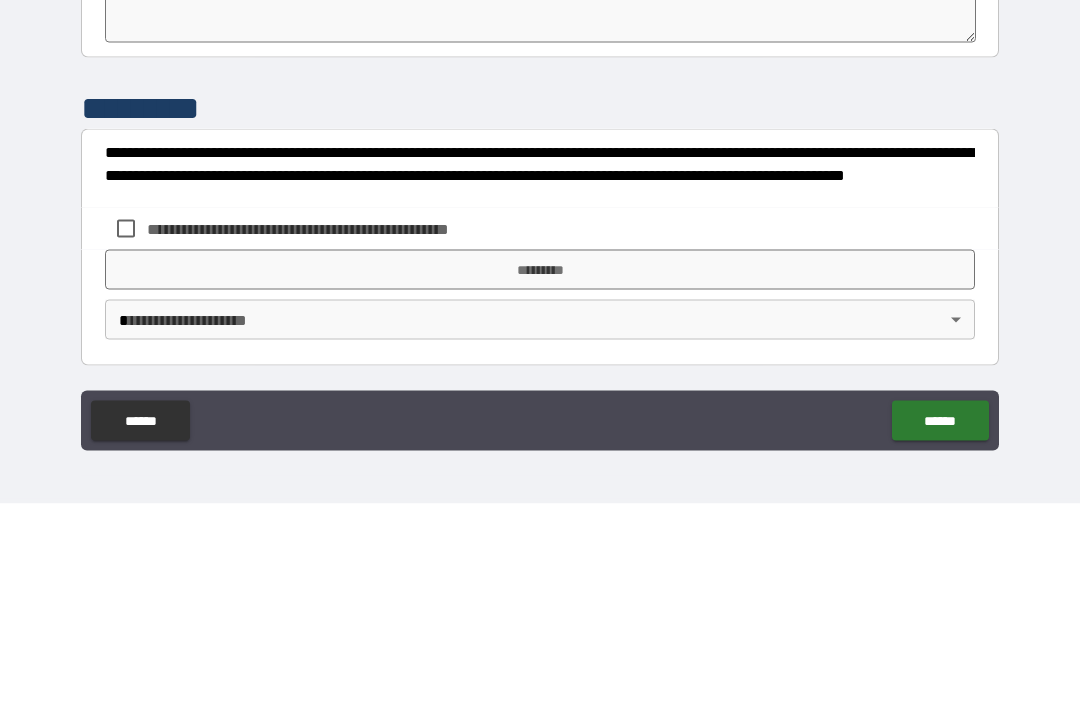 scroll, scrollTop: 570, scrollLeft: 0, axis: vertical 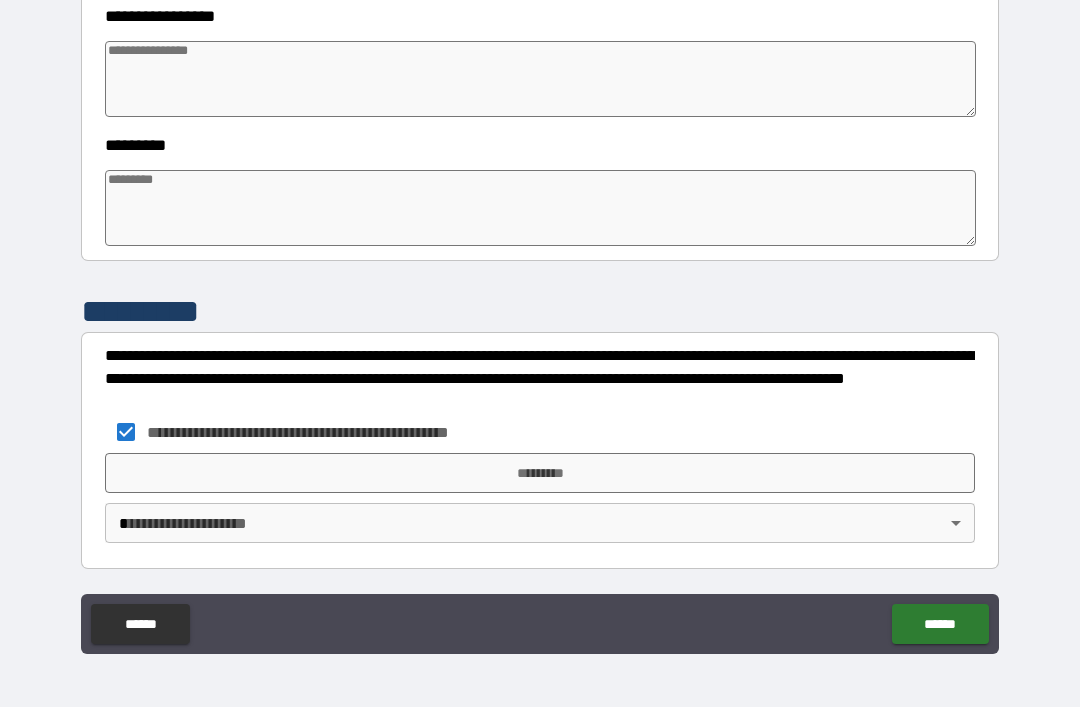click on "*********" at bounding box center (540, 473) 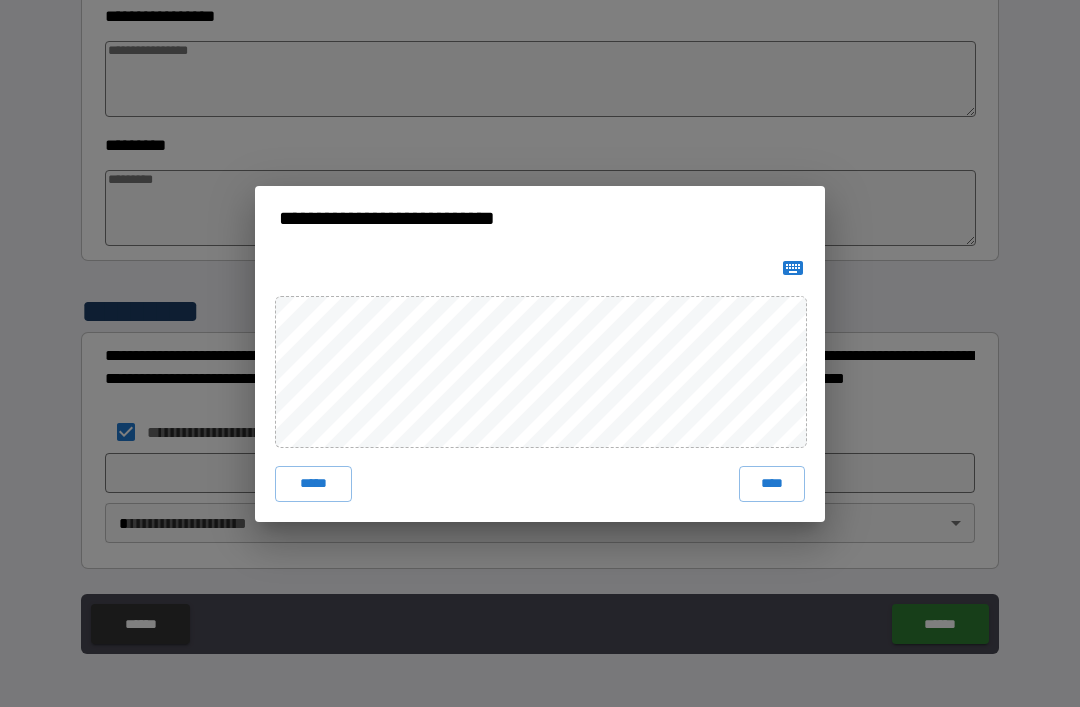 click on "****" at bounding box center [772, 484] 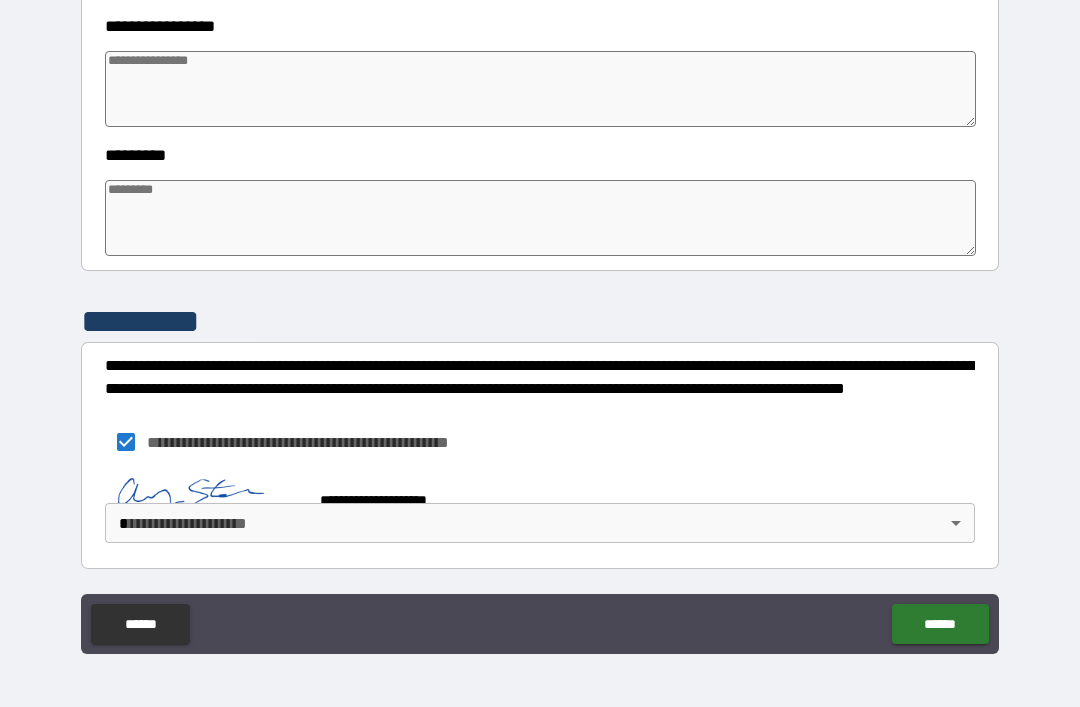 scroll, scrollTop: 560, scrollLeft: 0, axis: vertical 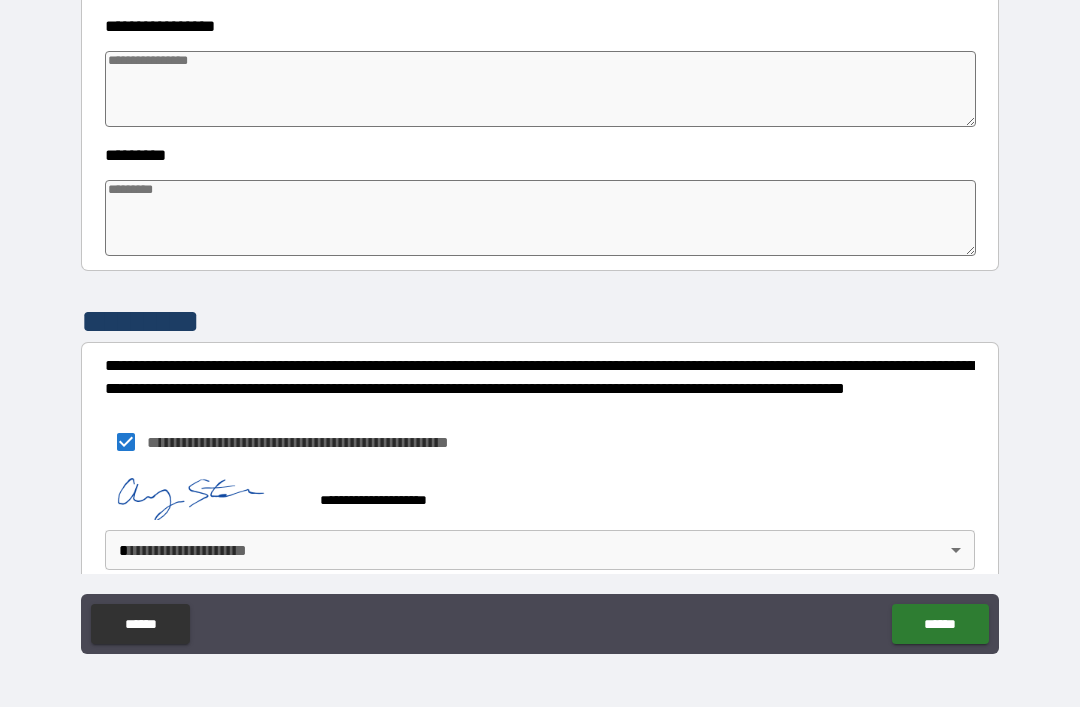 click on "**********" at bounding box center [540, 321] 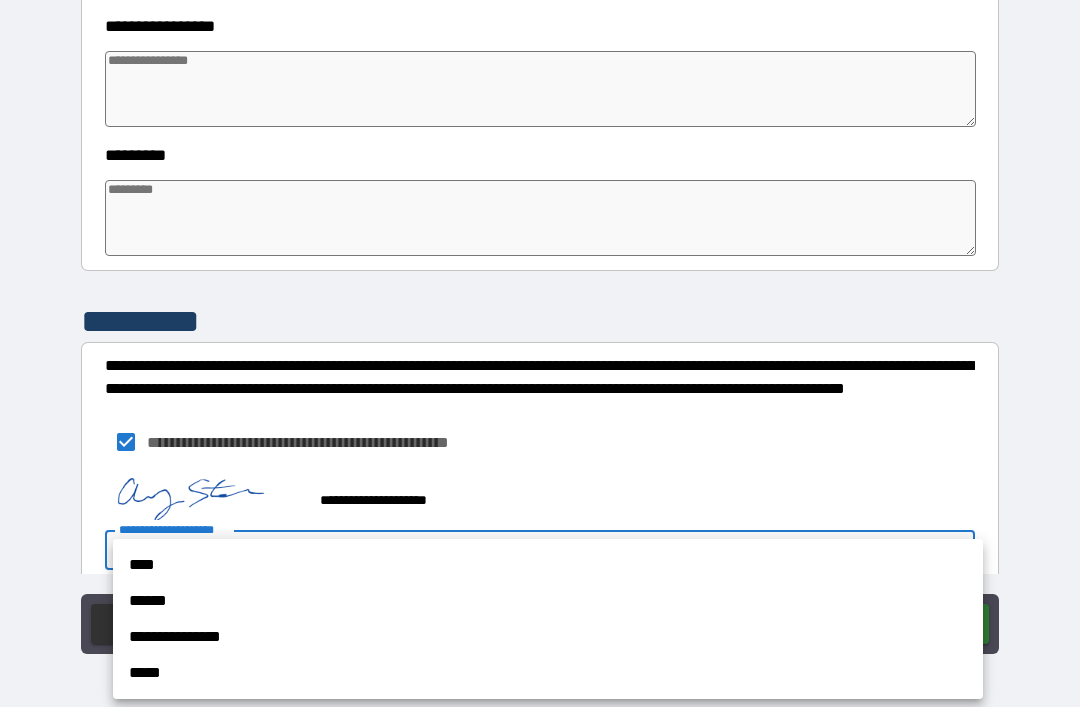 click on "****" at bounding box center (548, 565) 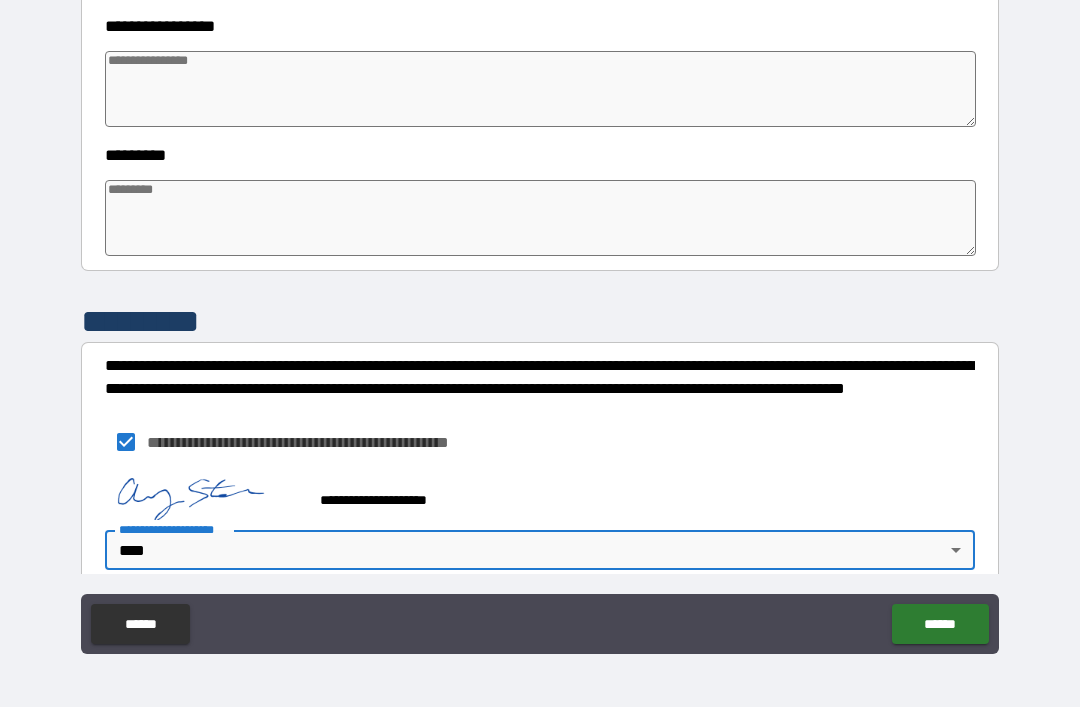 click on "******" at bounding box center [940, 624] 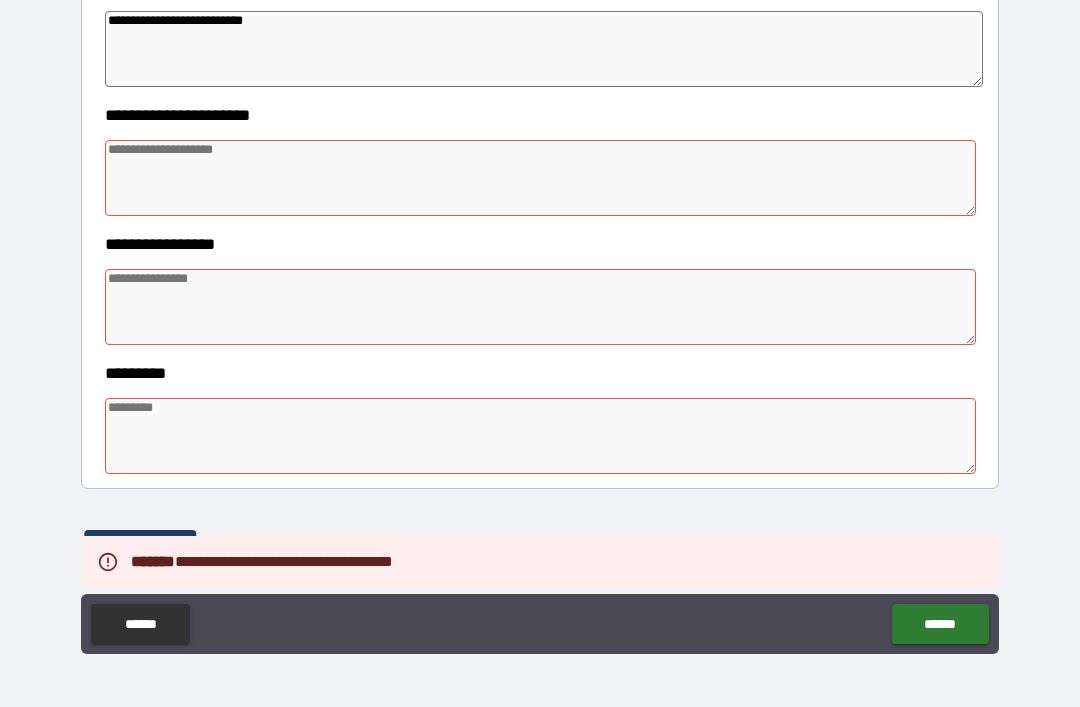 scroll, scrollTop: 333, scrollLeft: 0, axis: vertical 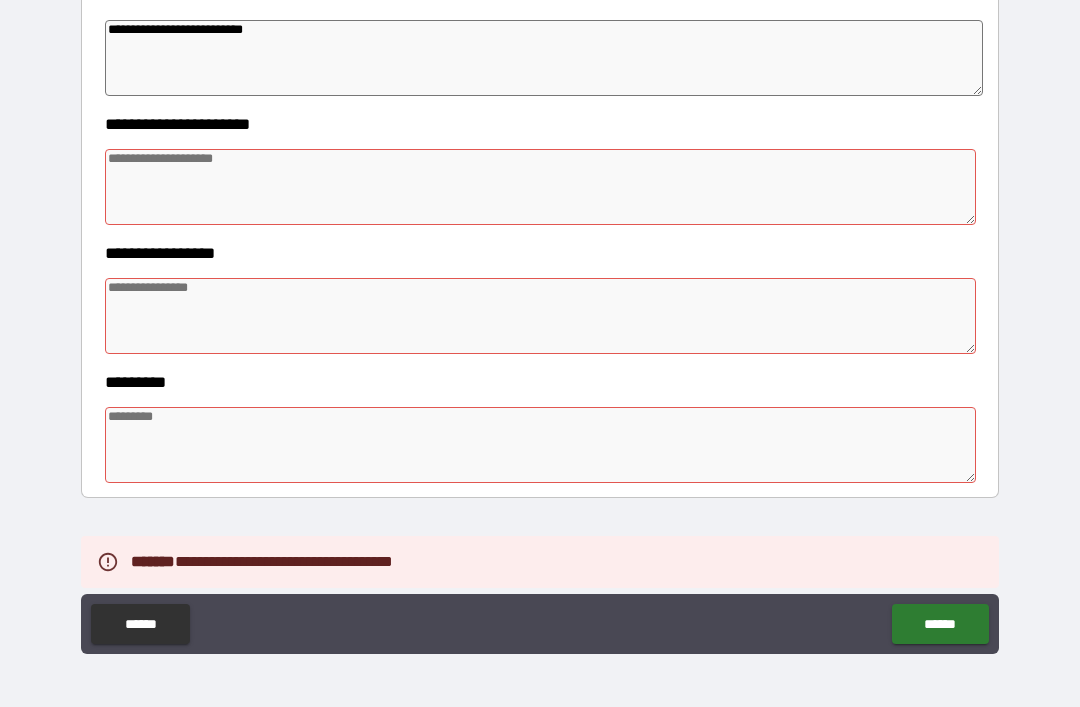 click at bounding box center [540, 187] 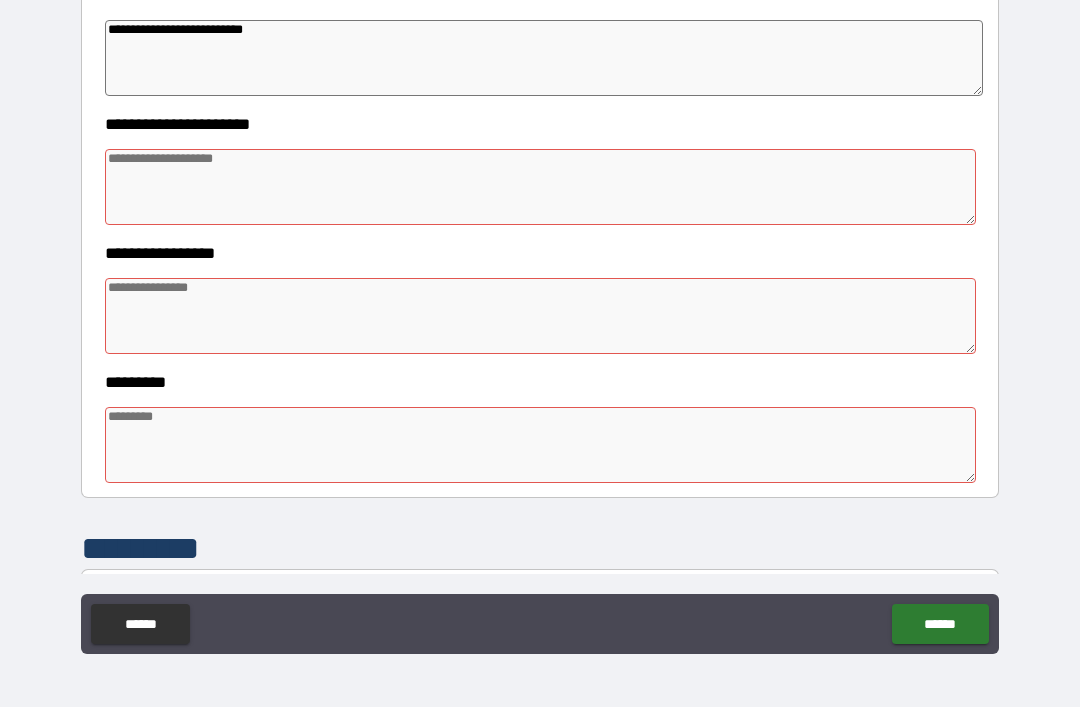 click at bounding box center (540, 187) 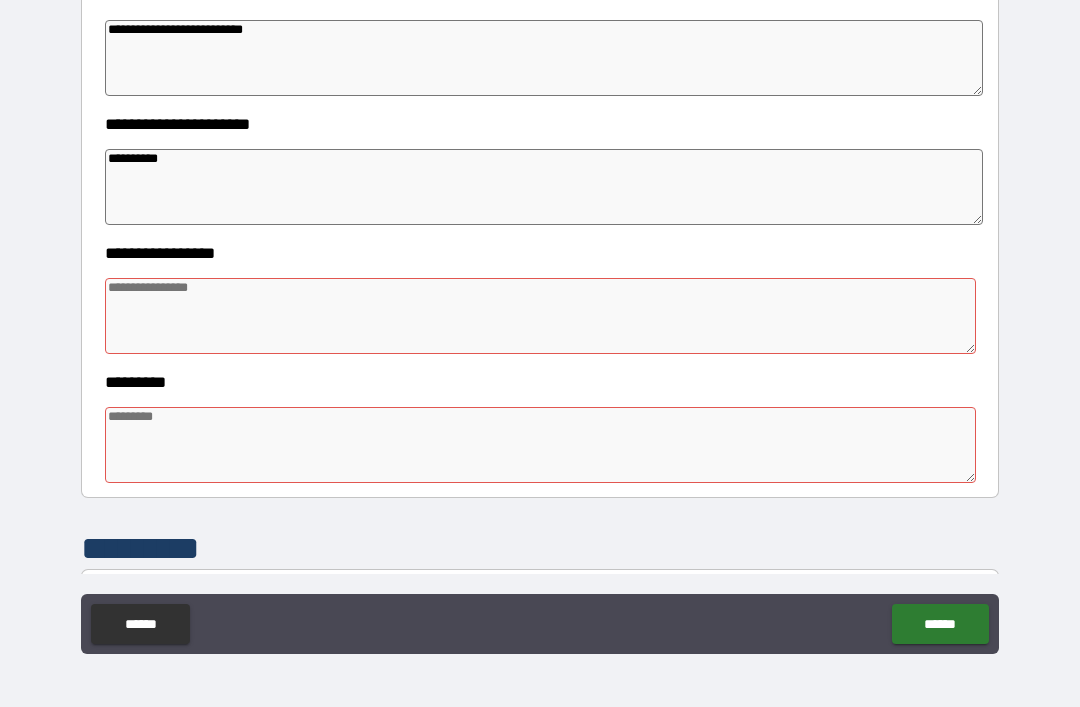 click at bounding box center [540, 316] 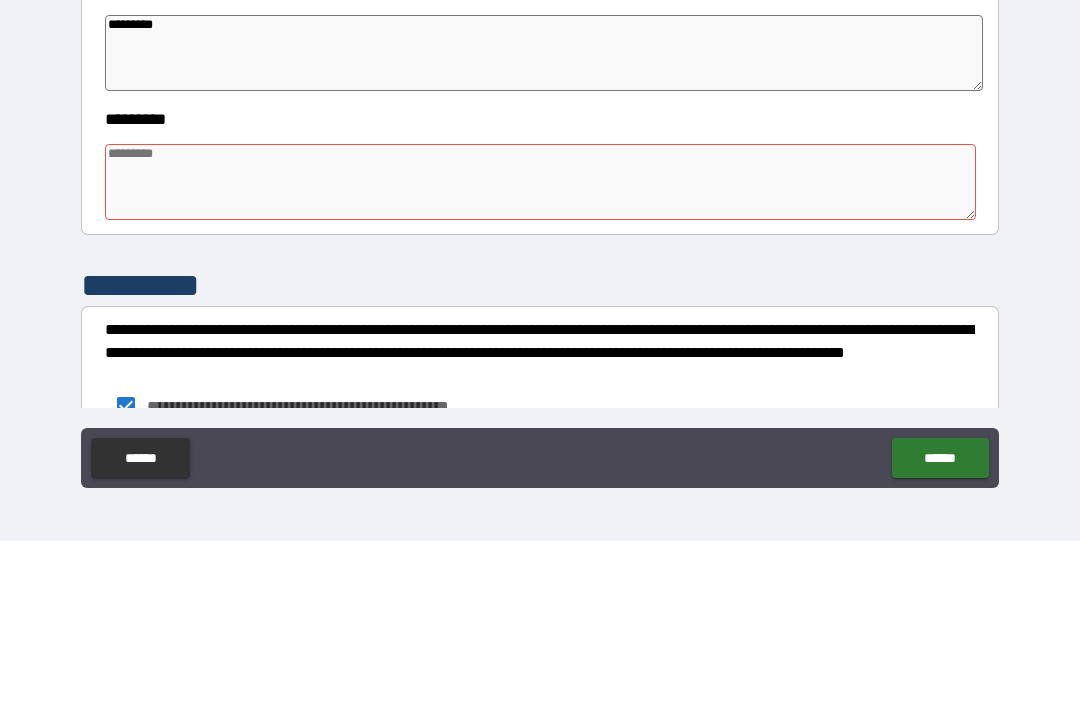 scroll, scrollTop: 428, scrollLeft: 0, axis: vertical 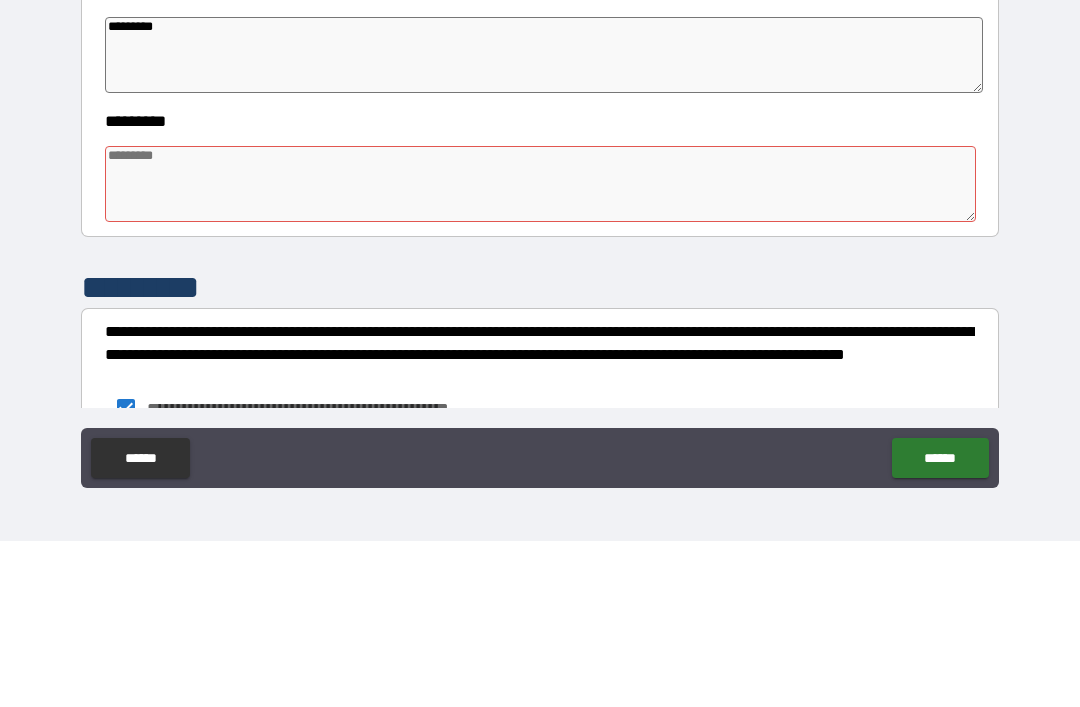 click at bounding box center [540, 350] 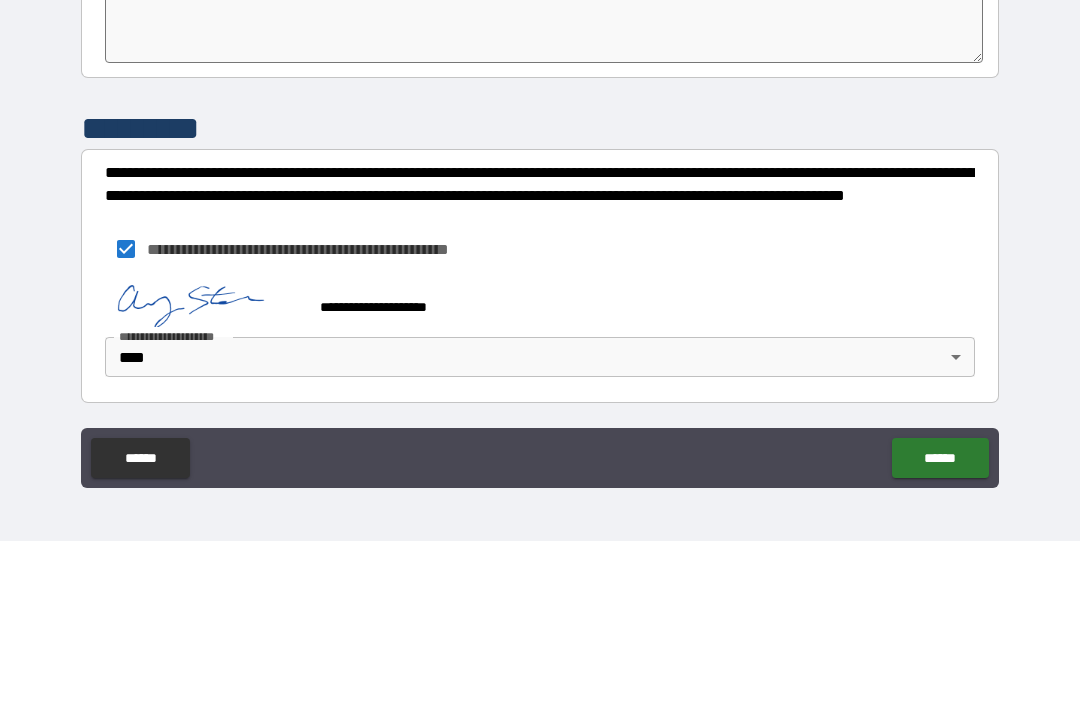 scroll, scrollTop: 587, scrollLeft: 0, axis: vertical 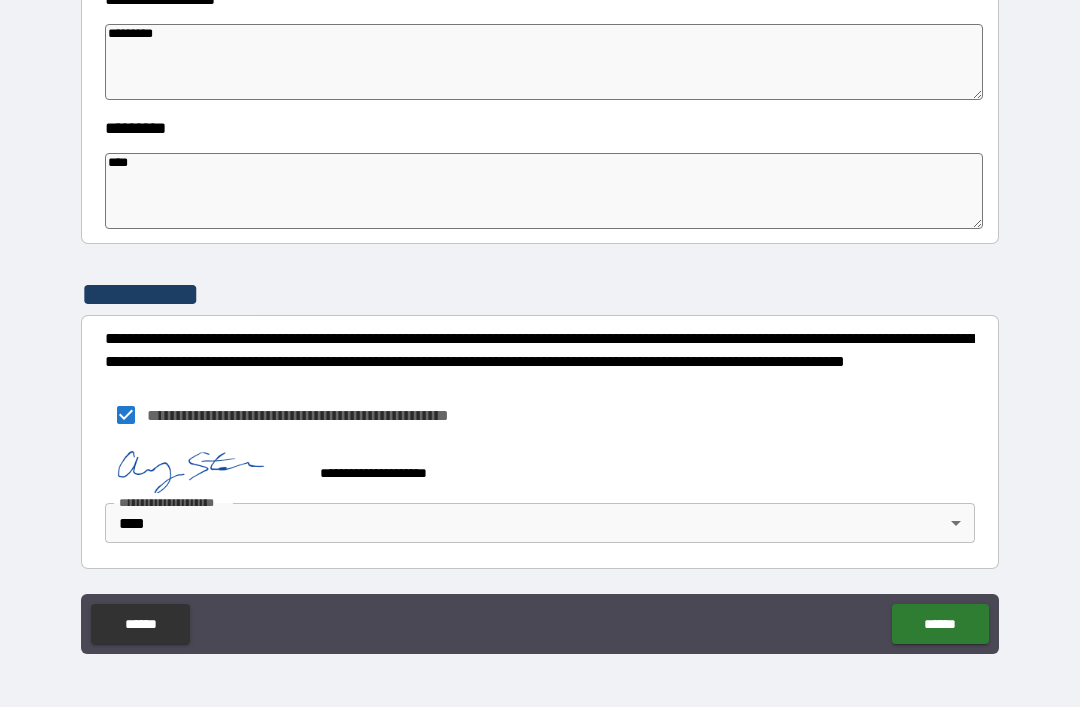 click on "******" at bounding box center [940, 624] 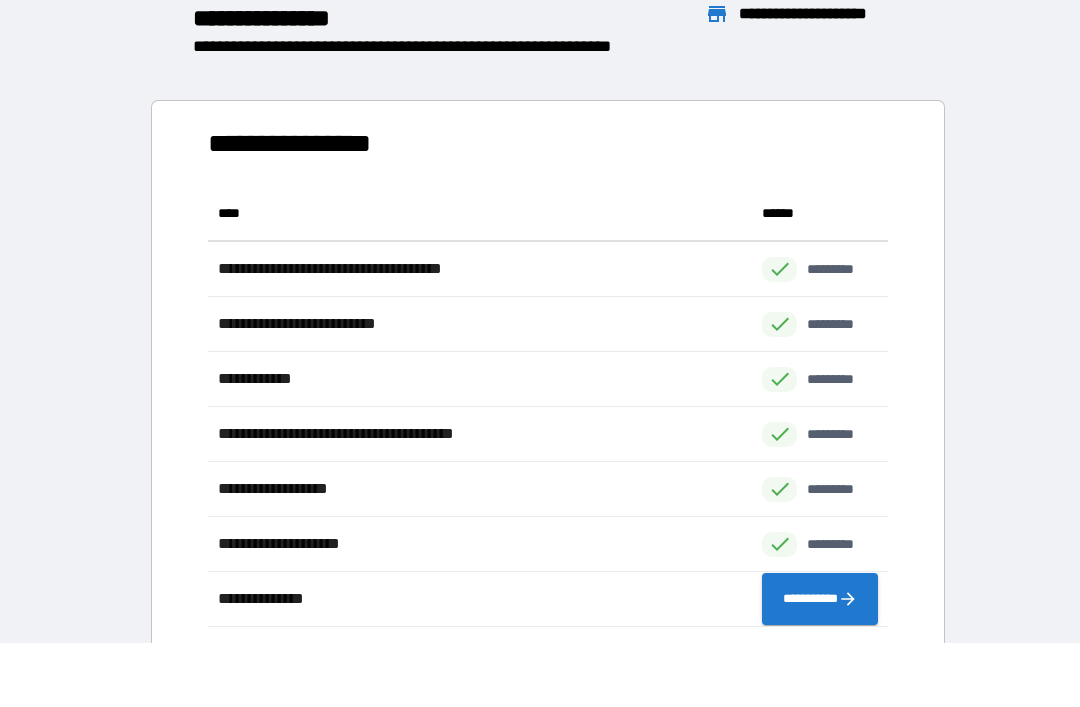 scroll, scrollTop: 1, scrollLeft: 1, axis: both 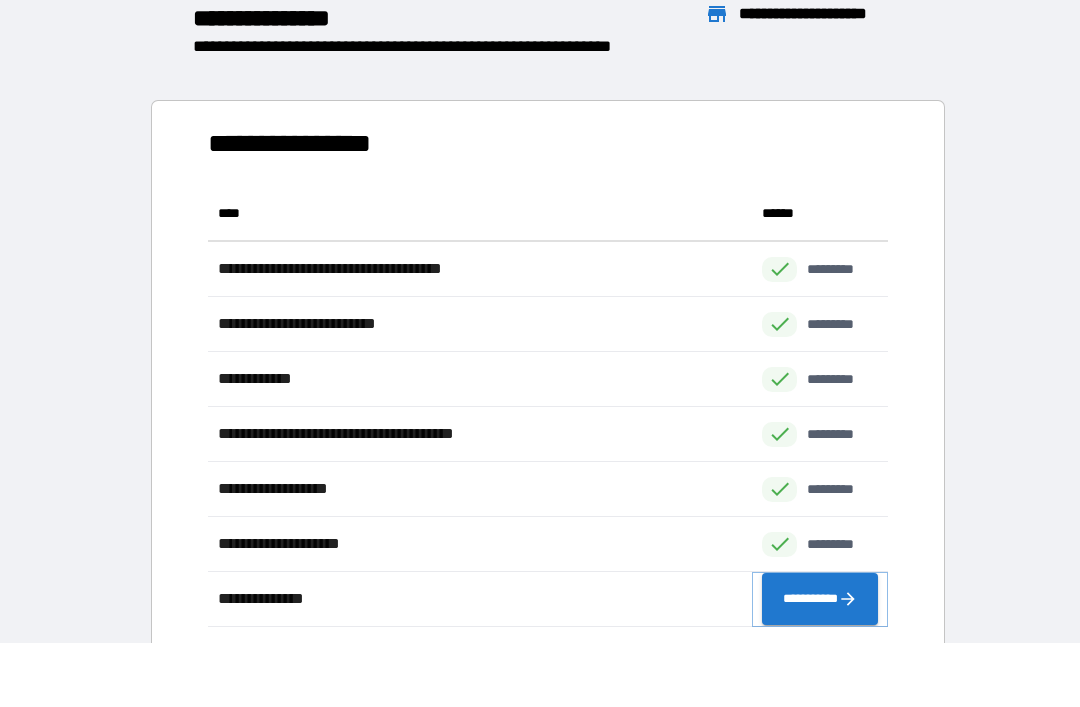 click on "**********" at bounding box center [820, 599] 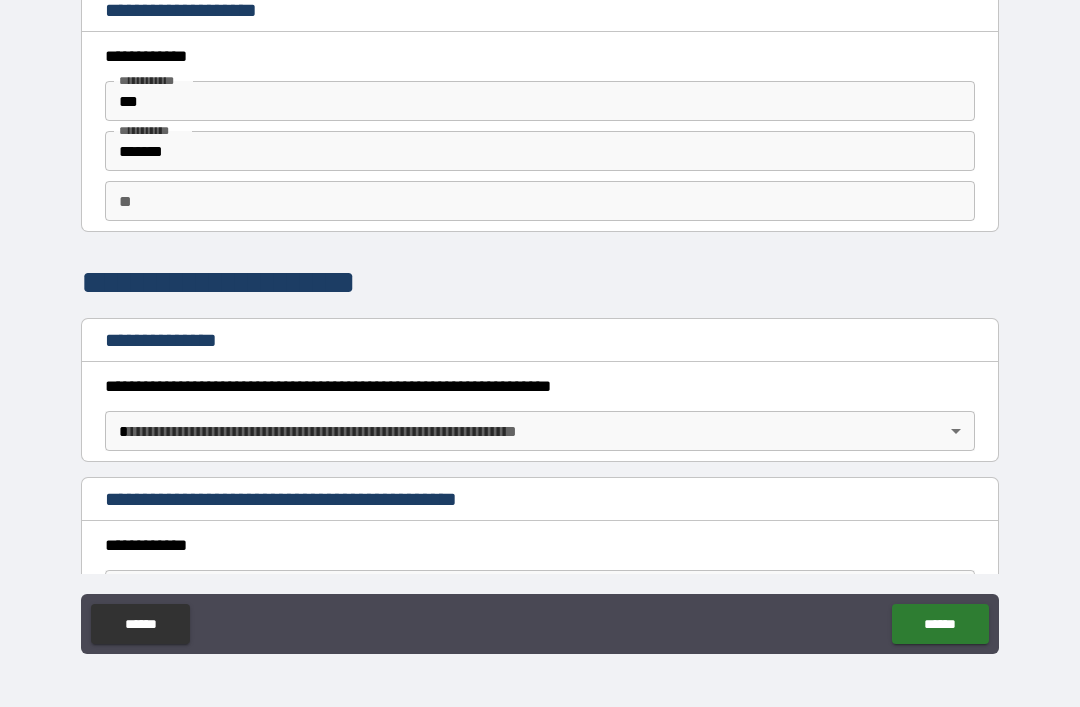 click on "**********" at bounding box center (540, 321) 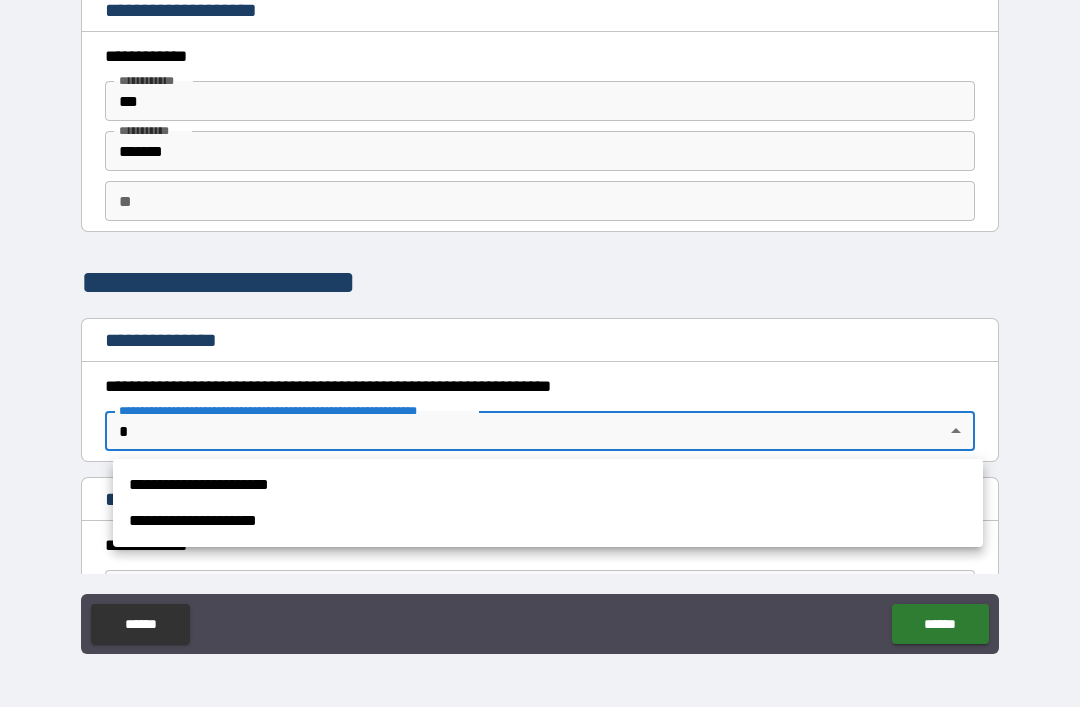click on "**********" at bounding box center [548, 485] 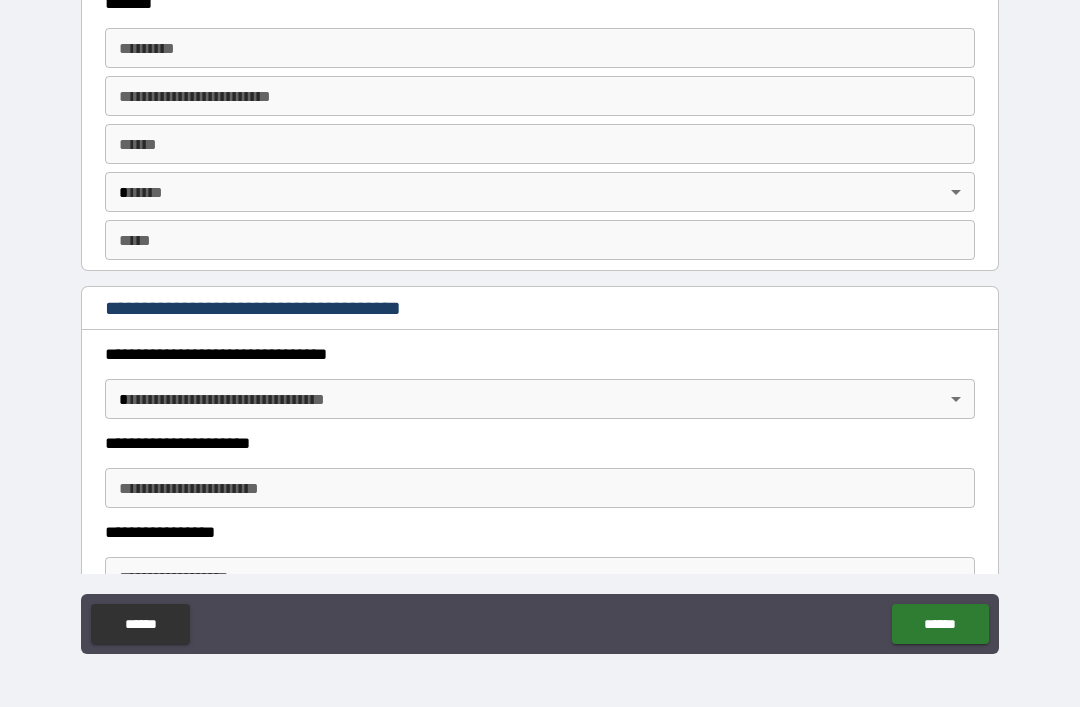 scroll, scrollTop: 3198, scrollLeft: 0, axis: vertical 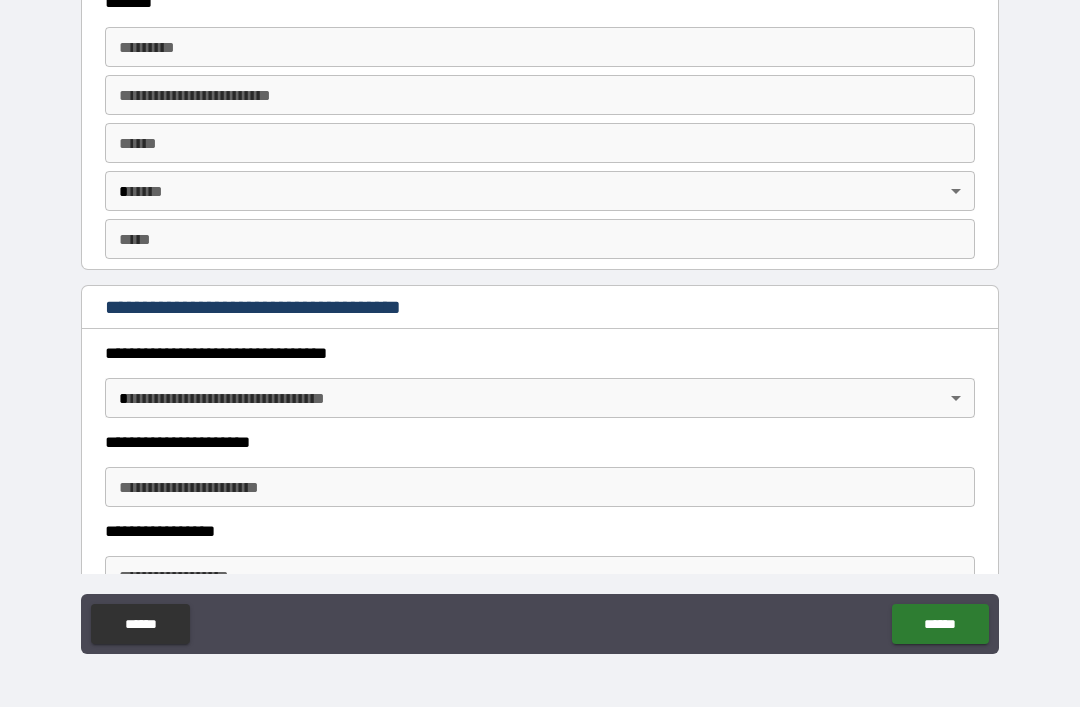 click on "******" at bounding box center [940, 624] 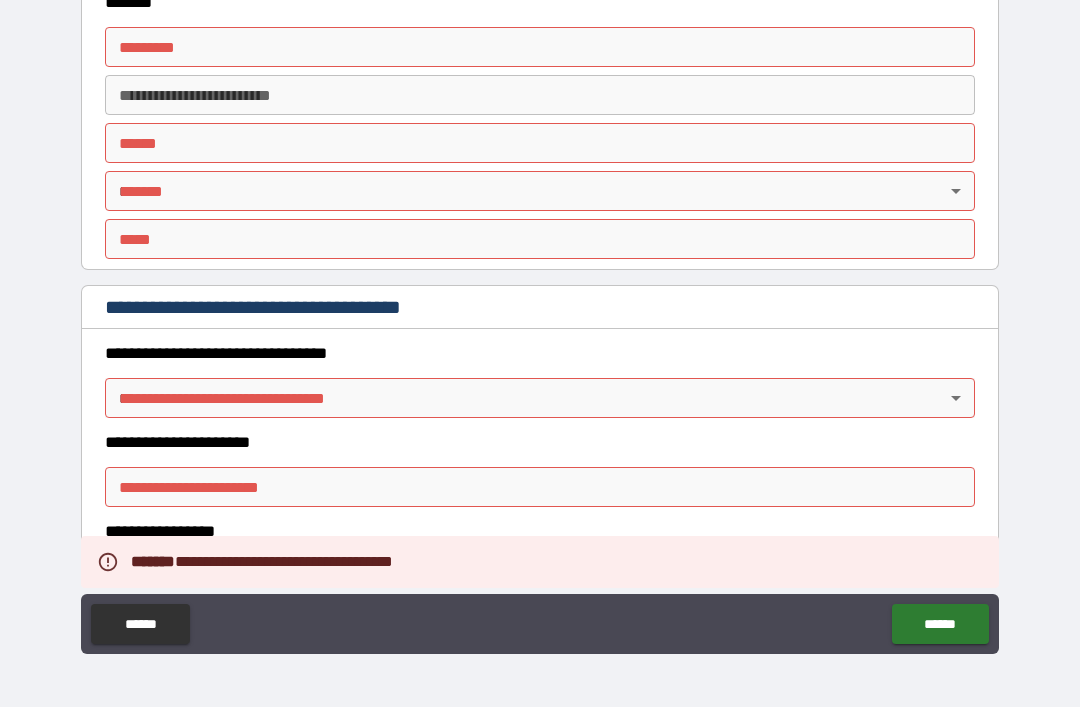 click on "******" at bounding box center (140, 624) 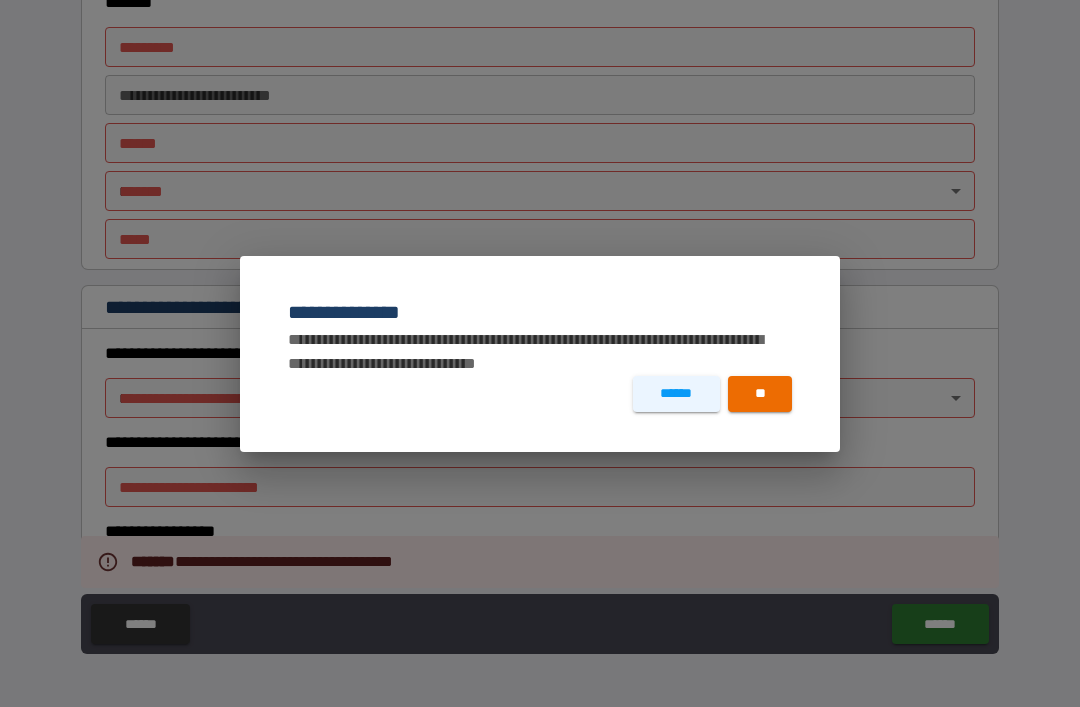 click on "**" at bounding box center (760, 394) 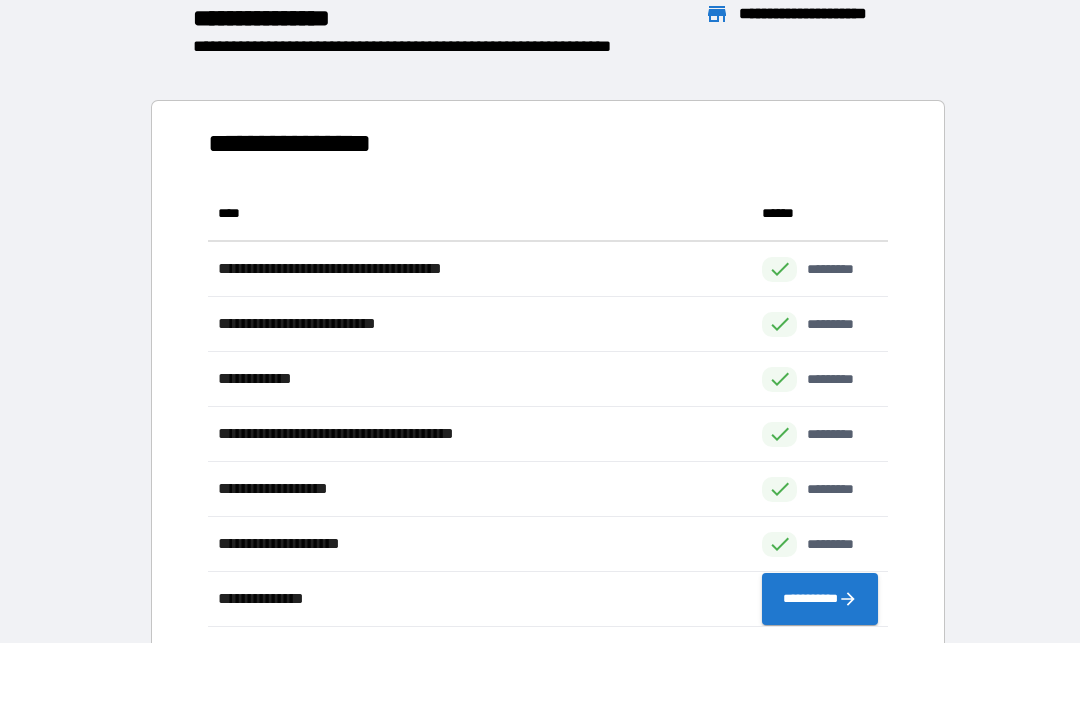 scroll, scrollTop: 441, scrollLeft: 680, axis: both 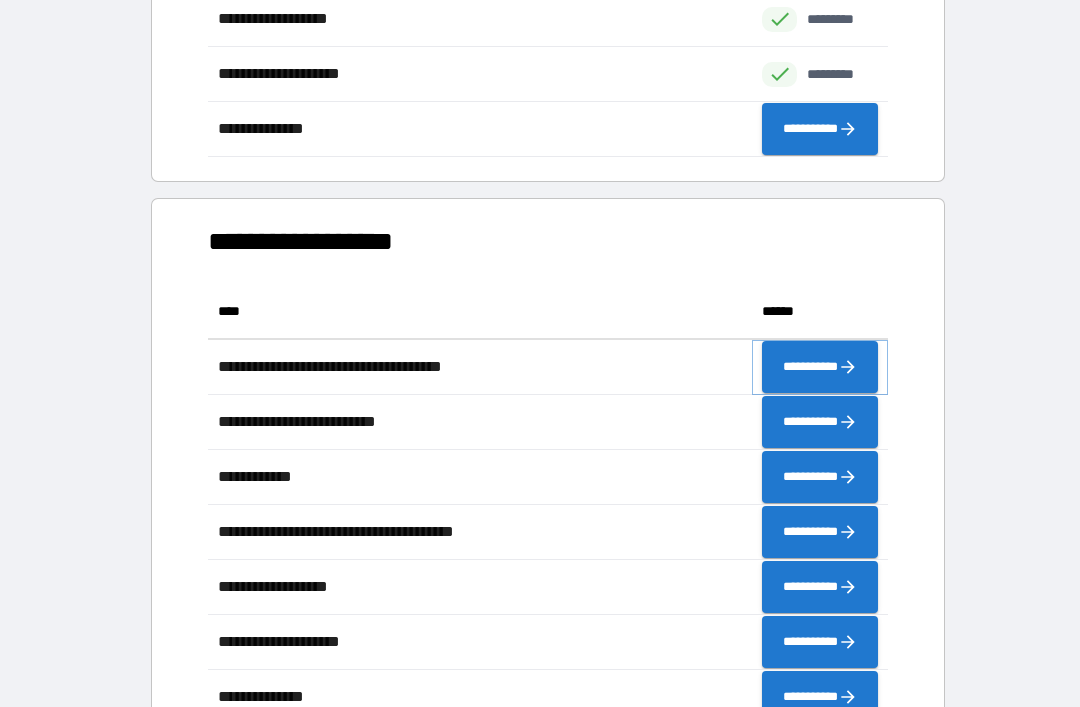 click on "**********" at bounding box center (820, 367) 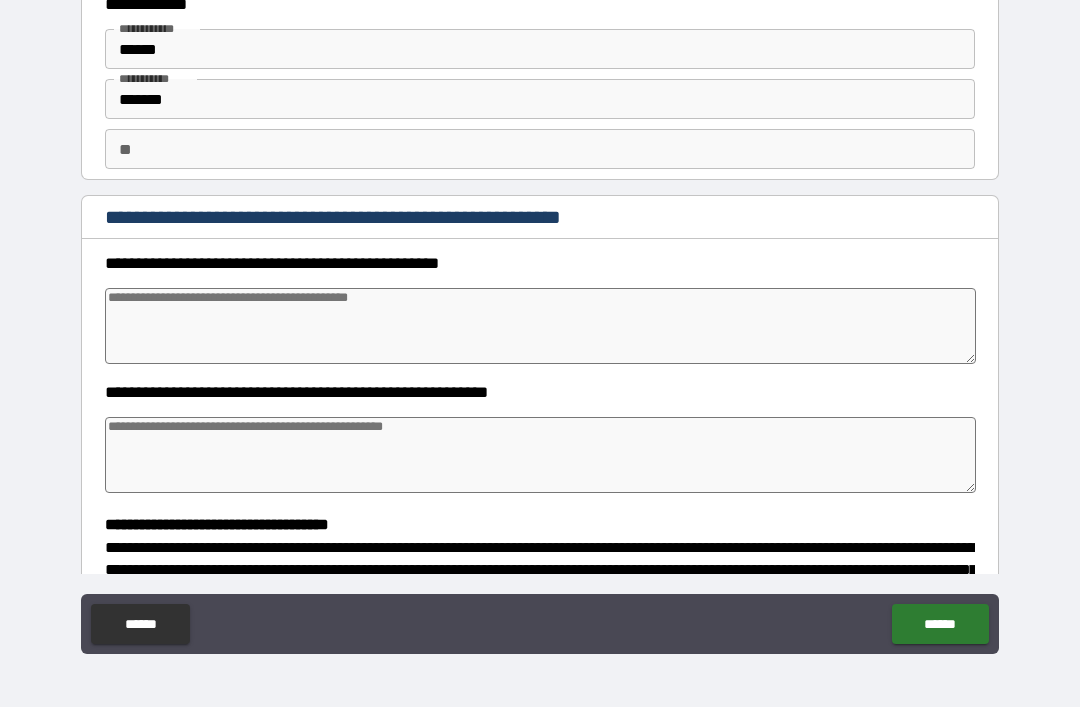scroll, scrollTop: 53, scrollLeft: 0, axis: vertical 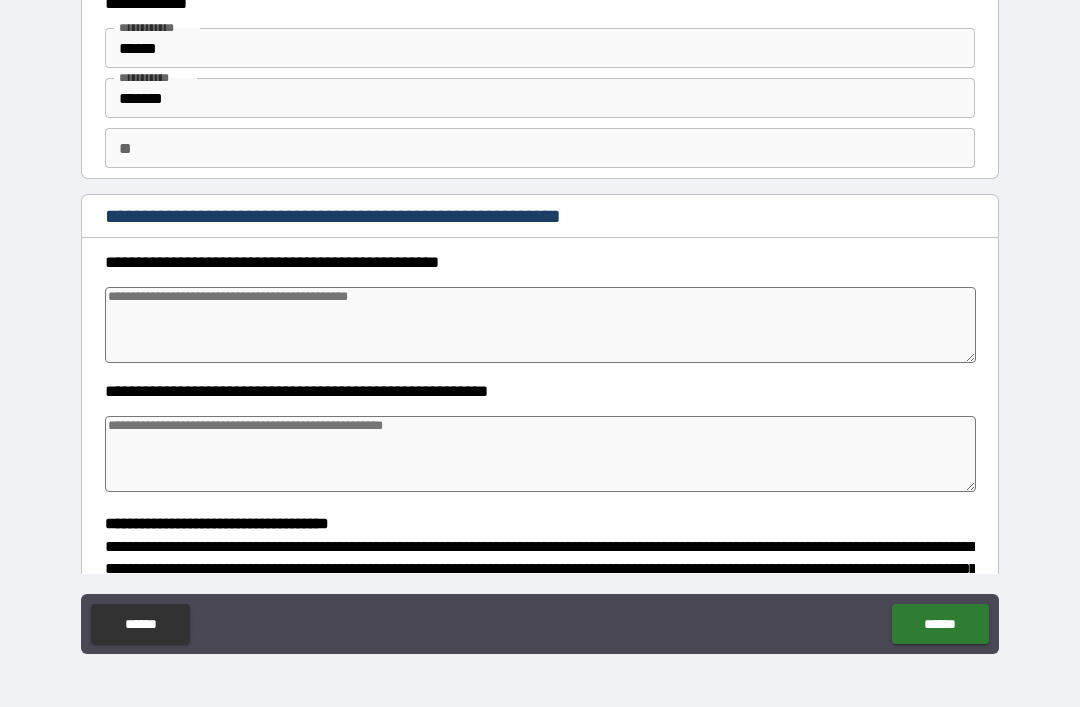 click at bounding box center [540, 325] 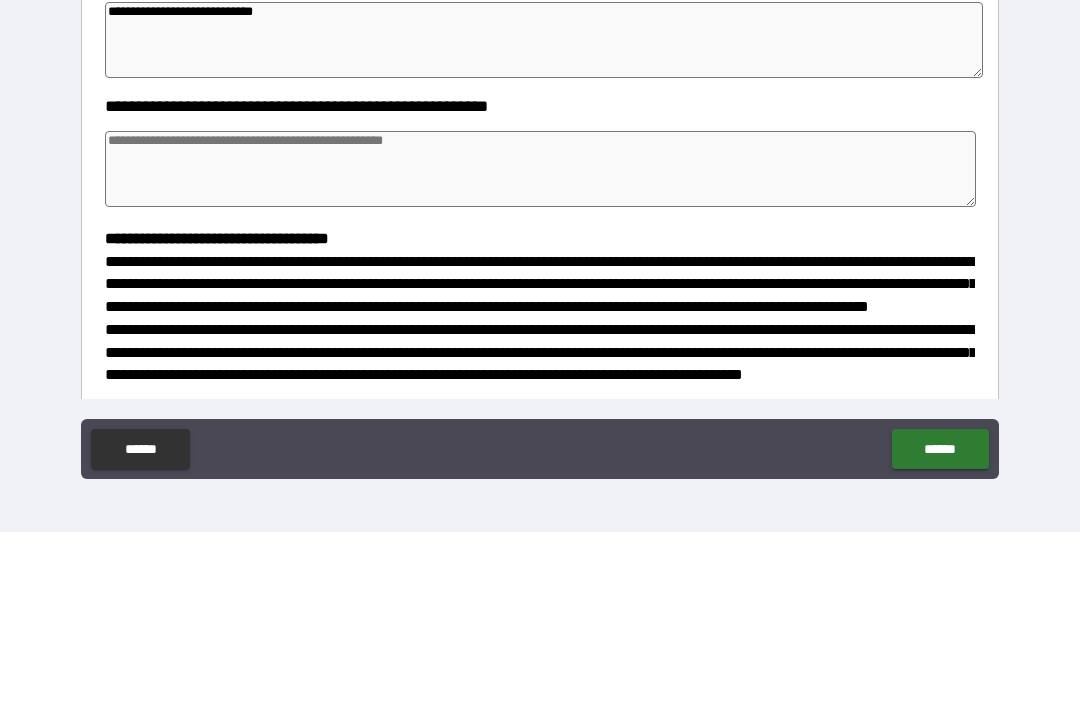 scroll, scrollTop: 180, scrollLeft: 0, axis: vertical 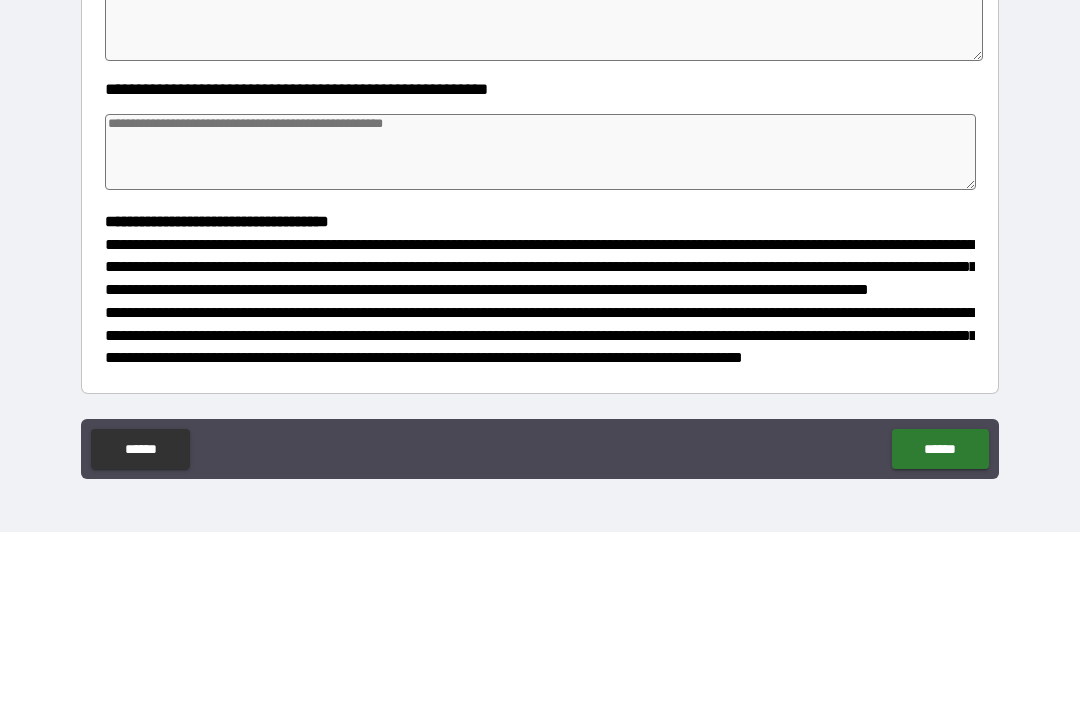 click at bounding box center [540, 327] 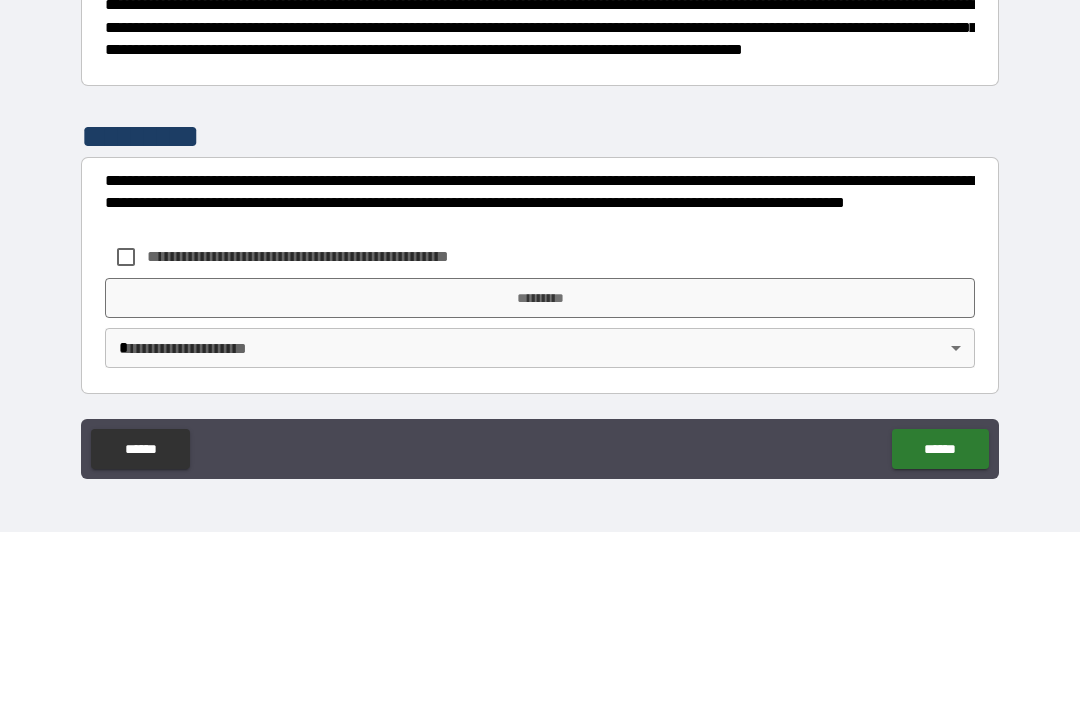 scroll, scrollTop: 526, scrollLeft: 0, axis: vertical 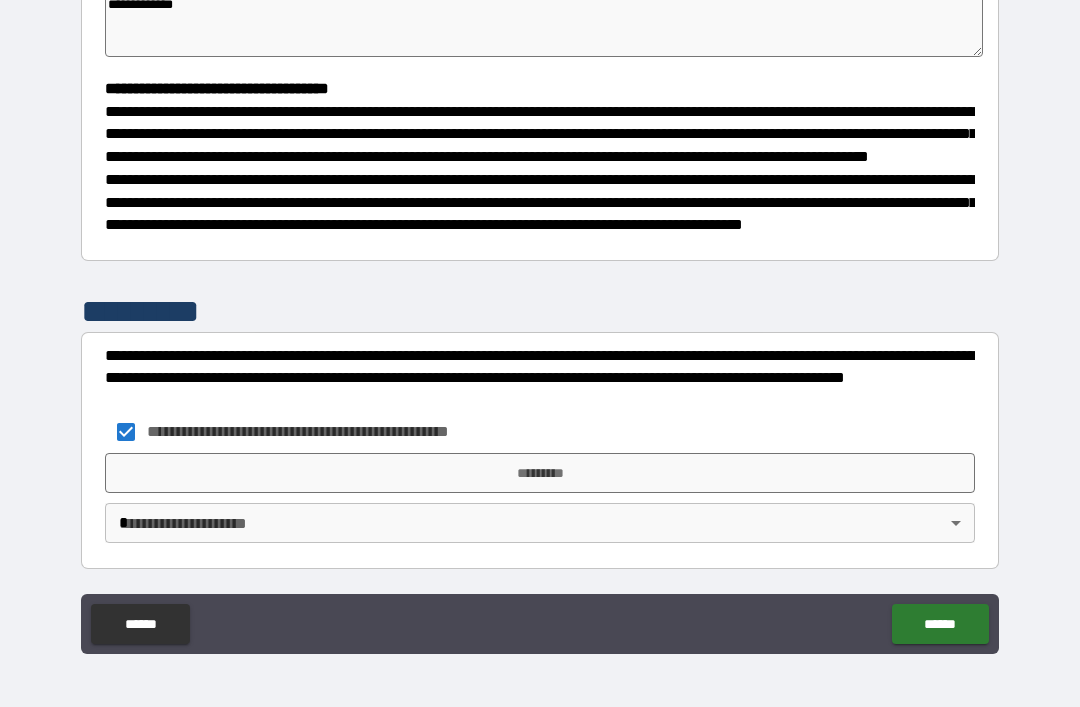 click on "*********" at bounding box center (540, 473) 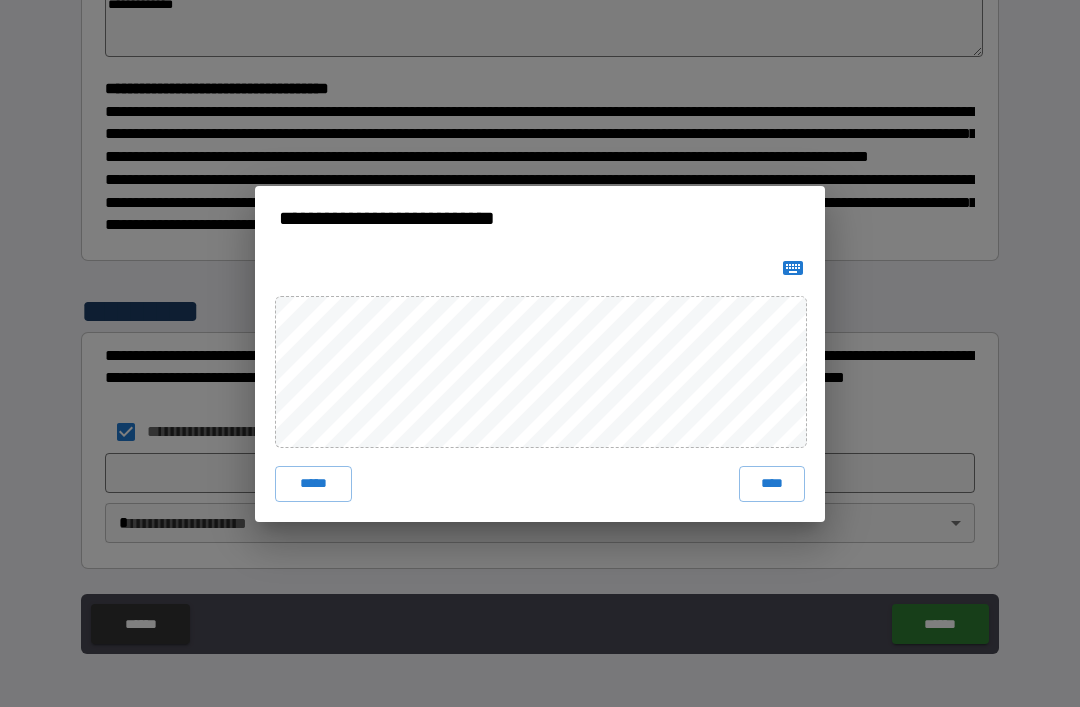 click on "****" at bounding box center [772, 484] 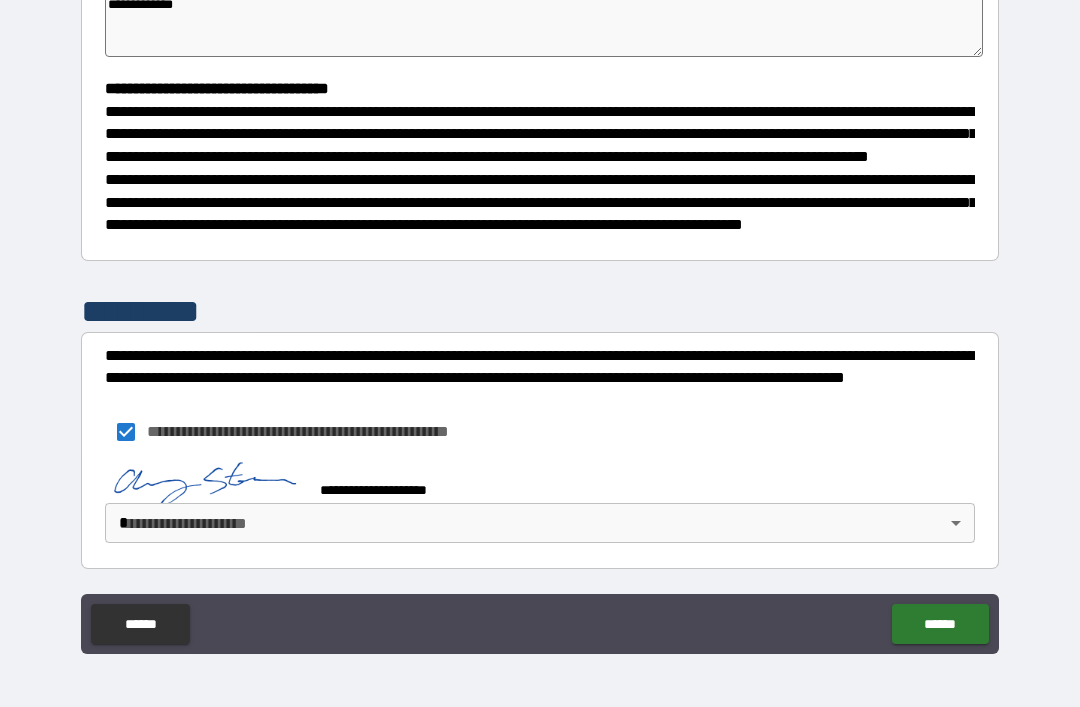 scroll, scrollTop: 516, scrollLeft: 0, axis: vertical 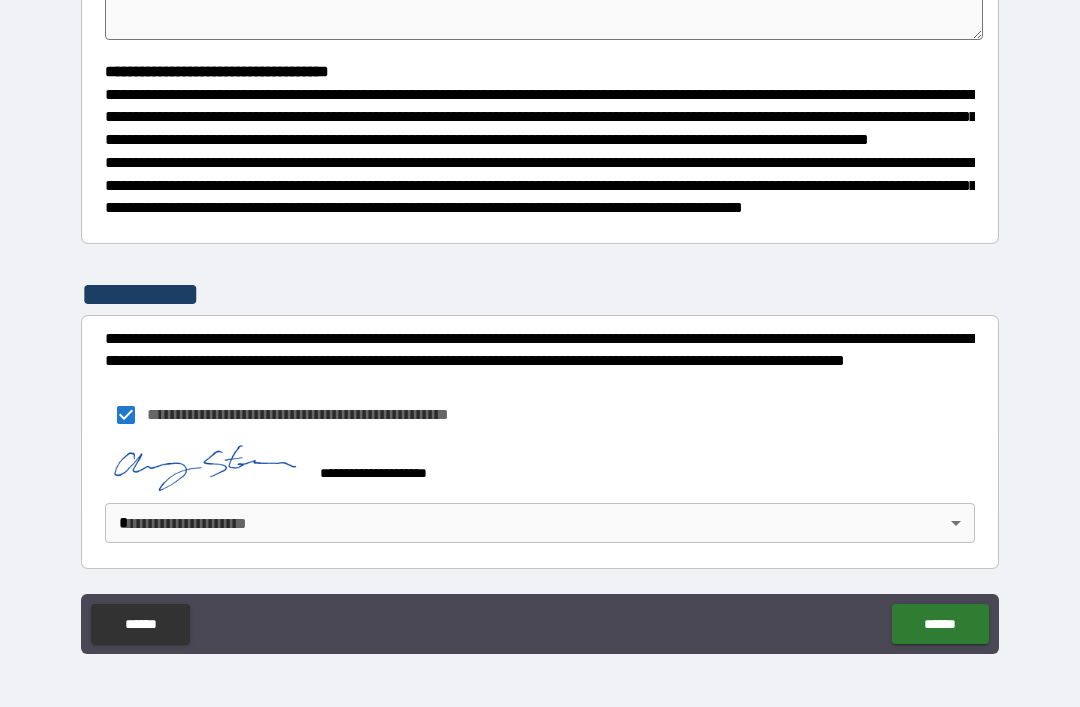 click on "**********" at bounding box center (540, 321) 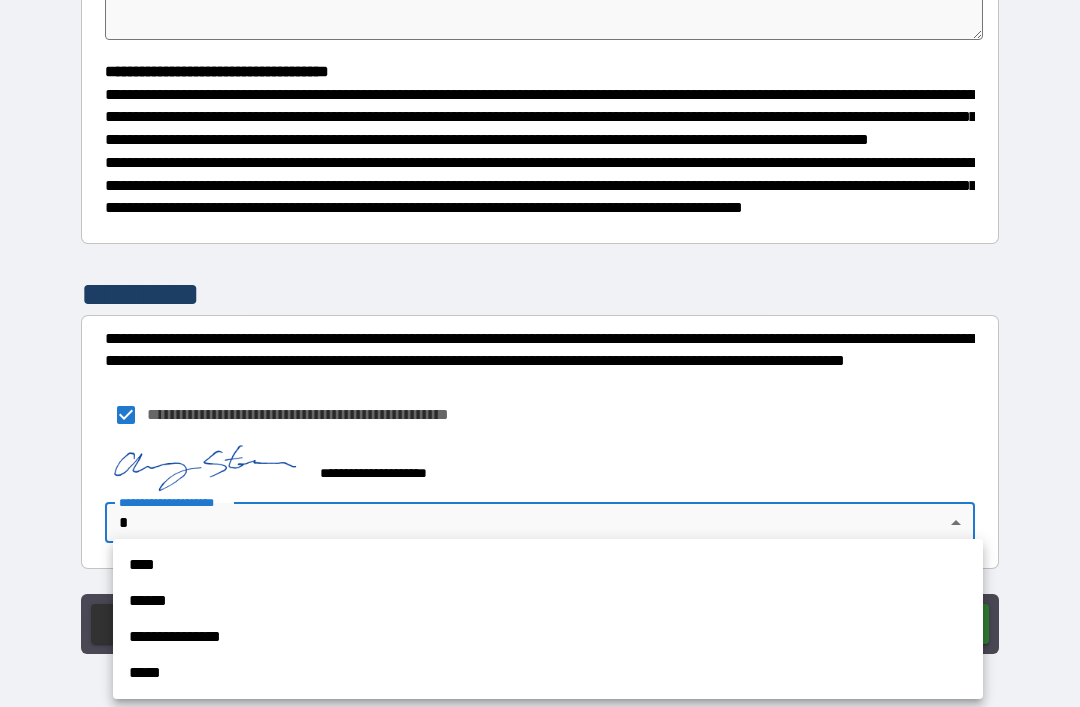 click on "**********" at bounding box center [548, 637] 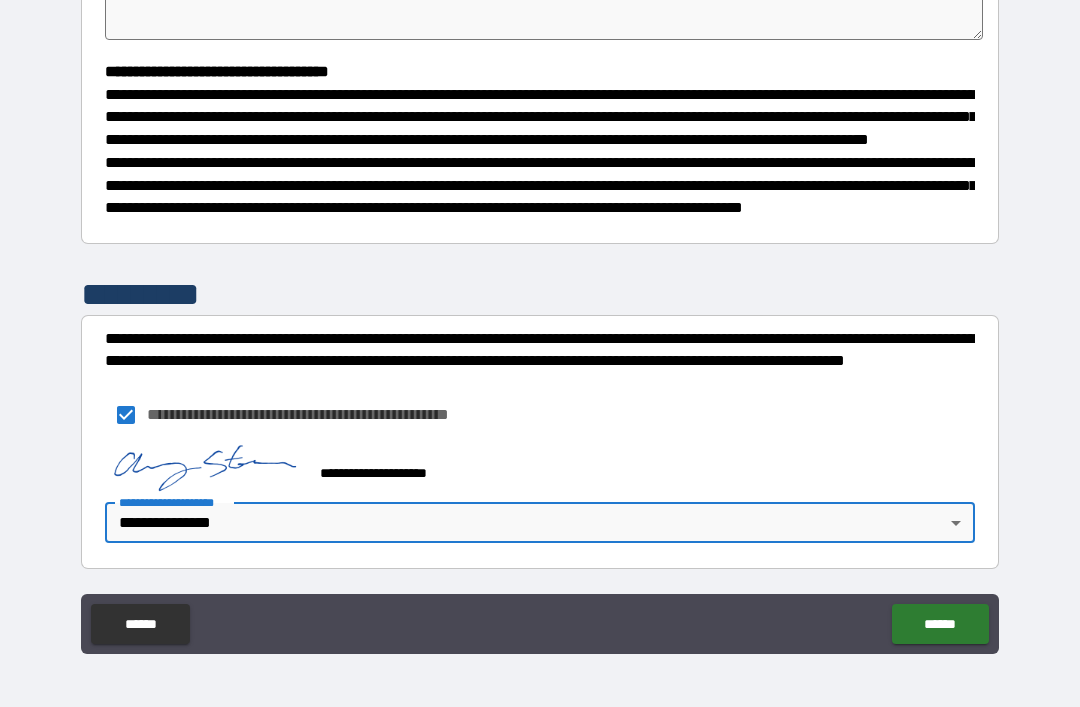 click on "******" at bounding box center [940, 624] 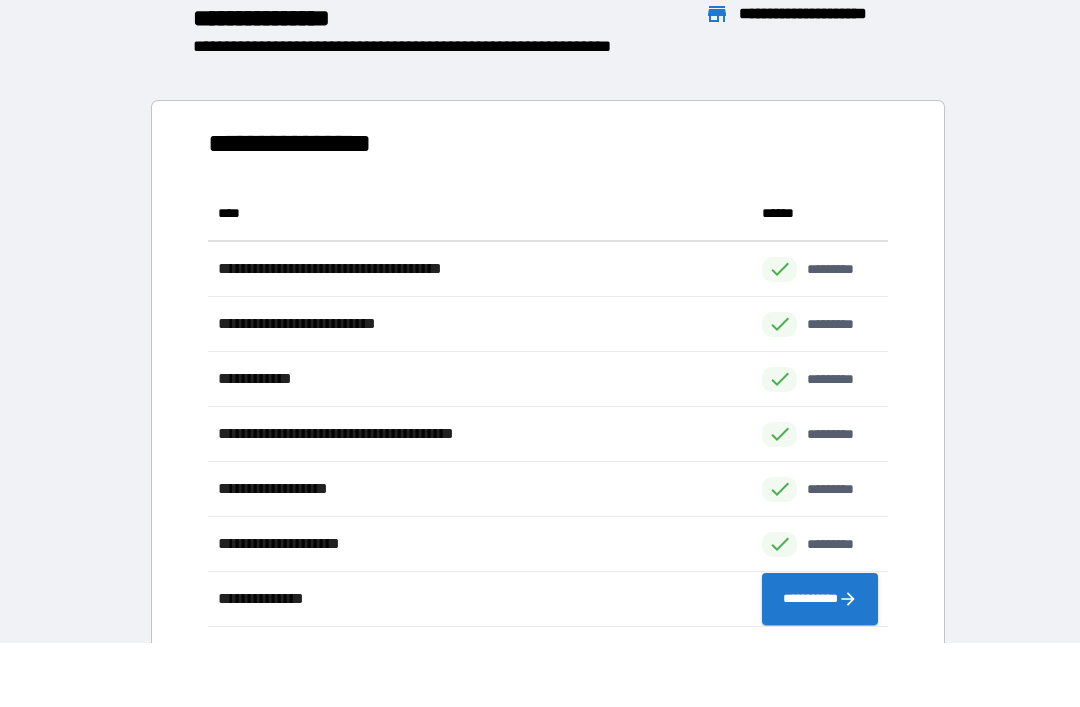 scroll, scrollTop: 1, scrollLeft: 1, axis: both 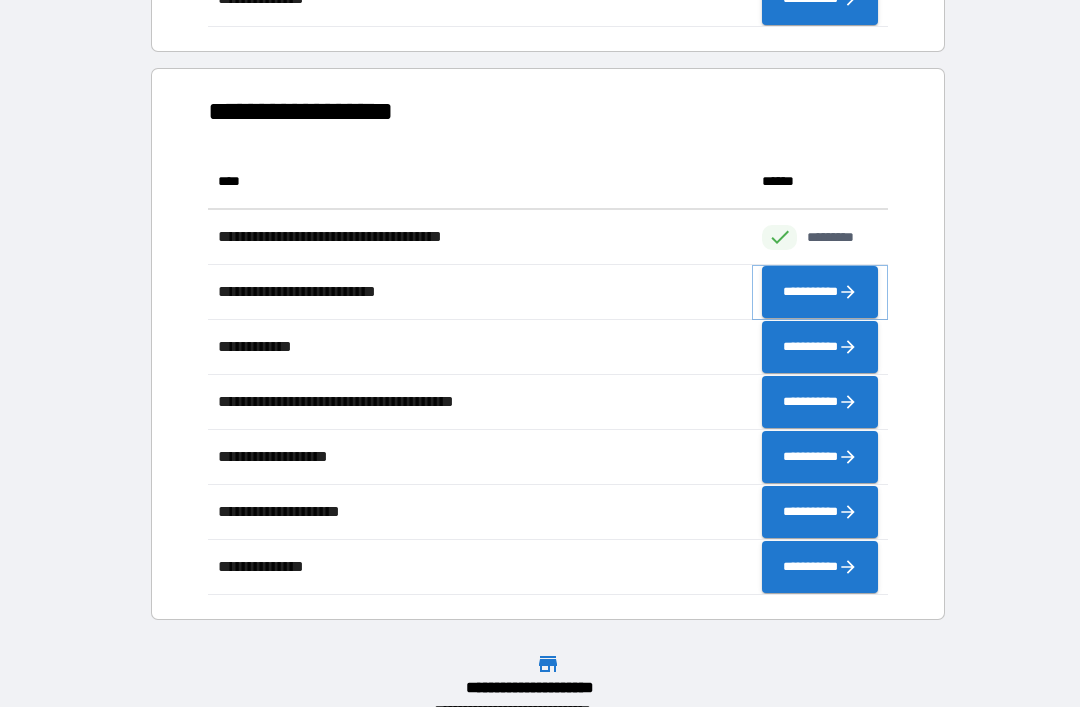 click on "**********" at bounding box center (820, 292) 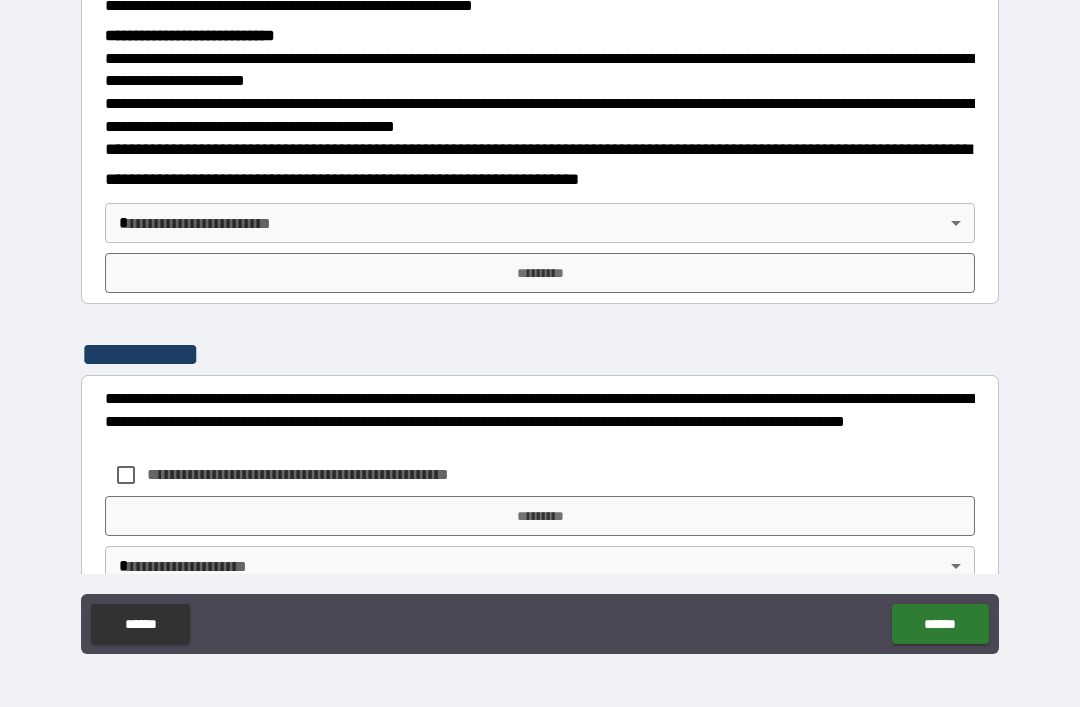 scroll, scrollTop: 636, scrollLeft: 0, axis: vertical 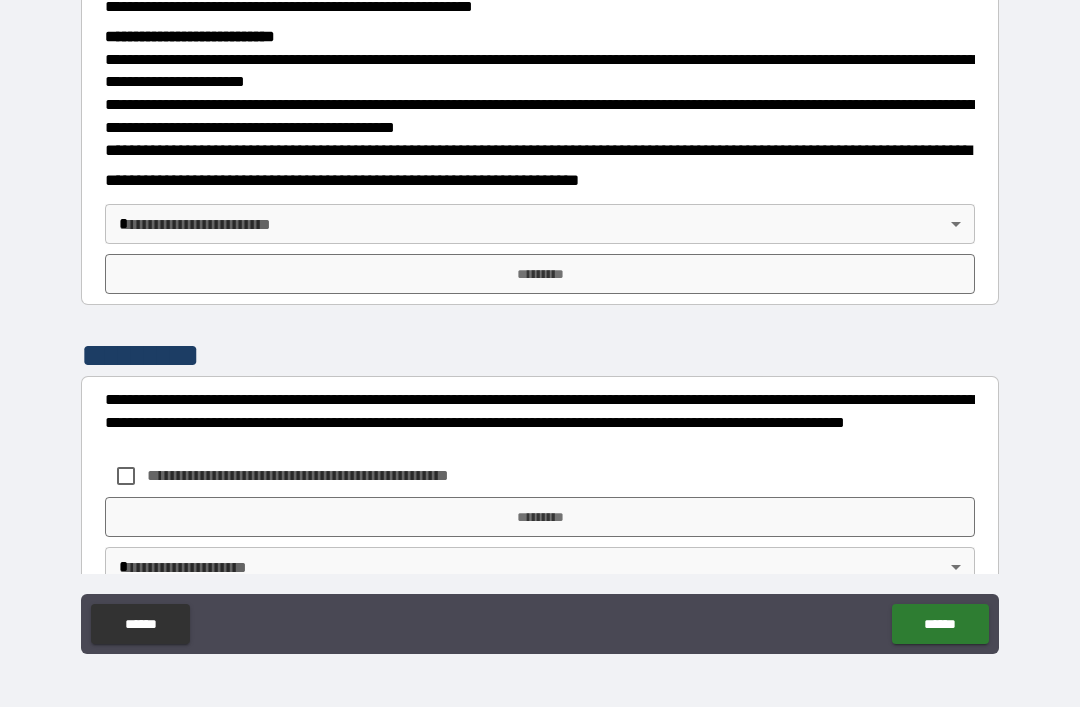 click on "**********" at bounding box center (540, 321) 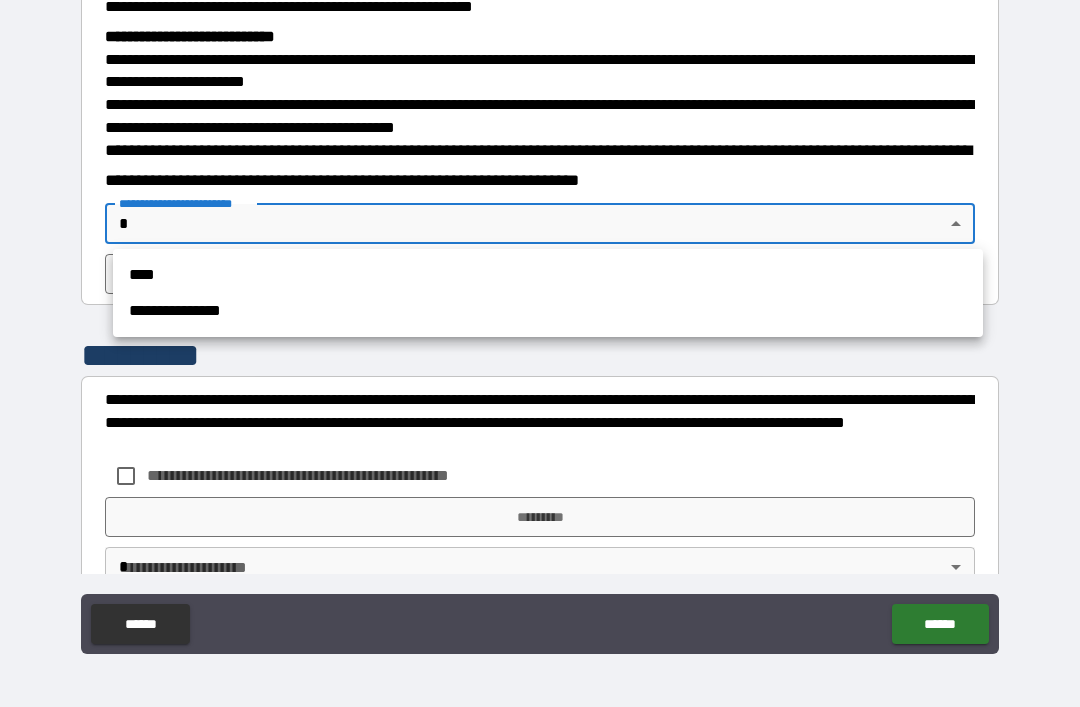 click on "**********" at bounding box center [548, 311] 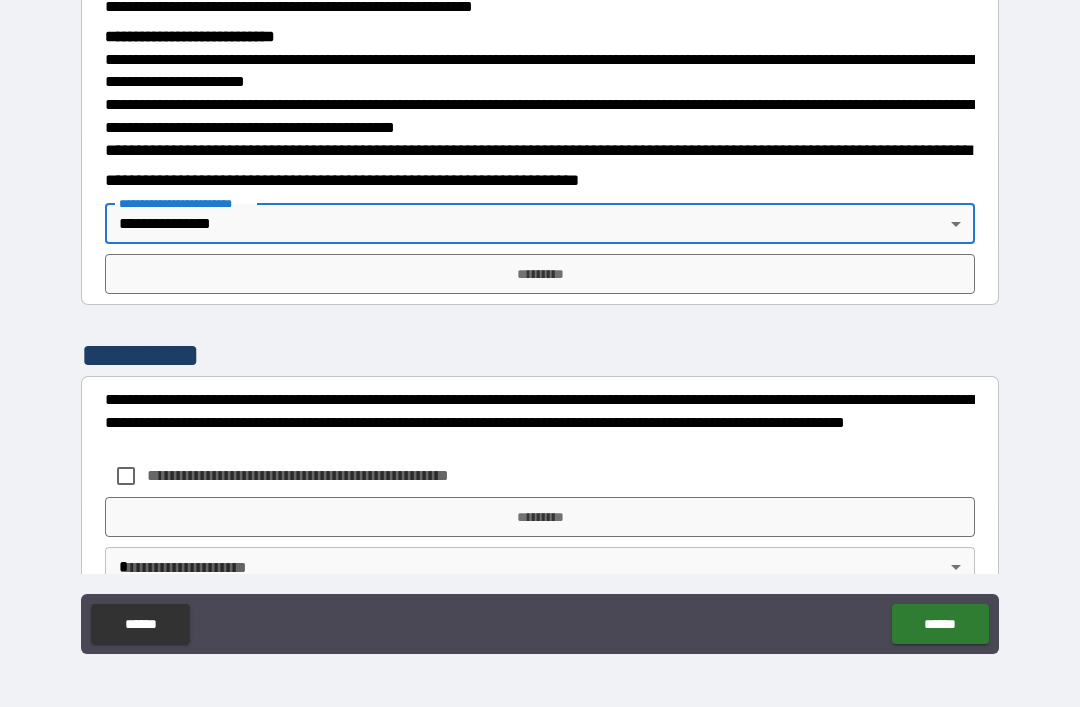 click on "*********" at bounding box center (540, 274) 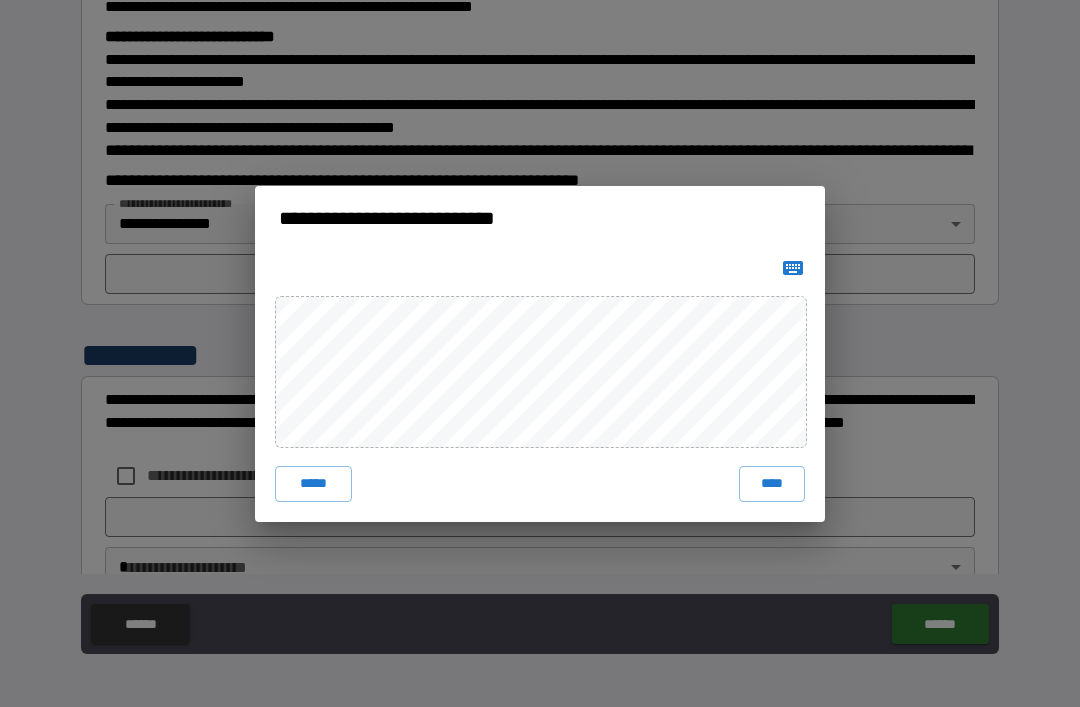 click on "****" at bounding box center (772, 484) 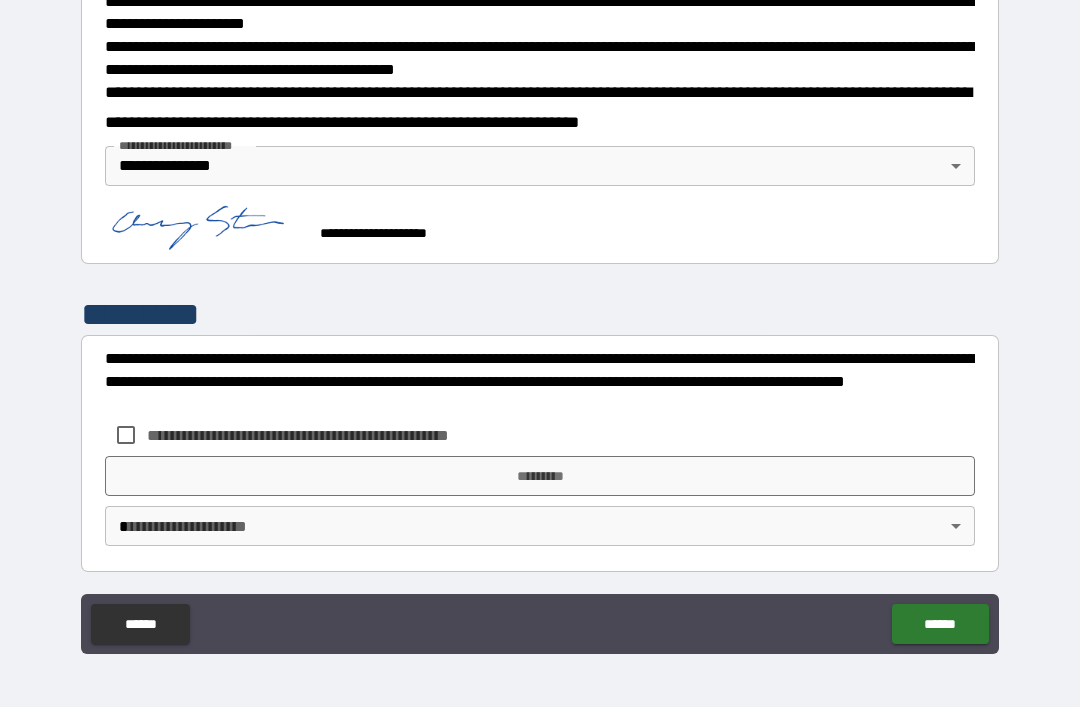 scroll, scrollTop: 694, scrollLeft: 0, axis: vertical 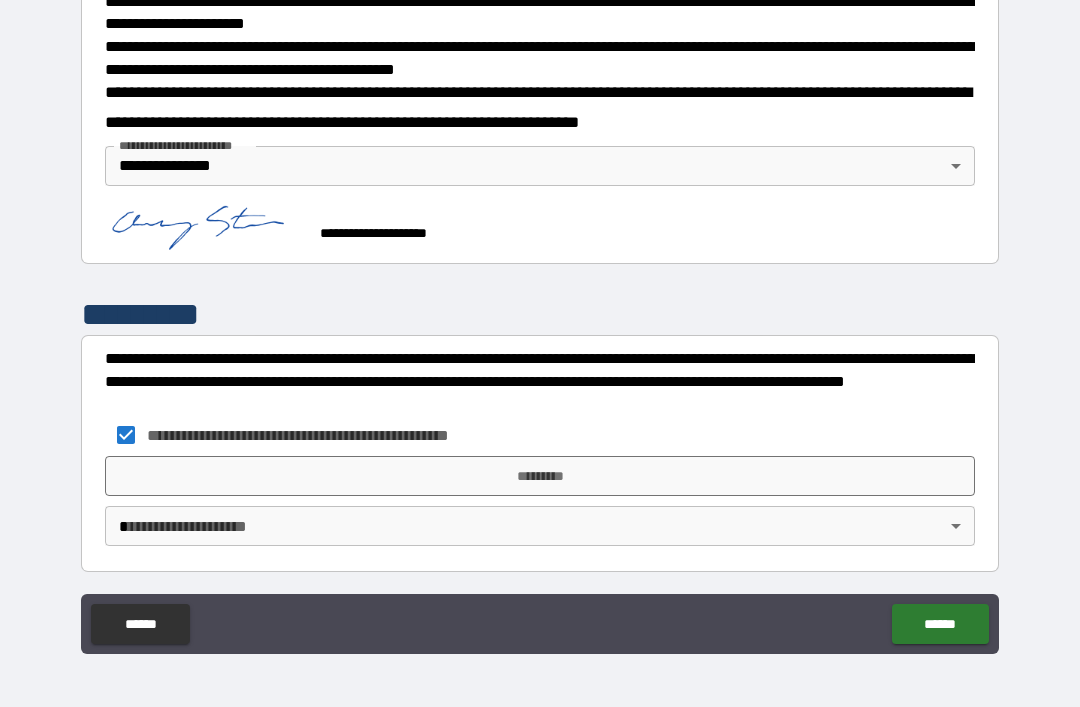 click on "*********" at bounding box center [540, 476] 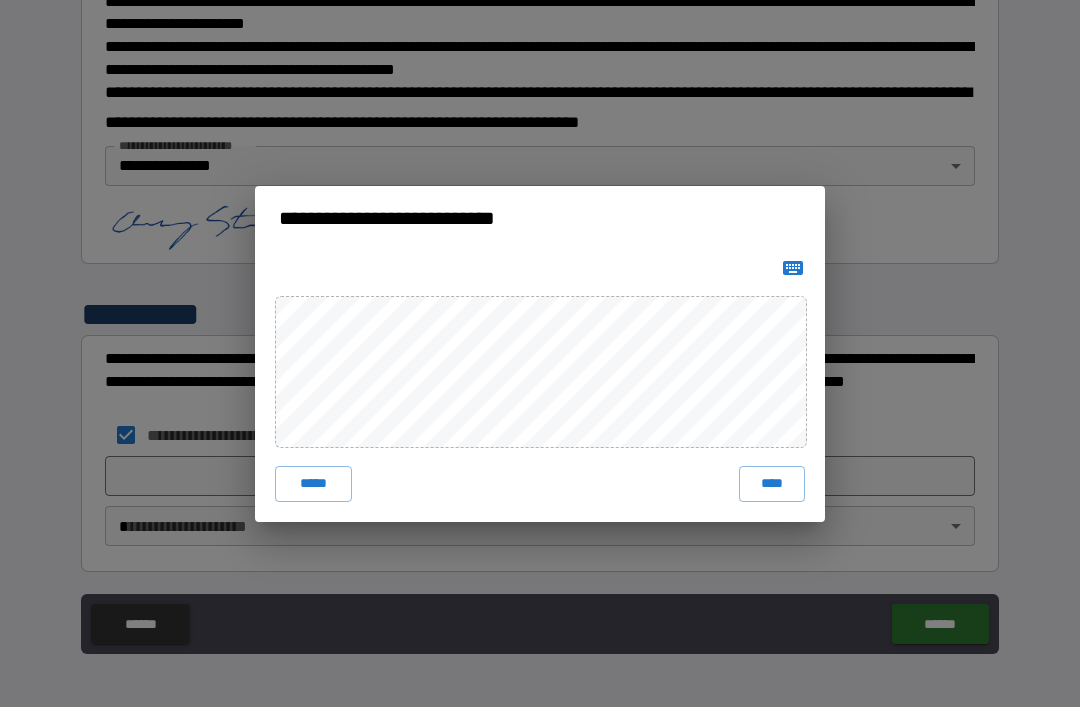 click on "****" at bounding box center (772, 484) 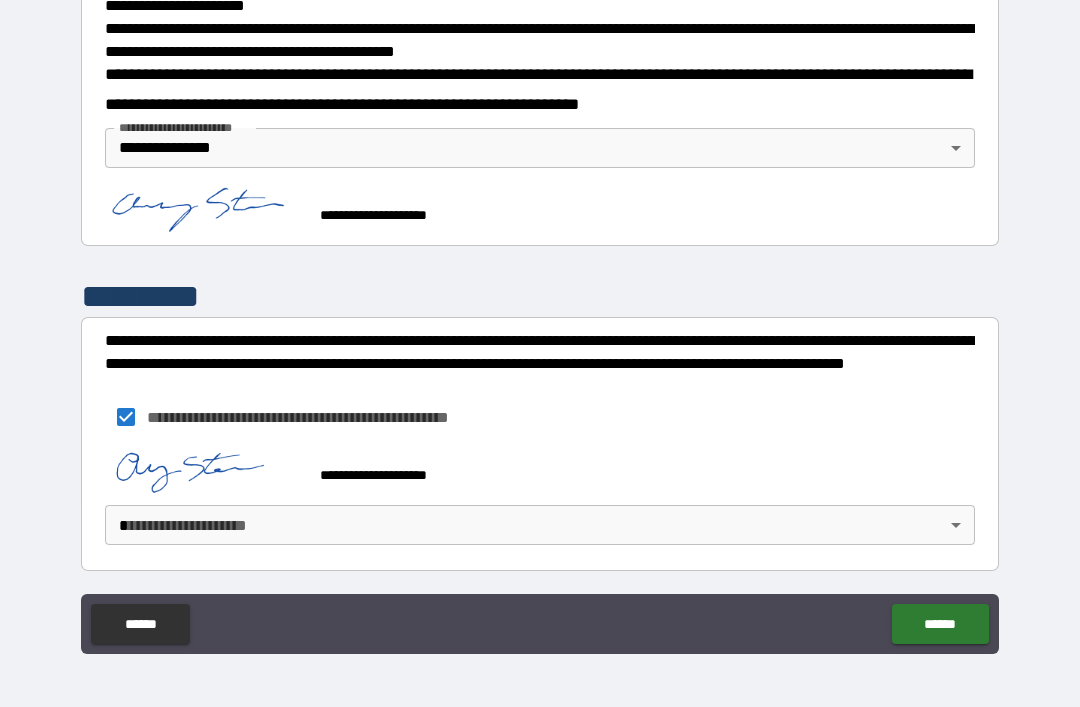 scroll, scrollTop: 711, scrollLeft: 0, axis: vertical 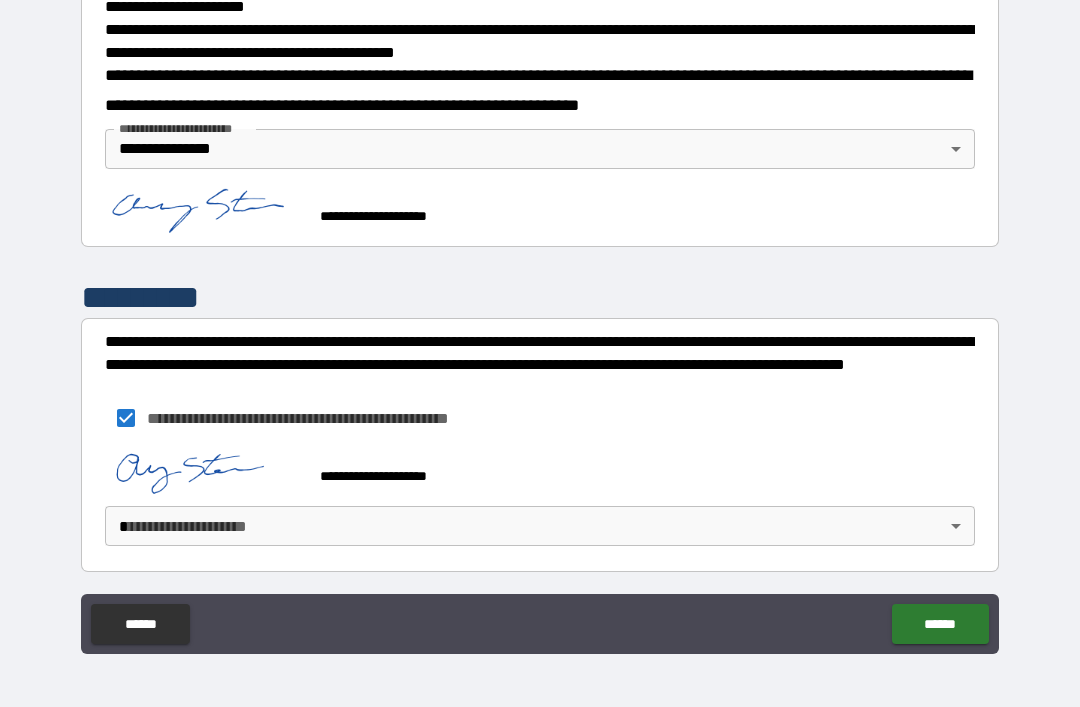 click on "**********" at bounding box center [540, 321] 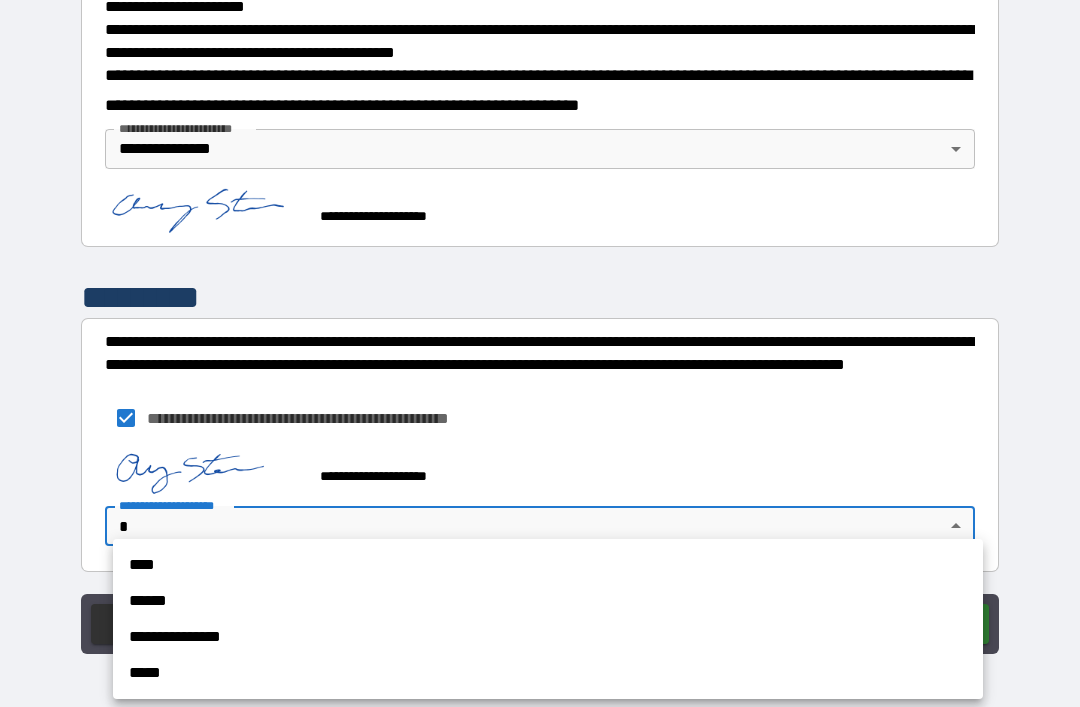 click on "**********" at bounding box center [548, 637] 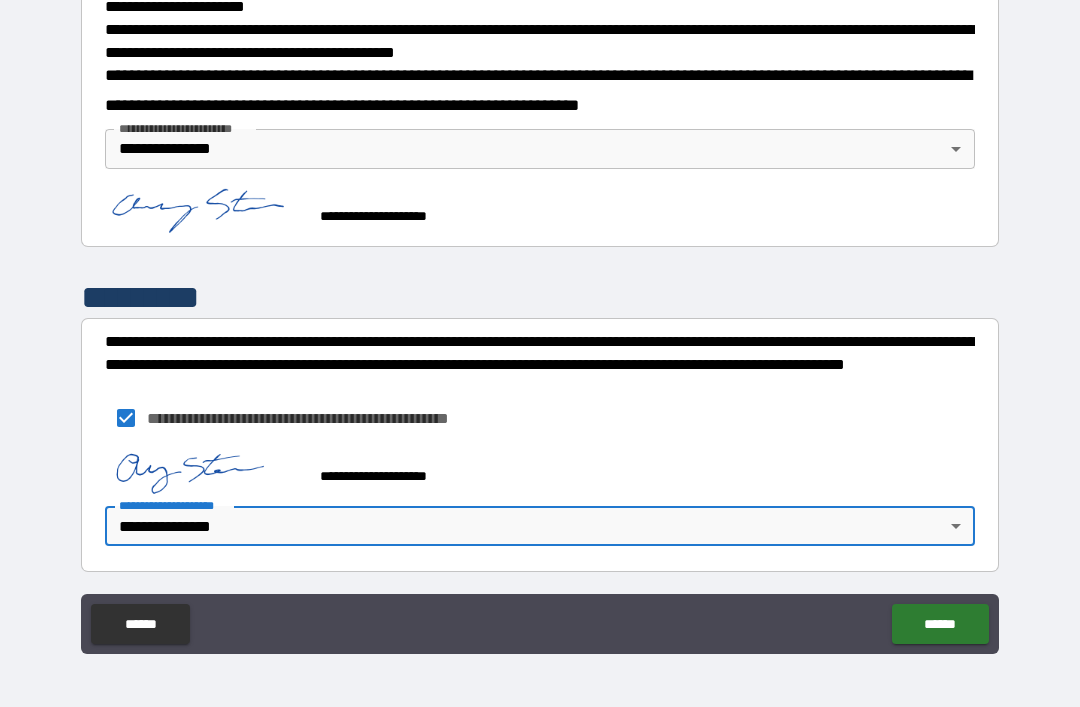 click on "******" at bounding box center (940, 624) 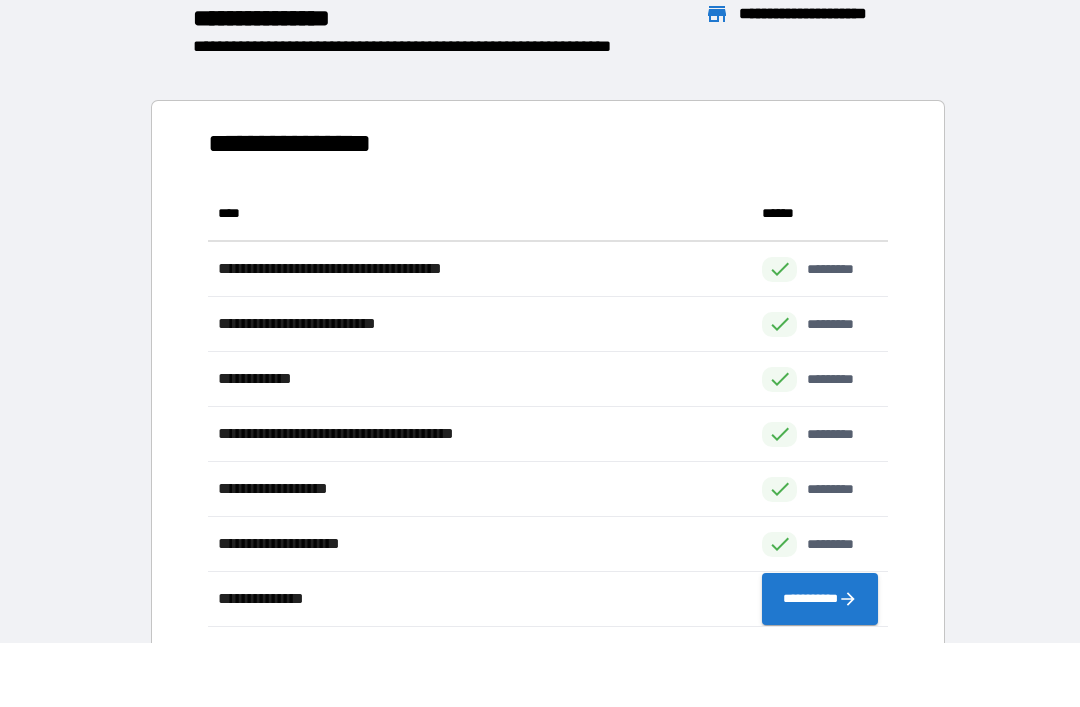 scroll, scrollTop: 441, scrollLeft: 680, axis: both 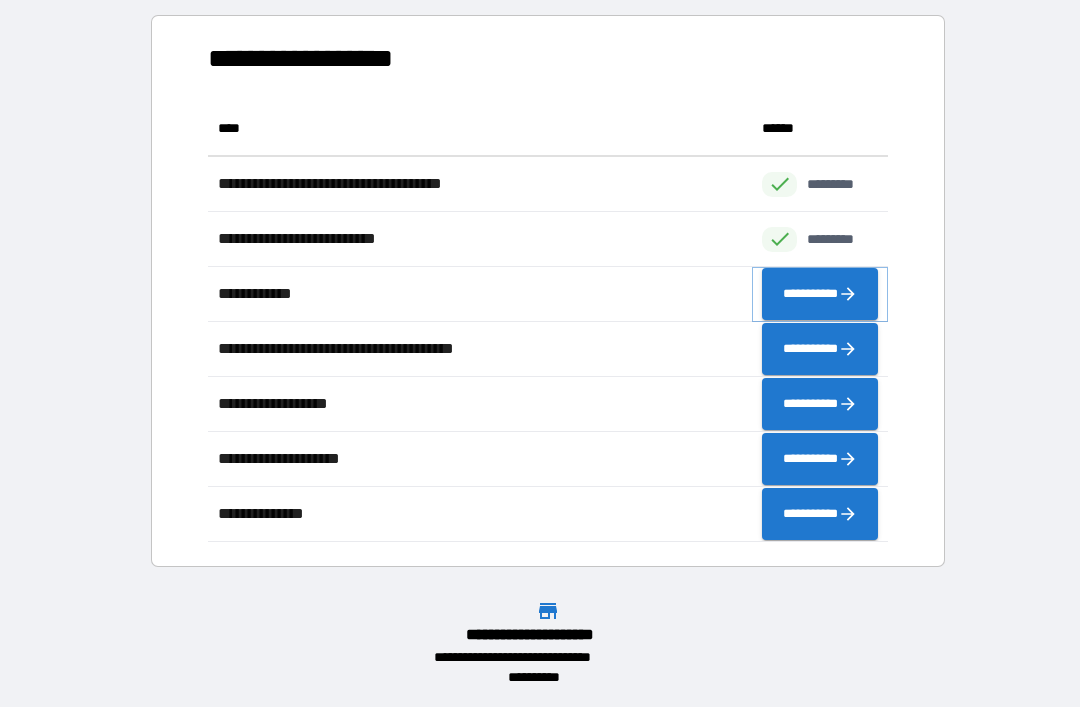 click on "**********" at bounding box center [820, 294] 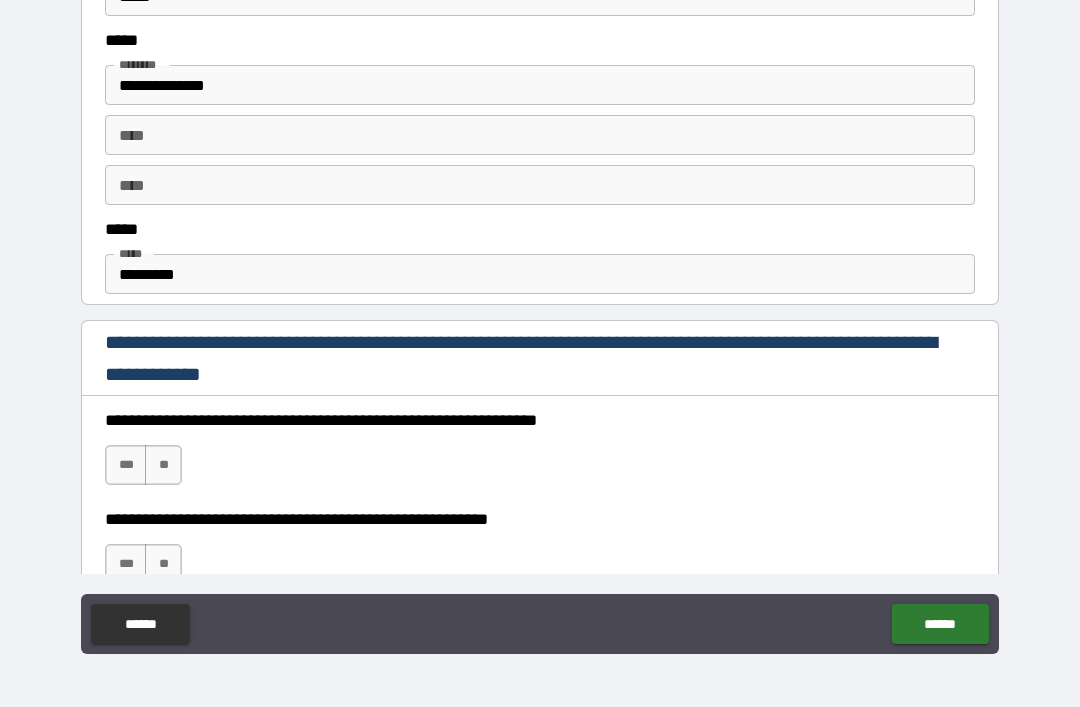 scroll, scrollTop: 1036, scrollLeft: 0, axis: vertical 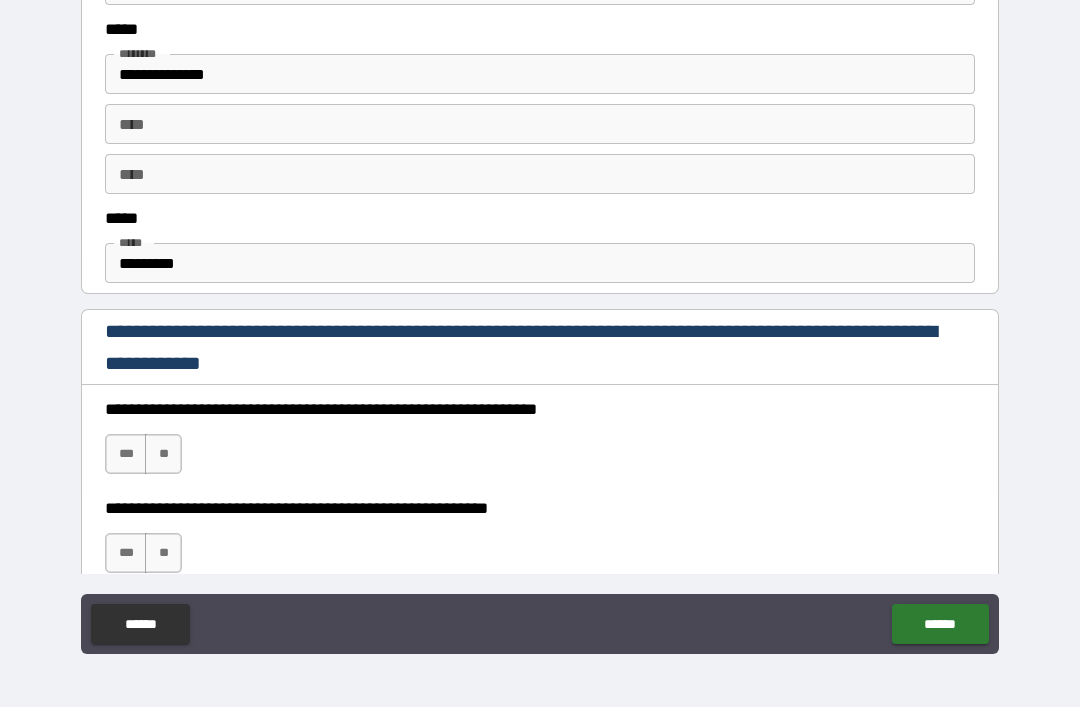 click on "***" at bounding box center (126, 454) 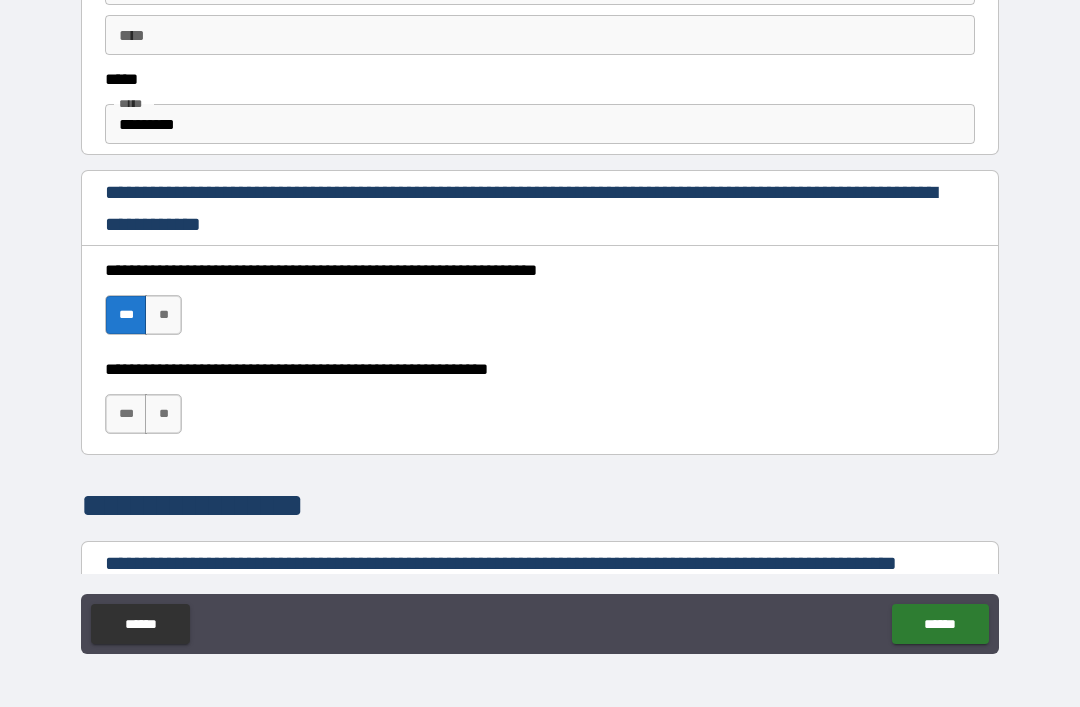 scroll, scrollTop: 1180, scrollLeft: 0, axis: vertical 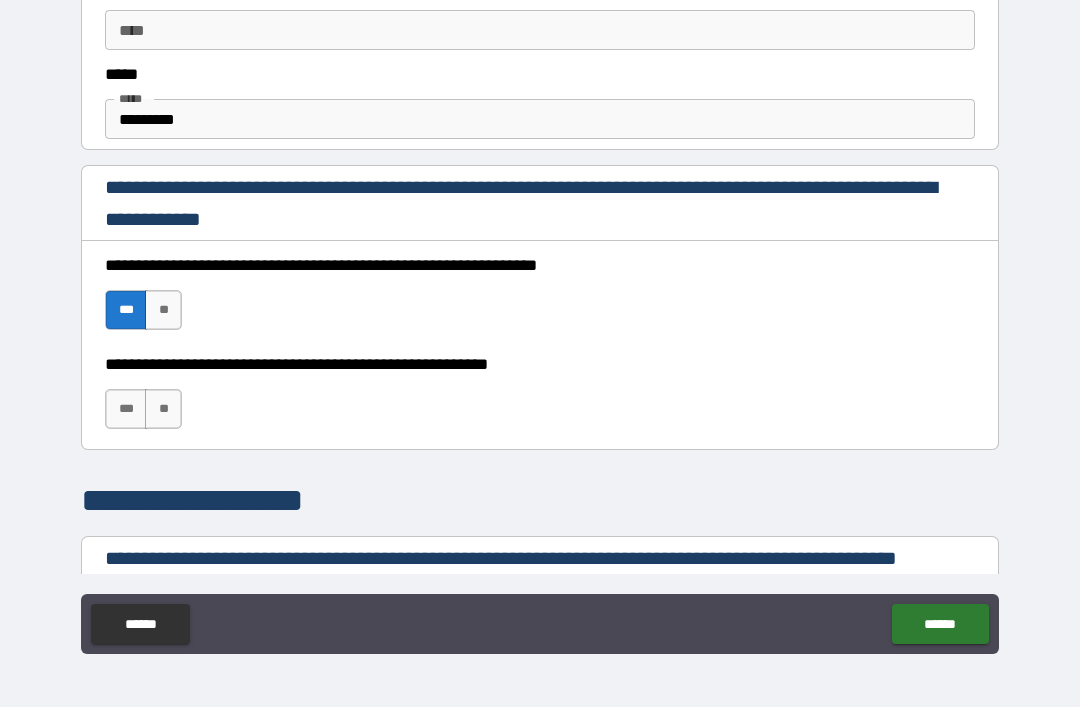 click on "***" at bounding box center (126, 409) 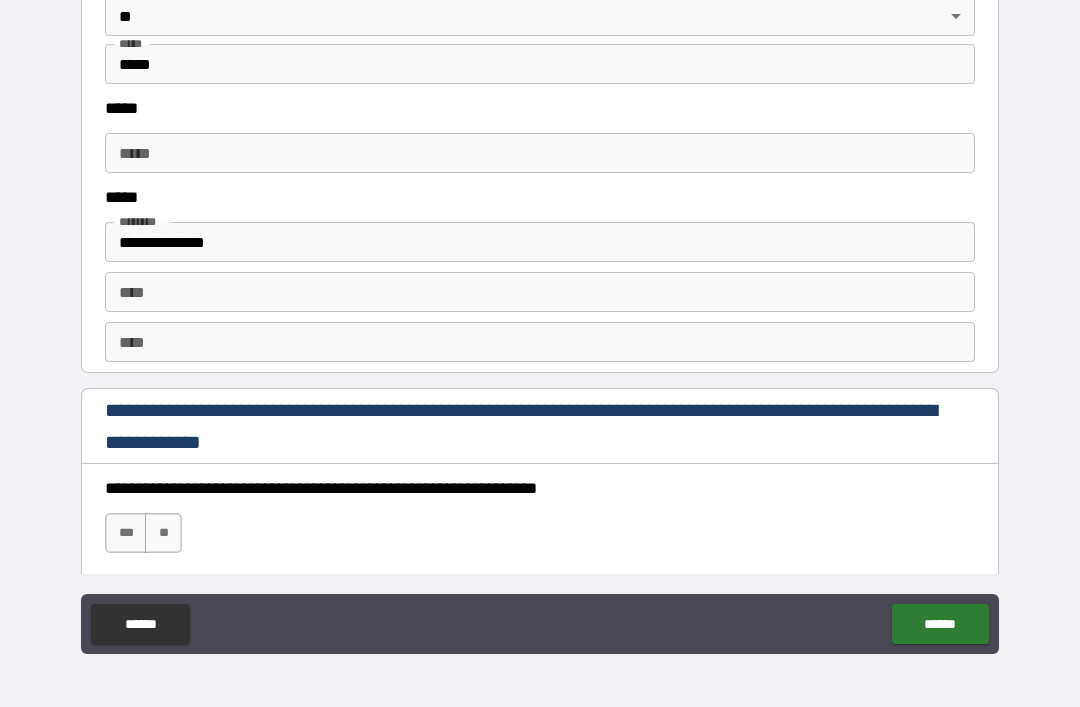 scroll, scrollTop: 2608, scrollLeft: 0, axis: vertical 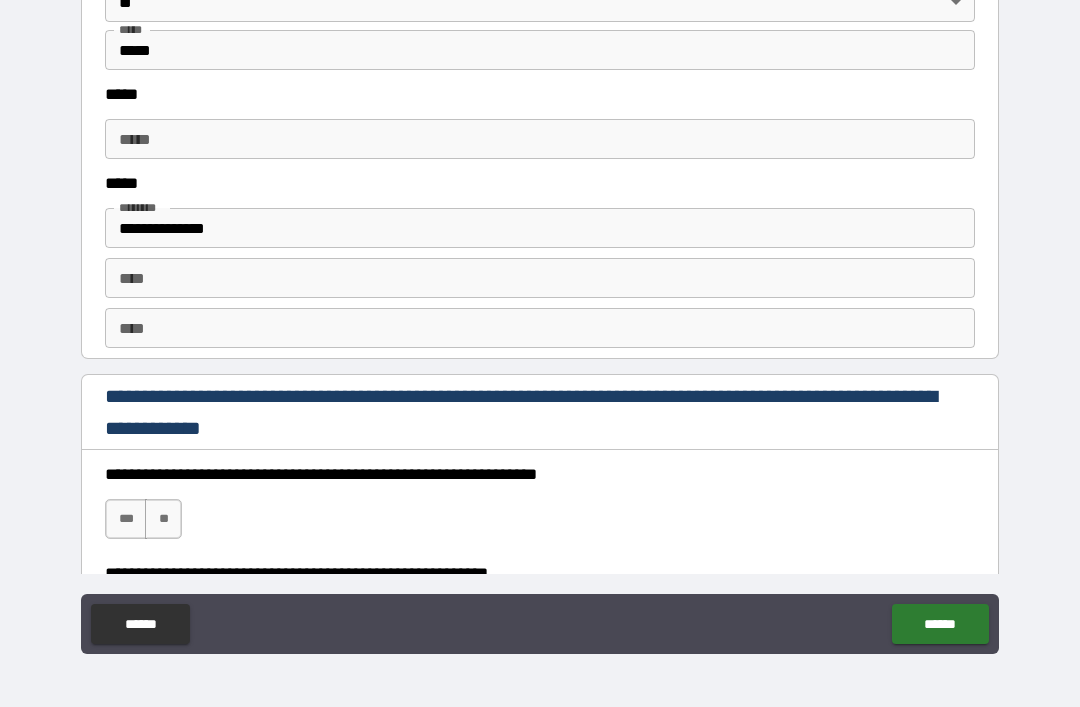 click on "*****" at bounding box center (540, 139) 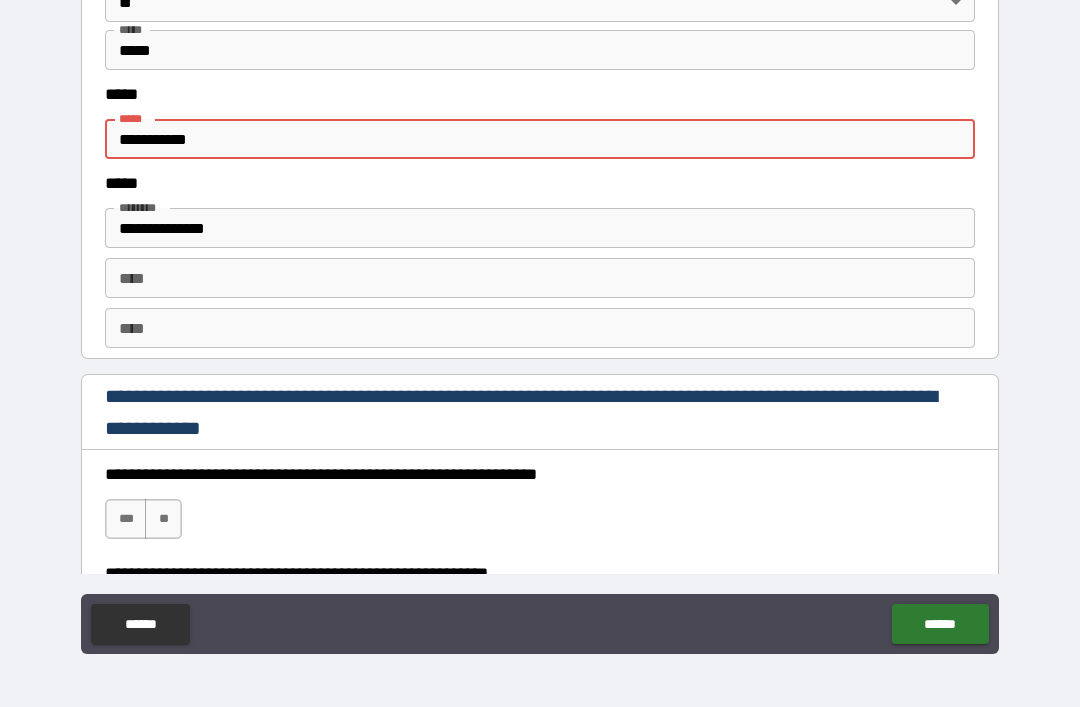 click on "**********" at bounding box center [540, 139] 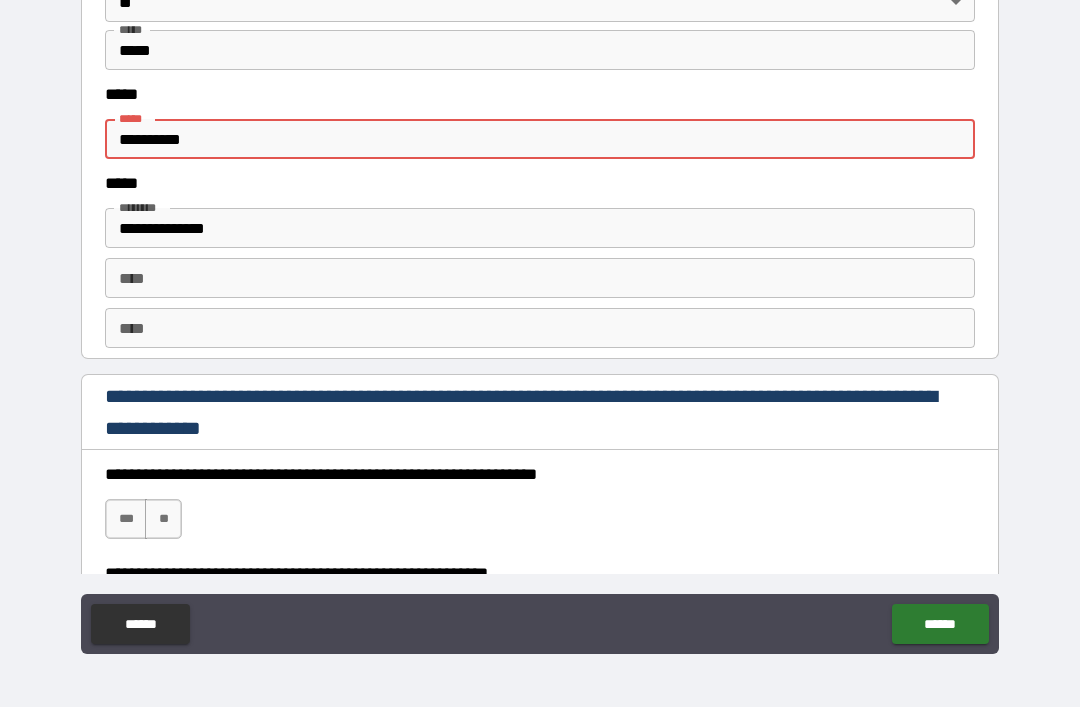 click on "**********" at bounding box center [540, 139] 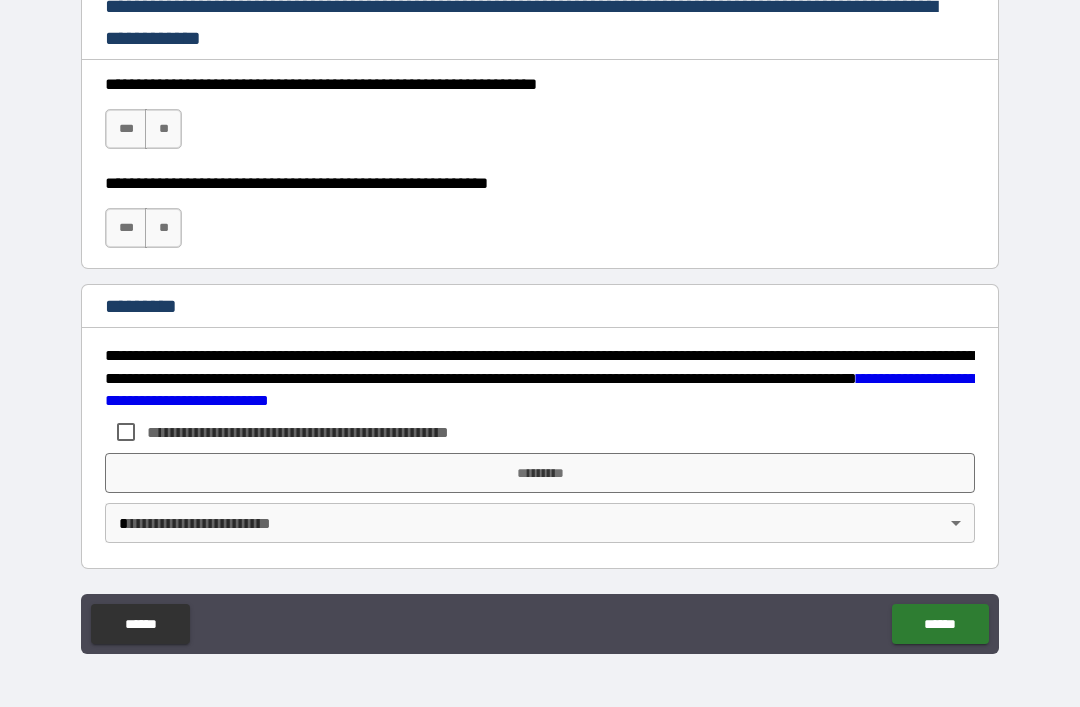 scroll, scrollTop: 2998, scrollLeft: 0, axis: vertical 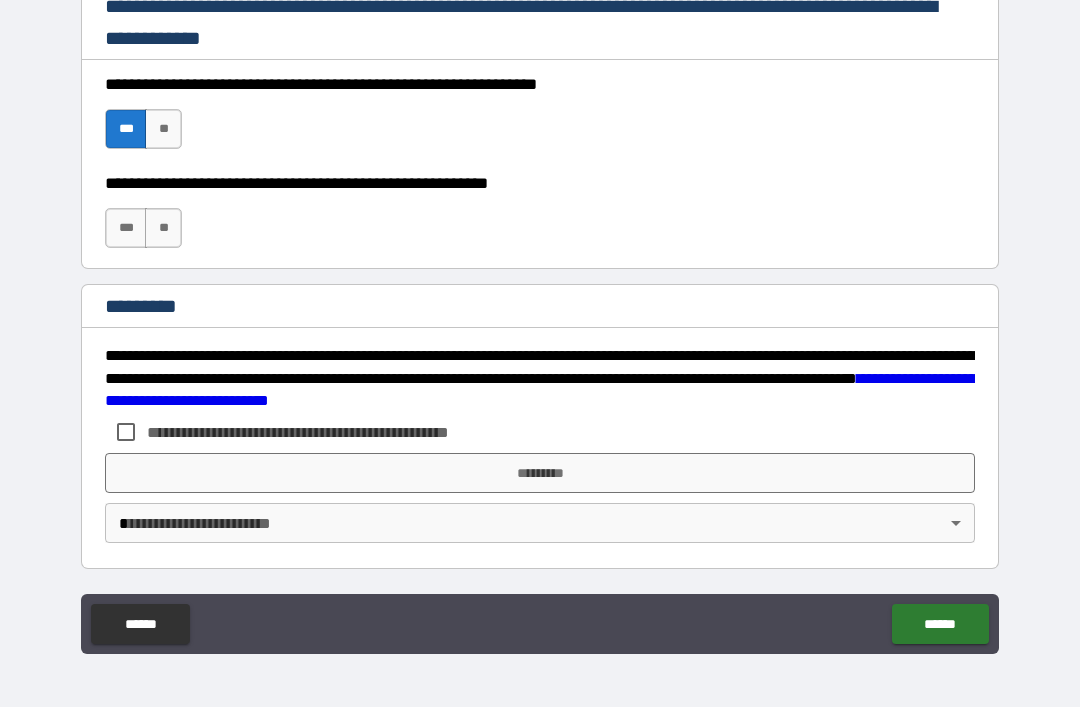 click on "***" at bounding box center [126, 228] 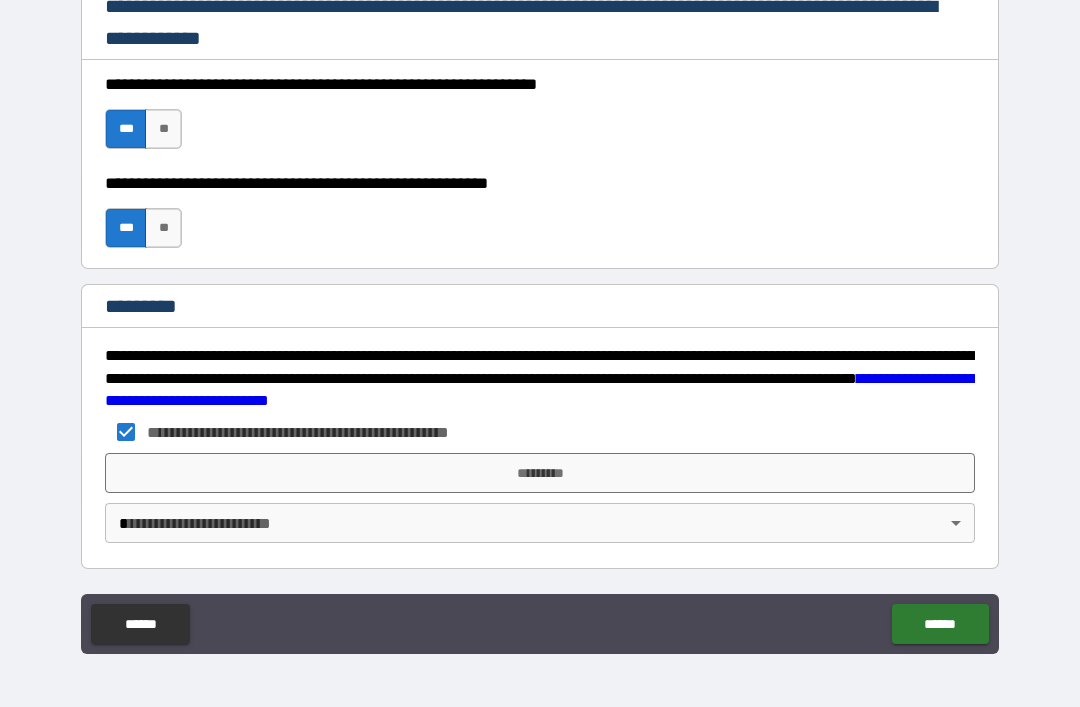 click on "*********" at bounding box center [540, 473] 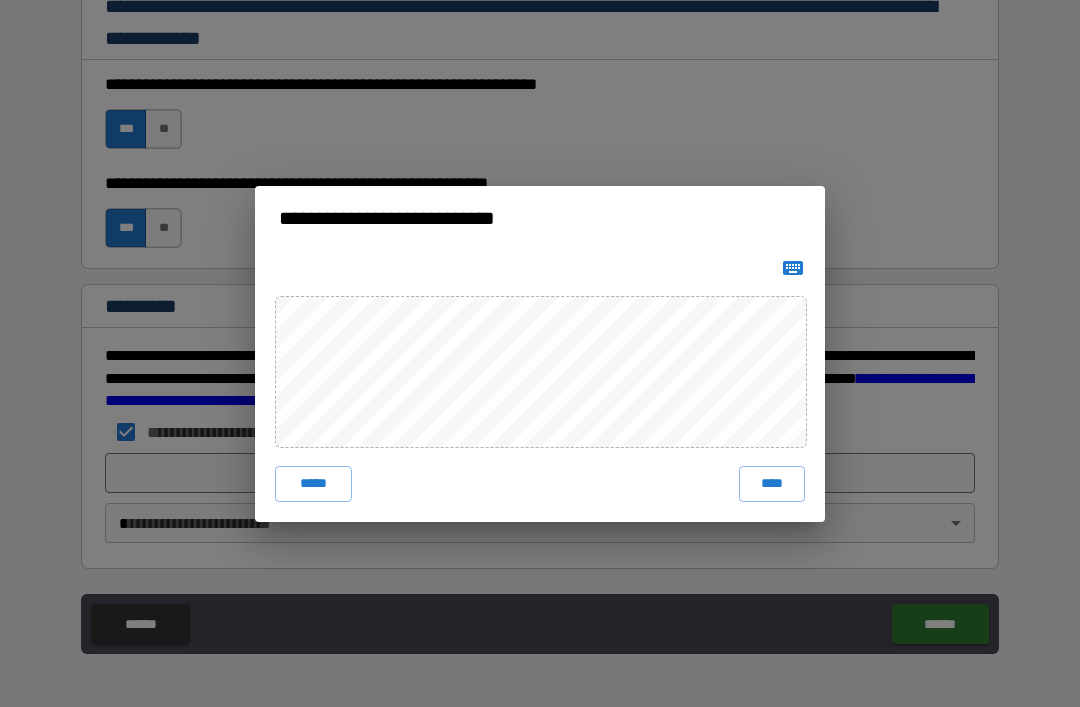 click on "****" at bounding box center [772, 484] 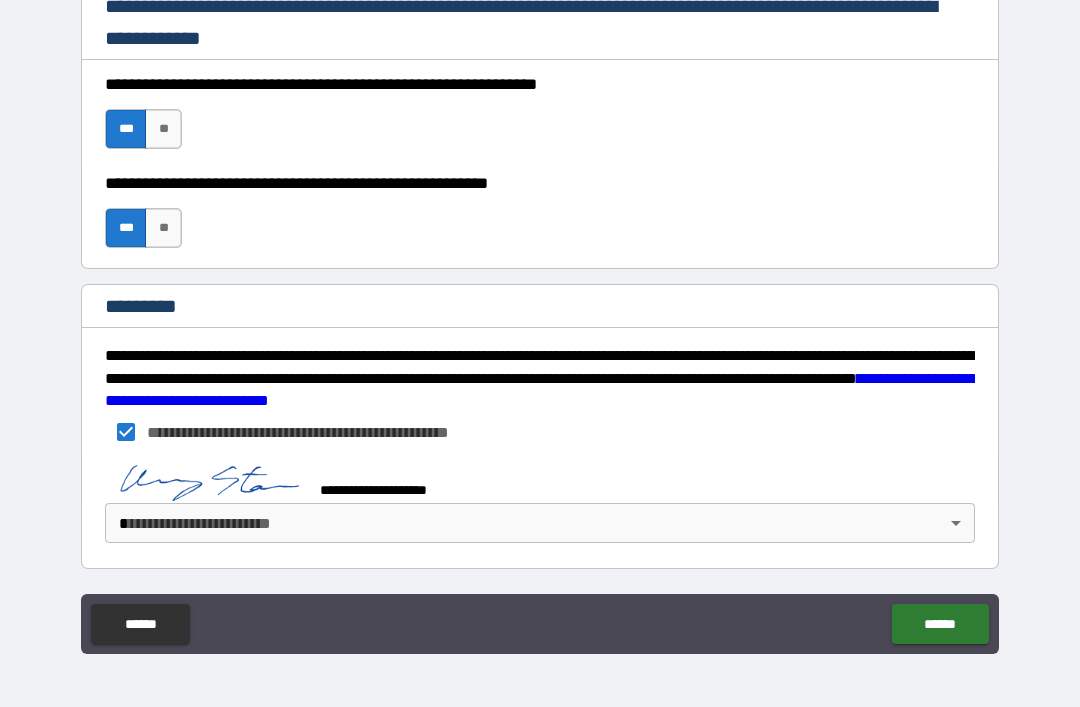 scroll, scrollTop: 2988, scrollLeft: 0, axis: vertical 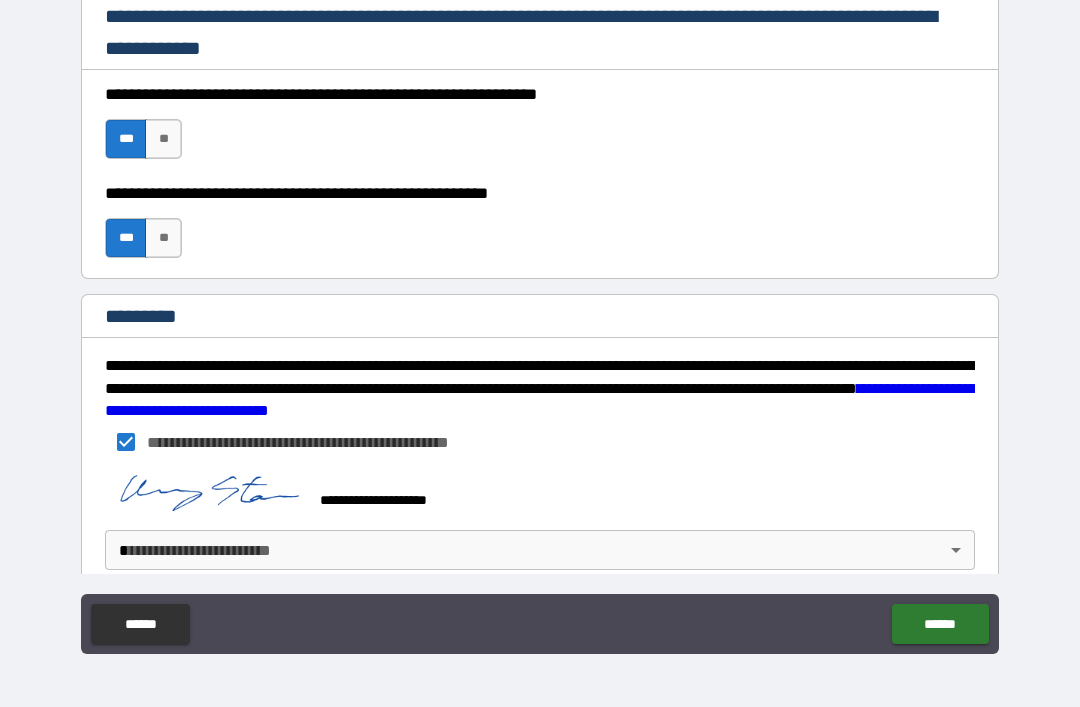 click on "**********" at bounding box center [540, 321] 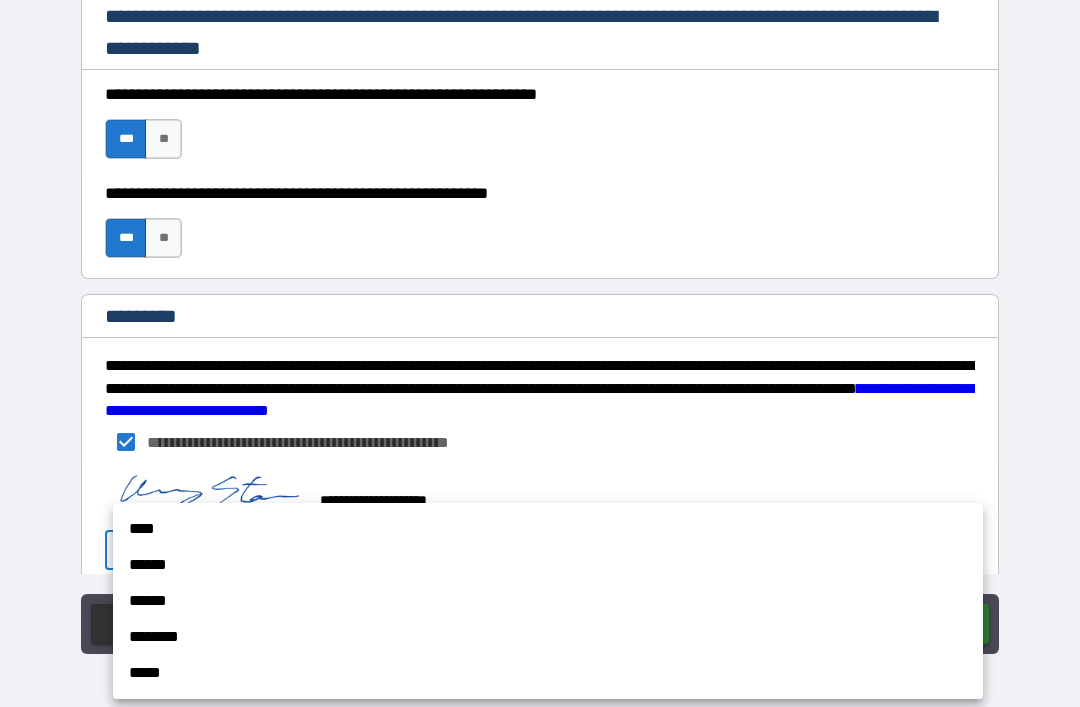 click on "******" at bounding box center (548, 565) 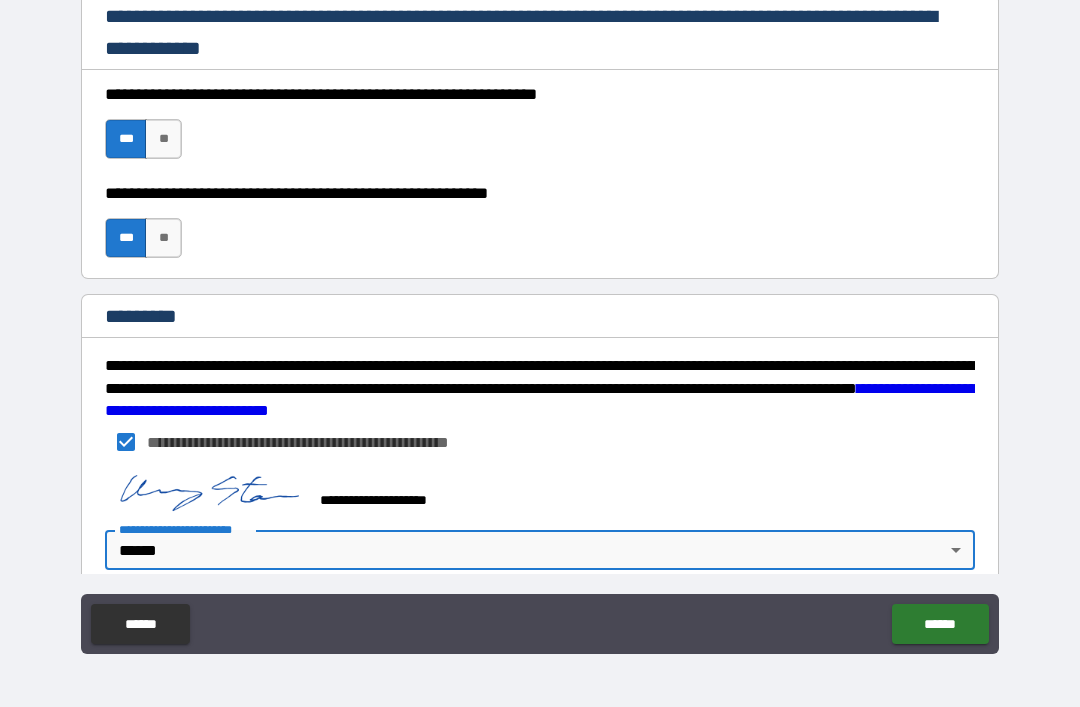 click on "******" at bounding box center (940, 624) 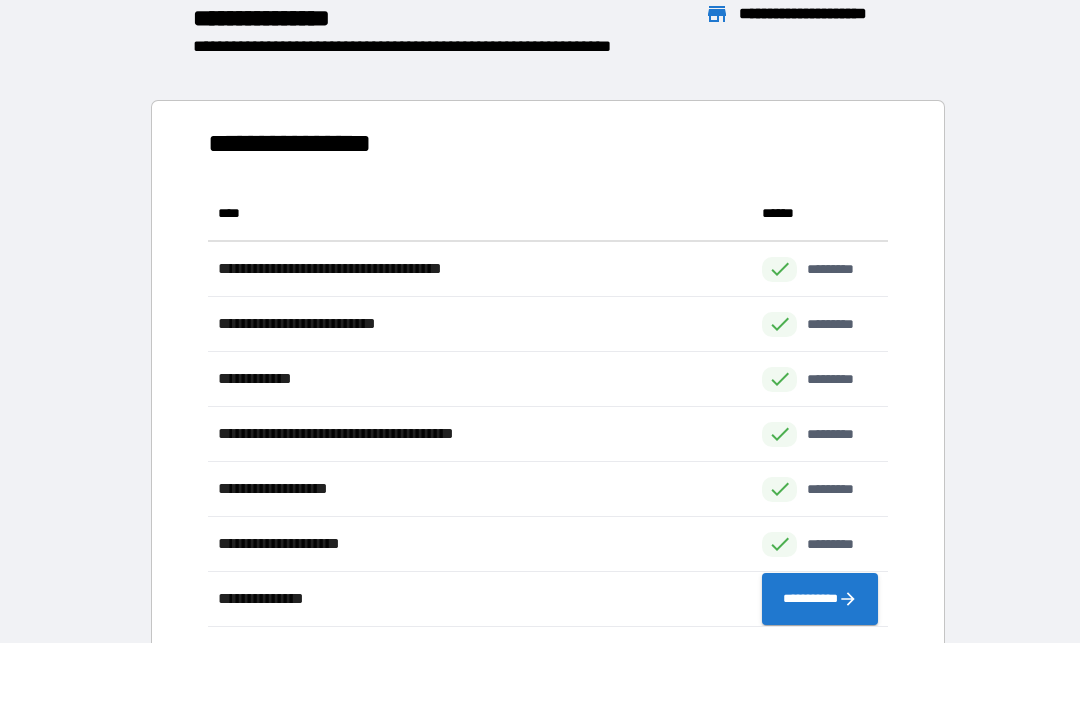 scroll, scrollTop: 1, scrollLeft: 1, axis: both 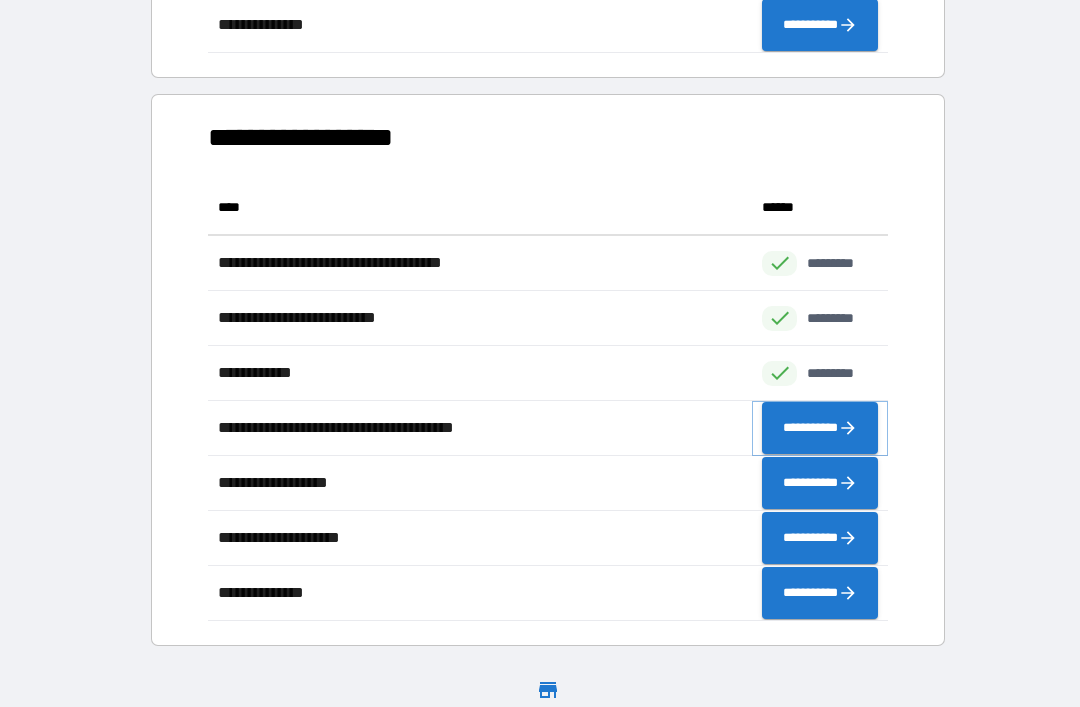 click 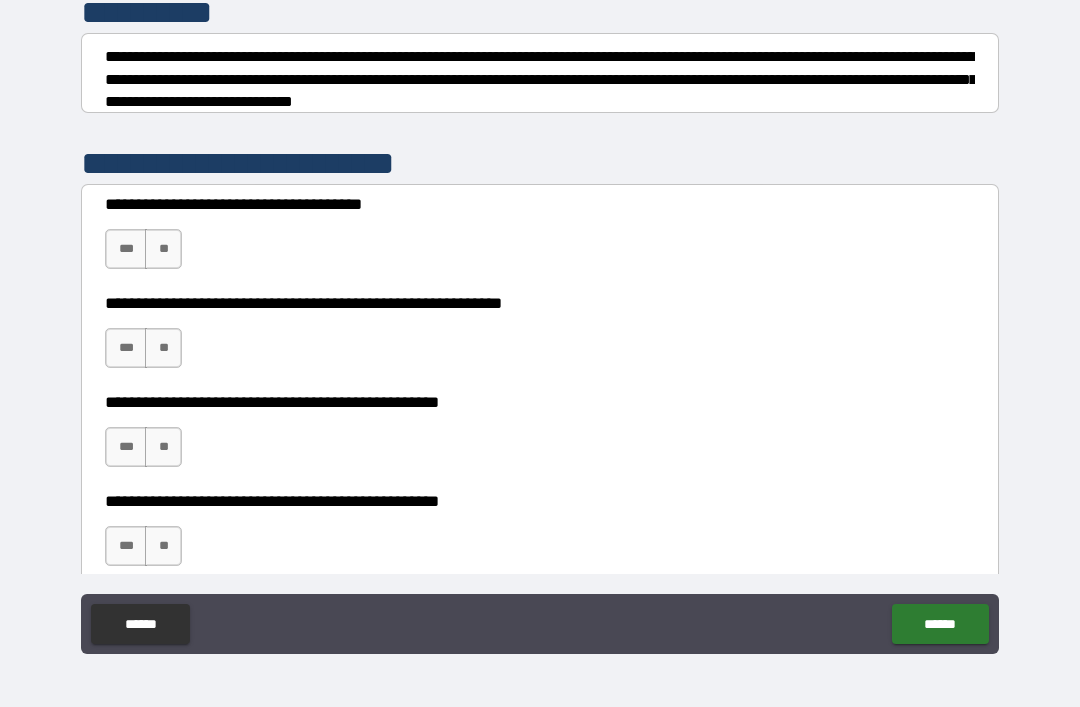 scroll, scrollTop: 269, scrollLeft: 0, axis: vertical 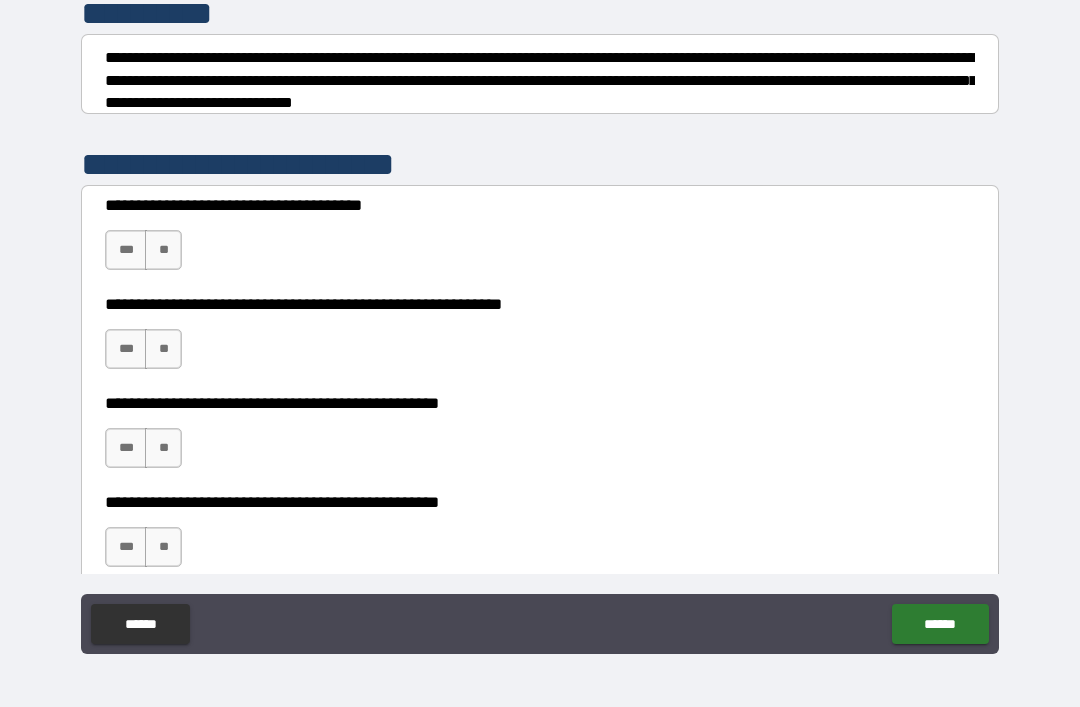 click on "***" at bounding box center [126, 250] 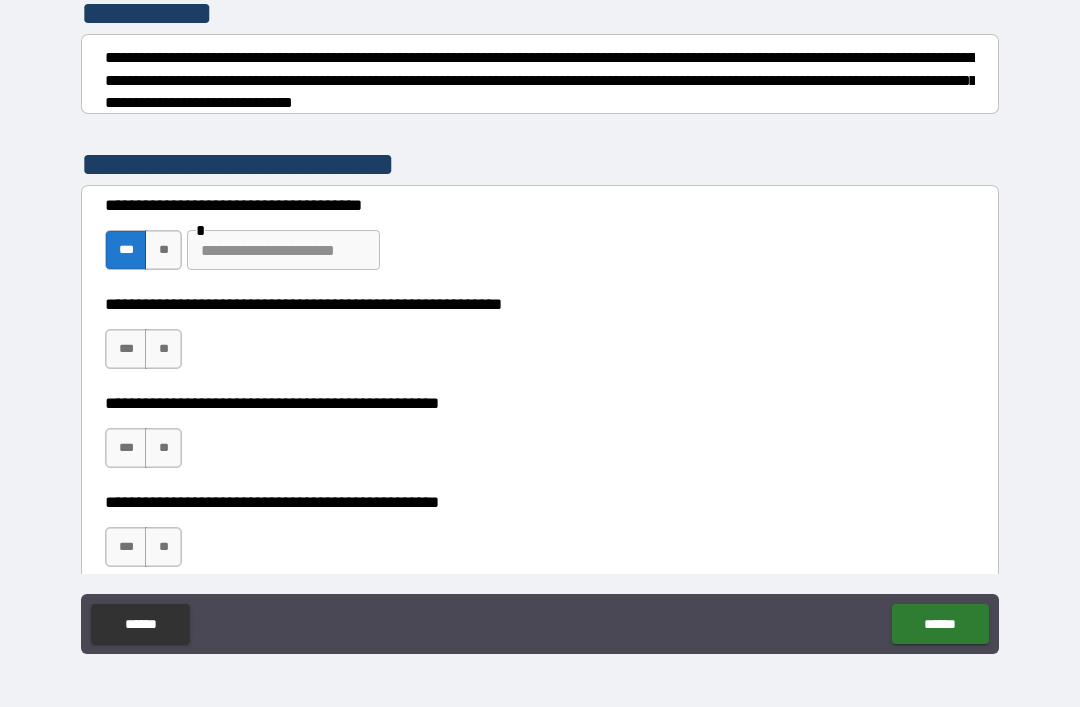 click at bounding box center (283, 250) 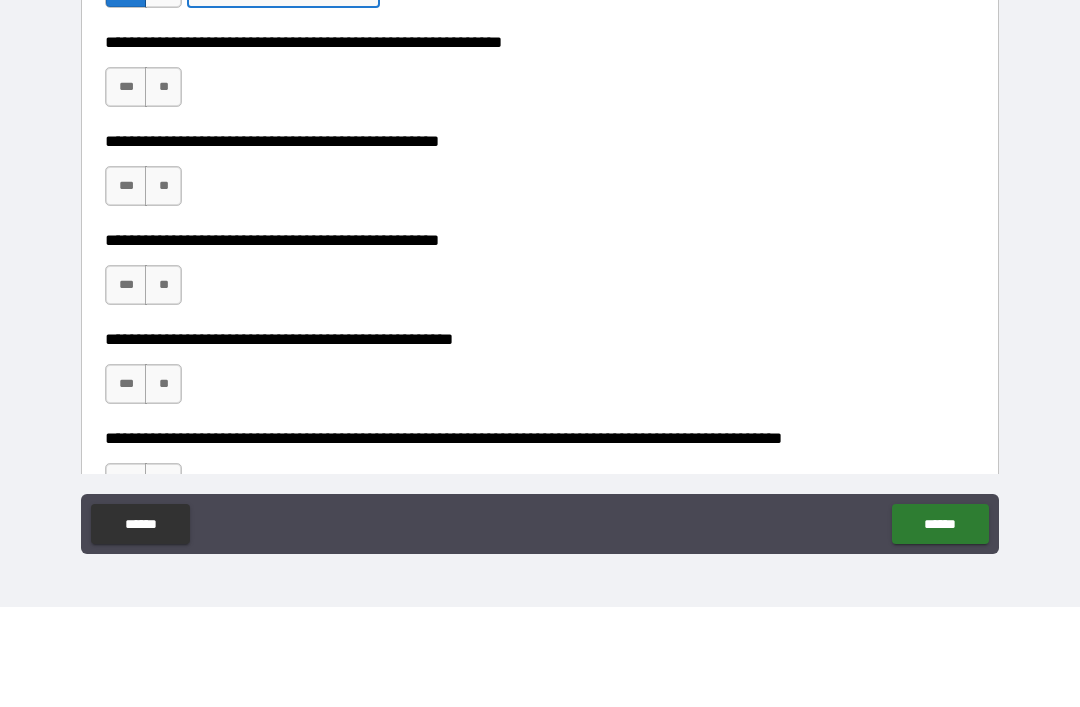 scroll, scrollTop: 425, scrollLeft: 0, axis: vertical 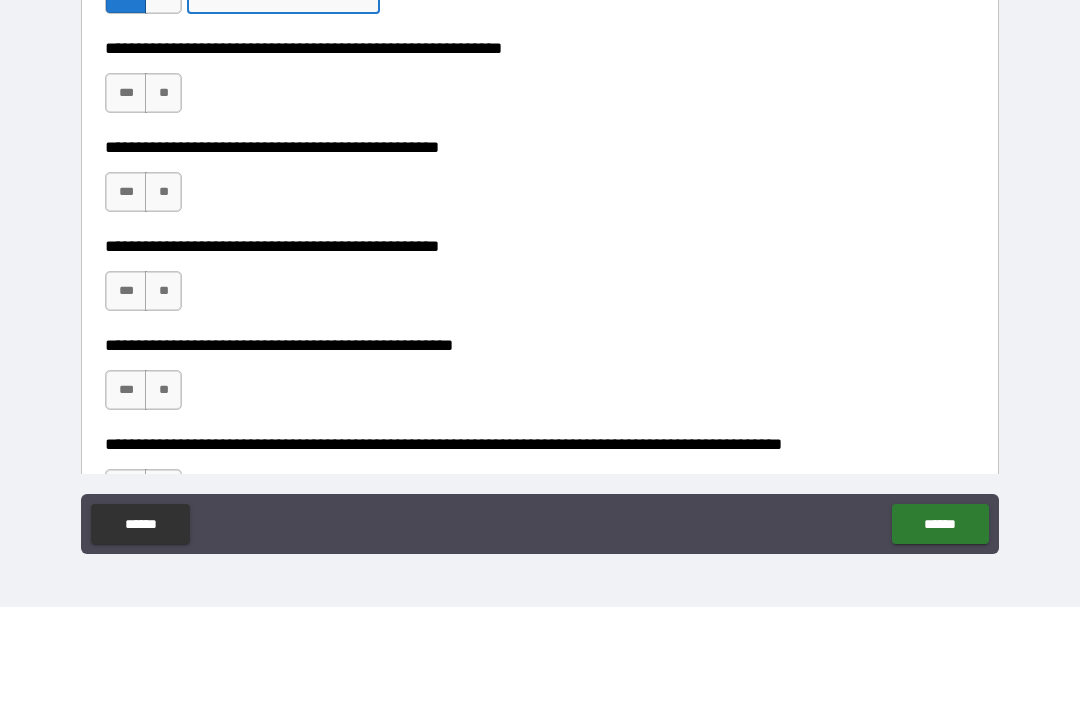 click on "**" at bounding box center (163, 193) 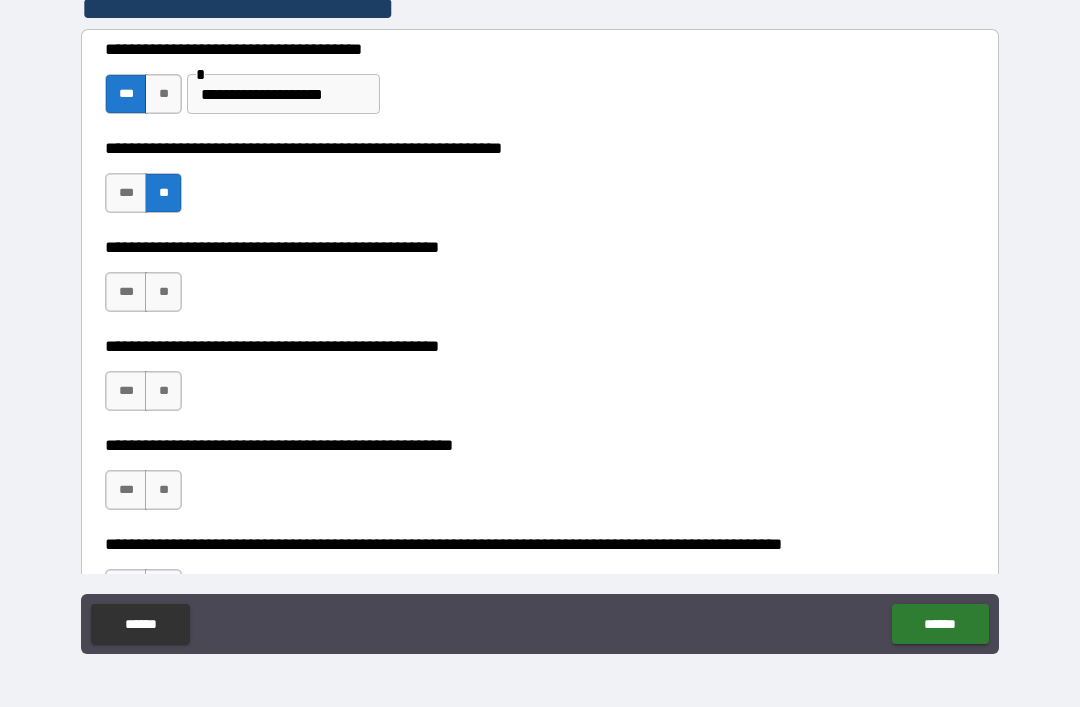 click on "**" at bounding box center (163, 292) 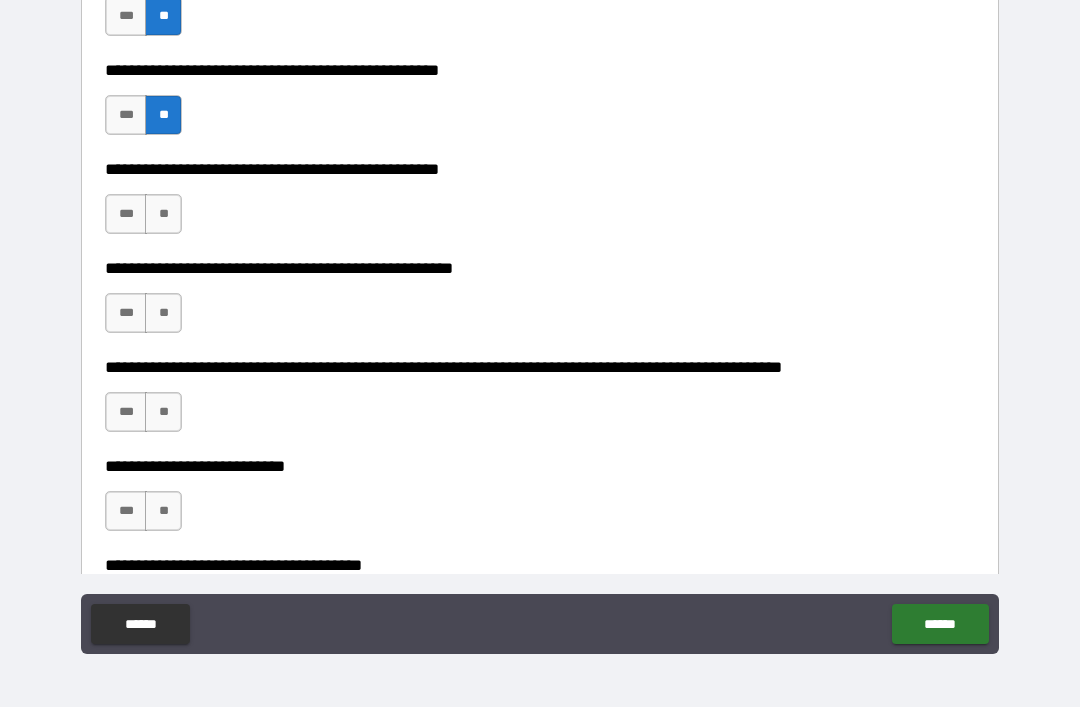 scroll, scrollTop: 601, scrollLeft: 0, axis: vertical 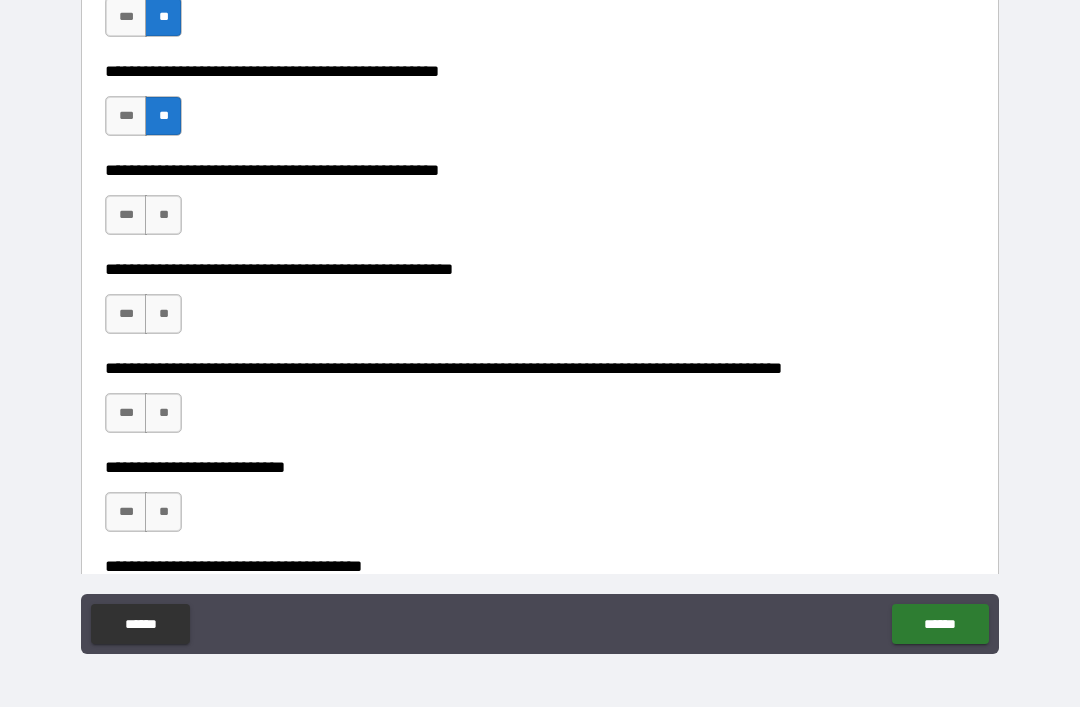 click on "***" at bounding box center (126, 215) 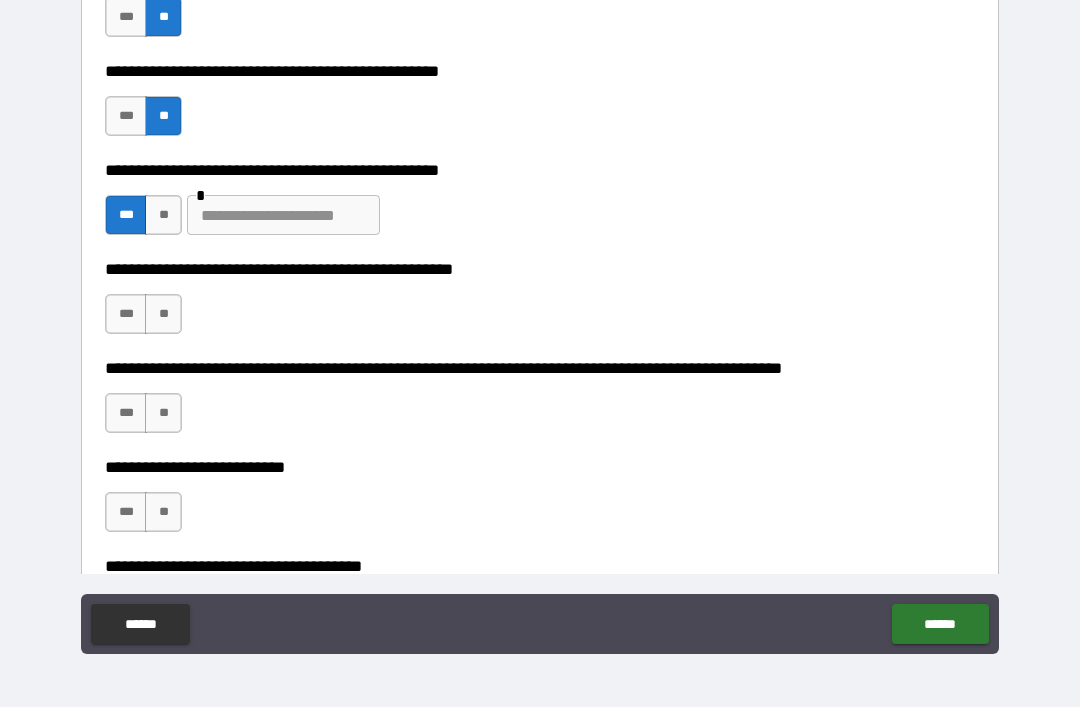 click at bounding box center [283, 215] 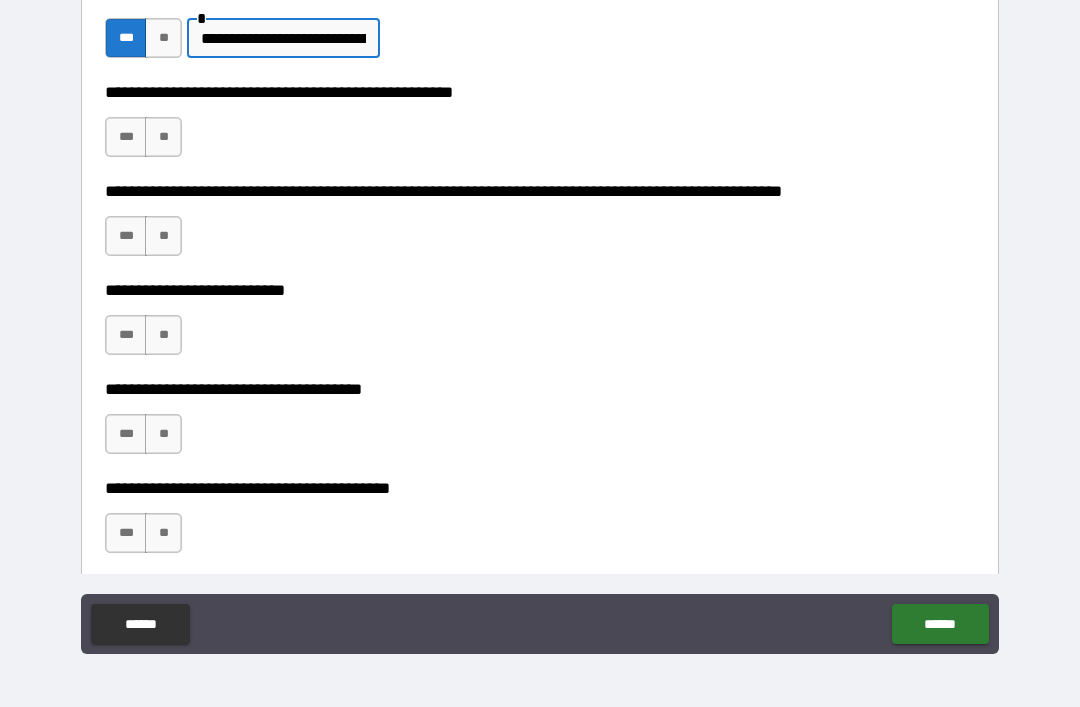 scroll, scrollTop: 776, scrollLeft: 0, axis: vertical 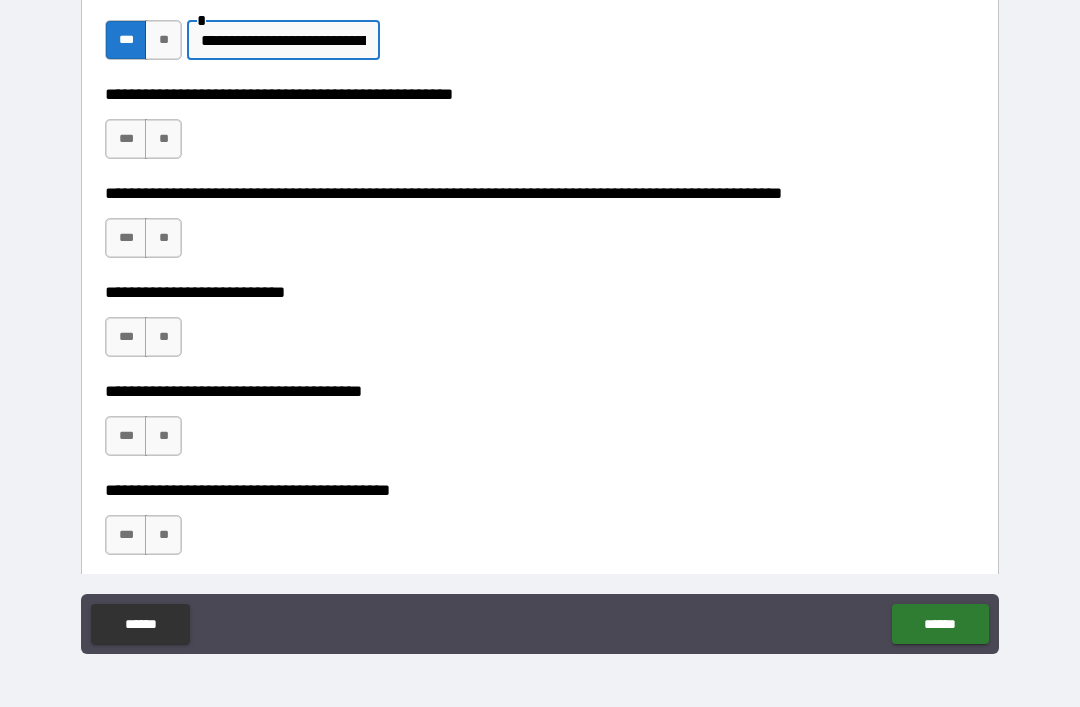 click on "**" at bounding box center (163, 139) 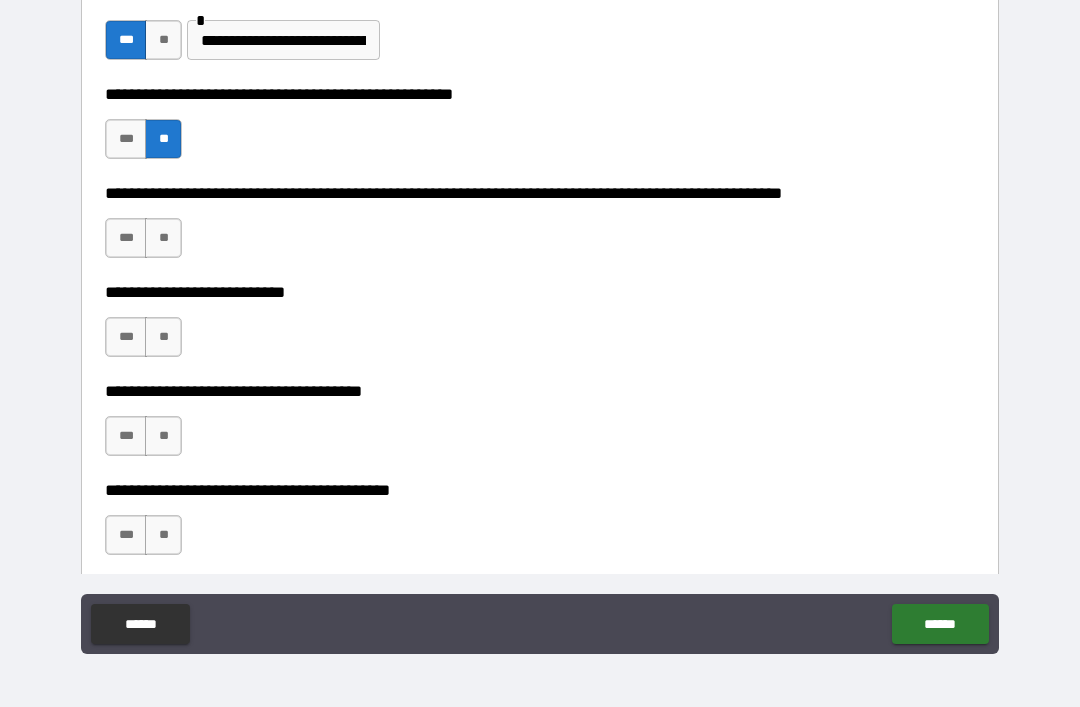 click on "**" at bounding box center [163, 238] 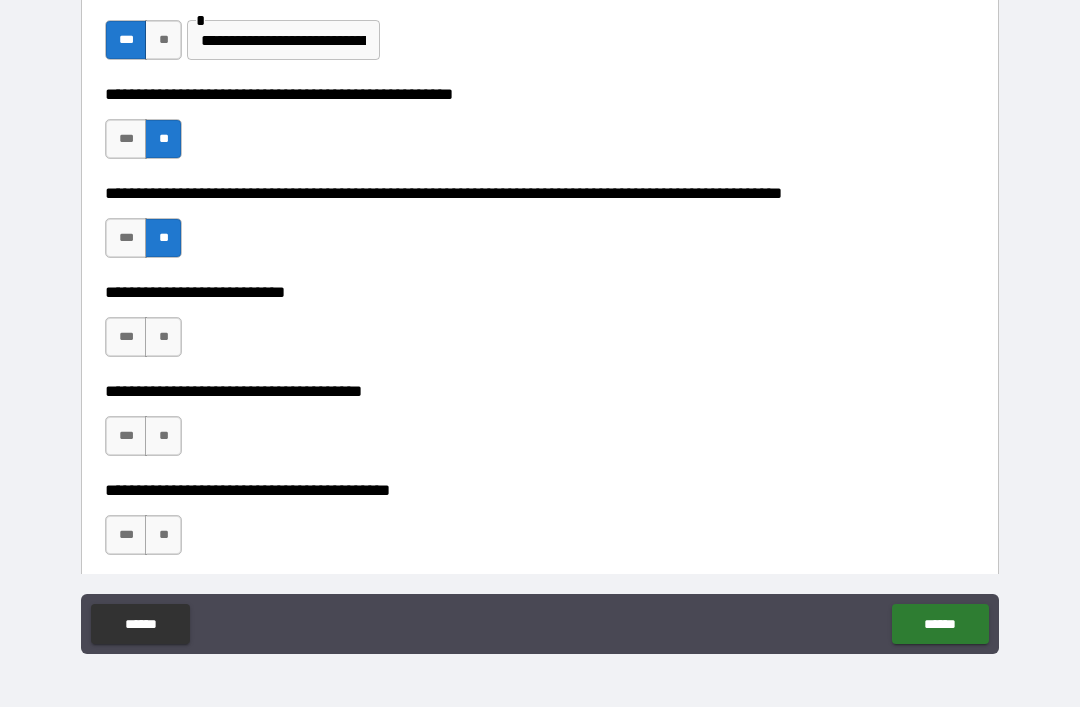 click on "**" at bounding box center [163, 337] 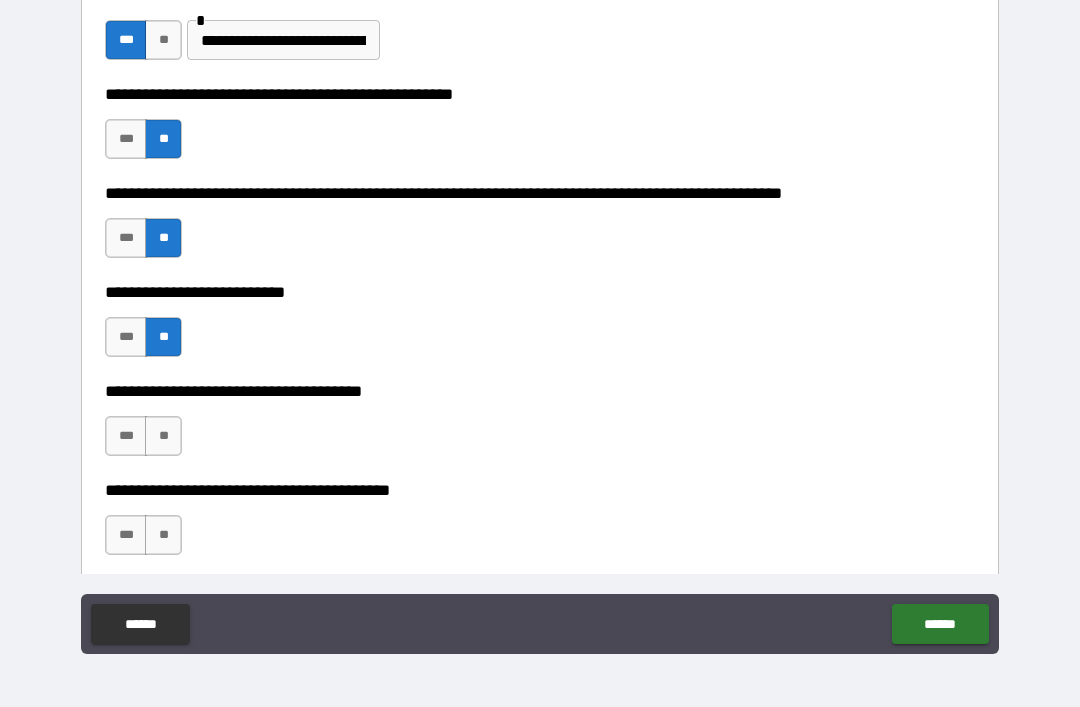 click on "**" at bounding box center [163, 436] 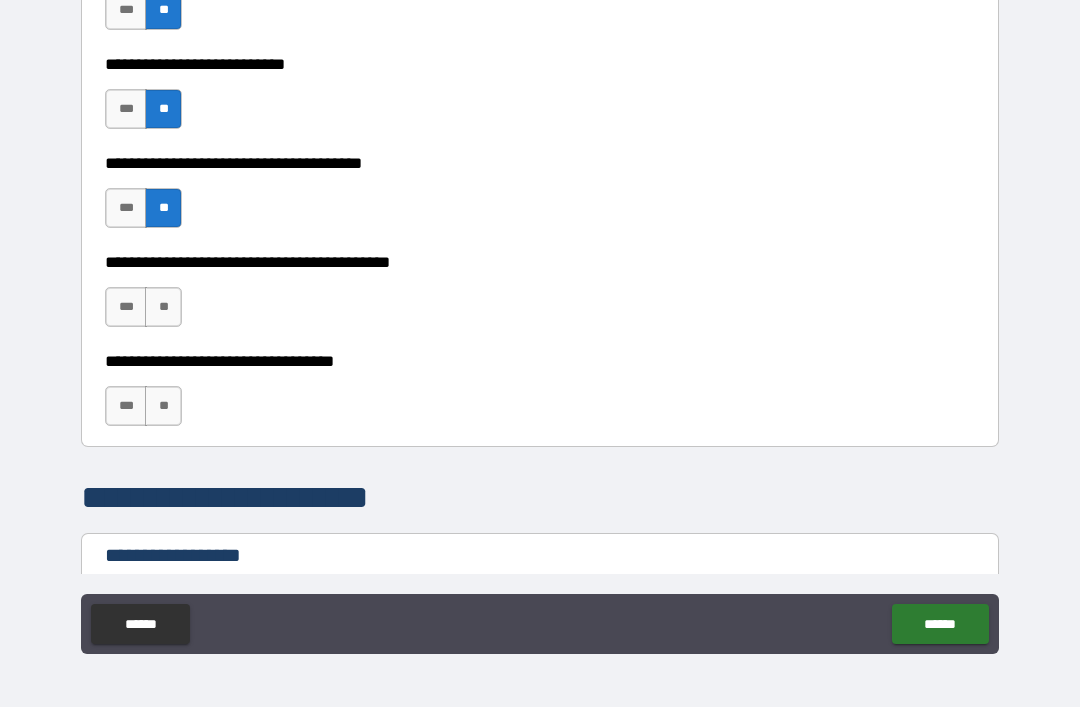 scroll, scrollTop: 1000, scrollLeft: 0, axis: vertical 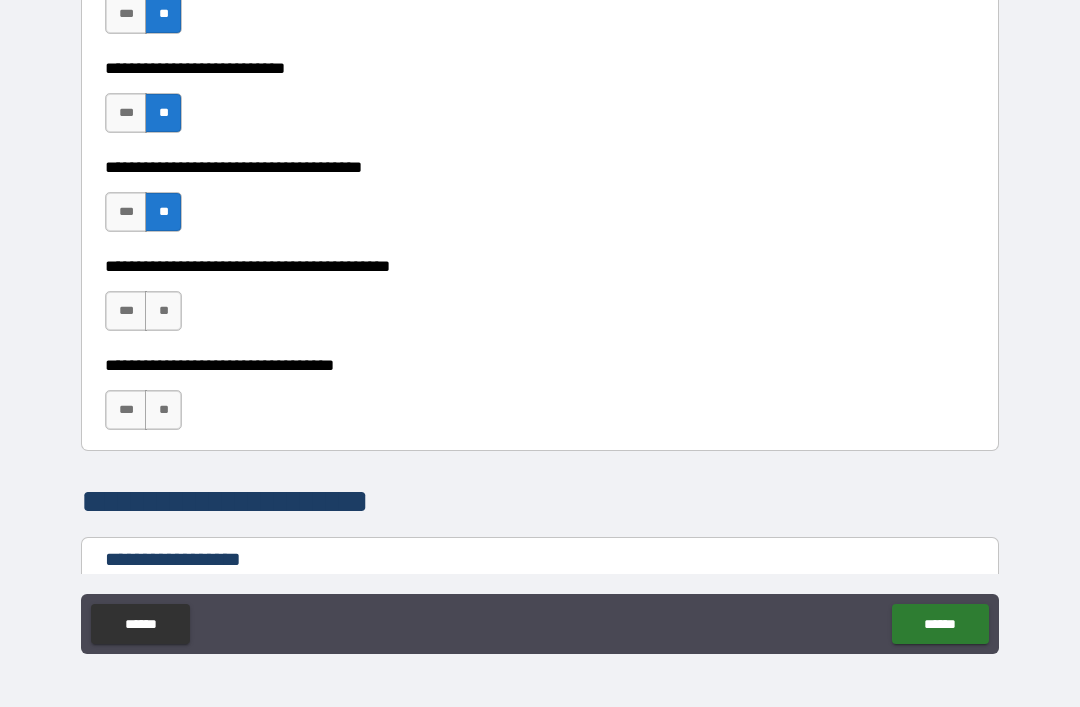 click on "**" at bounding box center [163, 311] 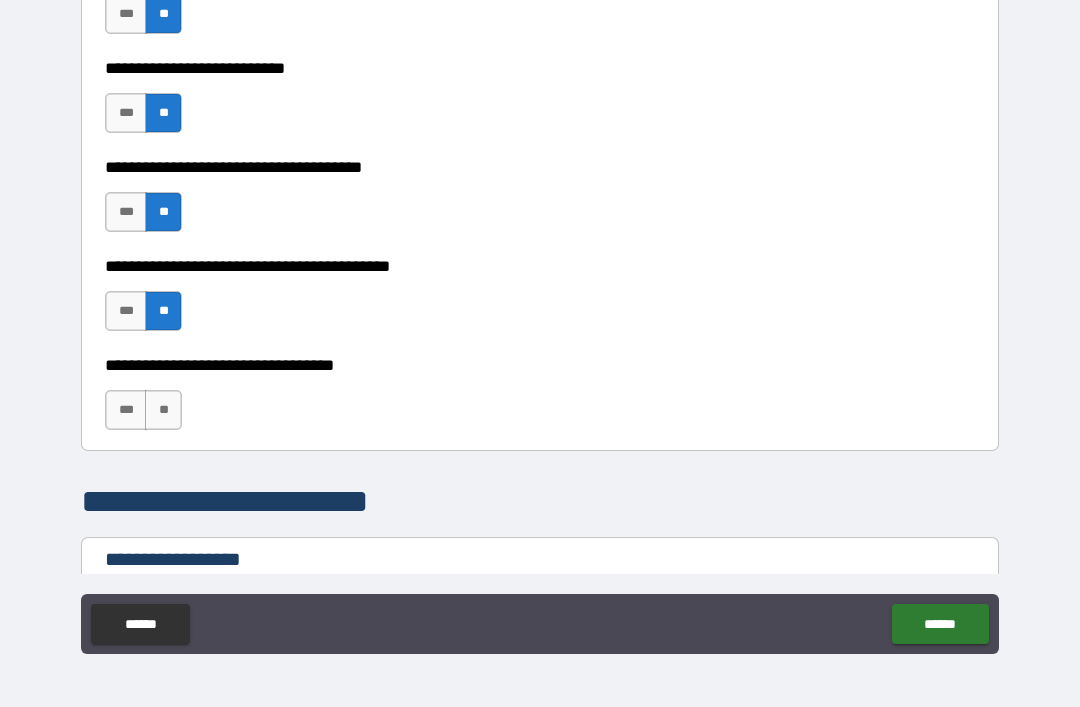click on "**" at bounding box center (163, 410) 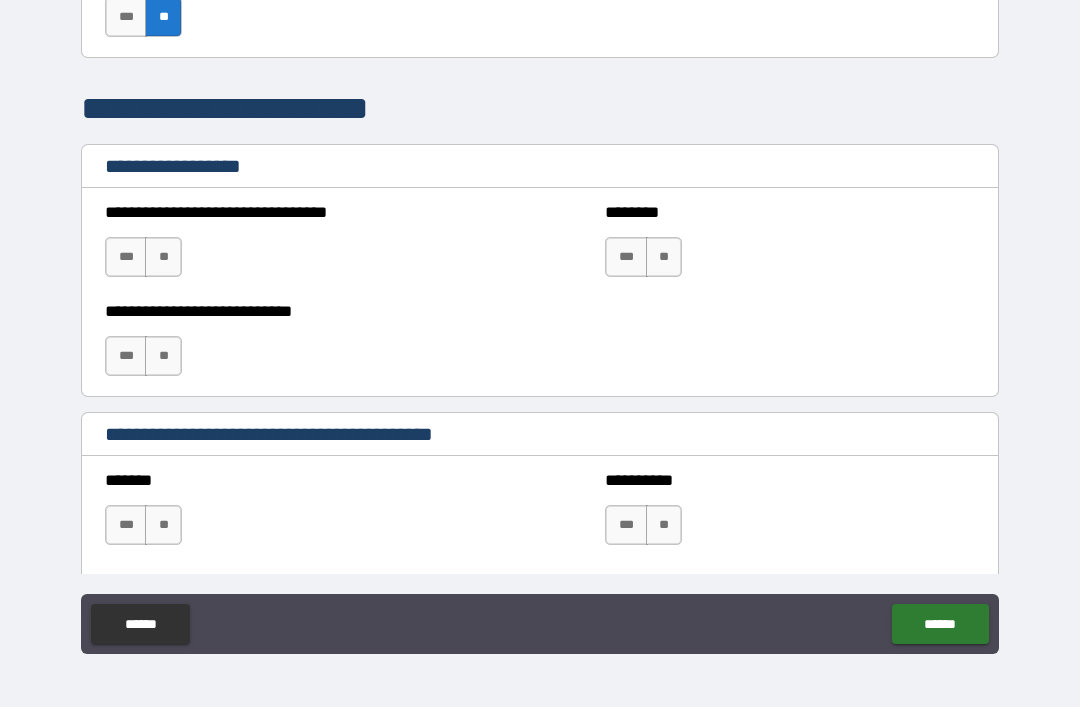scroll, scrollTop: 1391, scrollLeft: 0, axis: vertical 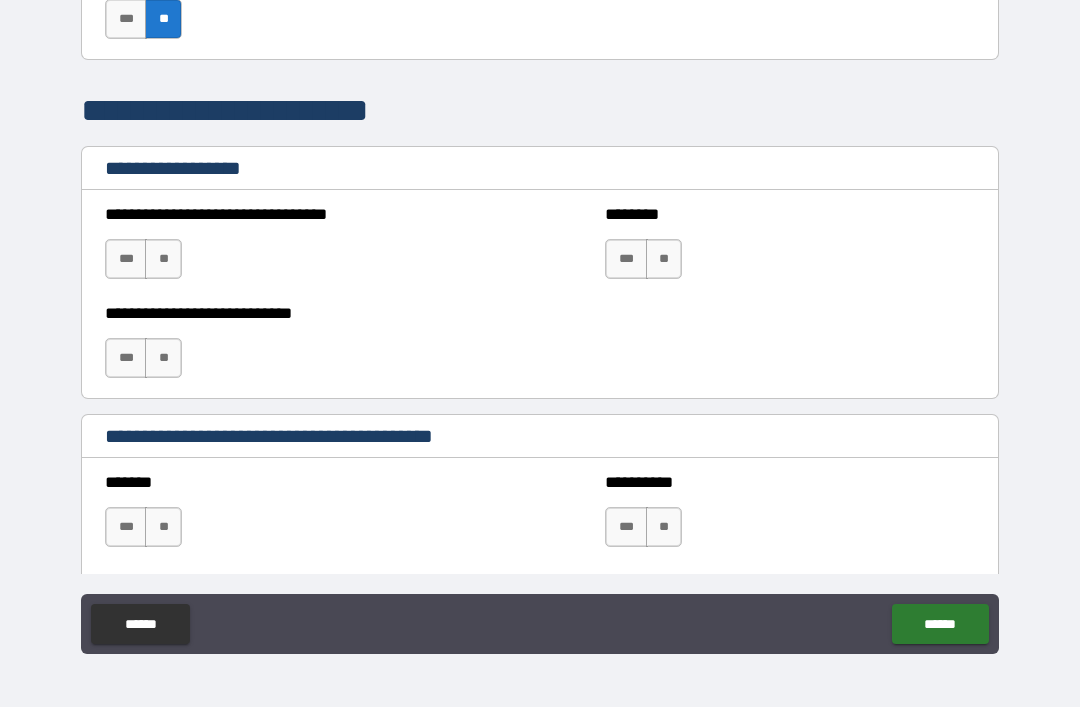 click on "**" at bounding box center (163, 259) 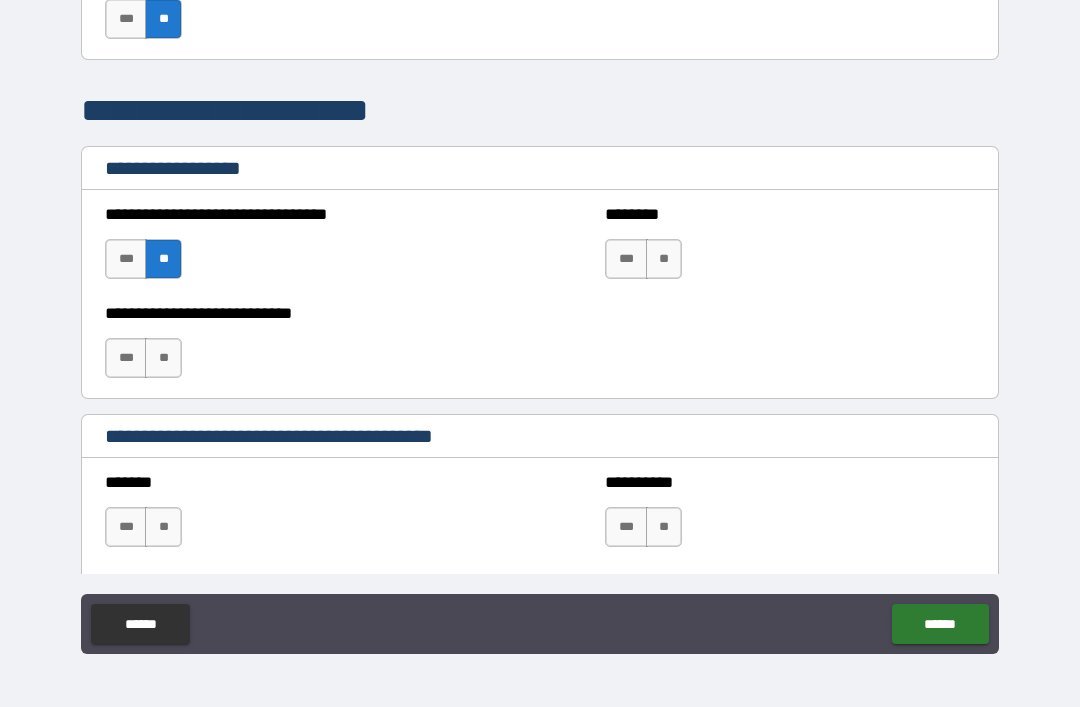 click on "**" at bounding box center (163, 259) 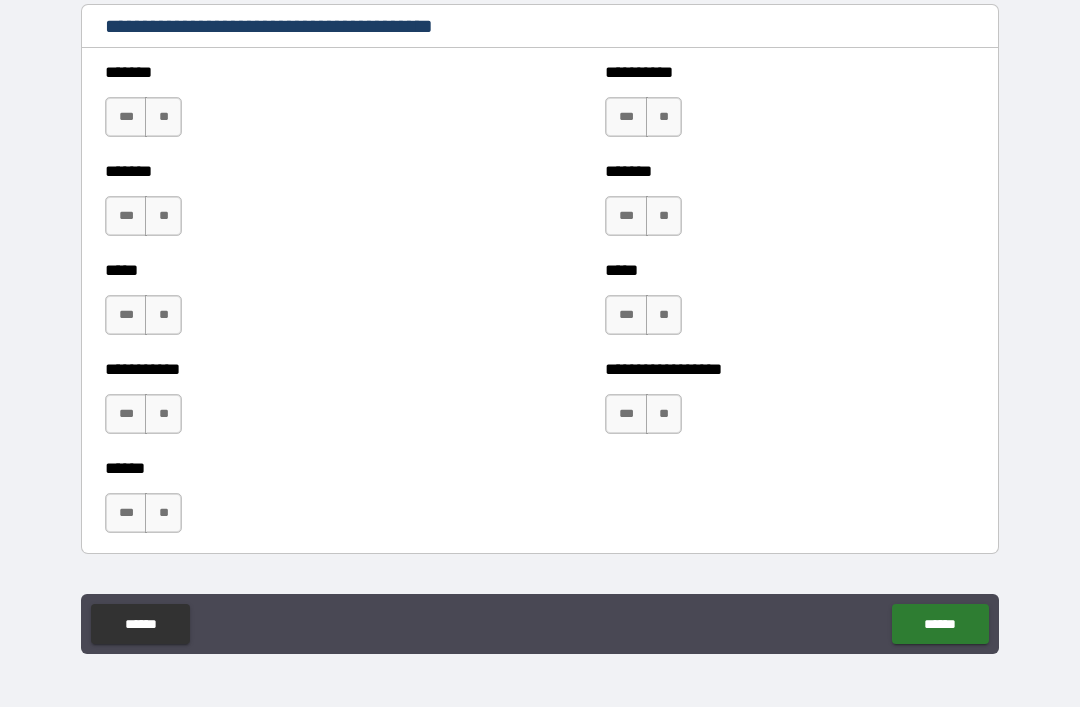 scroll, scrollTop: 1804, scrollLeft: 0, axis: vertical 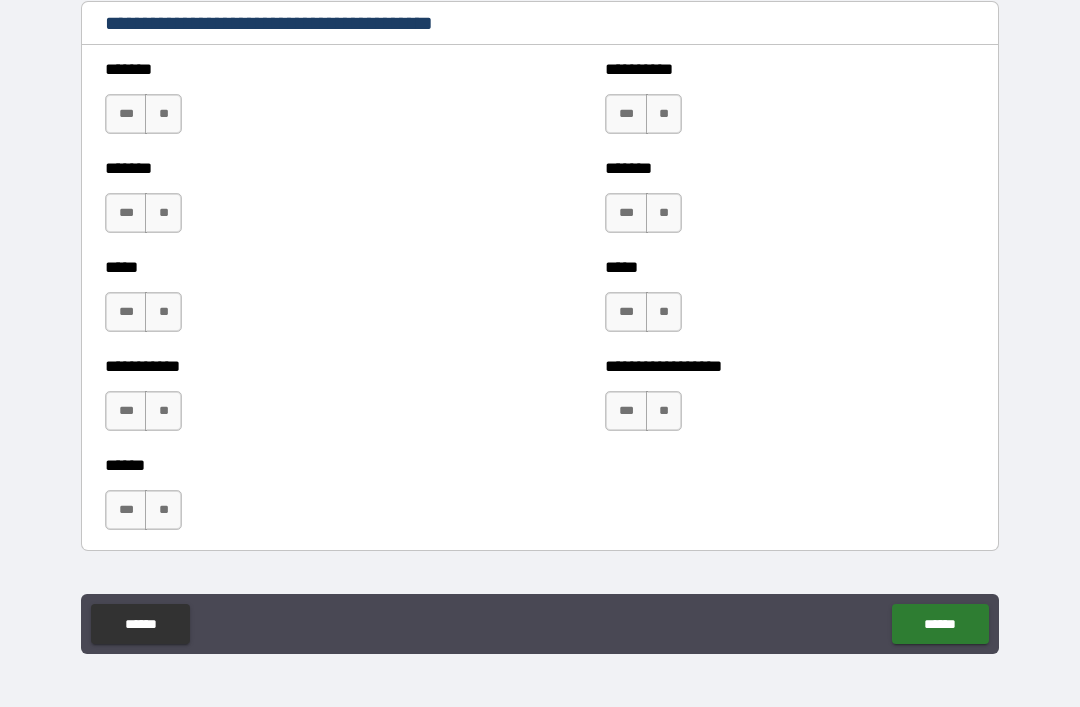 click on "**" at bounding box center [163, 114] 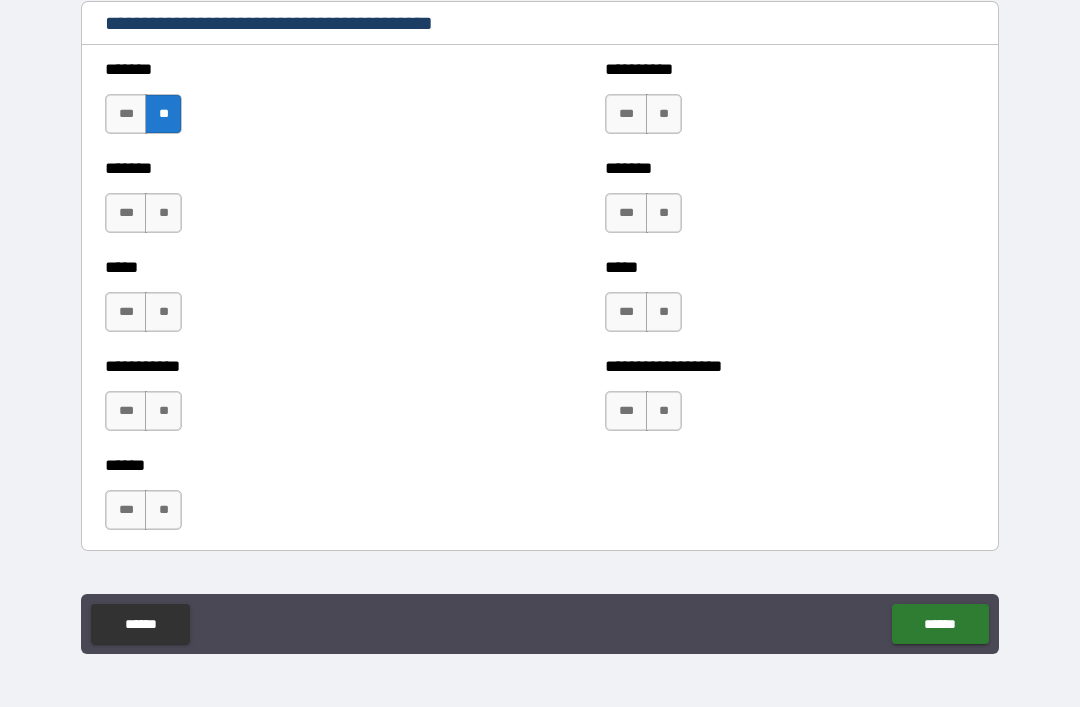 click on "**" at bounding box center [163, 213] 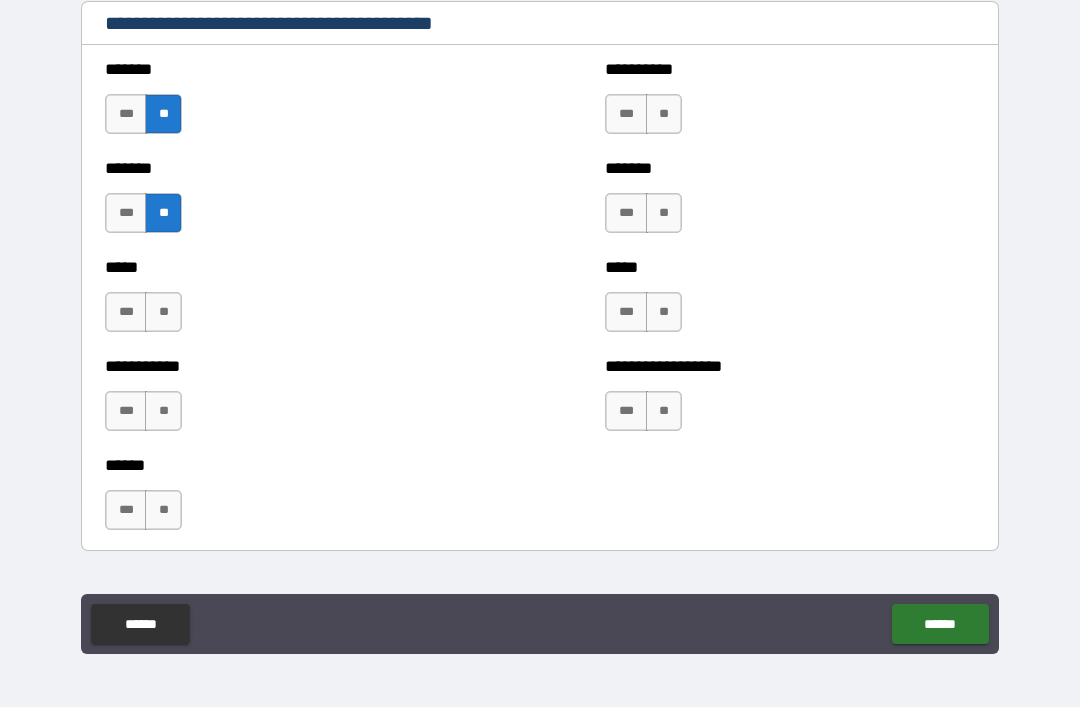click on "**" at bounding box center [163, 312] 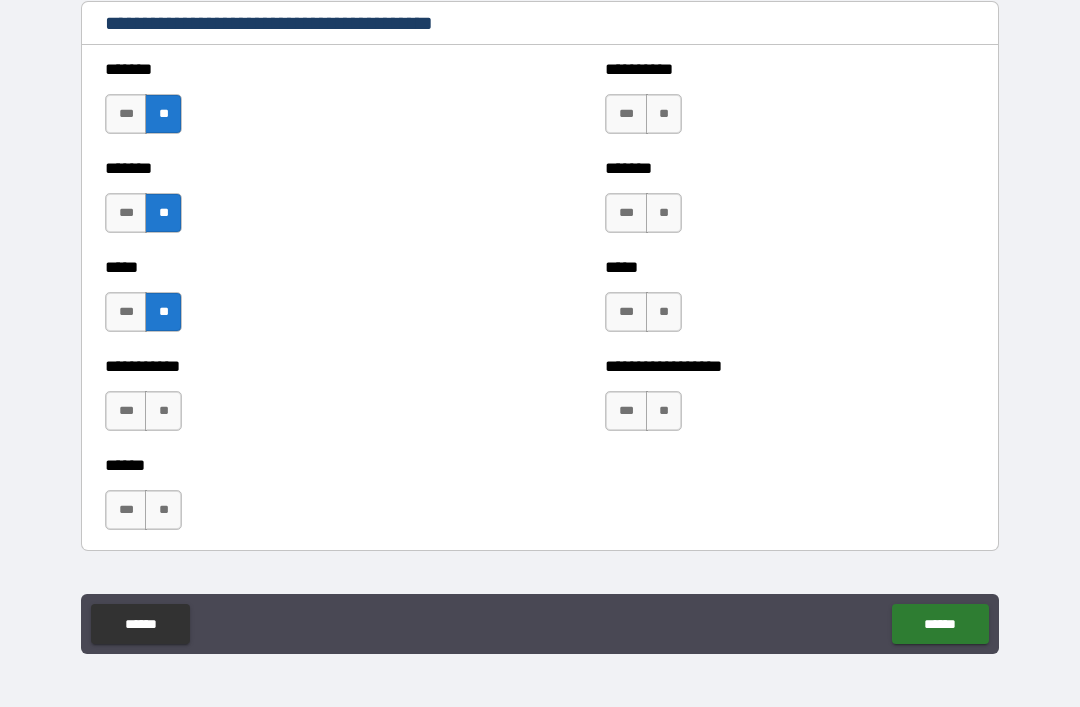 click on "**" at bounding box center (163, 411) 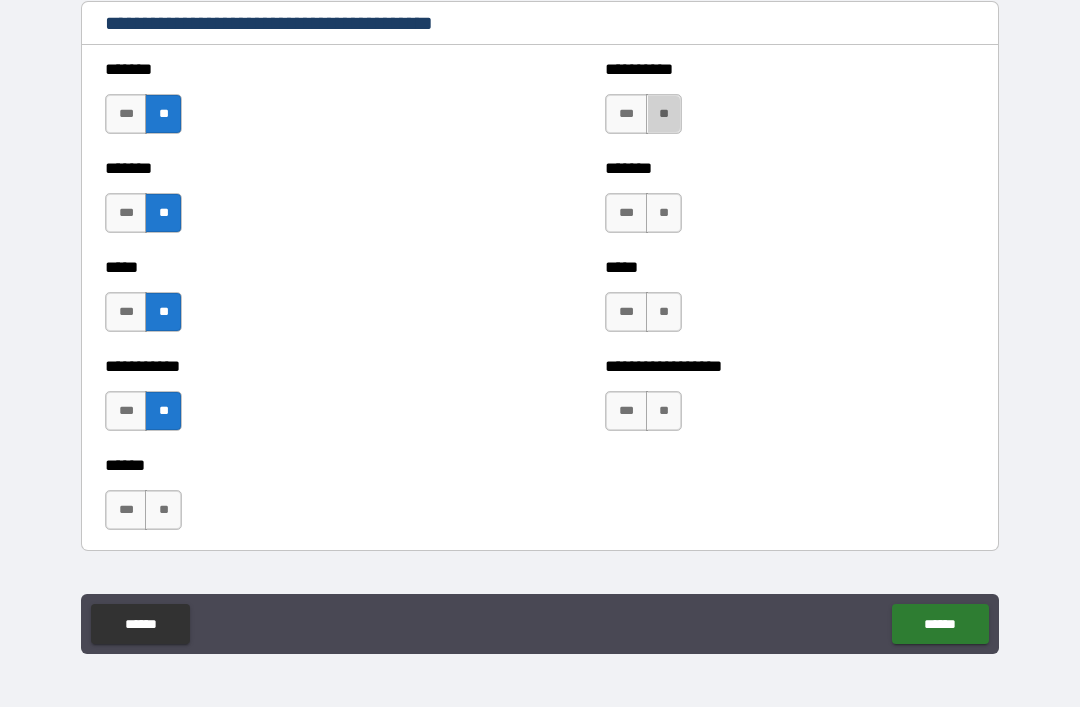 click on "**" at bounding box center [664, 114] 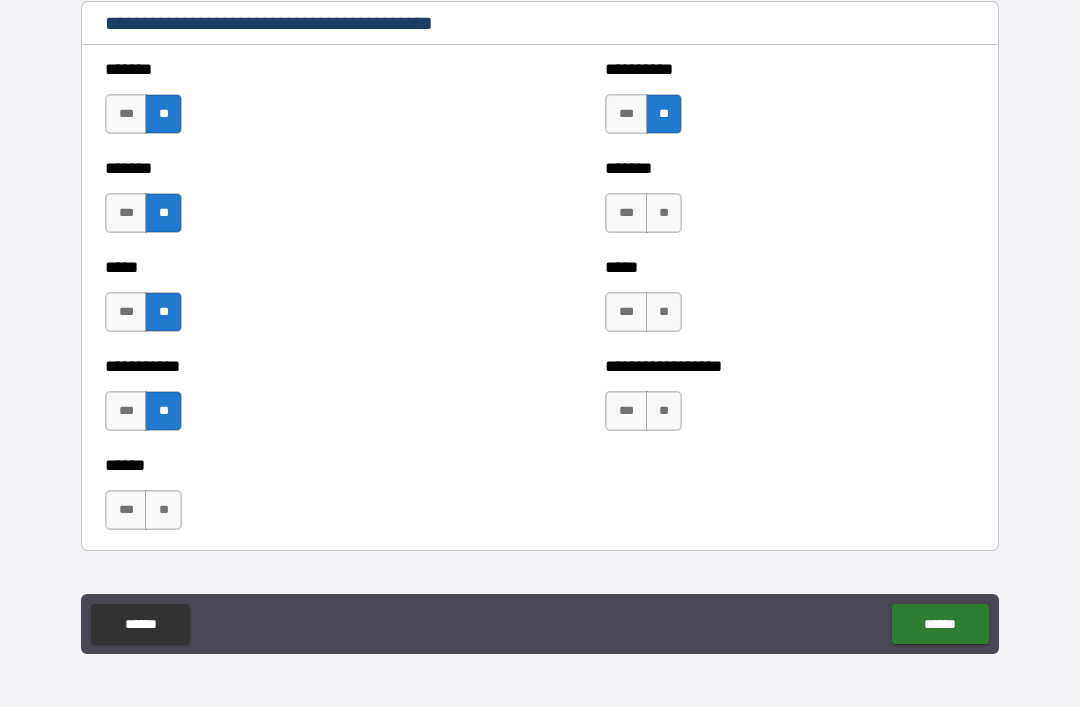 click on "**" at bounding box center [664, 213] 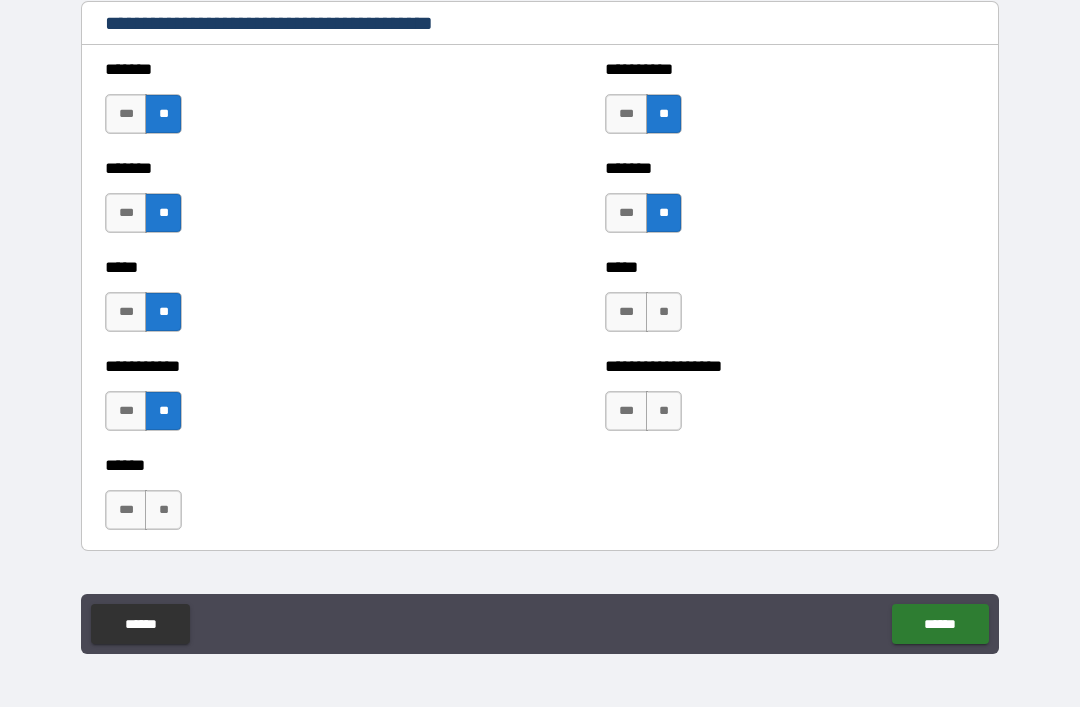 click on "**" at bounding box center [664, 312] 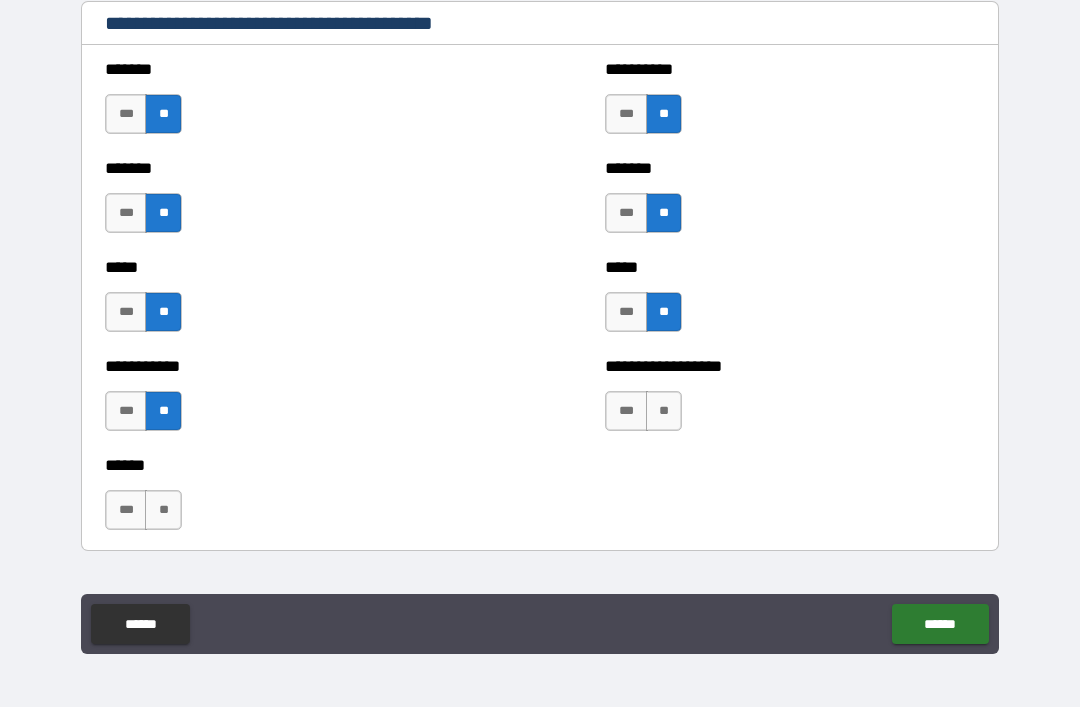 click on "**" at bounding box center [664, 411] 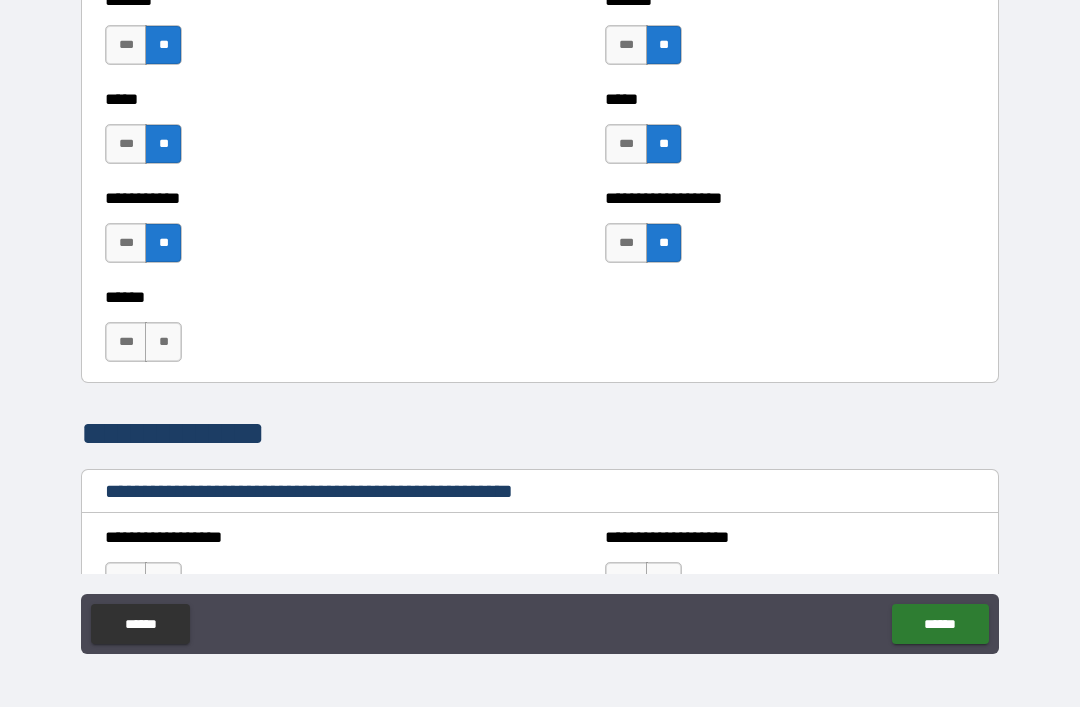 scroll, scrollTop: 1981, scrollLeft: 0, axis: vertical 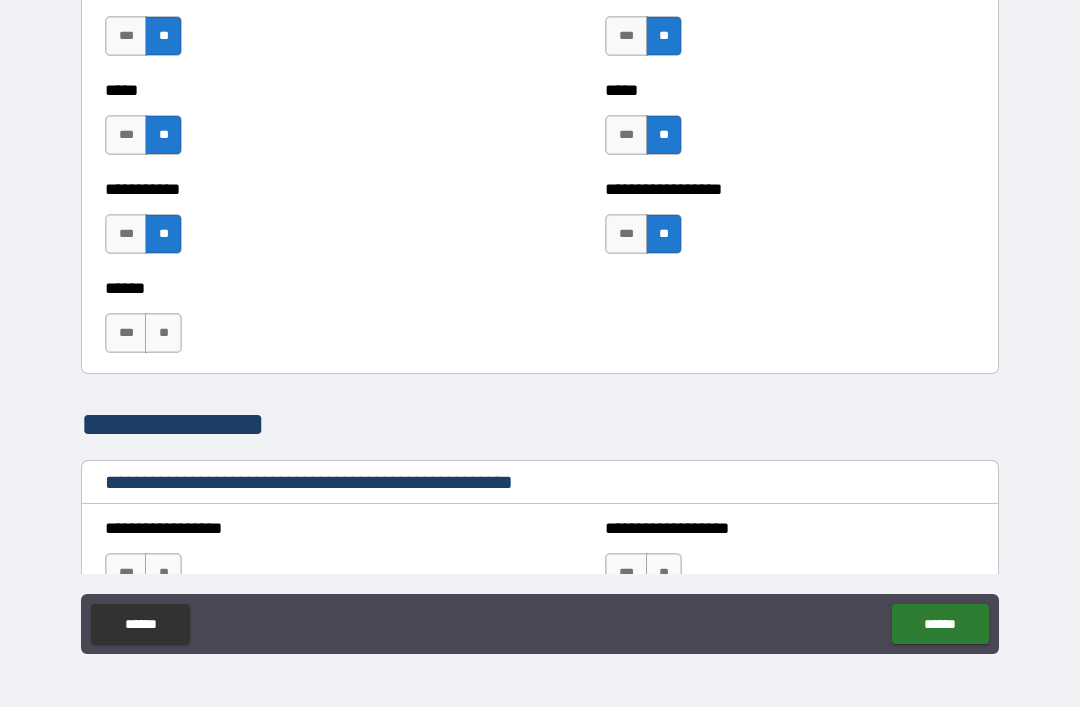 click on "***" at bounding box center (126, 333) 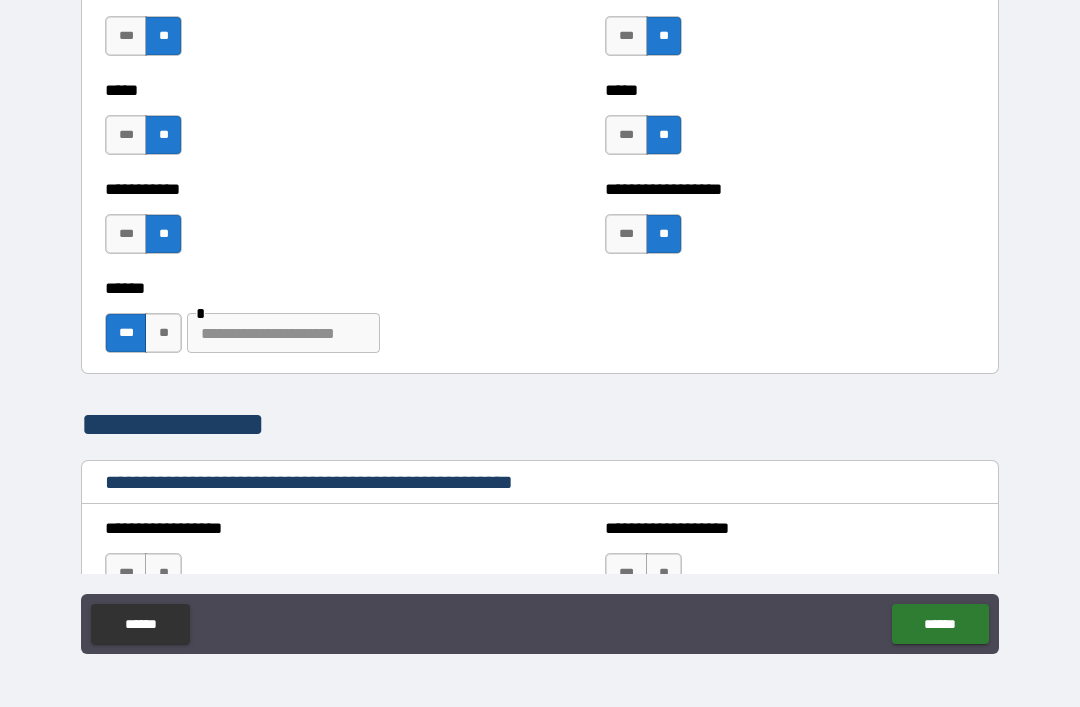 click at bounding box center [283, 333] 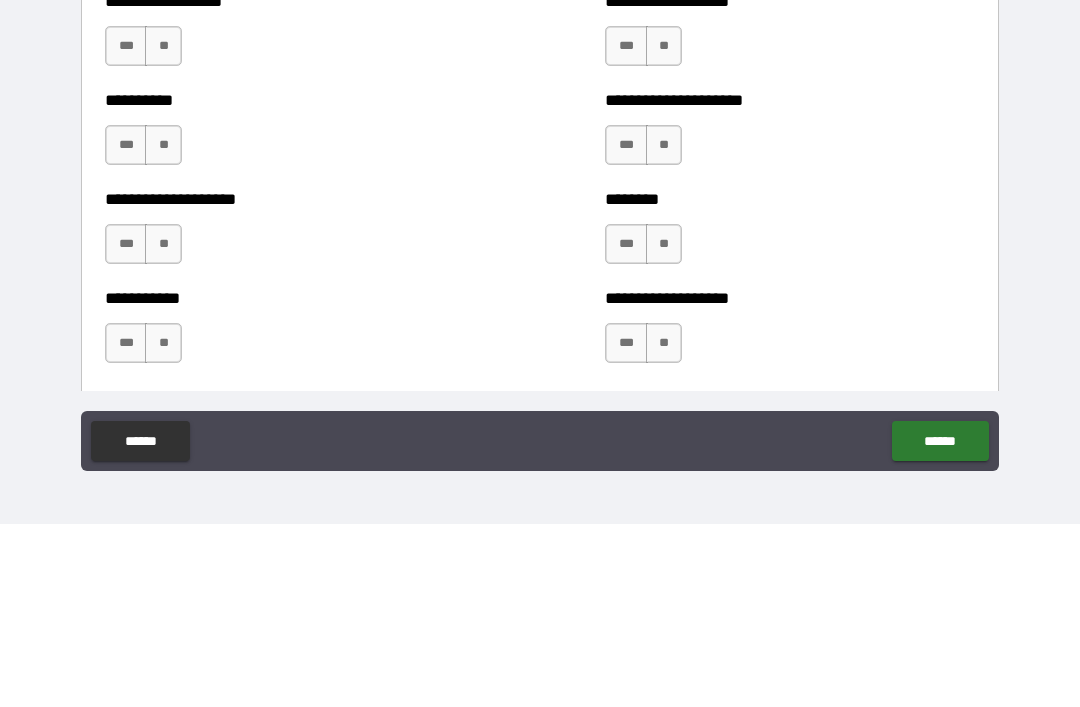scroll, scrollTop: 2319, scrollLeft: 0, axis: vertical 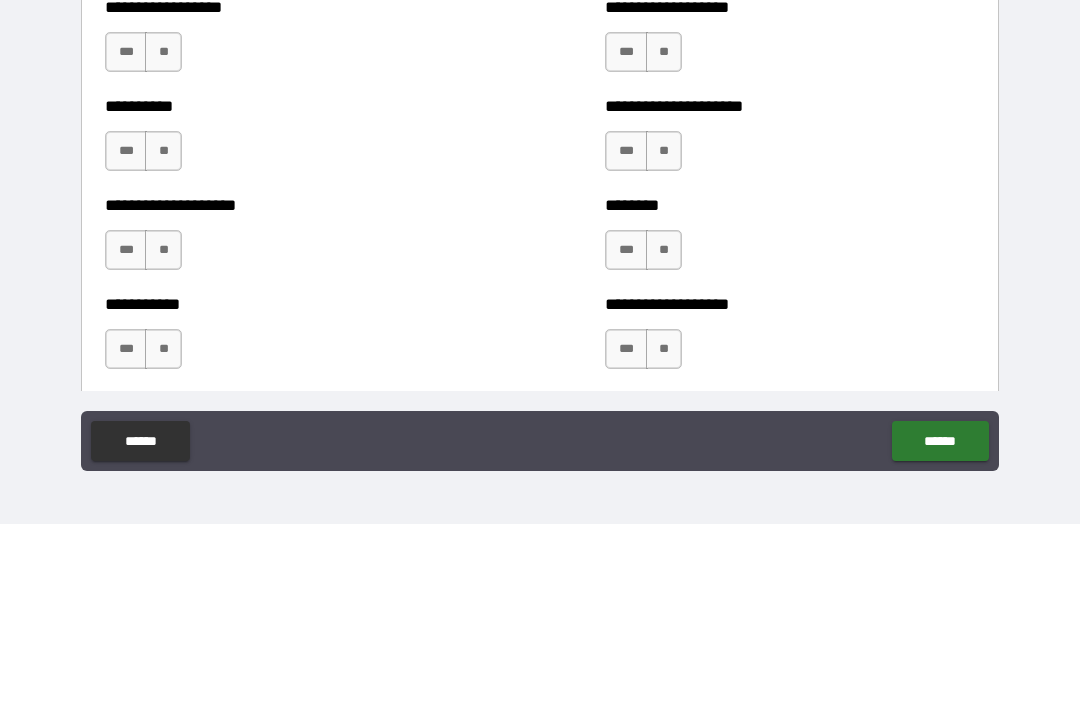 click on "**" at bounding box center (163, 235) 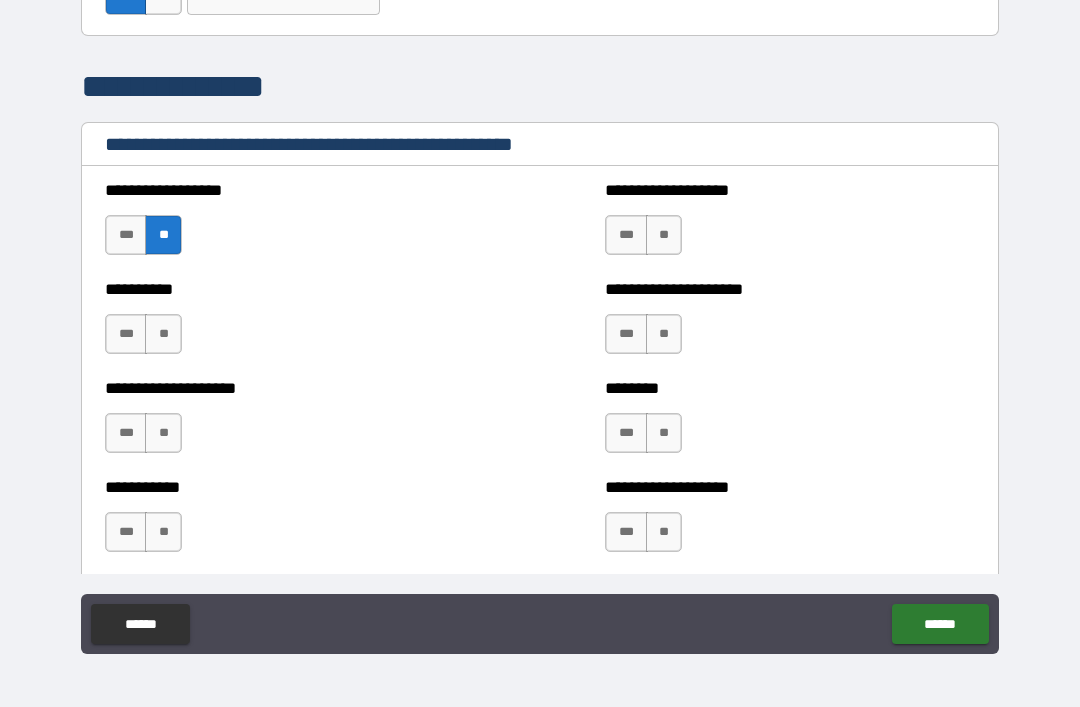 click on "**" at bounding box center (163, 334) 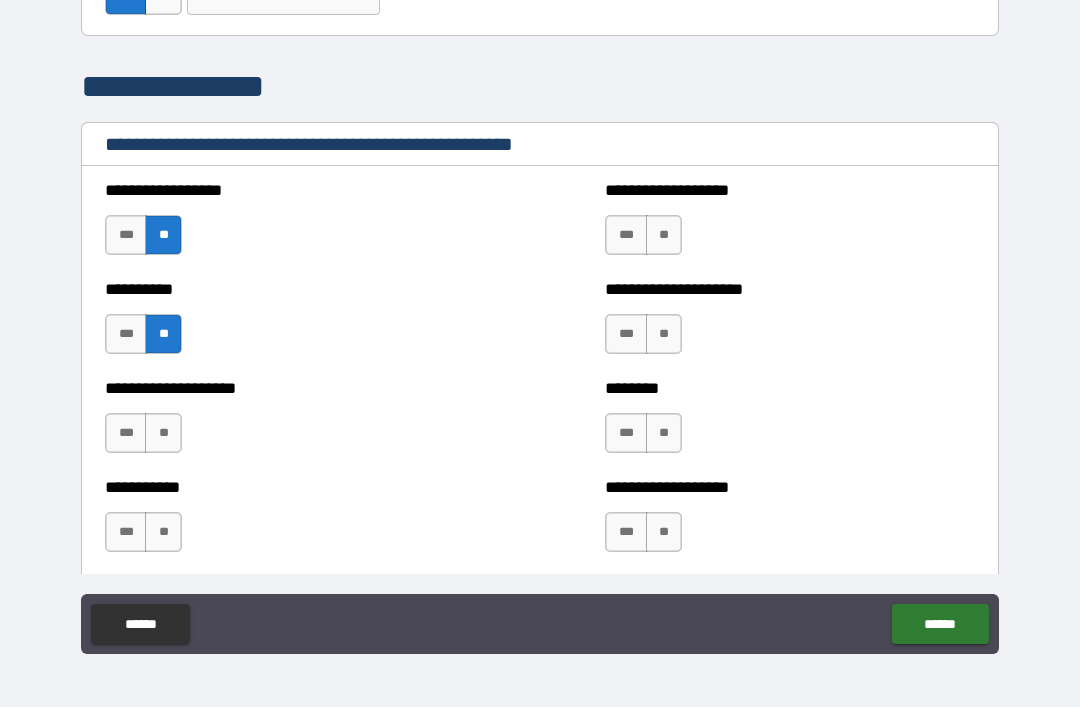click on "**" at bounding box center [163, 433] 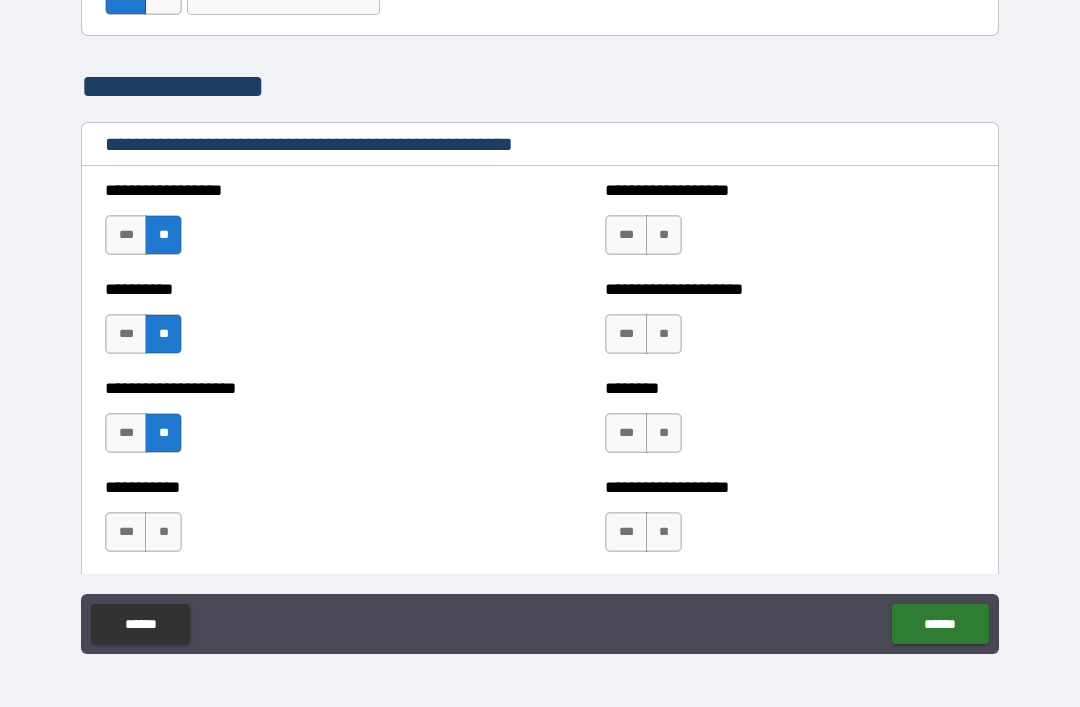click on "**" at bounding box center (163, 532) 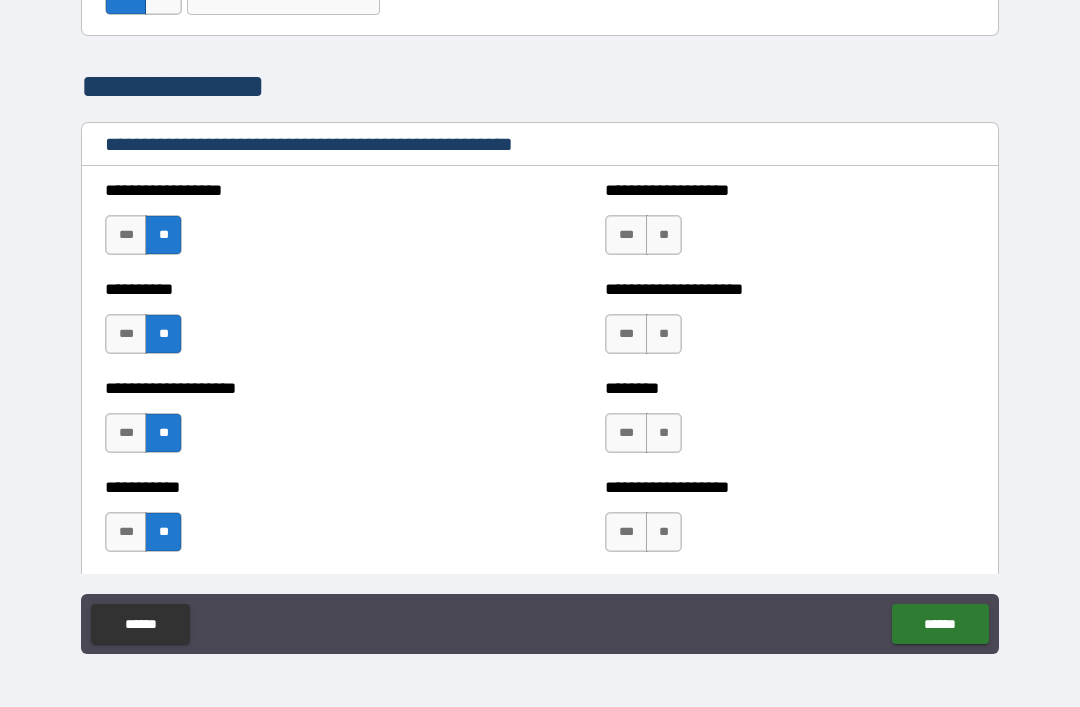 click on "**" at bounding box center (664, 235) 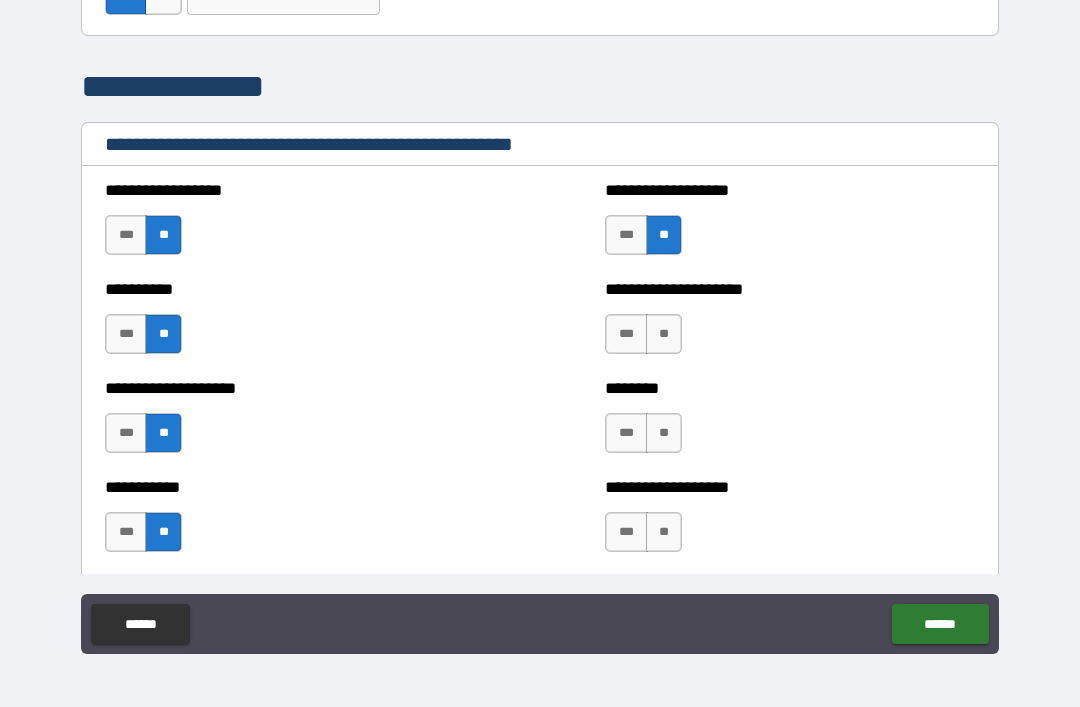click on "**" at bounding box center (664, 334) 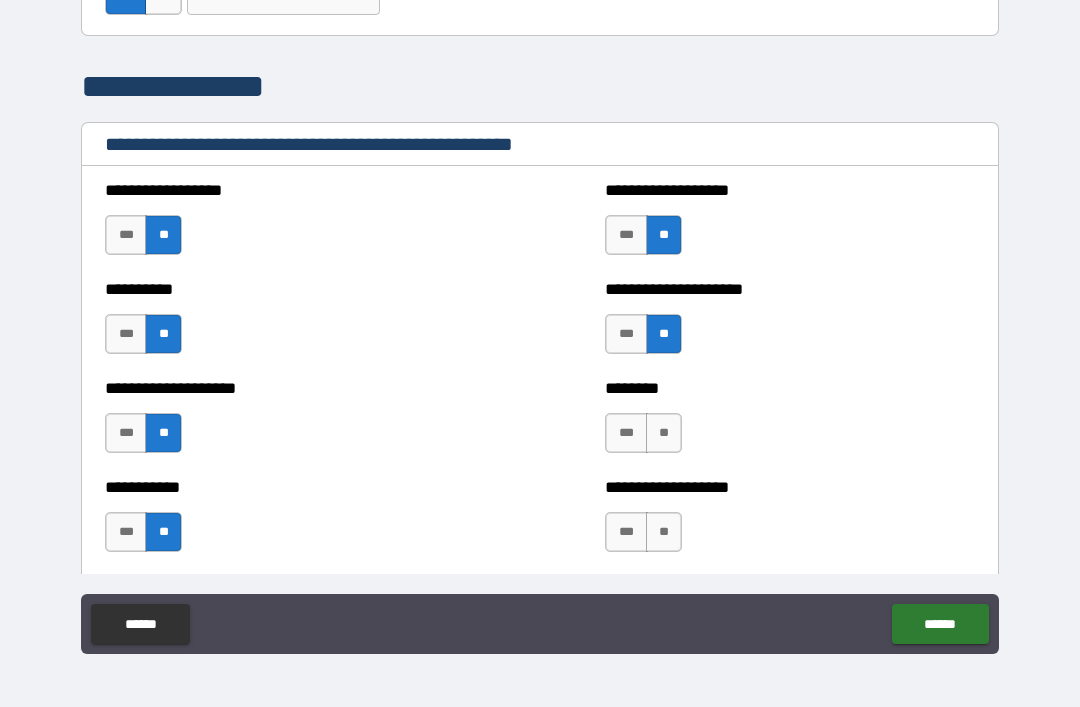 click on "**" at bounding box center [664, 433] 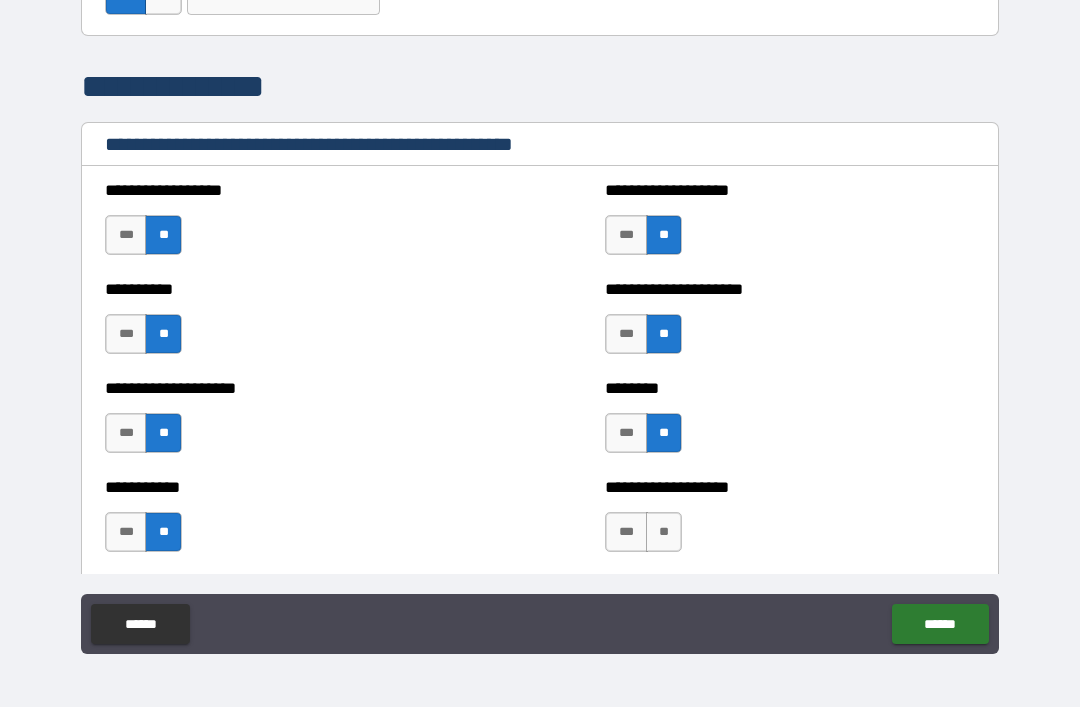 click on "**" at bounding box center [664, 532] 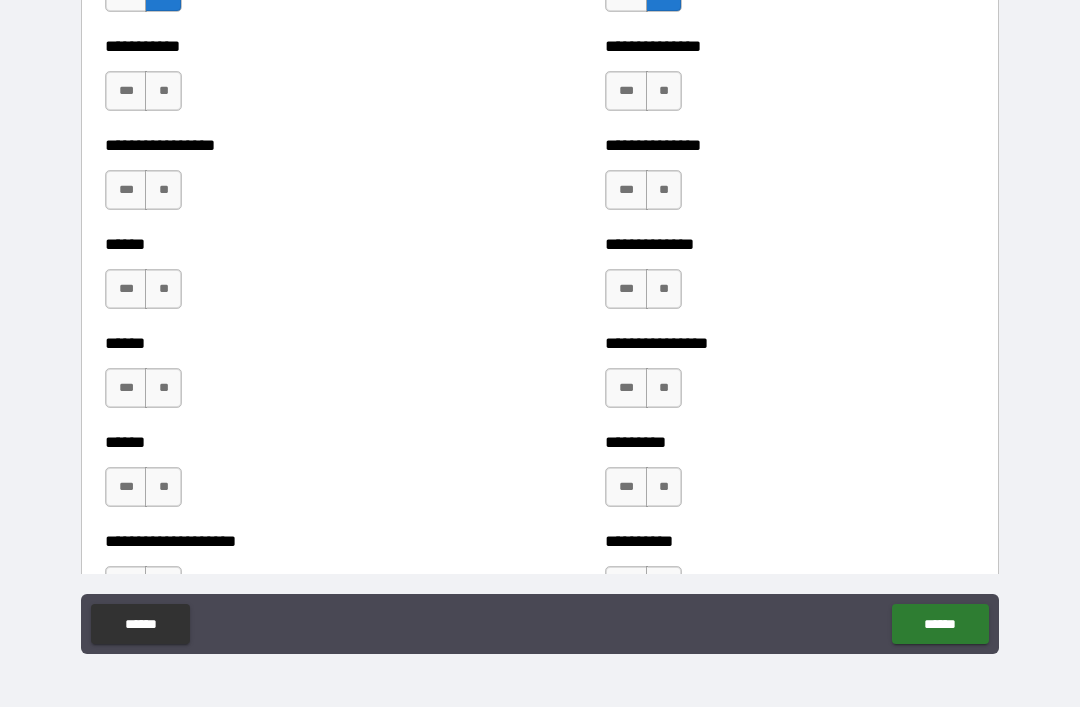 scroll, scrollTop: 2862, scrollLeft: 0, axis: vertical 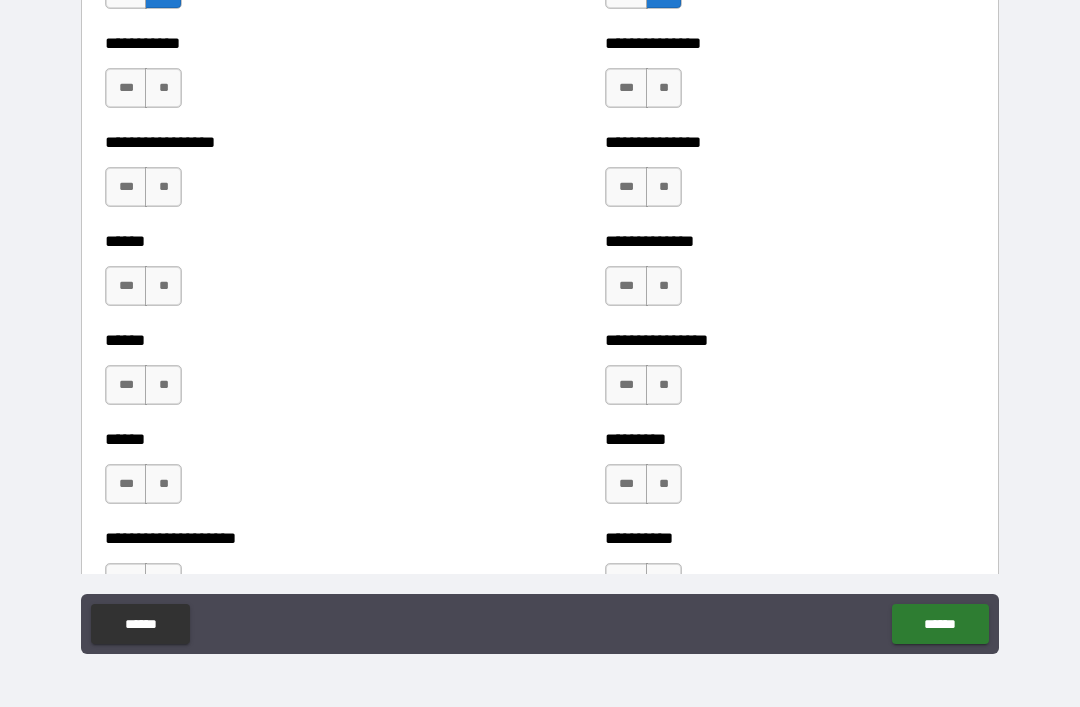 click on "**" at bounding box center (664, 88) 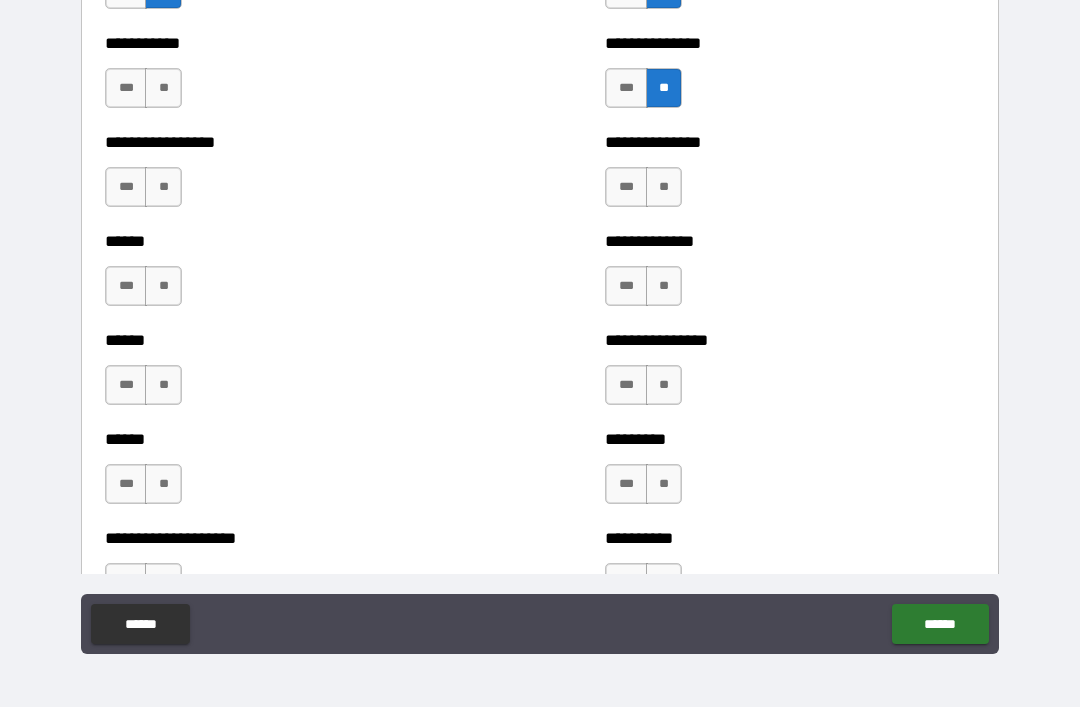 click on "**" at bounding box center (664, 187) 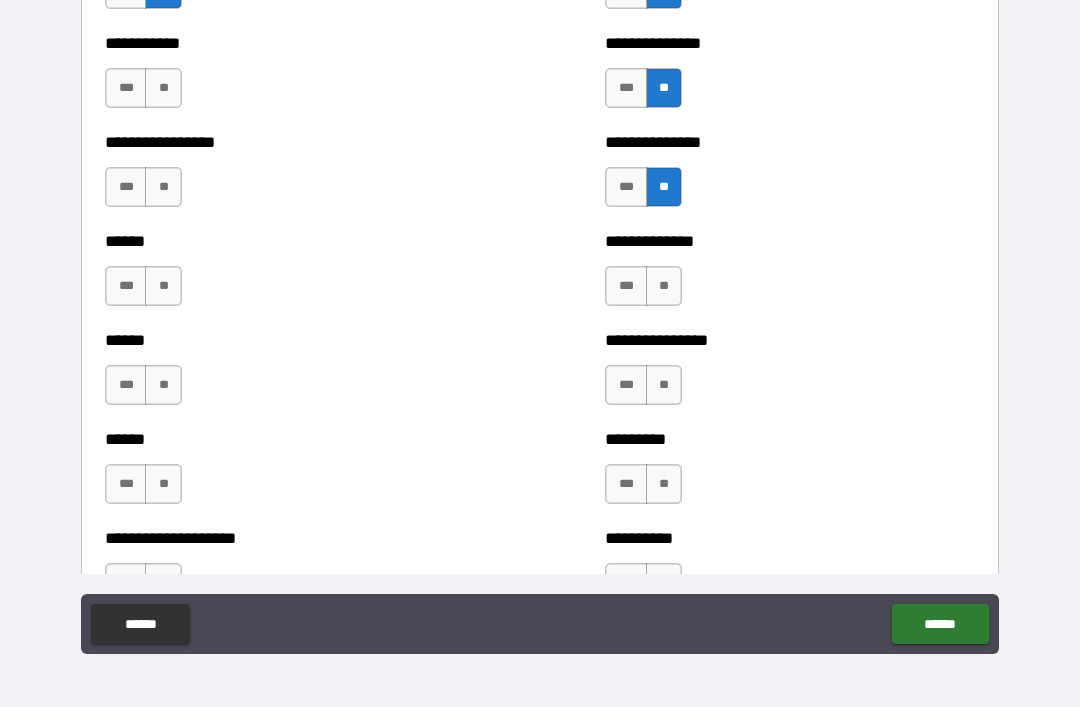 click on "**" at bounding box center [664, 286] 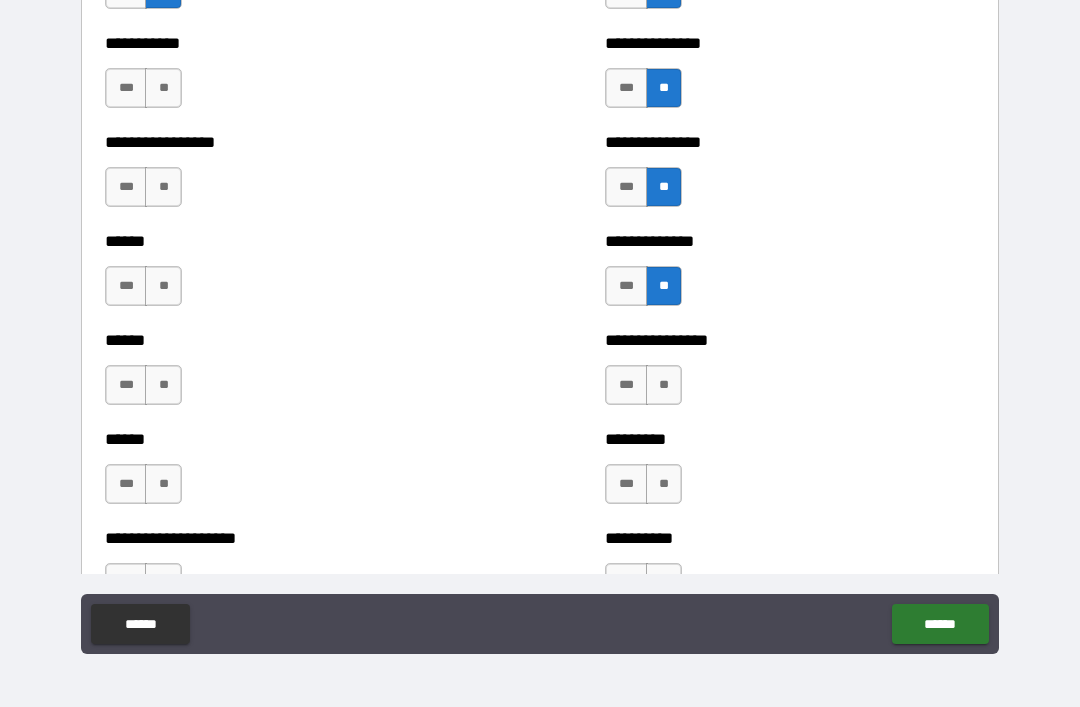 click on "**" at bounding box center [664, 385] 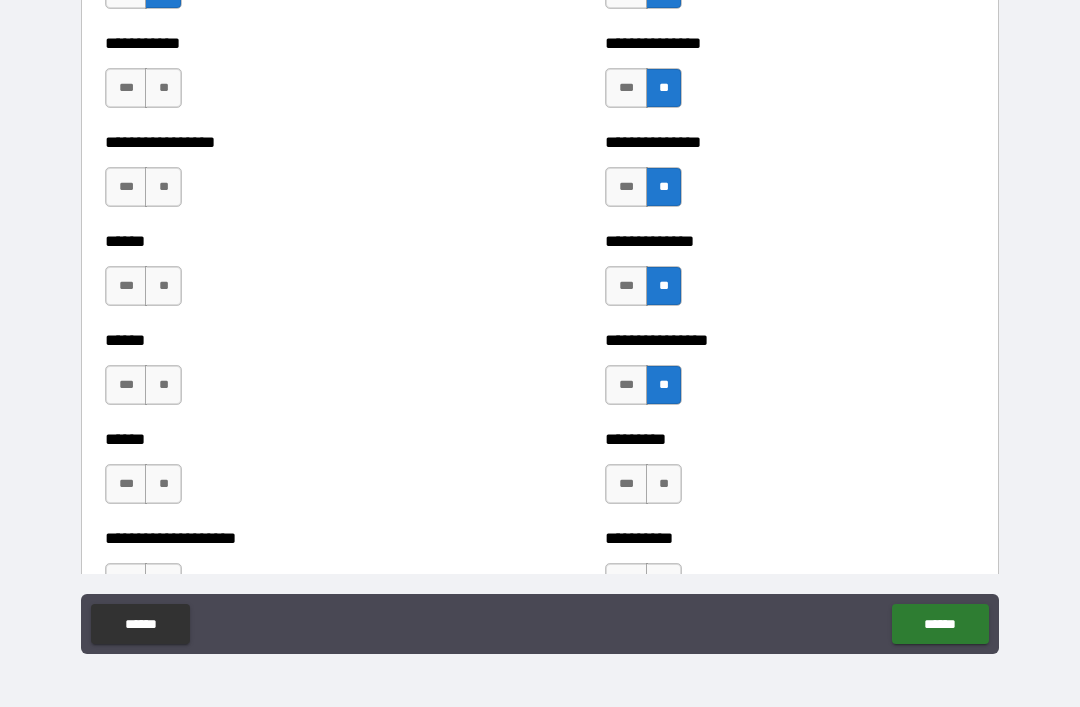 click on "**" at bounding box center (664, 484) 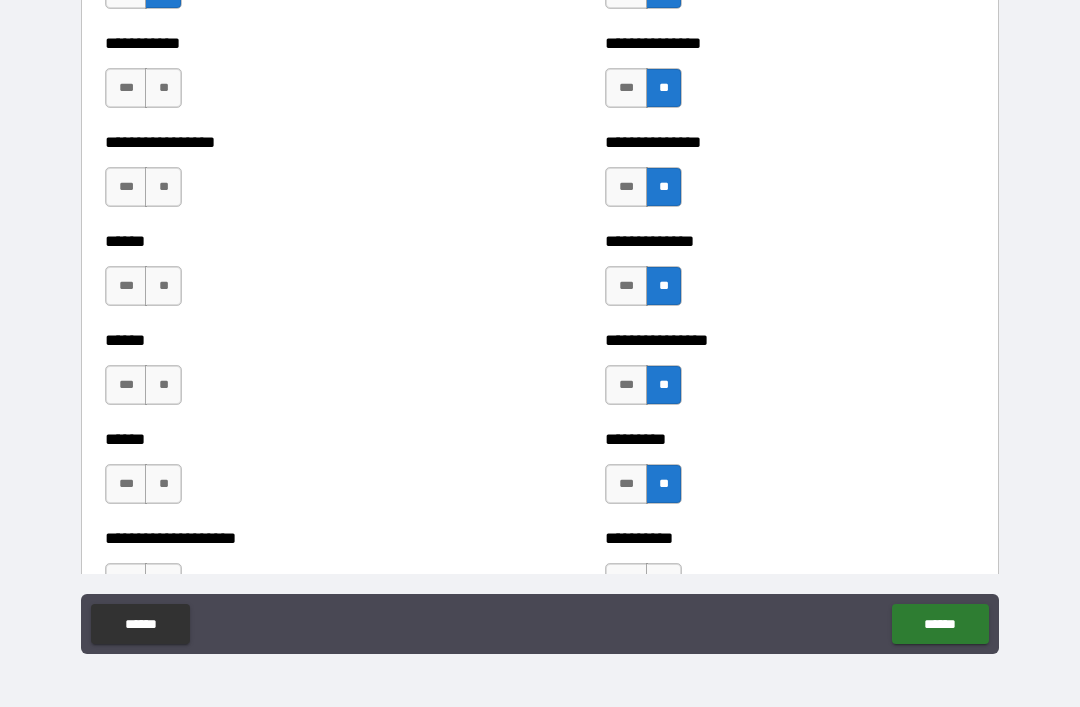click on "**" at bounding box center (163, 88) 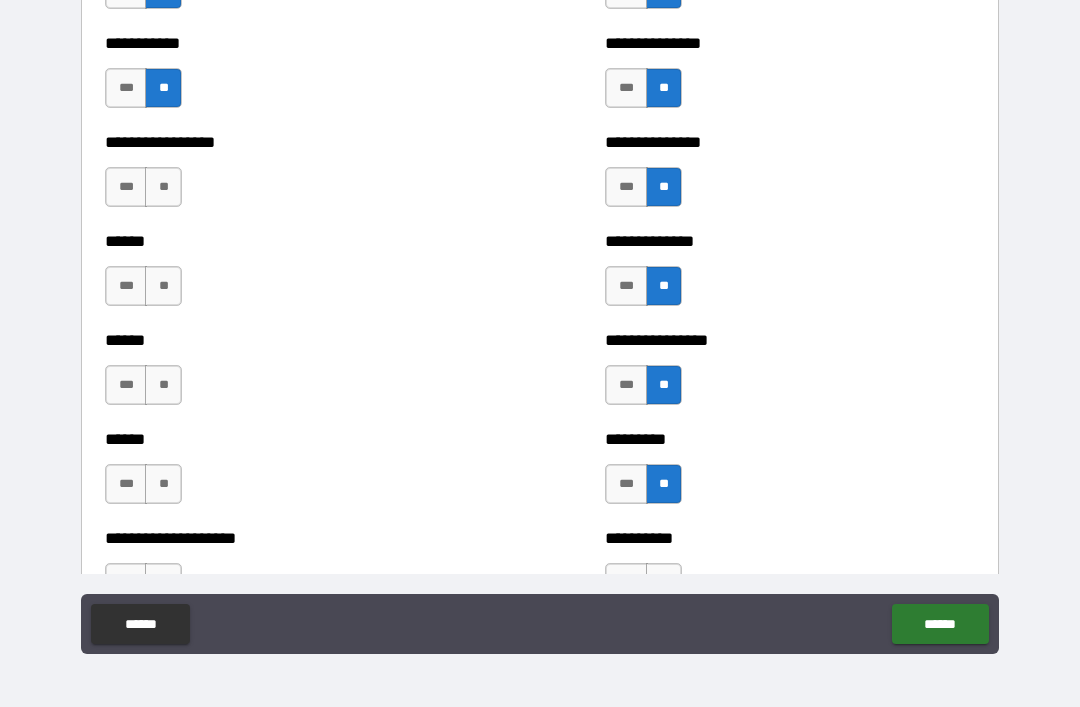 click on "**" at bounding box center (163, 187) 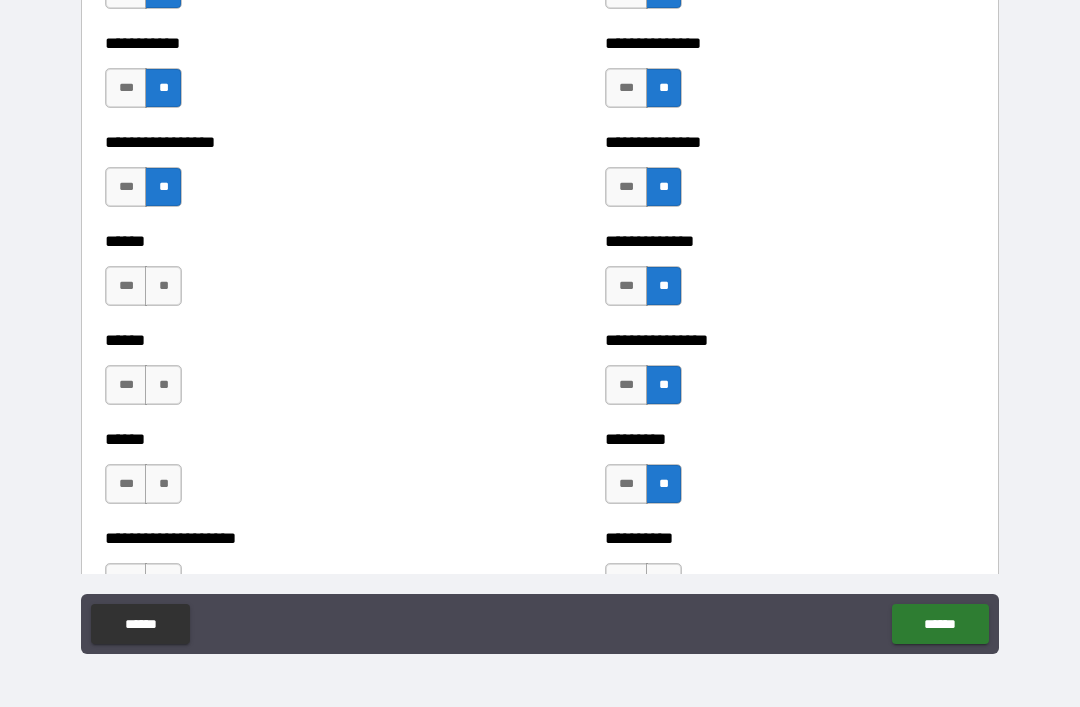click on "**" at bounding box center (163, 286) 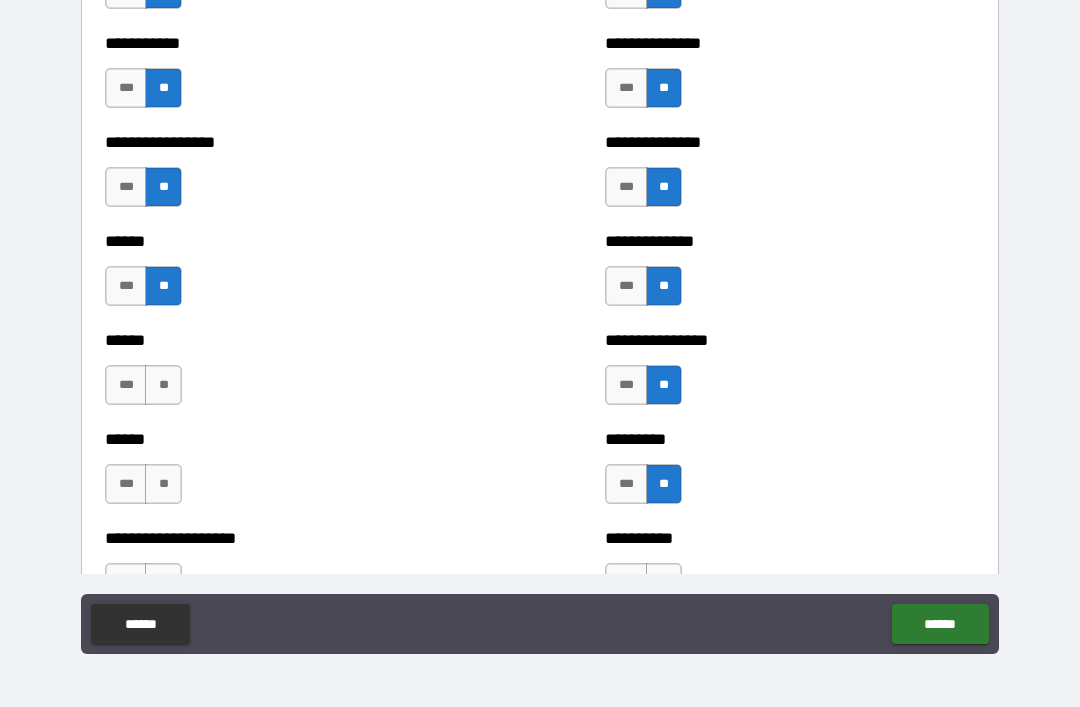 click on "**" at bounding box center (163, 385) 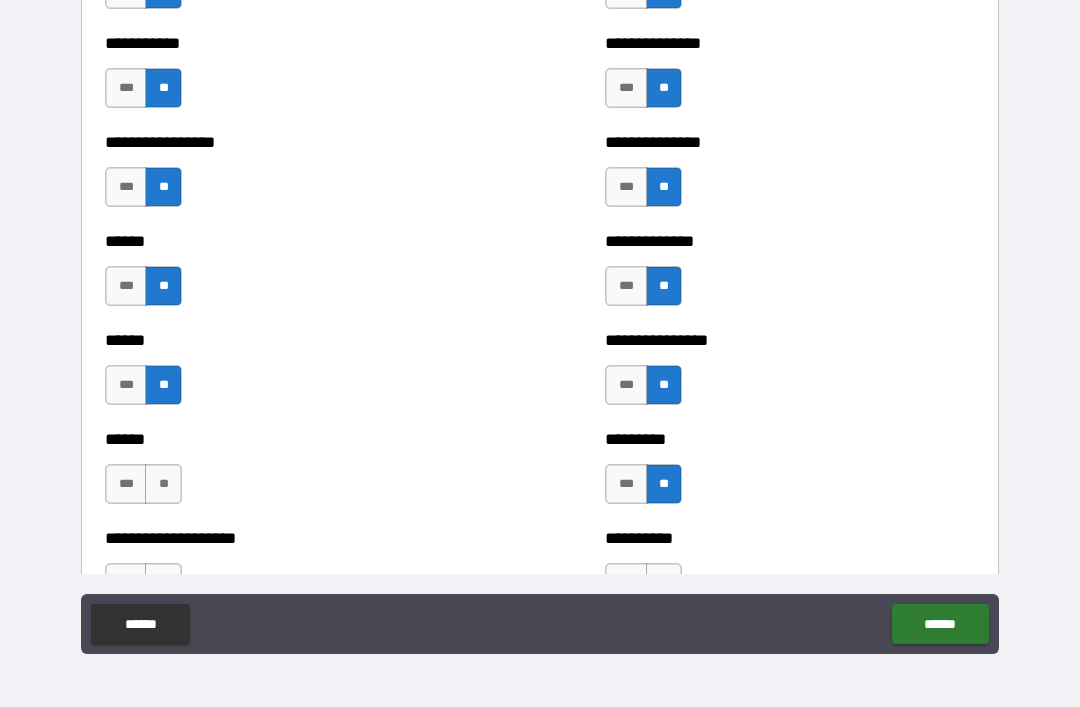 click on "**" at bounding box center (163, 484) 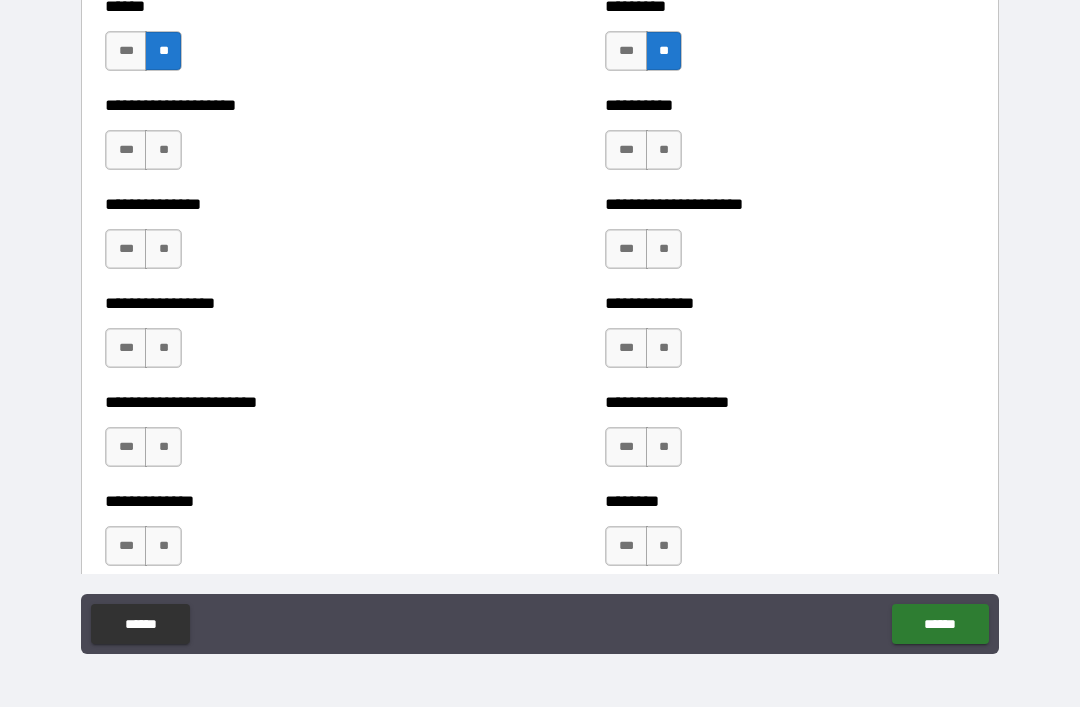 scroll, scrollTop: 3311, scrollLeft: 0, axis: vertical 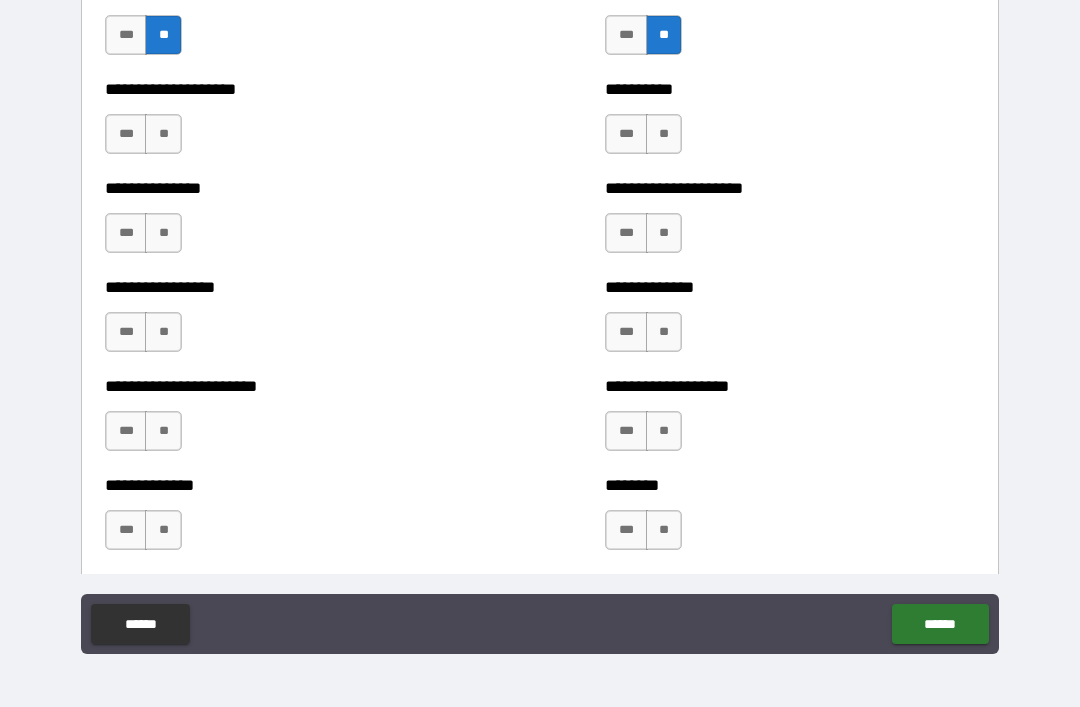 click on "**" at bounding box center (163, 134) 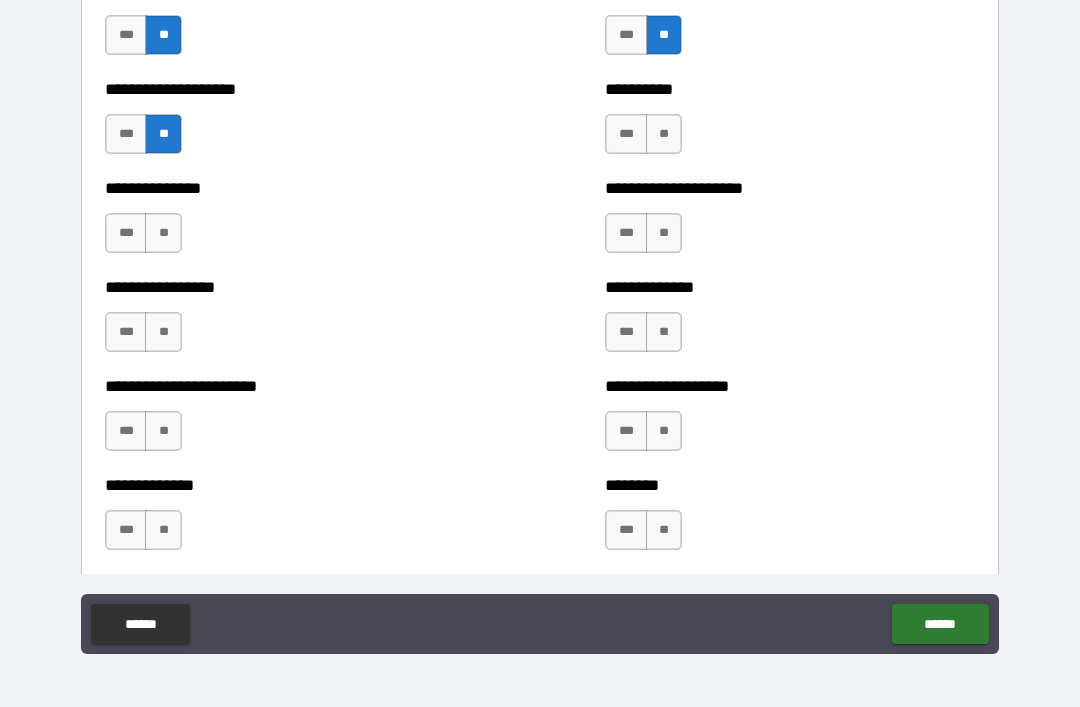 click on "**" at bounding box center [163, 233] 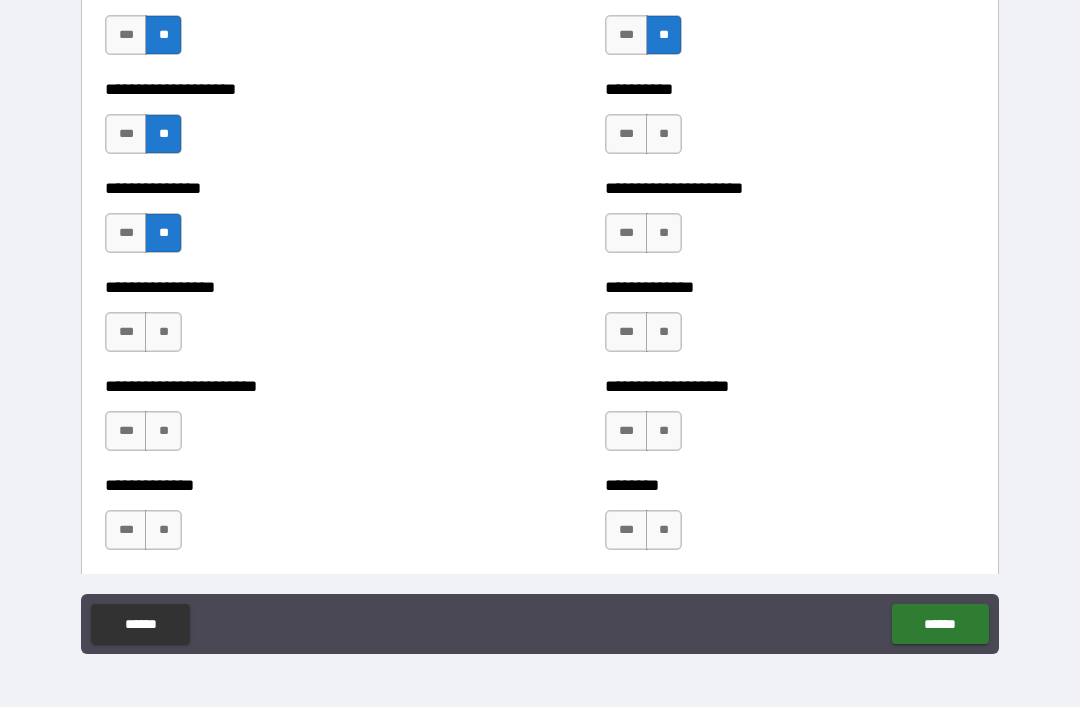 click on "**" at bounding box center (163, 332) 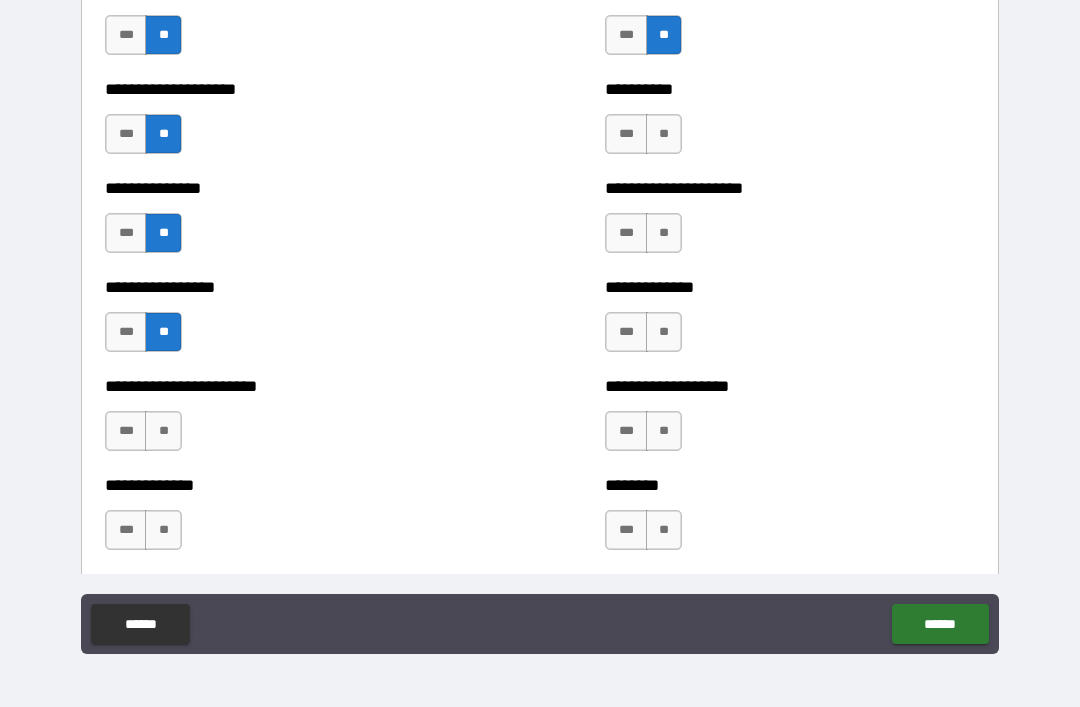click on "**" at bounding box center (163, 431) 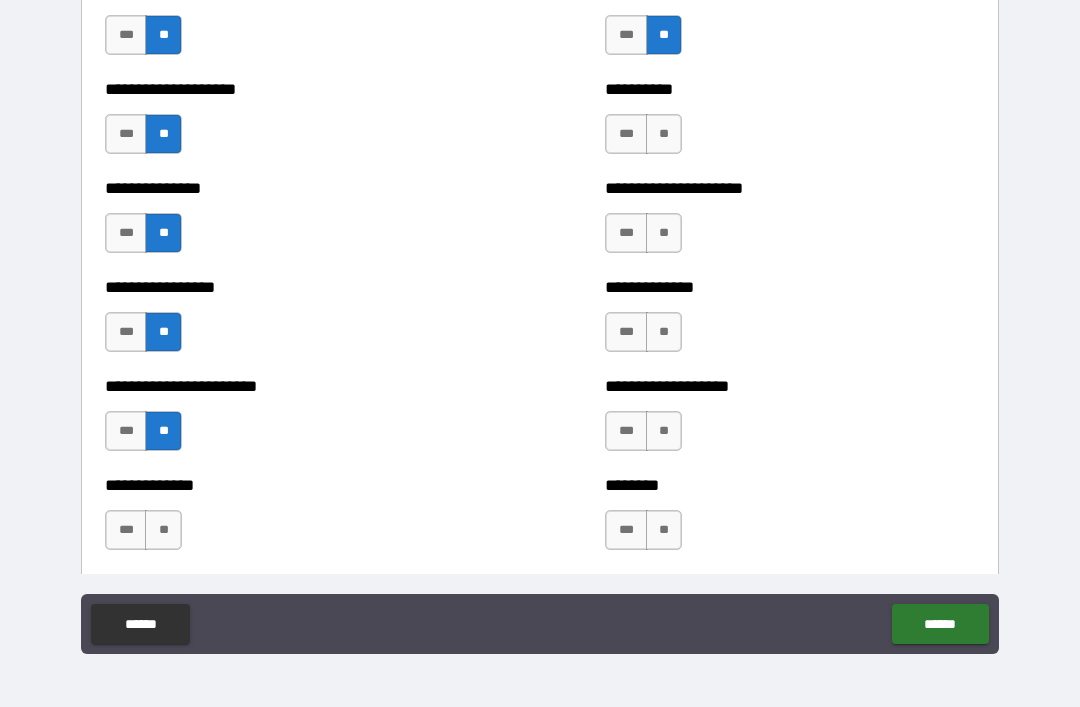 click on "**" at bounding box center (163, 530) 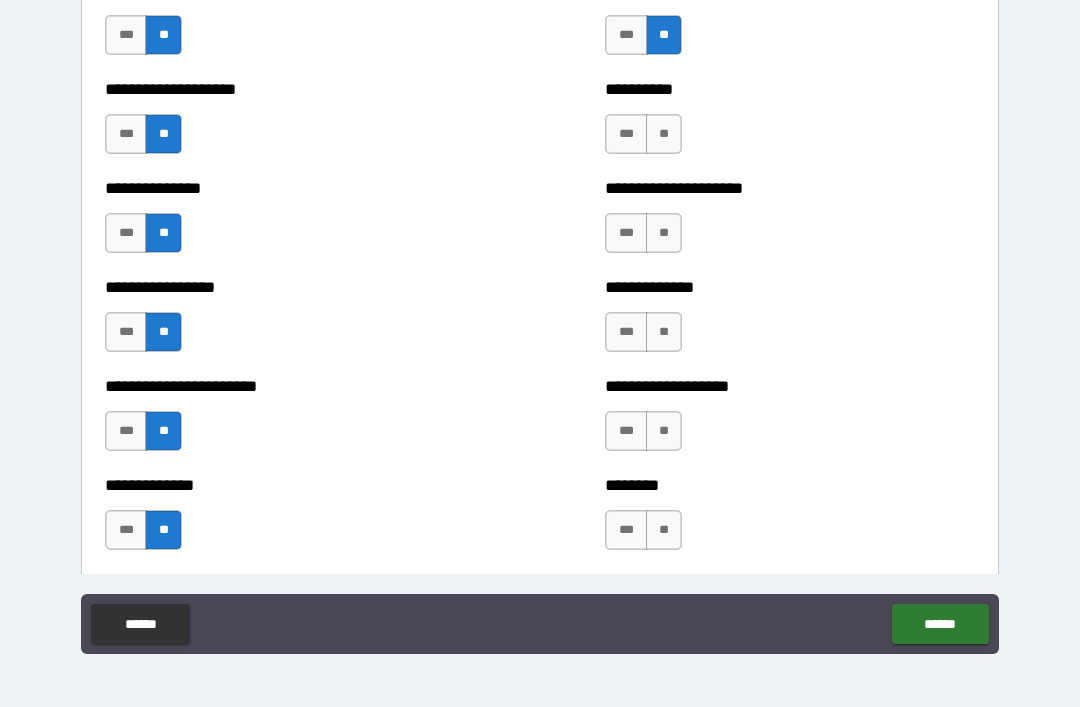 click on "**" at bounding box center [664, 134] 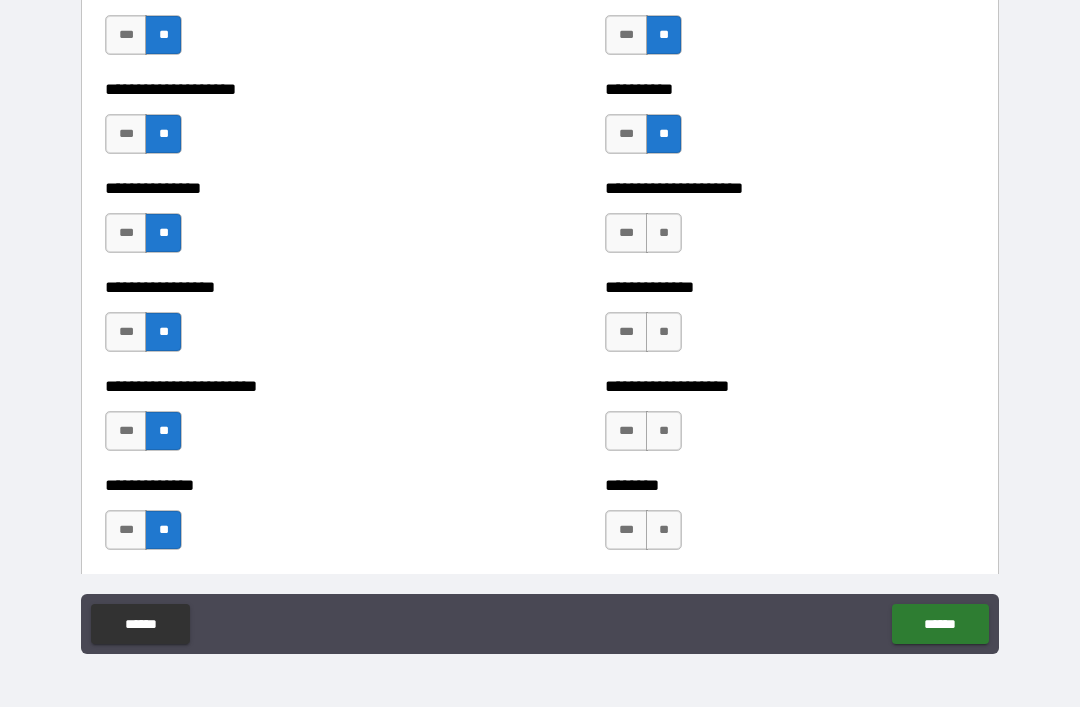 click on "**" at bounding box center [664, 233] 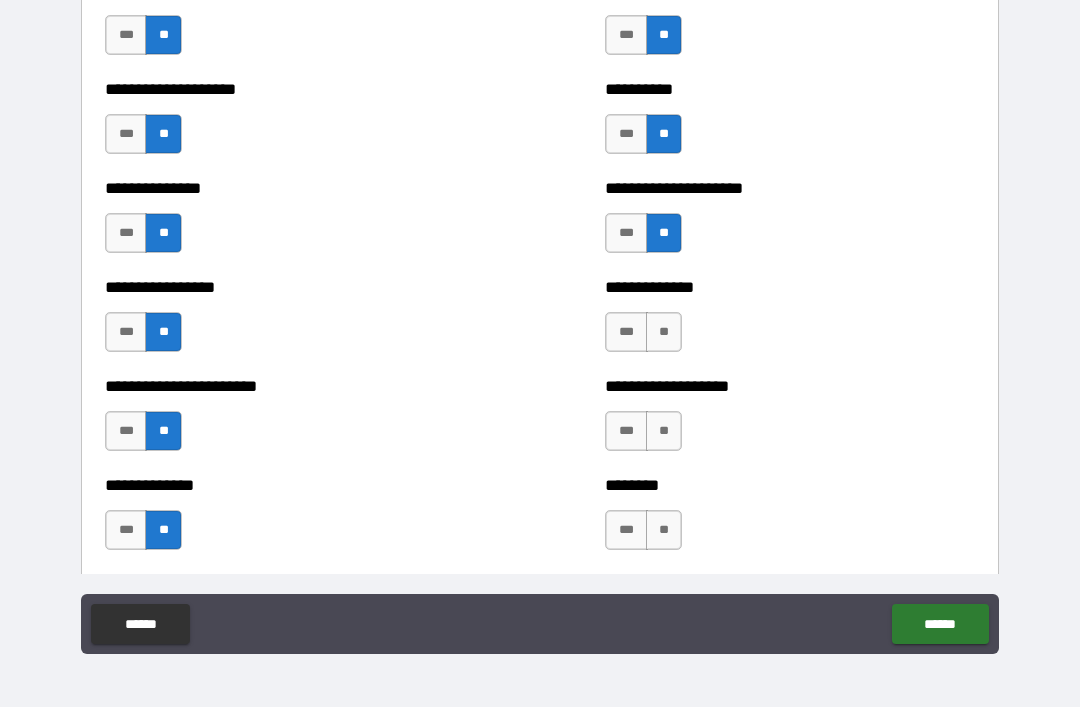 click on "**" at bounding box center (664, 332) 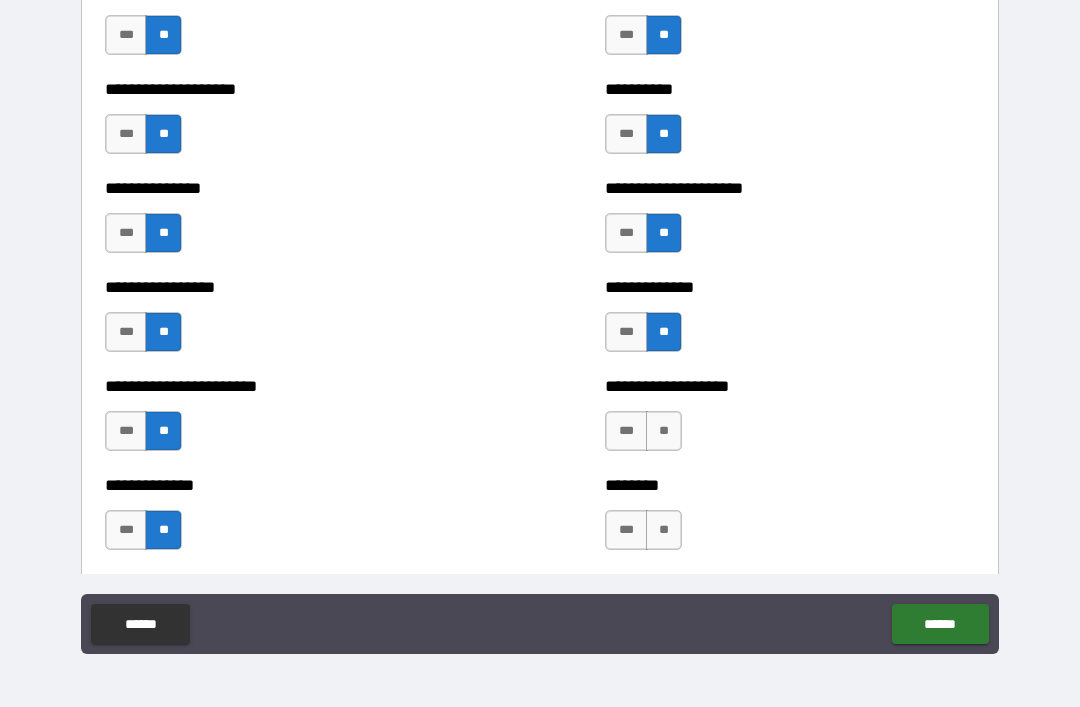 click on "**" at bounding box center (664, 431) 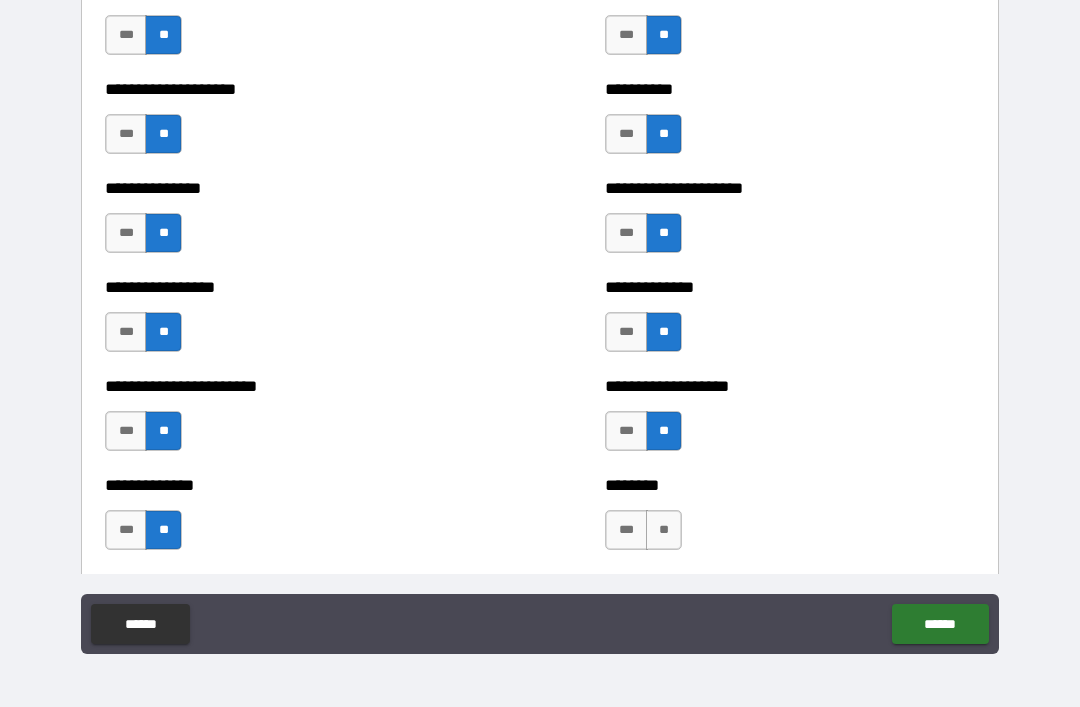 click on "**" at bounding box center (664, 530) 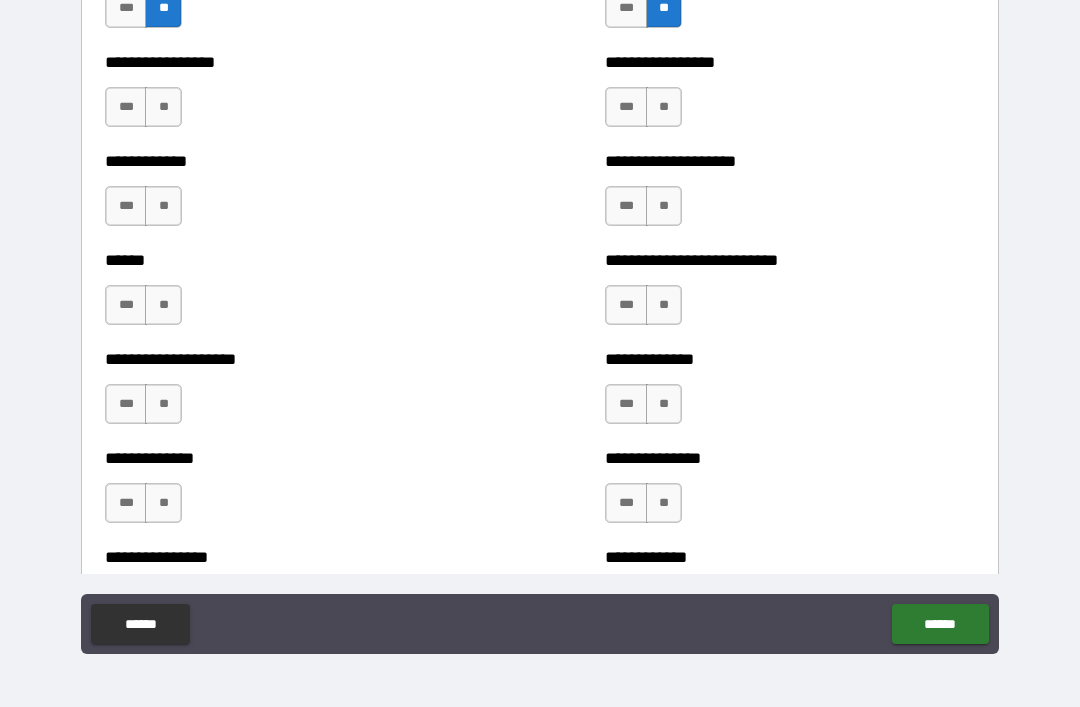 scroll, scrollTop: 3834, scrollLeft: 0, axis: vertical 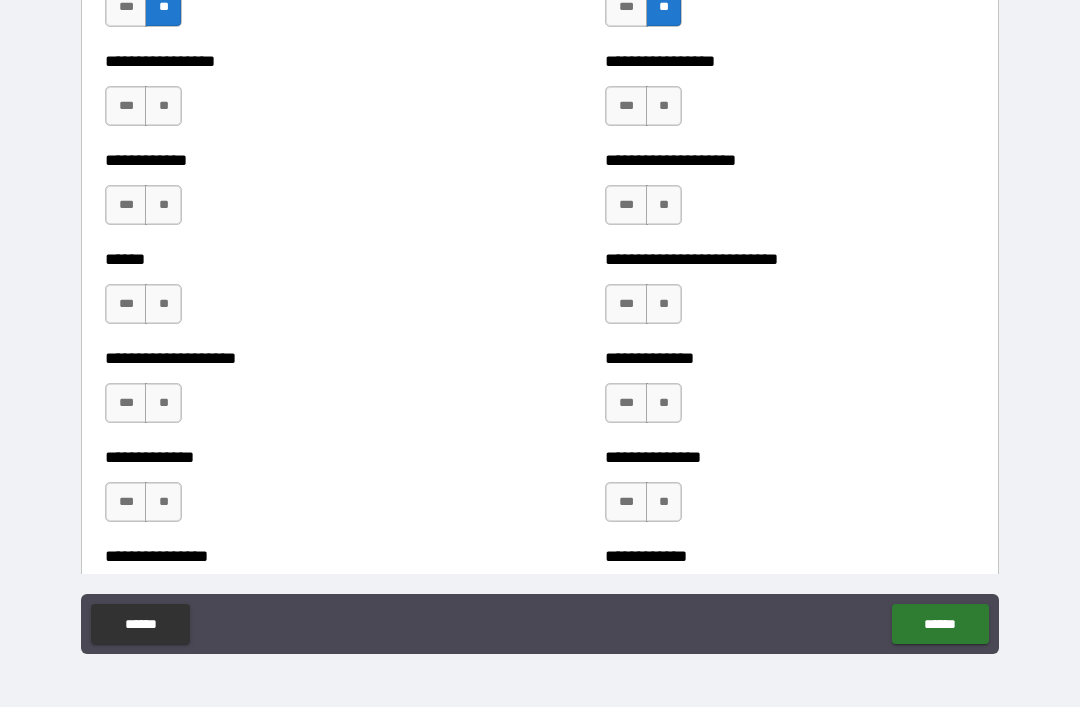 click on "**" at bounding box center (664, 106) 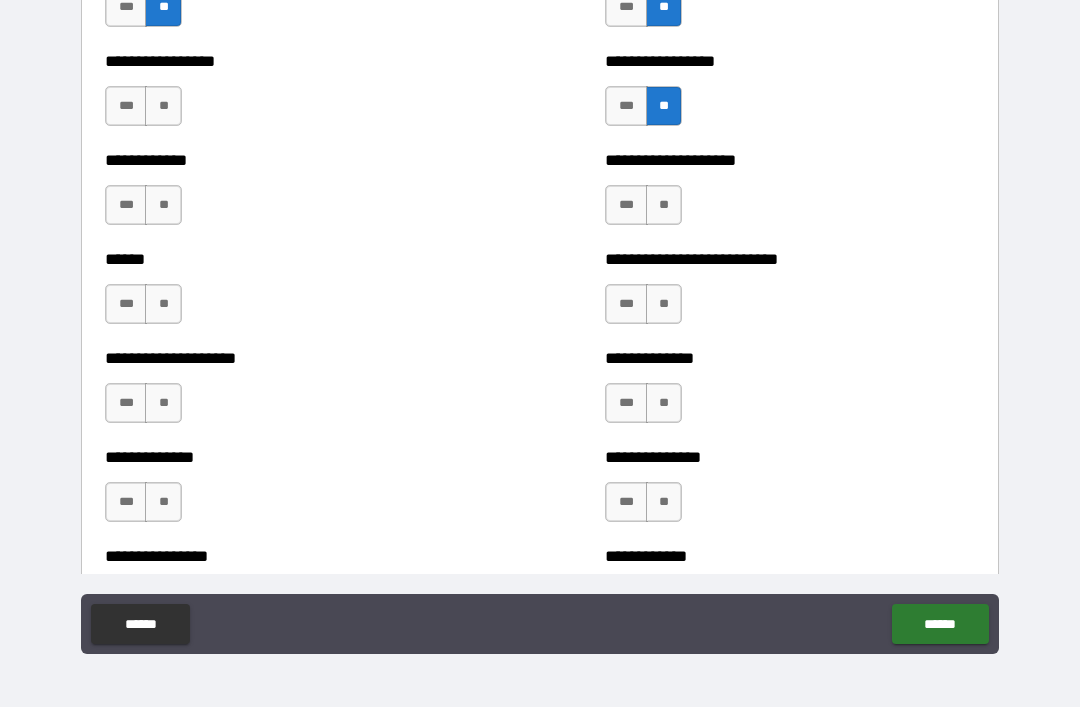 click on "**" at bounding box center (664, 205) 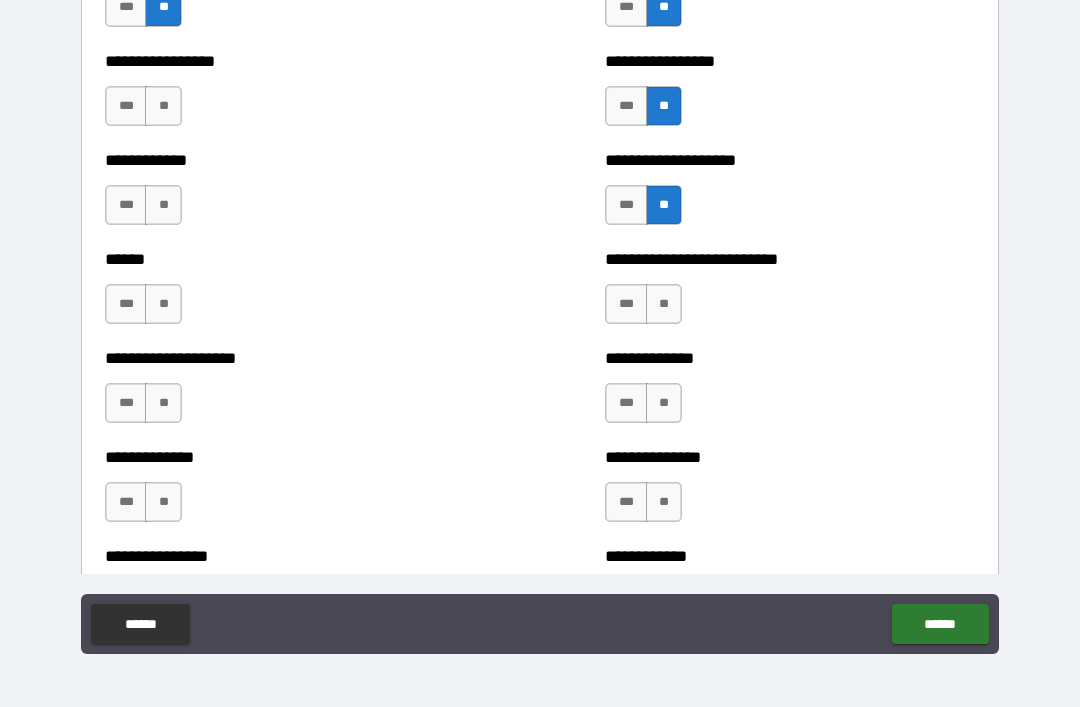 click on "**" at bounding box center (664, 304) 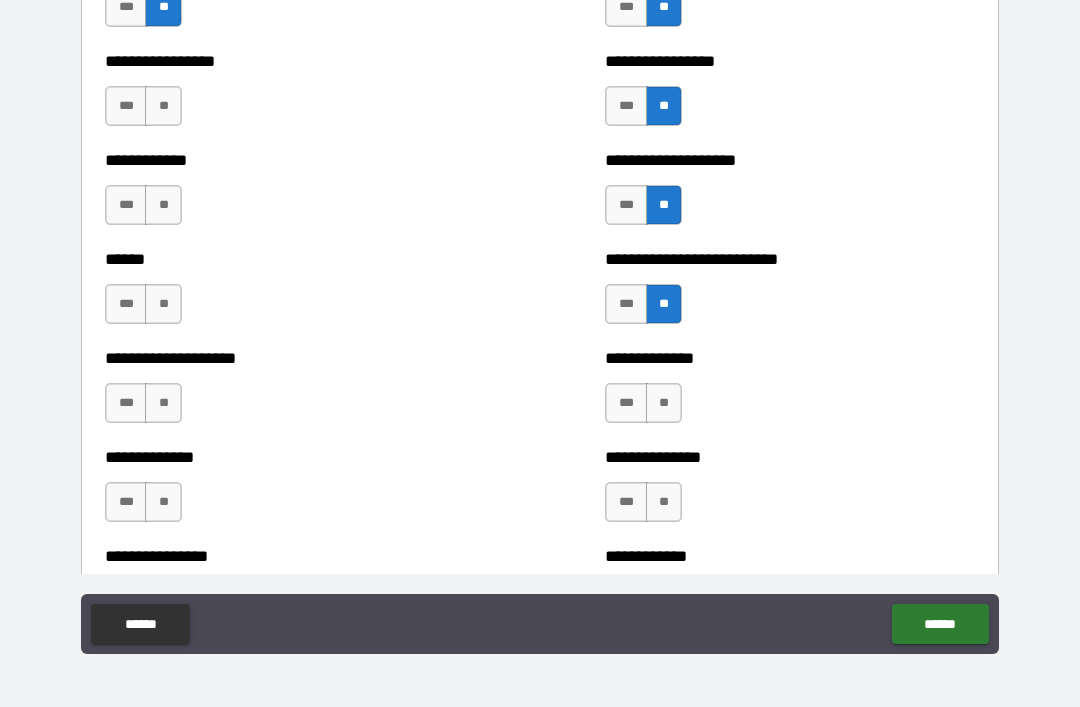 click on "**" at bounding box center [664, 403] 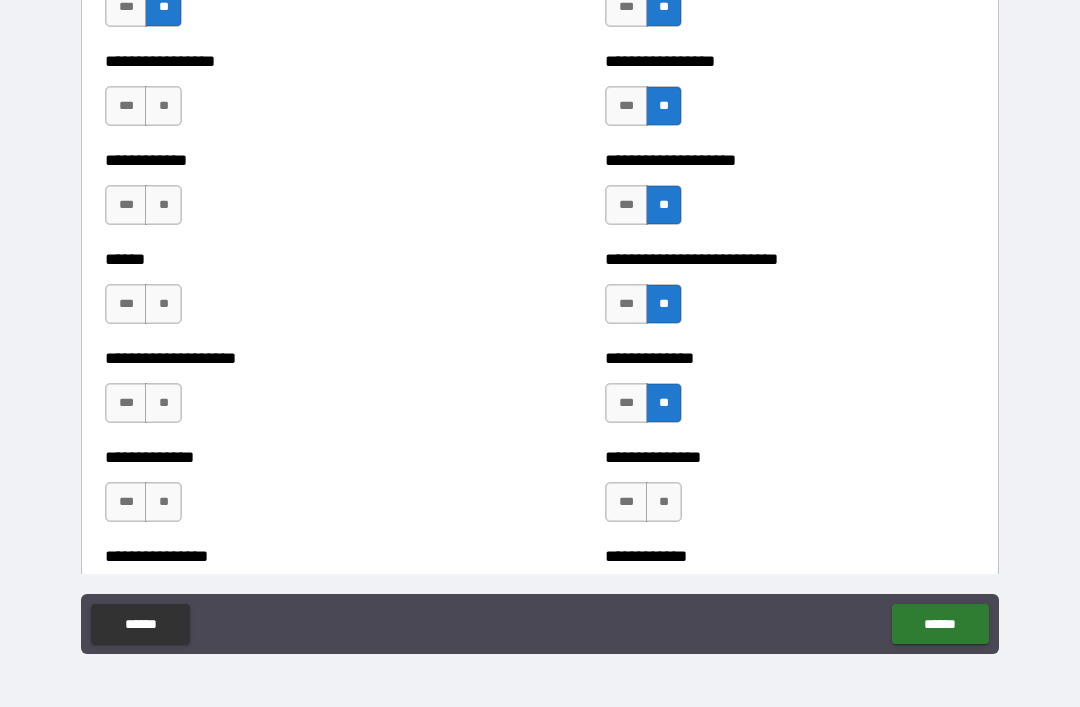 click on "**" at bounding box center [664, 502] 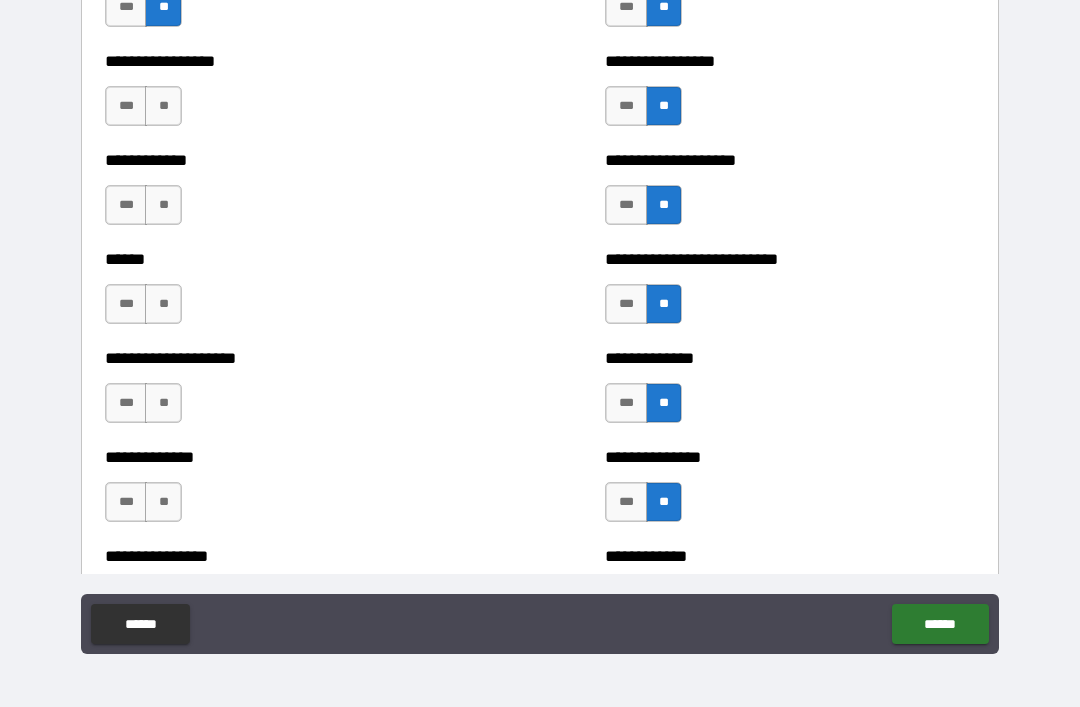 click on "**" at bounding box center (163, 106) 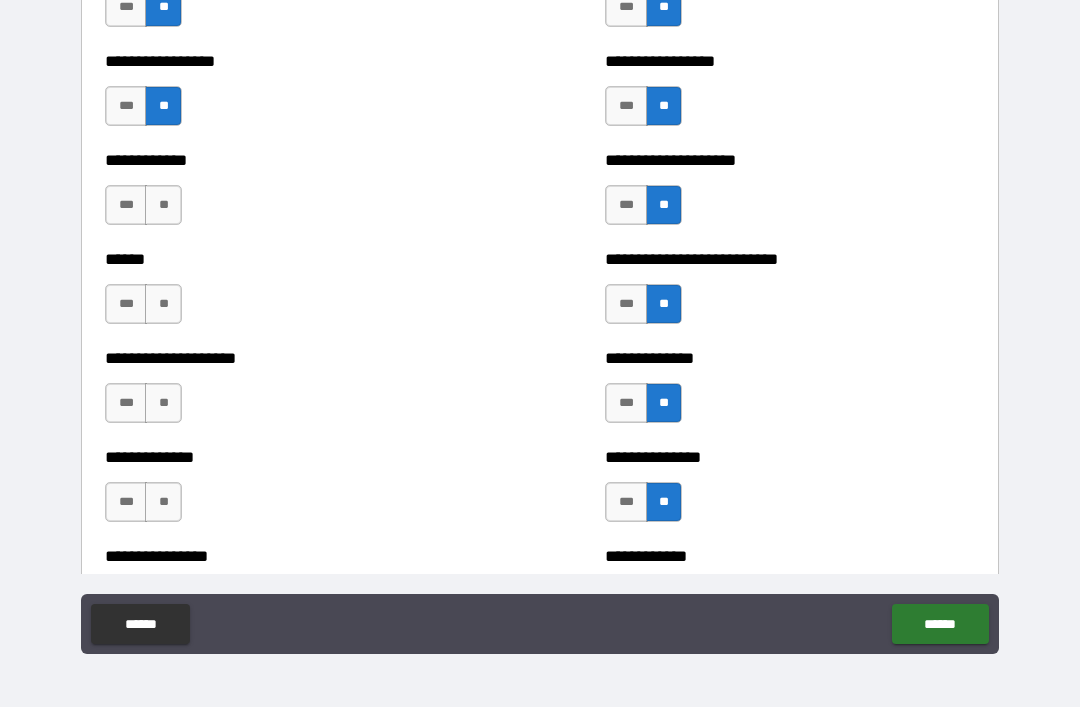 click on "**" at bounding box center (163, 205) 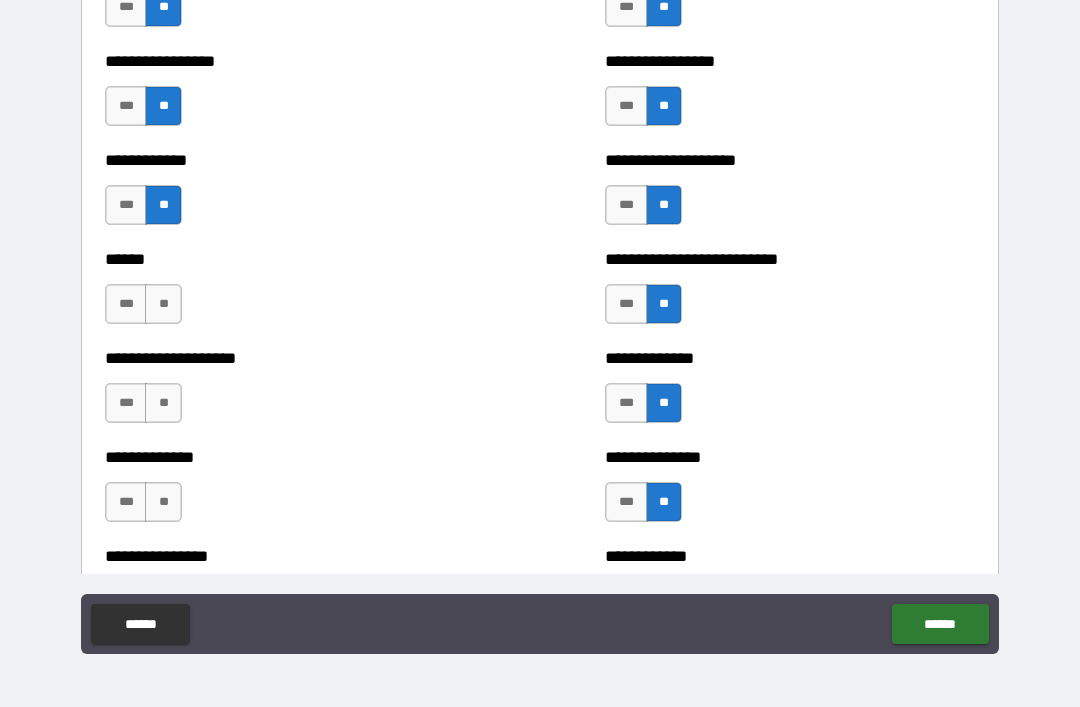 click on "**" at bounding box center (163, 304) 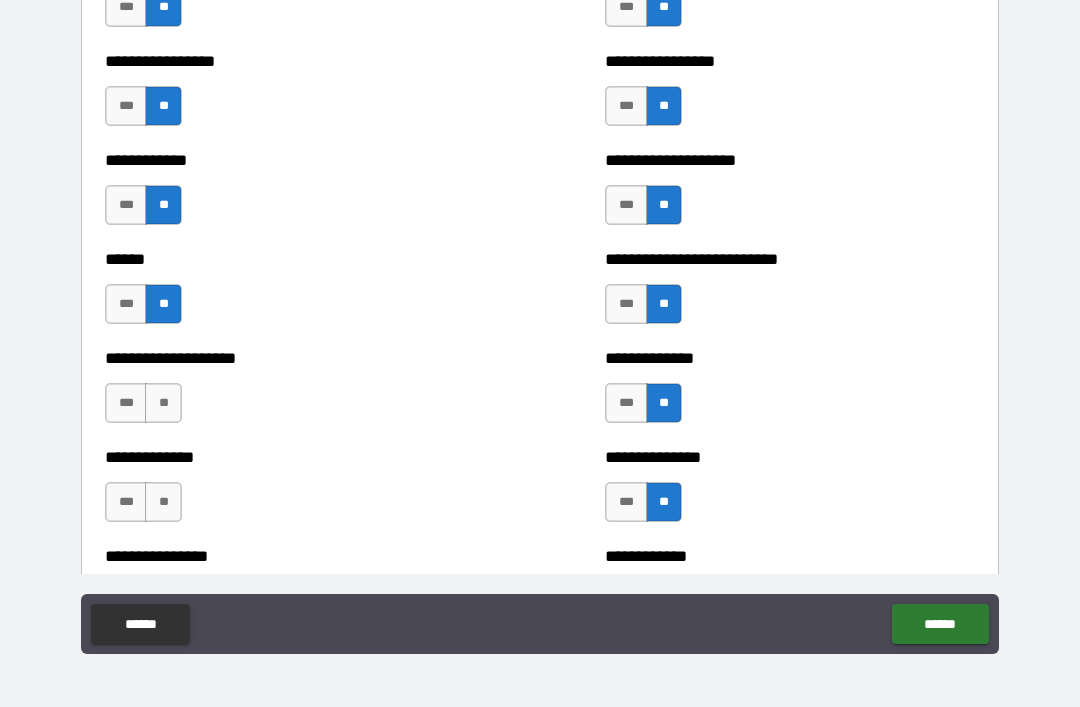 click on "**" at bounding box center (163, 403) 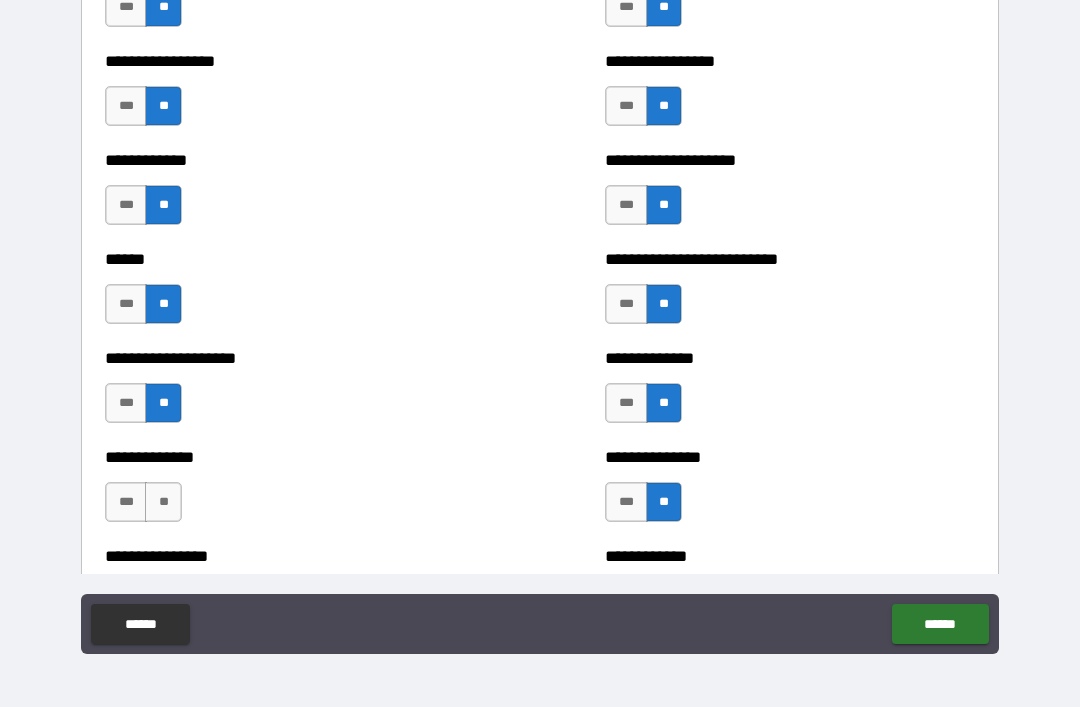 click on "**" at bounding box center [163, 502] 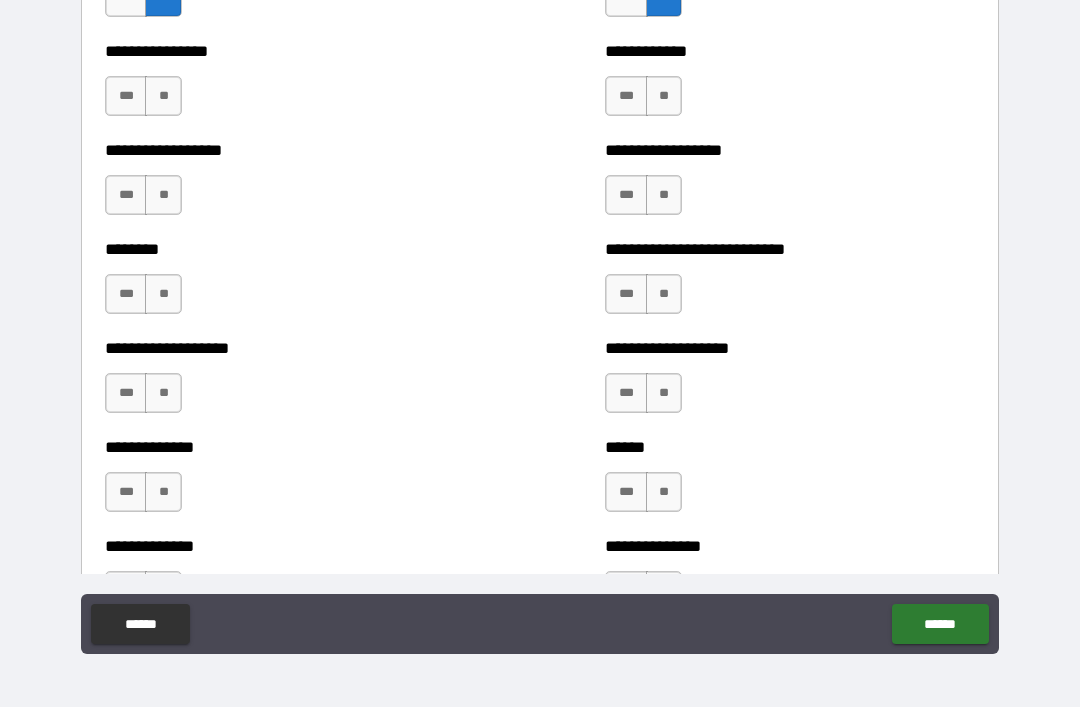 scroll, scrollTop: 4346, scrollLeft: 0, axis: vertical 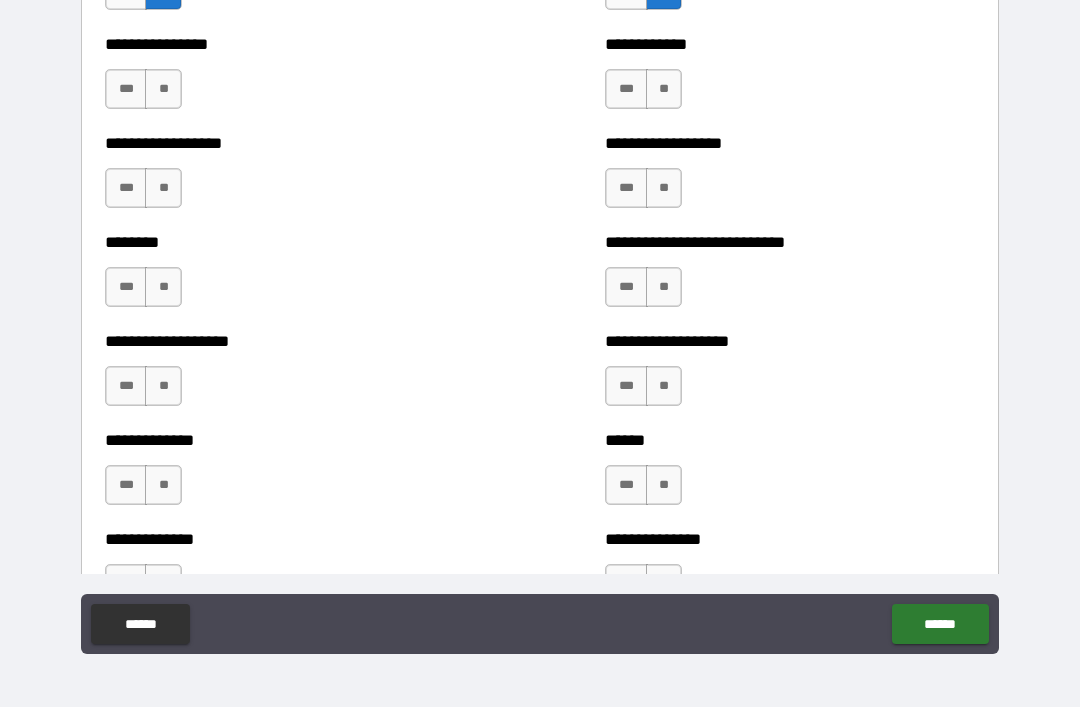 click on "**" at bounding box center (163, 89) 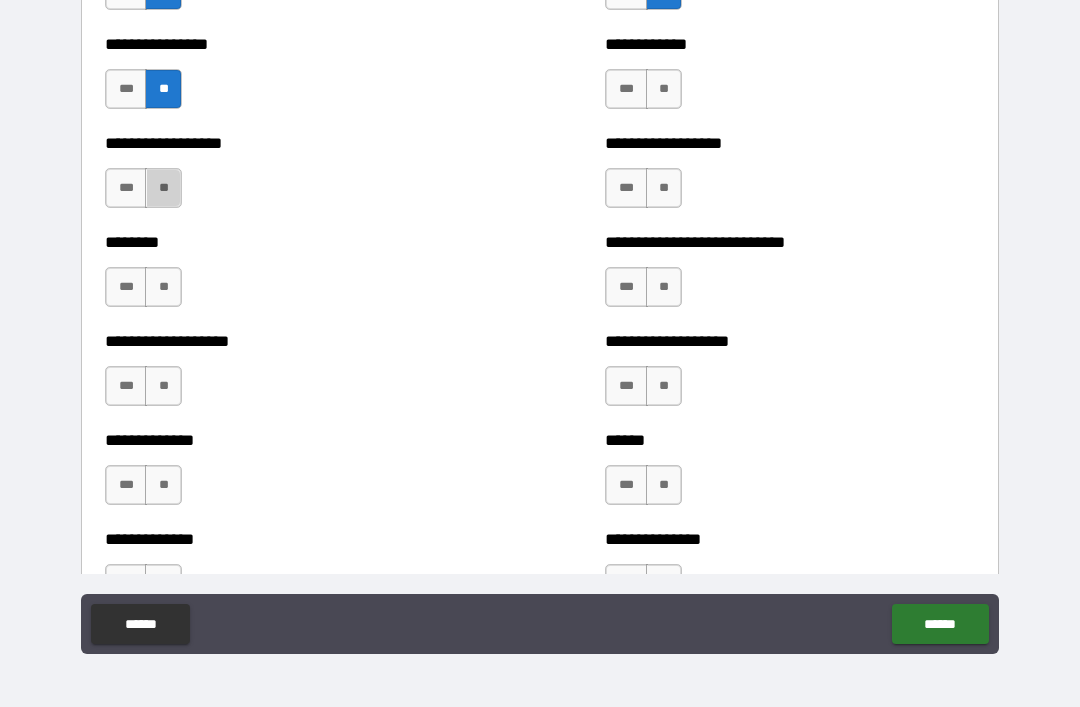click on "**" at bounding box center (163, 188) 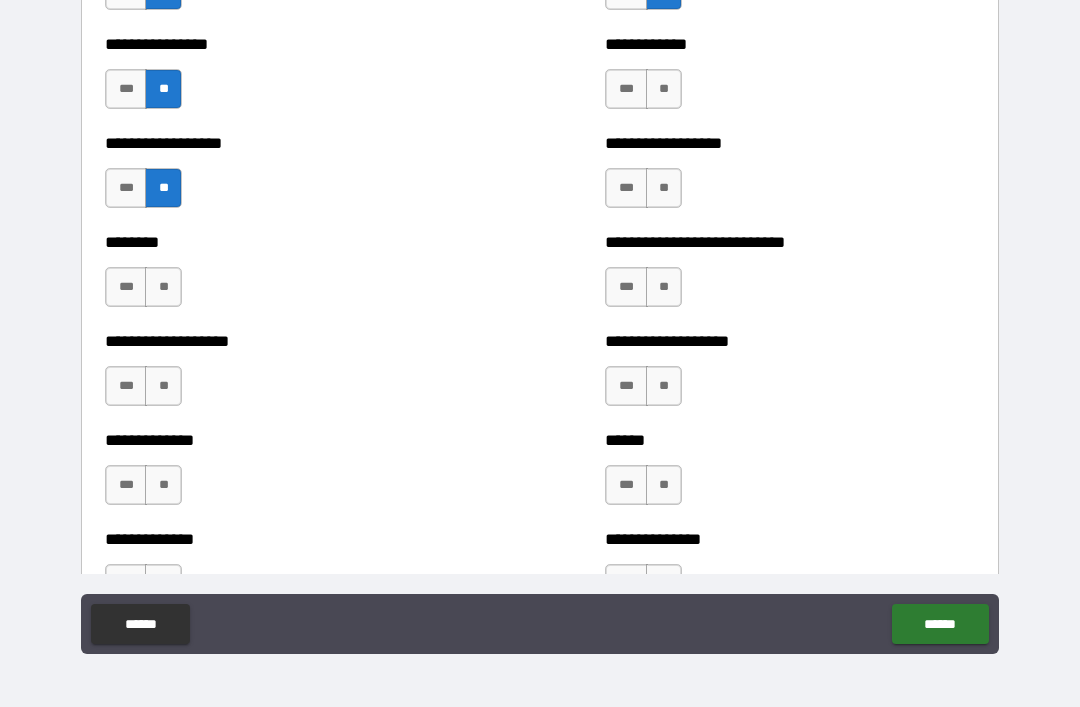 click on "**" at bounding box center (163, 287) 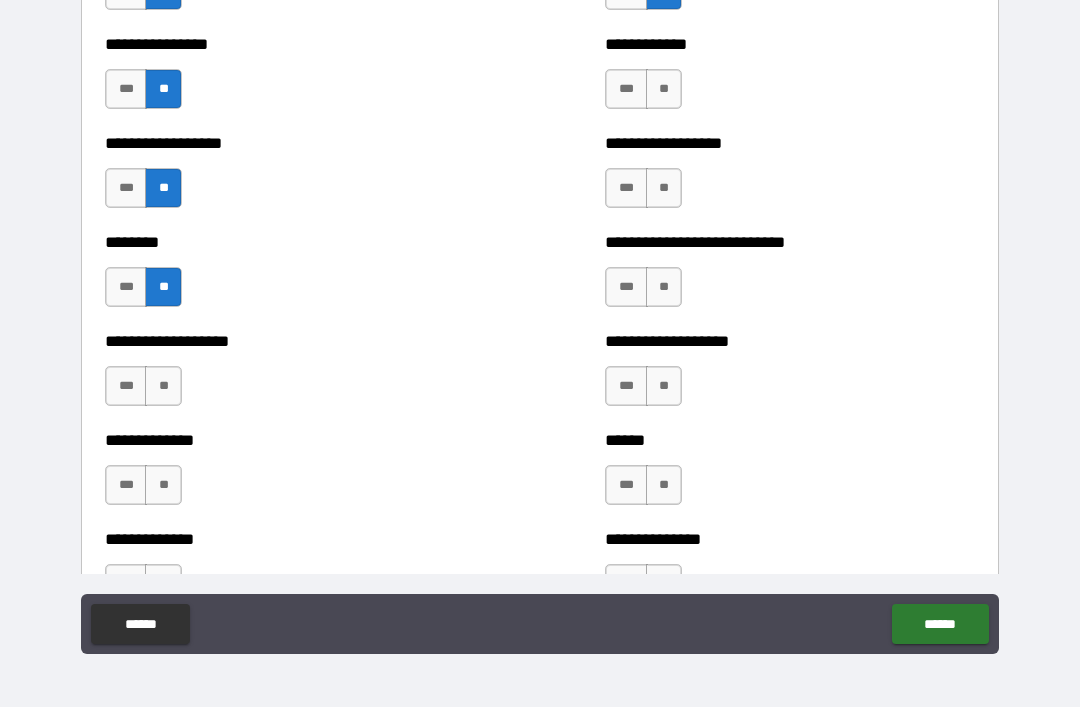 click on "**" at bounding box center [163, 386] 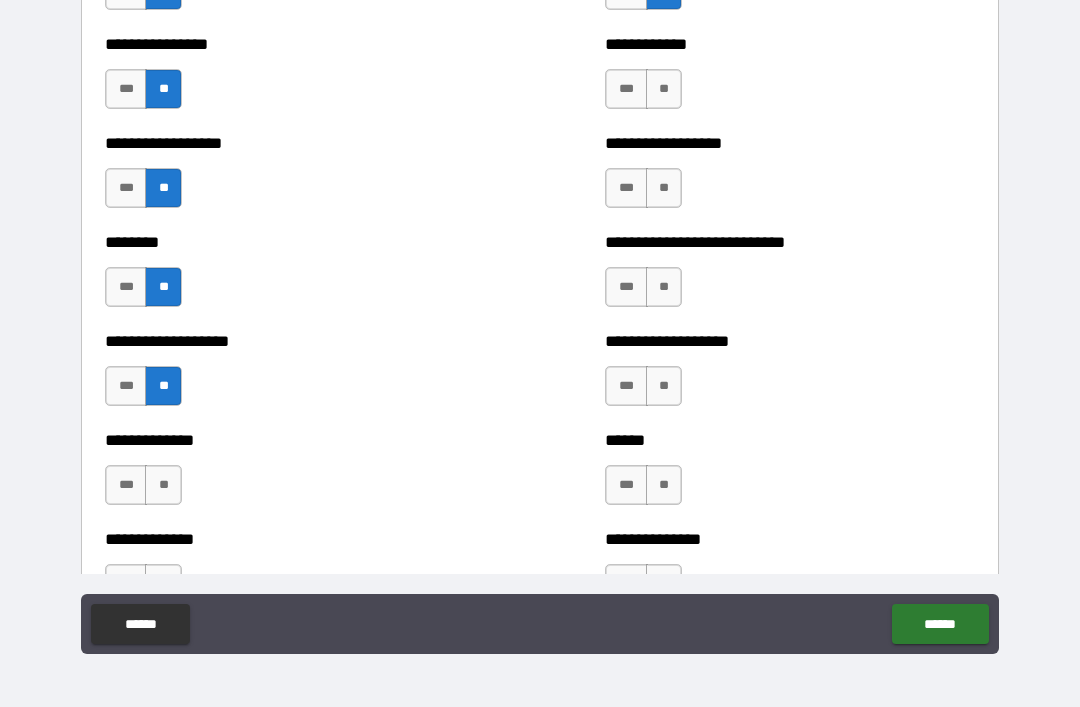 click on "**" at bounding box center (163, 485) 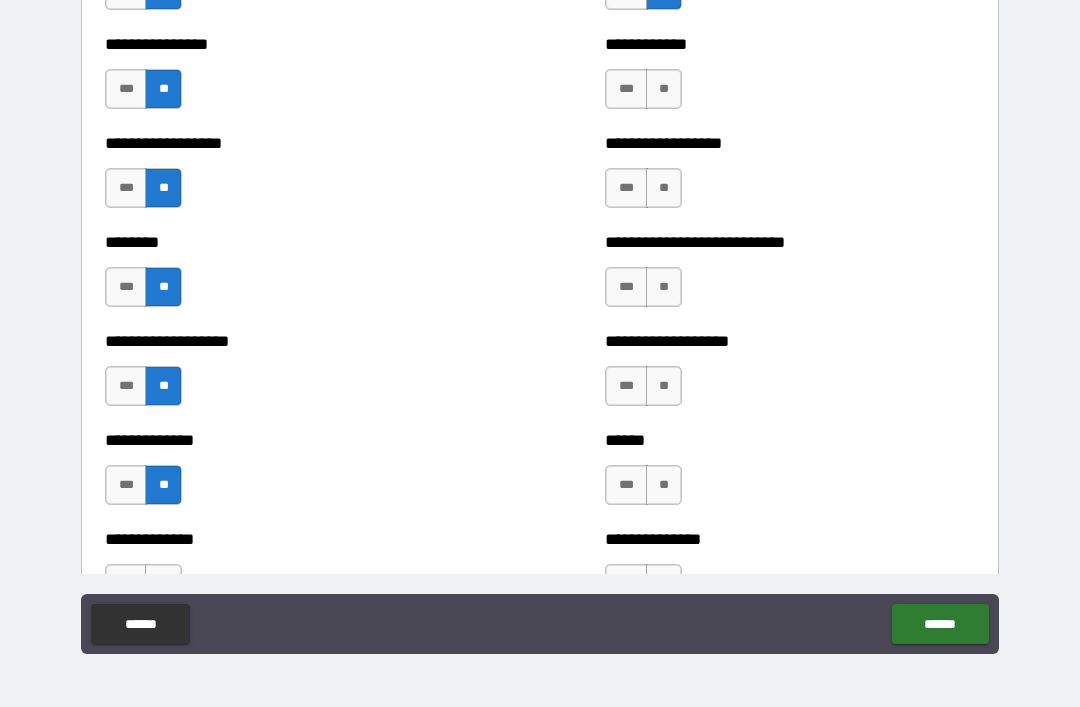 click on "**" at bounding box center [664, 89] 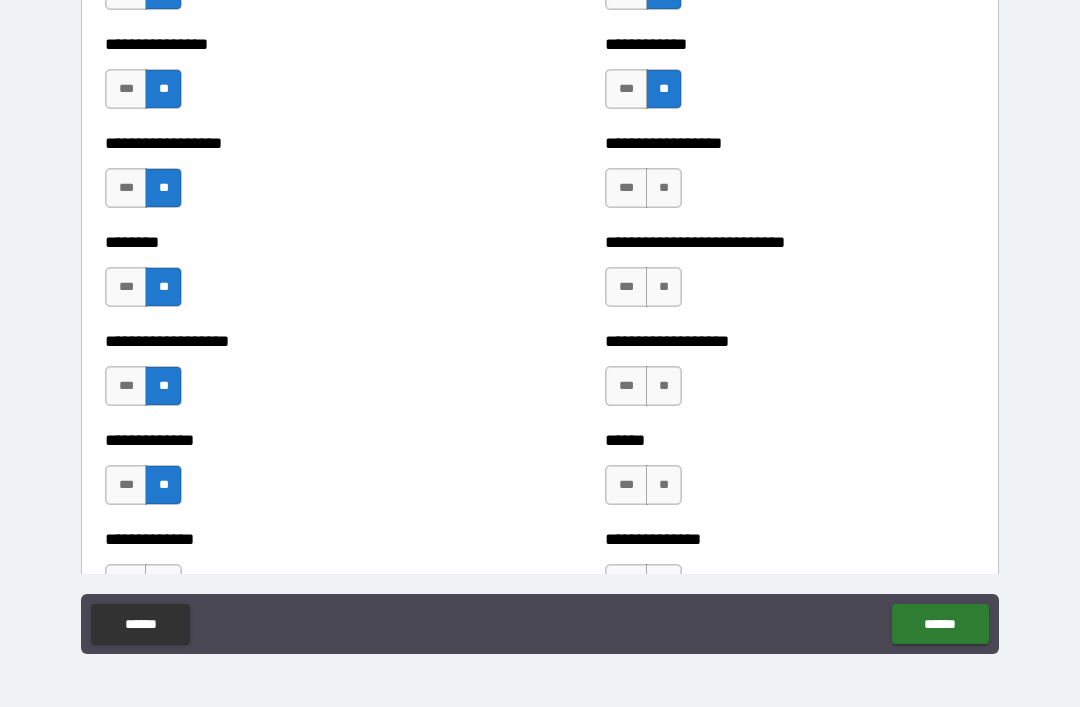 click on "**" at bounding box center [664, 188] 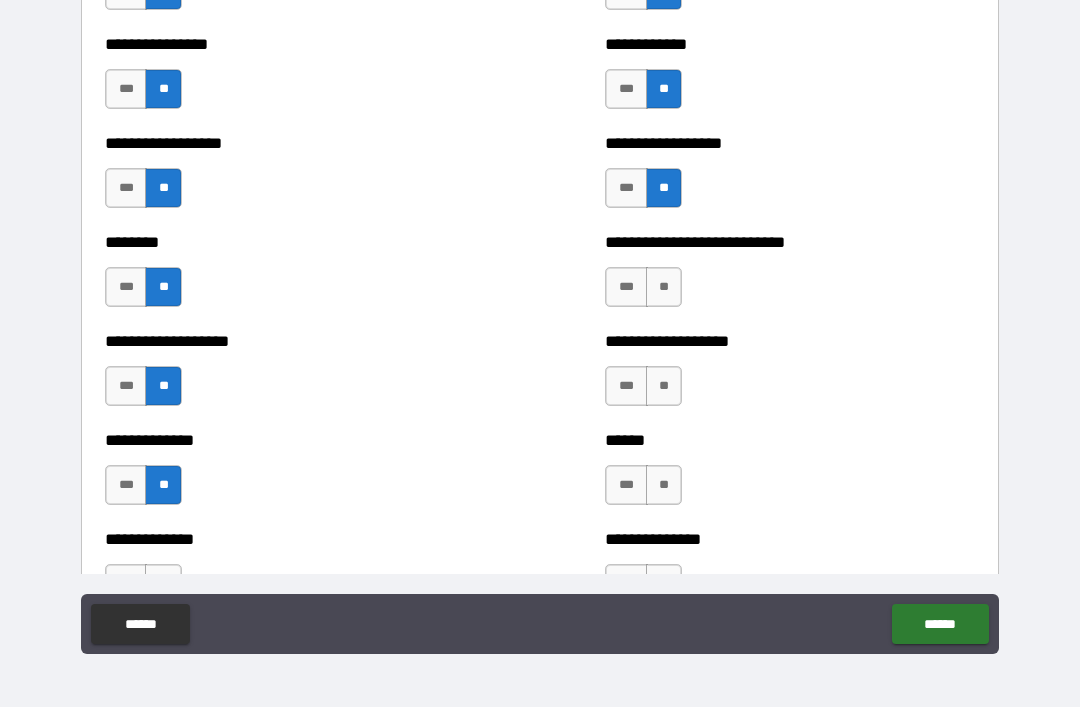 click on "**" at bounding box center [664, 287] 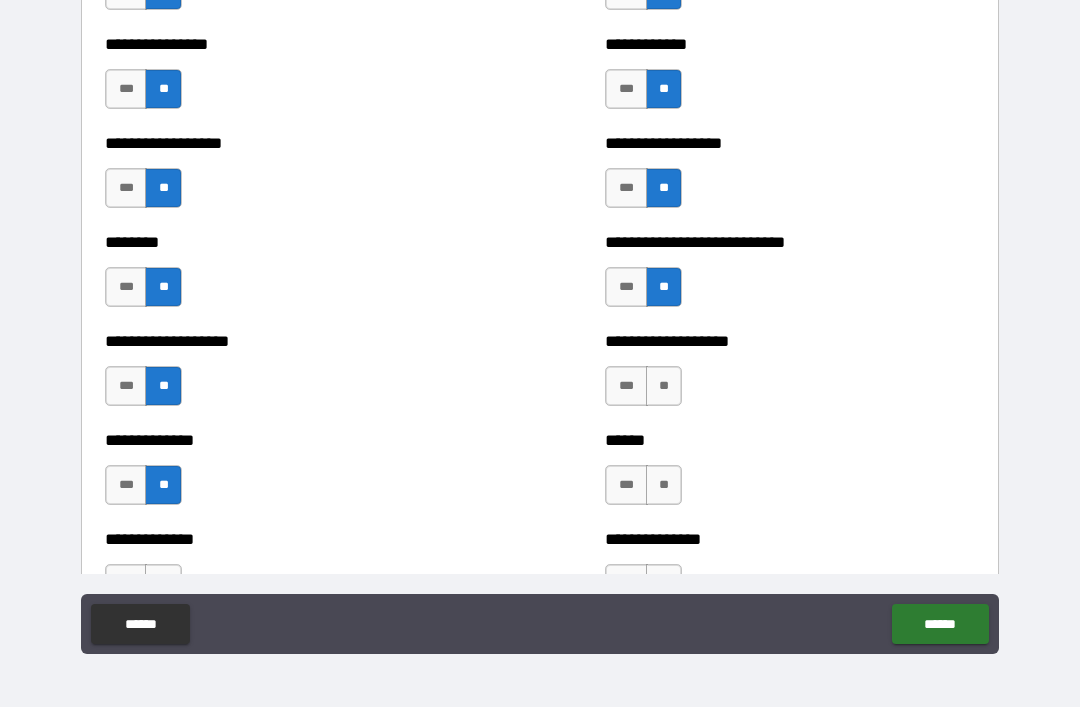 click on "**" at bounding box center [664, 386] 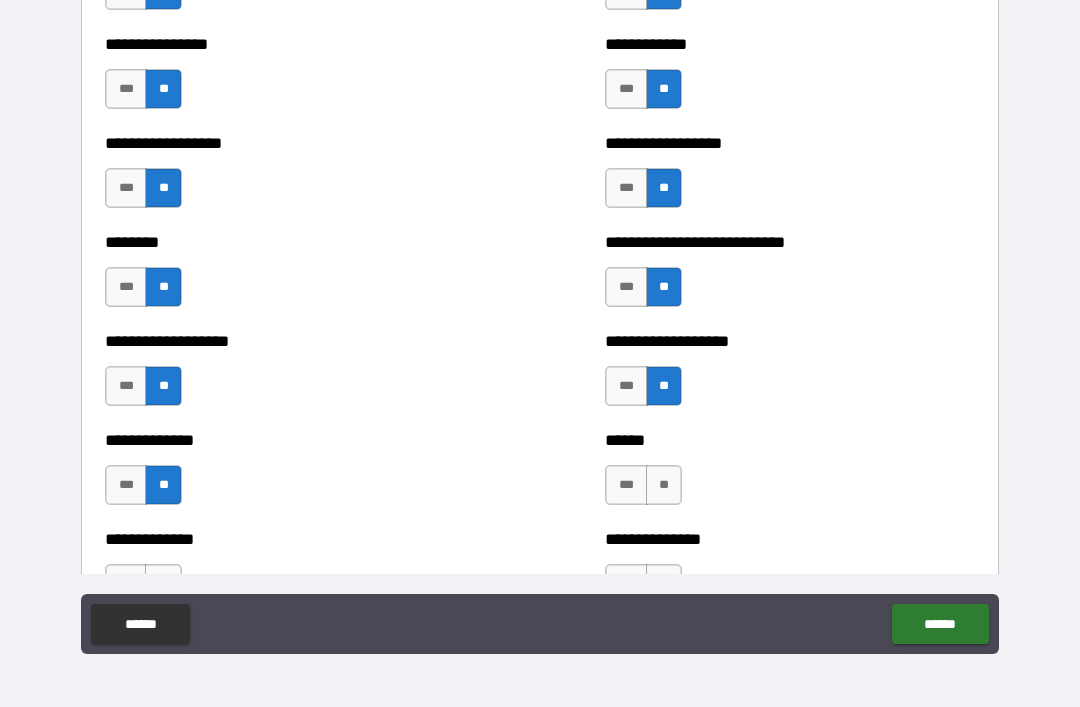 click on "**" at bounding box center [664, 485] 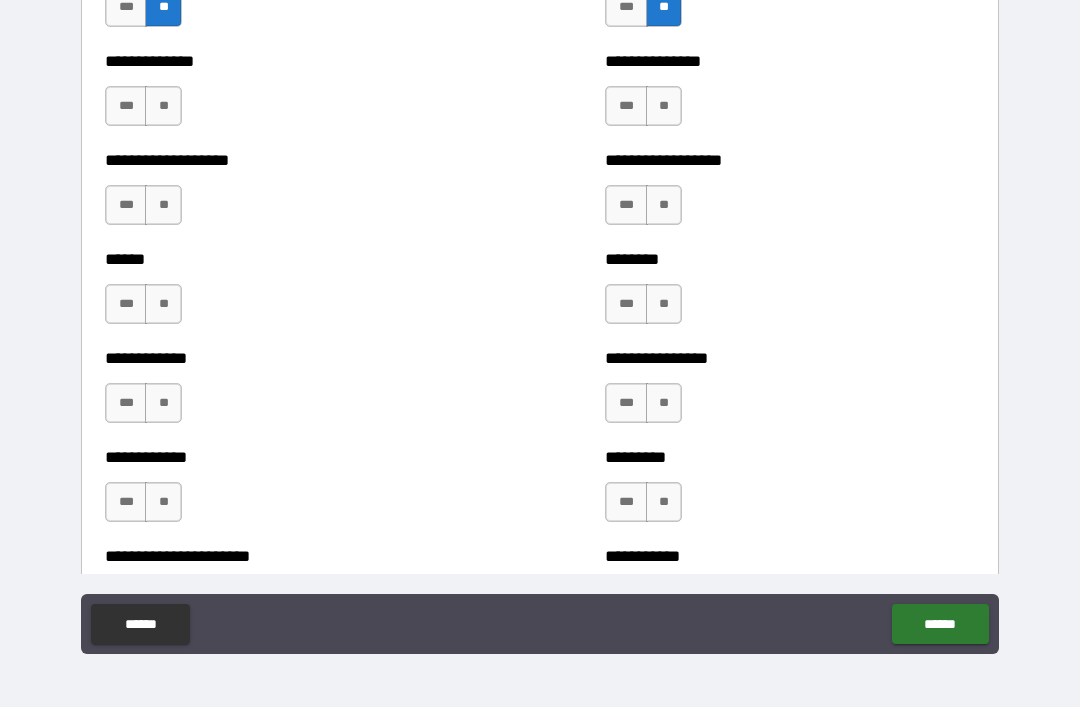 scroll, scrollTop: 4826, scrollLeft: 0, axis: vertical 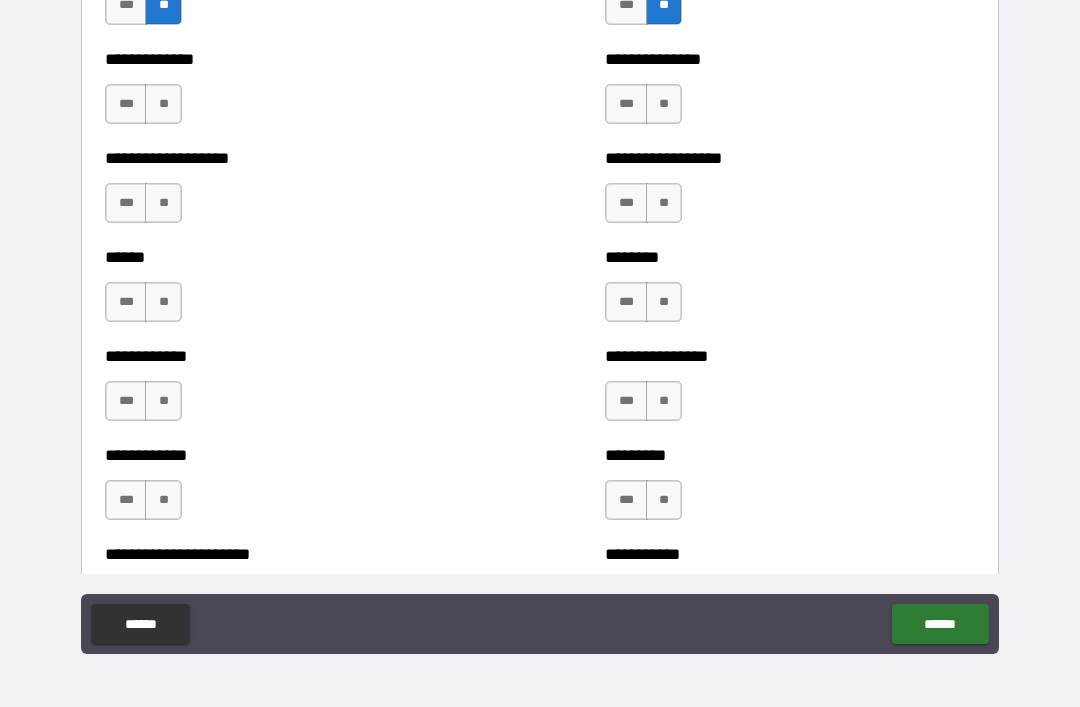 click on "**" at bounding box center [163, 104] 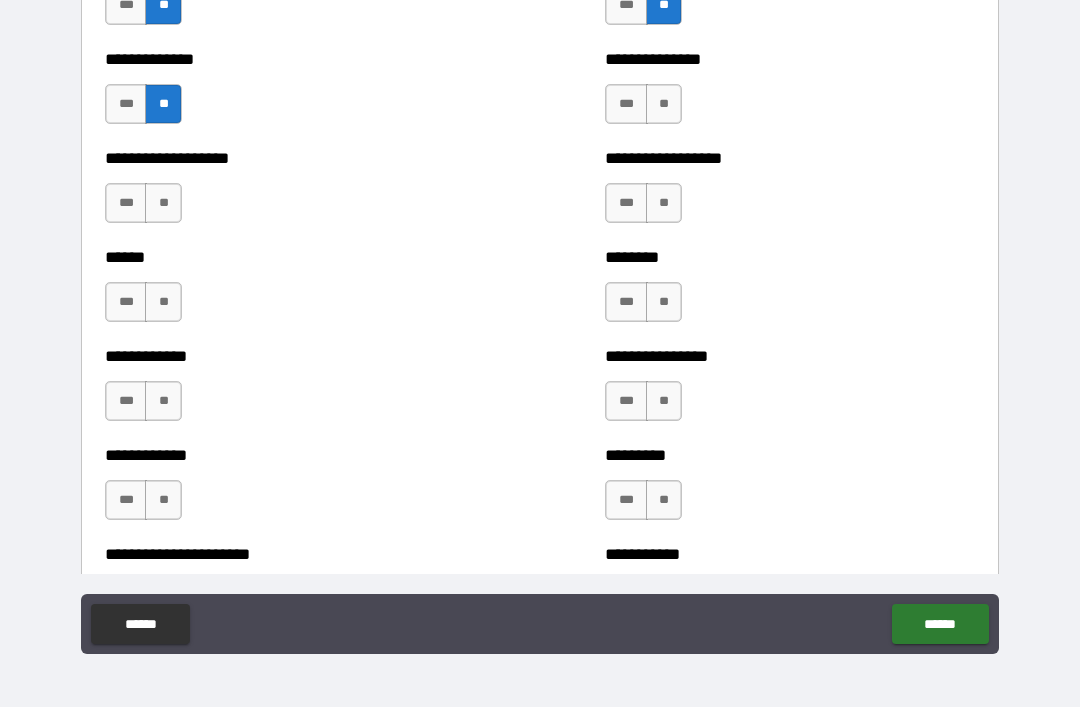 click on "**" at bounding box center [163, 203] 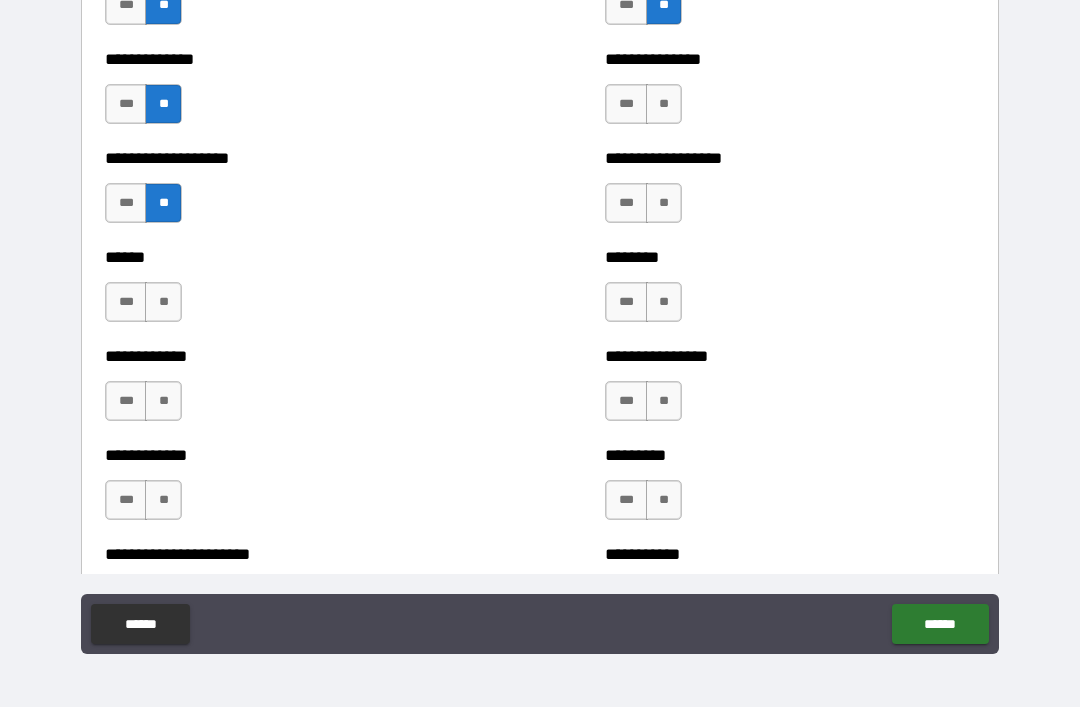 click on "**" at bounding box center [163, 302] 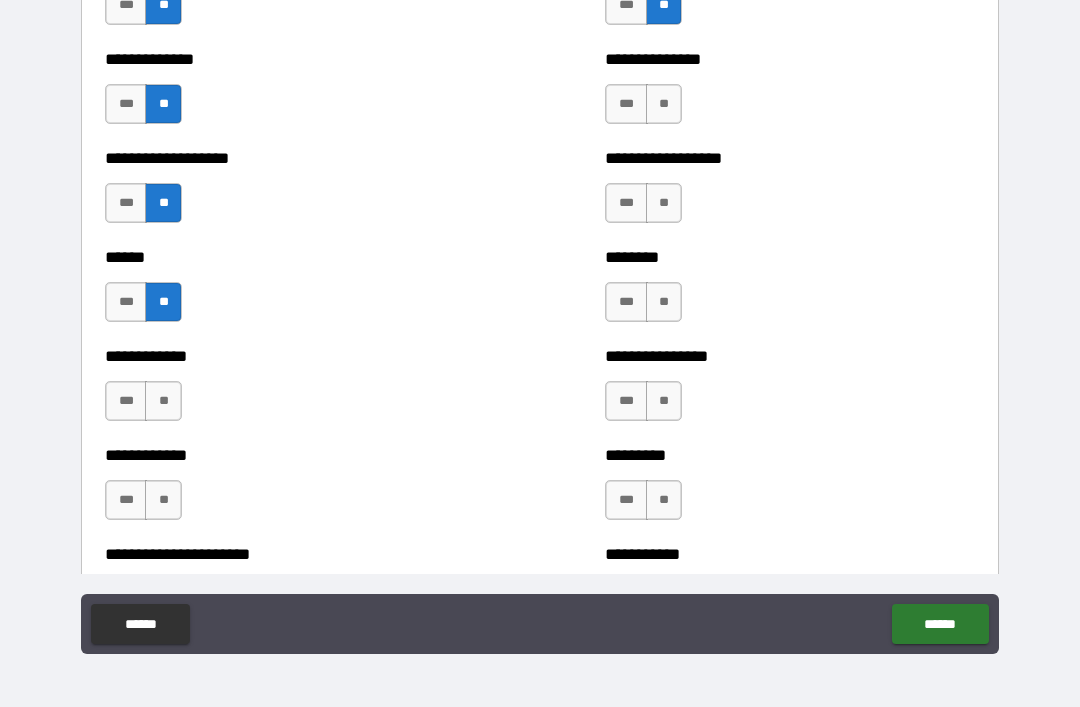 click on "**" at bounding box center [163, 401] 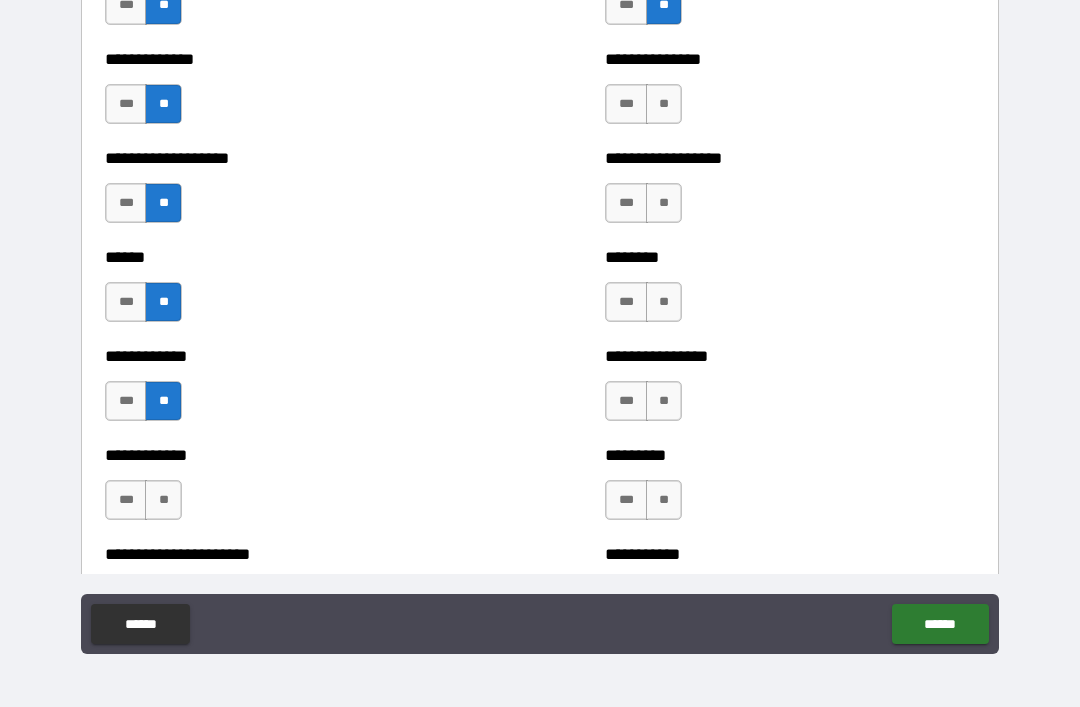 click on "***" at bounding box center [126, 500] 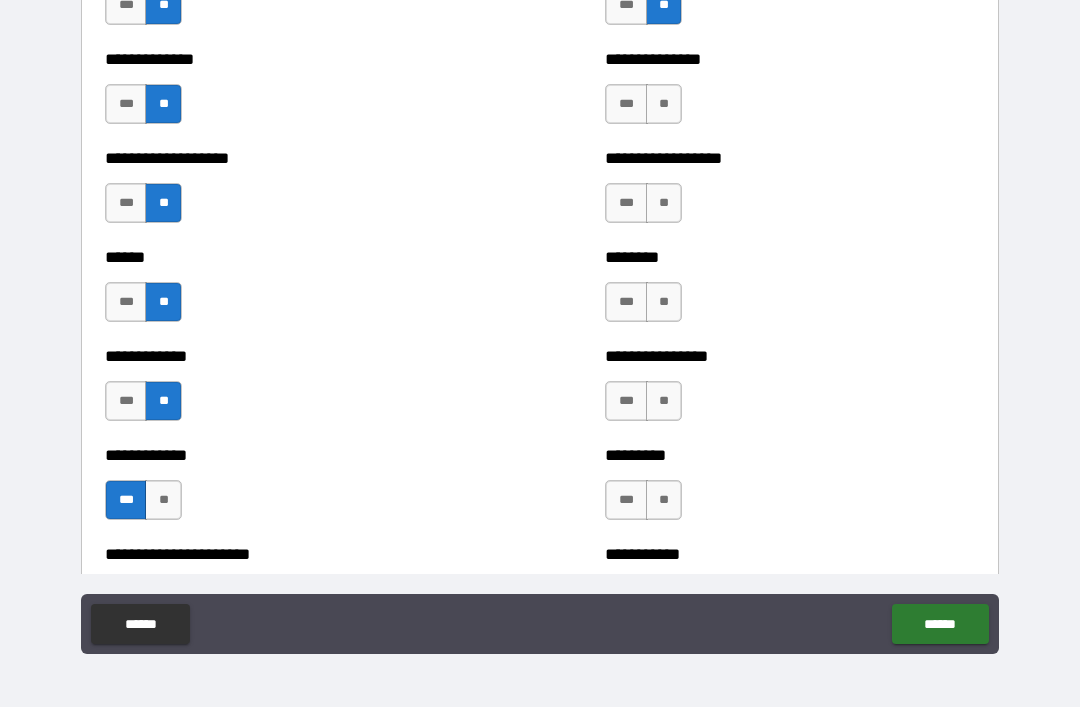 click on "**" at bounding box center [664, 104] 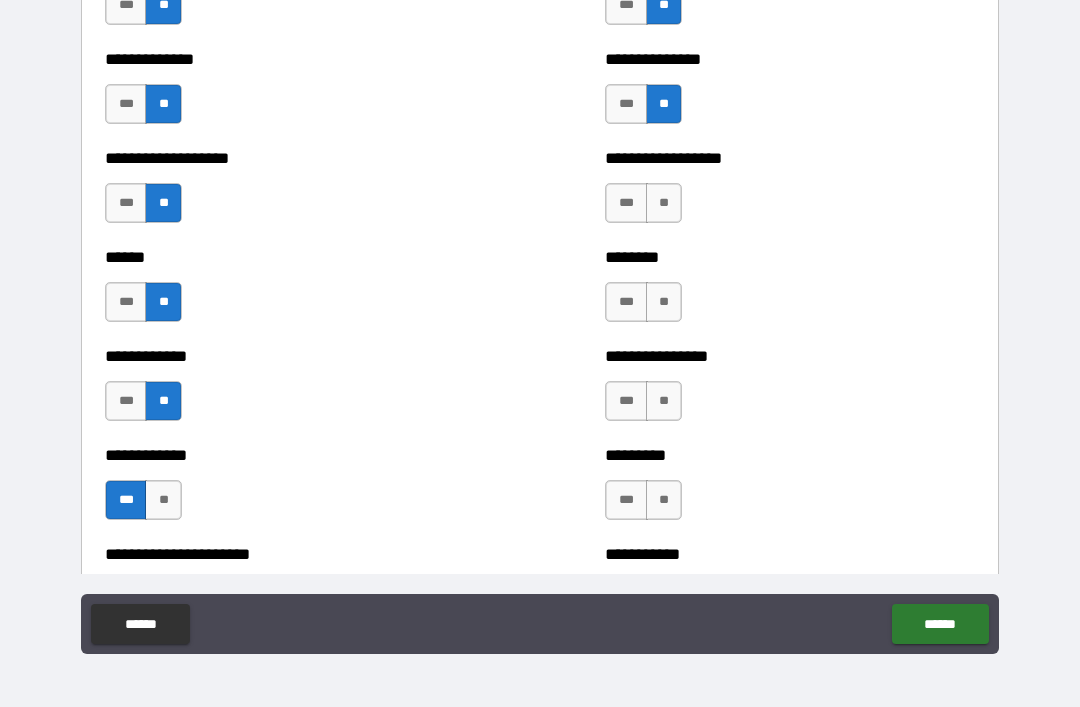 click on "**" at bounding box center (664, 203) 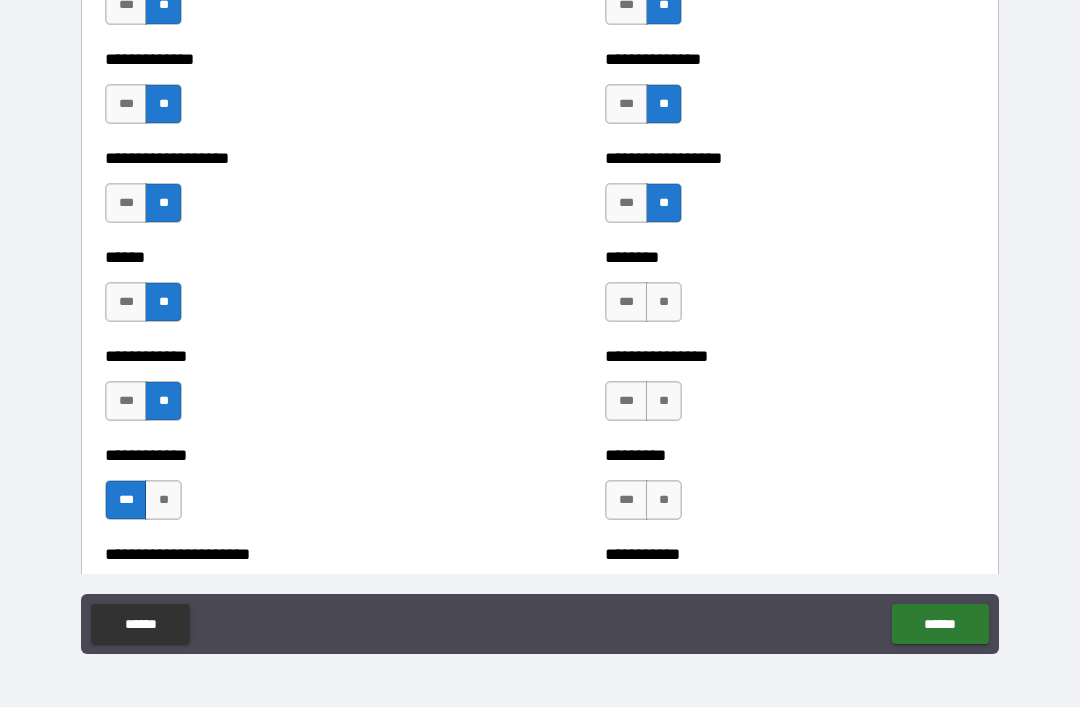 click on "**" at bounding box center [664, 302] 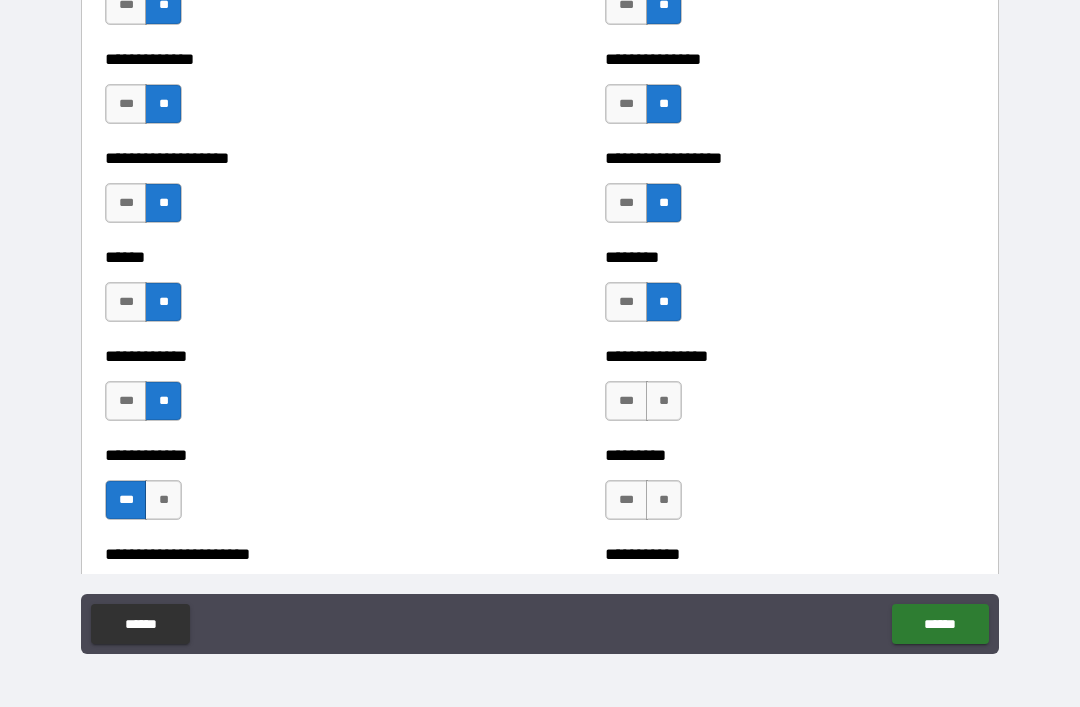 click on "**" at bounding box center [664, 401] 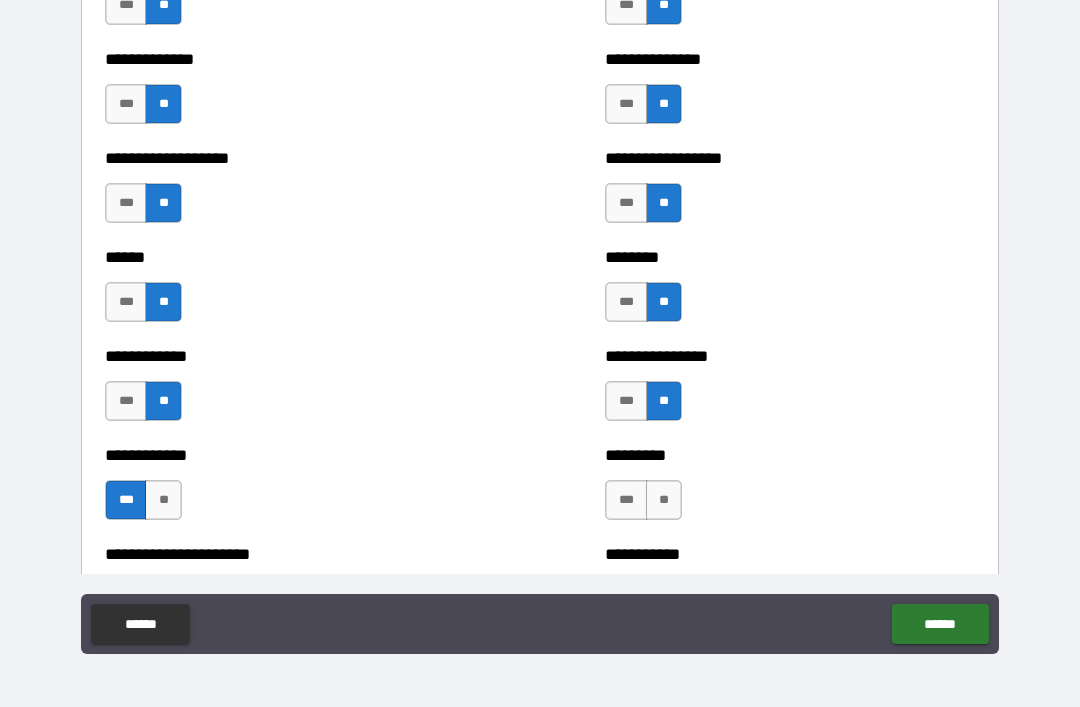 click on "**" at bounding box center (664, 500) 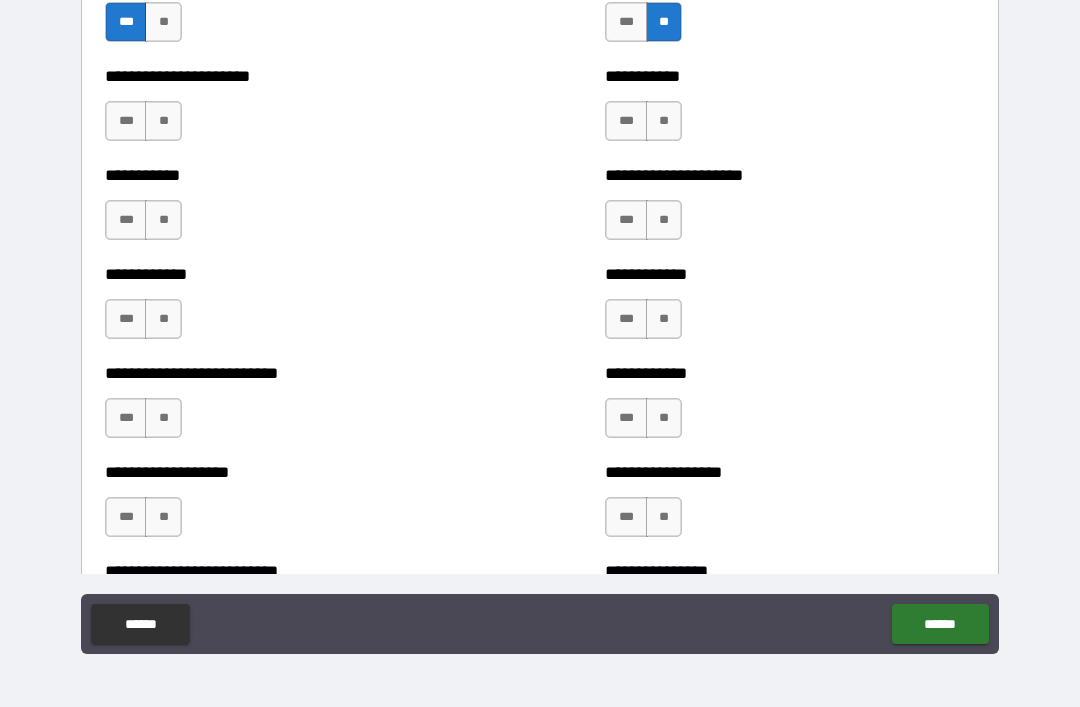 scroll, scrollTop: 5306, scrollLeft: 0, axis: vertical 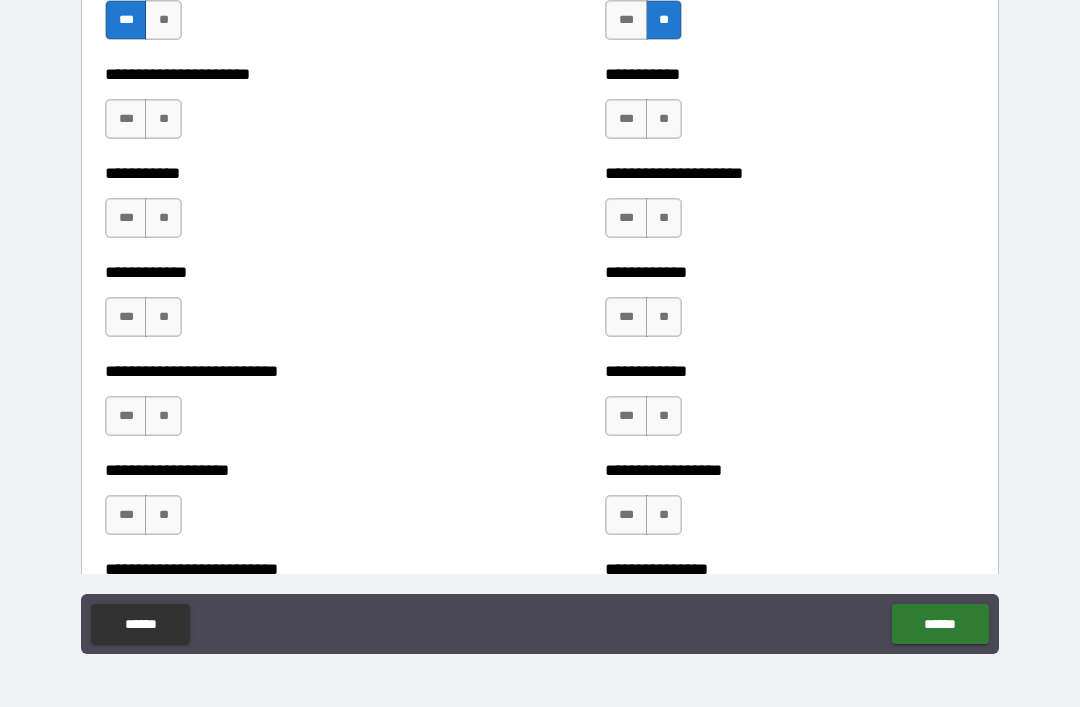 click on "**" at bounding box center [163, 119] 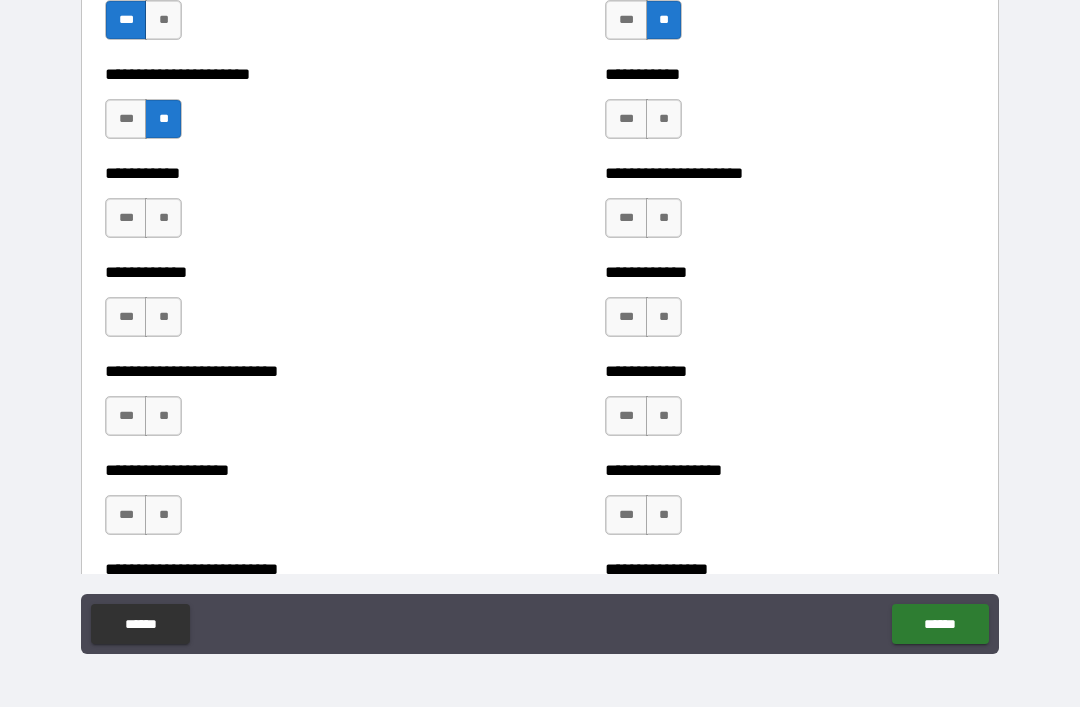 click on "**" at bounding box center (163, 218) 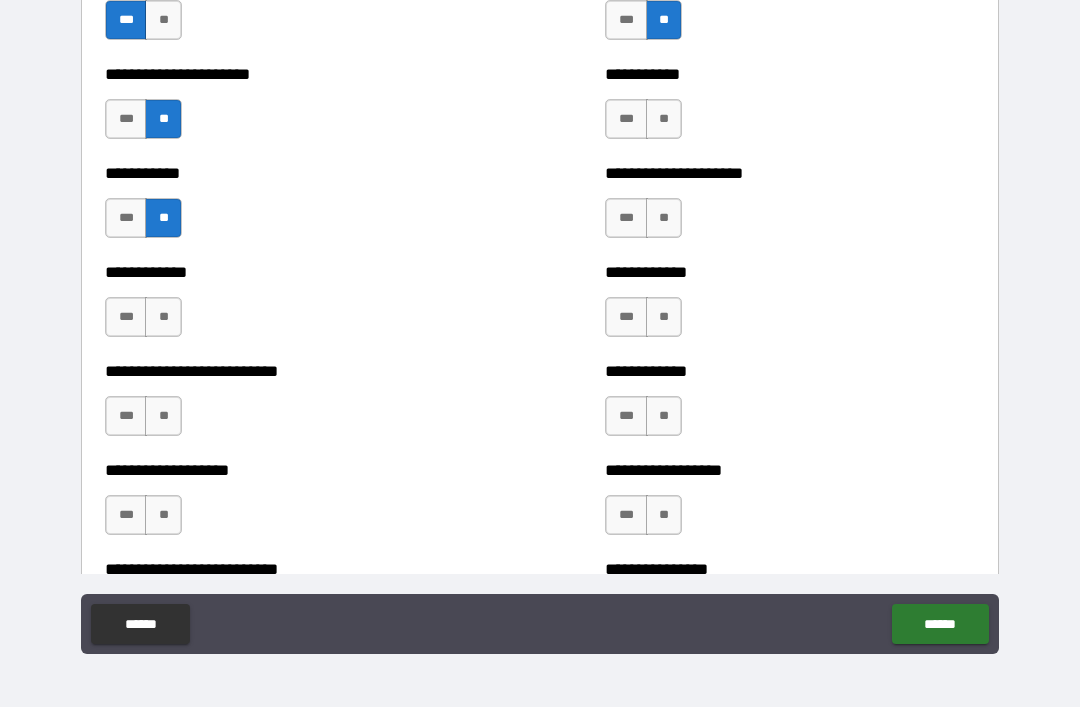 click on "**" at bounding box center [163, 317] 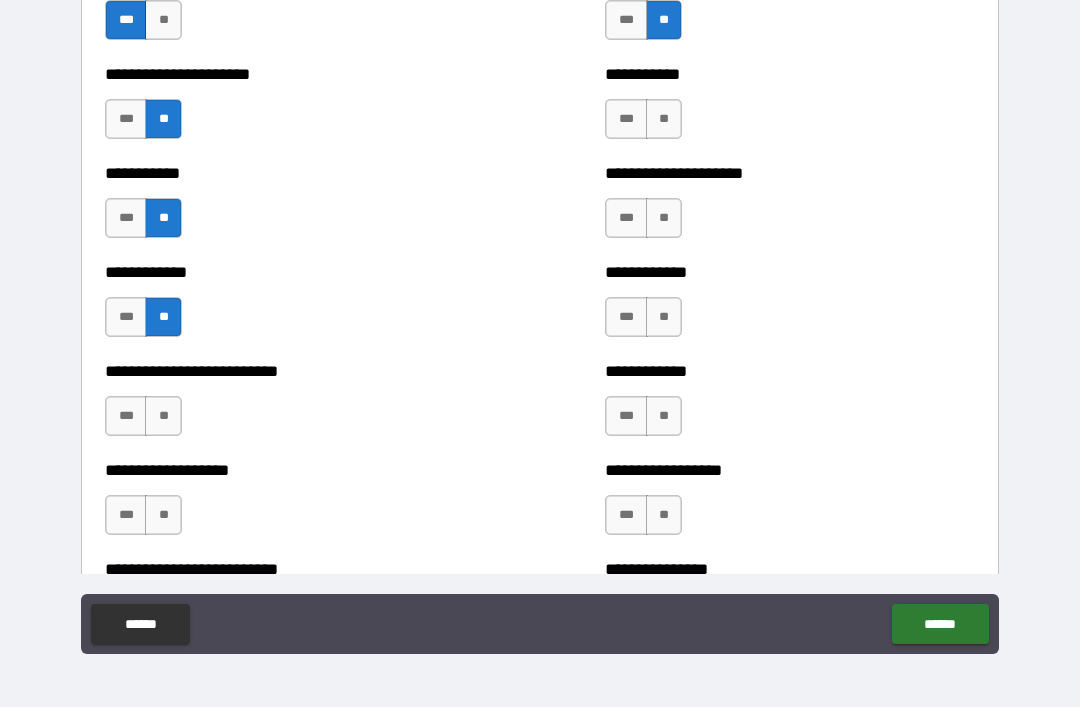 click on "**" at bounding box center [163, 416] 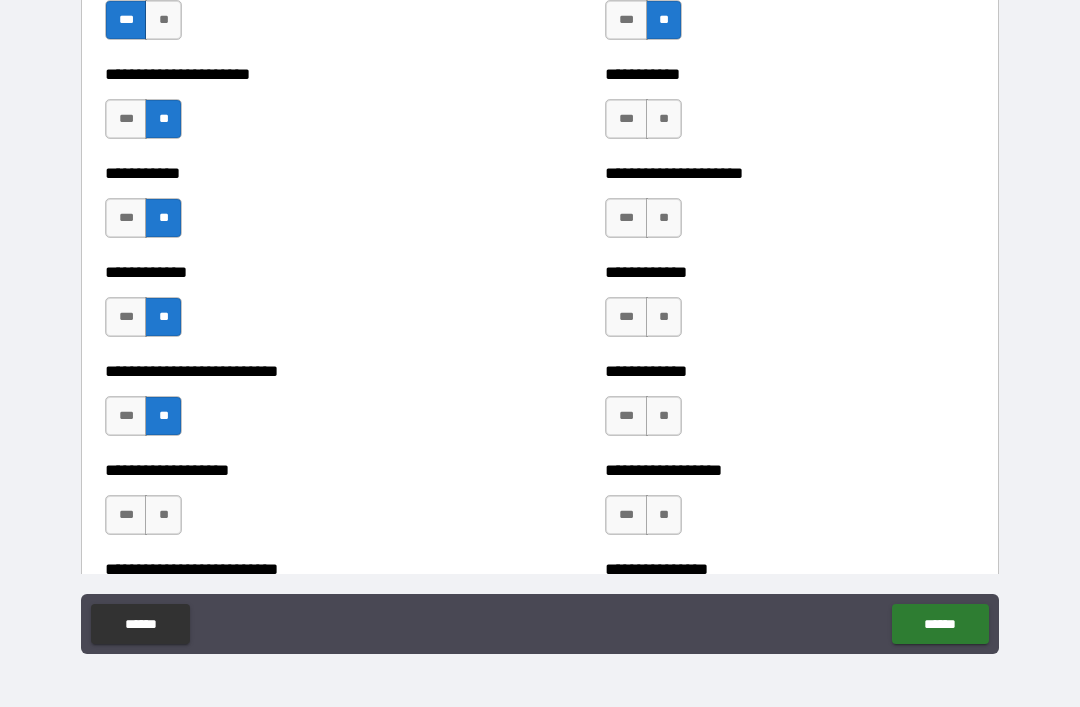 click on "**" at bounding box center [163, 515] 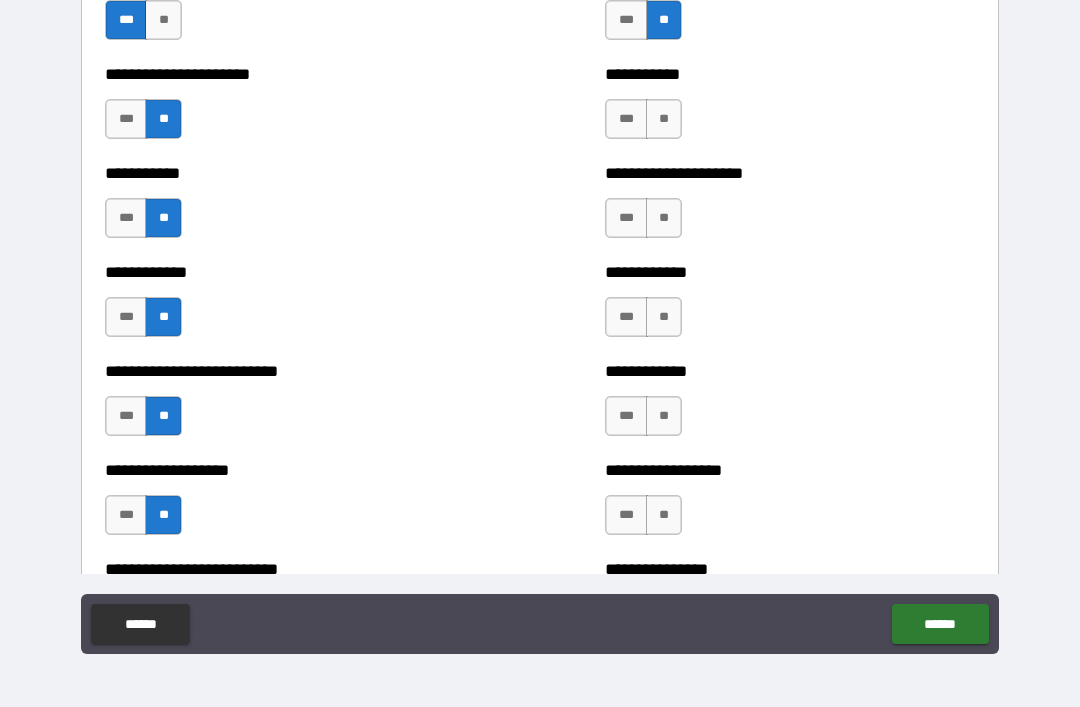 click on "**" at bounding box center [664, 119] 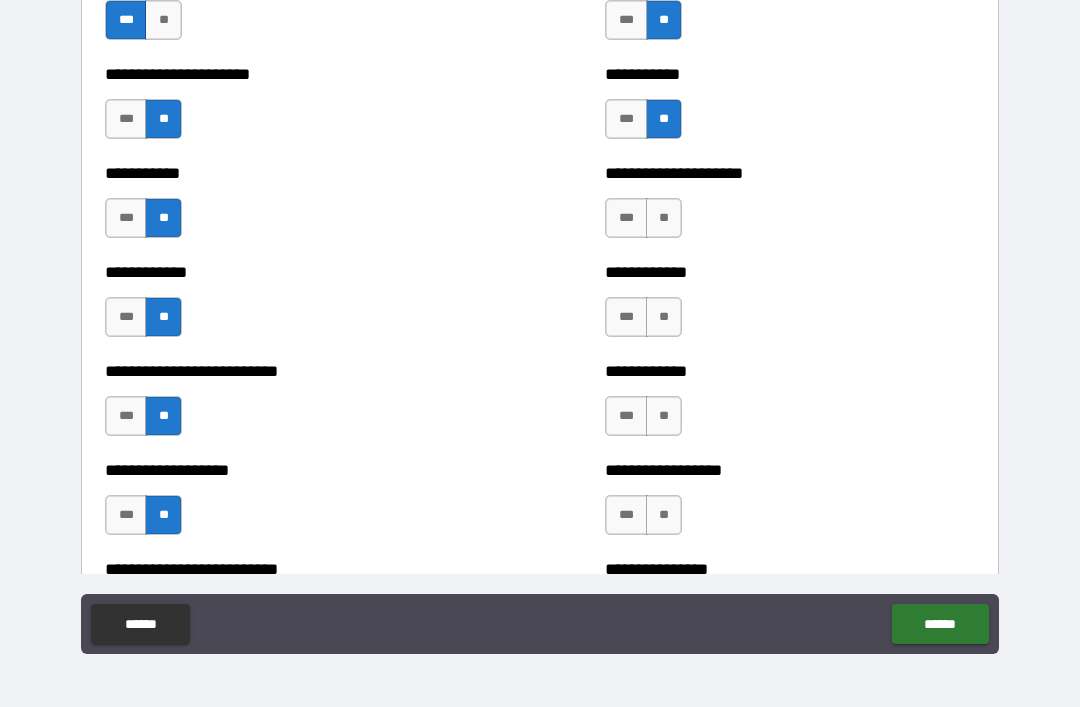click on "**" at bounding box center [664, 218] 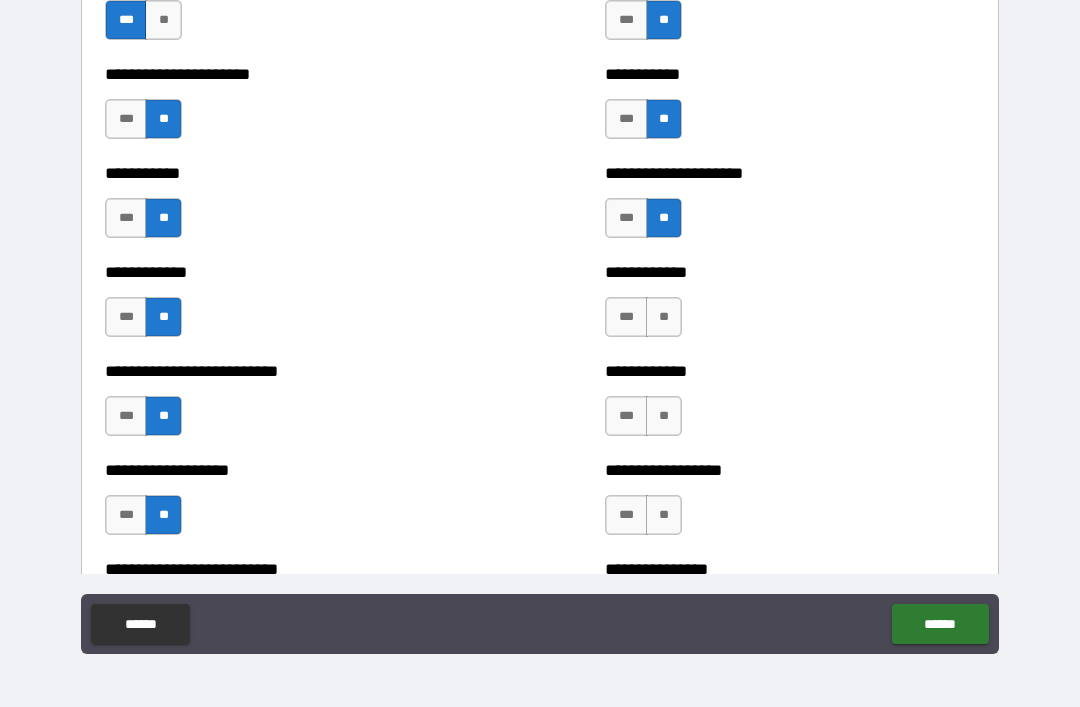 click on "**" at bounding box center (664, 317) 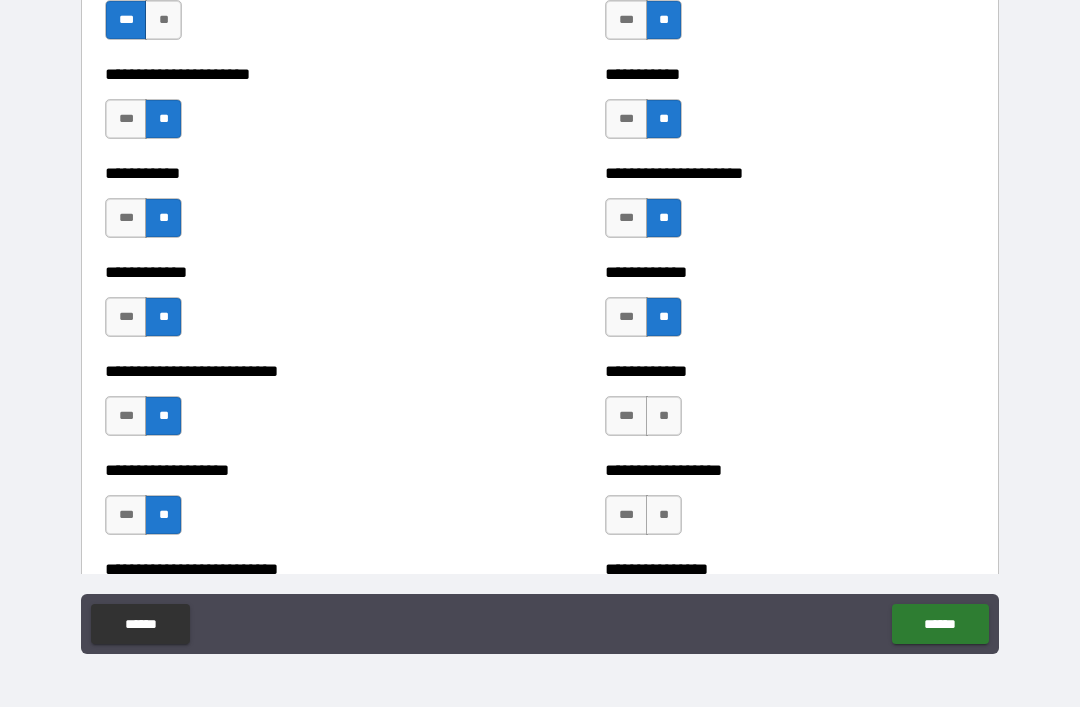 click on "**" at bounding box center [664, 416] 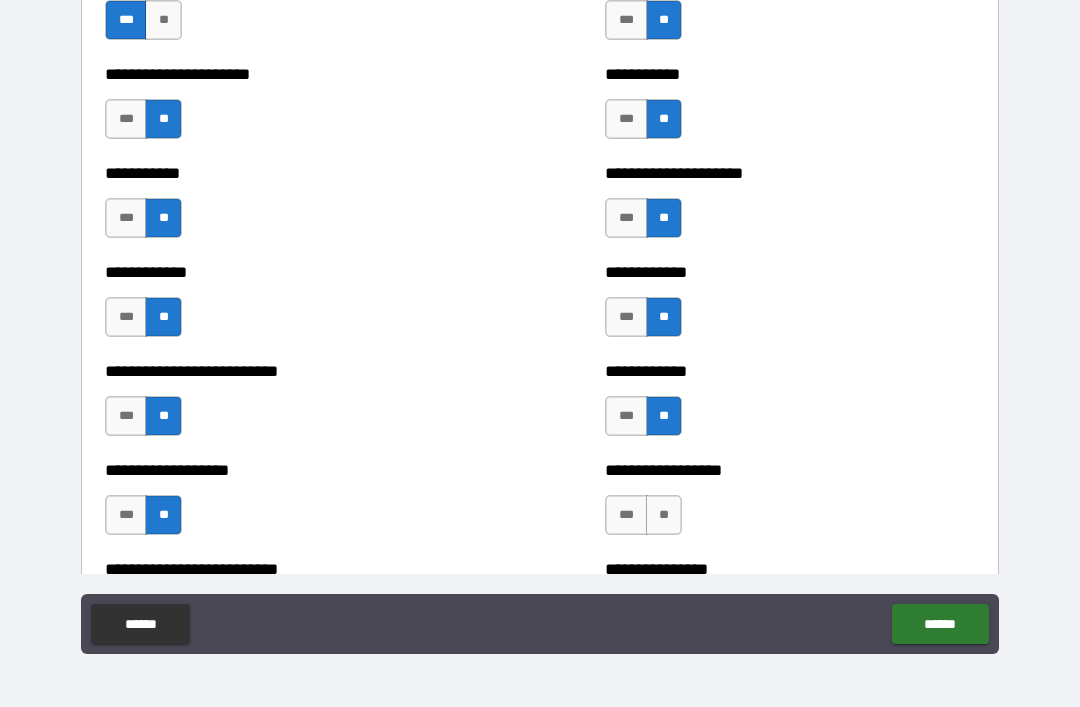 click on "**" at bounding box center [664, 515] 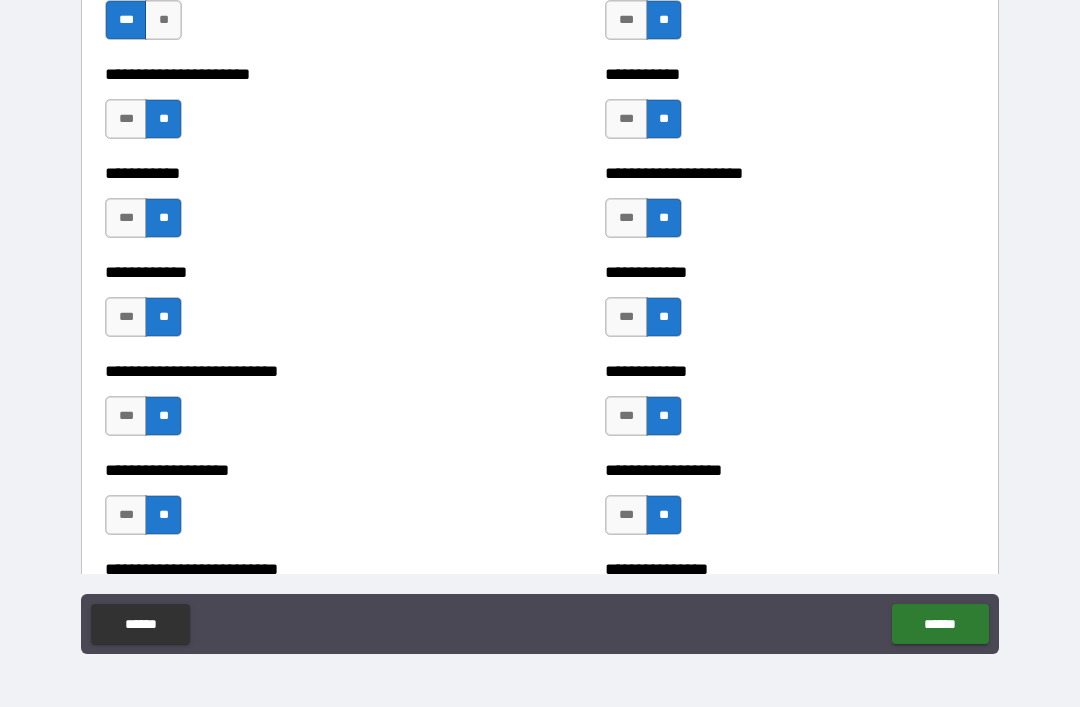 click on "***" at bounding box center [626, 515] 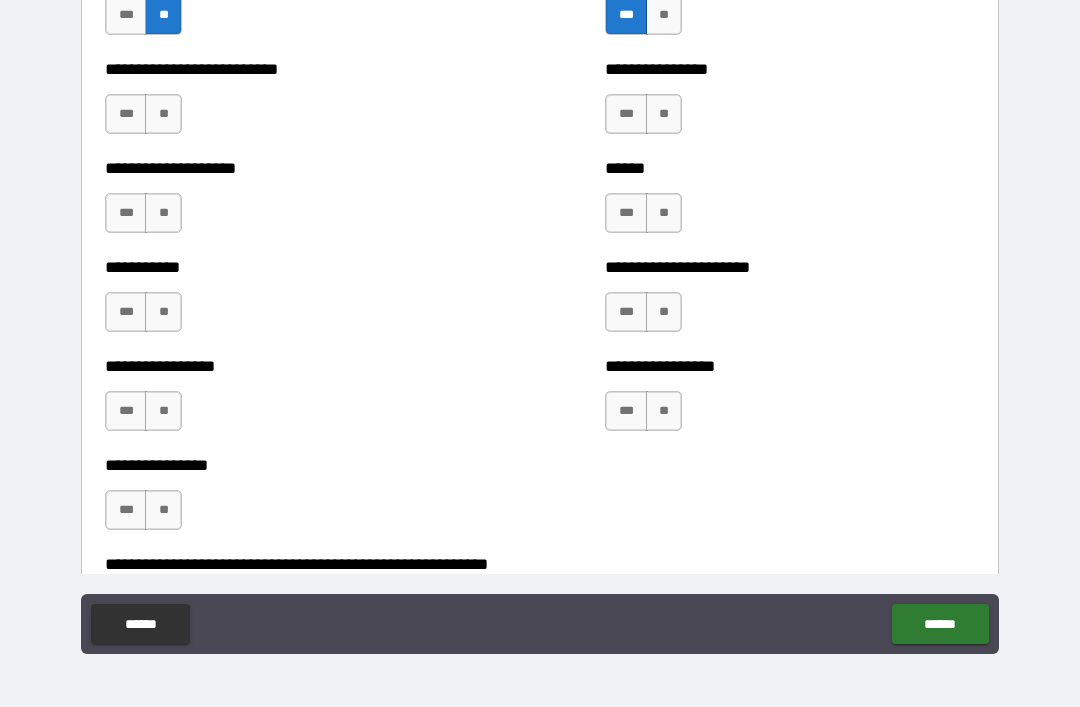 scroll, scrollTop: 5808, scrollLeft: 0, axis: vertical 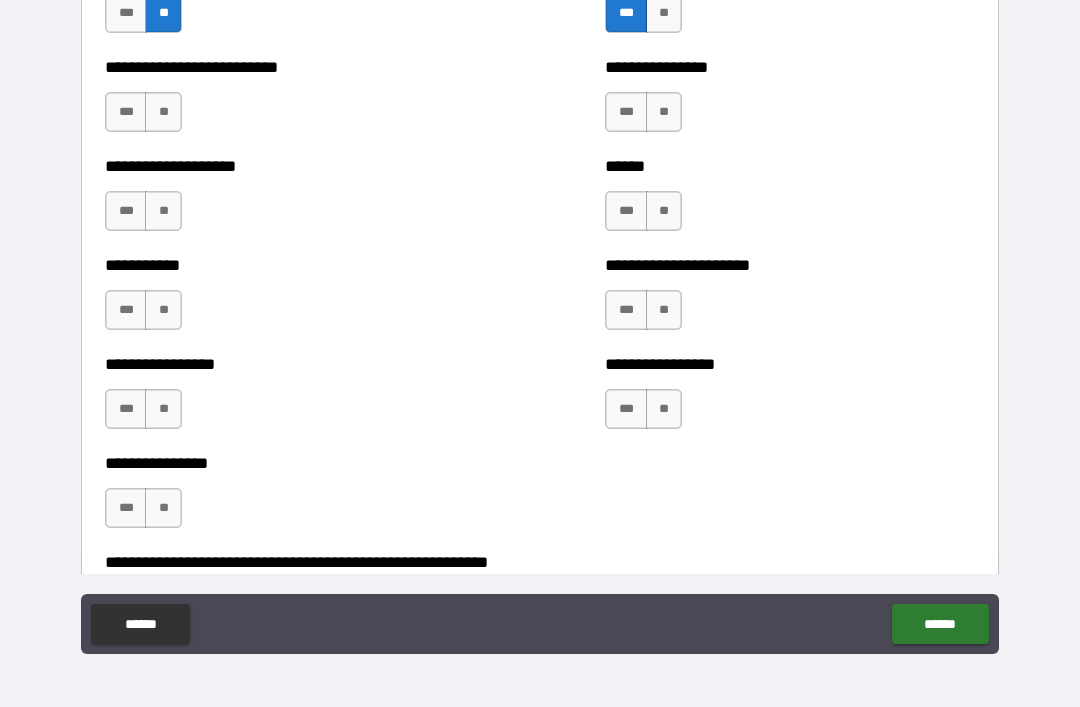 click on "**" at bounding box center (664, 112) 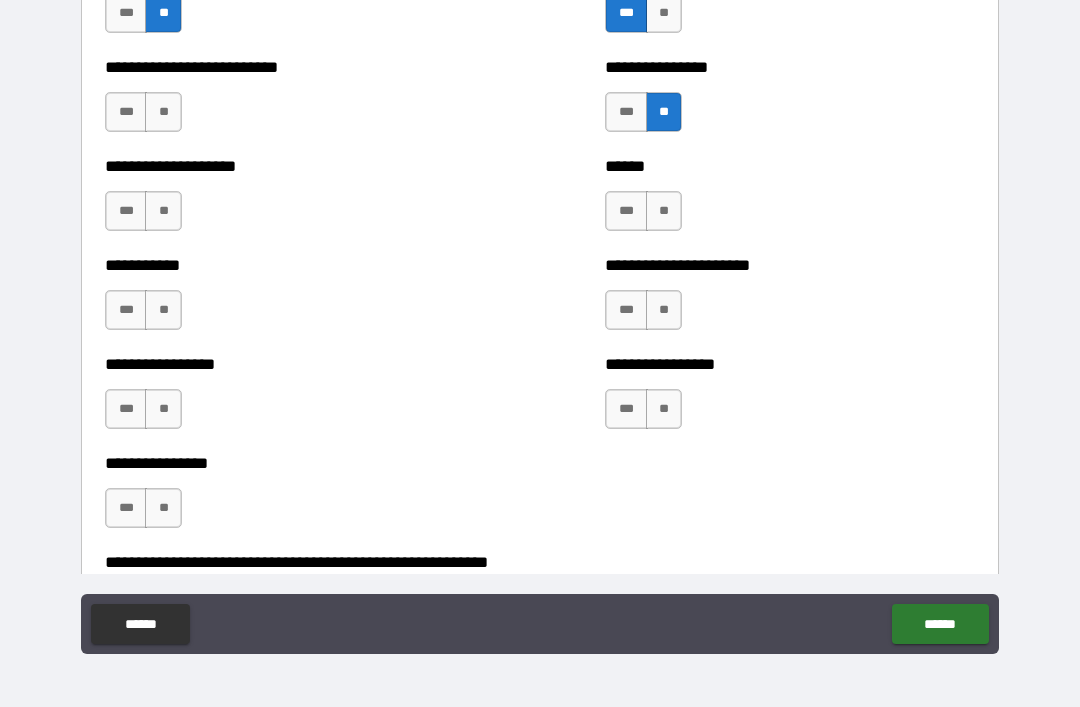 click on "**" at bounding box center [664, 211] 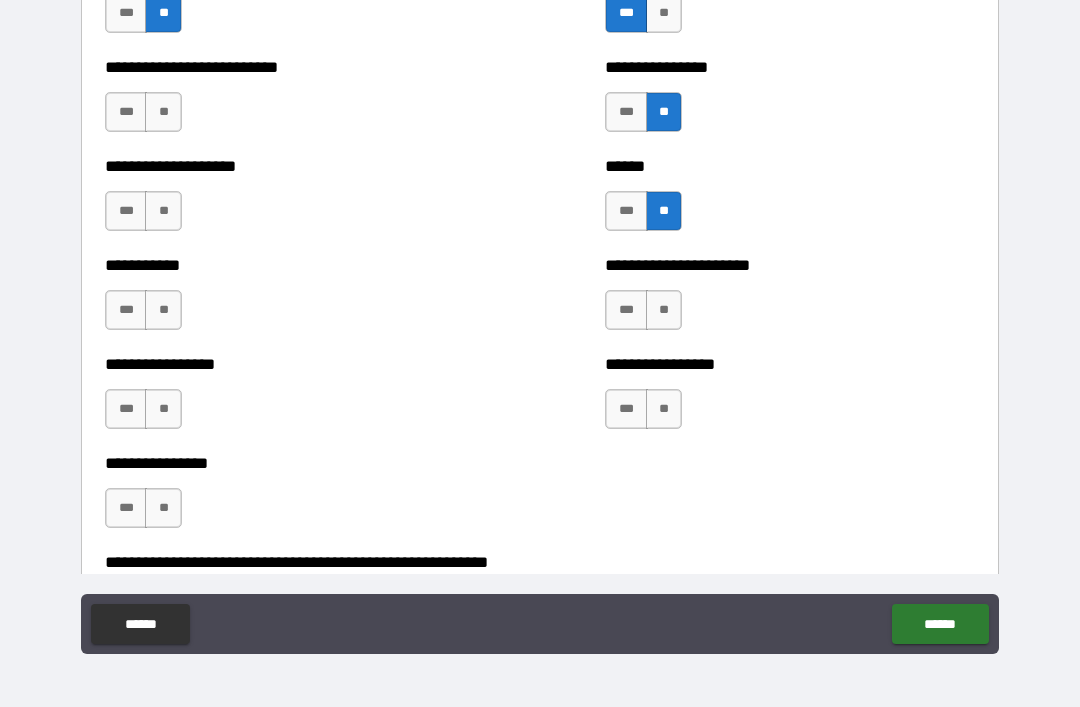 click on "**" at bounding box center [664, 310] 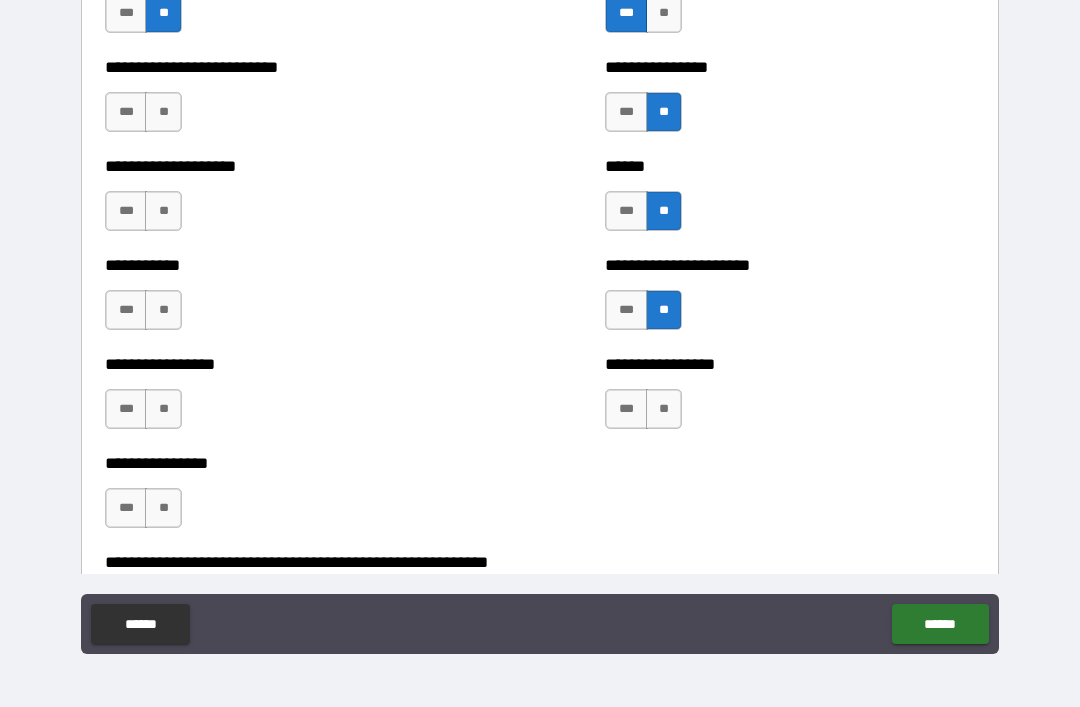 click on "**" at bounding box center (664, 409) 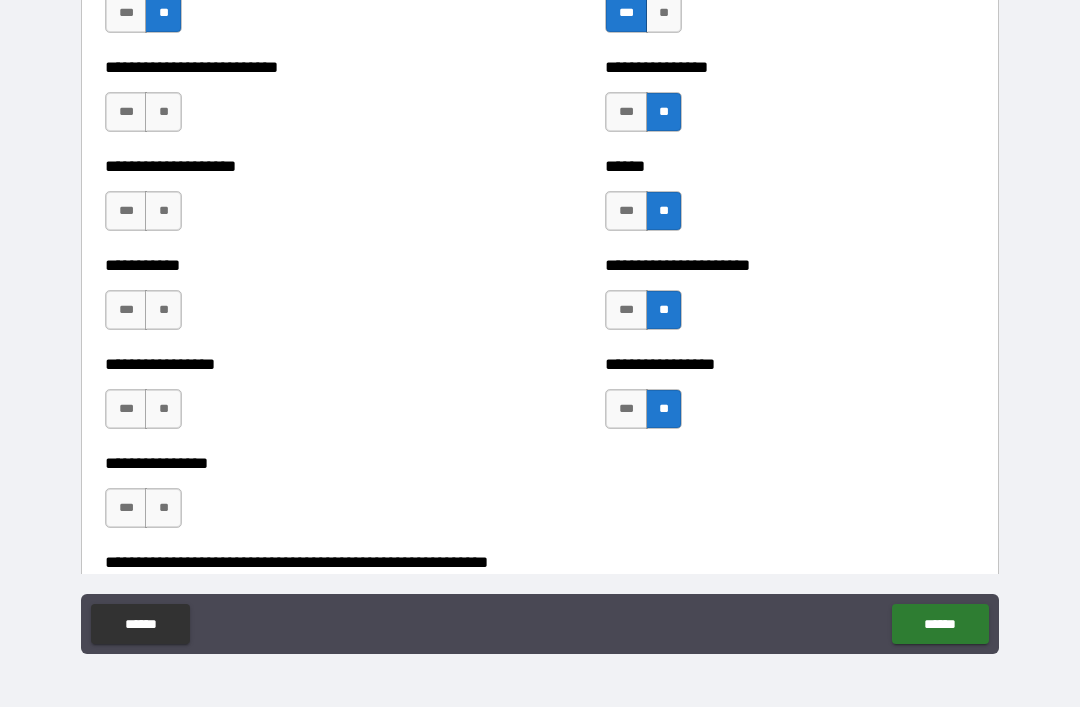 click on "**" at bounding box center [163, 112] 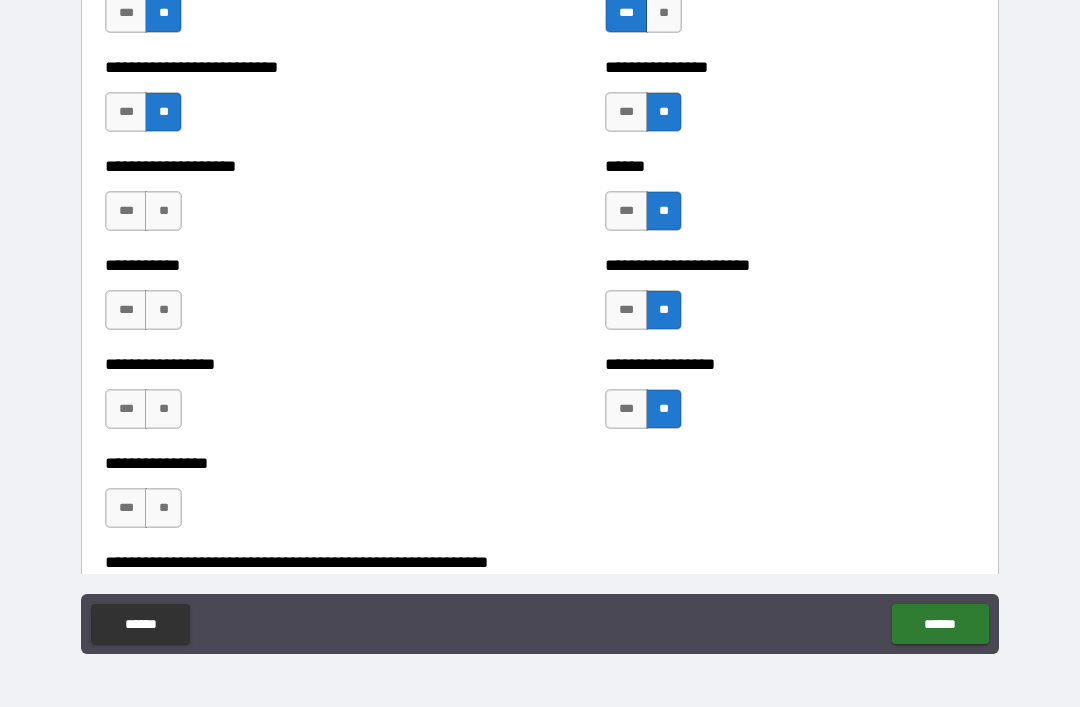 click on "**" at bounding box center [163, 211] 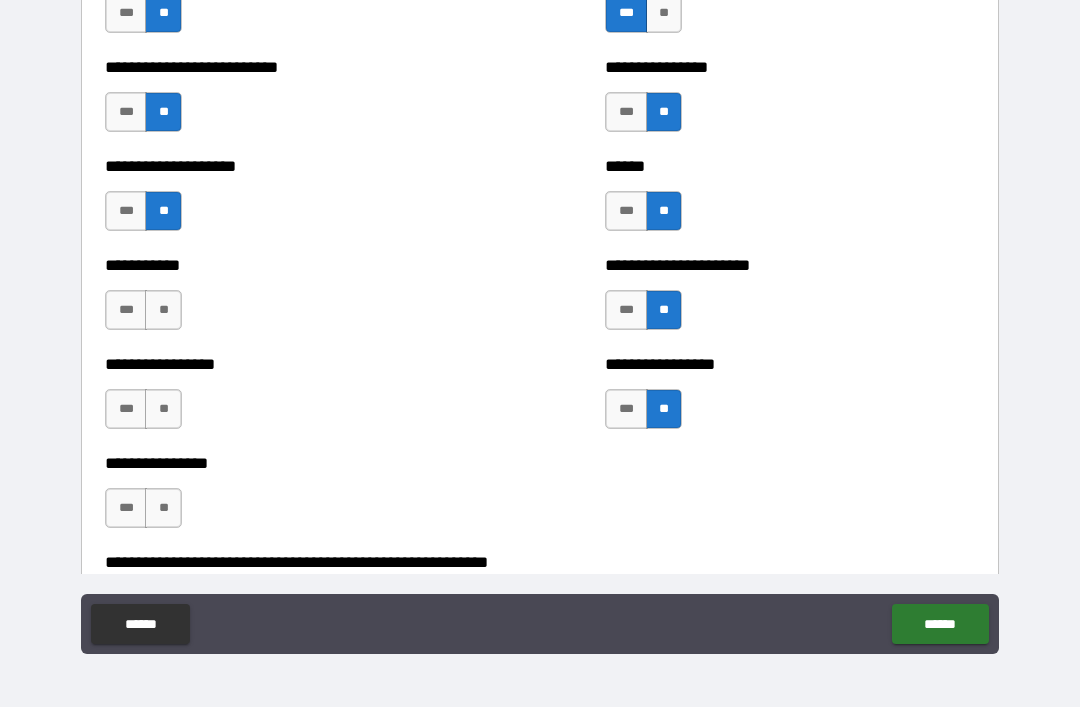 click on "**" at bounding box center [163, 310] 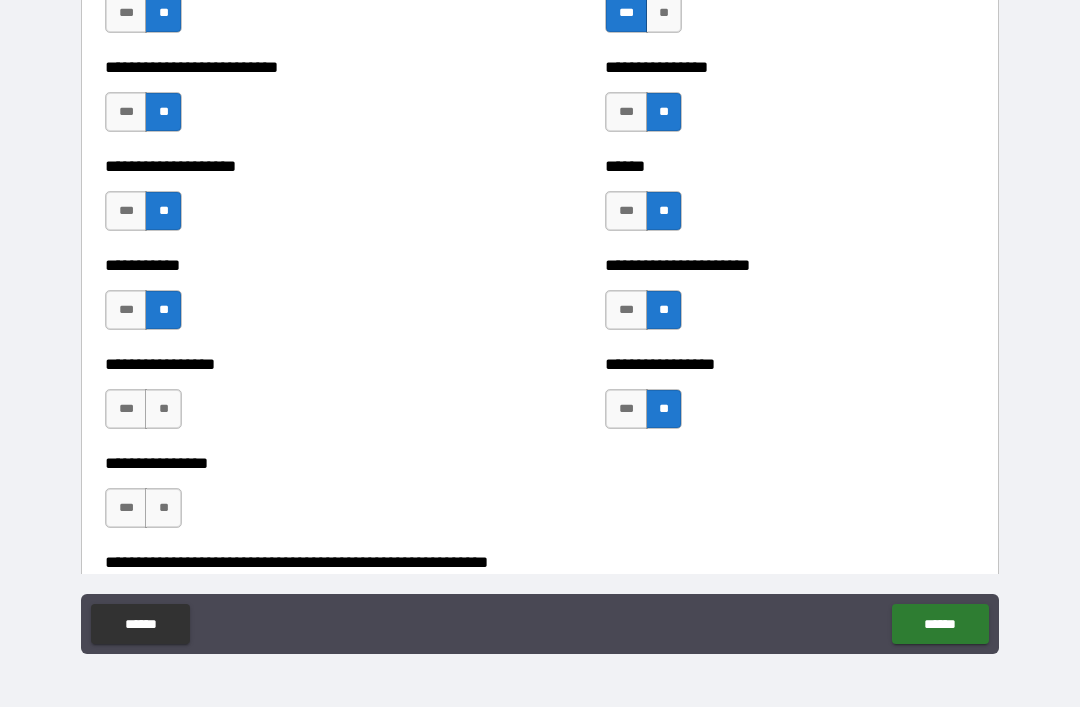 click on "**" at bounding box center (163, 409) 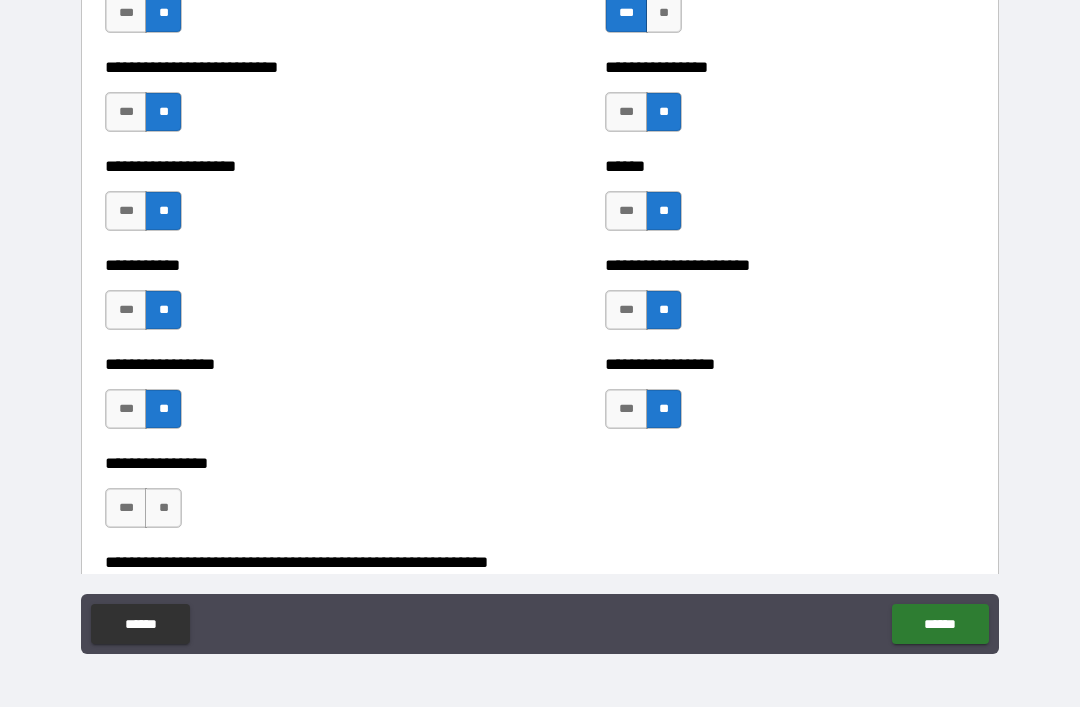 click on "**" at bounding box center (163, 508) 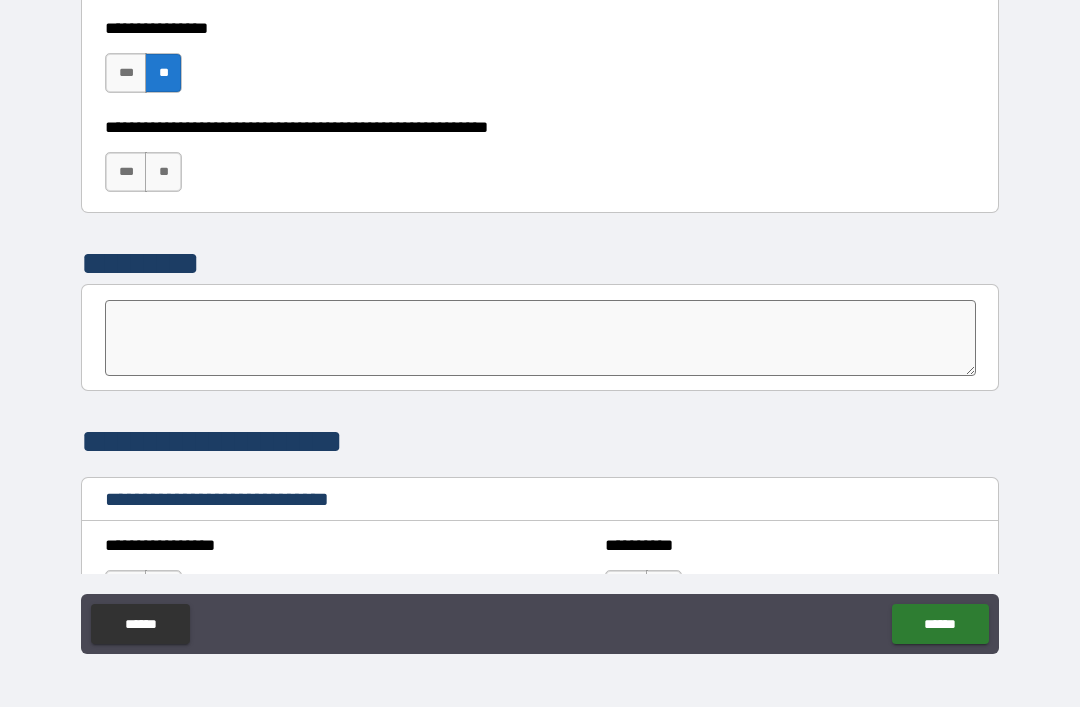 scroll, scrollTop: 6242, scrollLeft: 0, axis: vertical 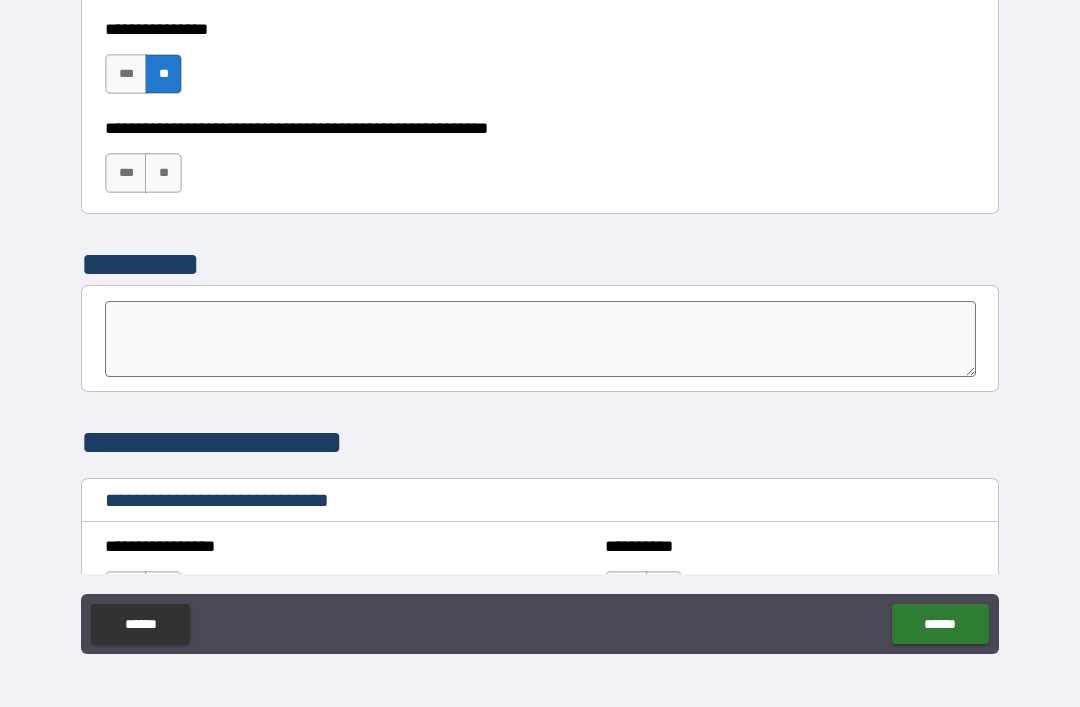 click on "**" at bounding box center (163, 173) 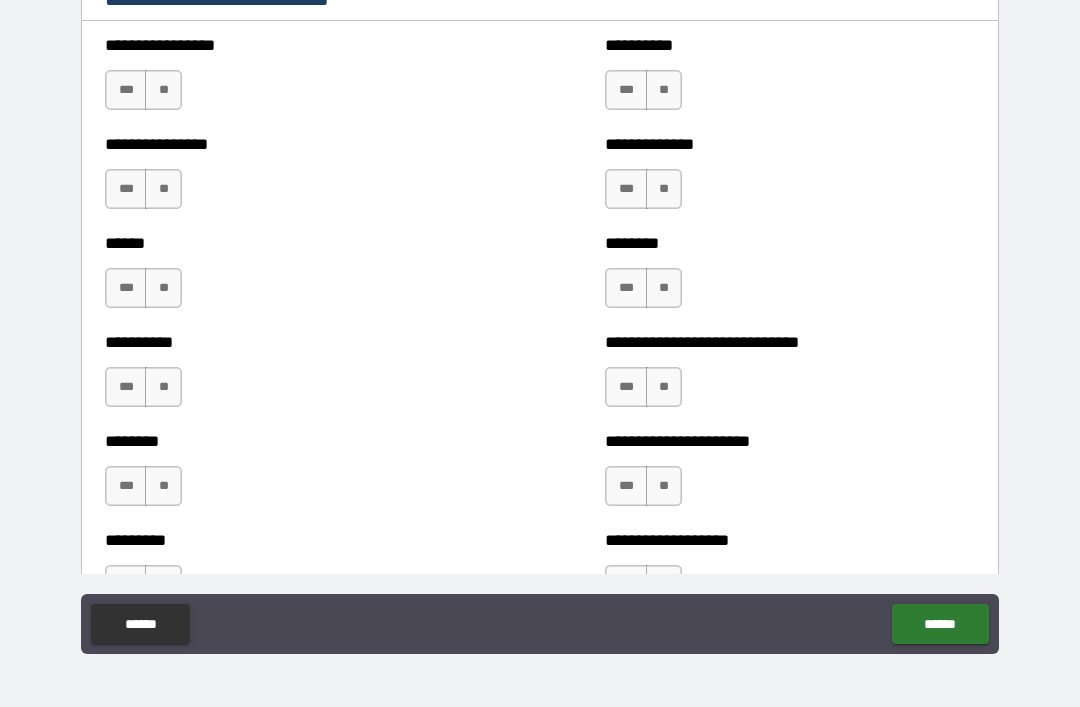scroll, scrollTop: 6747, scrollLeft: 0, axis: vertical 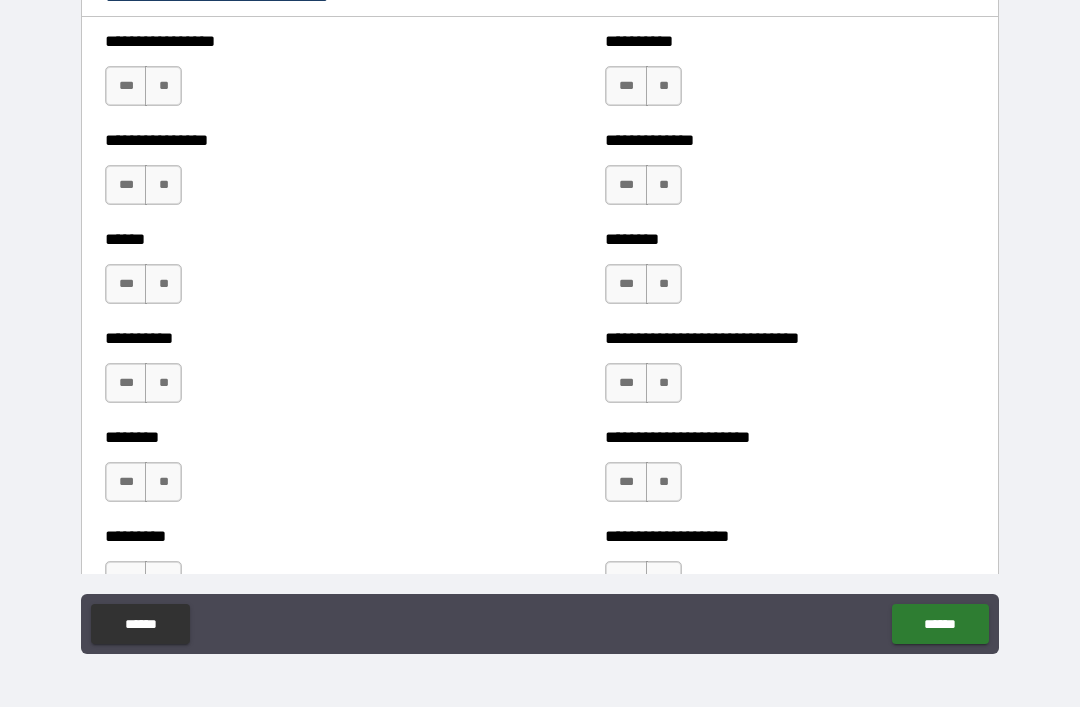 click on "***" at bounding box center [126, 86] 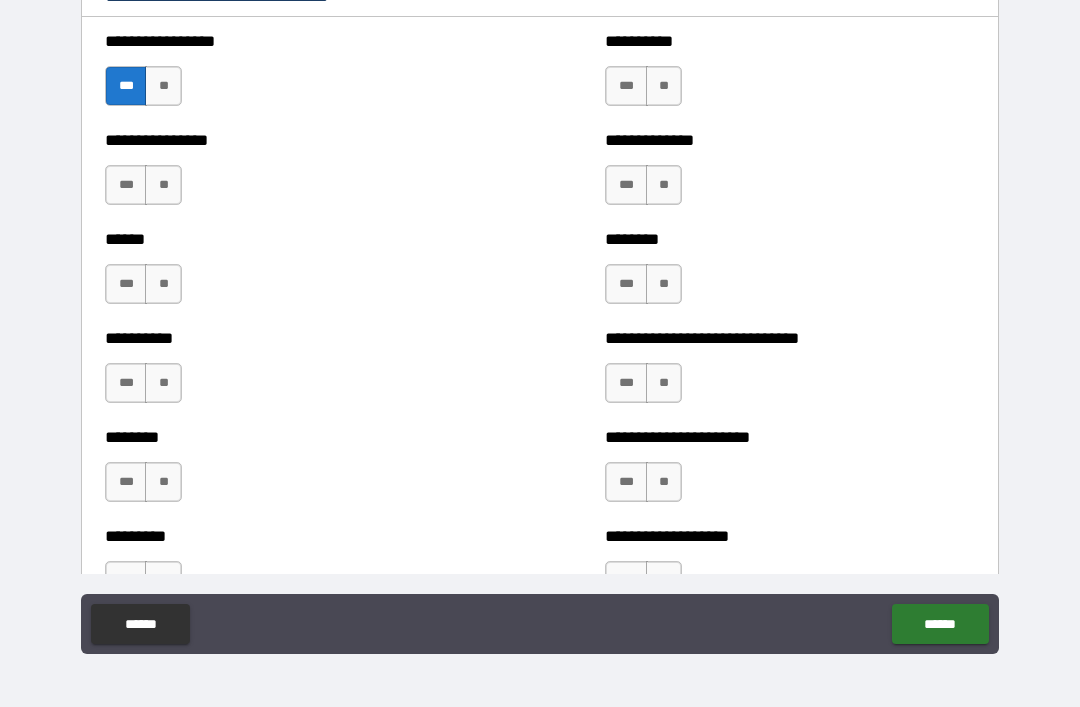 click on "**" at bounding box center [163, 185] 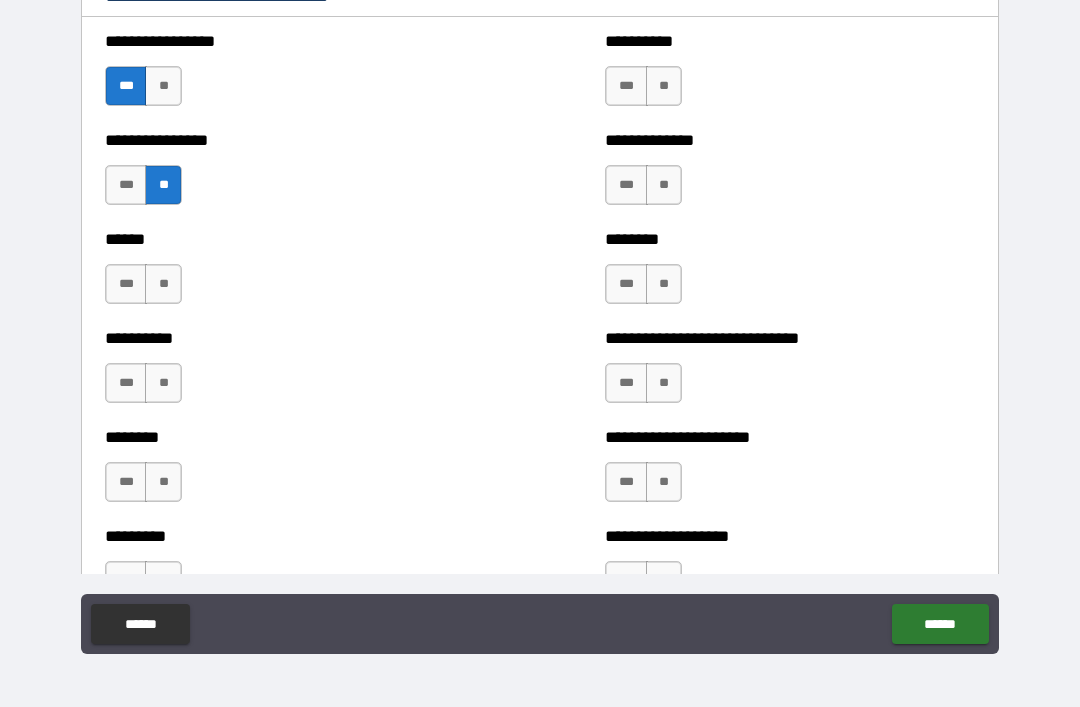 click on "***" at bounding box center [126, 284] 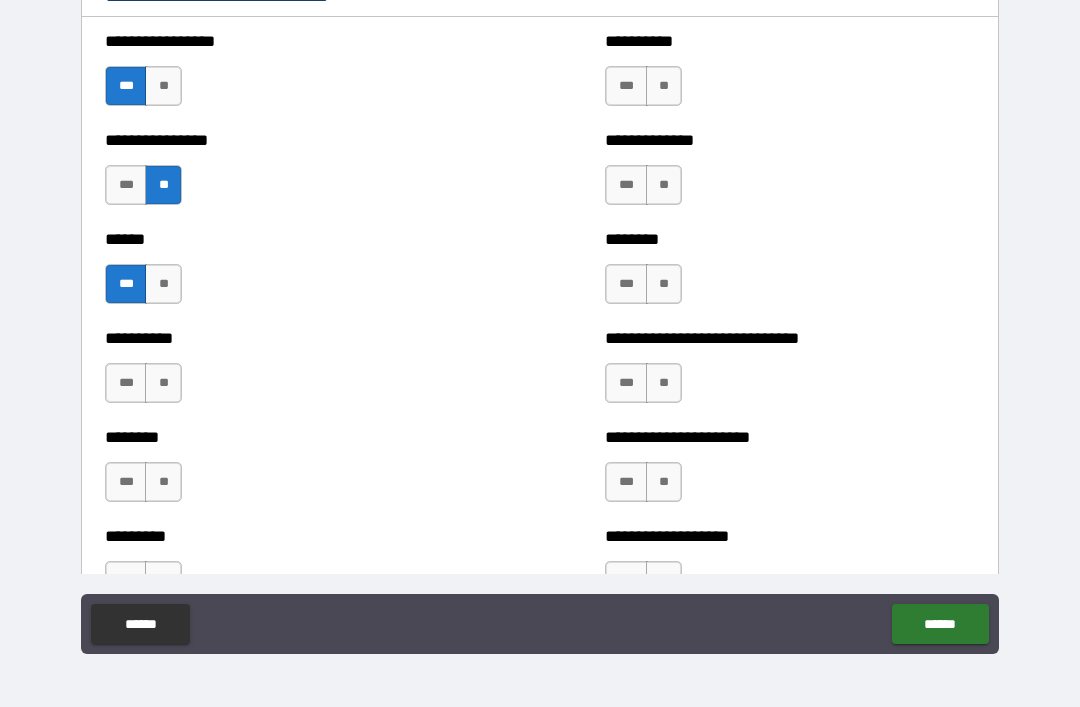 click on "**" at bounding box center (163, 383) 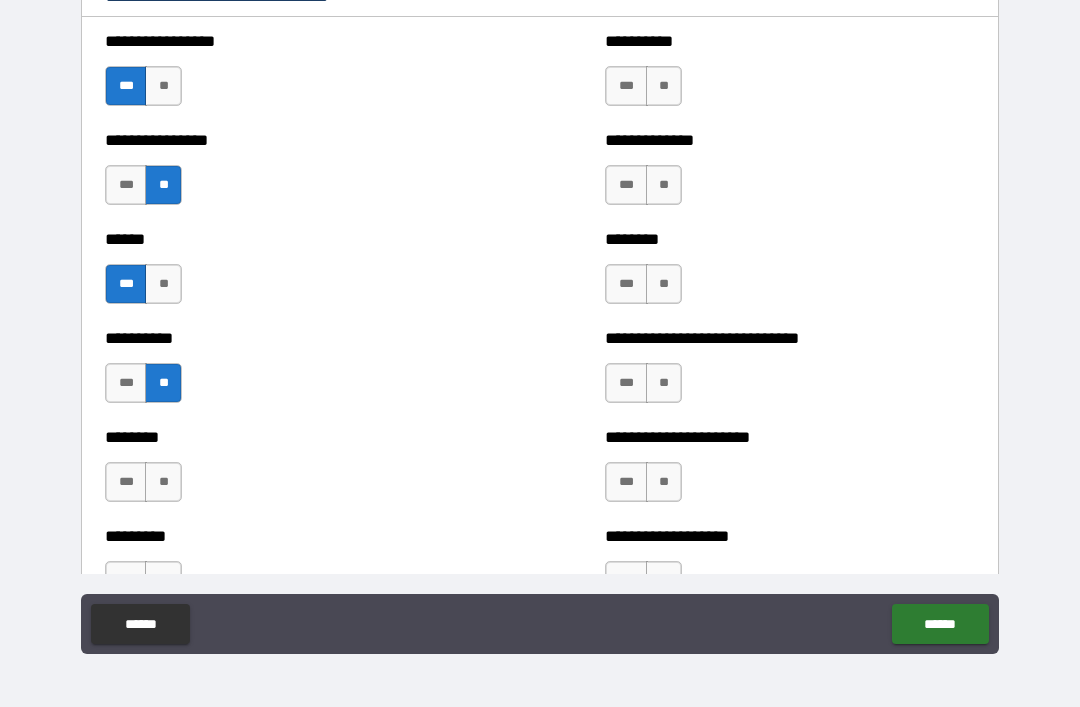click on "**" at bounding box center (163, 482) 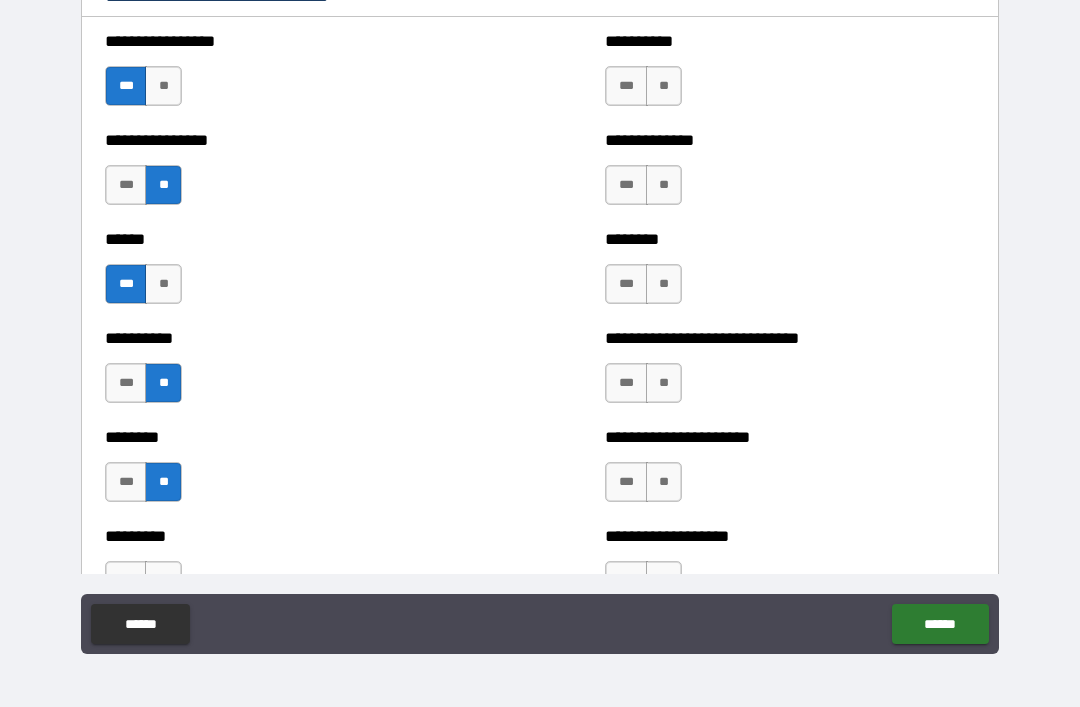 click on "**" at bounding box center [664, 86] 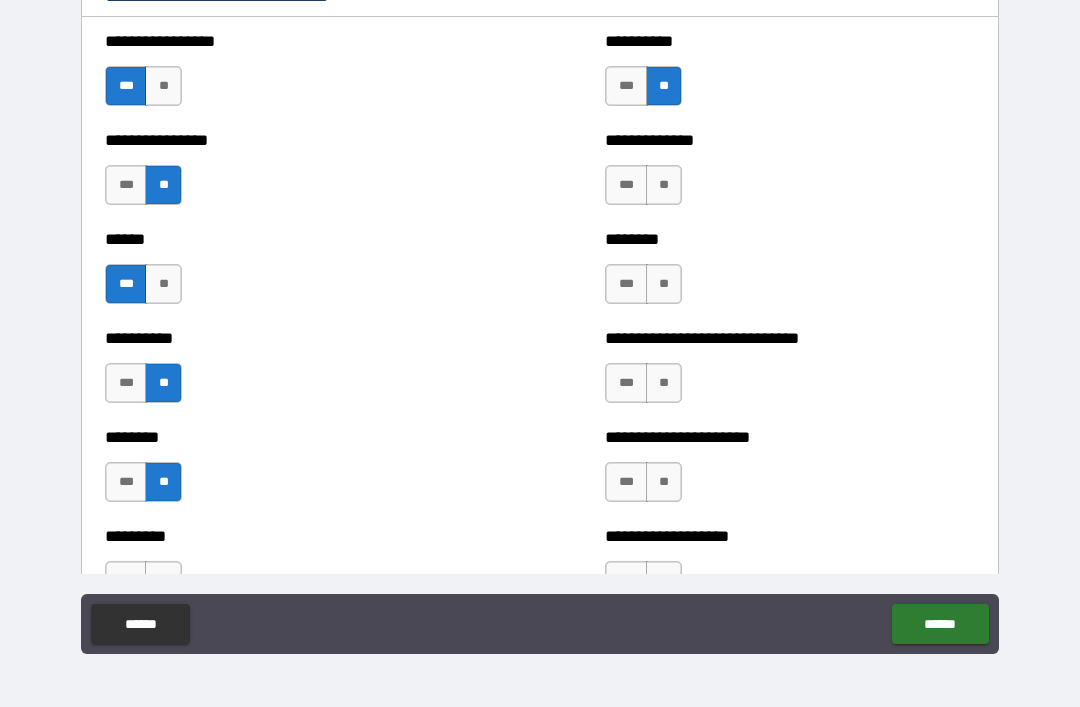 click on "**" at bounding box center (664, 185) 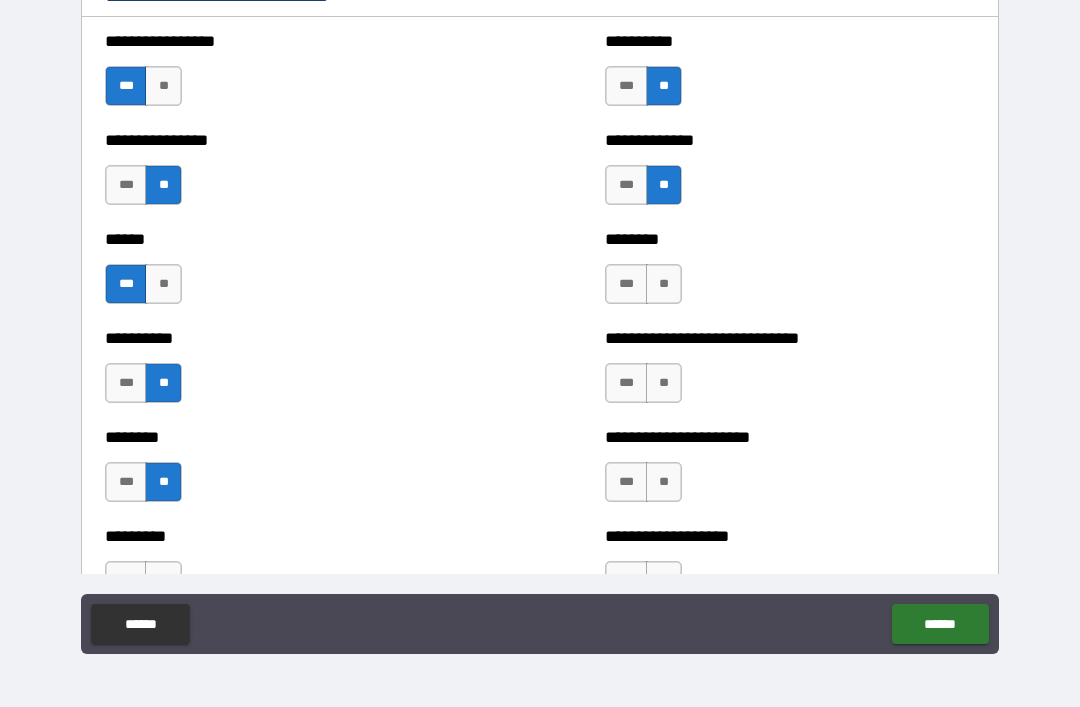 click on "**" at bounding box center [664, 284] 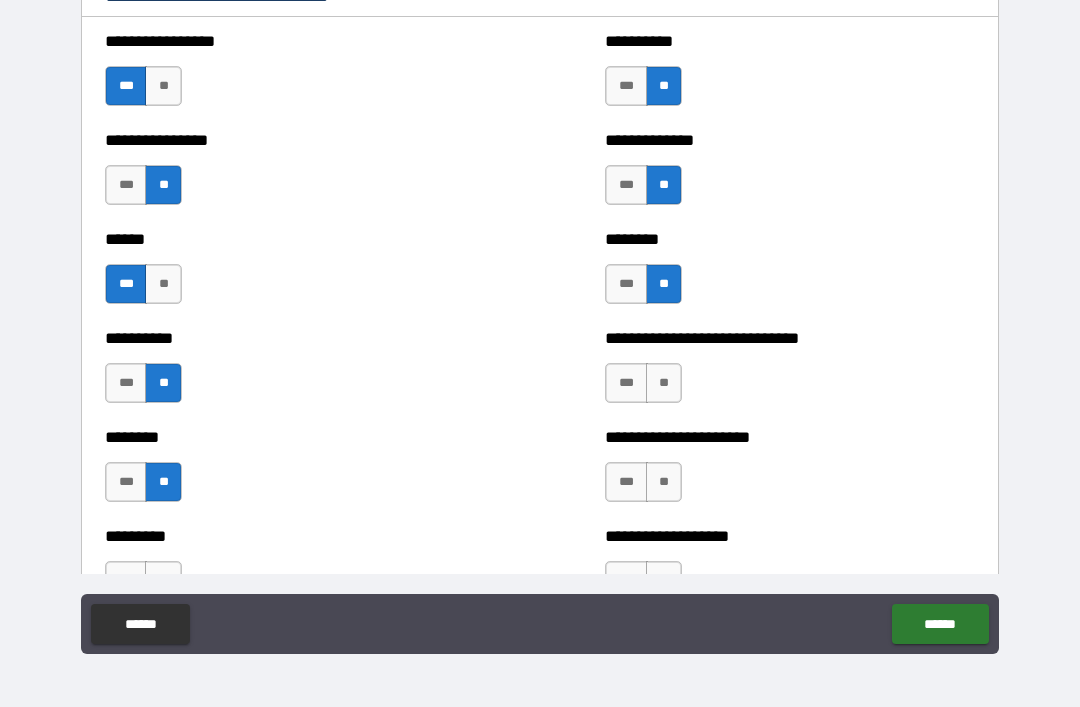 click on "**" at bounding box center [664, 383] 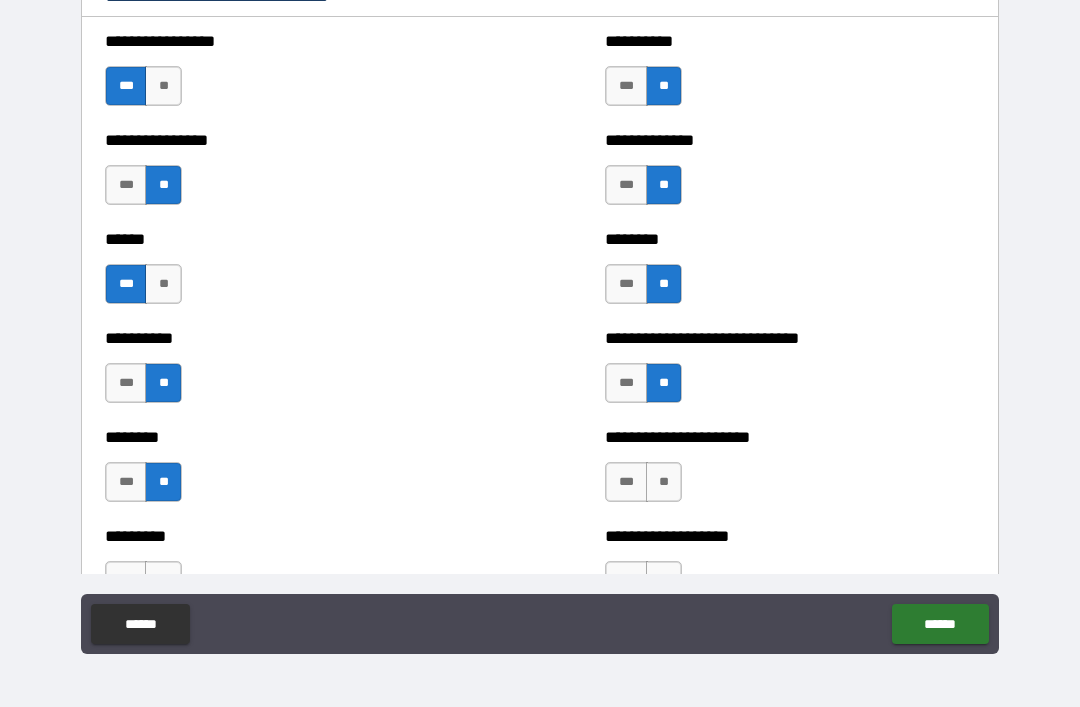 click on "**" at bounding box center (664, 482) 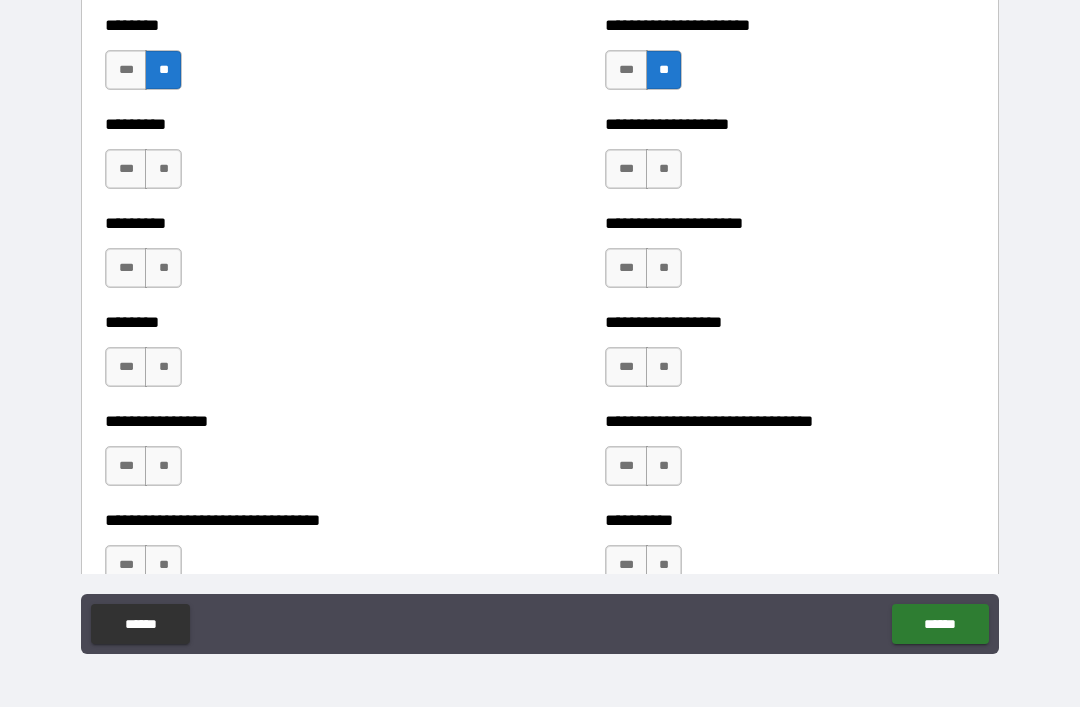 scroll, scrollTop: 7191, scrollLeft: 0, axis: vertical 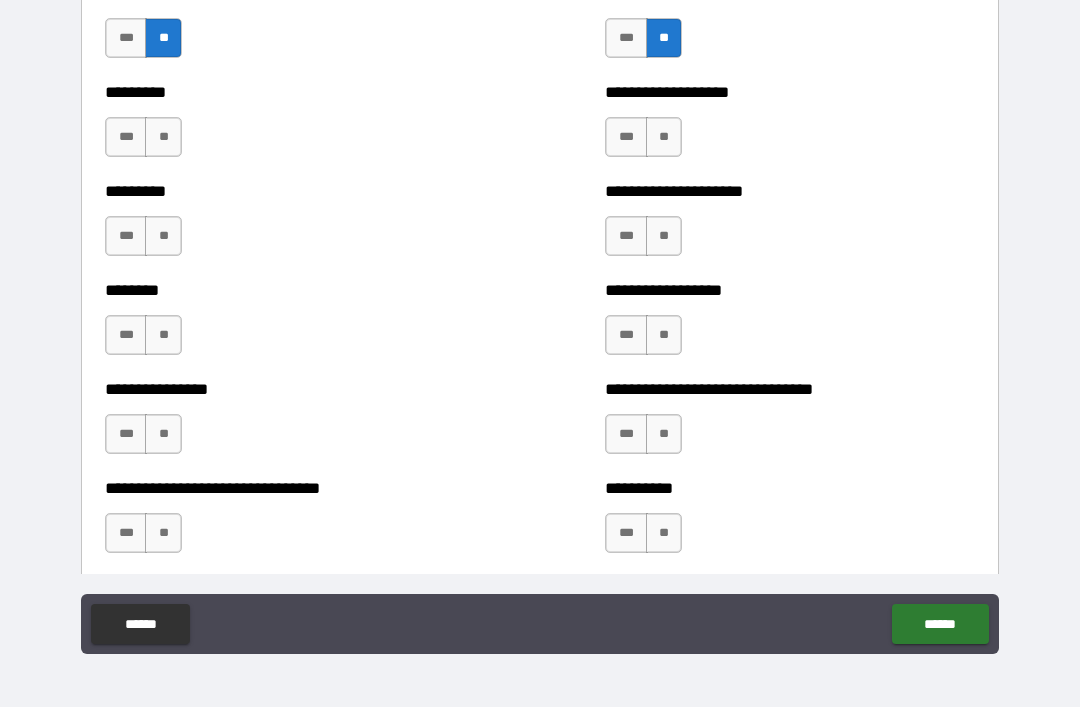 click on "**" at bounding box center (664, 137) 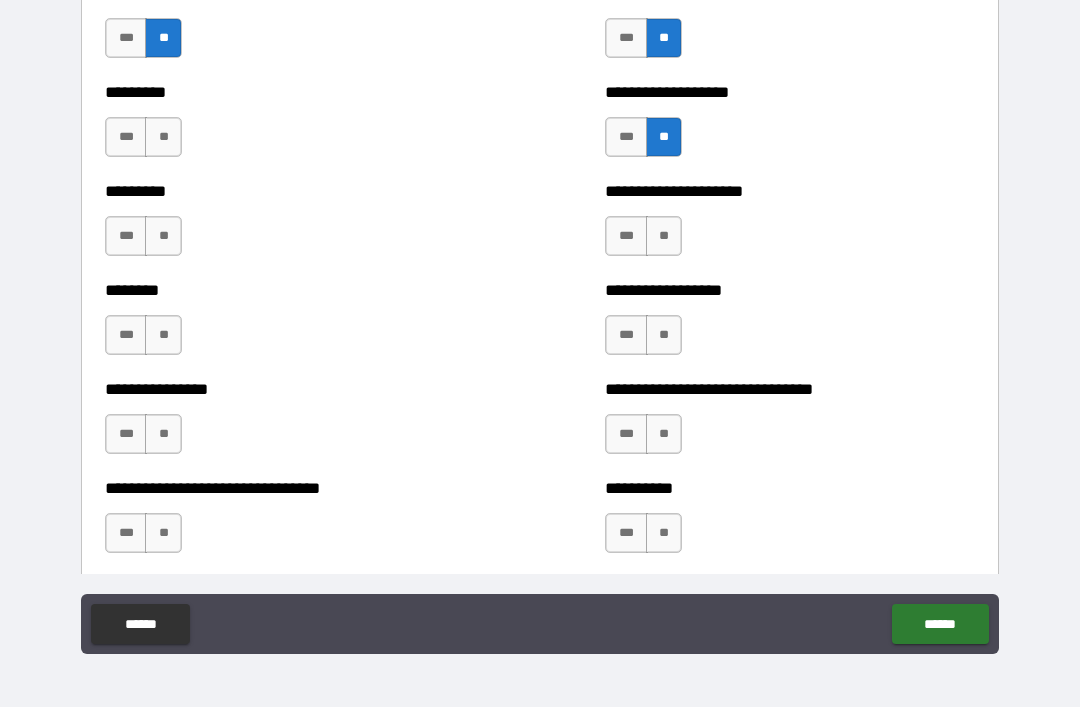 click on "**" at bounding box center [664, 236] 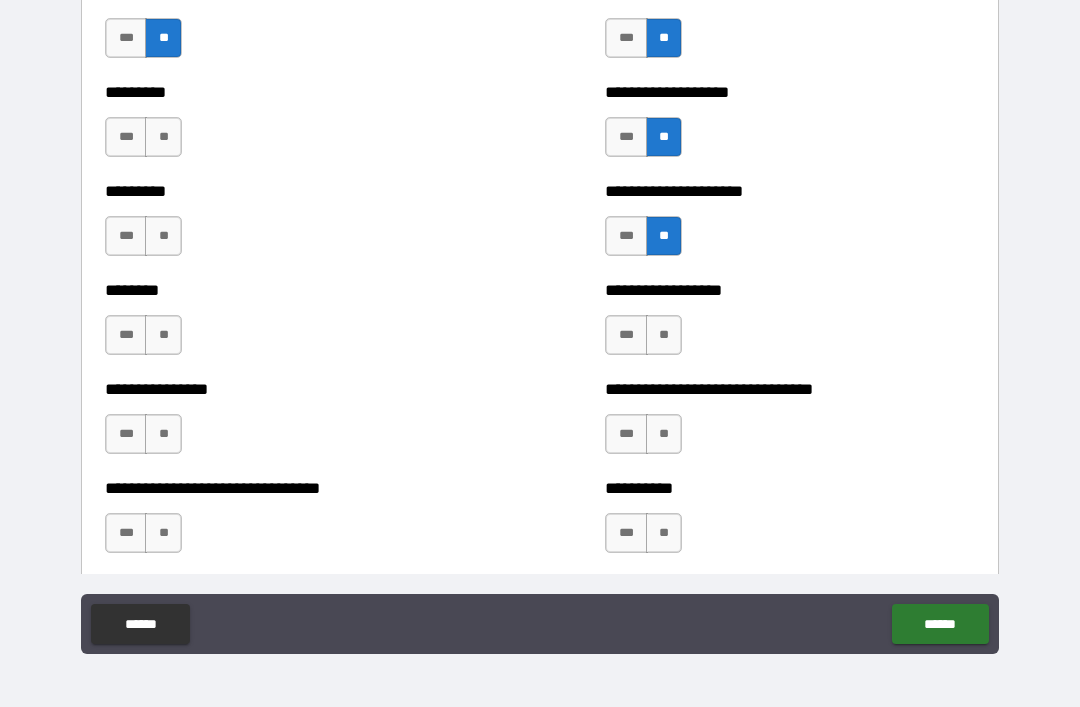 click on "**" at bounding box center (664, 335) 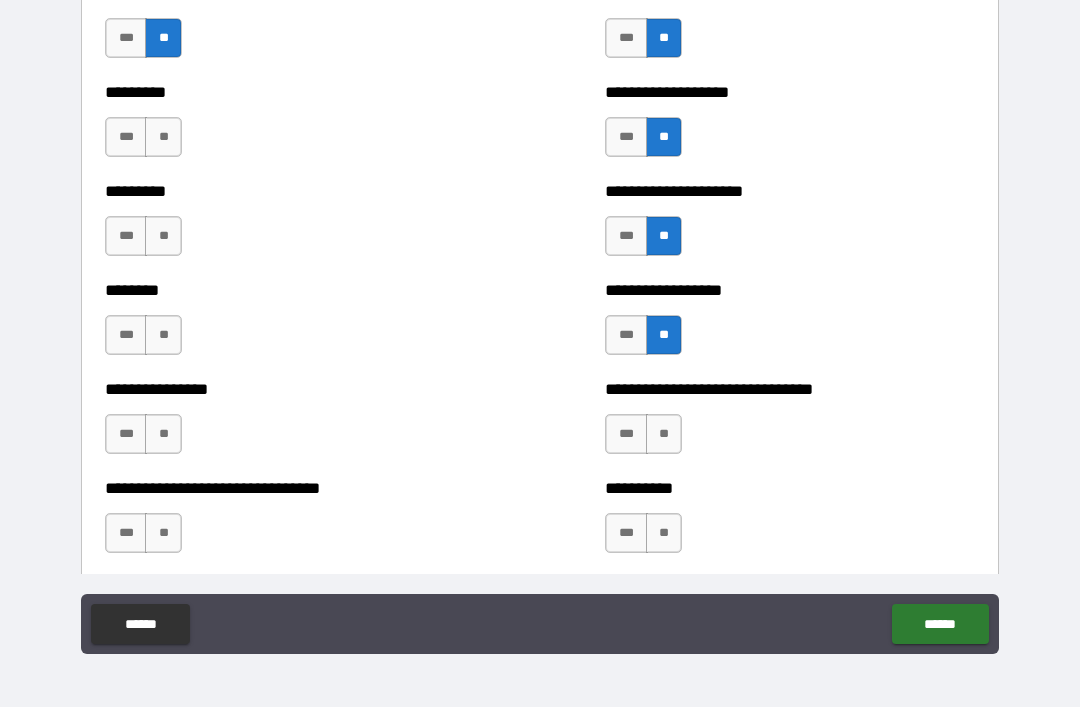 click on "**" at bounding box center [664, 434] 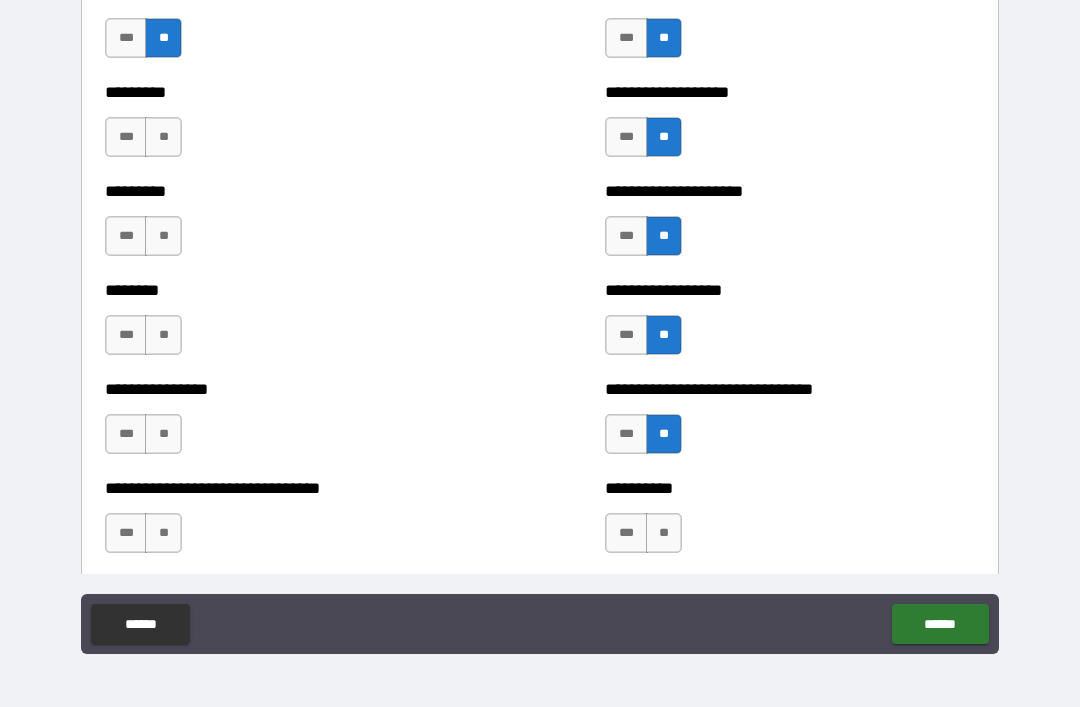 click on "**" at bounding box center [664, 533] 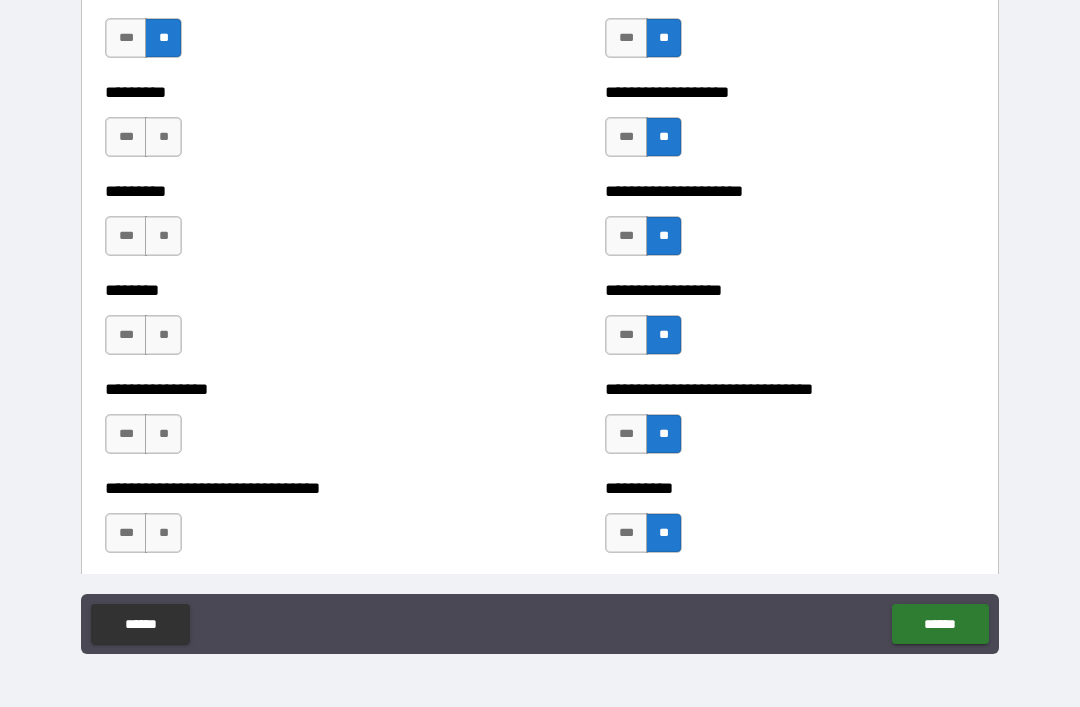 click on "********* *** **" at bounding box center [290, 127] 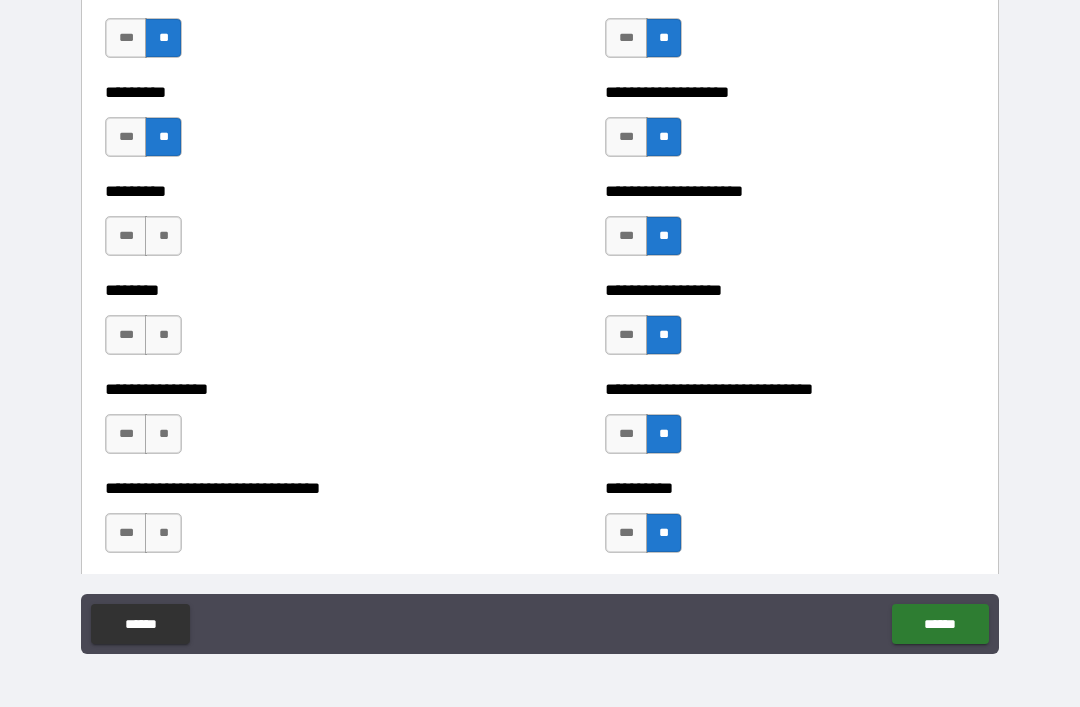 click on "**" at bounding box center (163, 236) 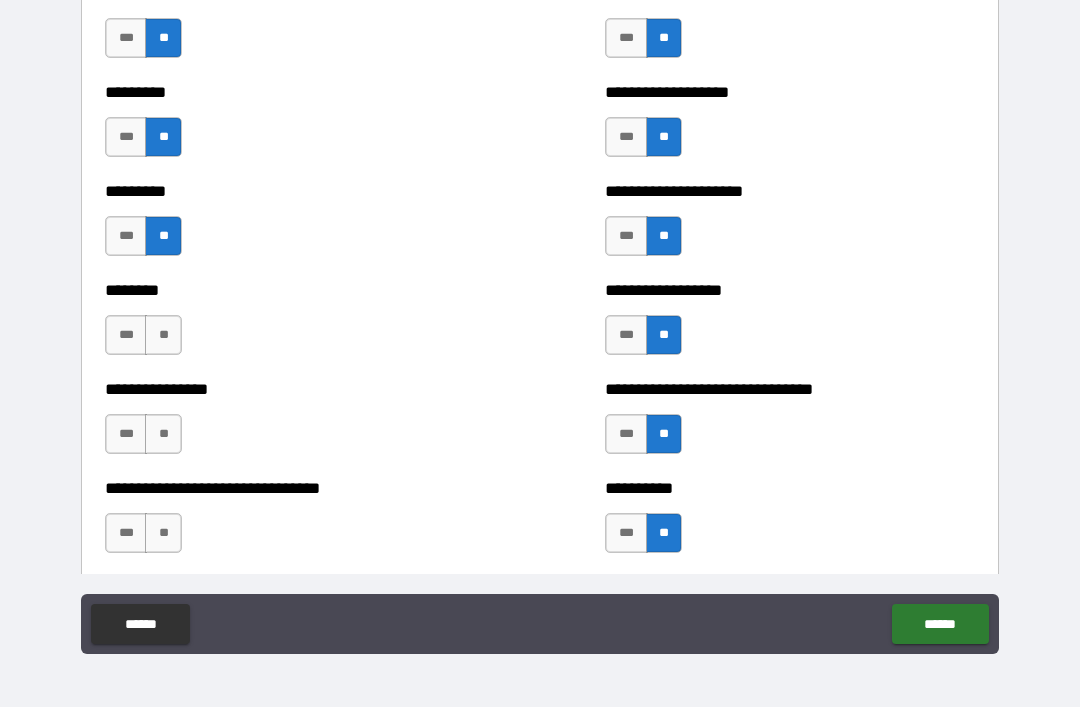 click on "**" at bounding box center (163, 335) 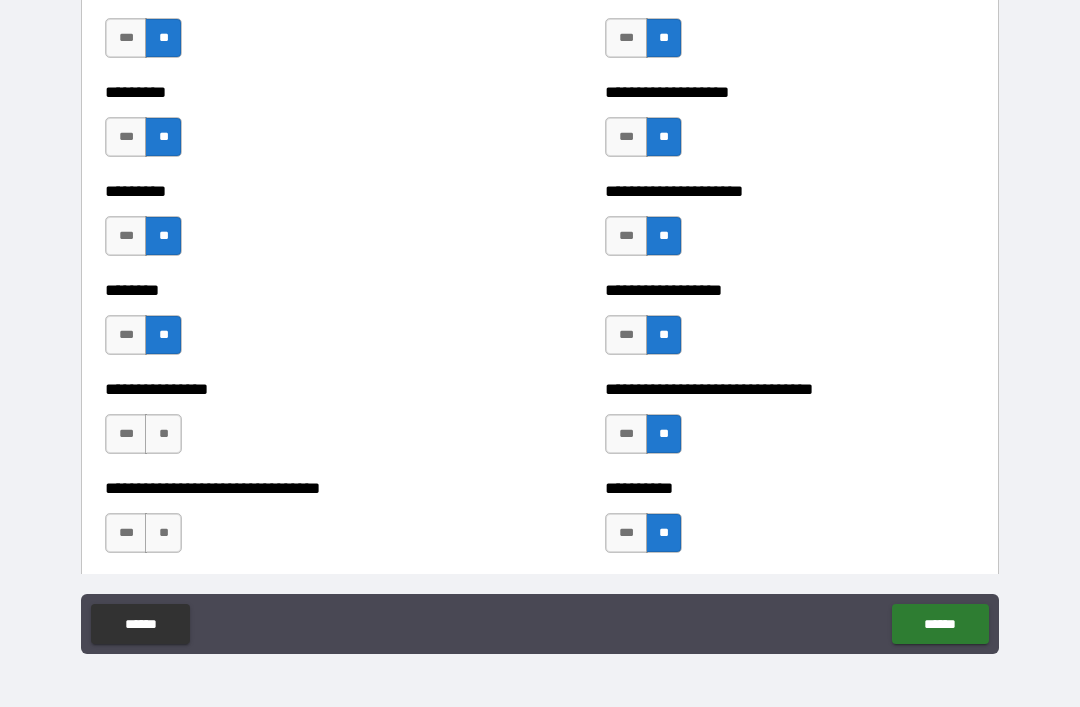 click on "**" at bounding box center (163, 434) 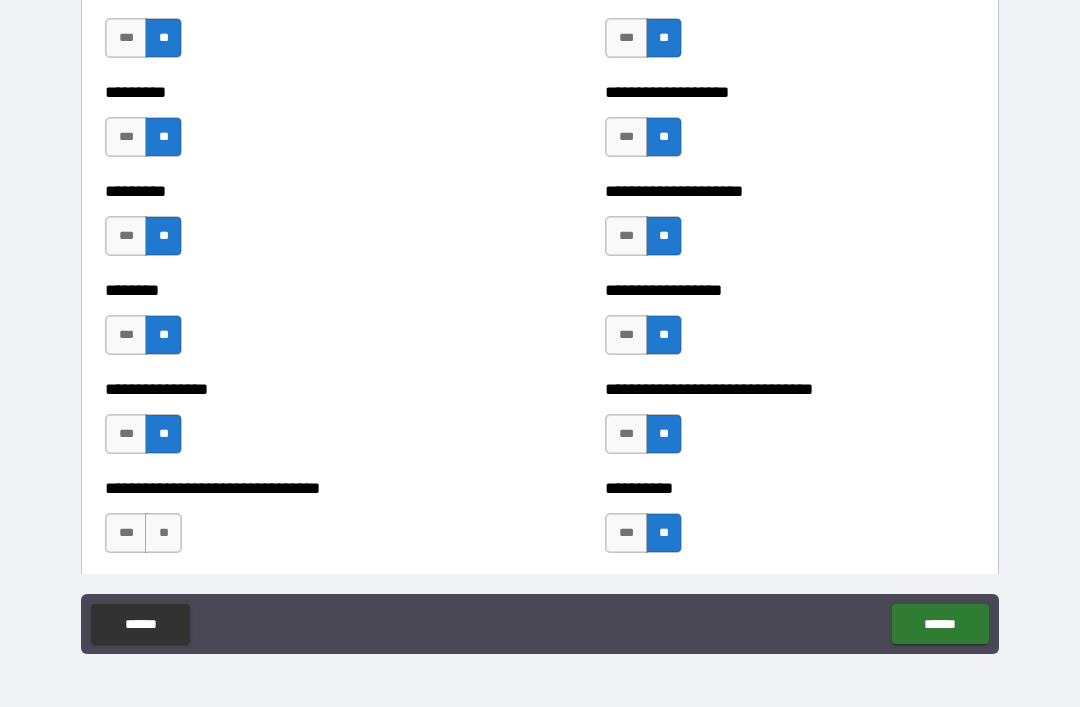 click on "**" at bounding box center (163, 533) 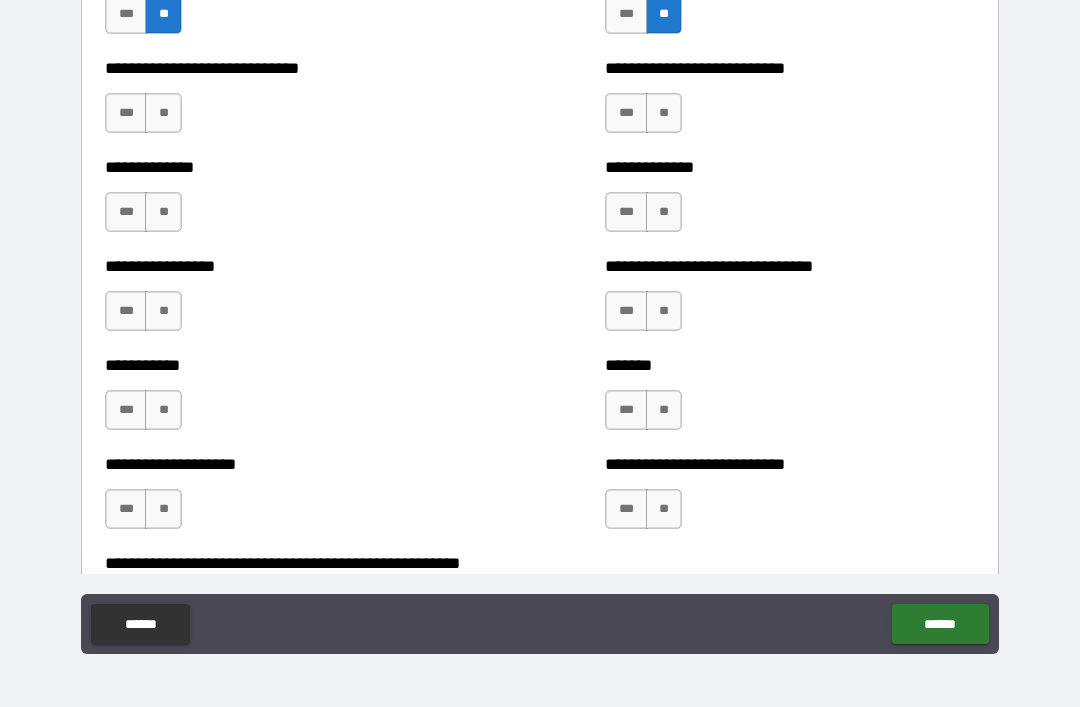 scroll, scrollTop: 7714, scrollLeft: 0, axis: vertical 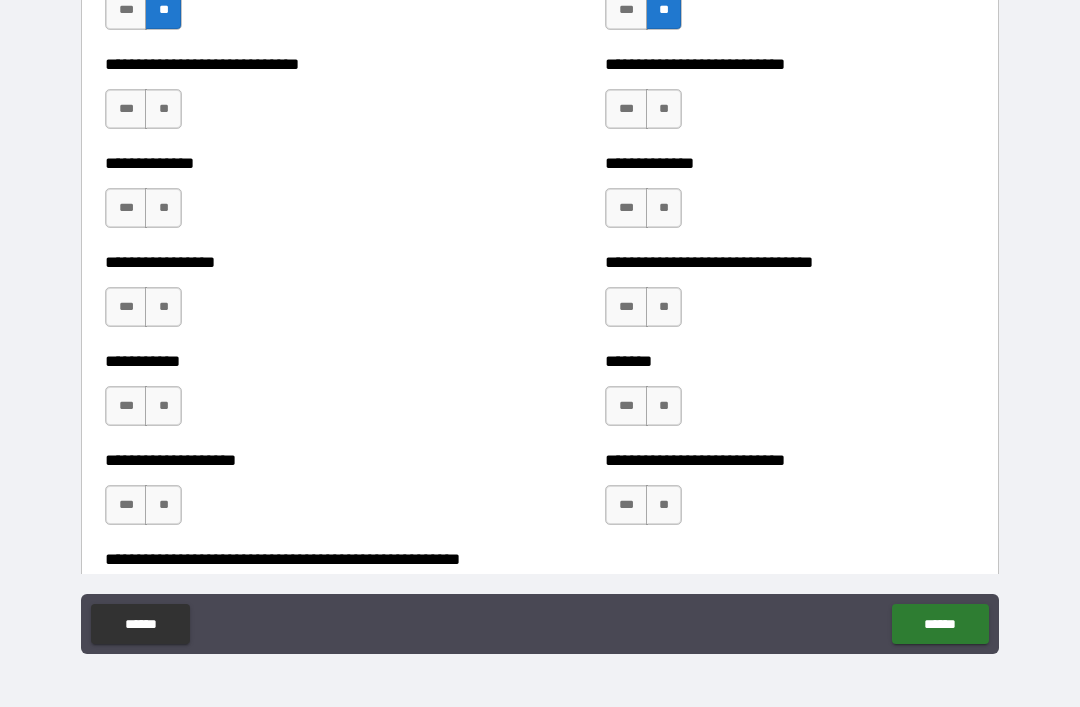 click on "**" at bounding box center [163, 109] 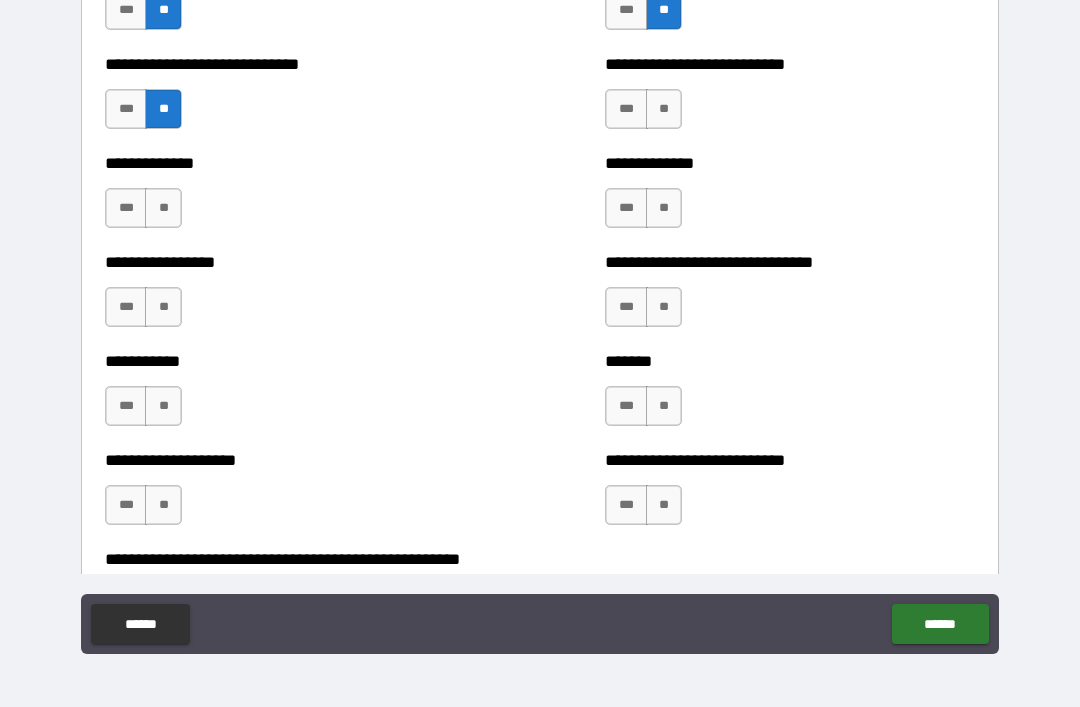 click on "**" at bounding box center (163, 208) 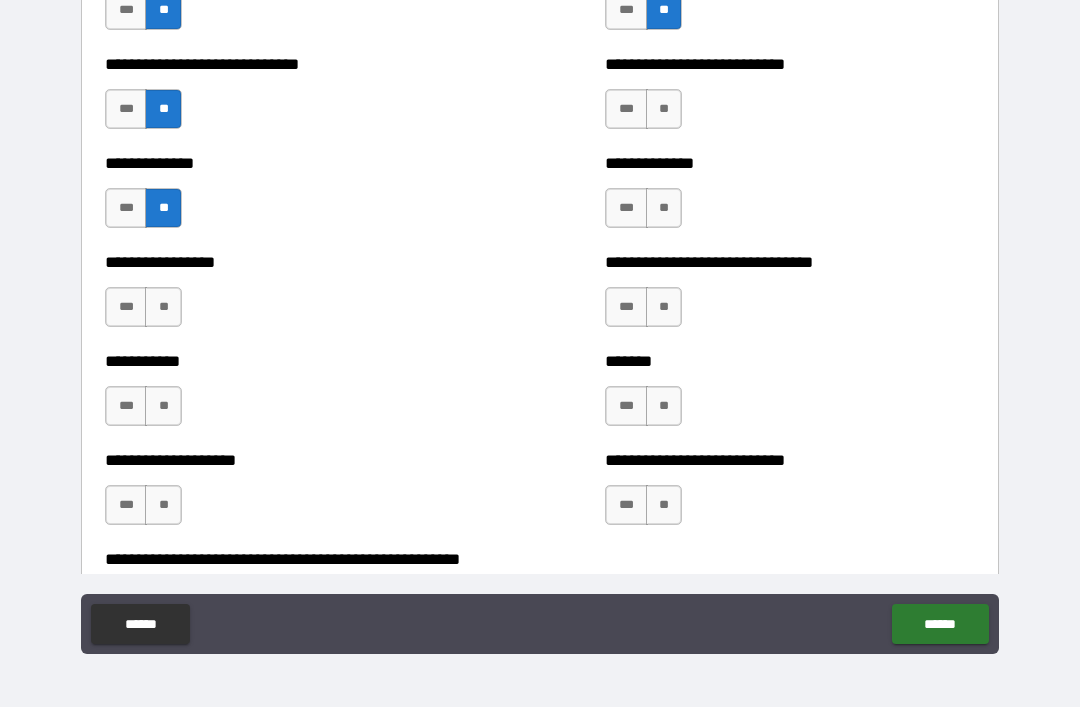 click on "**" at bounding box center [163, 307] 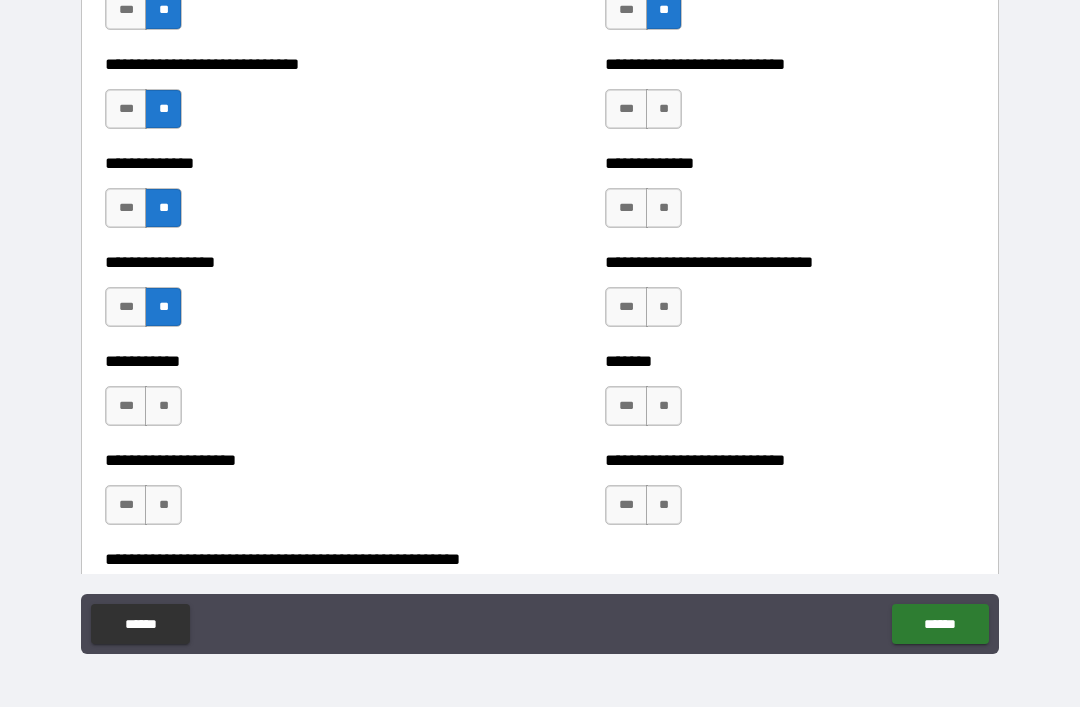 click on "**" at bounding box center [163, 406] 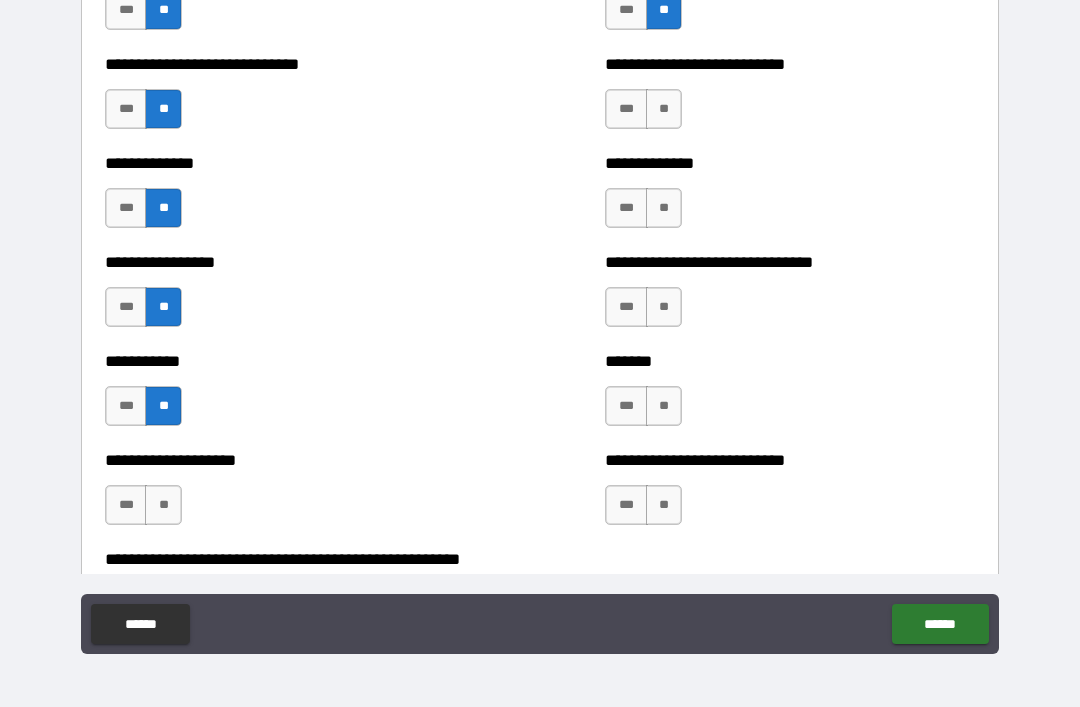 click on "**" at bounding box center [163, 505] 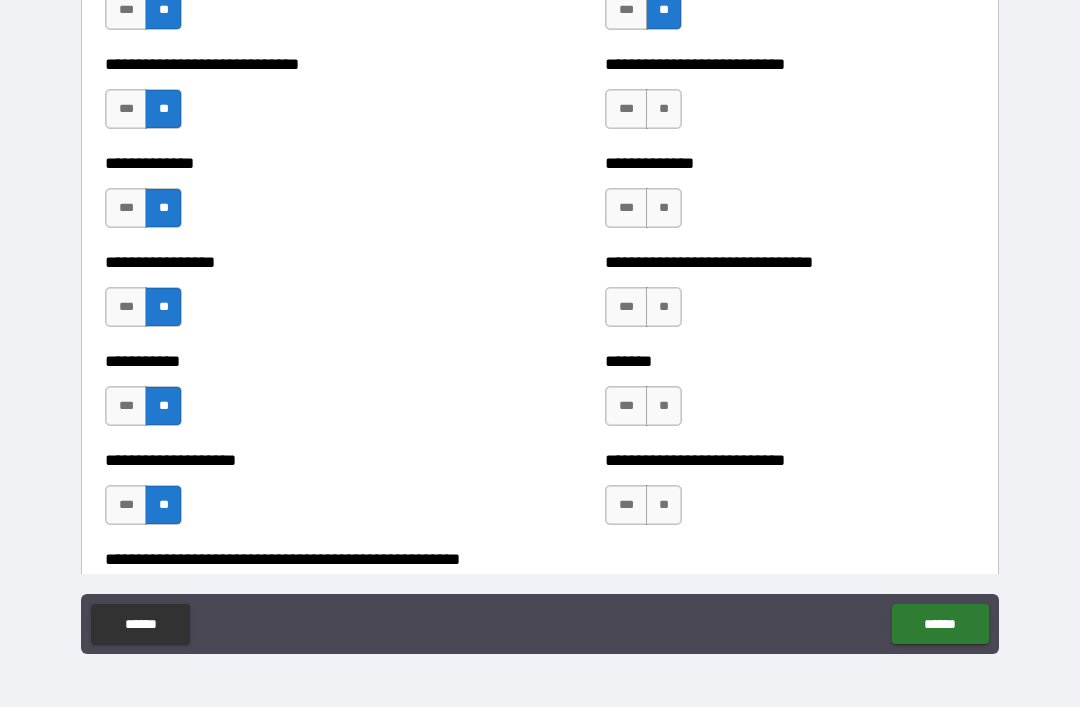 click on "**" at bounding box center [664, 109] 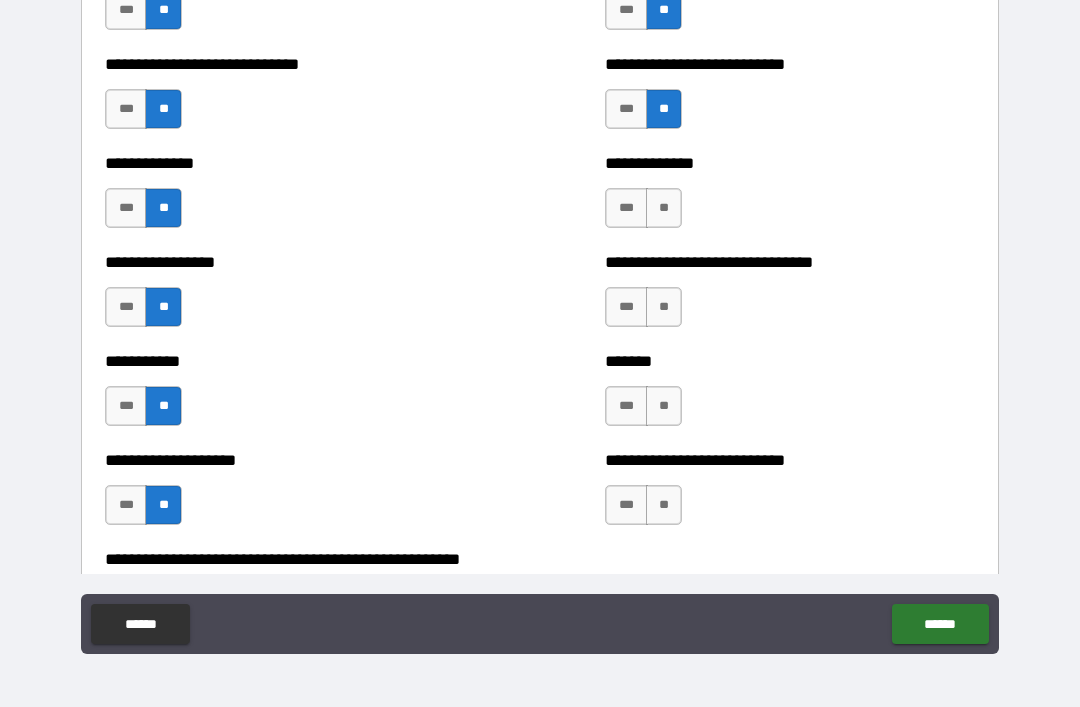 click on "**" at bounding box center [664, 208] 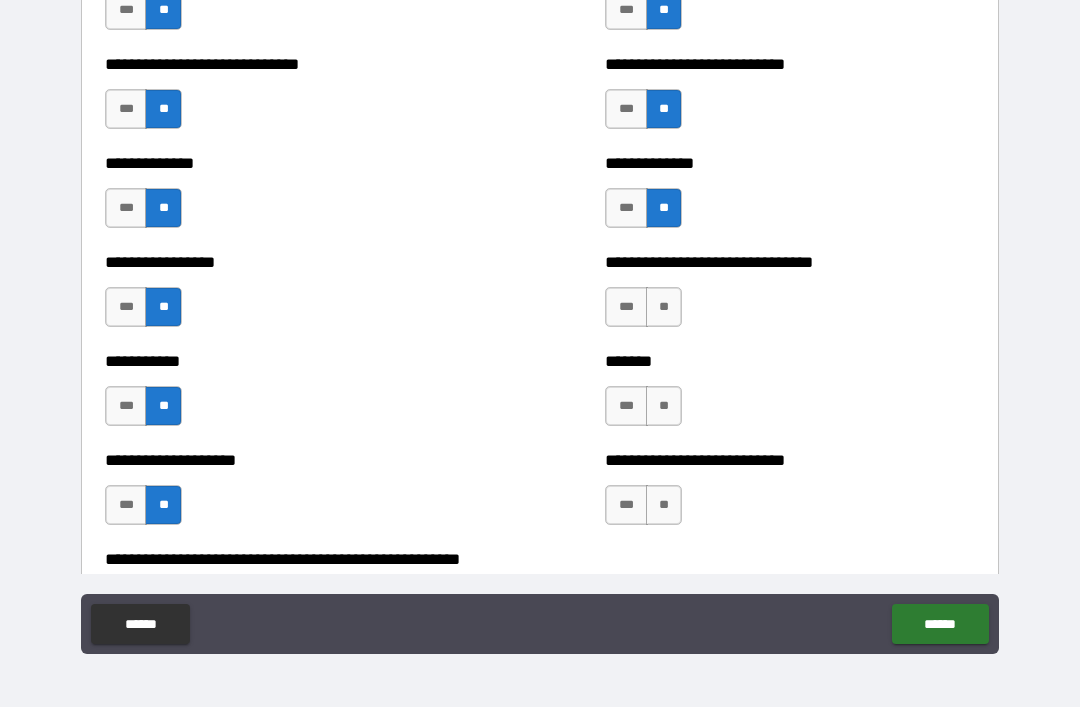 click on "**" at bounding box center [664, 307] 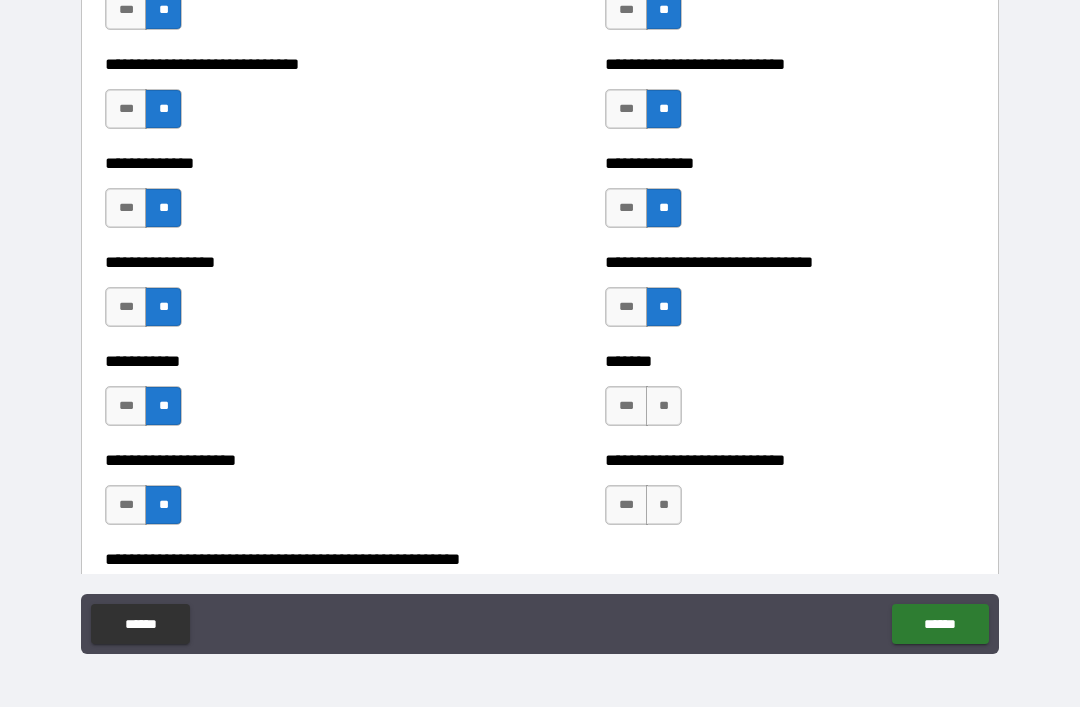 click on "**" at bounding box center (664, 406) 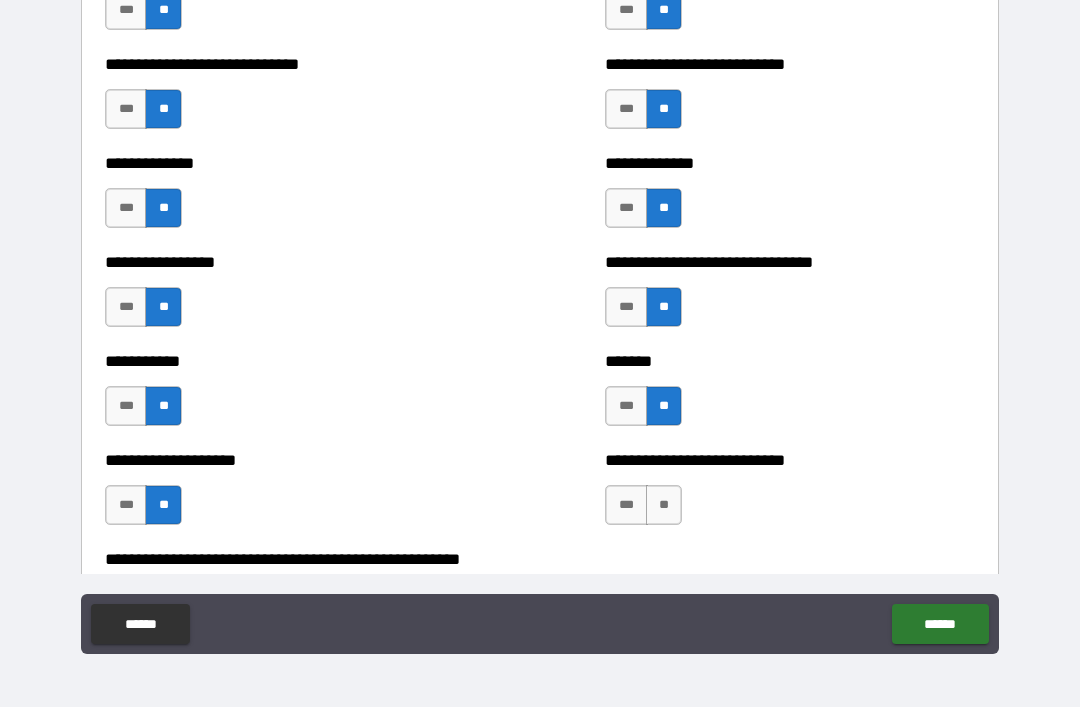 click on "**" at bounding box center (664, 505) 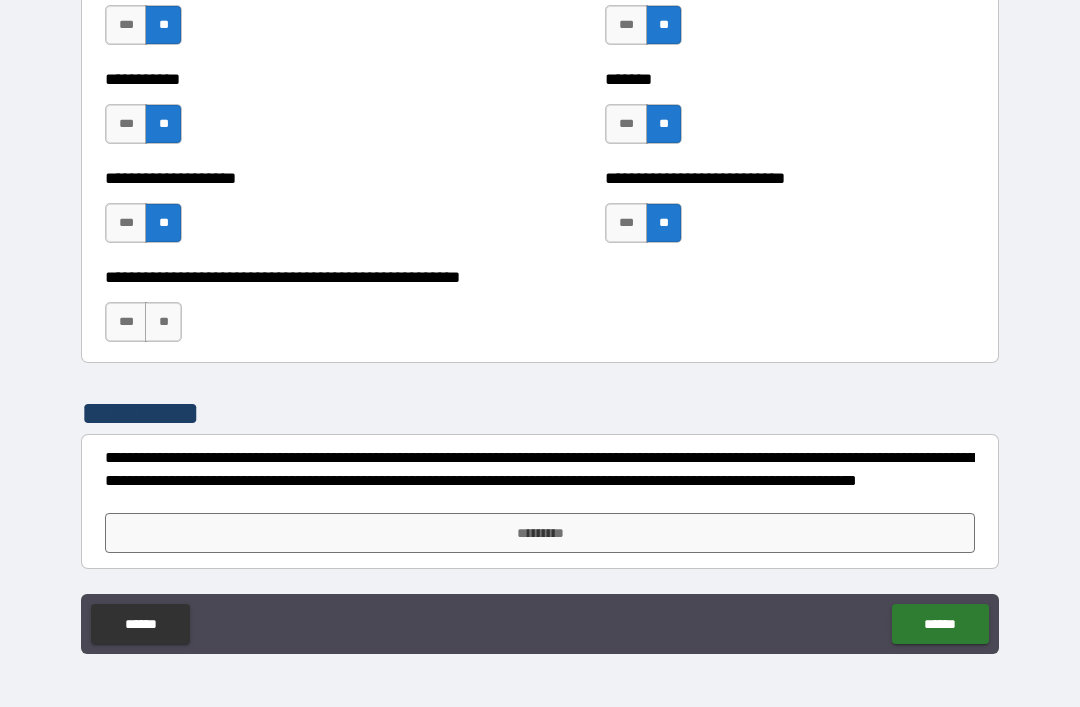 scroll, scrollTop: 7996, scrollLeft: 0, axis: vertical 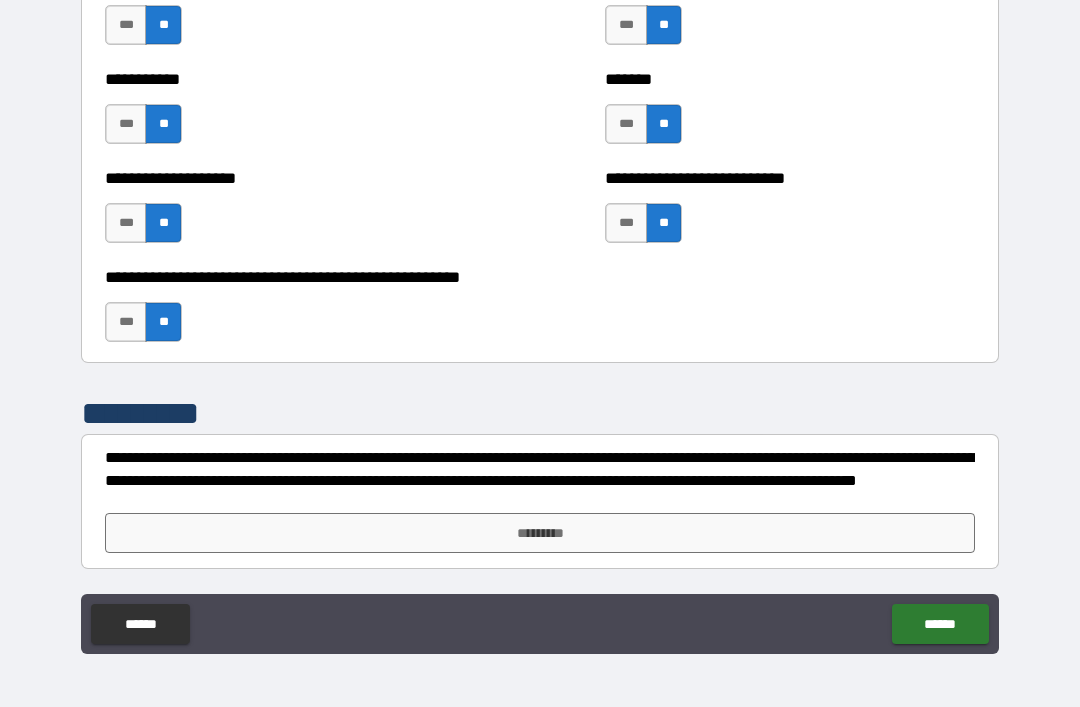 click on "*********" at bounding box center (540, 533) 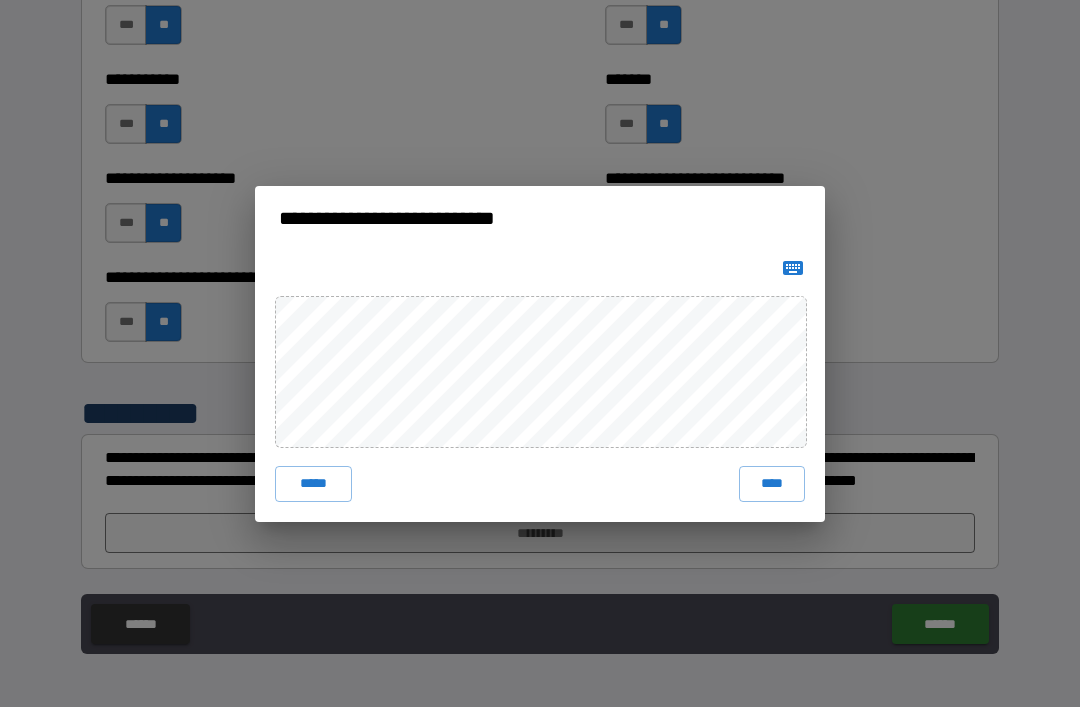click on "****" at bounding box center [772, 484] 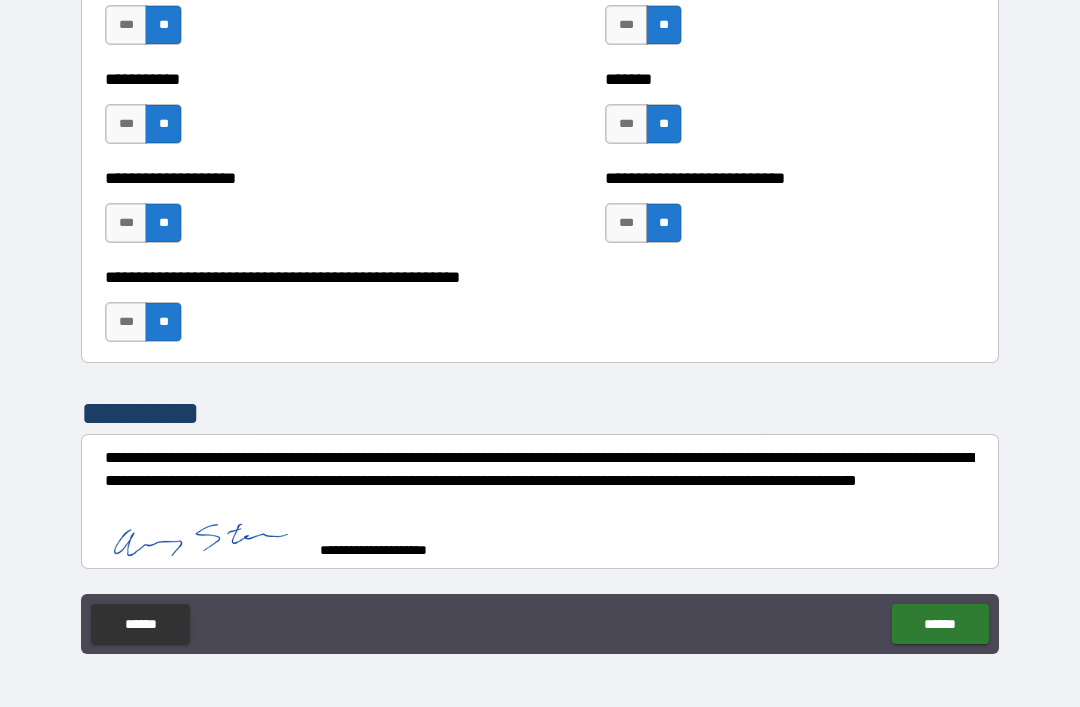 scroll, scrollTop: 7986, scrollLeft: 0, axis: vertical 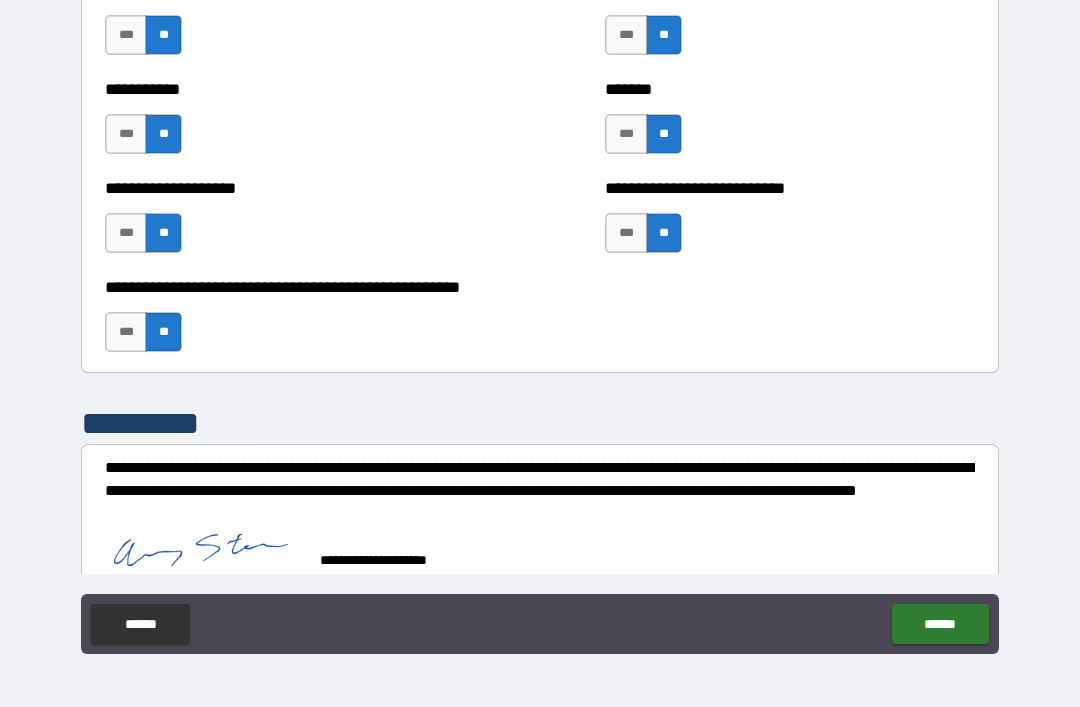 click on "******" at bounding box center [940, 624] 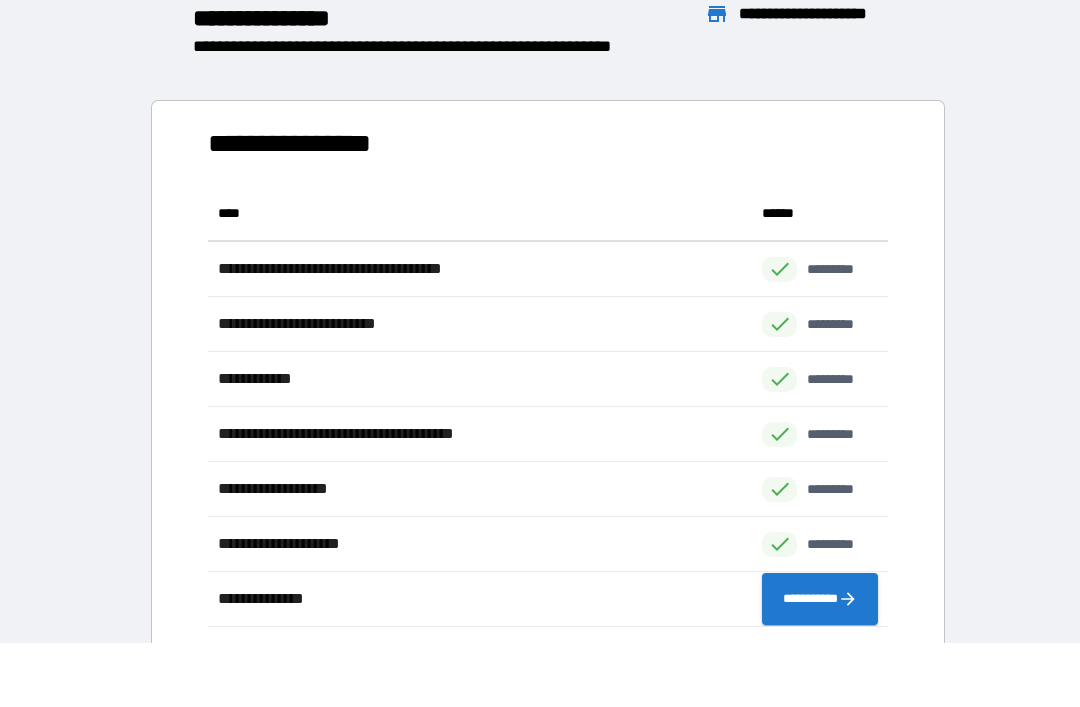 scroll, scrollTop: 441, scrollLeft: 680, axis: both 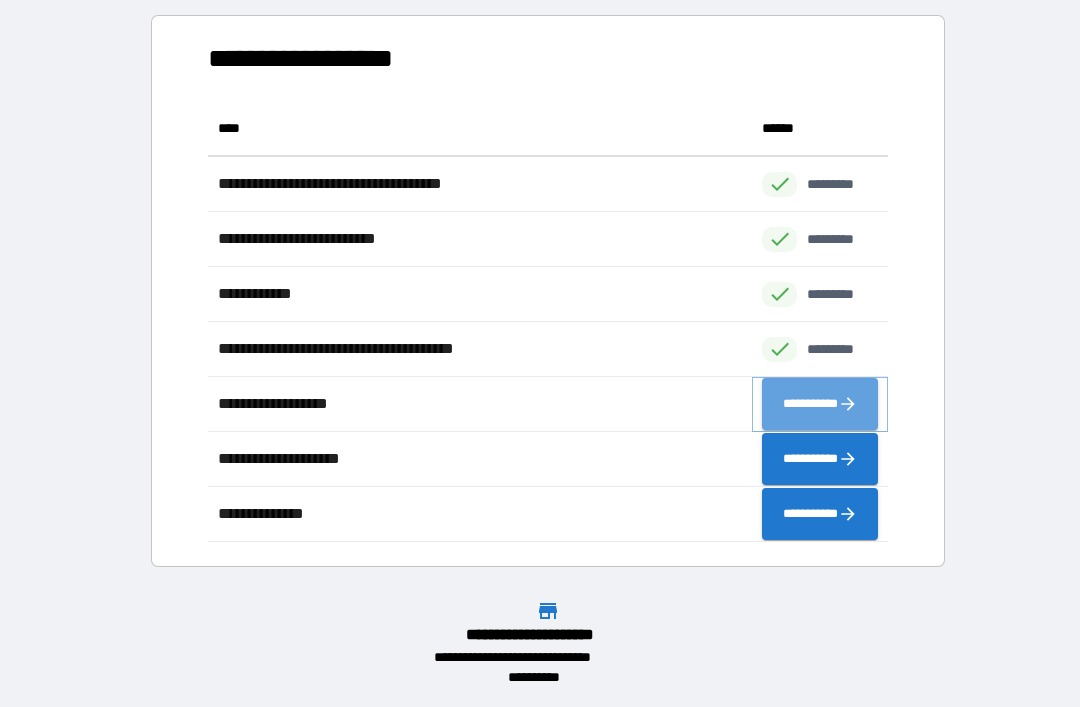 click on "**********" at bounding box center (820, 404) 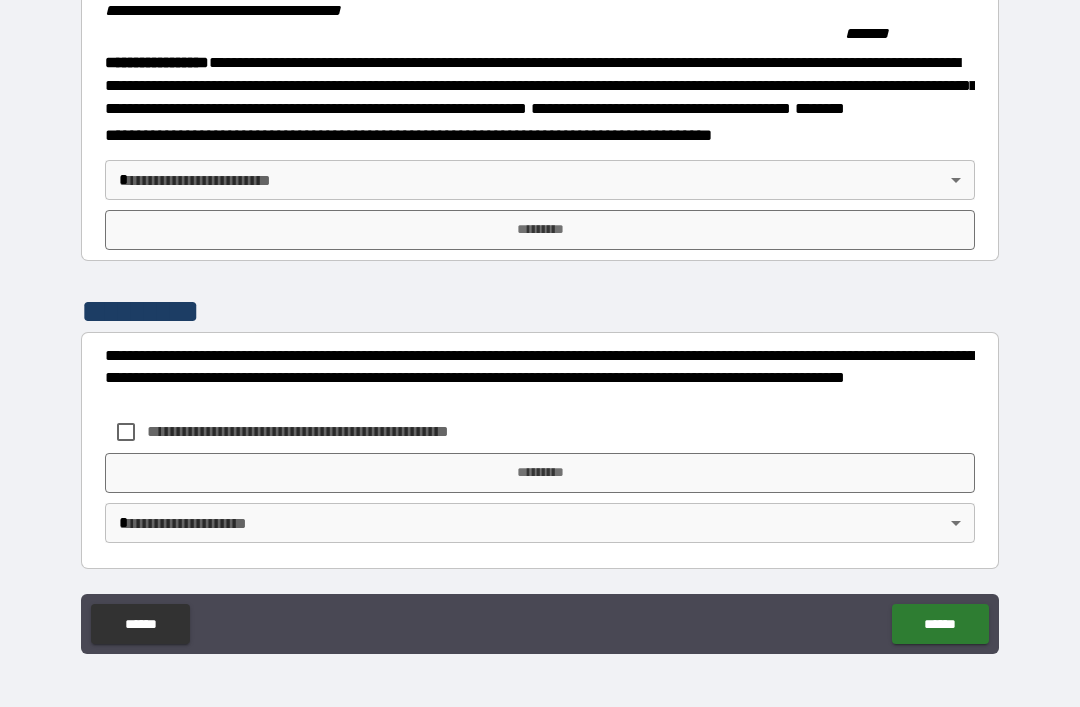 scroll, scrollTop: 2215, scrollLeft: 0, axis: vertical 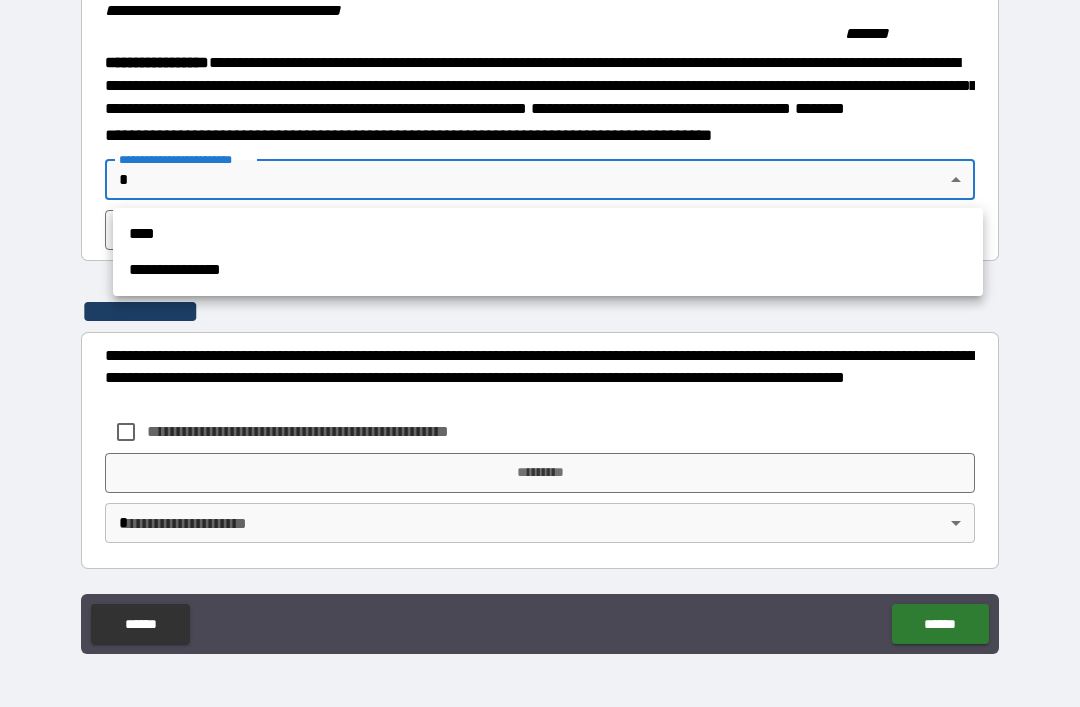 click on "**********" at bounding box center [548, 270] 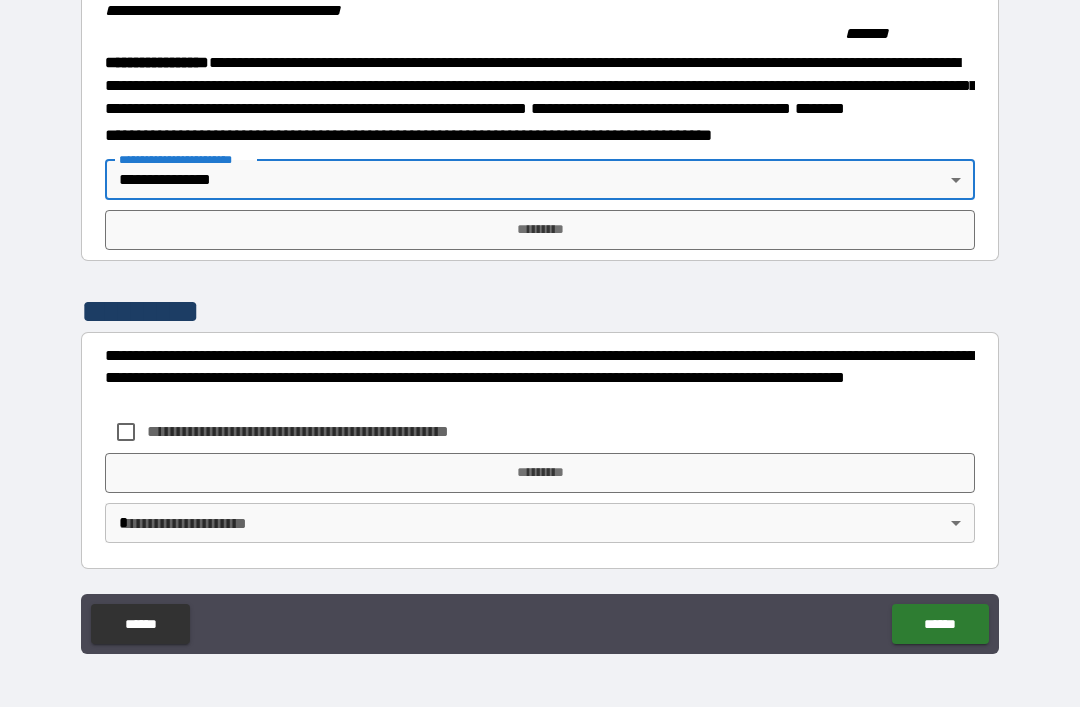click on "*********" at bounding box center (540, 230) 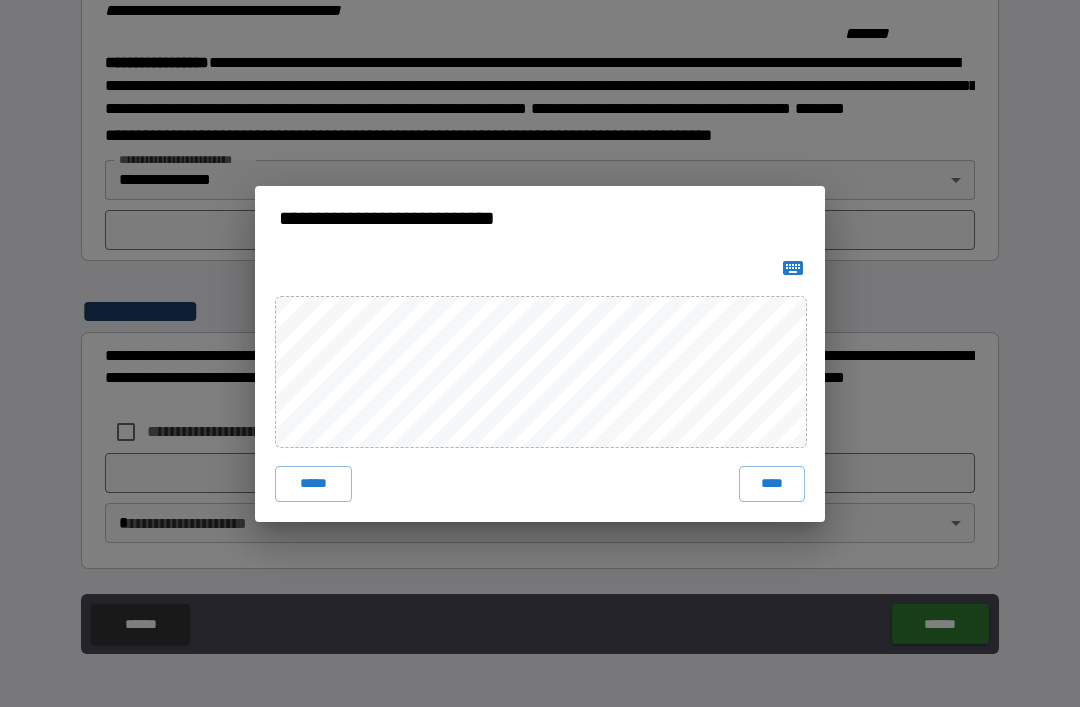 click on "****" at bounding box center [772, 484] 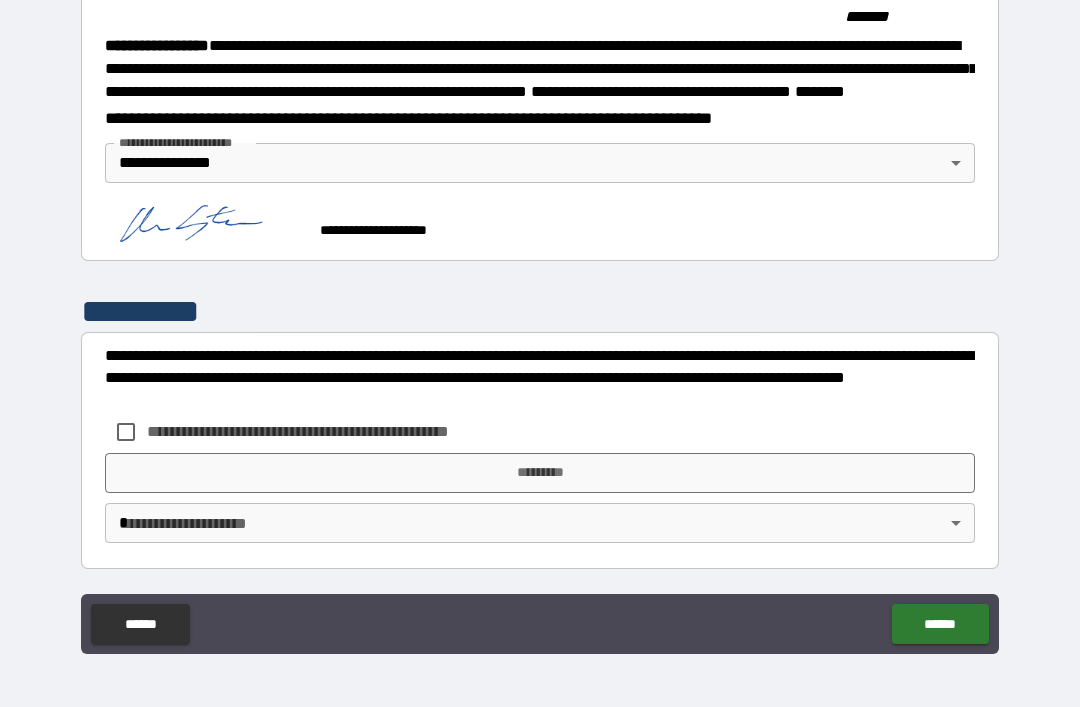 scroll, scrollTop: 2205, scrollLeft: 0, axis: vertical 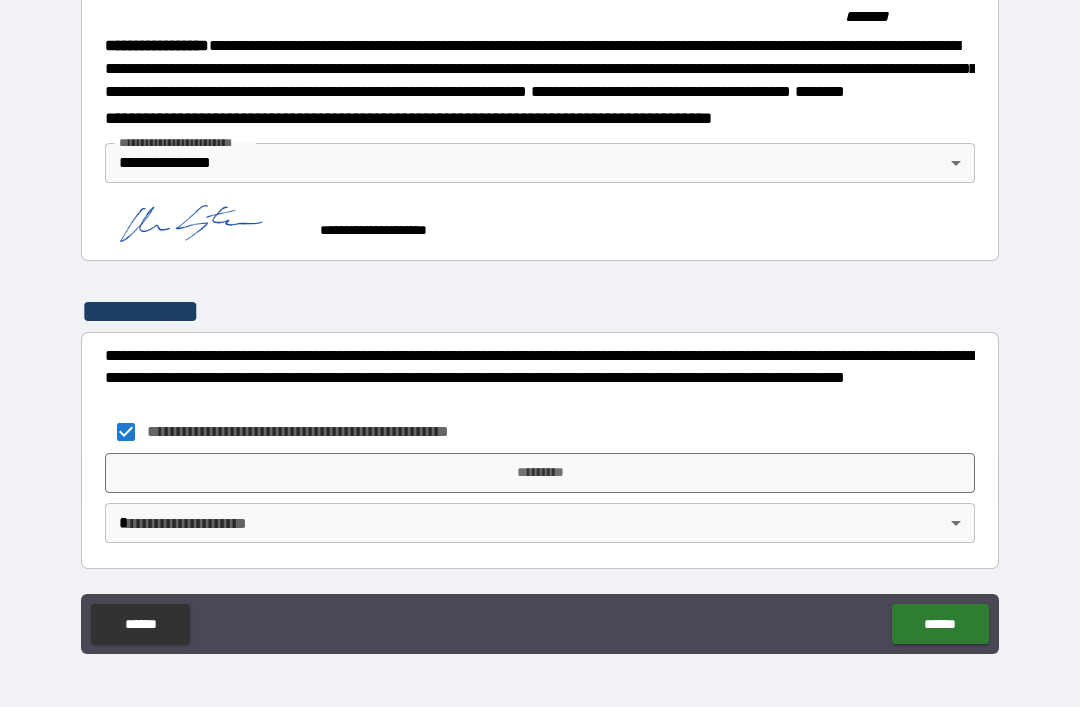 click on "*********" at bounding box center [540, 473] 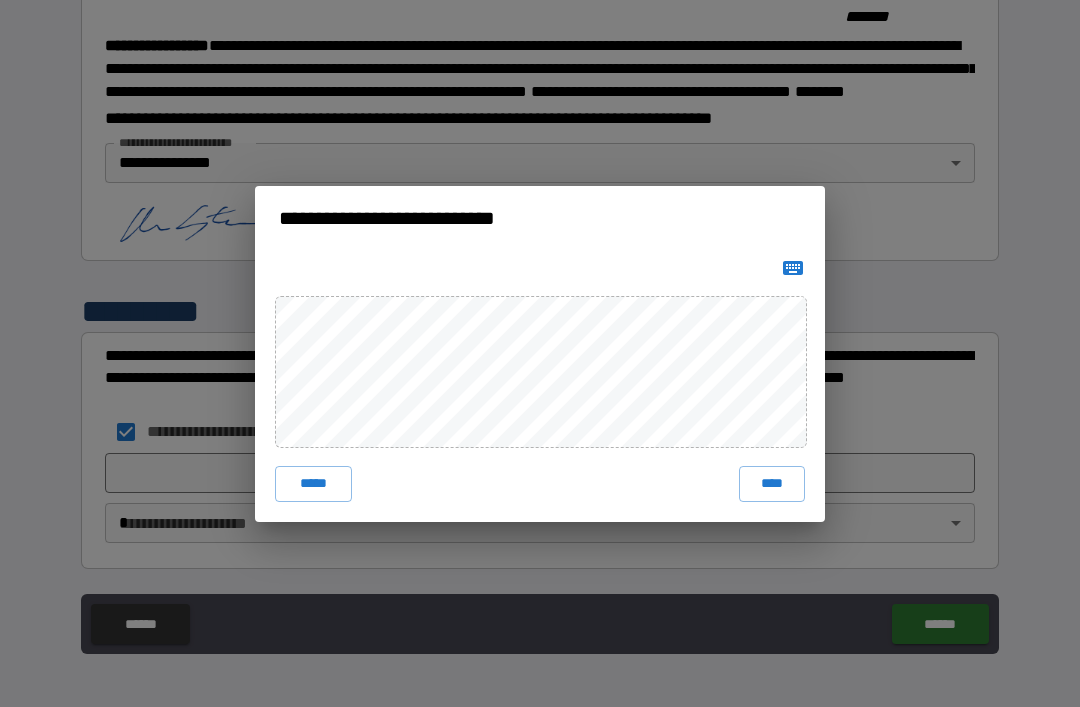 click on "****" at bounding box center (772, 484) 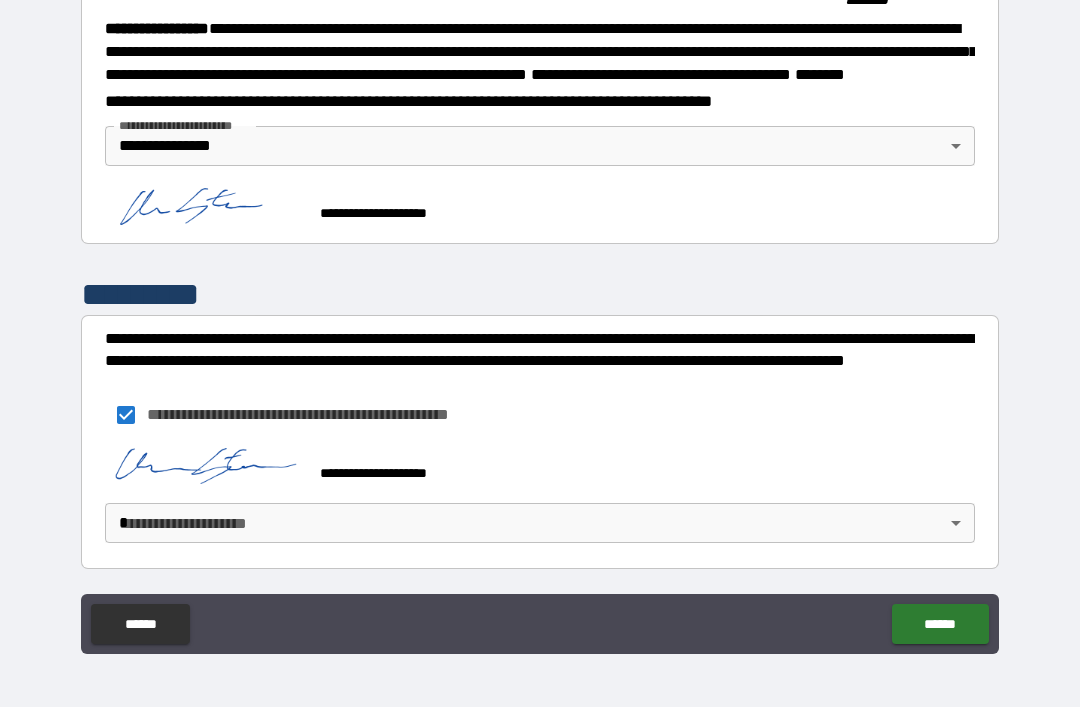 click on "**********" at bounding box center [540, 321] 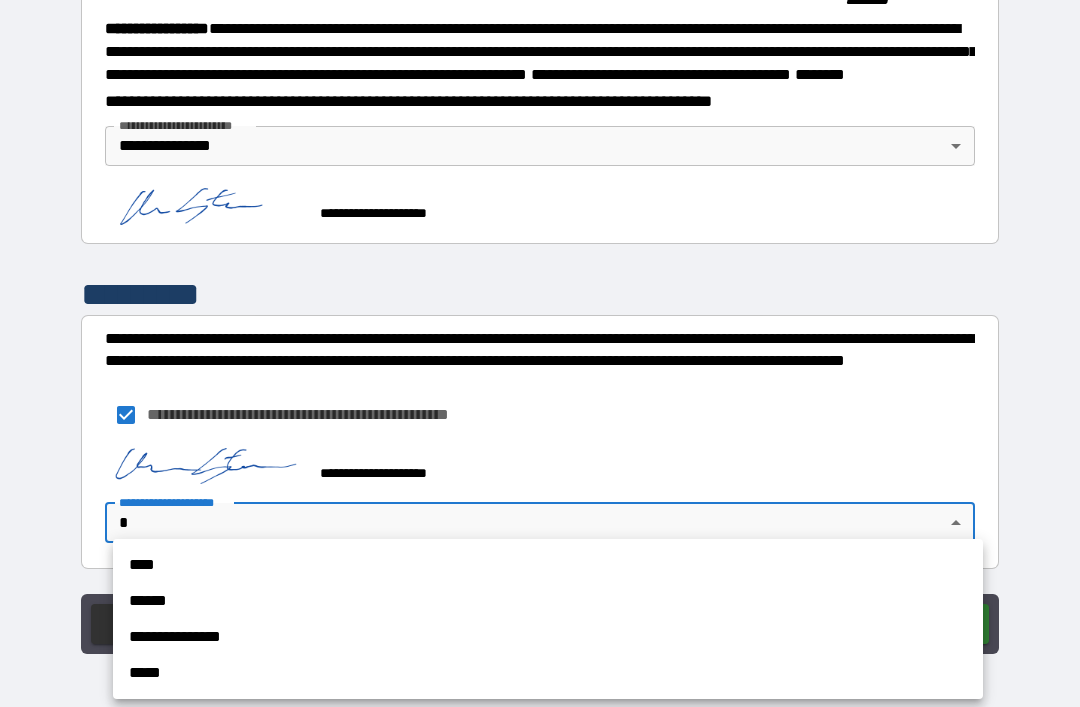 click on "**********" at bounding box center [548, 637] 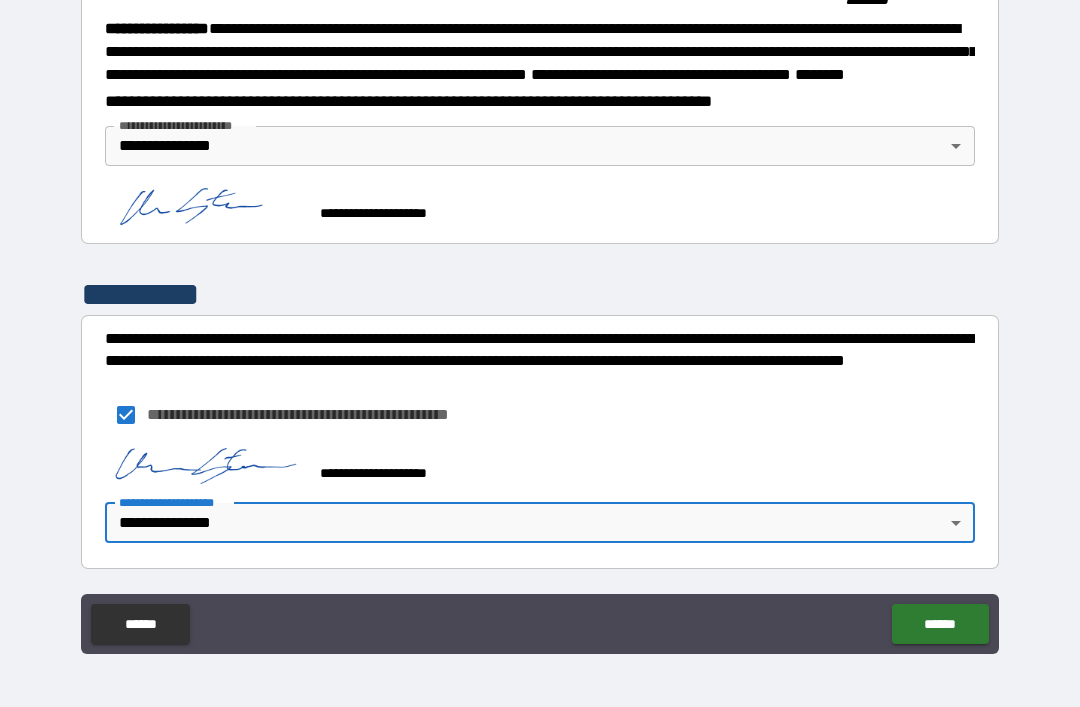scroll, scrollTop: 2218, scrollLeft: 0, axis: vertical 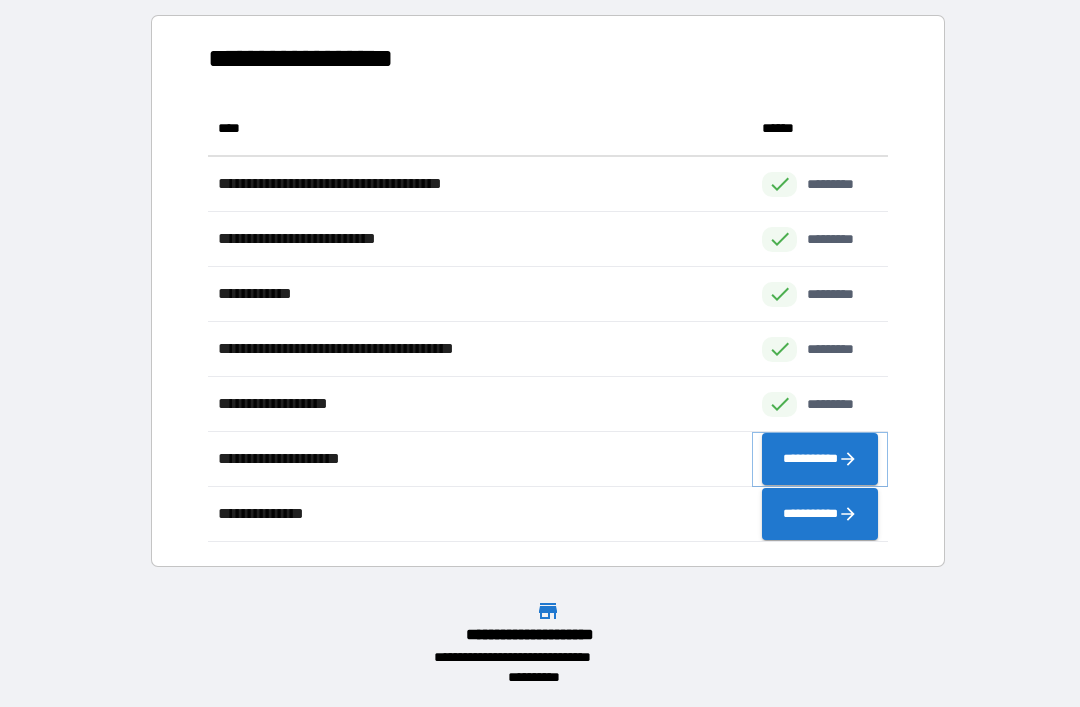 click on "**********" at bounding box center (820, 459) 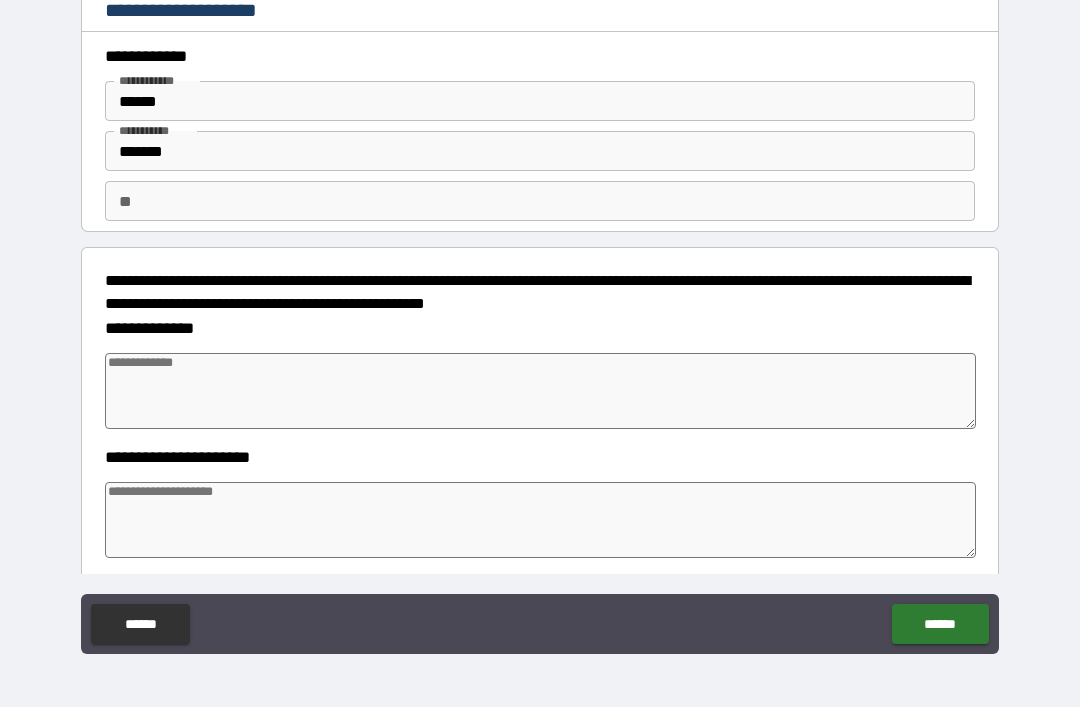 click at bounding box center (540, 391) 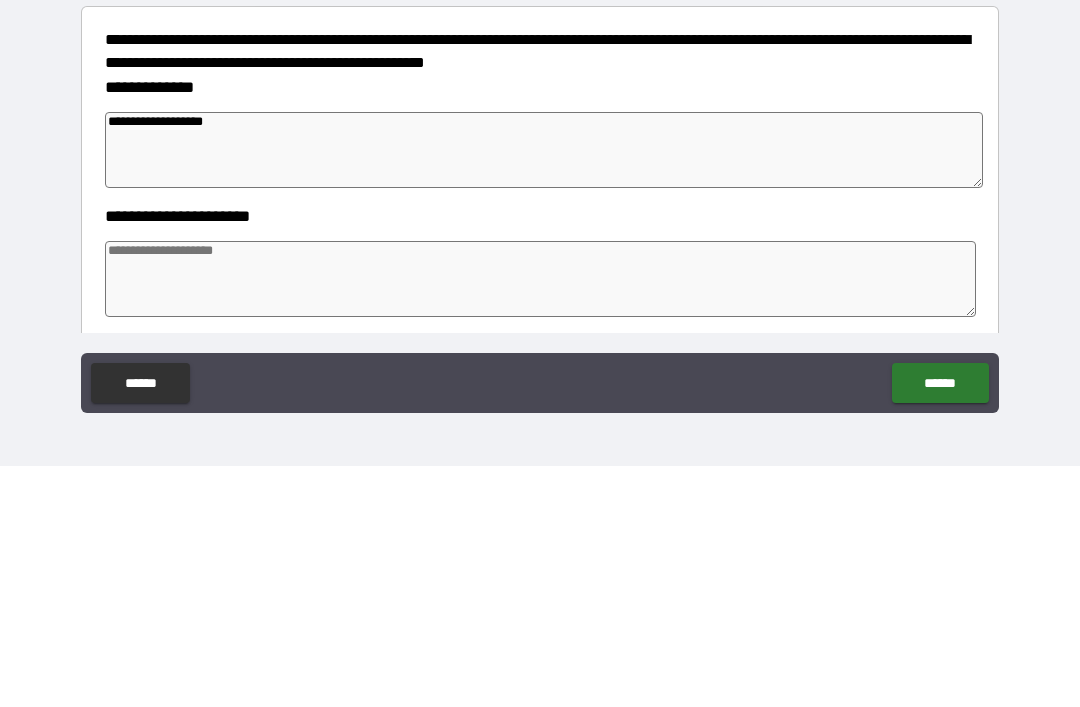 click at bounding box center [540, 520] 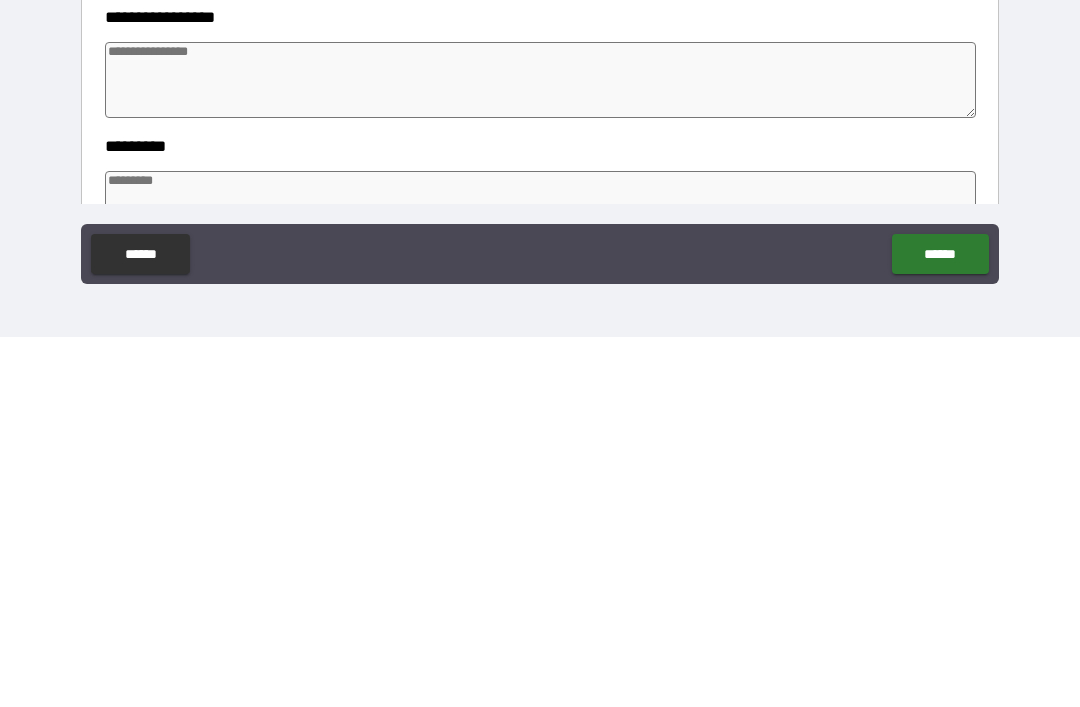 scroll, scrollTop: 198, scrollLeft: 0, axis: vertical 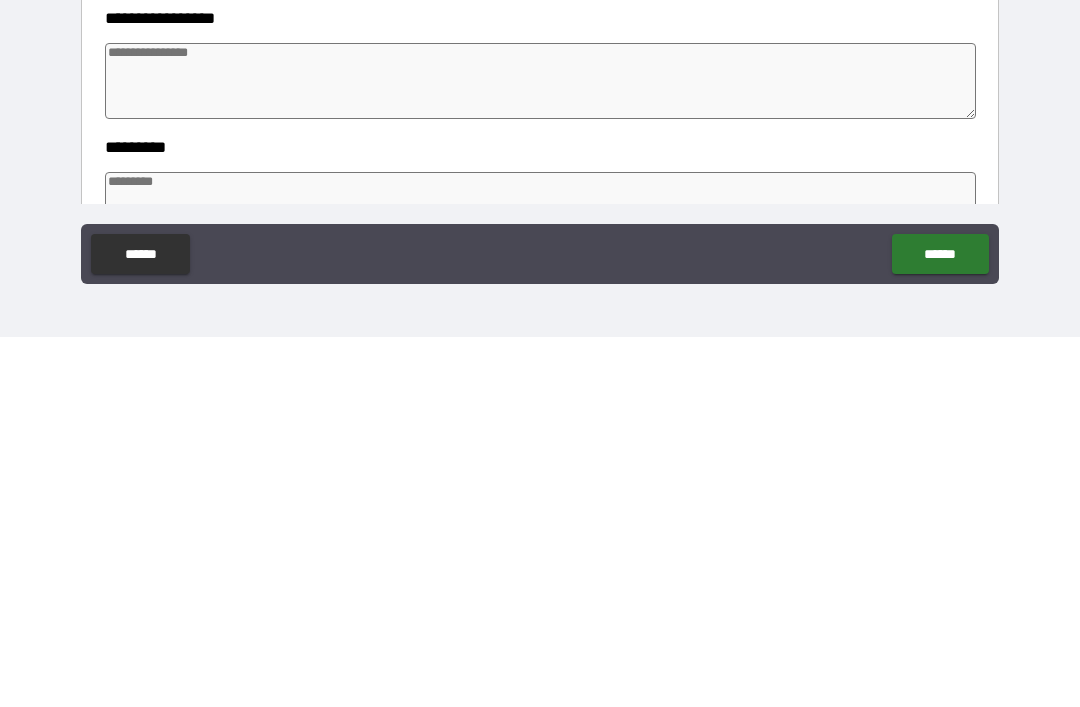 click at bounding box center [540, 451] 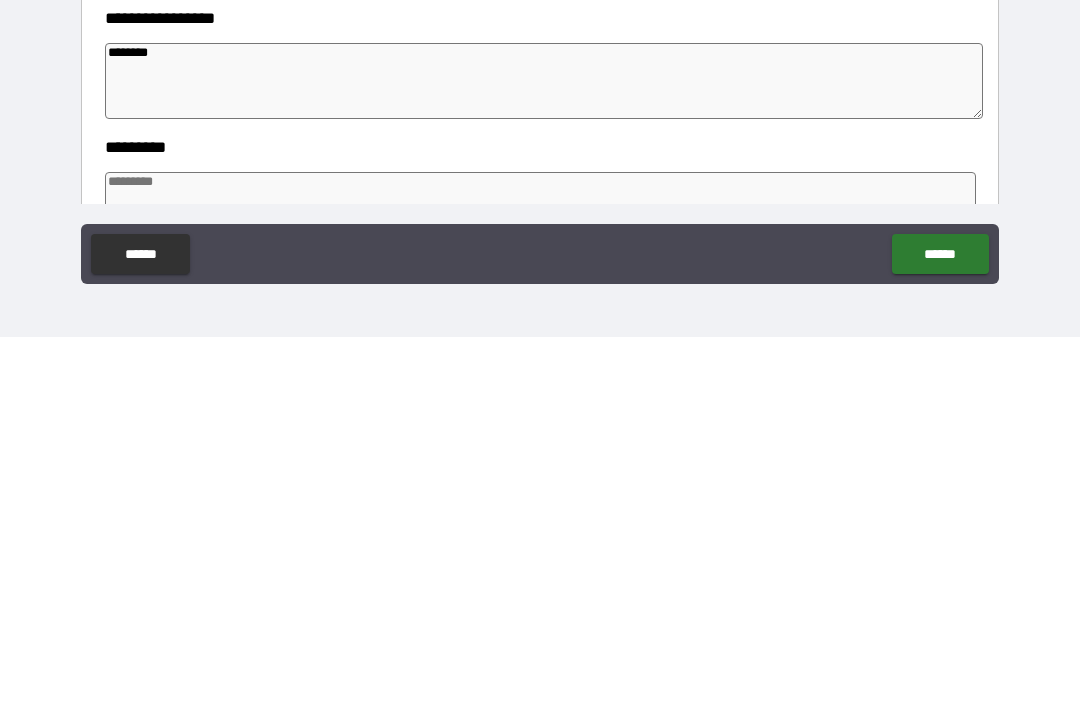 click at bounding box center [540, 580] 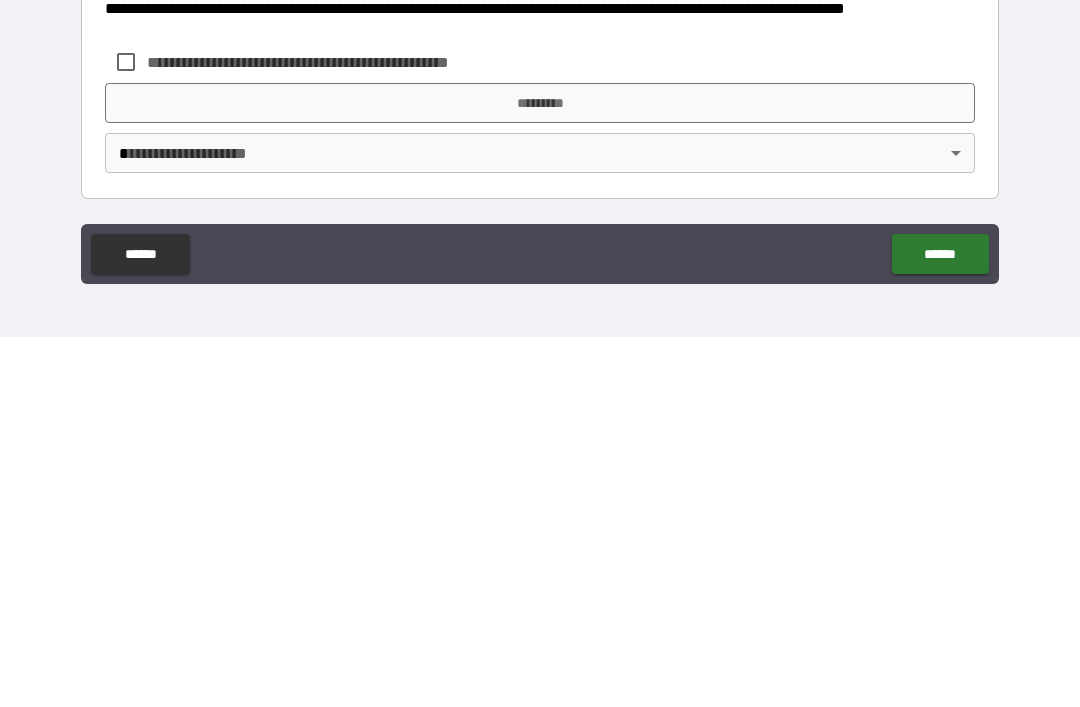 scroll, scrollTop: 570, scrollLeft: 0, axis: vertical 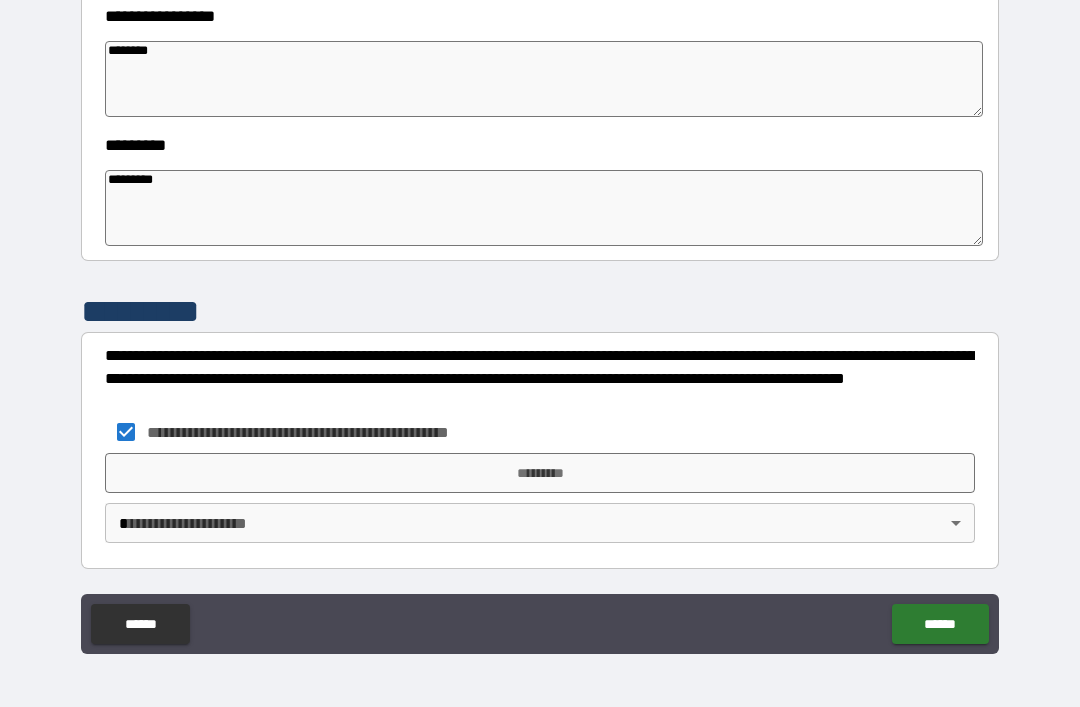 click on "*********" at bounding box center [540, 473] 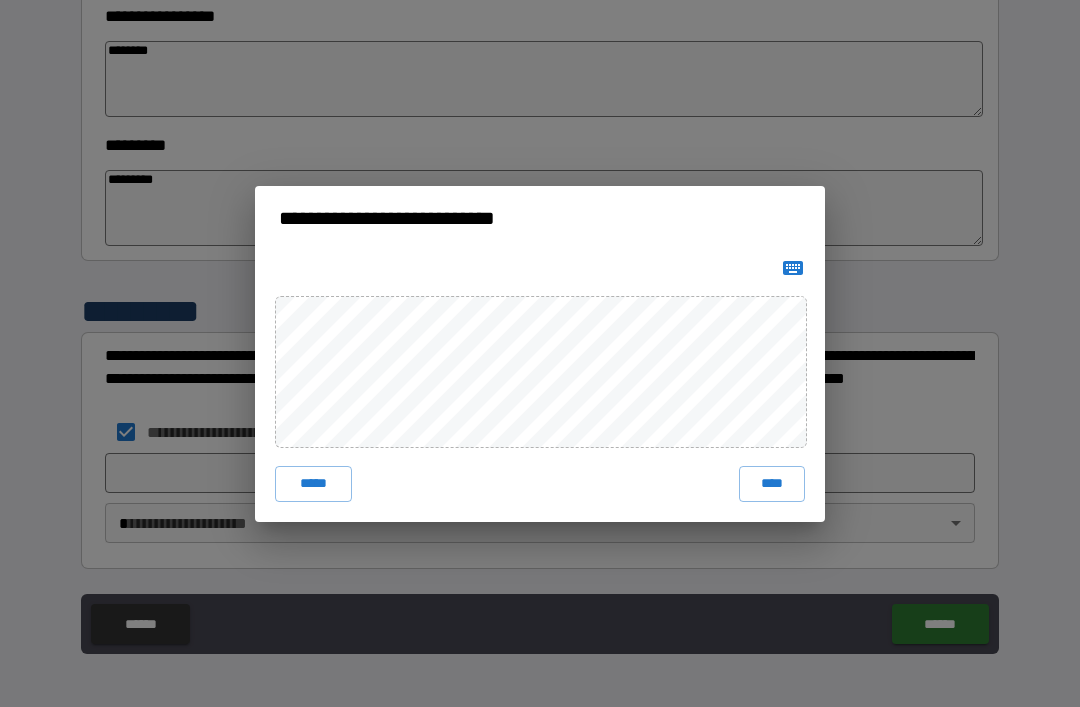 click on "****" at bounding box center [772, 484] 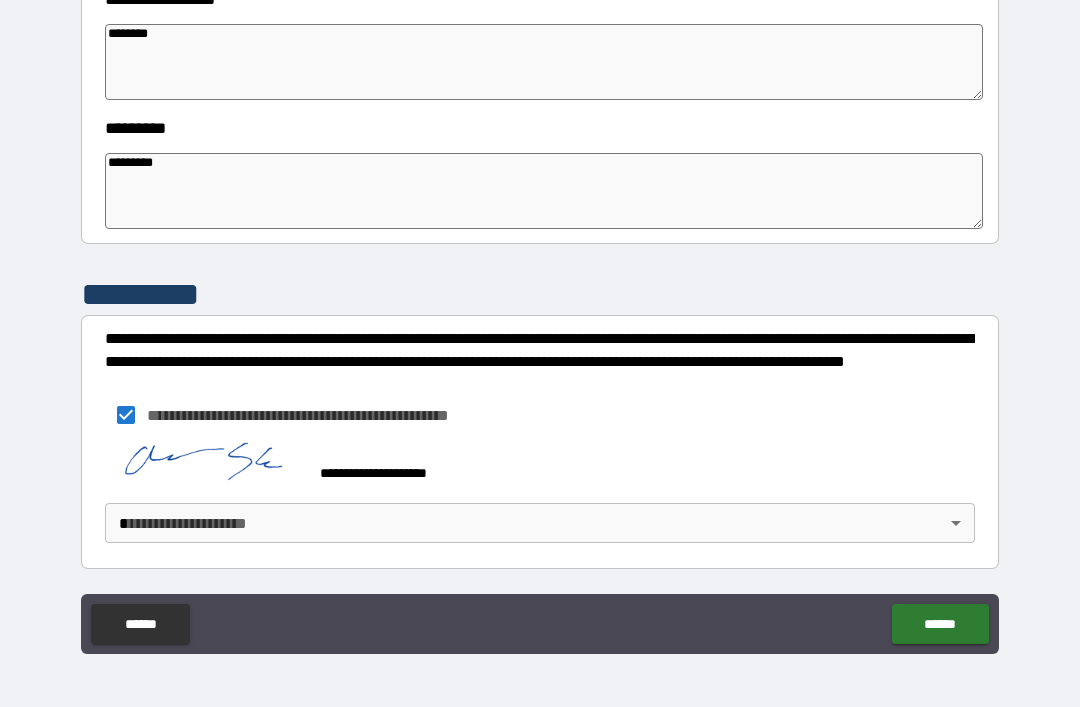 scroll, scrollTop: 587, scrollLeft: 0, axis: vertical 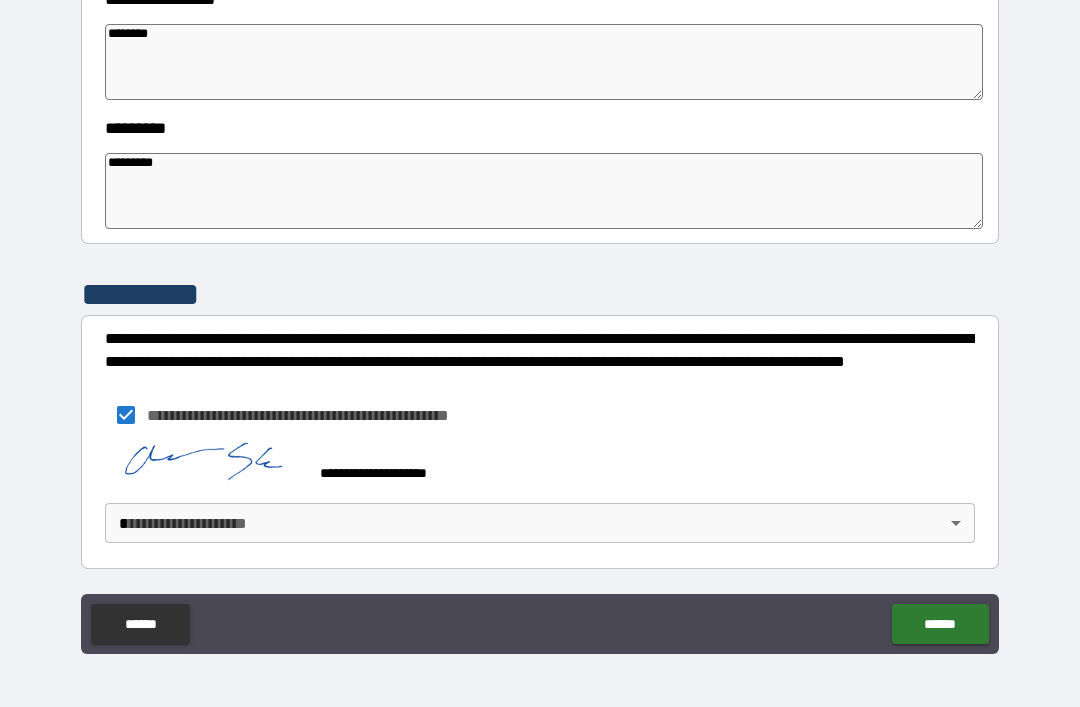 click on "**********" at bounding box center [540, 321] 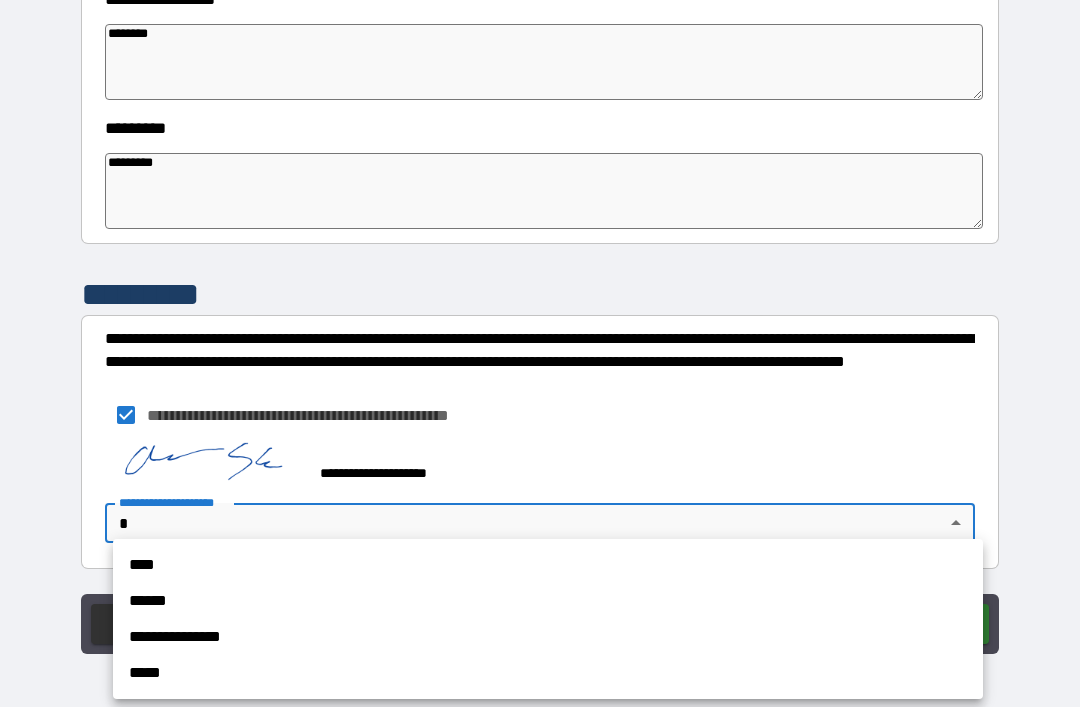 click on "**********" at bounding box center (548, 637) 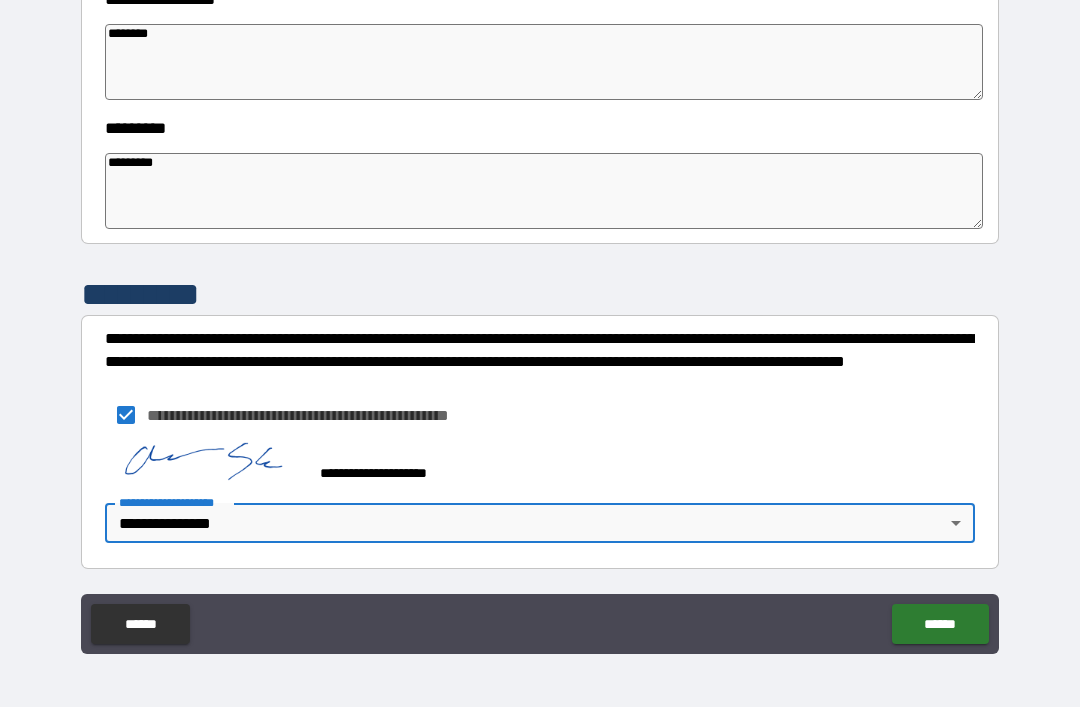 click on "******" at bounding box center [940, 624] 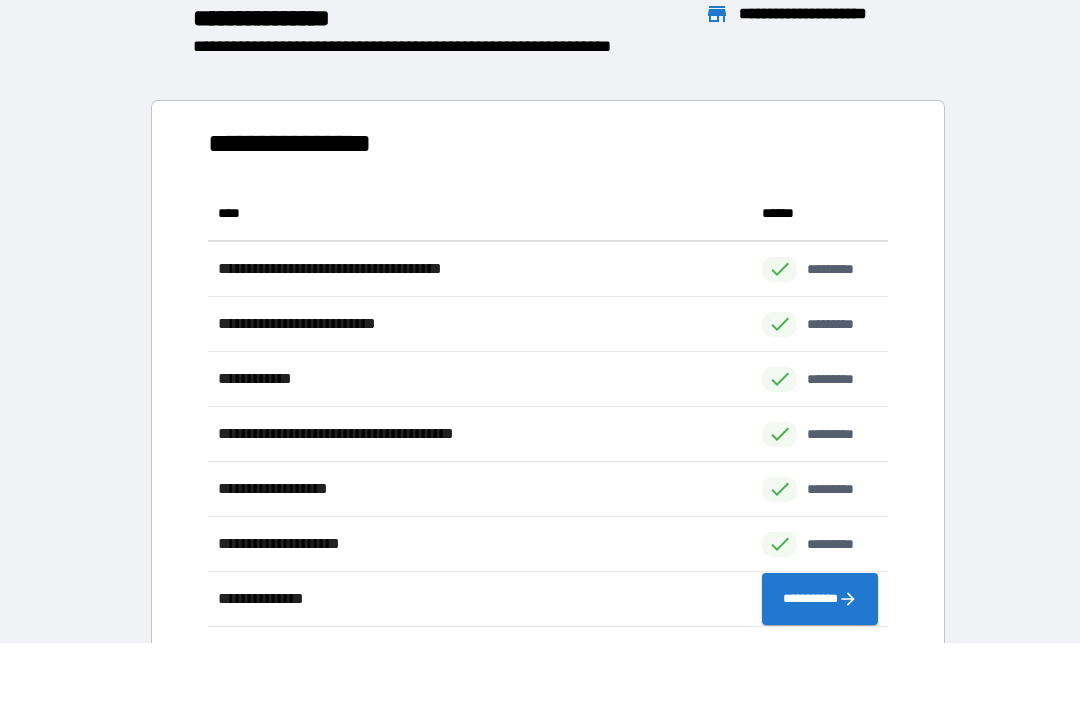 scroll, scrollTop: 441, scrollLeft: 680, axis: both 